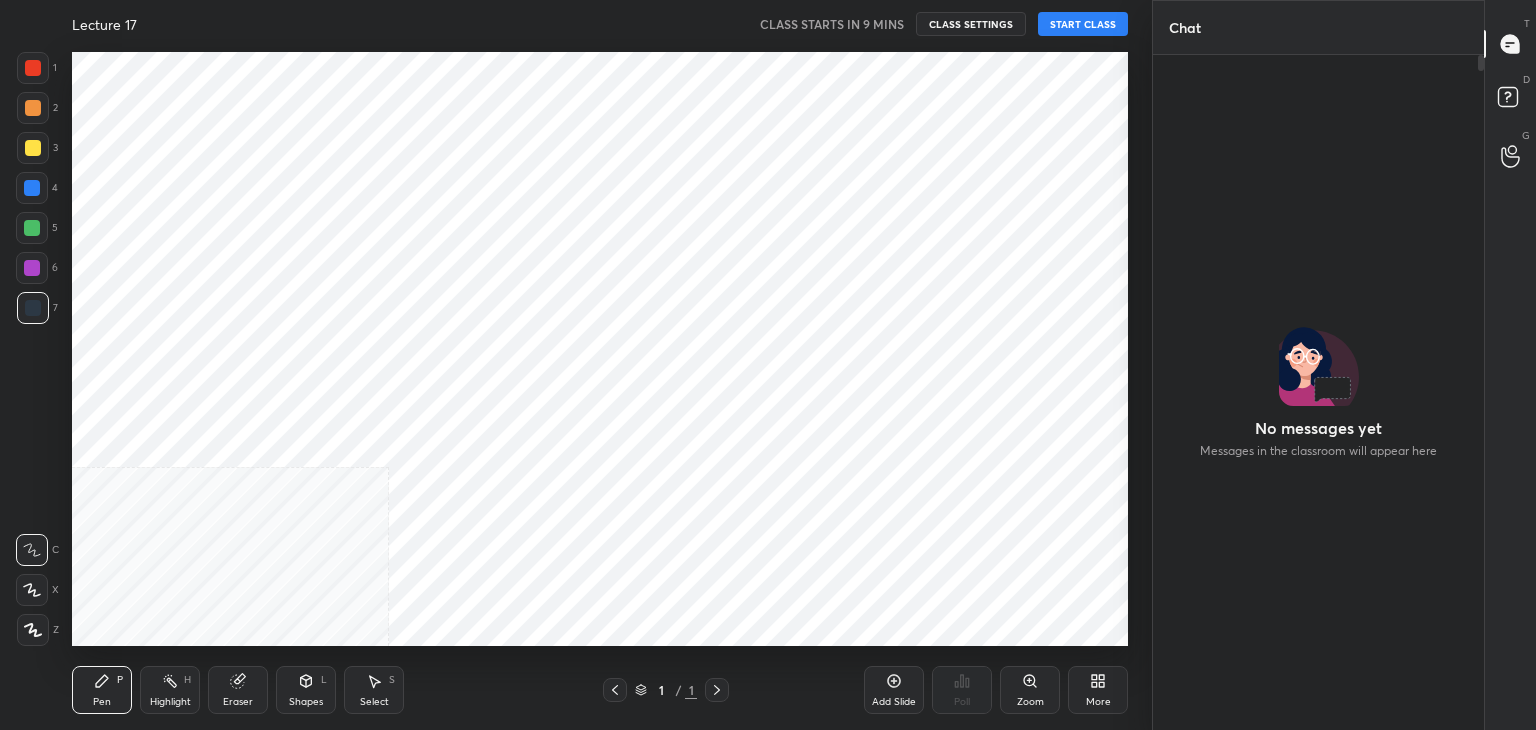 scroll, scrollTop: 0, scrollLeft: 0, axis: both 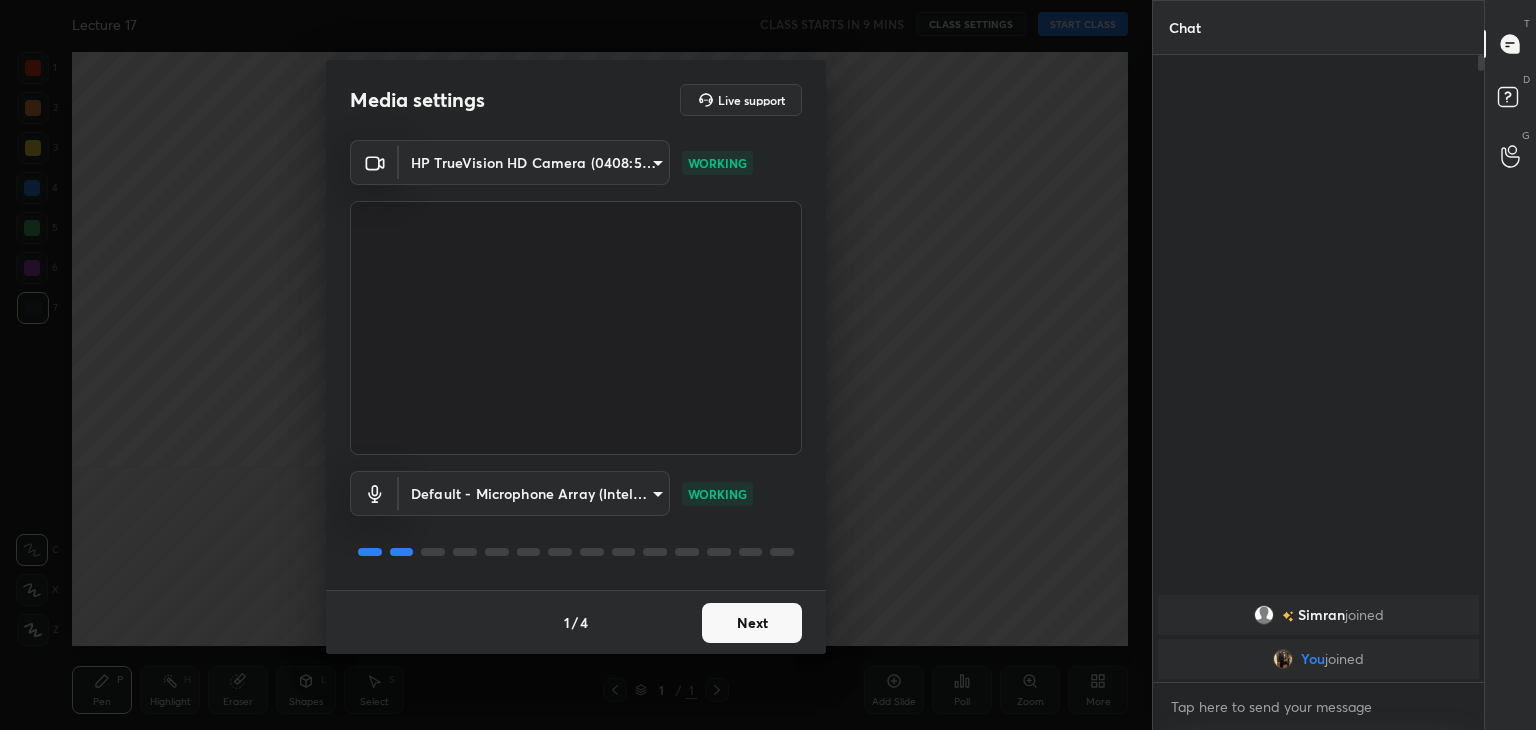 click on "Next" at bounding box center (752, 623) 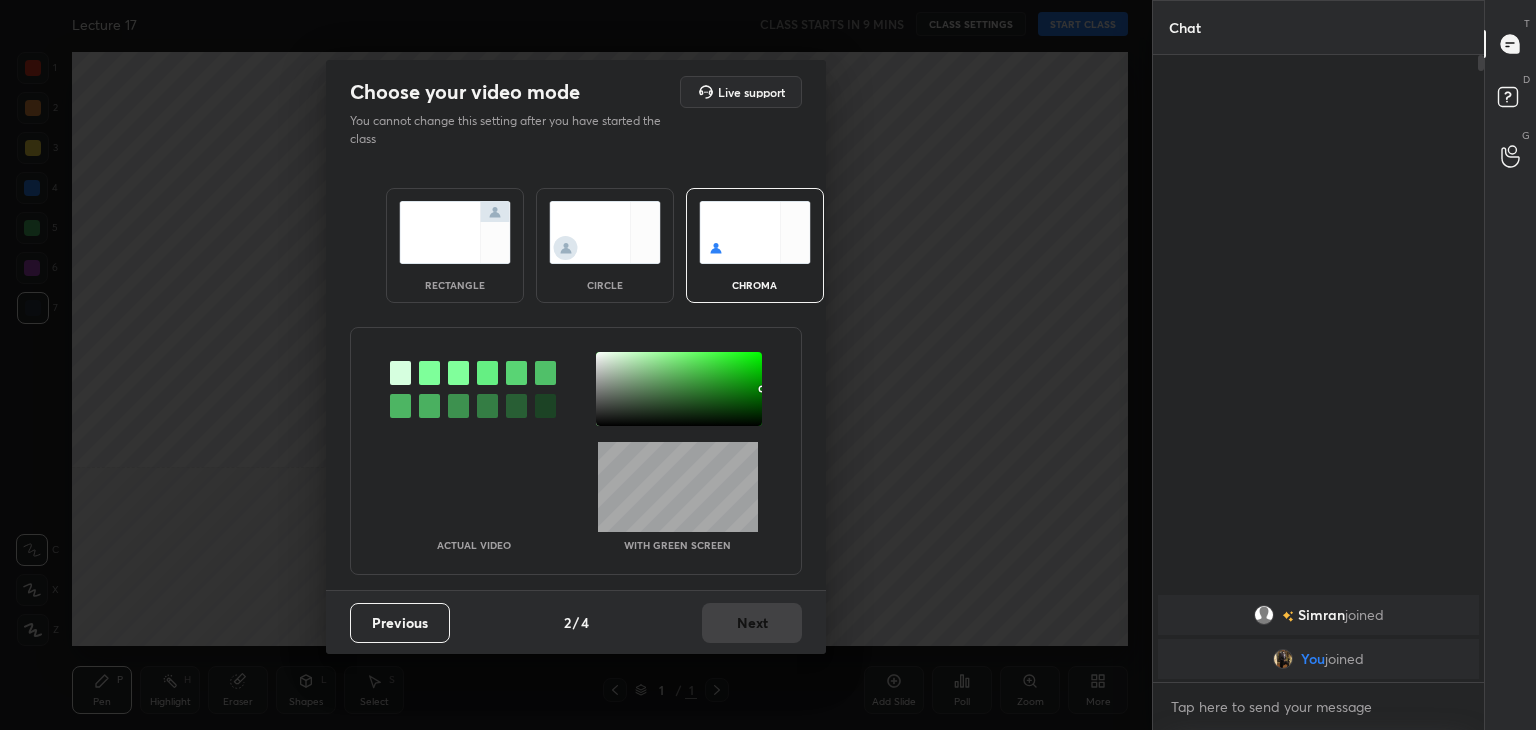 click at bounding box center [455, 232] 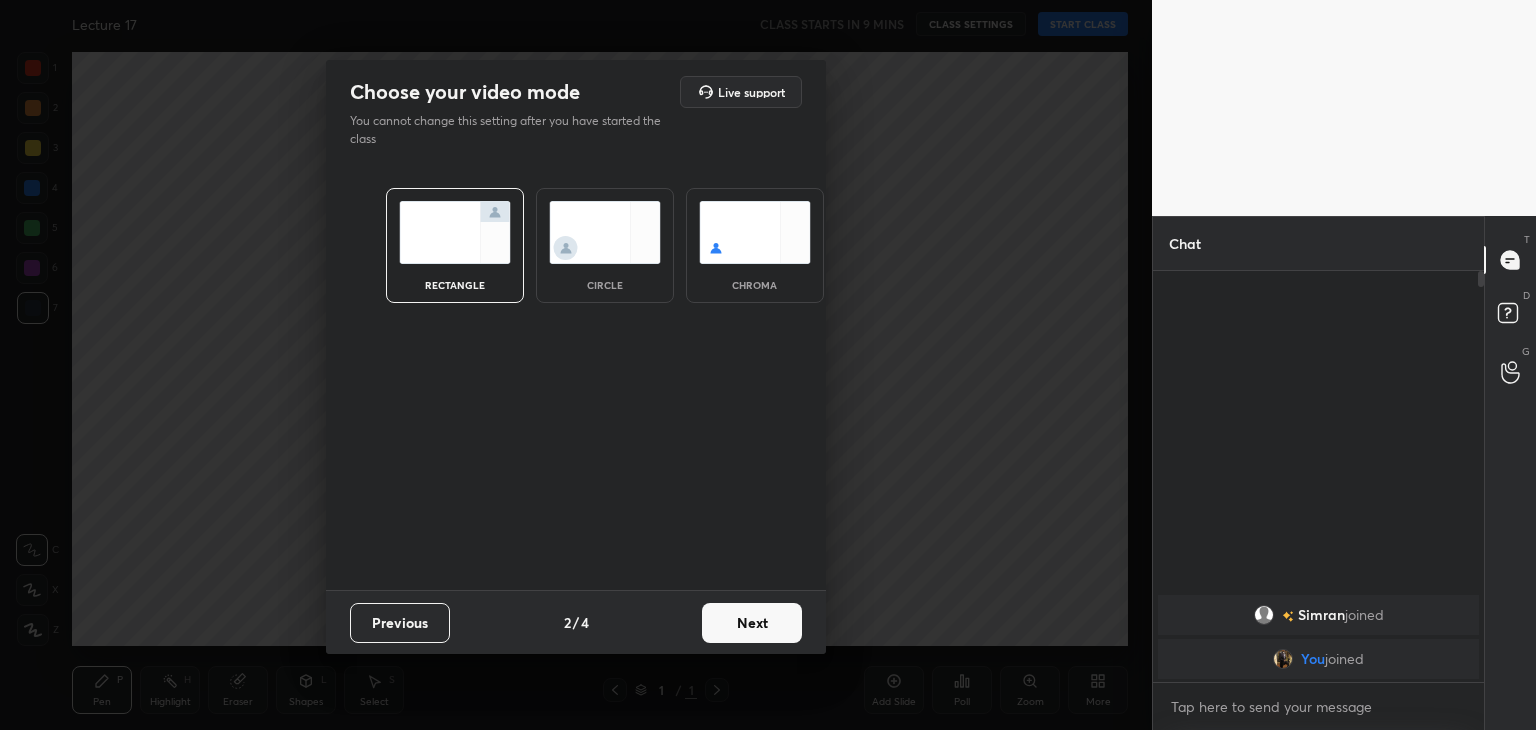 click on "Previous 2 / 4 Next" at bounding box center [576, 622] 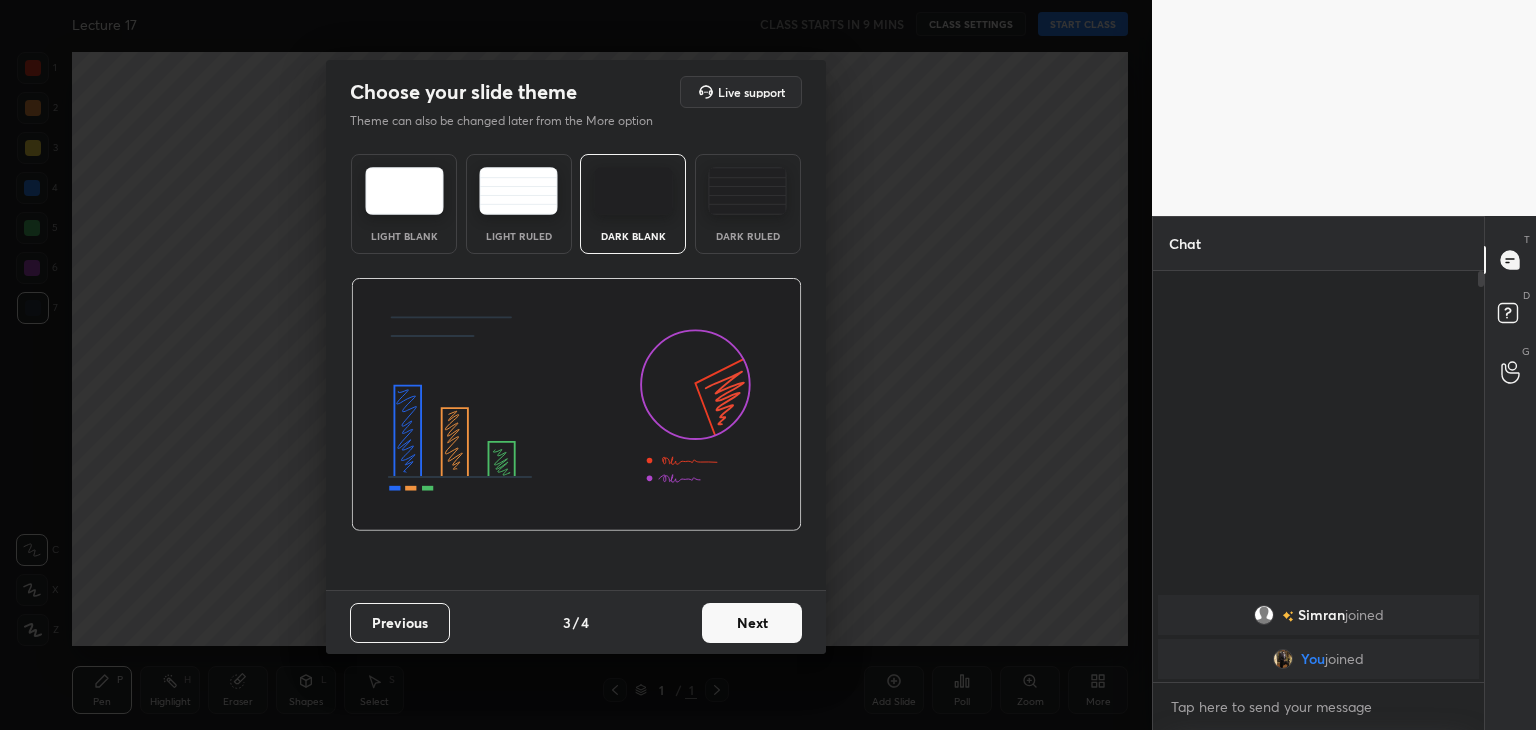 click on "Next" at bounding box center [752, 623] 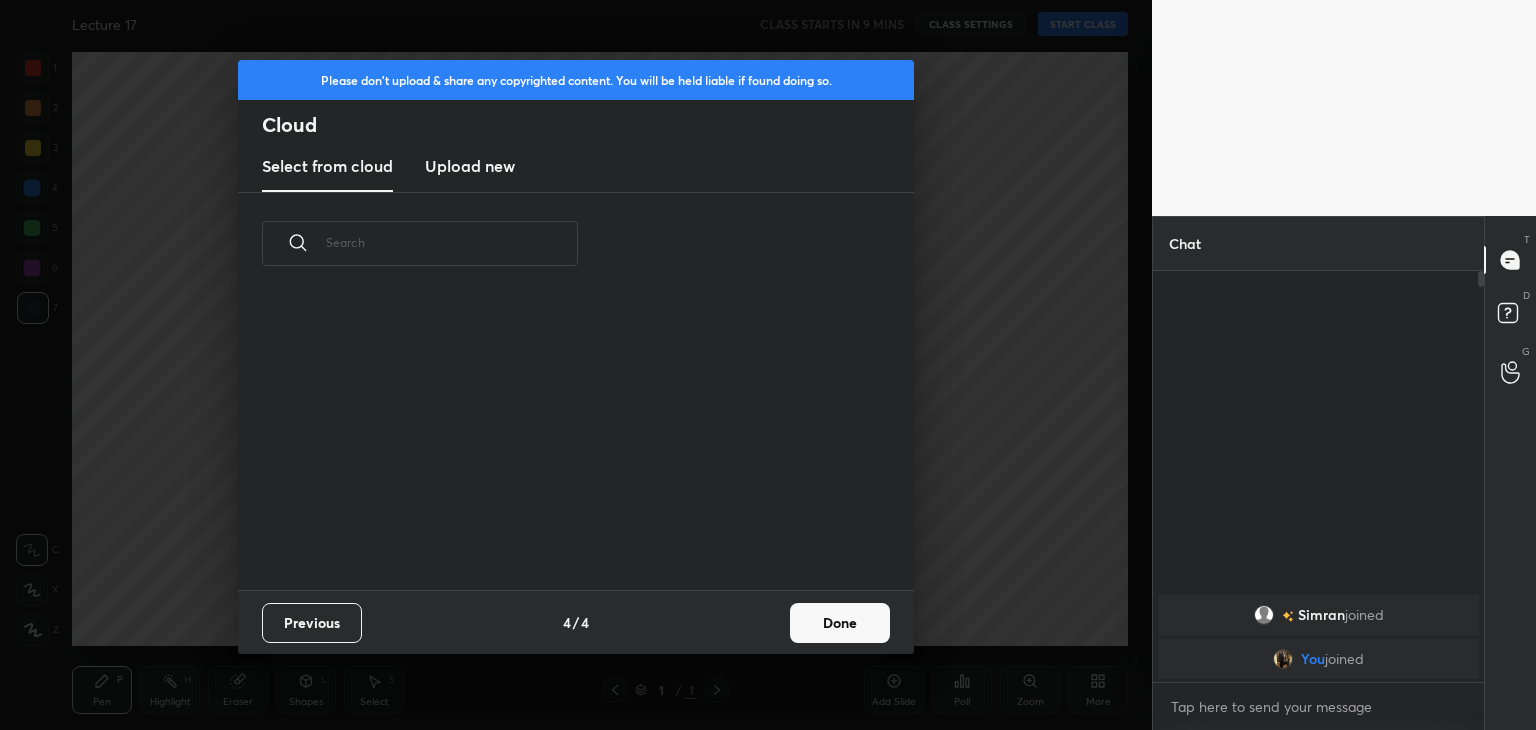 scroll, scrollTop: 6, scrollLeft: 10, axis: both 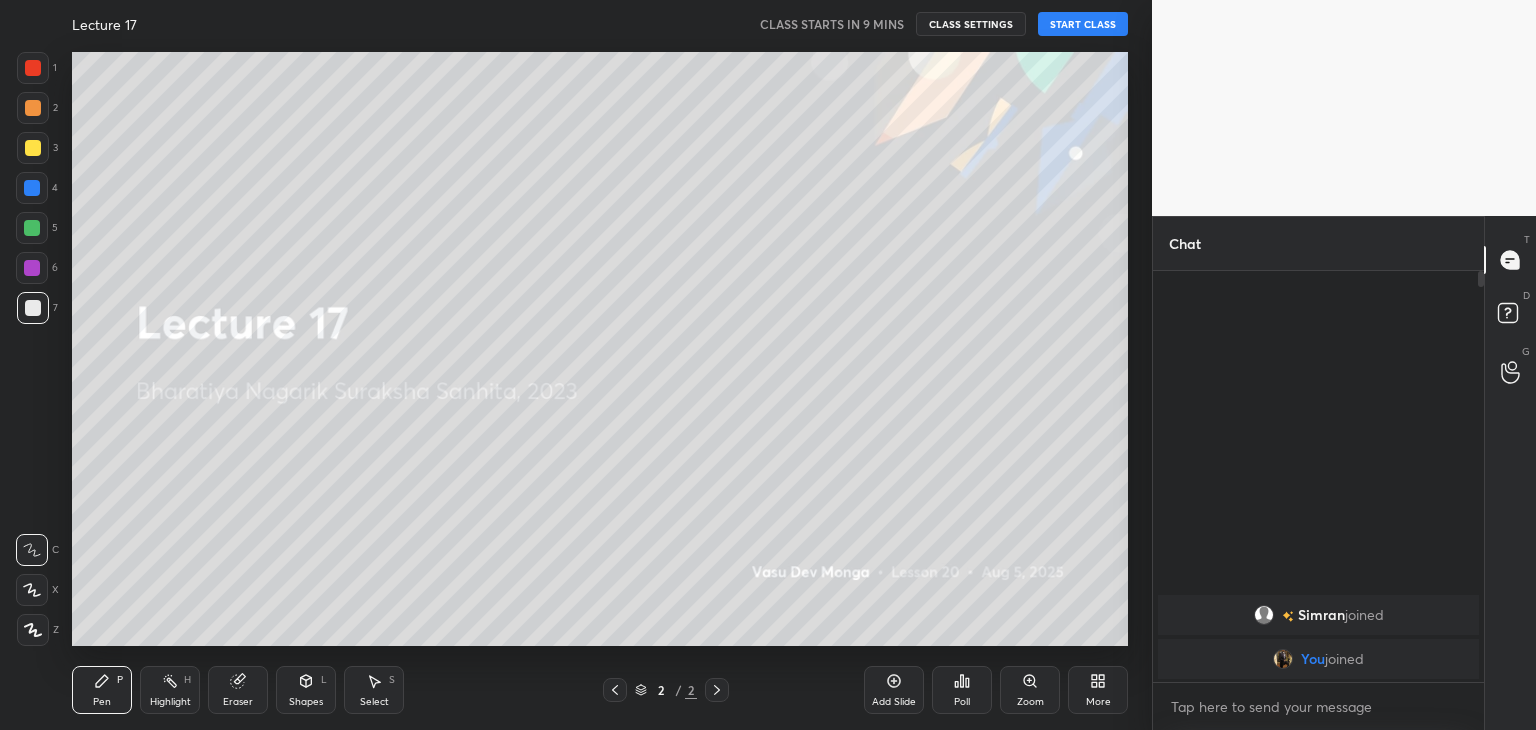 click on "START CLASS" at bounding box center (1083, 24) 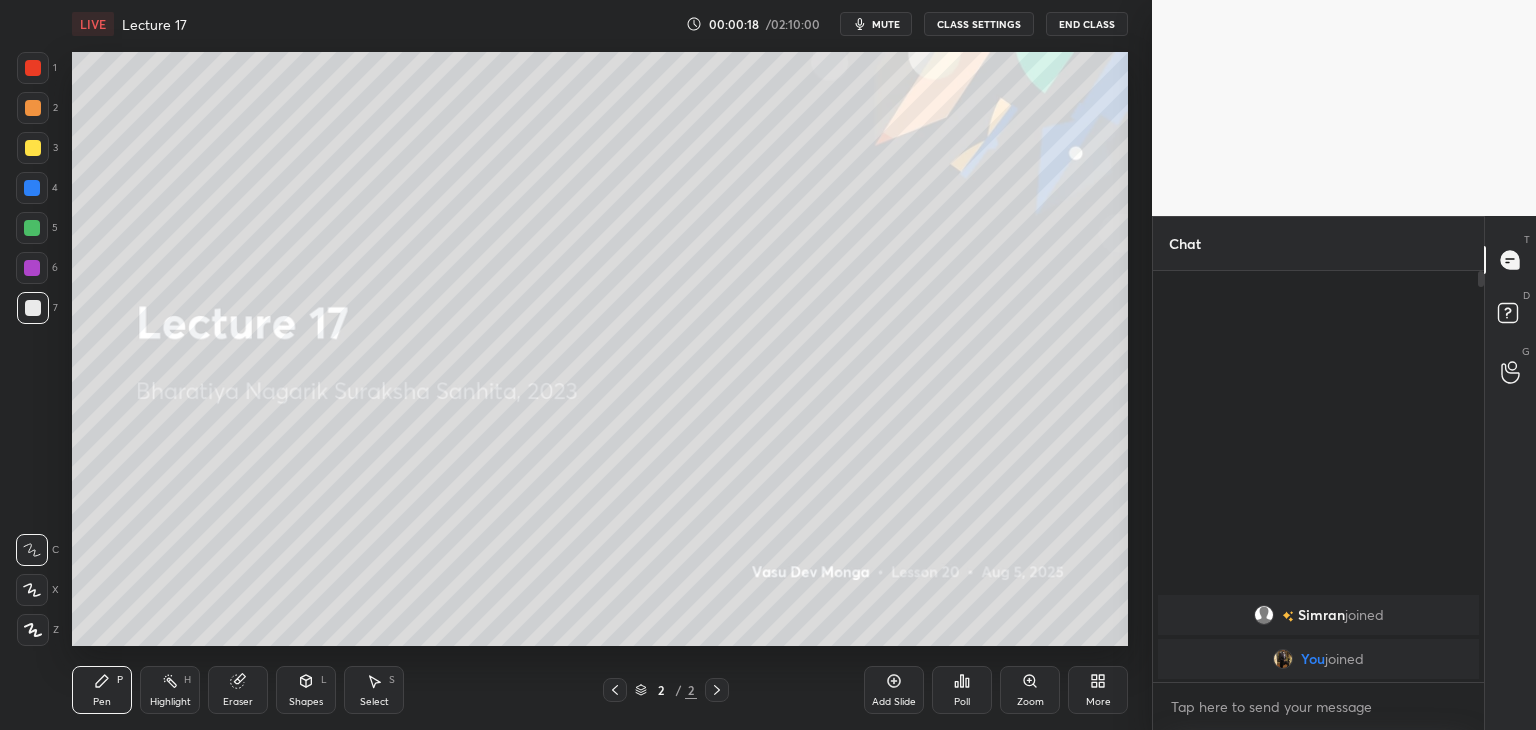 click 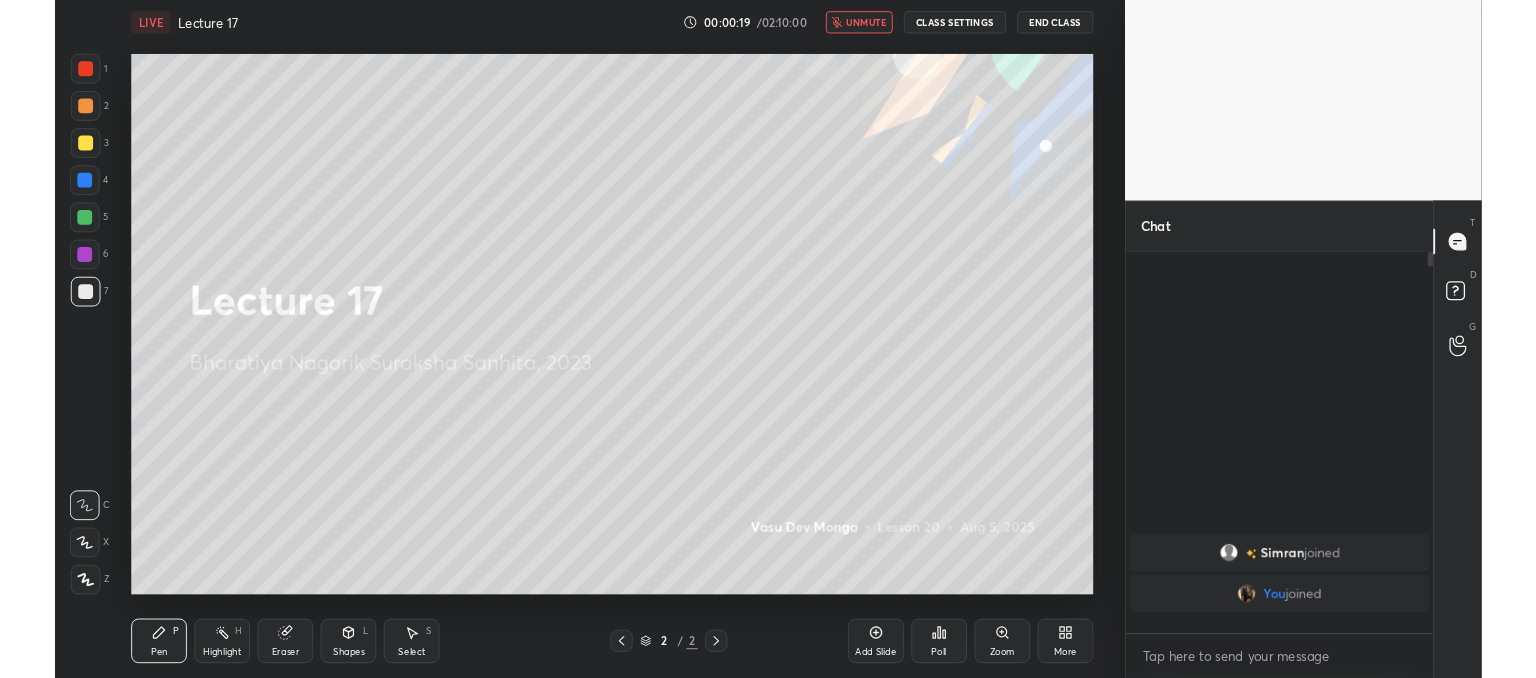 scroll, scrollTop: 550, scrollLeft: 1072, axis: both 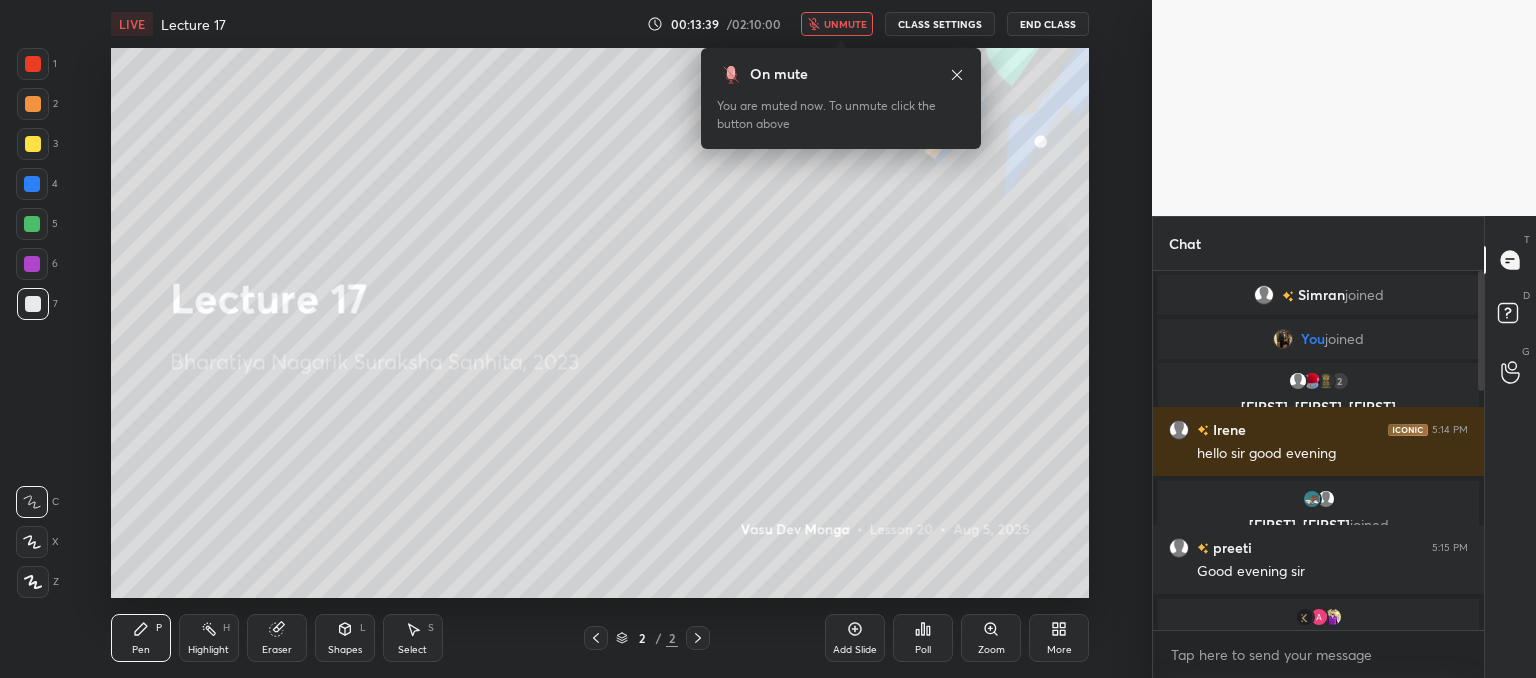 click at bounding box center [33, 582] 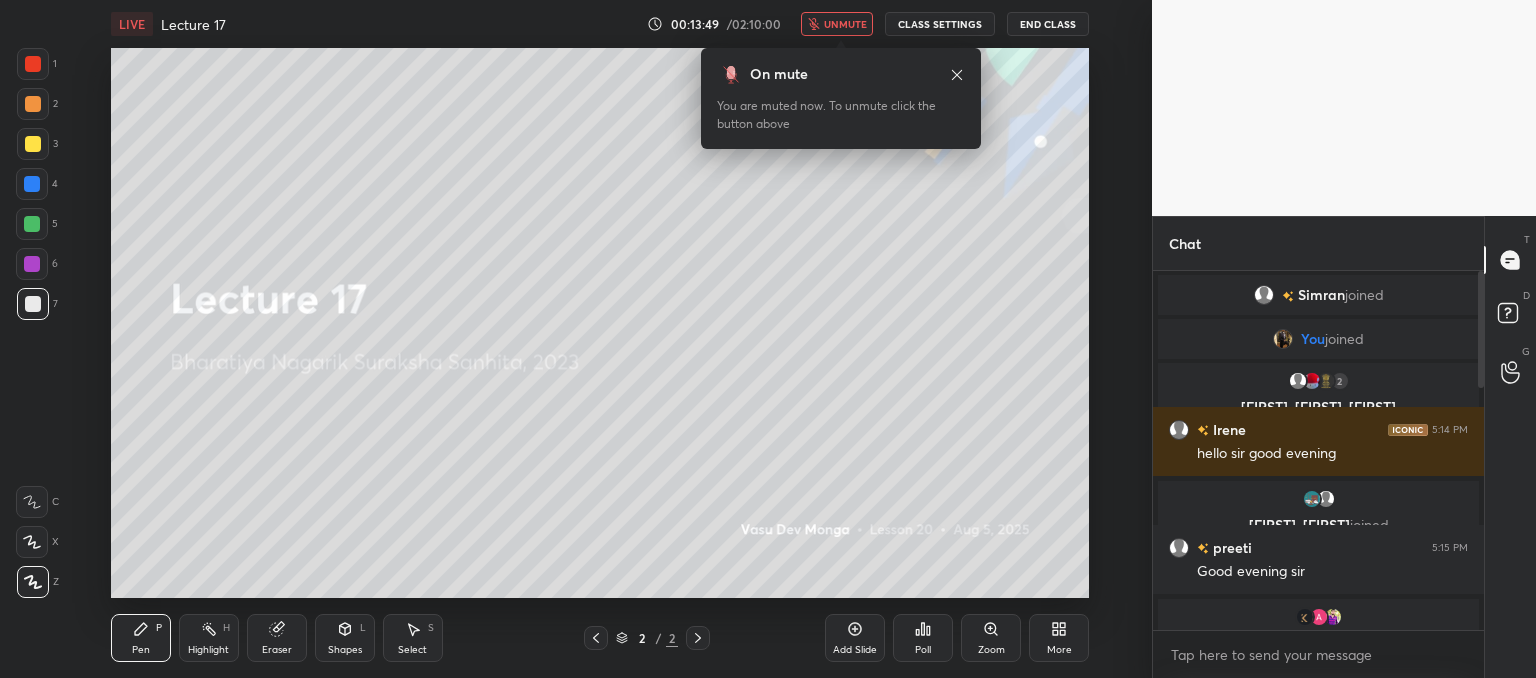 click 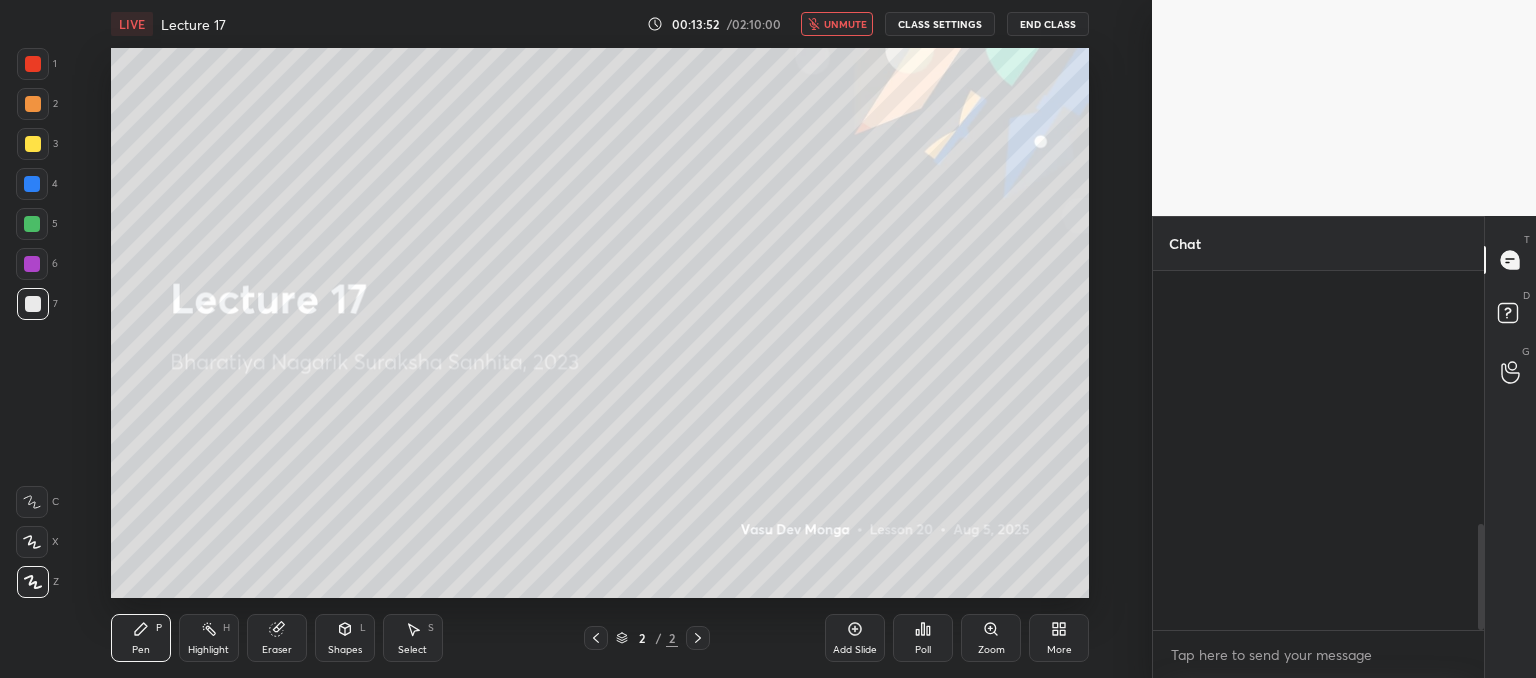 scroll, scrollTop: 860, scrollLeft: 0, axis: vertical 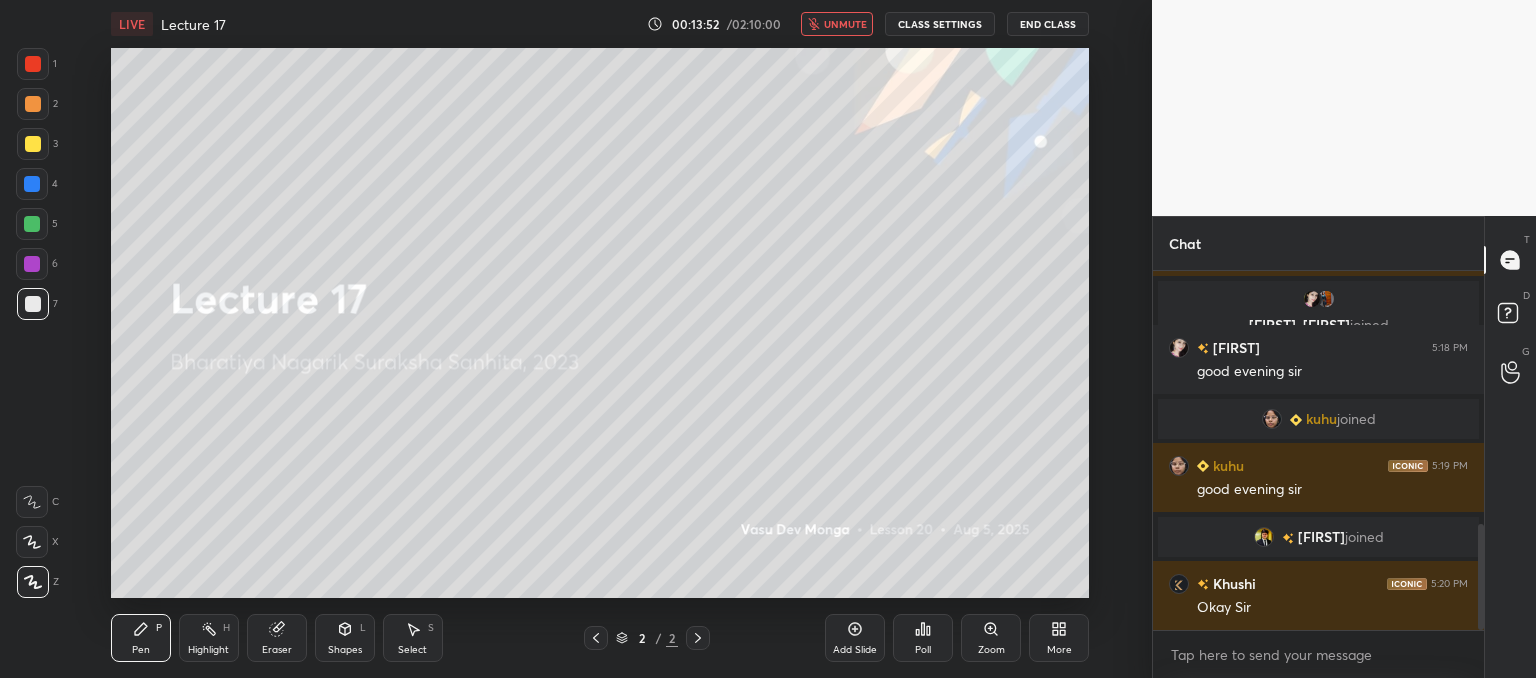 drag, startPoint x: 1480, startPoint y: 364, endPoint x: 1519, endPoint y: 673, distance: 311.45145 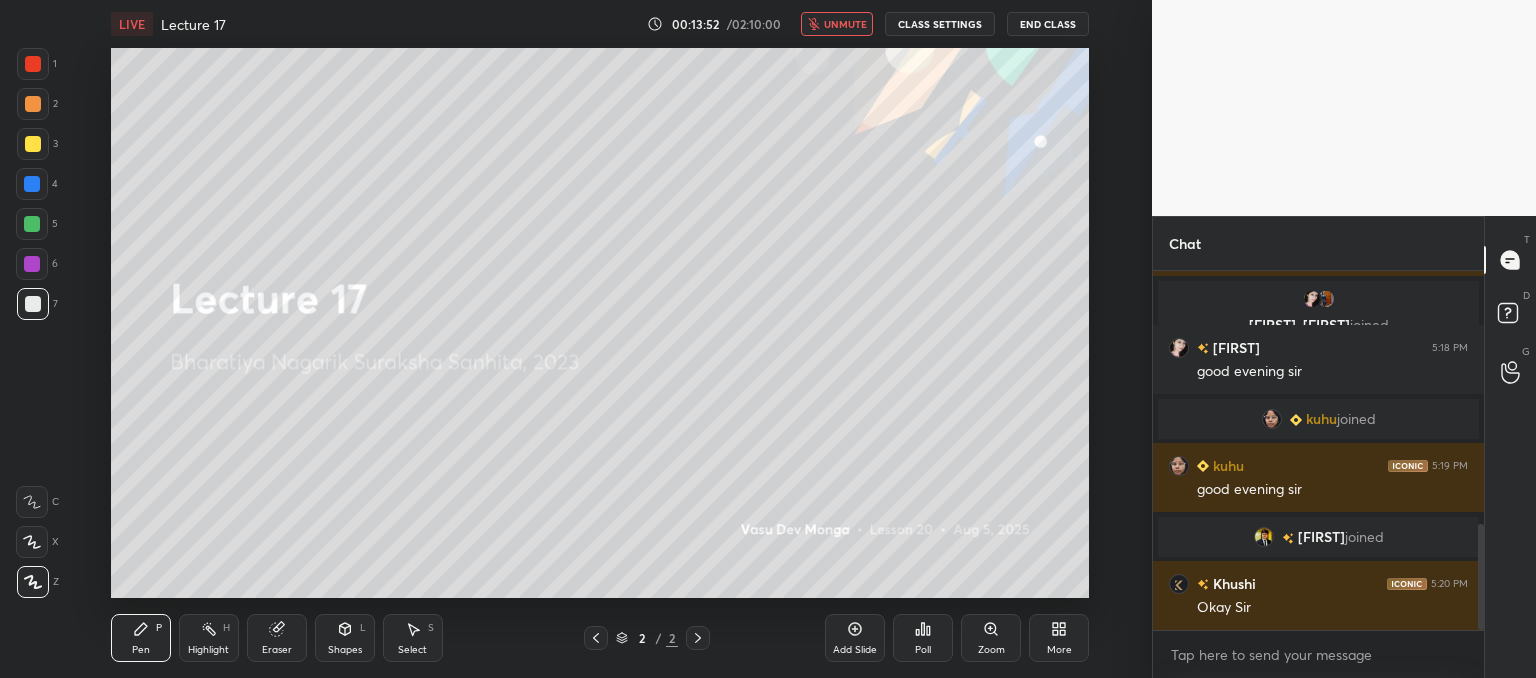 click on "Chat Abhishek  joined Bhavana 5:18 PM Good Evening Sir Sruti, Priyanka  joined Sruti 5:18 PM good evening sir kuhu  joined kuhu 5:19 PM good evening sir Satyav  joined Khushi 5:20 PM Okay Sir JUMP TO LATEST Enable hand raising Enable raise hand to speak to learners. Once enabled, chat will be turned off temporarily. Enable x   Doubts asked by learners will show up here NEW DOUBTS ASKED No one has raised a hand yet Can't raise hand Looks like educator just invited you to speak. Please wait before you can raise your hand again. Got it T Messages (T) D Doubts (D) G Raise Hand (G)" at bounding box center [1344, 447] 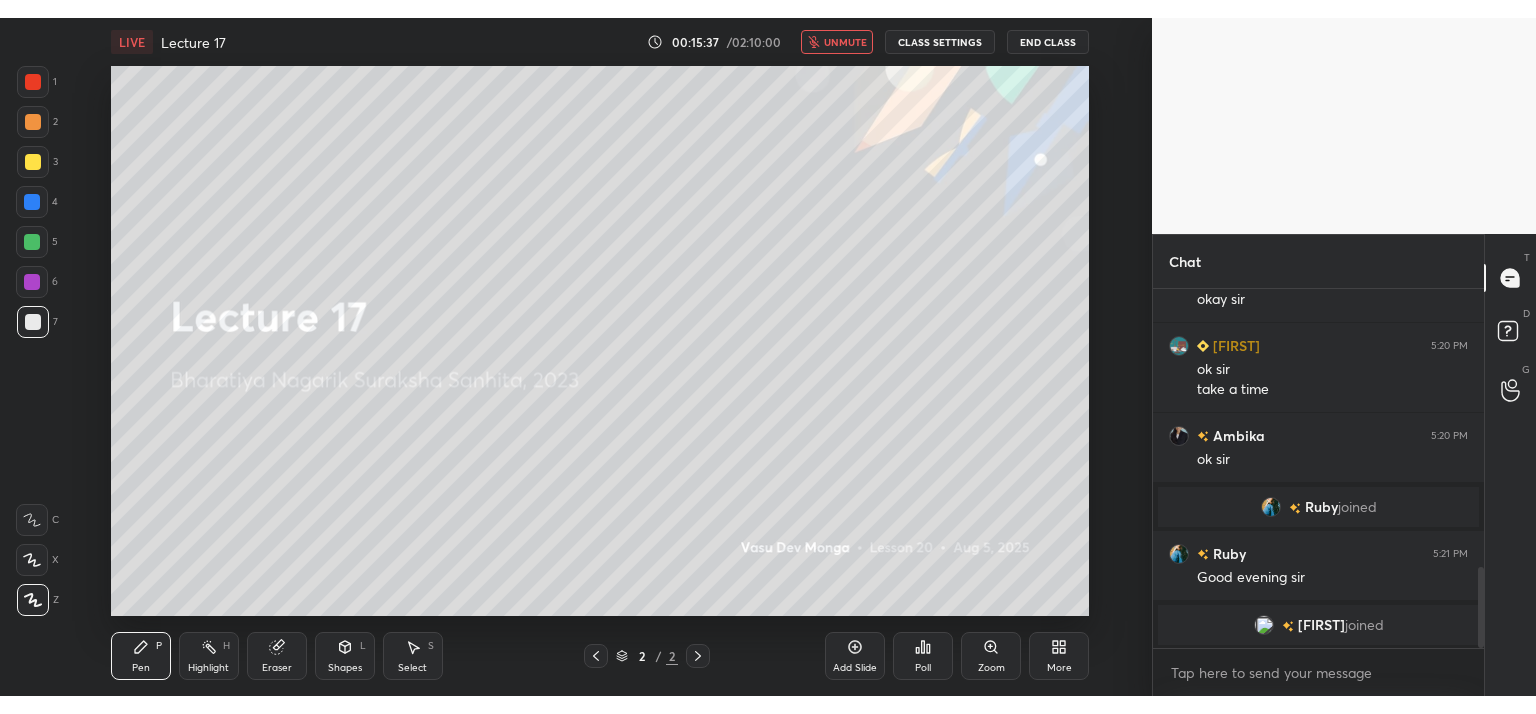 scroll, scrollTop: 1262, scrollLeft: 0, axis: vertical 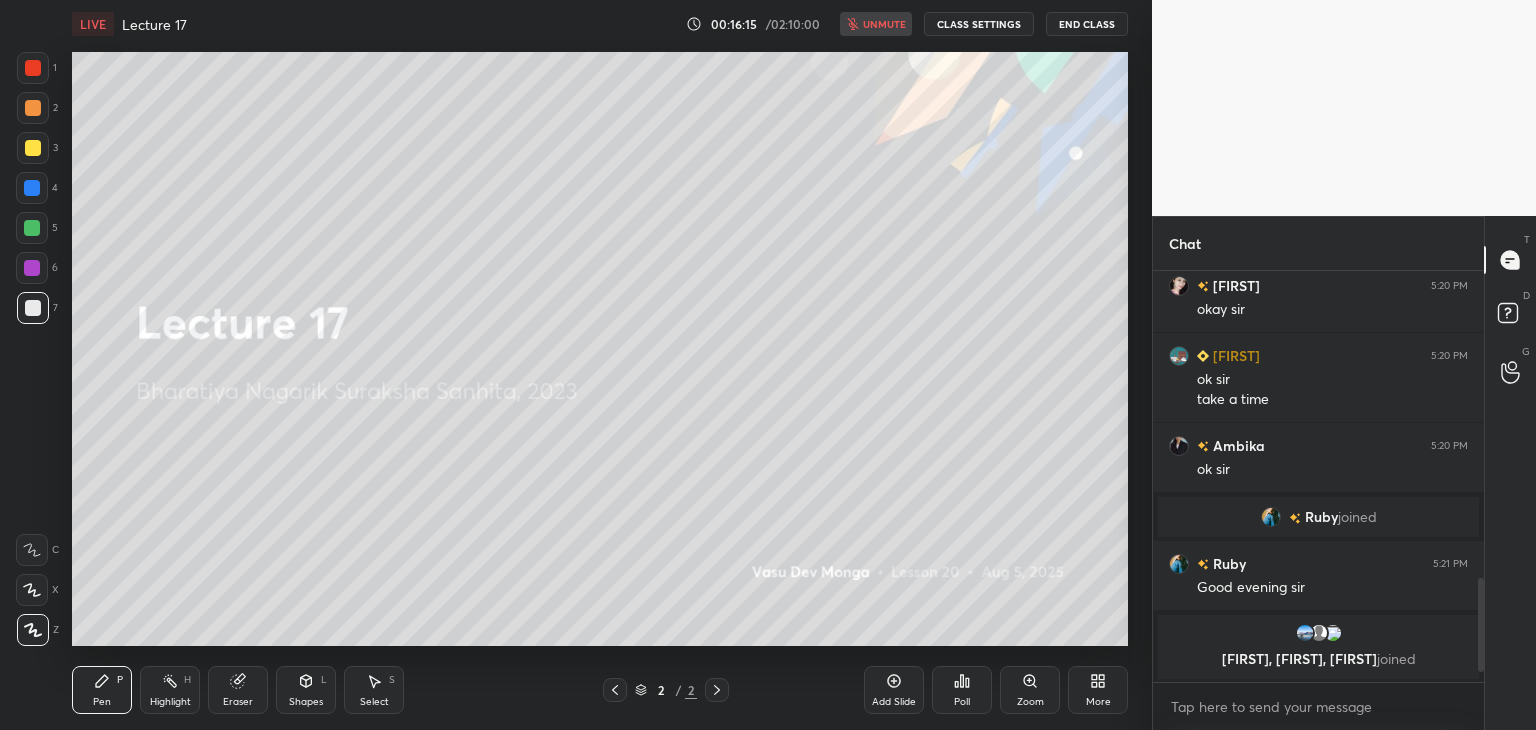 type on "x" 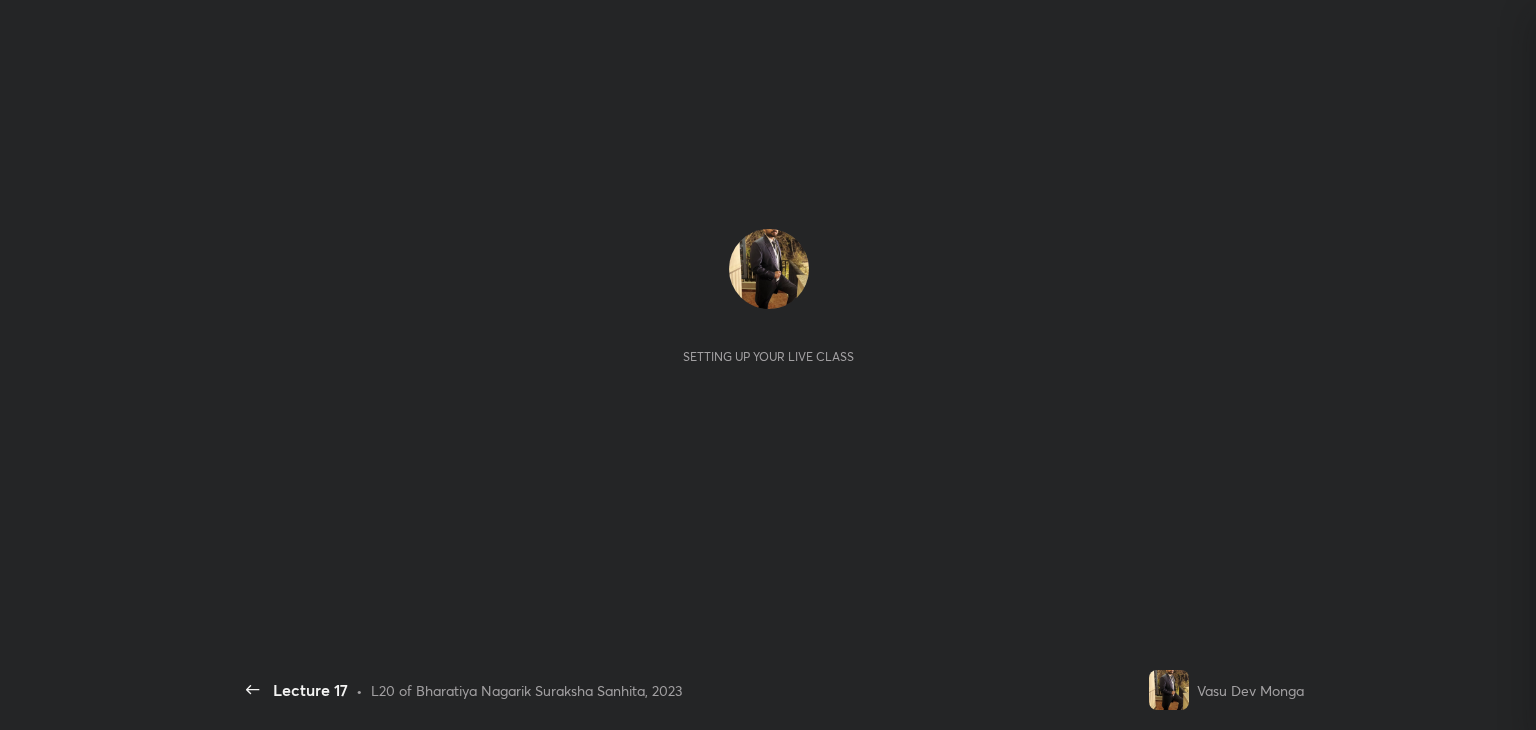 scroll, scrollTop: 0, scrollLeft: 0, axis: both 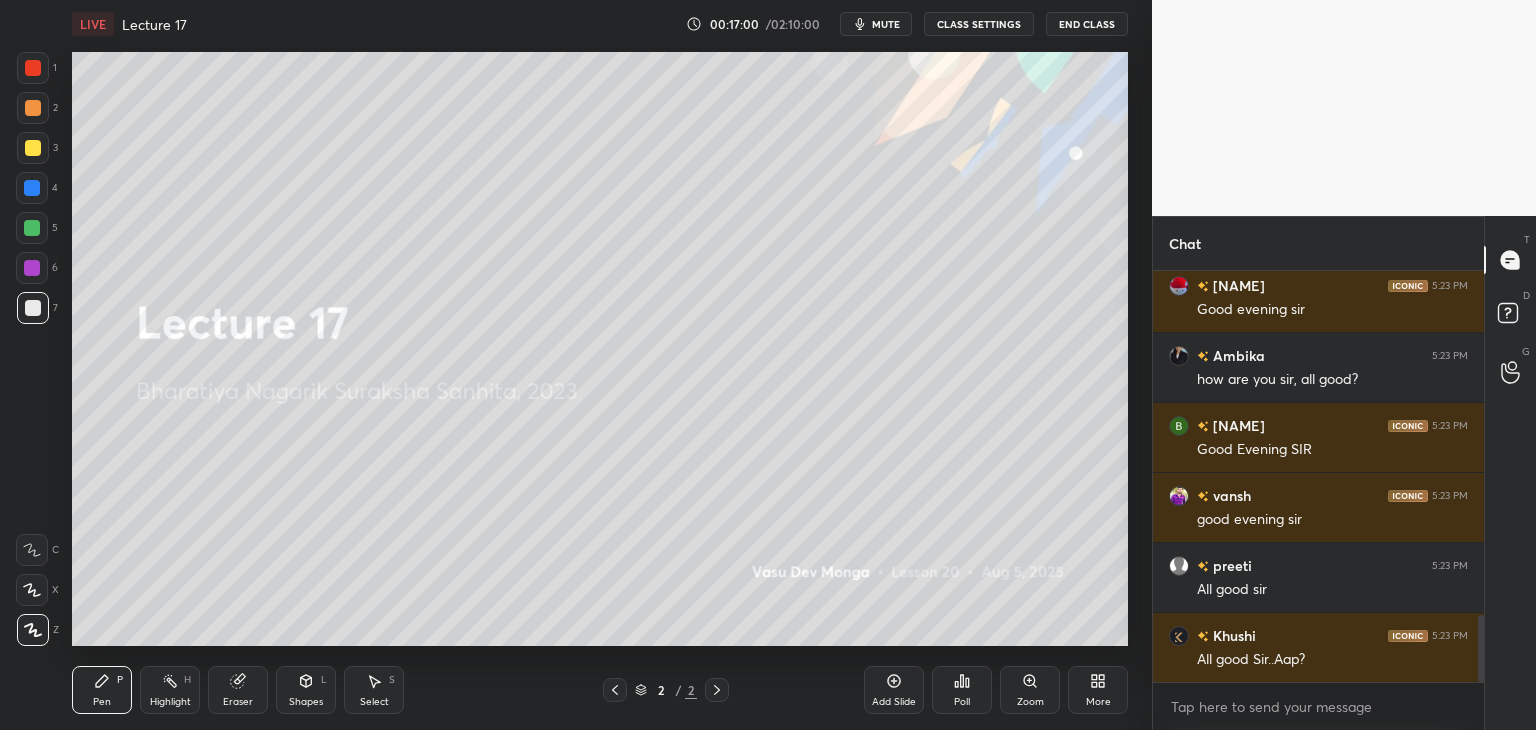 click at bounding box center (33, 108) 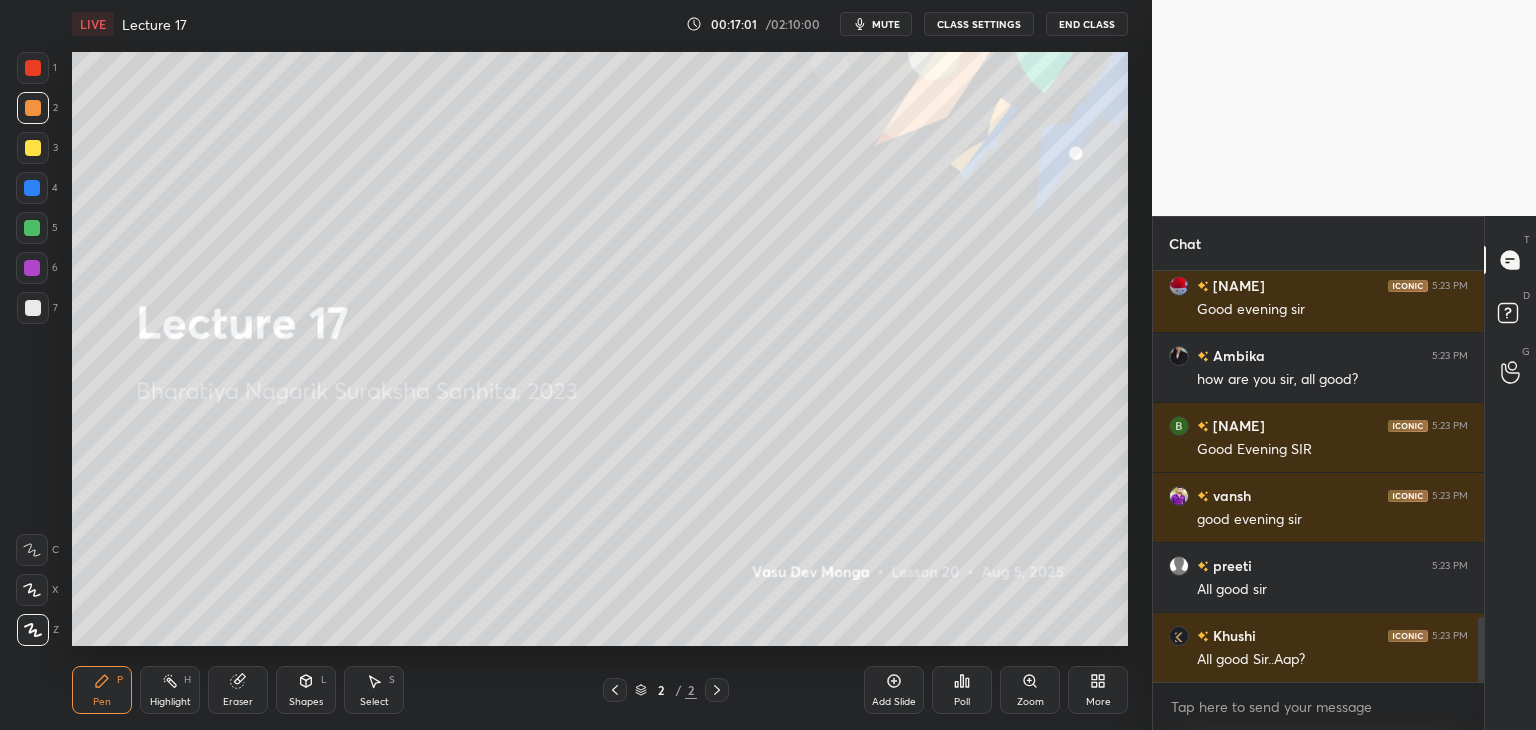 scroll 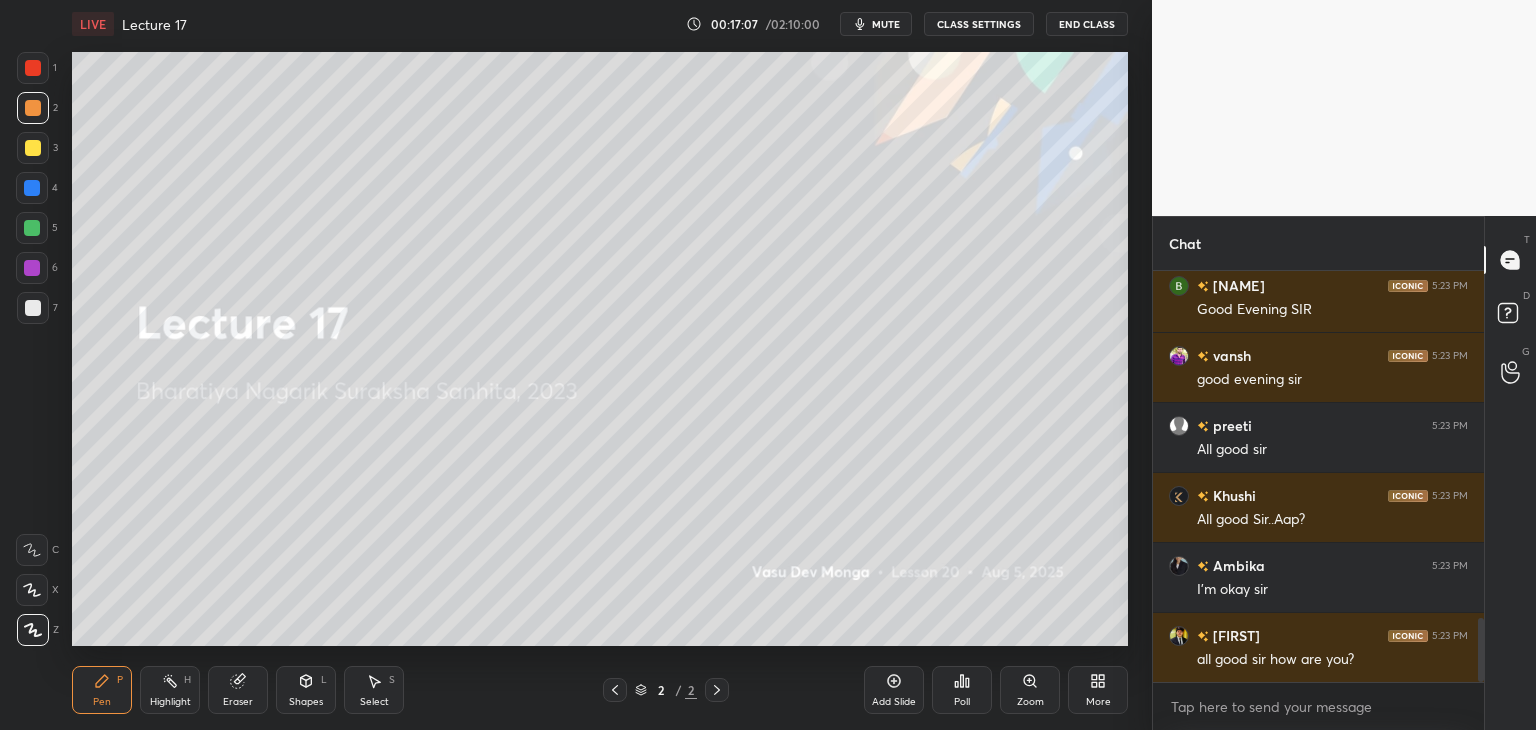 click at bounding box center (33, 308) 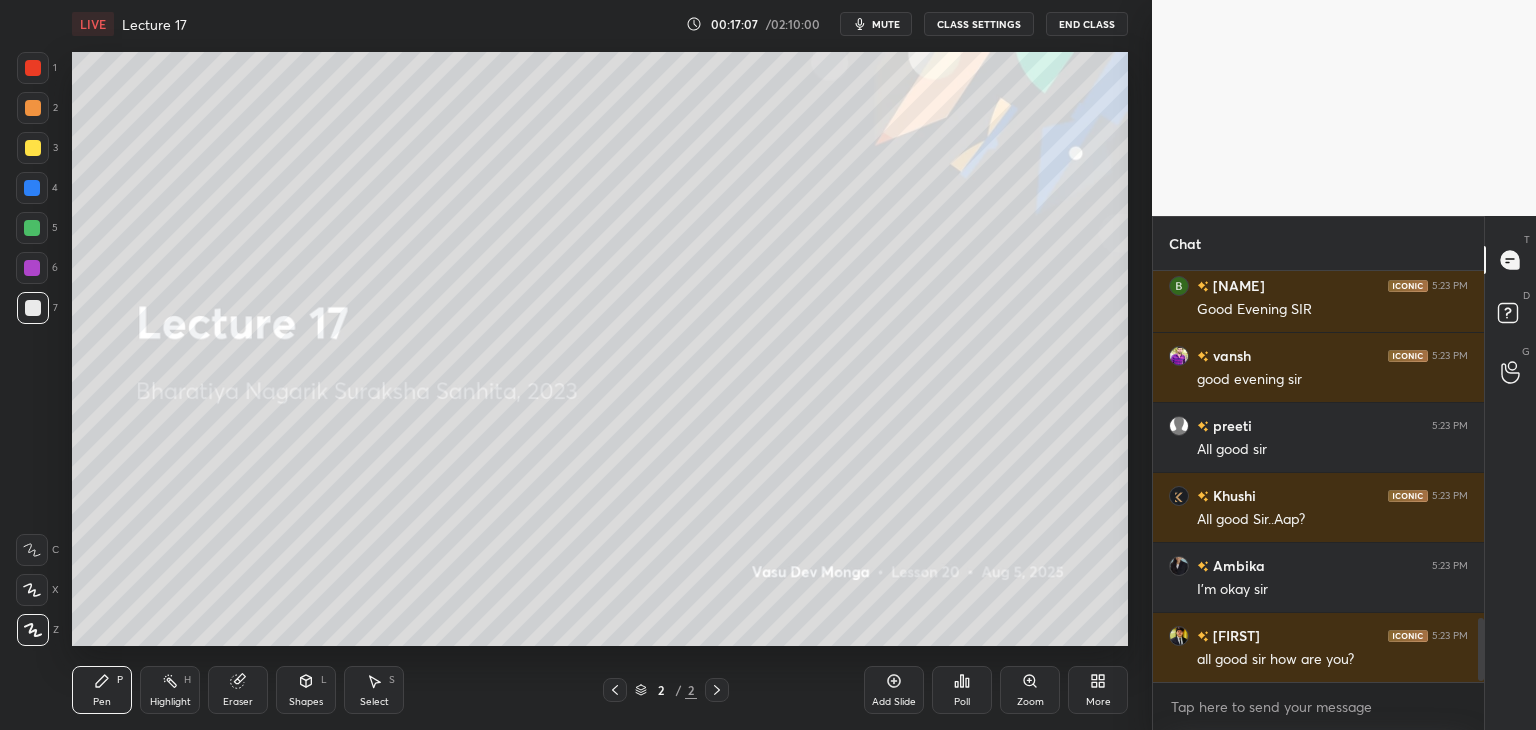 click at bounding box center (33, 630) 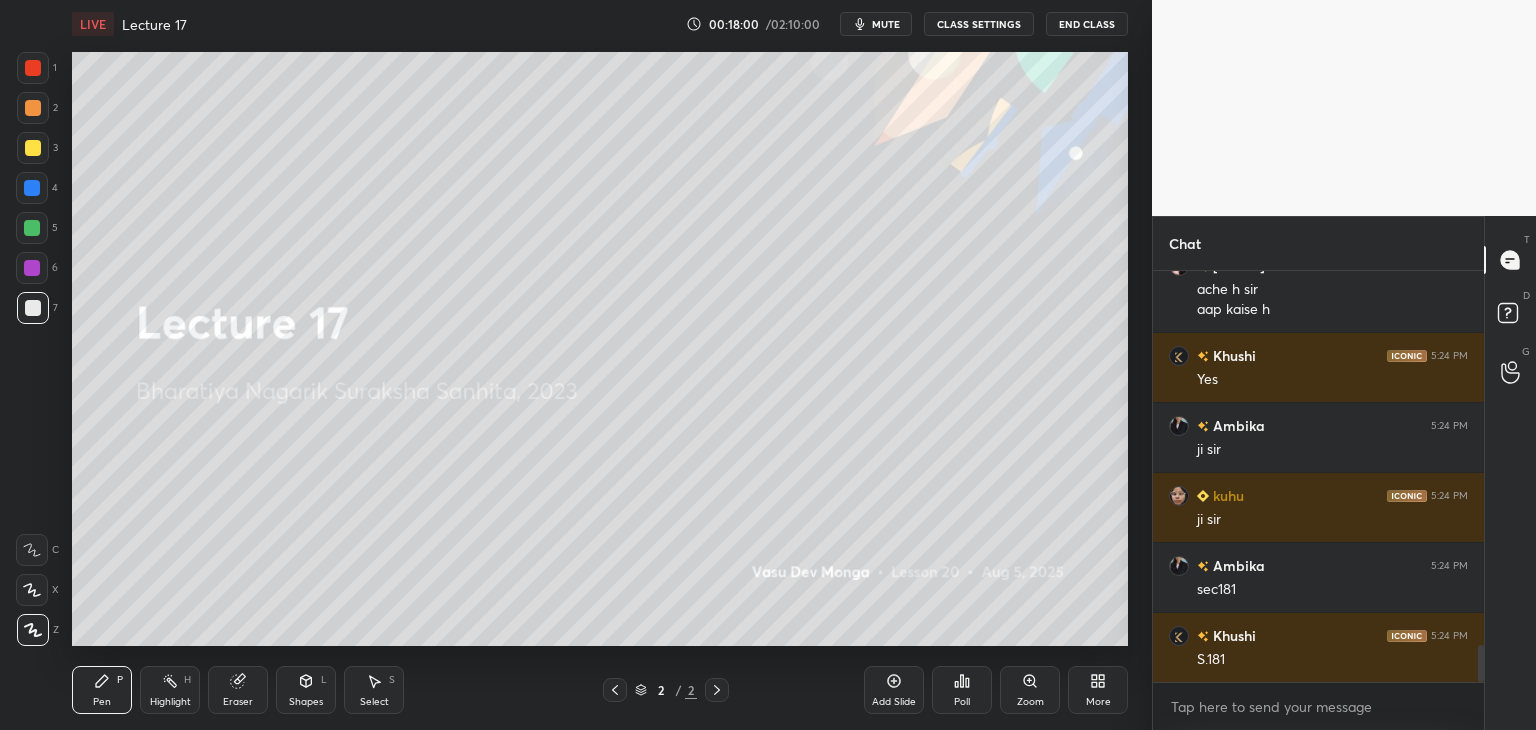 scroll, scrollTop: 4160, scrollLeft: 0, axis: vertical 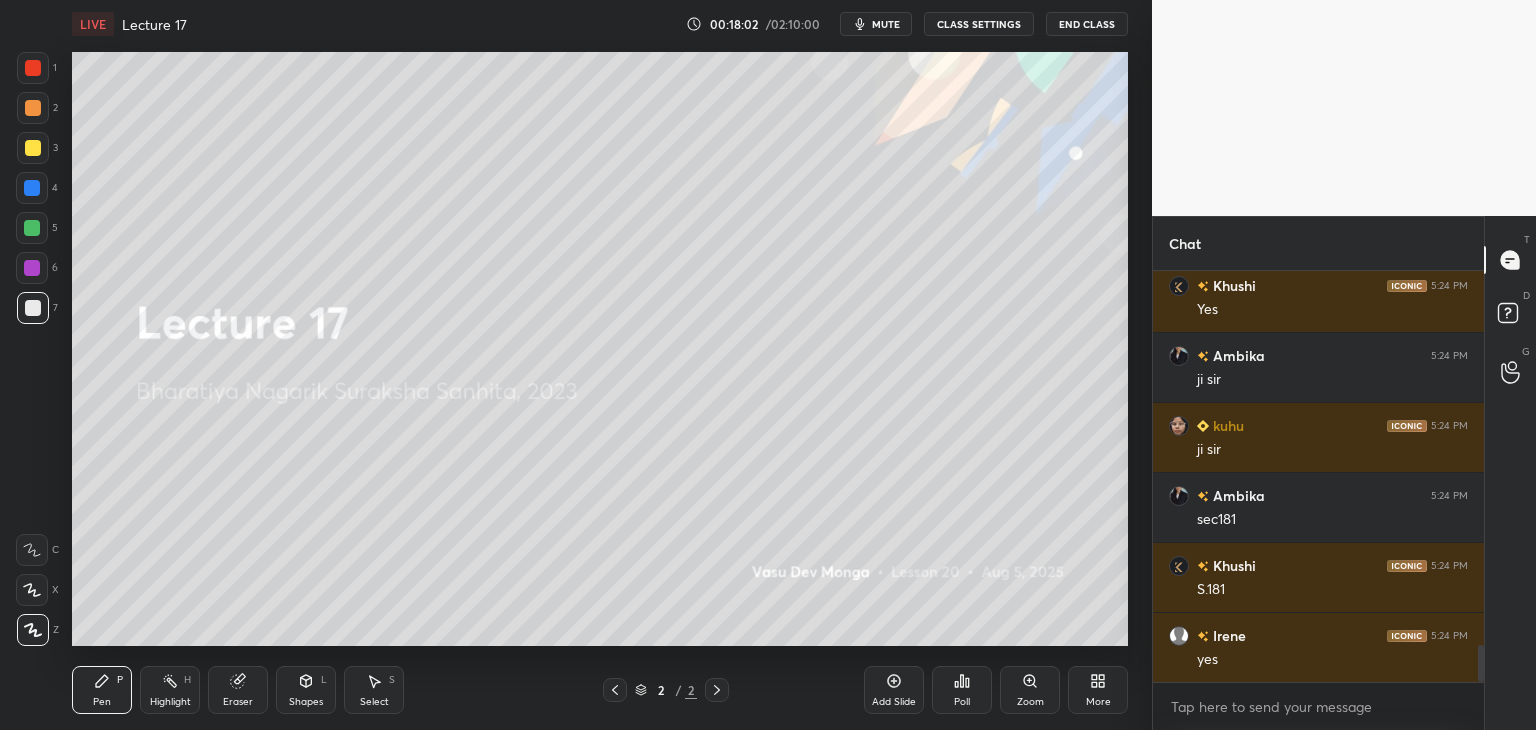 click on "Add Slide" at bounding box center [894, 690] 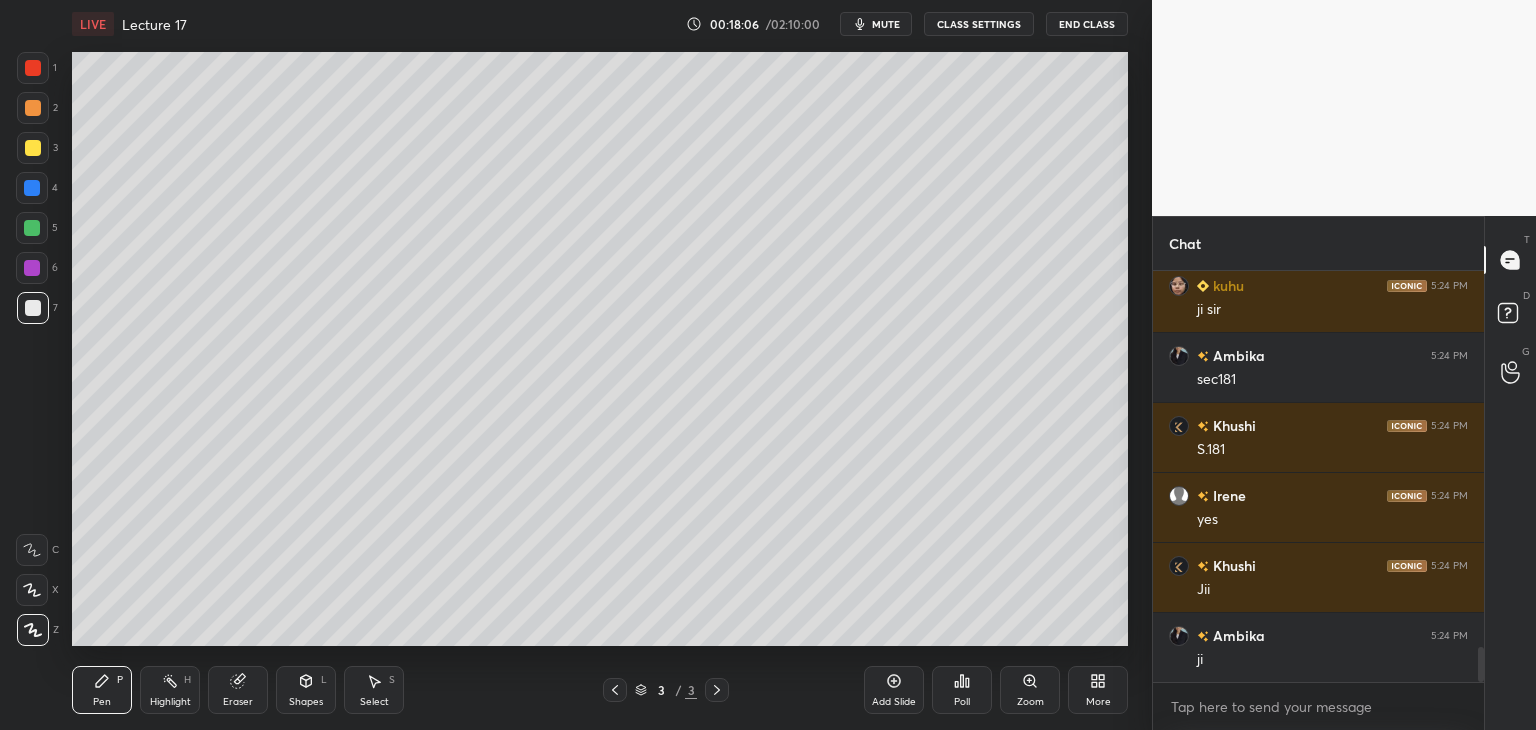 scroll, scrollTop: 4370, scrollLeft: 0, axis: vertical 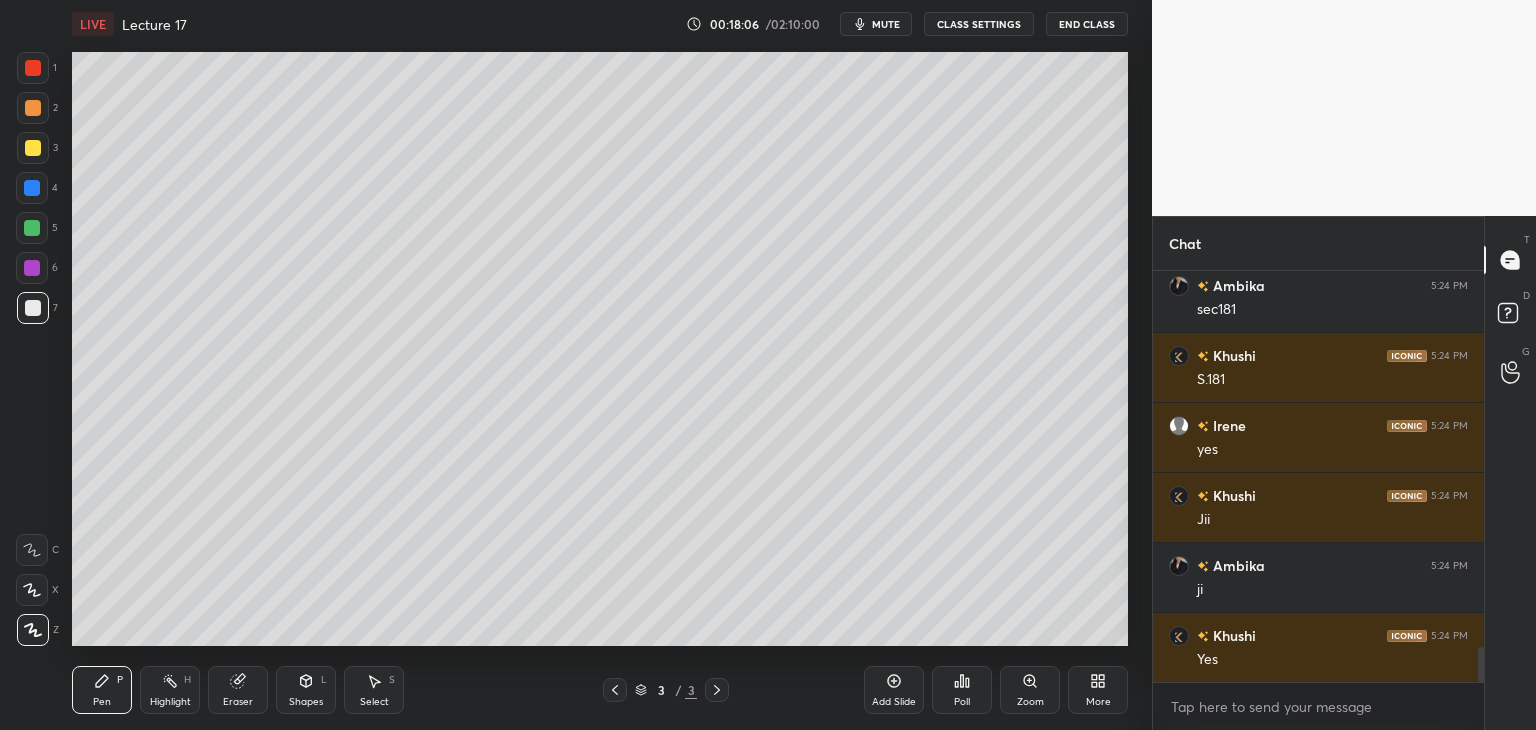 click at bounding box center [33, 68] 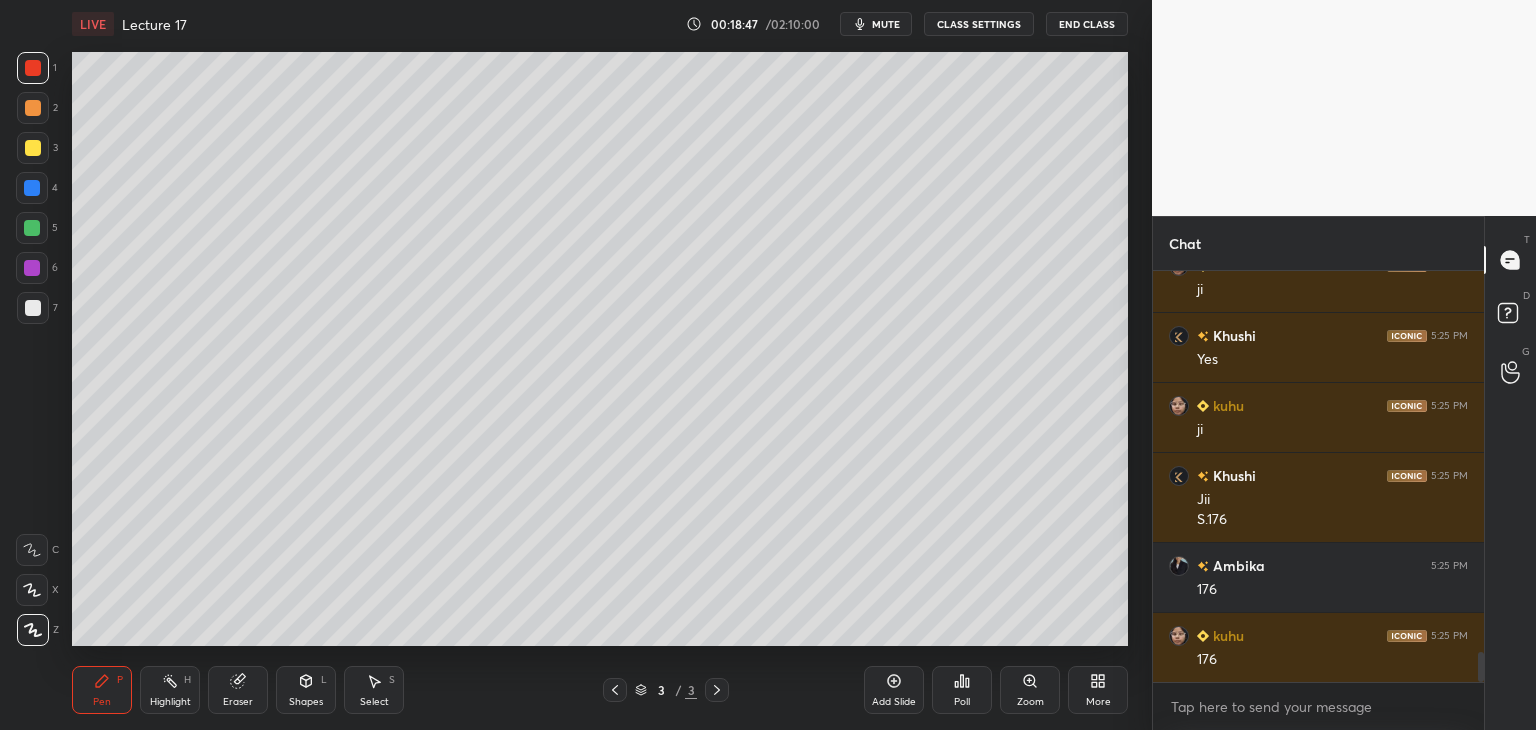 scroll, scrollTop: 5230, scrollLeft: 0, axis: vertical 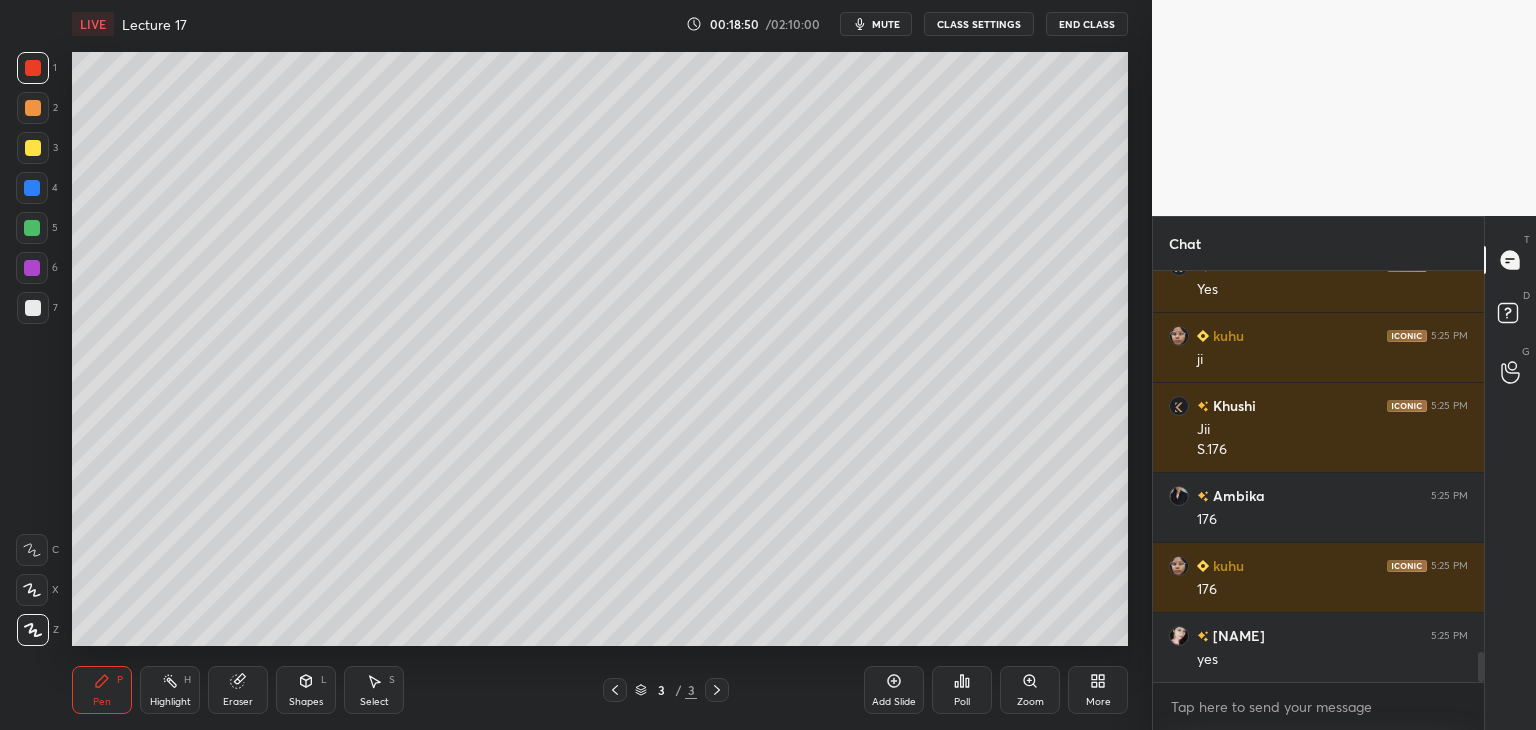 click at bounding box center (32, 268) 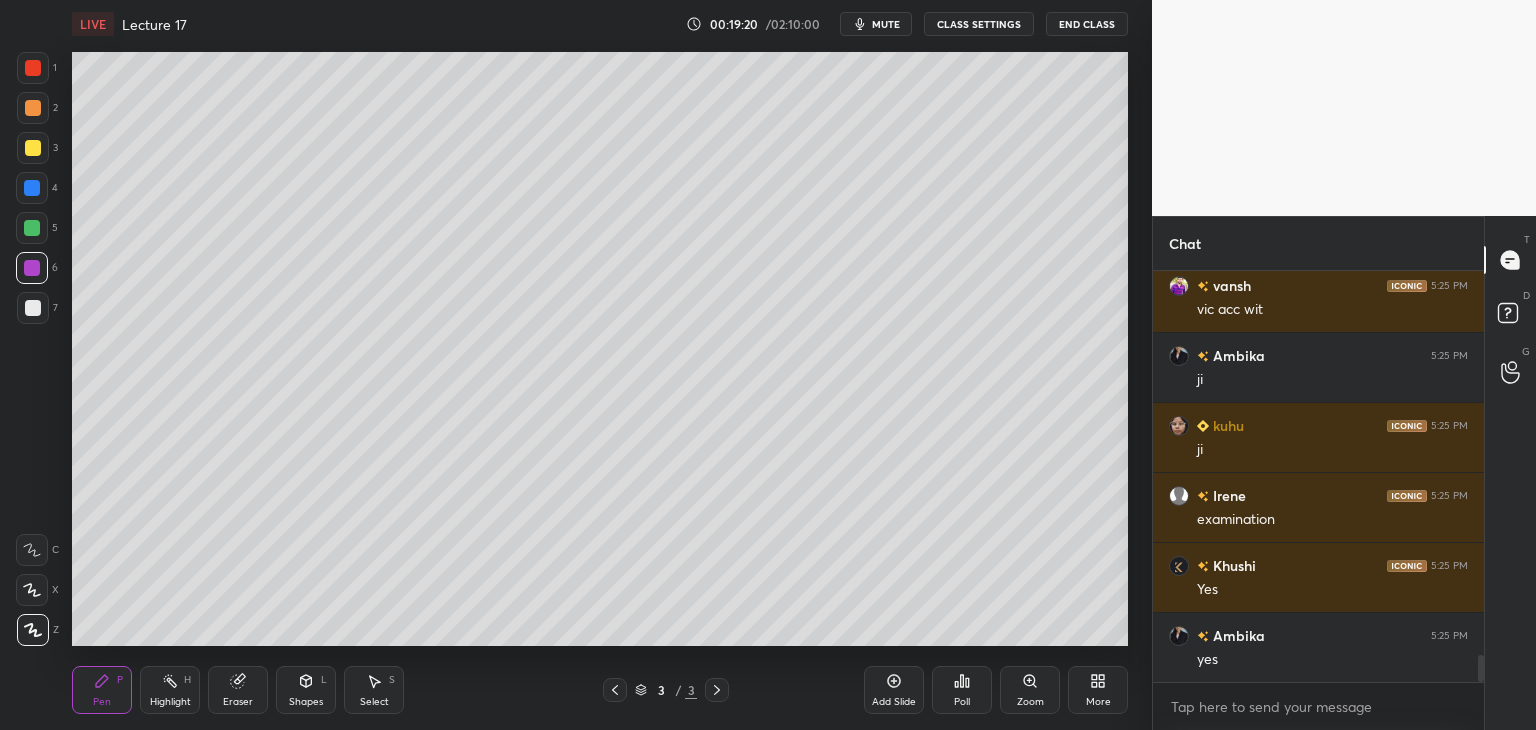 scroll, scrollTop: 5860, scrollLeft: 0, axis: vertical 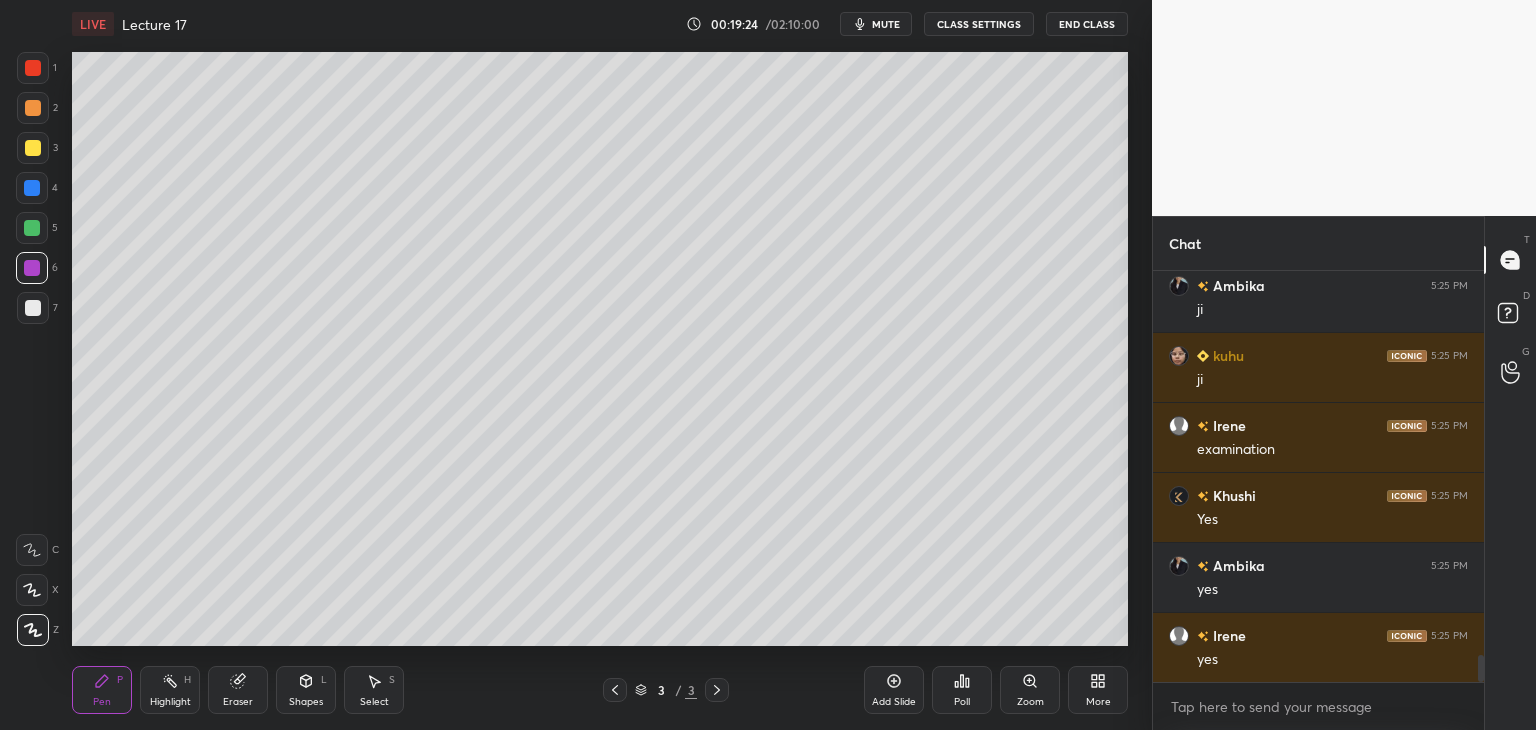 click at bounding box center [33, 308] 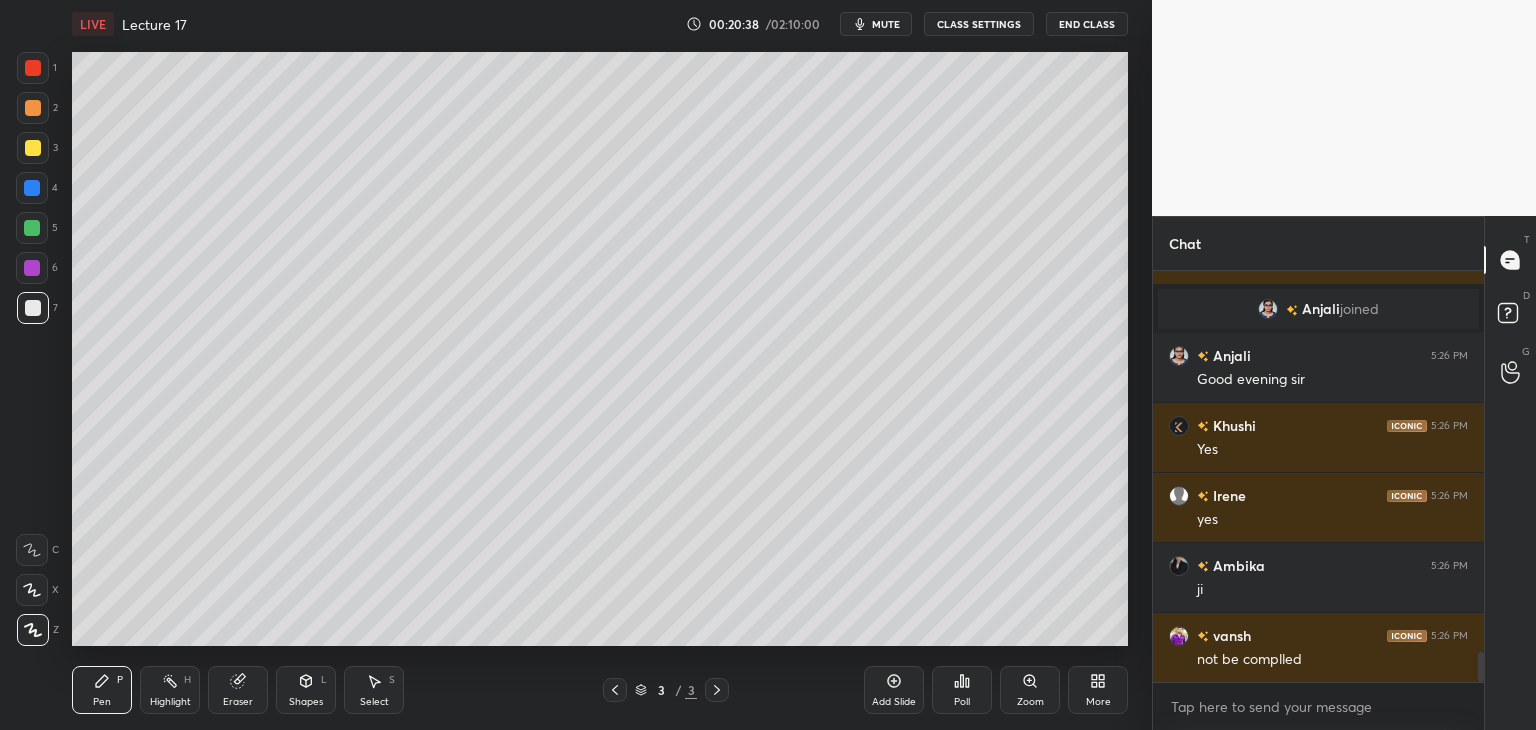 scroll, scrollTop: 5236, scrollLeft: 0, axis: vertical 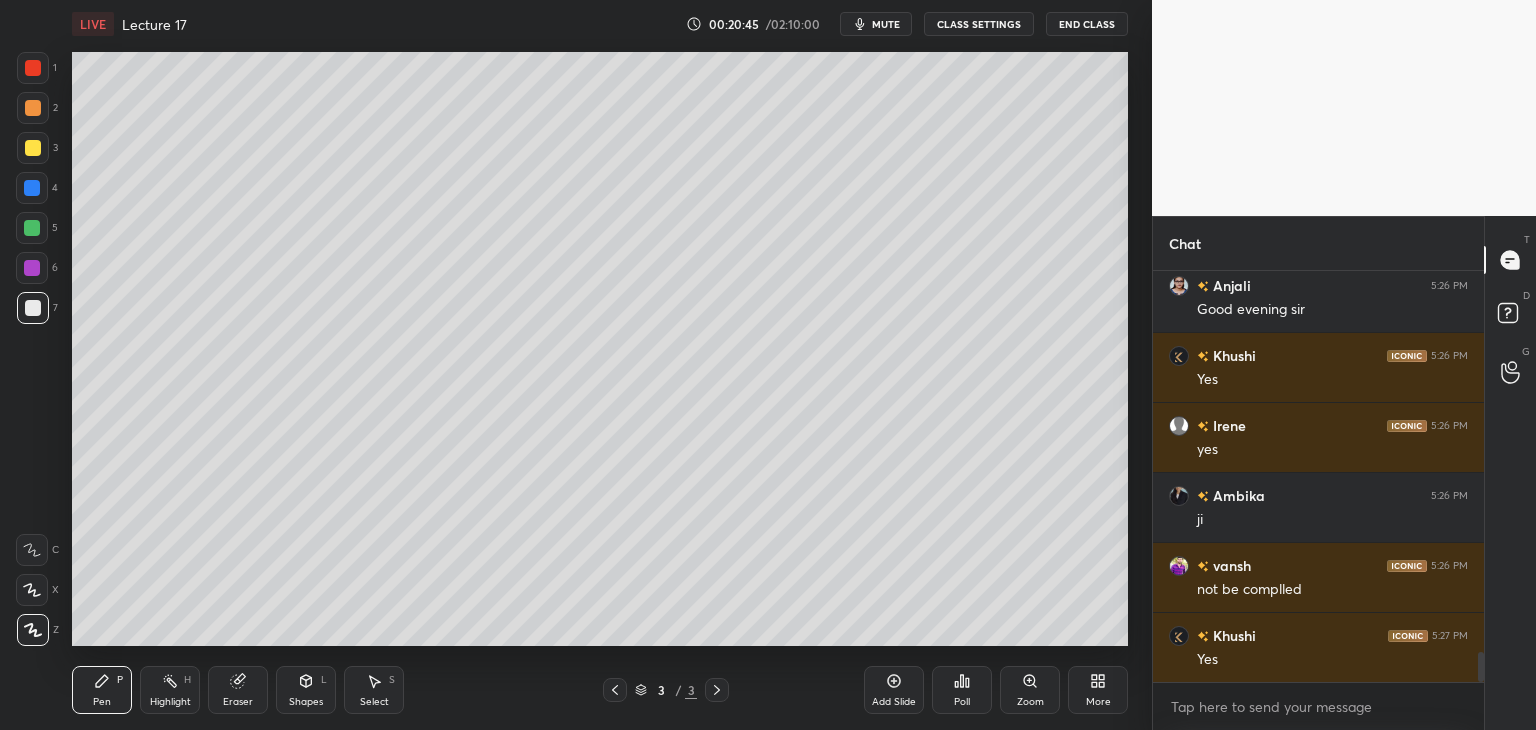 click on "Add Slide" at bounding box center (894, 690) 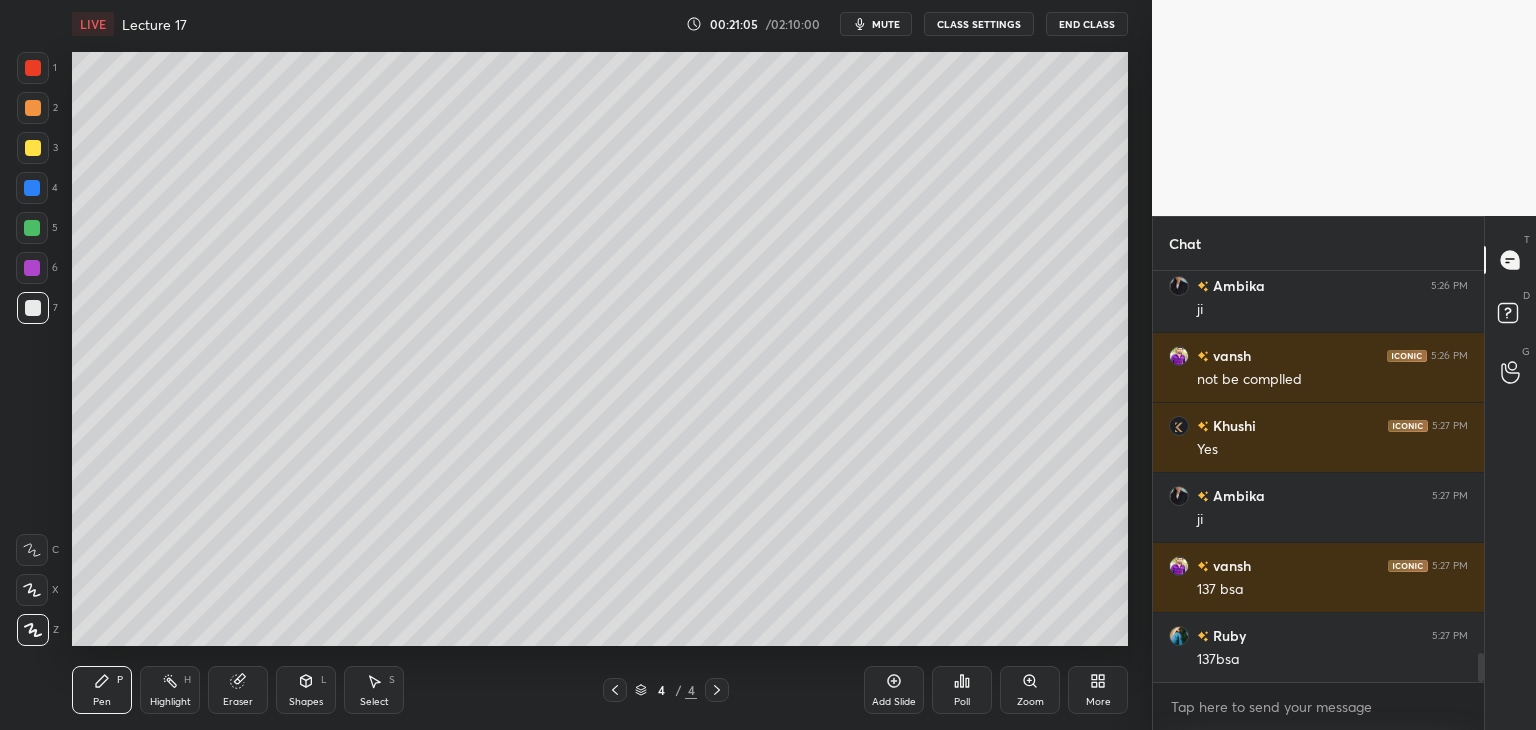 scroll, scrollTop: 5516, scrollLeft: 0, axis: vertical 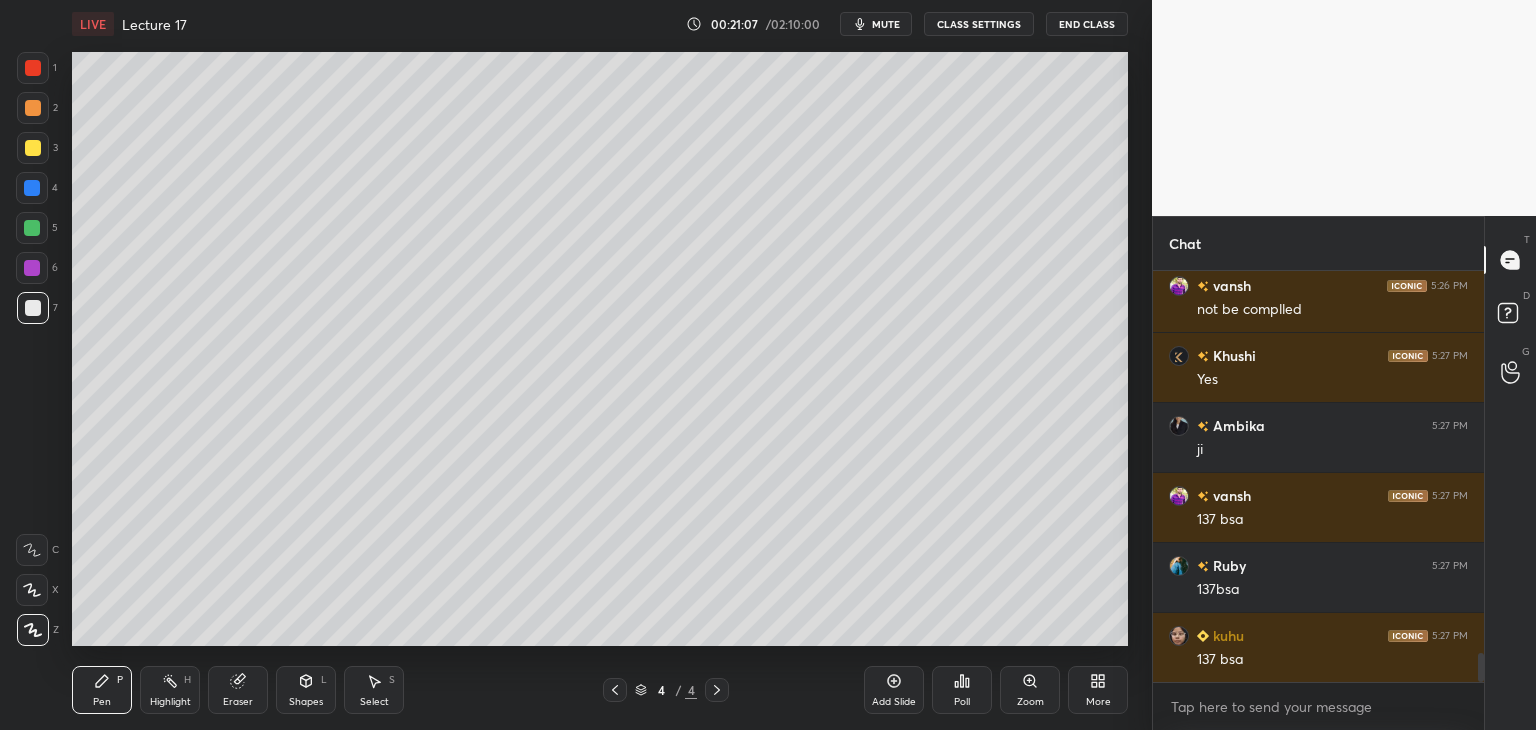 click at bounding box center [32, 228] 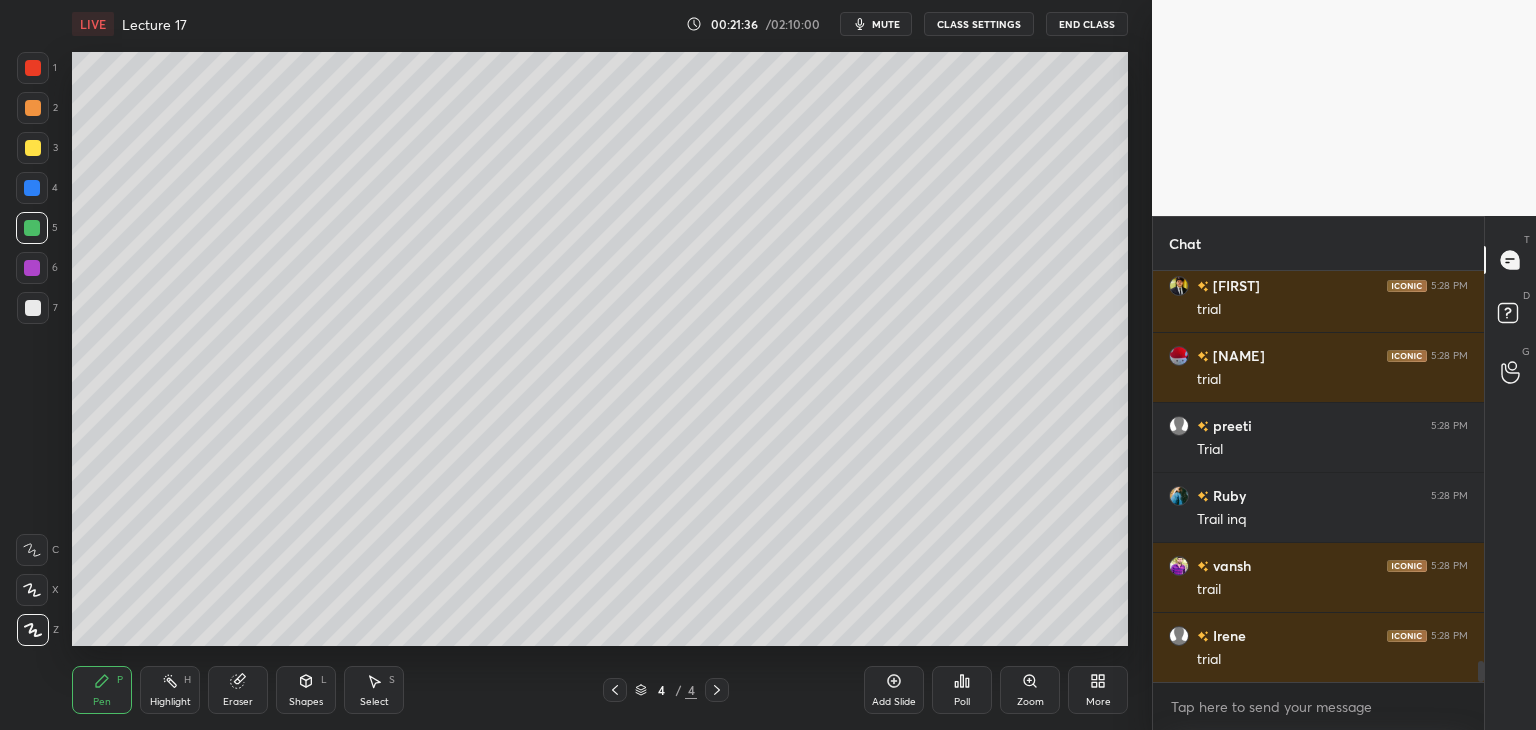 scroll, scrollTop: 7756, scrollLeft: 0, axis: vertical 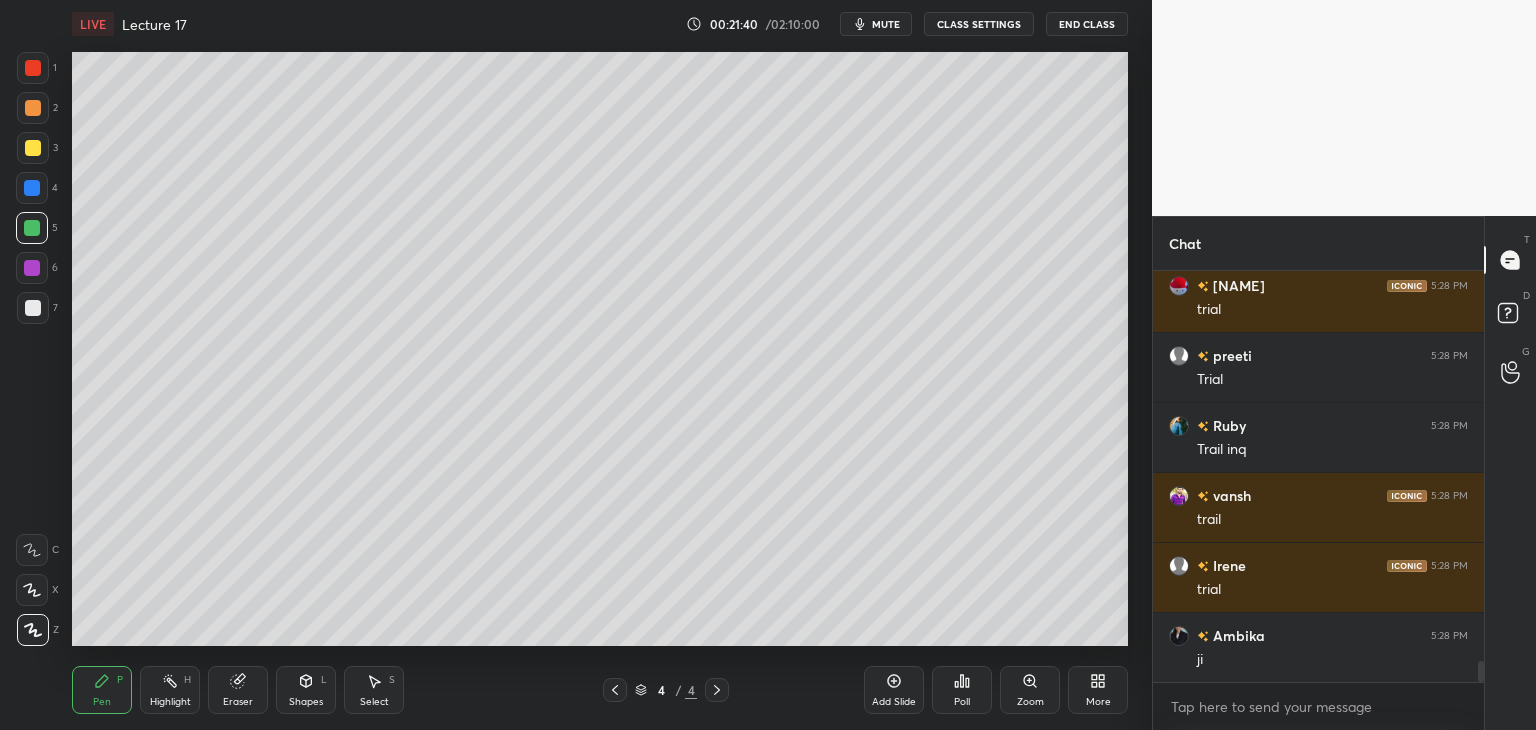 click at bounding box center [32, 268] 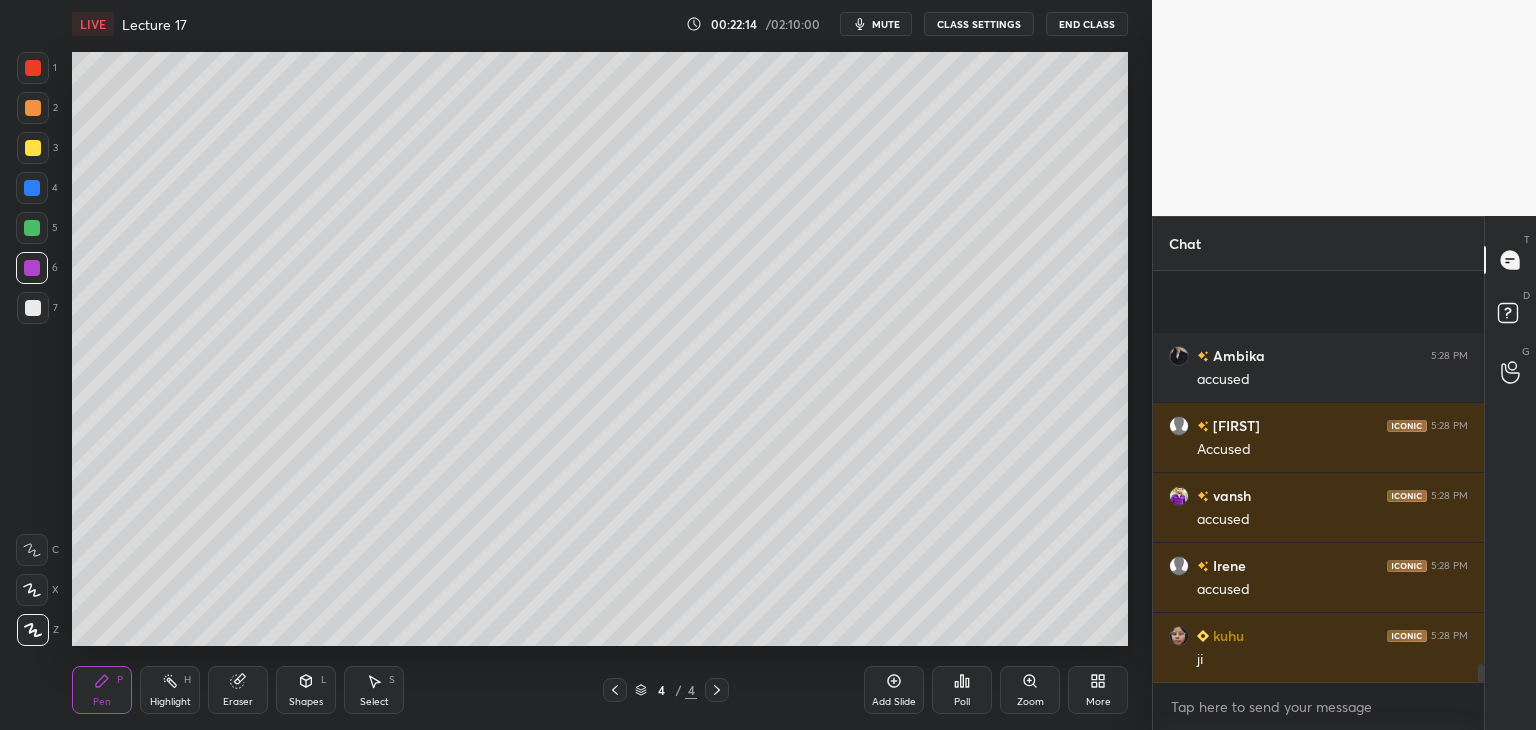 scroll, scrollTop: 9052, scrollLeft: 0, axis: vertical 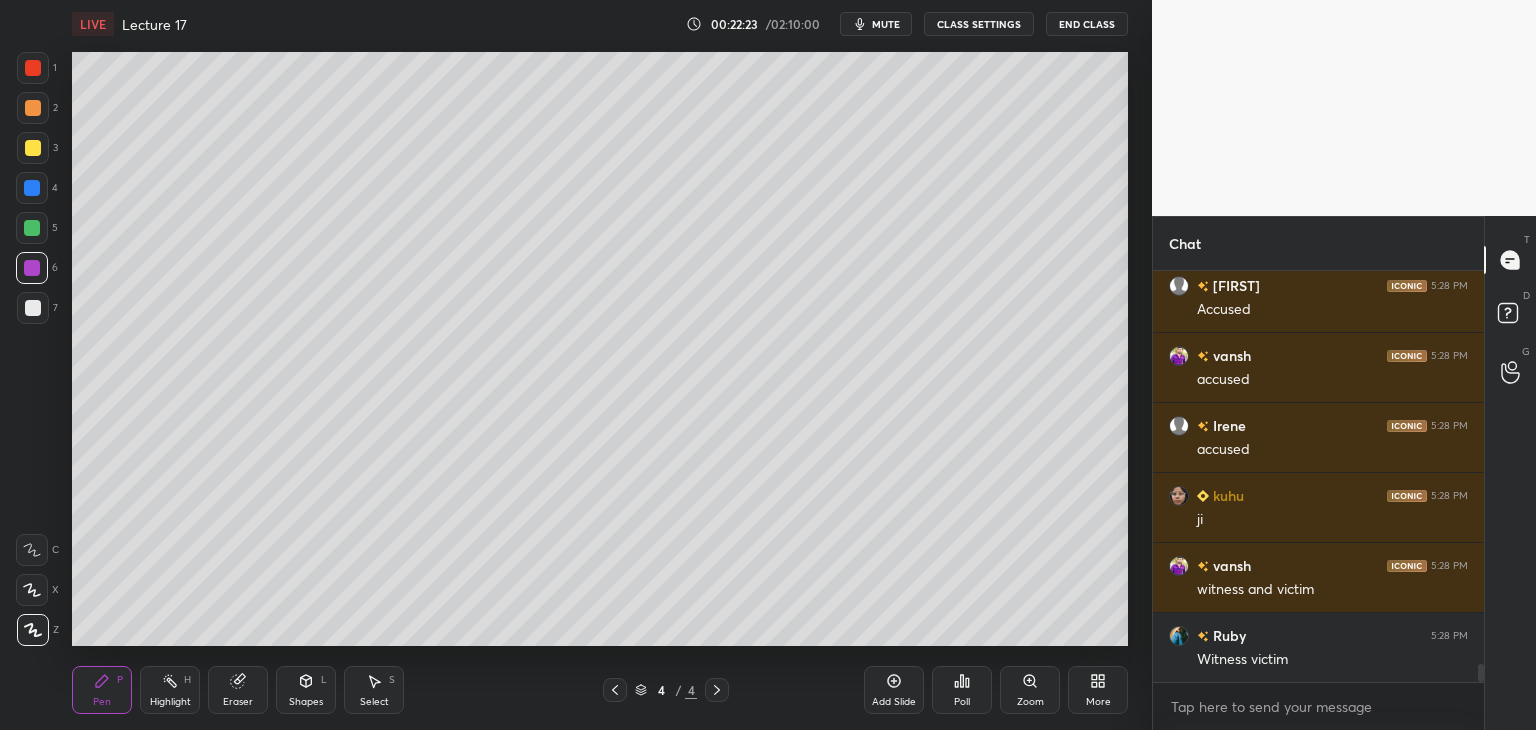 click at bounding box center [33, 308] 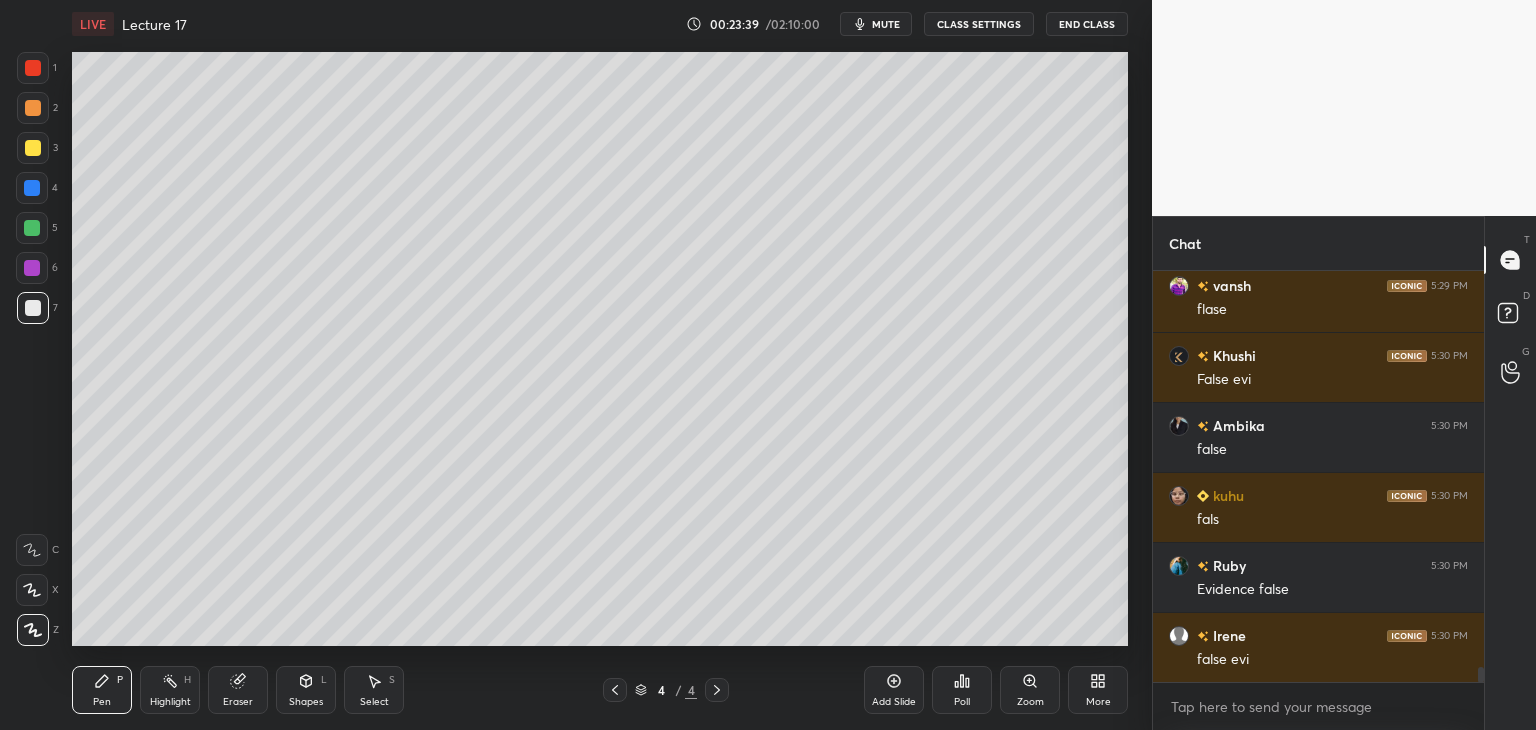 scroll, scrollTop: 11310, scrollLeft: 0, axis: vertical 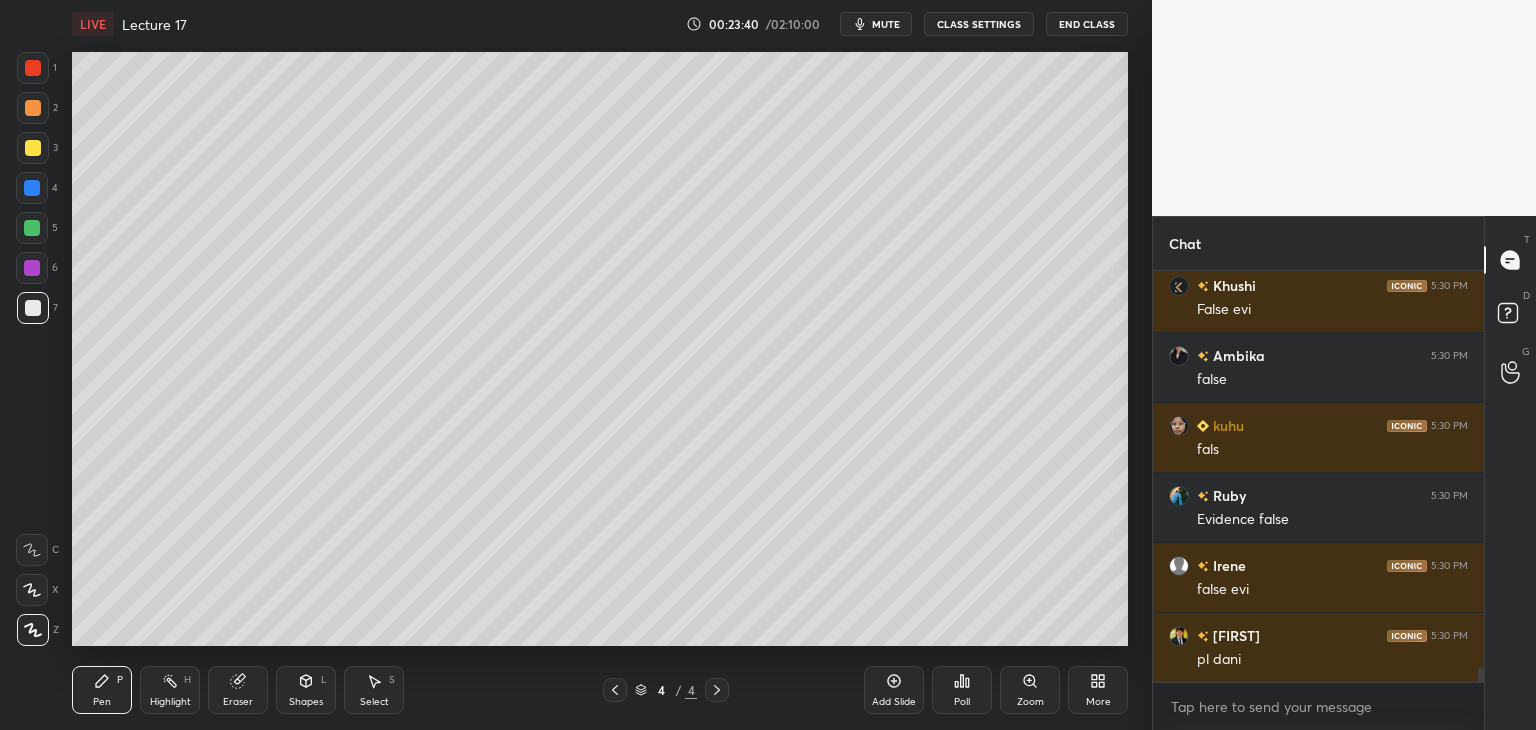 click 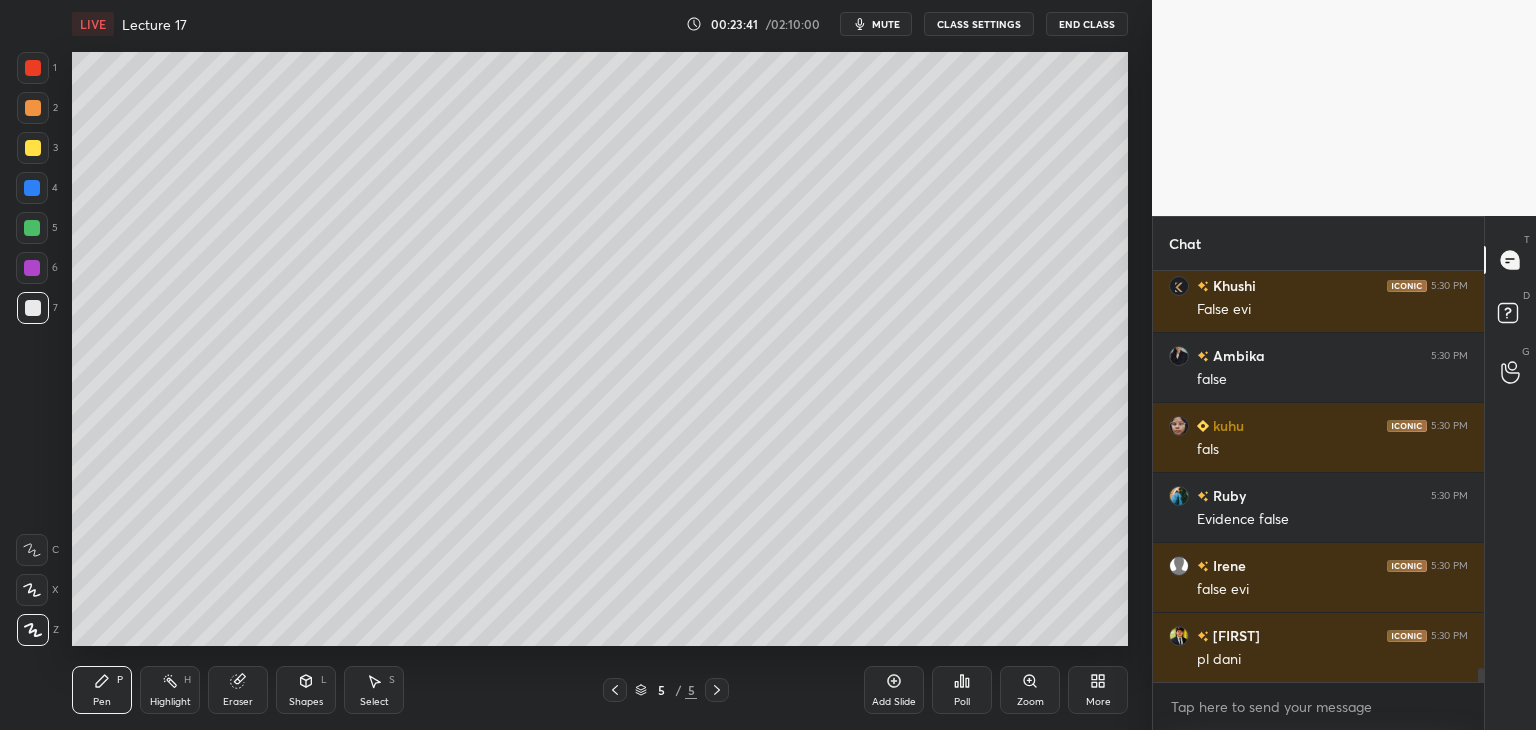 scroll, scrollTop: 11380, scrollLeft: 0, axis: vertical 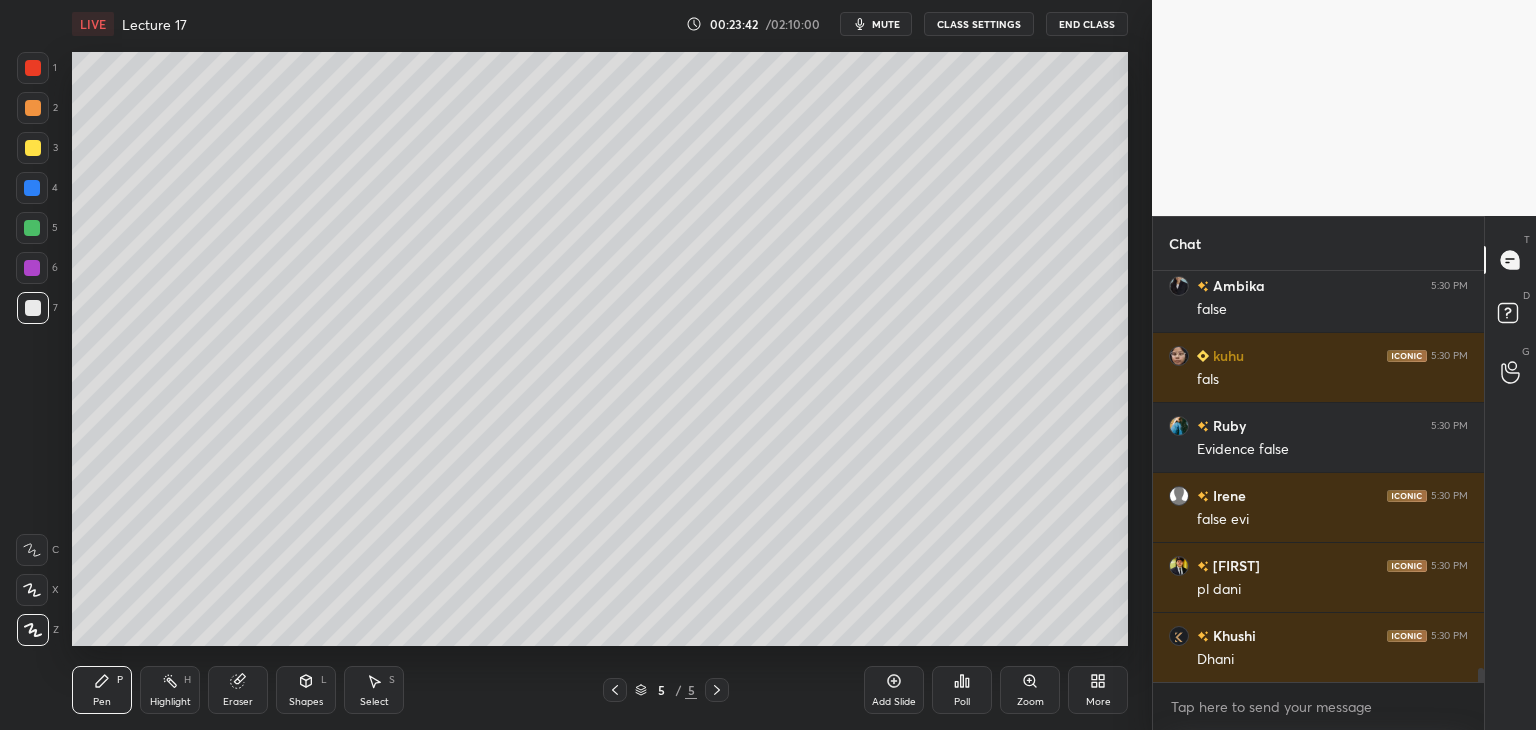 click at bounding box center (33, 68) 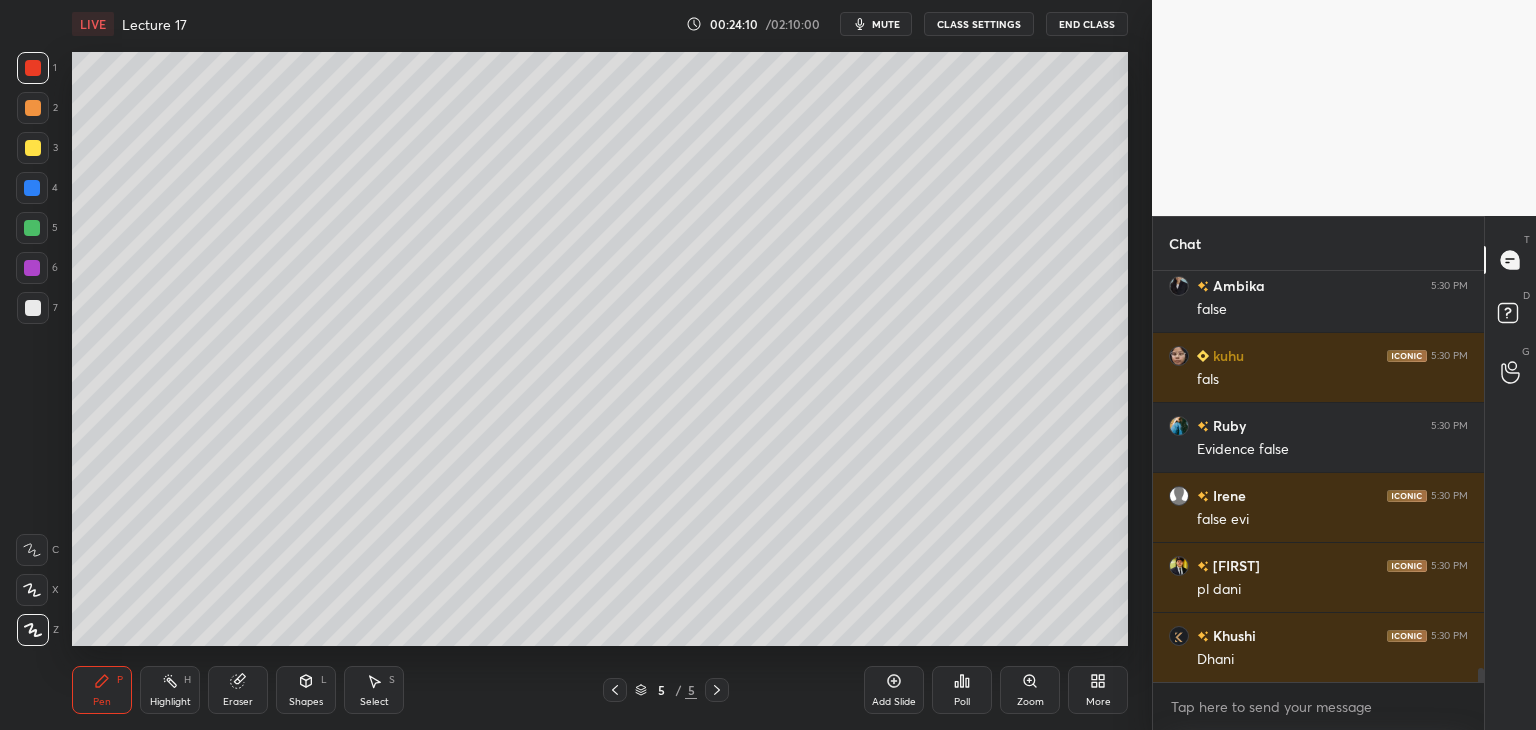 click at bounding box center (33, 148) 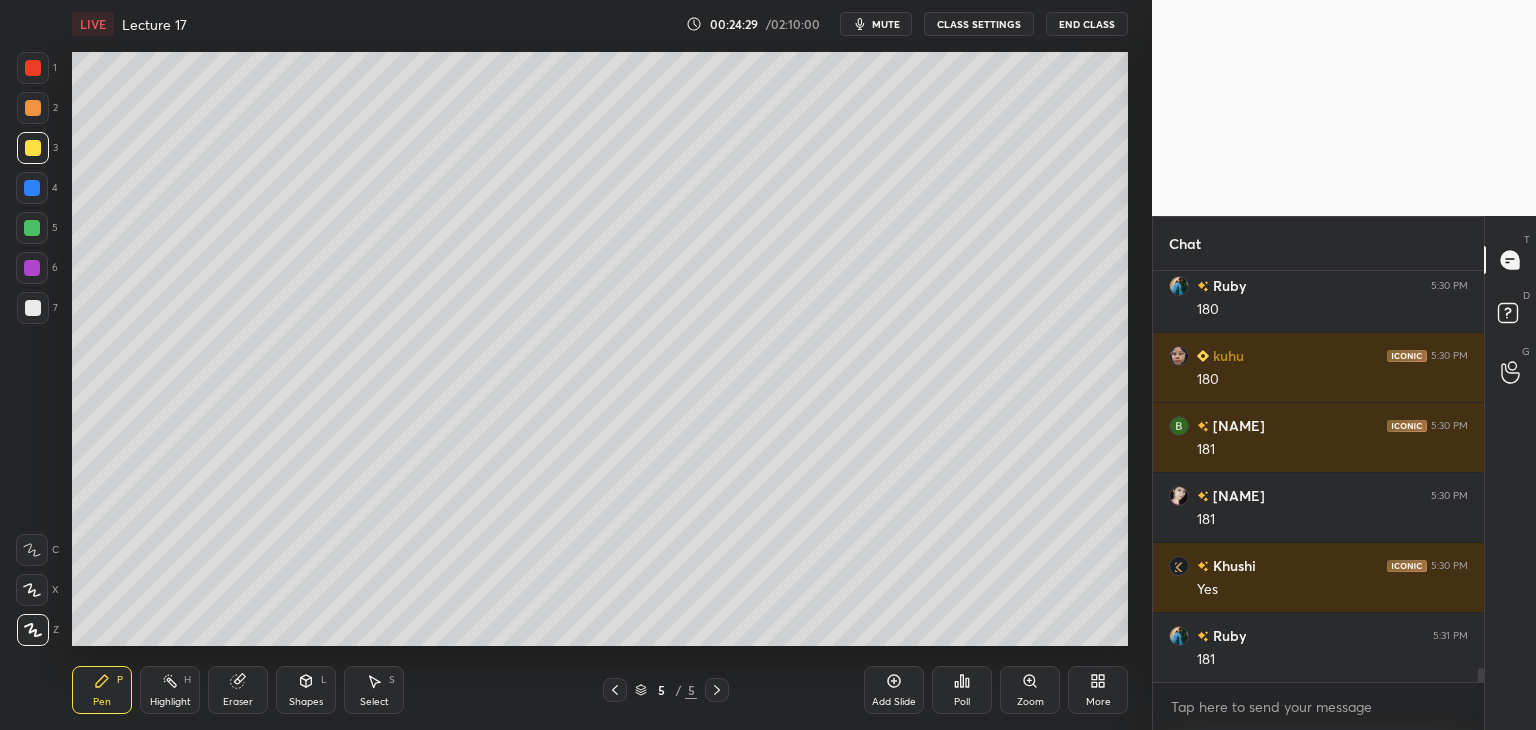 scroll, scrollTop: 11890, scrollLeft: 0, axis: vertical 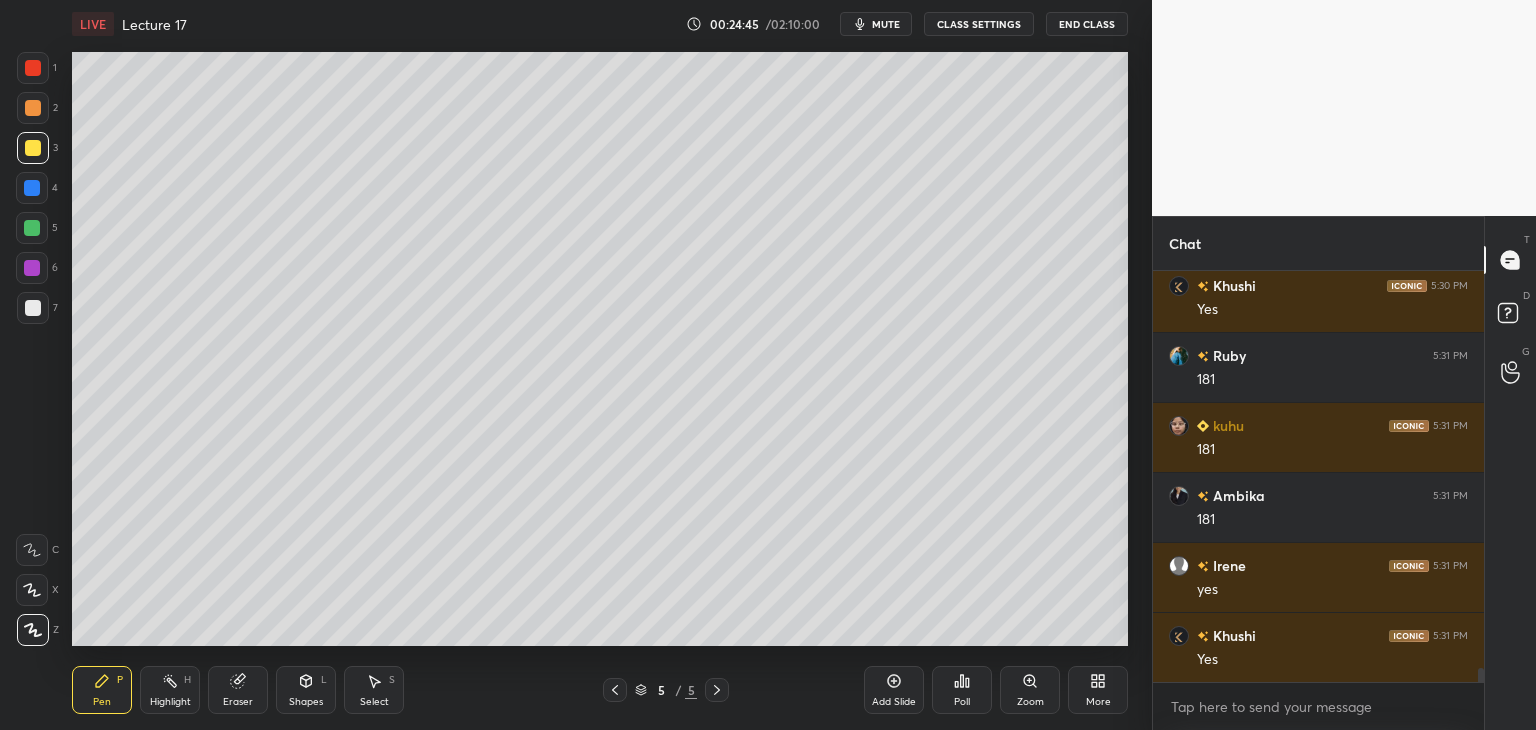 click at bounding box center (32, 188) 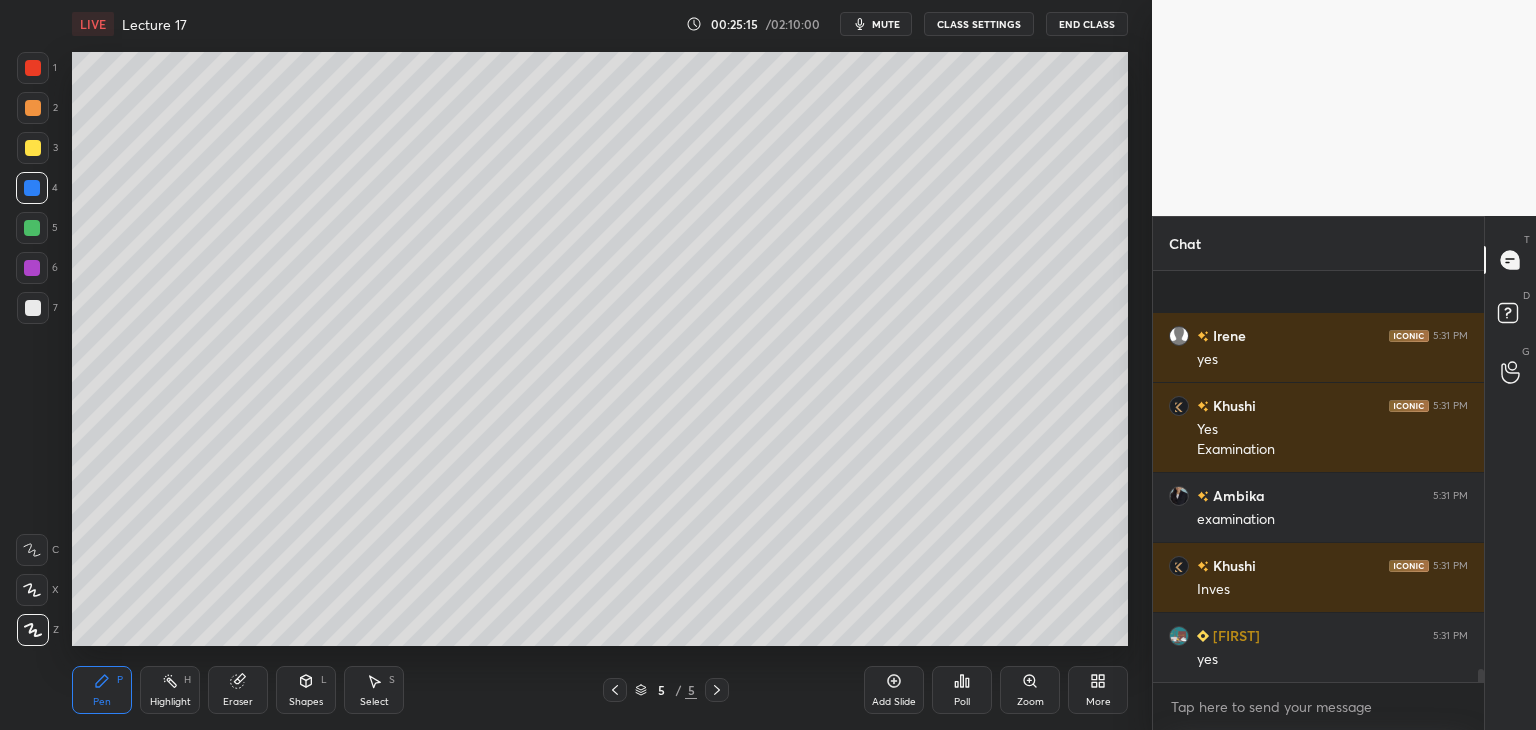scroll, scrollTop: 12470, scrollLeft: 0, axis: vertical 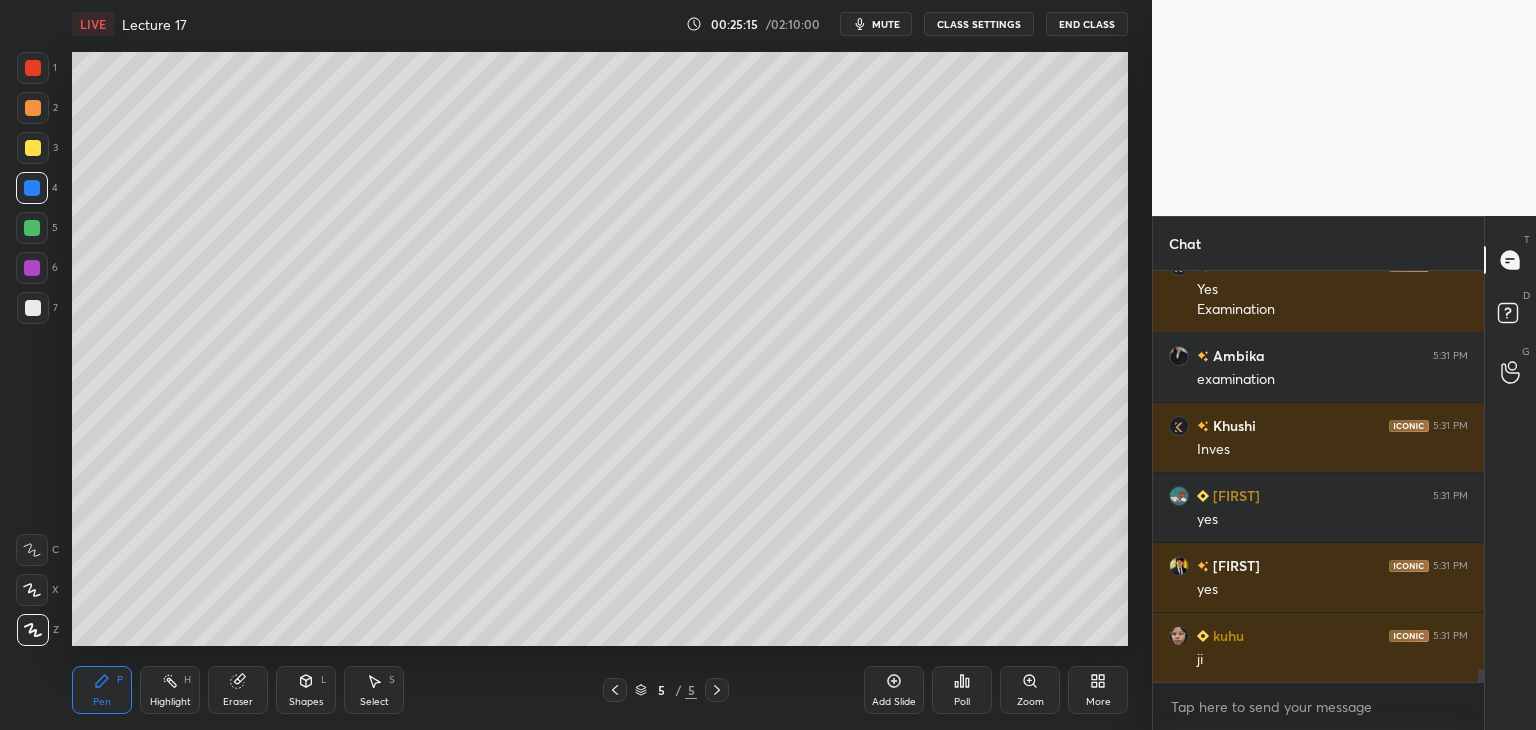 click on "Add Slide" at bounding box center (894, 690) 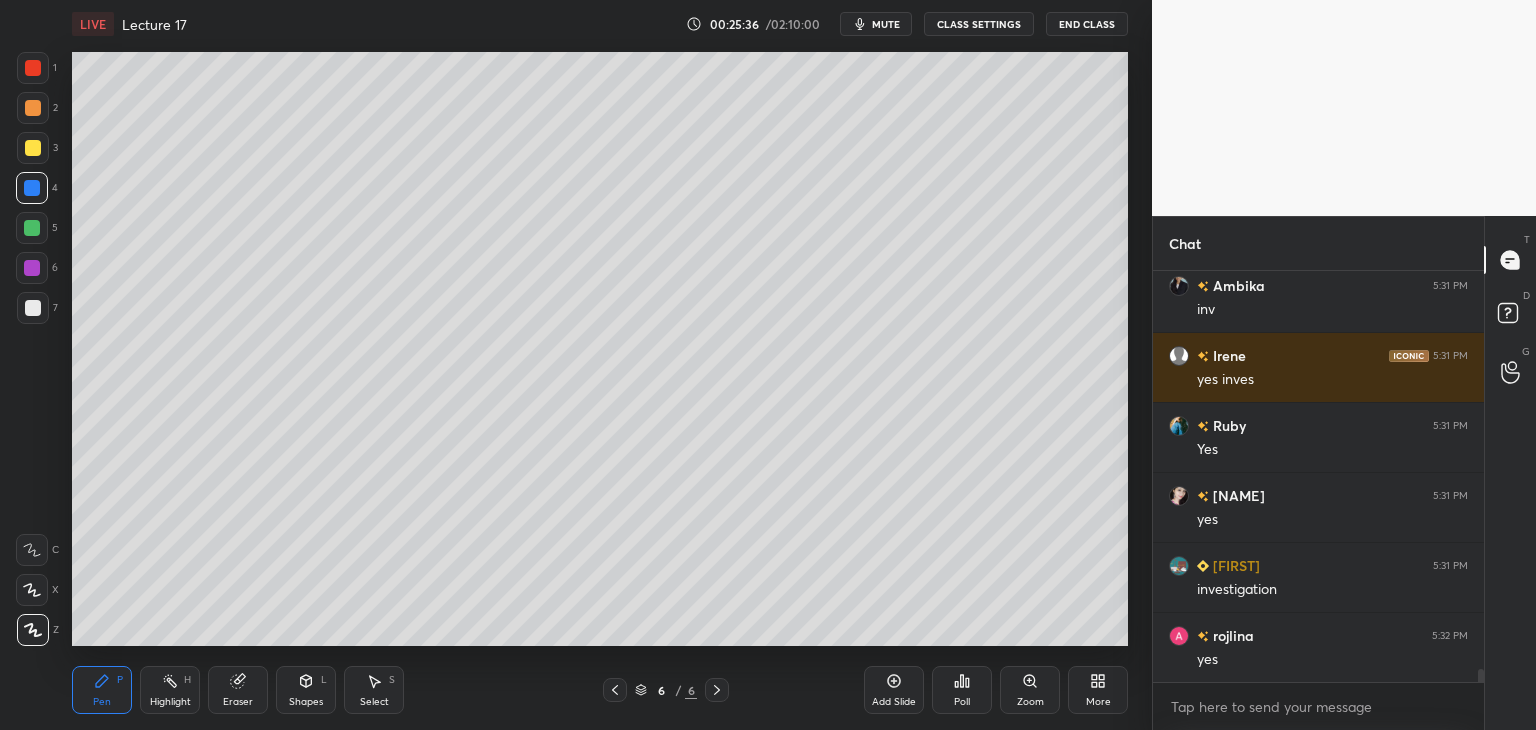 scroll, scrollTop: 12960, scrollLeft: 0, axis: vertical 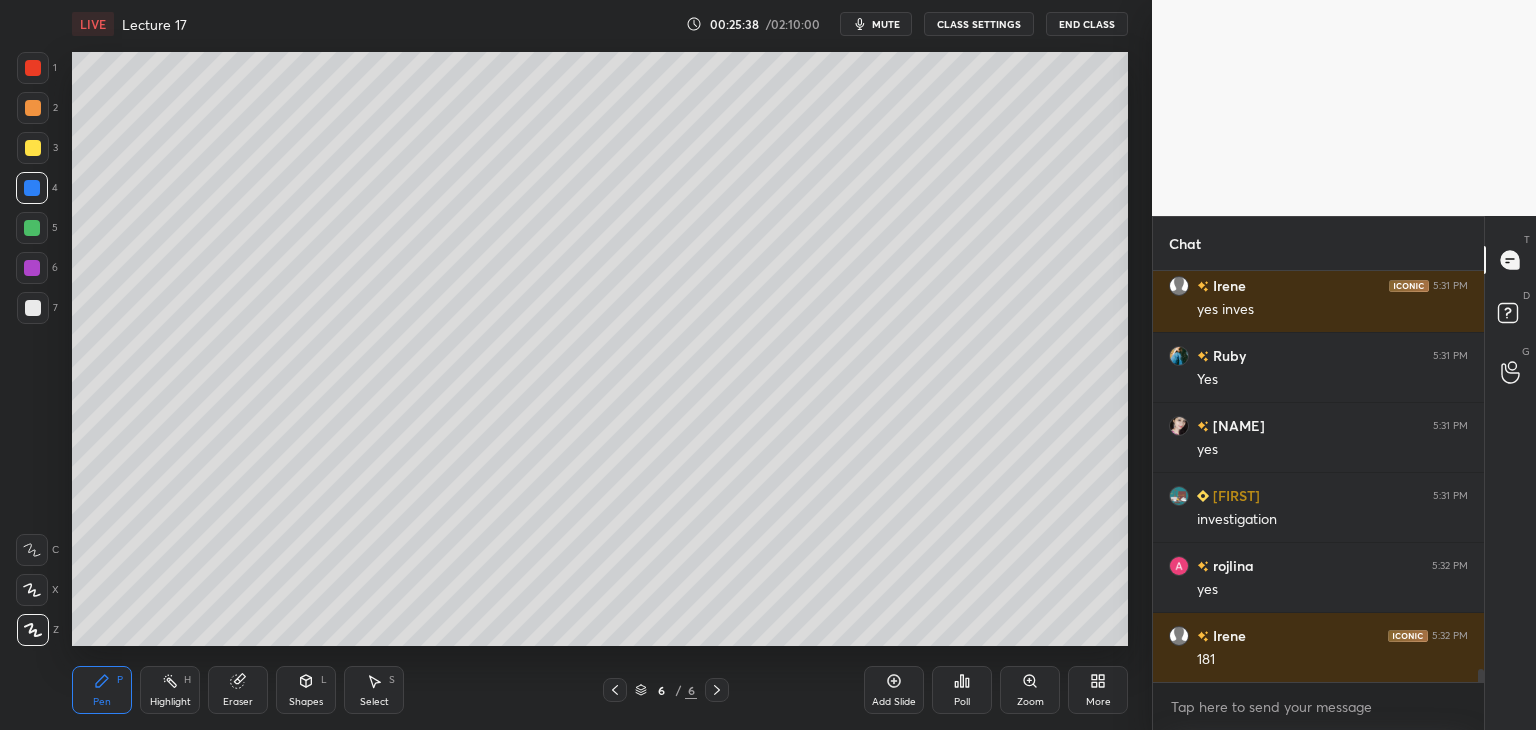click at bounding box center (32, 268) 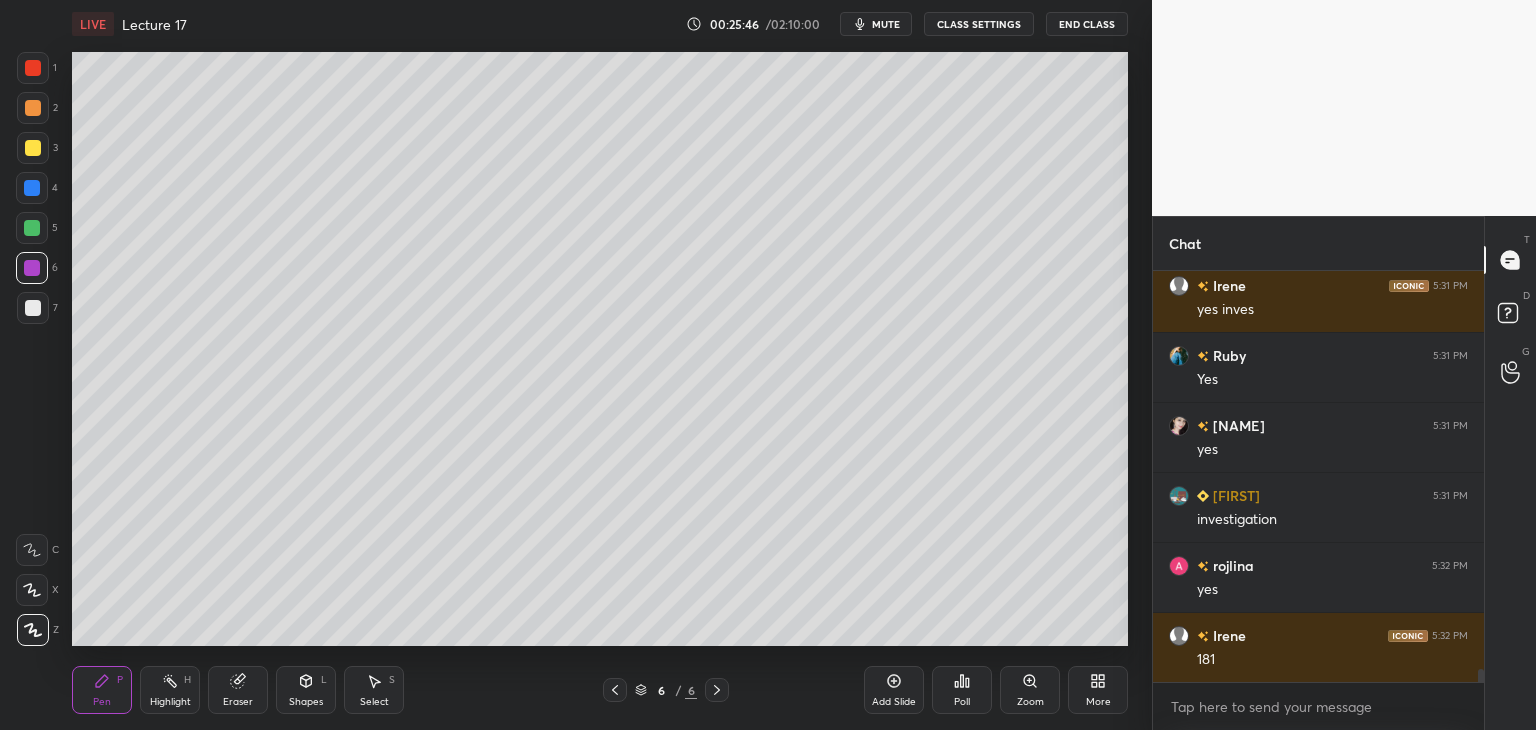click on "Add Slide" at bounding box center [894, 702] 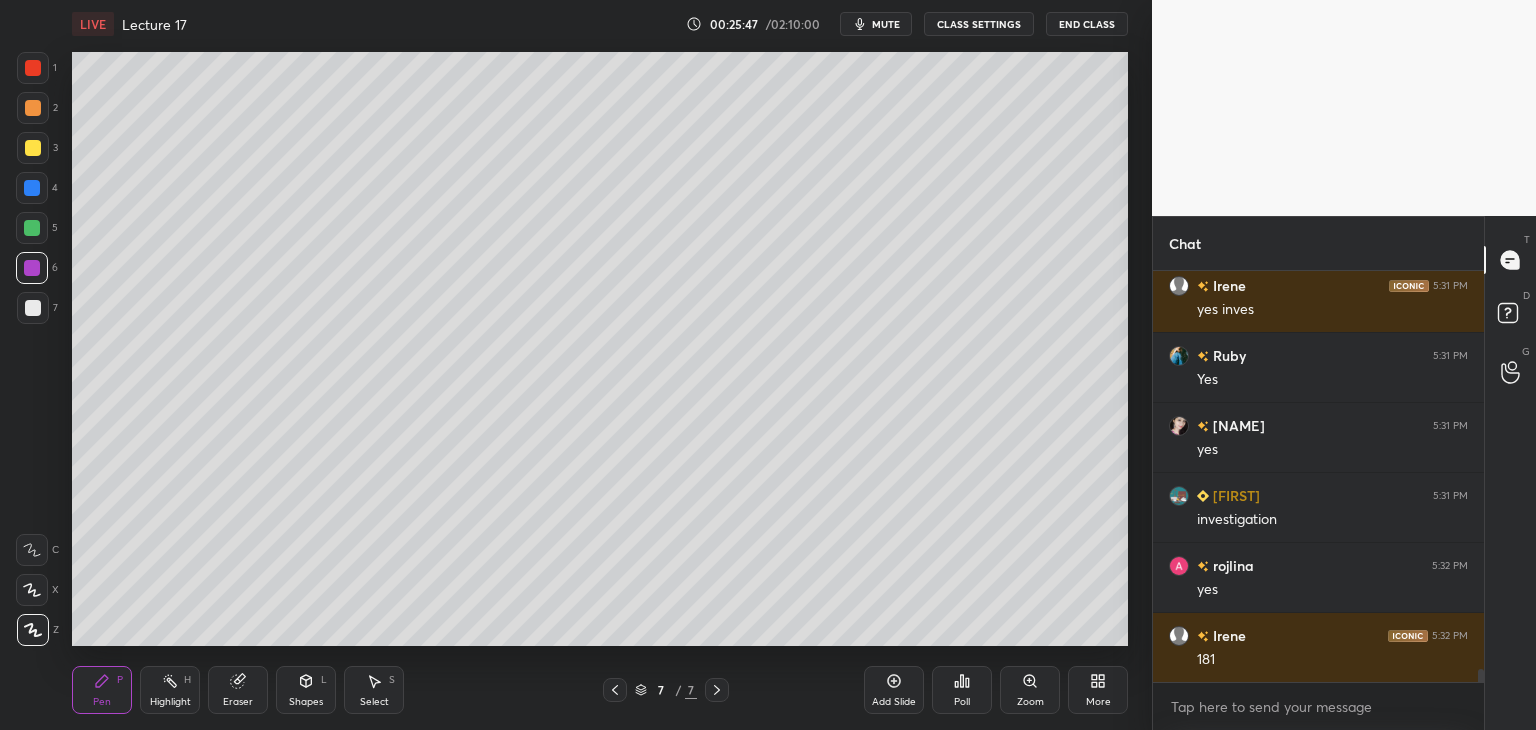 click at bounding box center [33, 68] 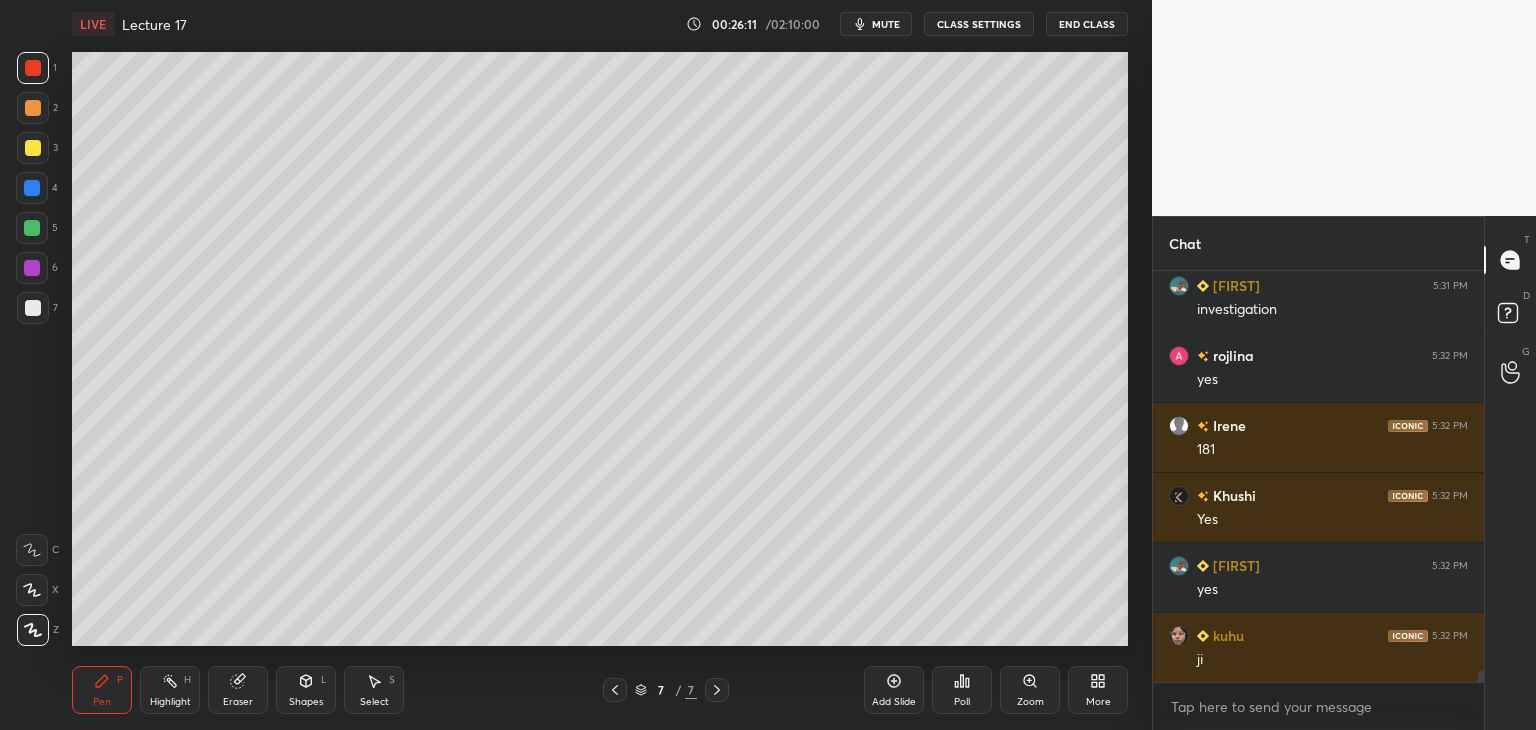 scroll, scrollTop: 13240, scrollLeft: 0, axis: vertical 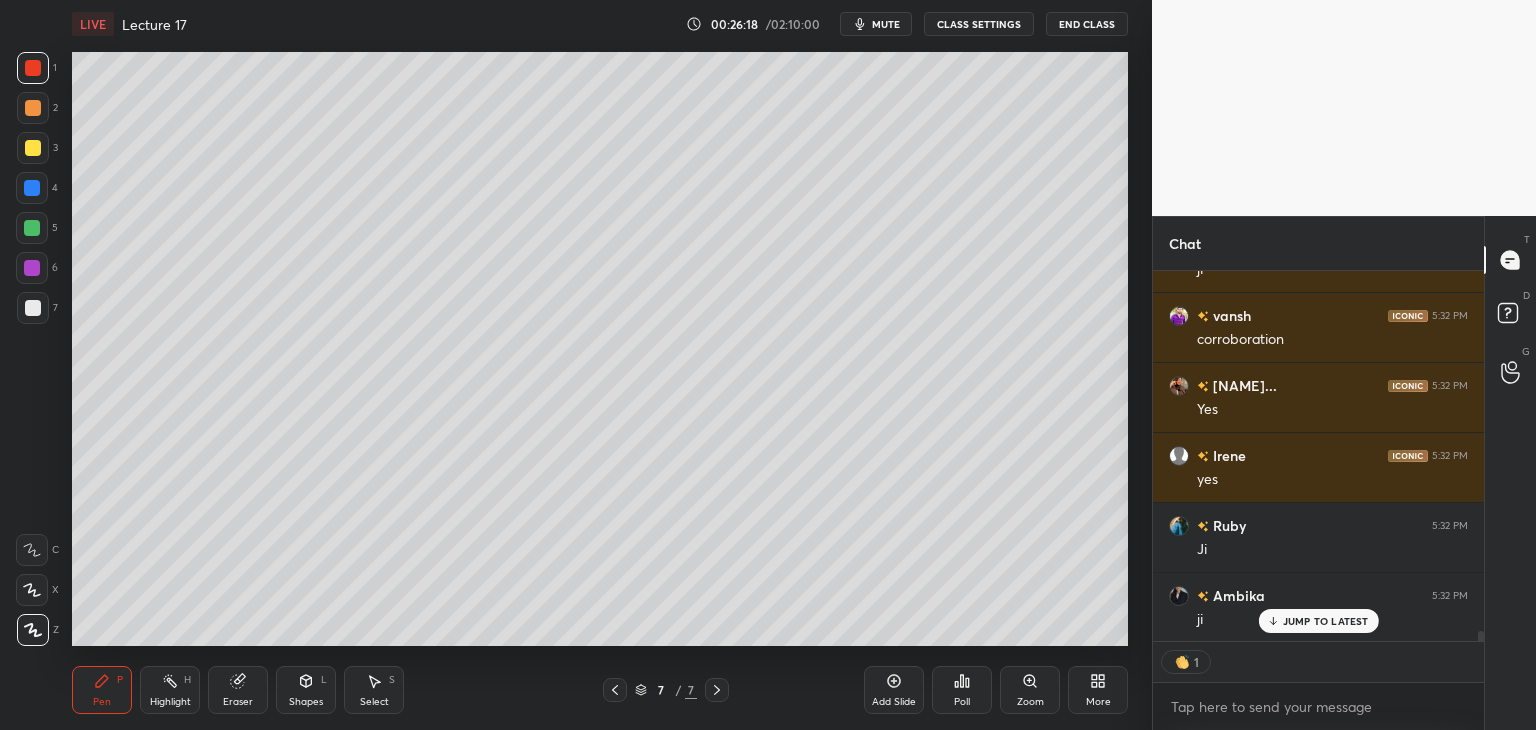 click at bounding box center [33, 308] 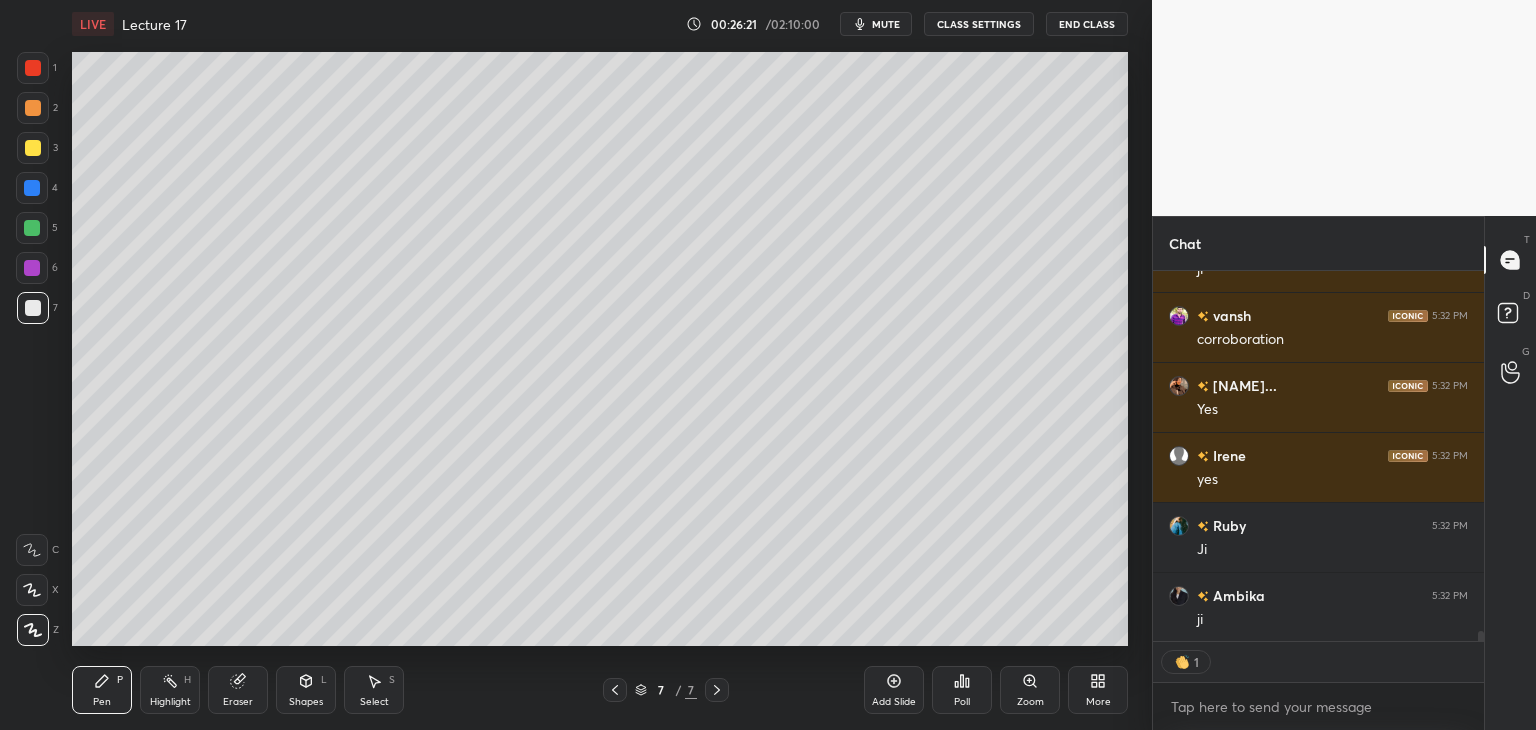 scroll, scrollTop: 13631, scrollLeft: 0, axis: vertical 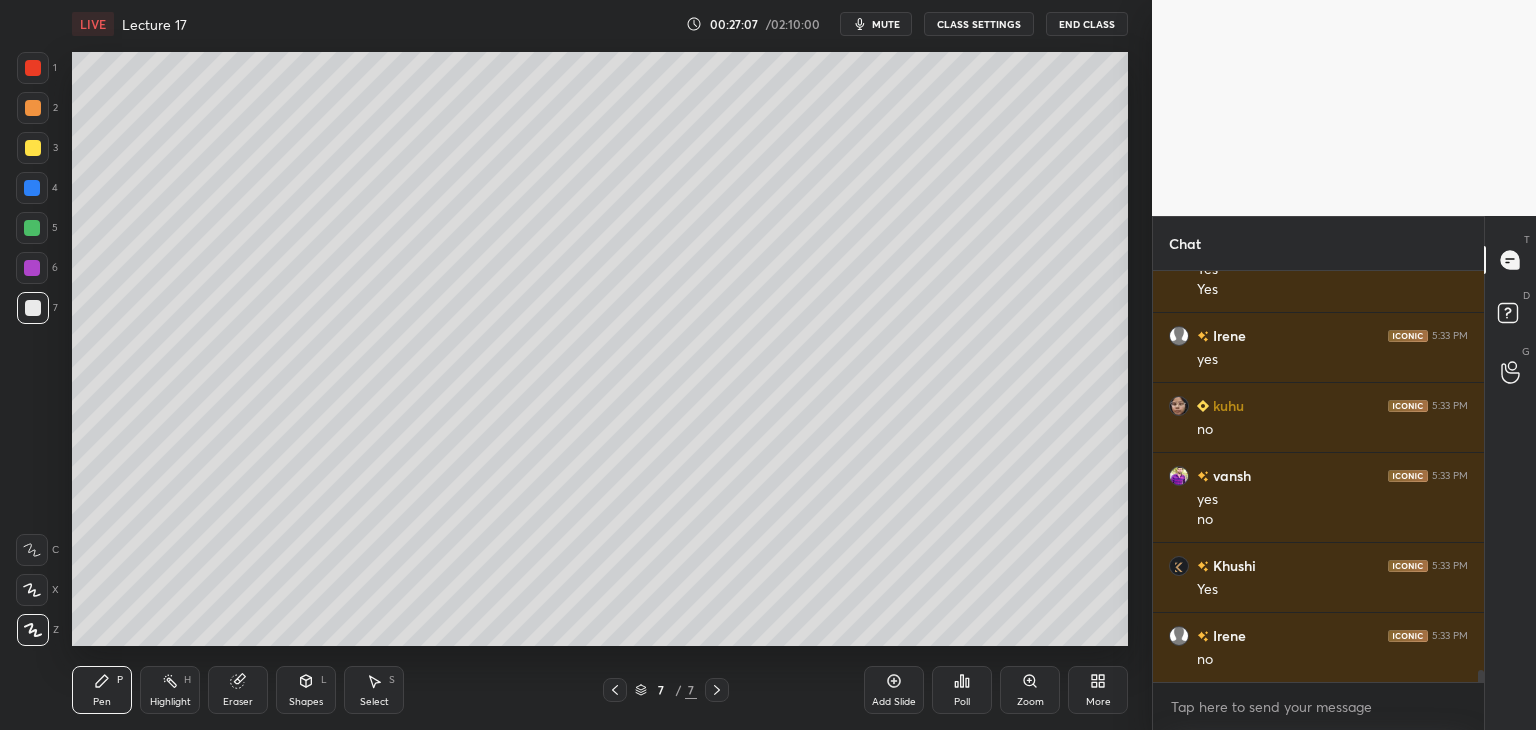 click on "Poll" at bounding box center (962, 702) 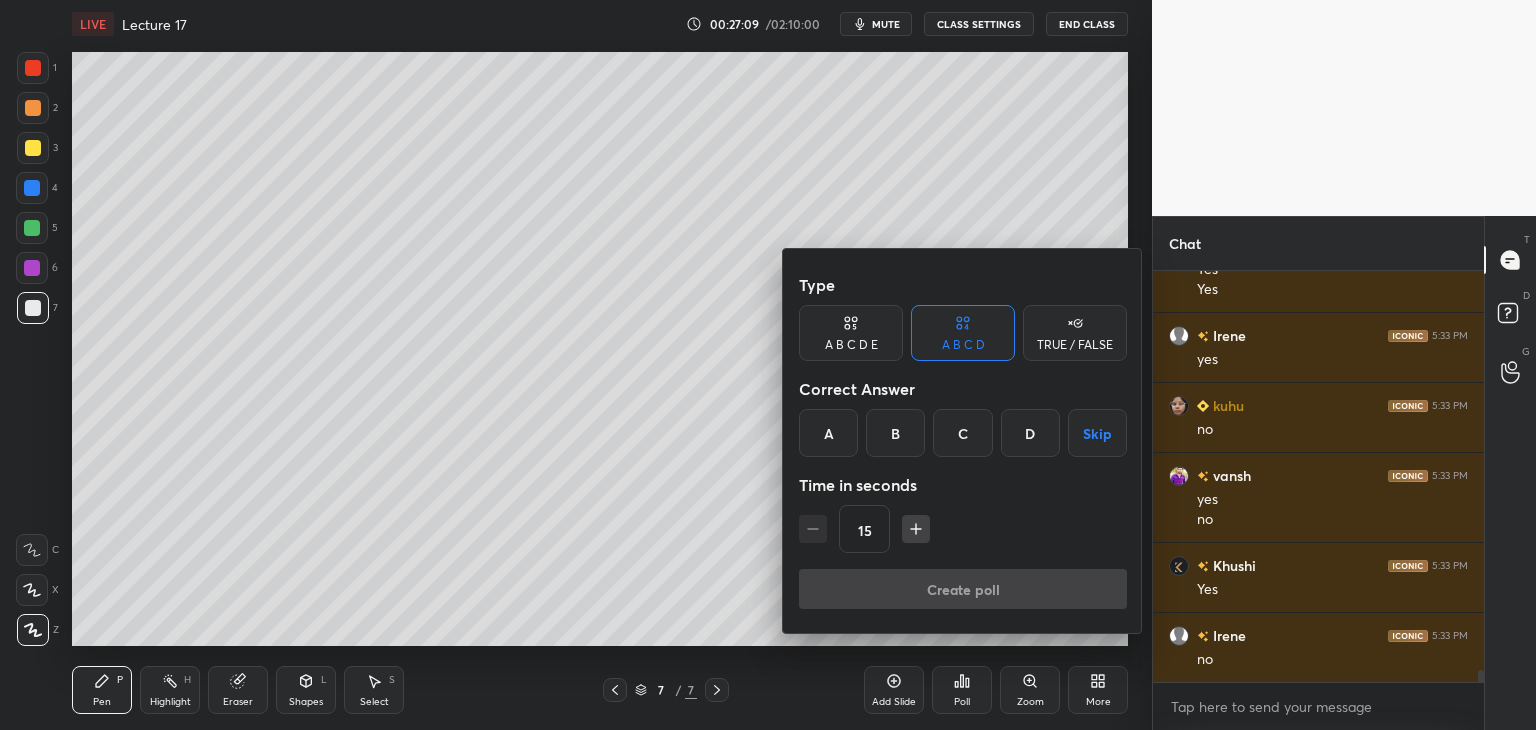 click on "A" at bounding box center (828, 433) 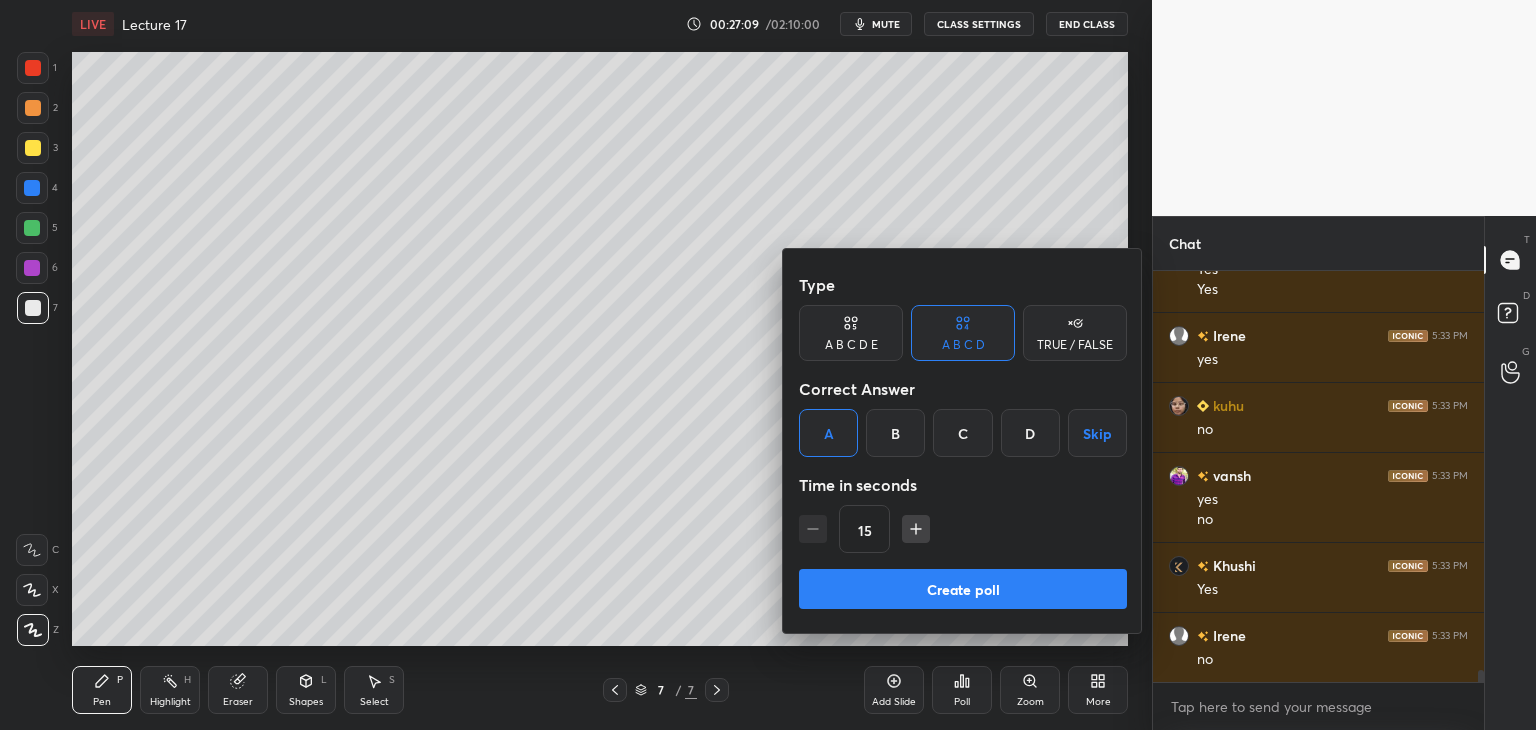 scroll, scrollTop: 14120, scrollLeft: 0, axis: vertical 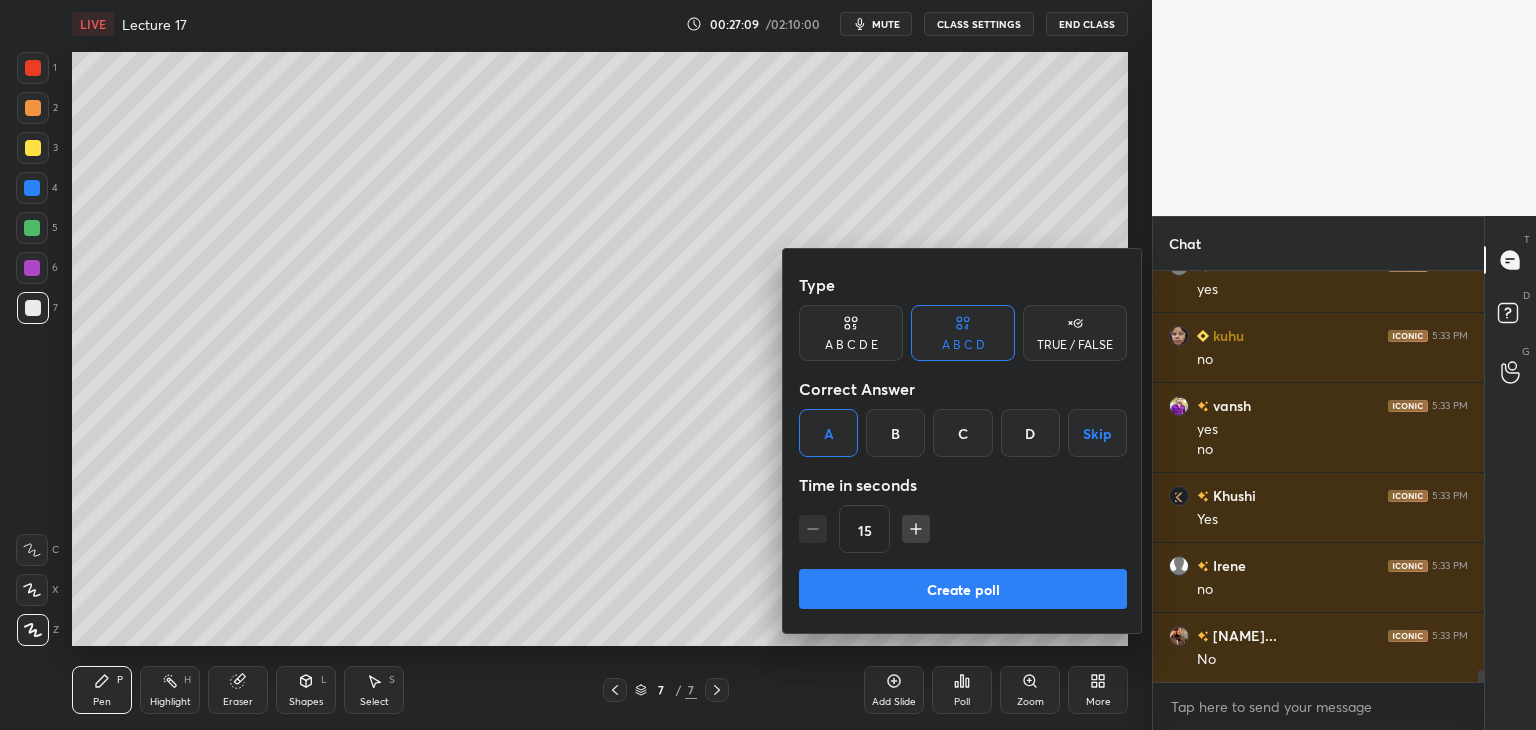 click on "Create poll" at bounding box center [963, 589] 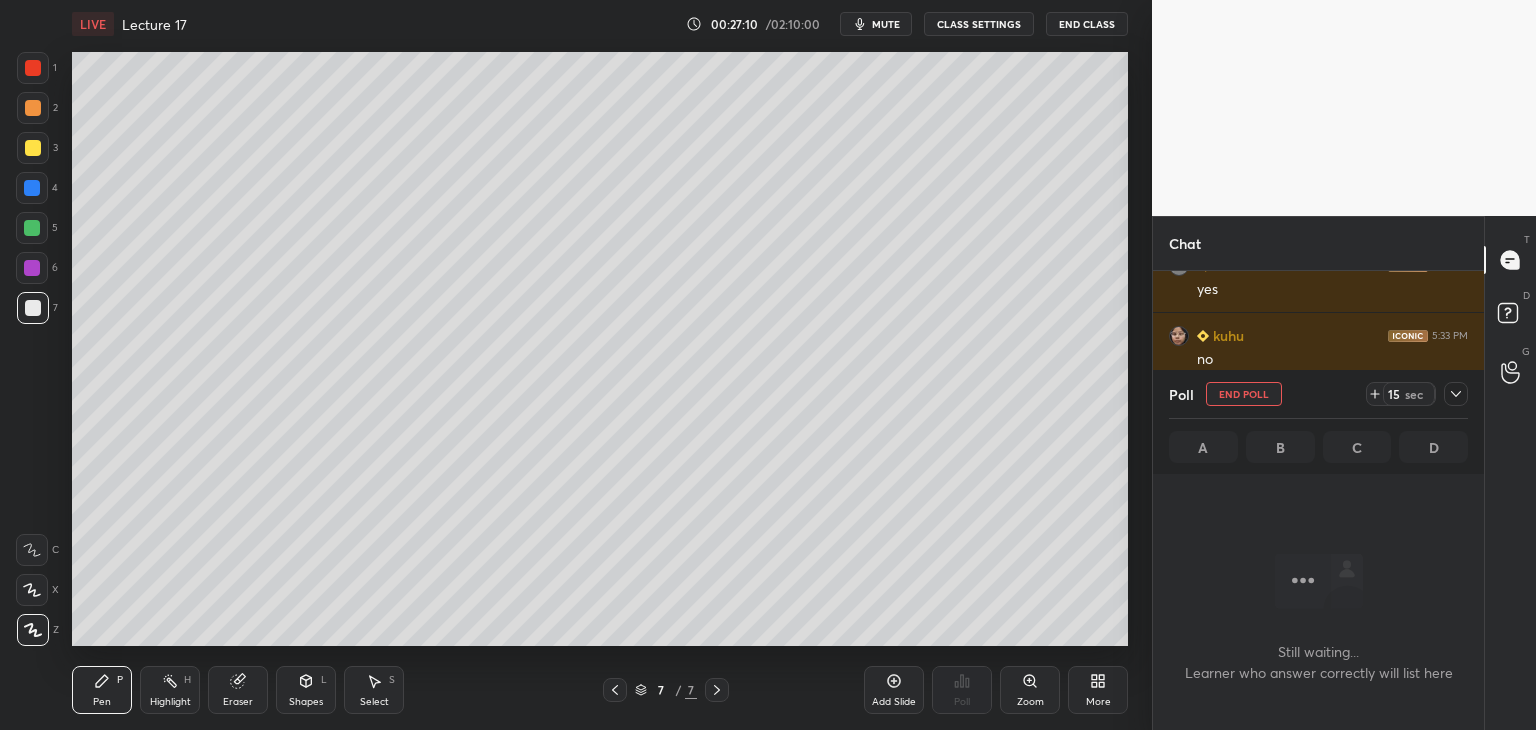 scroll, scrollTop: 308, scrollLeft: 325, axis: both 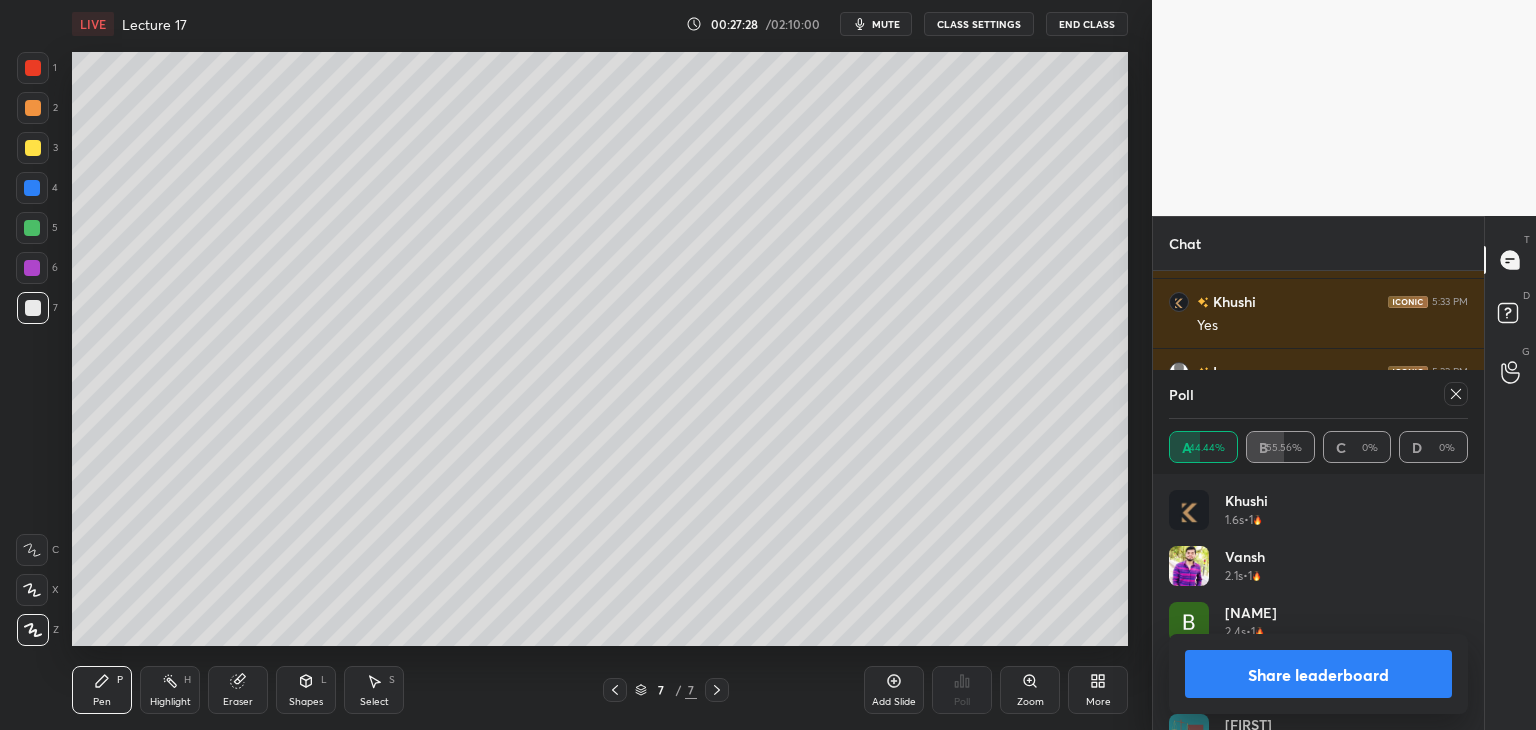 click 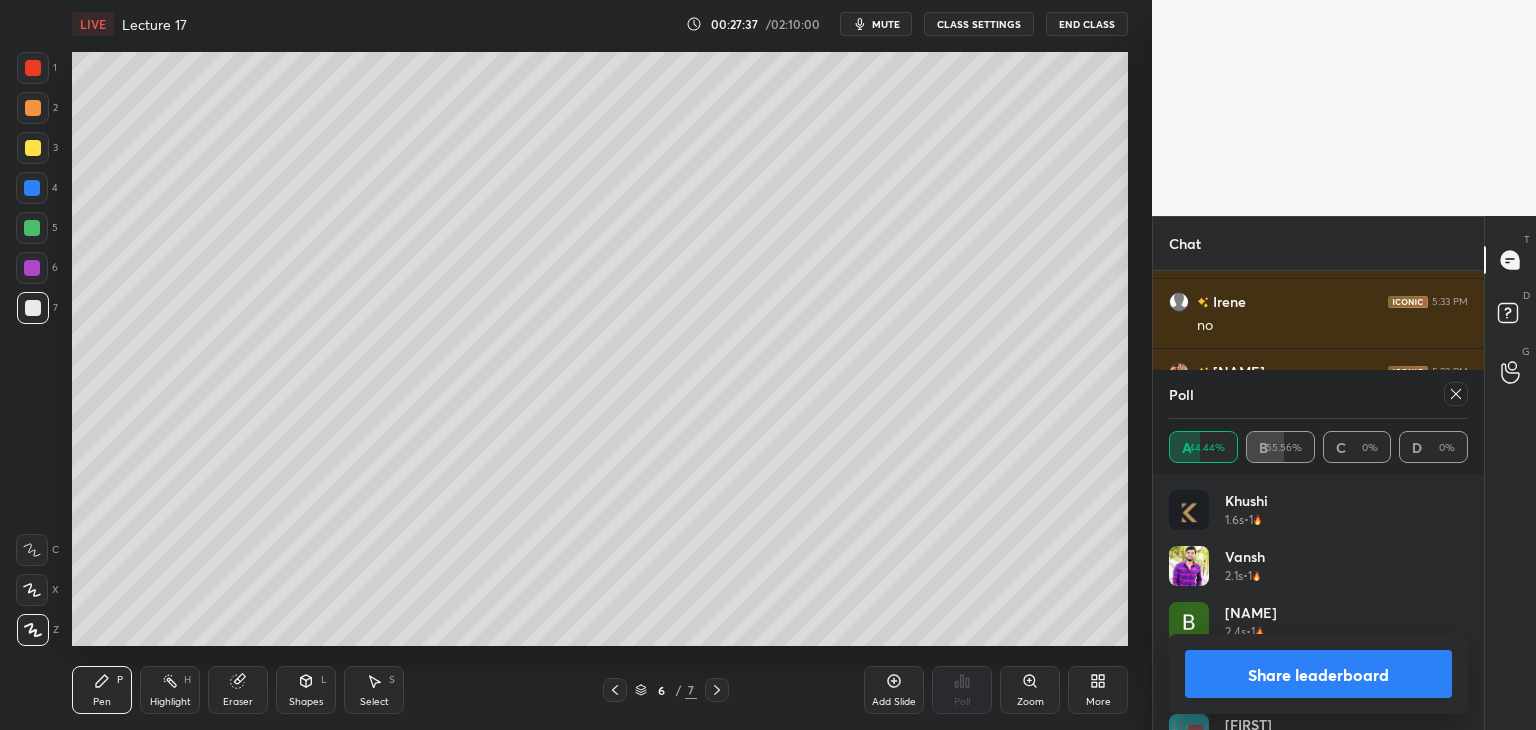 scroll, scrollTop: 14454, scrollLeft: 0, axis: vertical 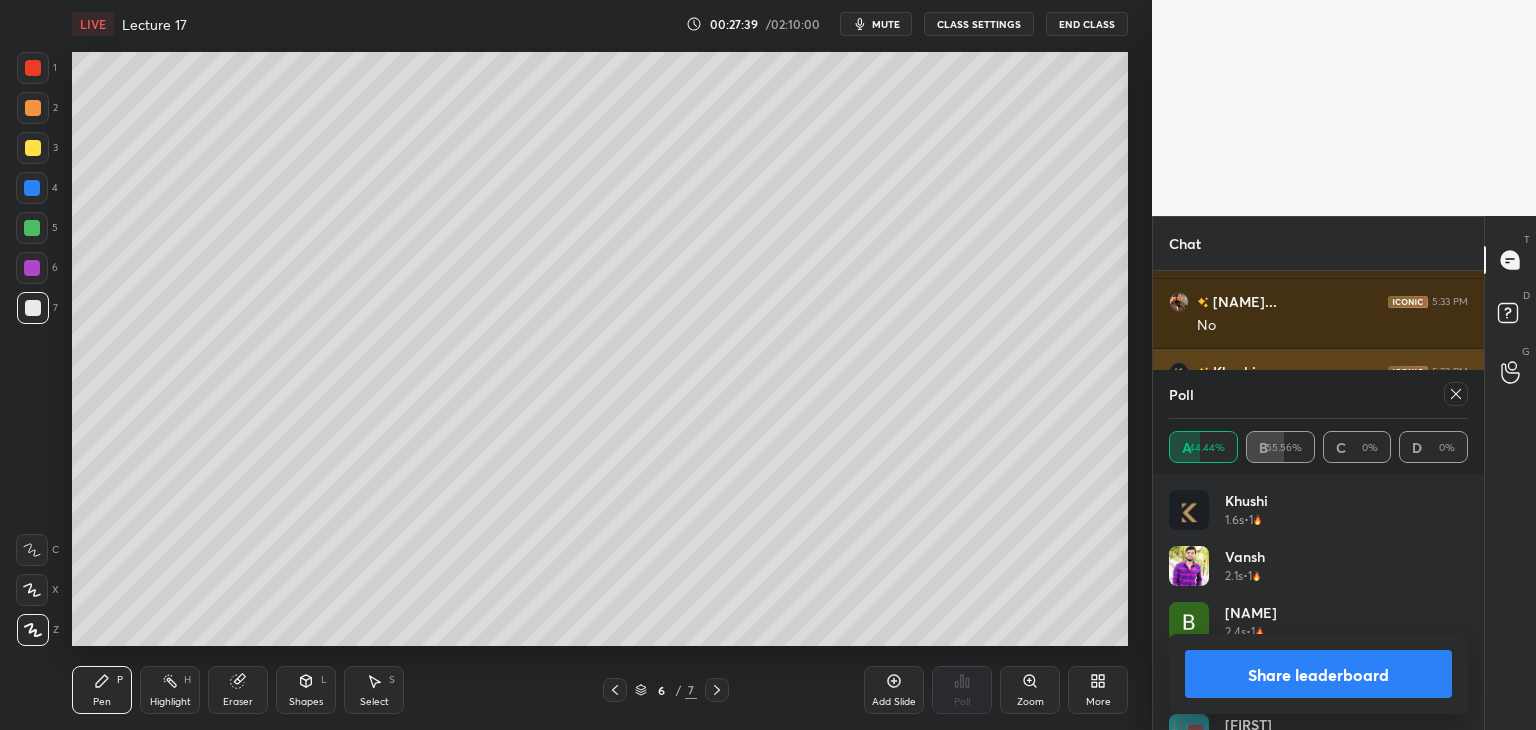 click 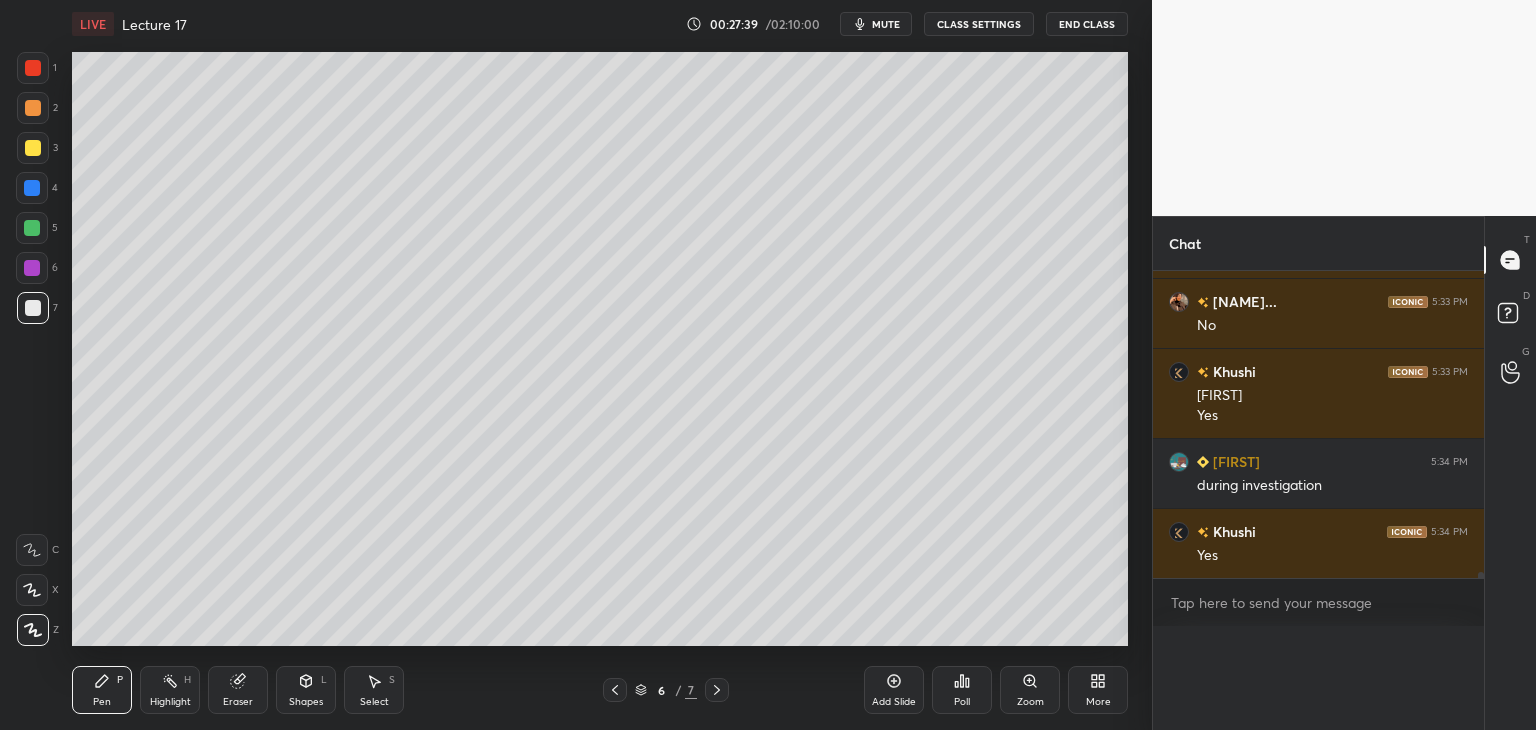 scroll, scrollTop: 121, scrollLeft: 293, axis: both 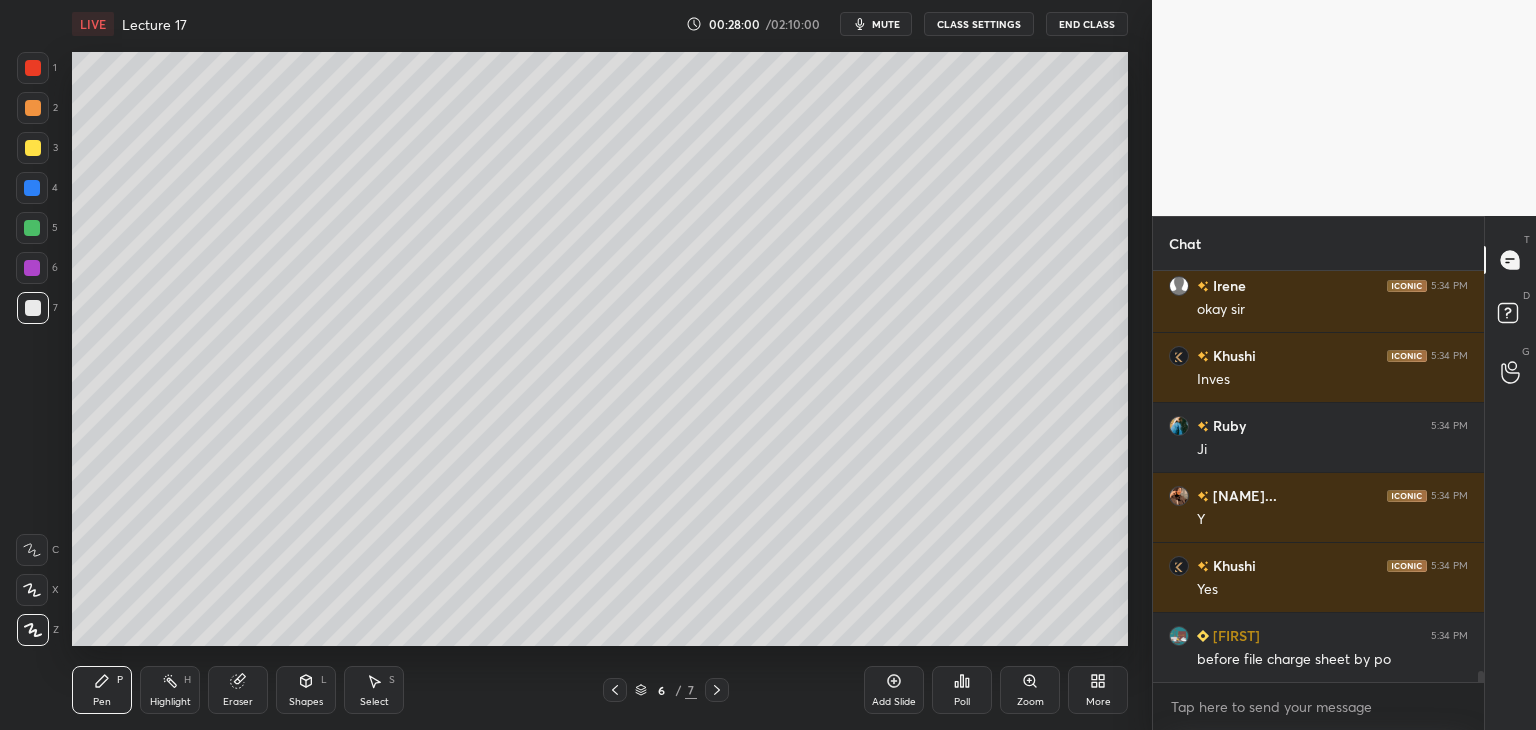 click on "Poll" at bounding box center [962, 690] 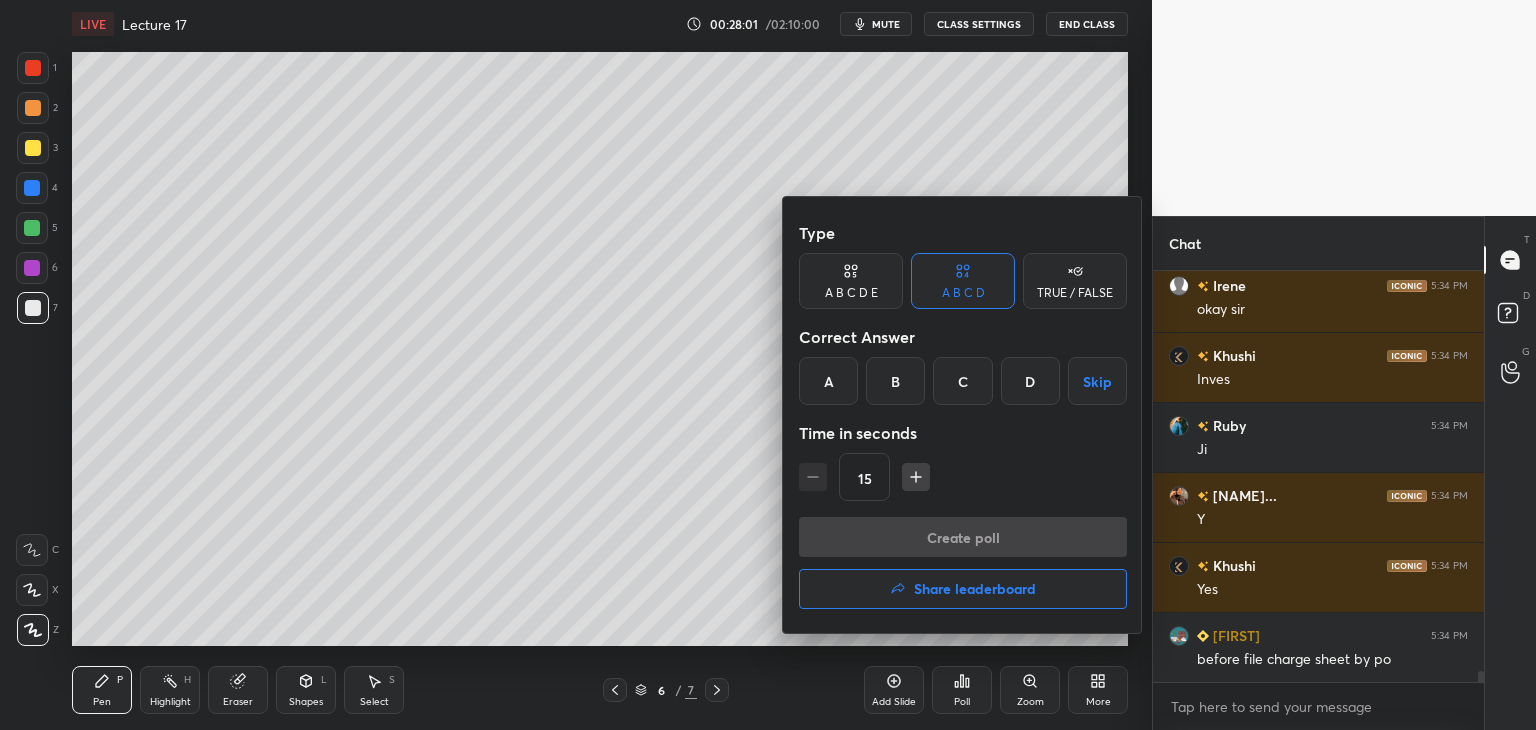 click on "A" at bounding box center (828, 381) 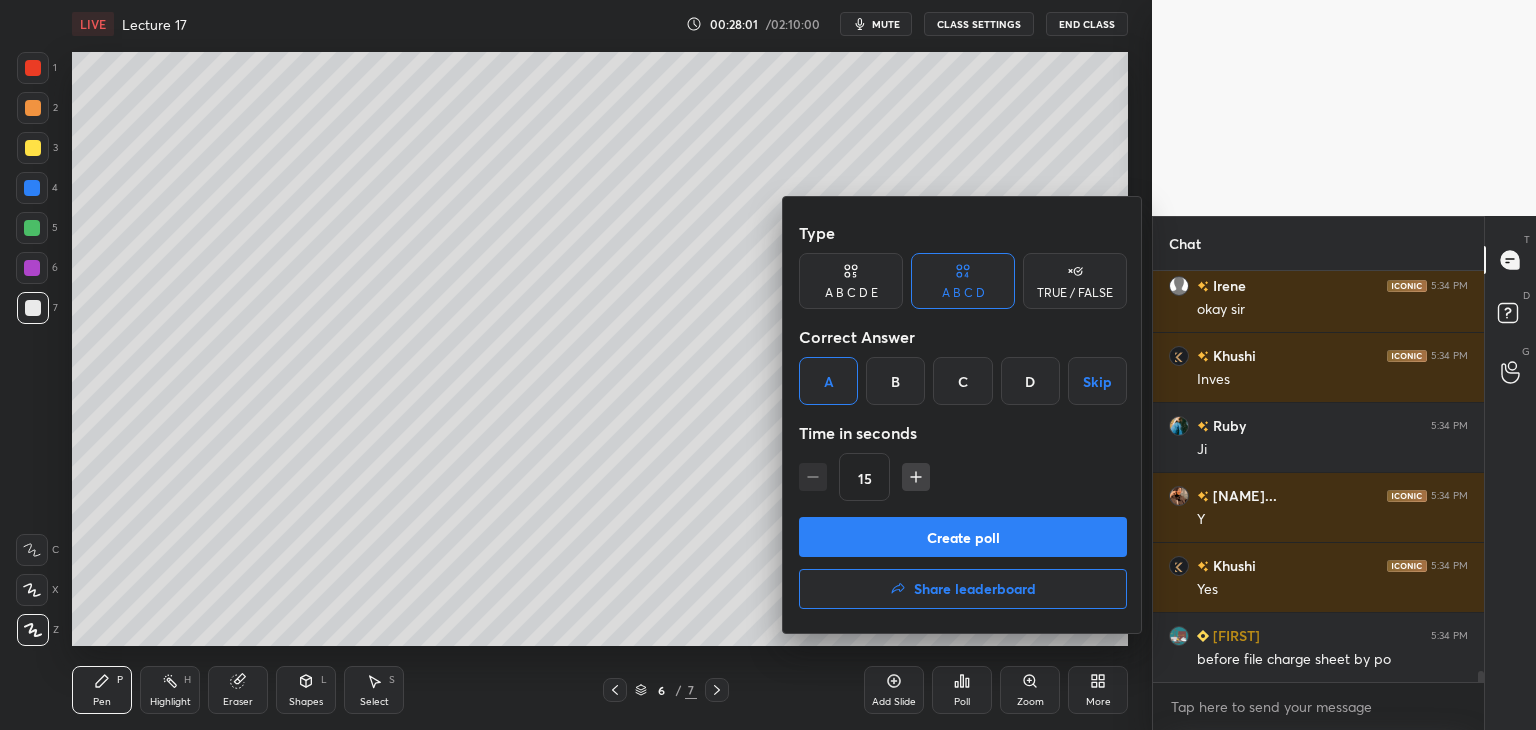 click on "Create poll" at bounding box center [963, 537] 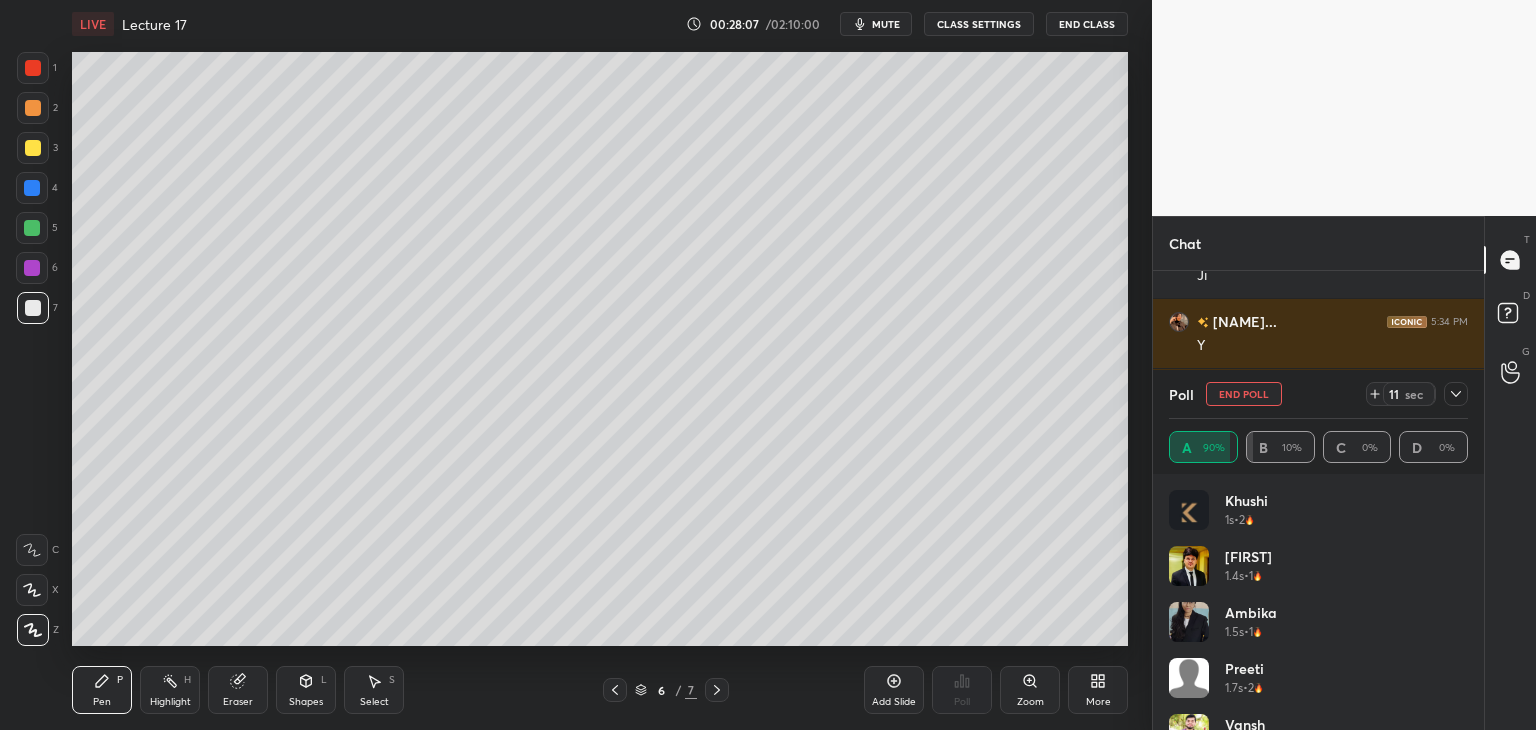 click at bounding box center (32, 188) 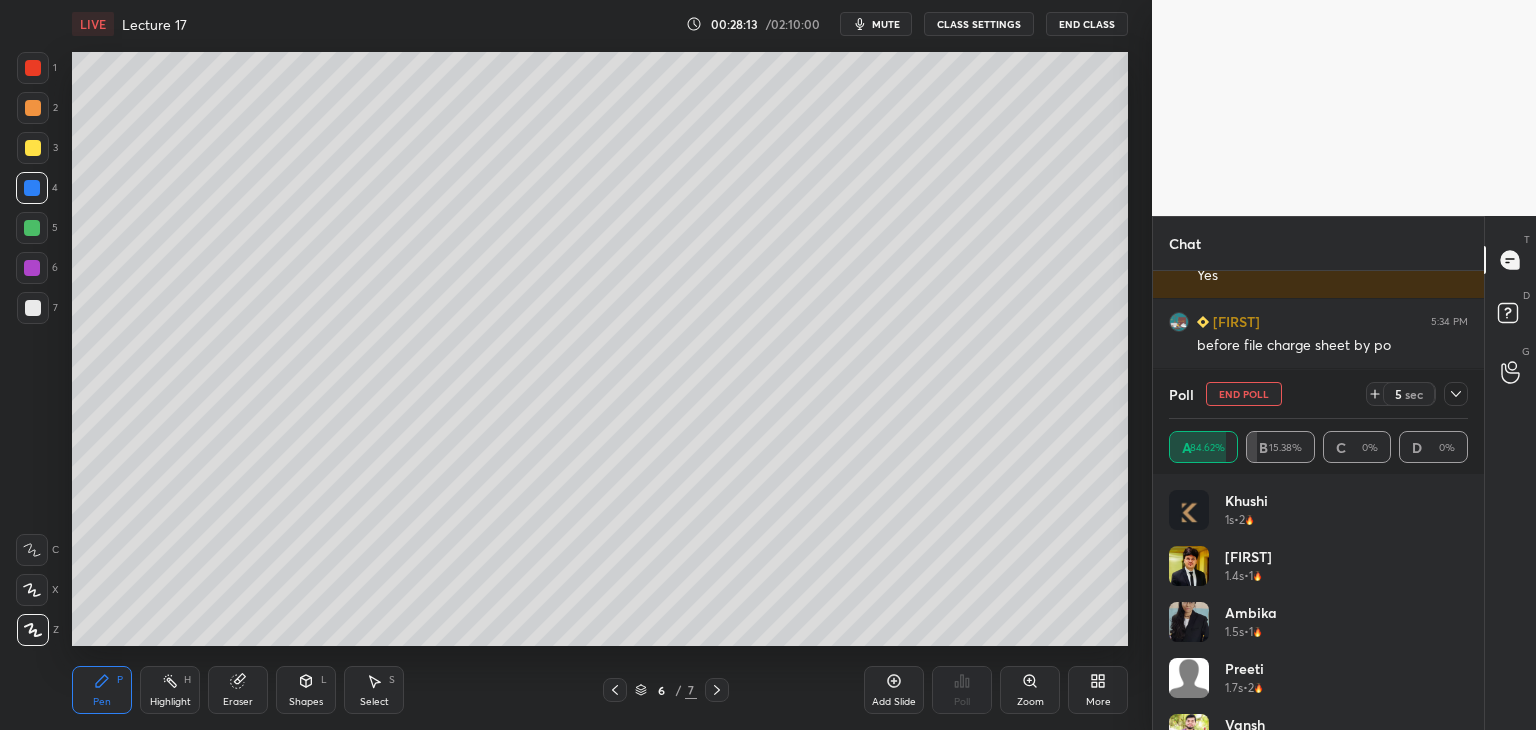 click on "1 2 3 4 5 6 7 C X Z C X Z E E Erase all   H H" at bounding box center [32, 349] 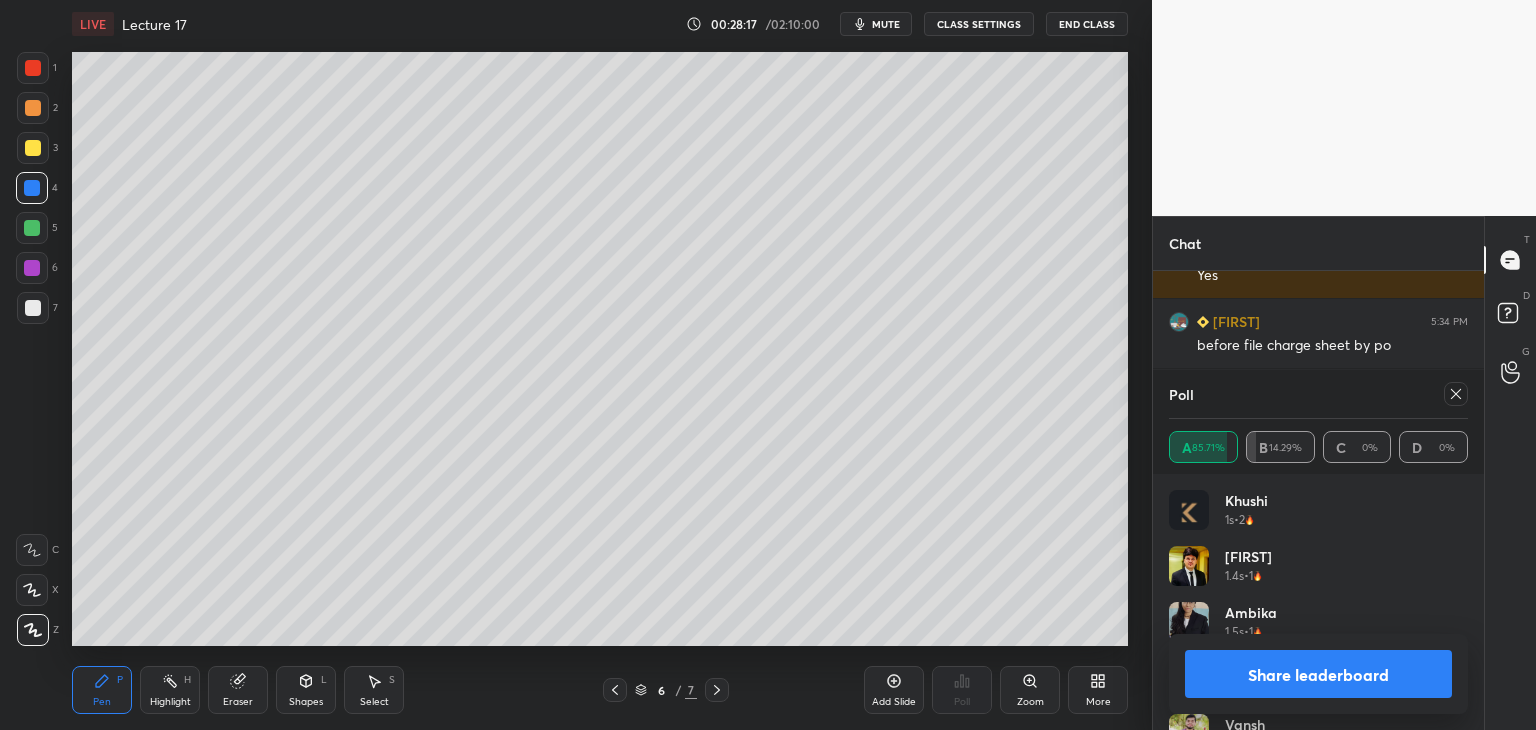 click at bounding box center [33, 308] 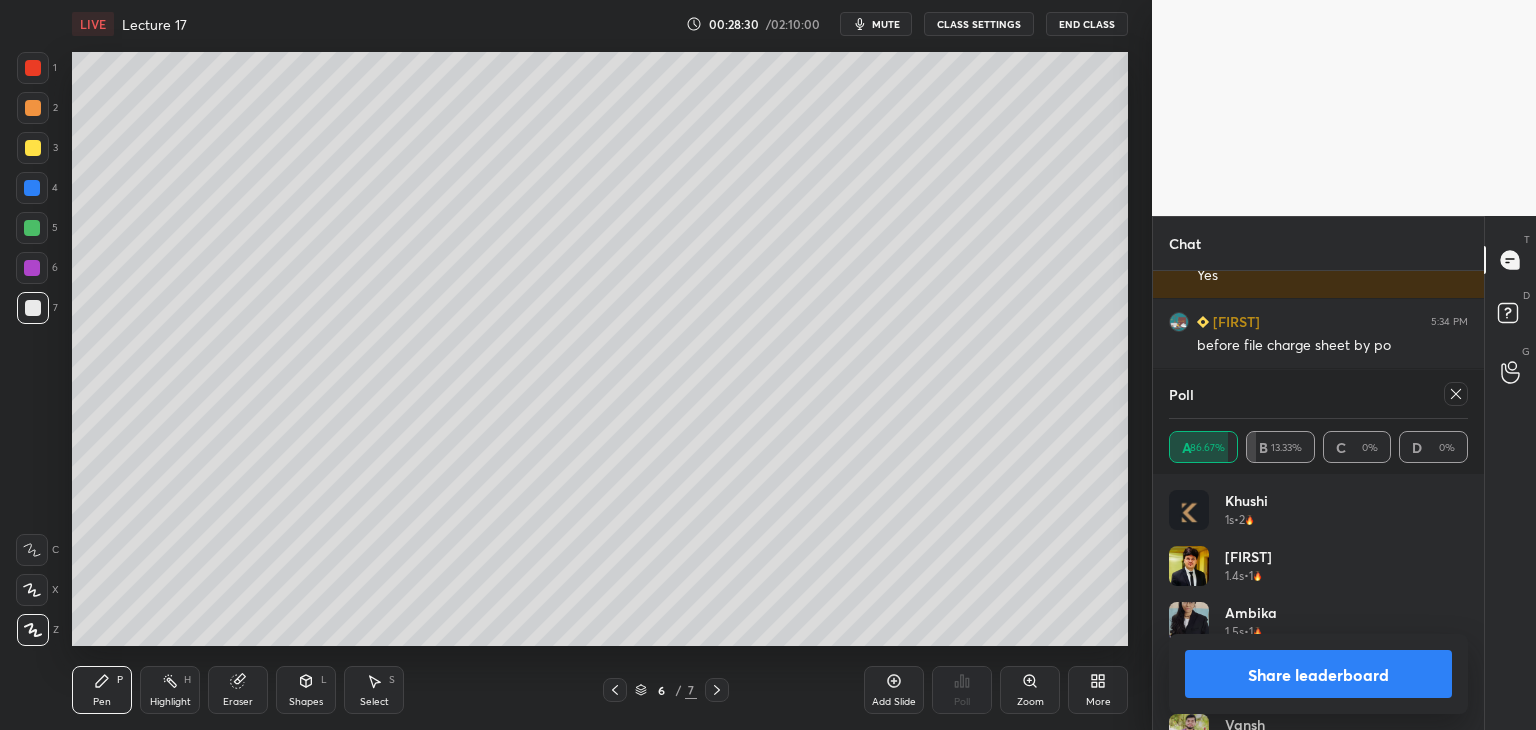 click 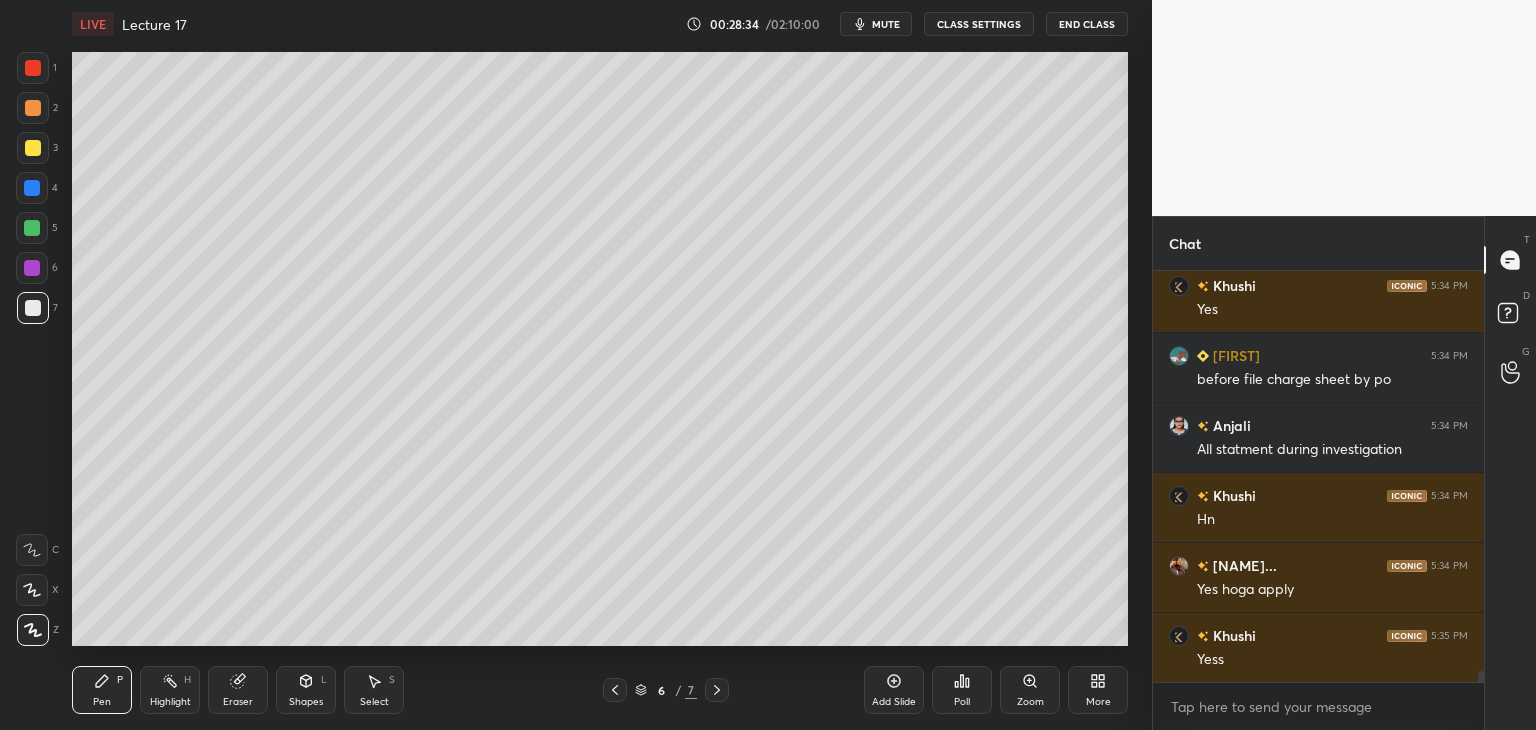 click on "Add Slide" at bounding box center [894, 690] 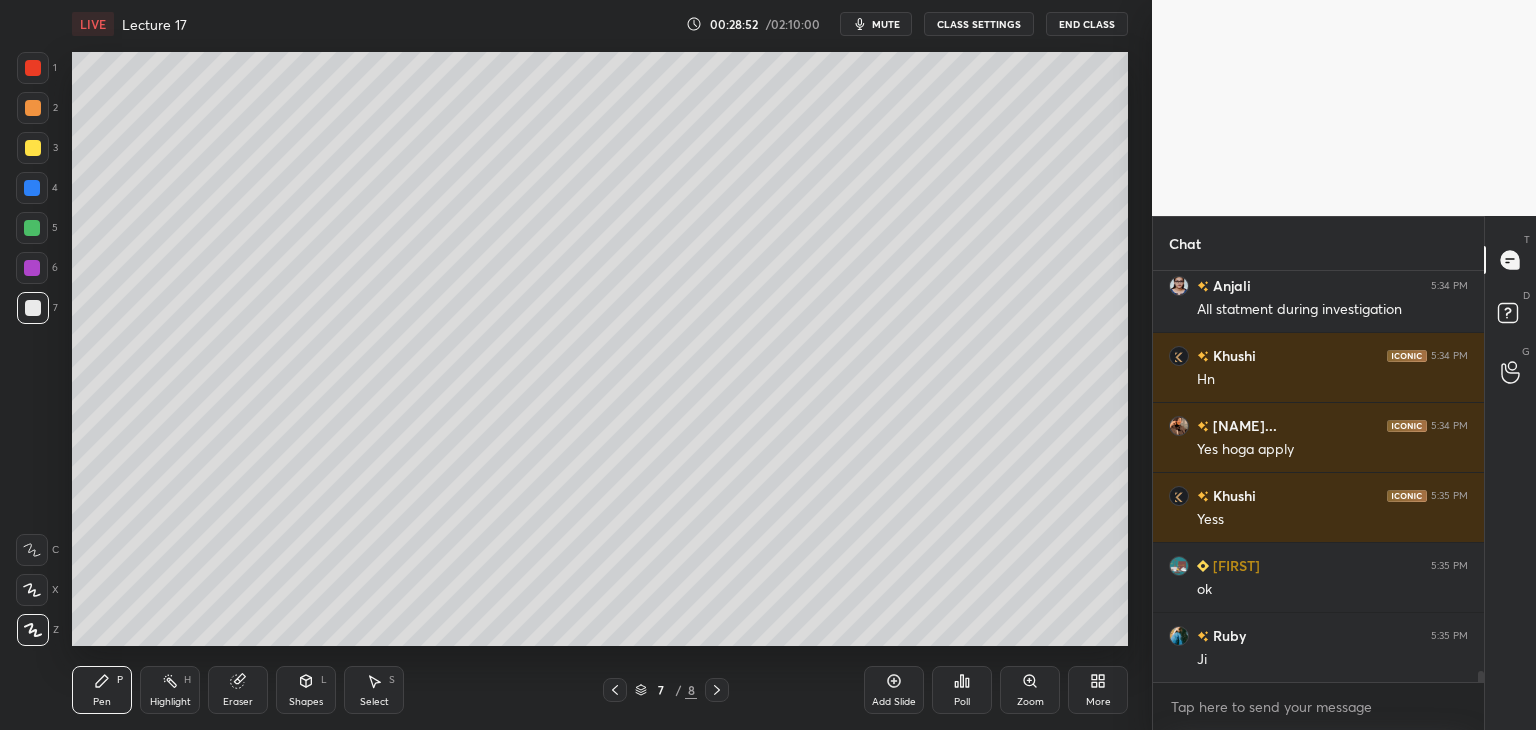 click at bounding box center [32, 268] 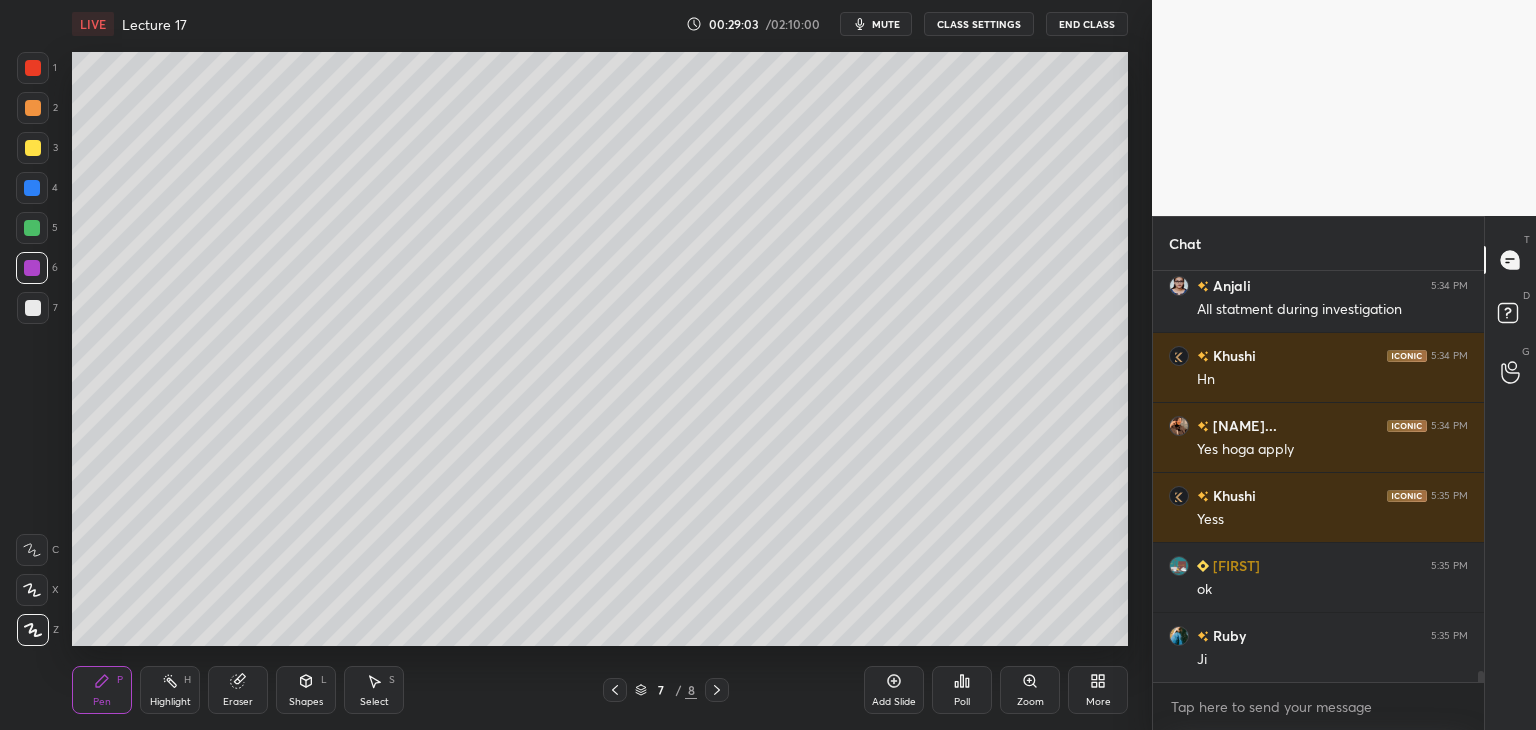 click at bounding box center (32, 268) 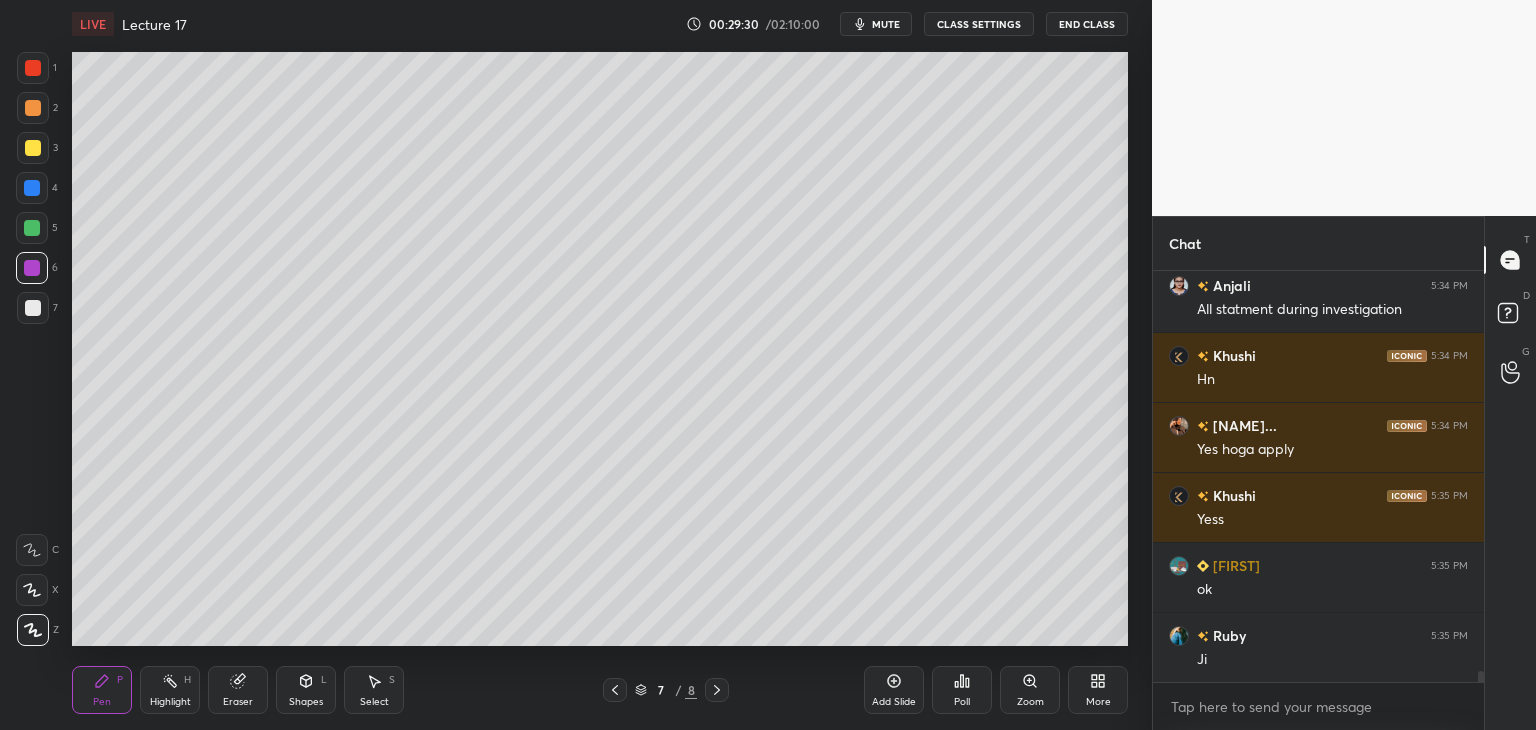 click at bounding box center [33, 308] 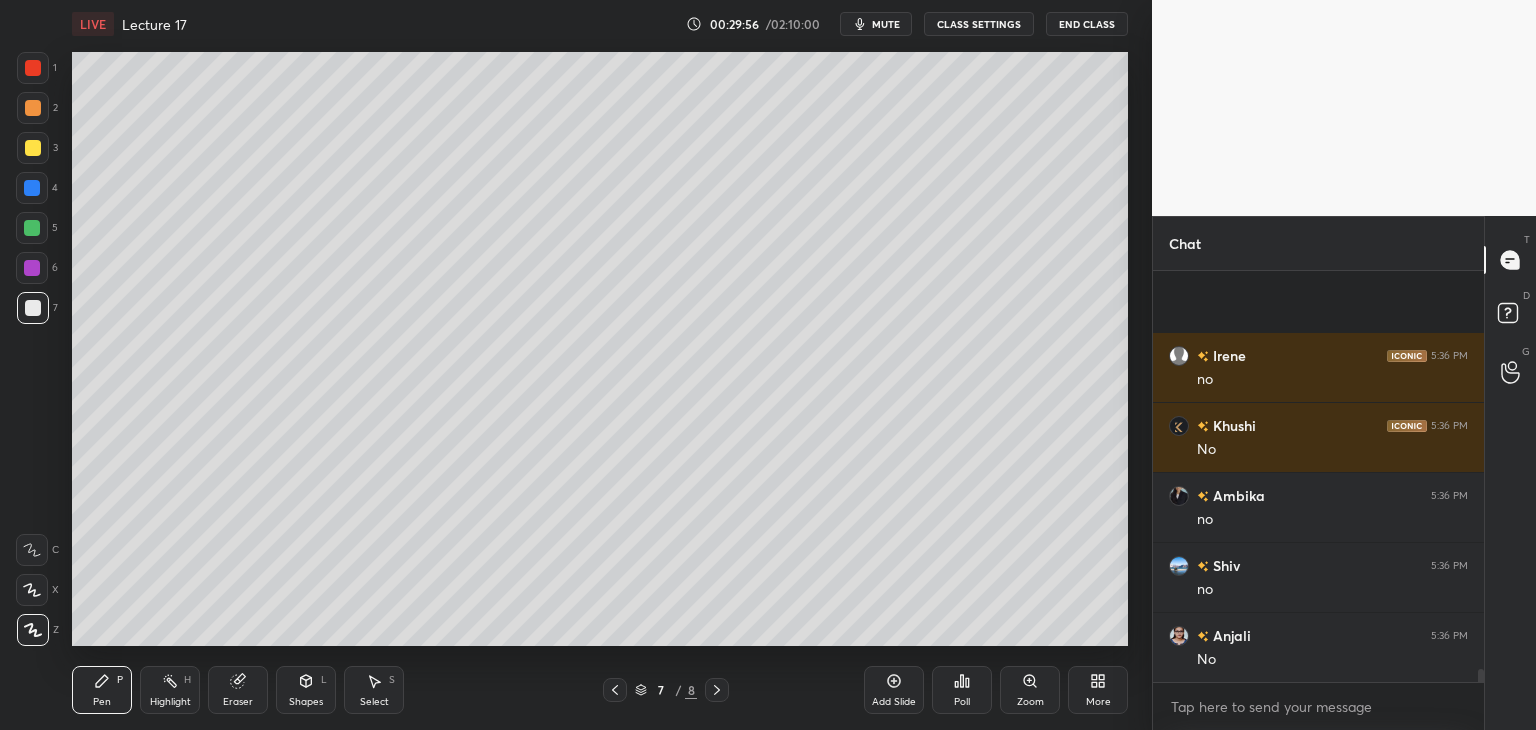 scroll, scrollTop: 13016, scrollLeft: 0, axis: vertical 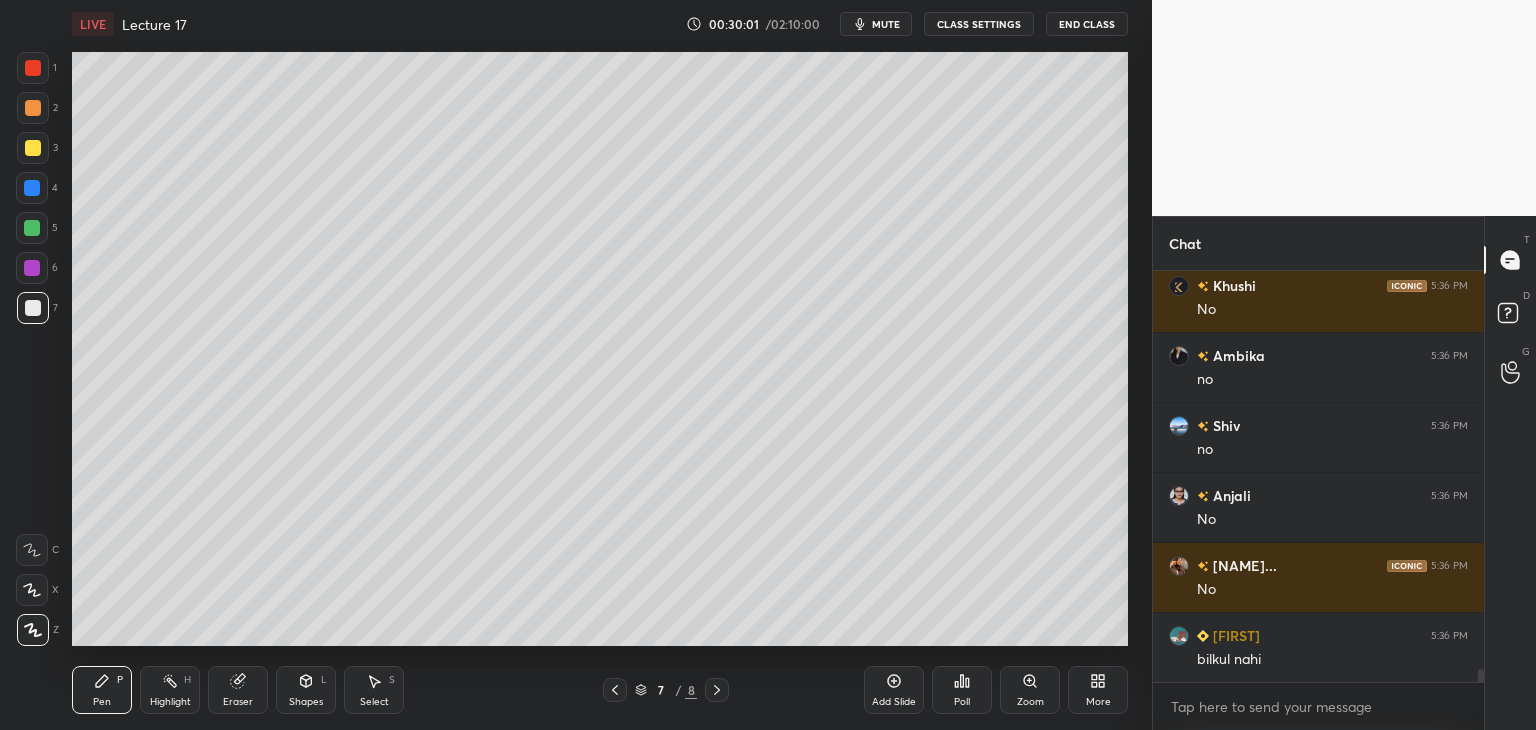 click on "Add Slide" at bounding box center (894, 690) 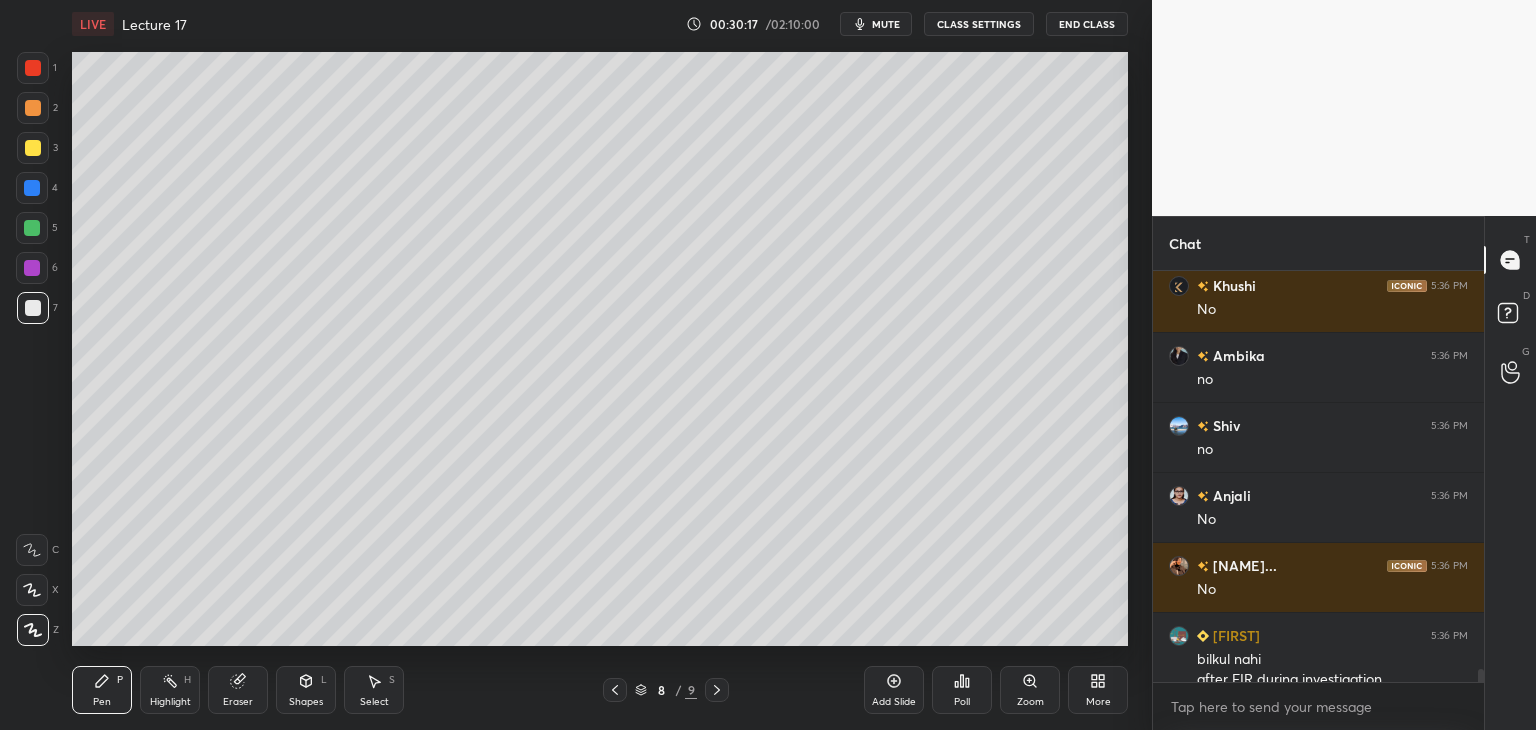 scroll, scrollTop: 13036, scrollLeft: 0, axis: vertical 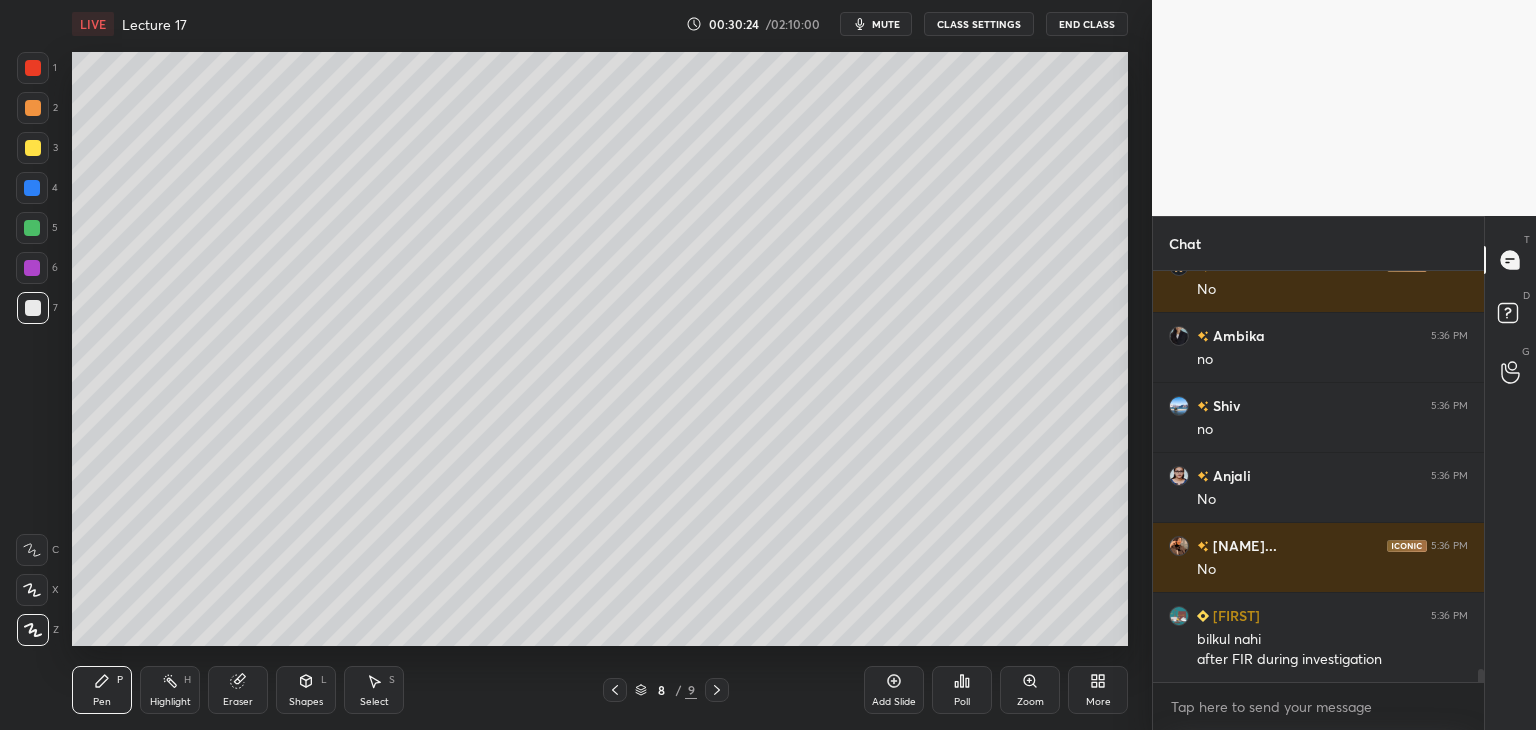 click at bounding box center [32, 268] 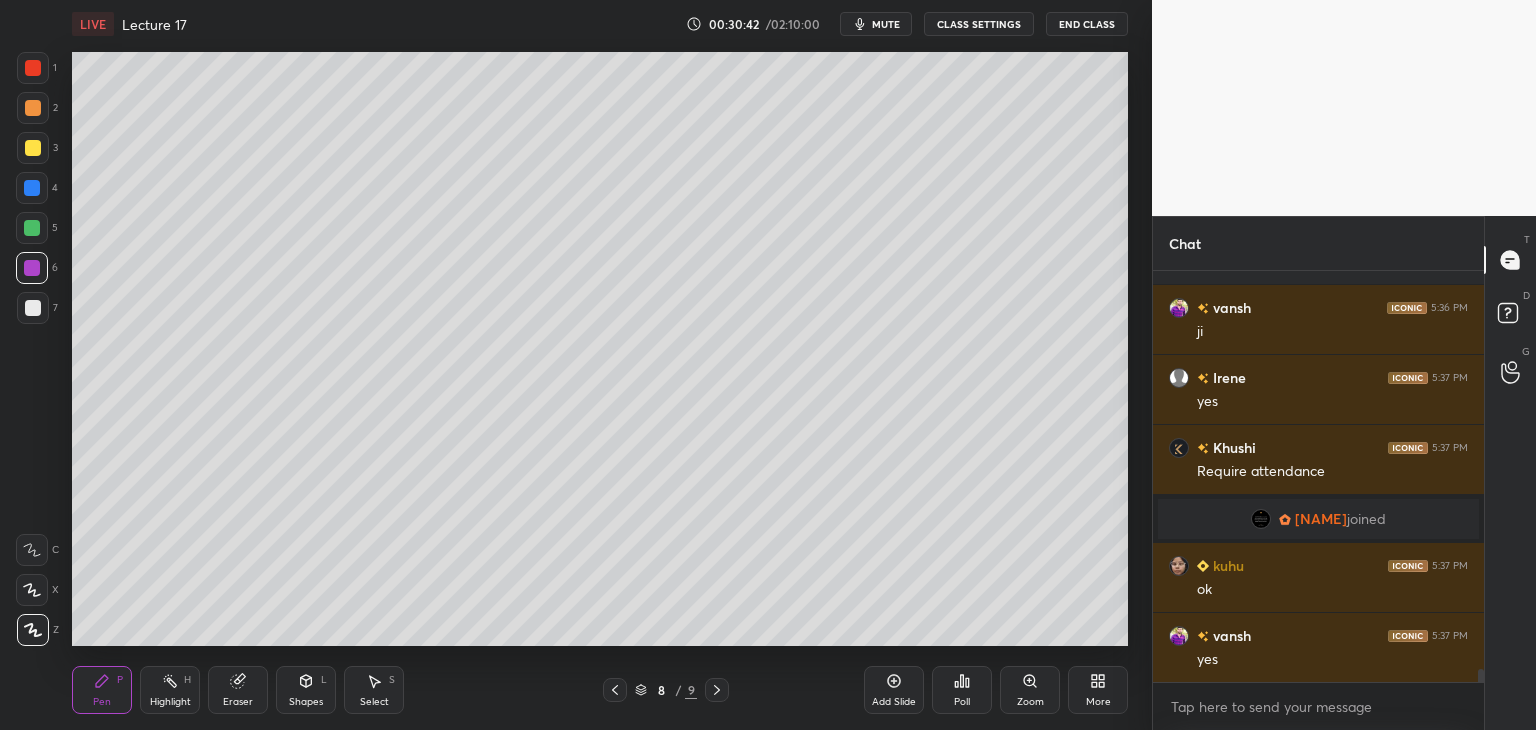 scroll, scrollTop: 13184, scrollLeft: 0, axis: vertical 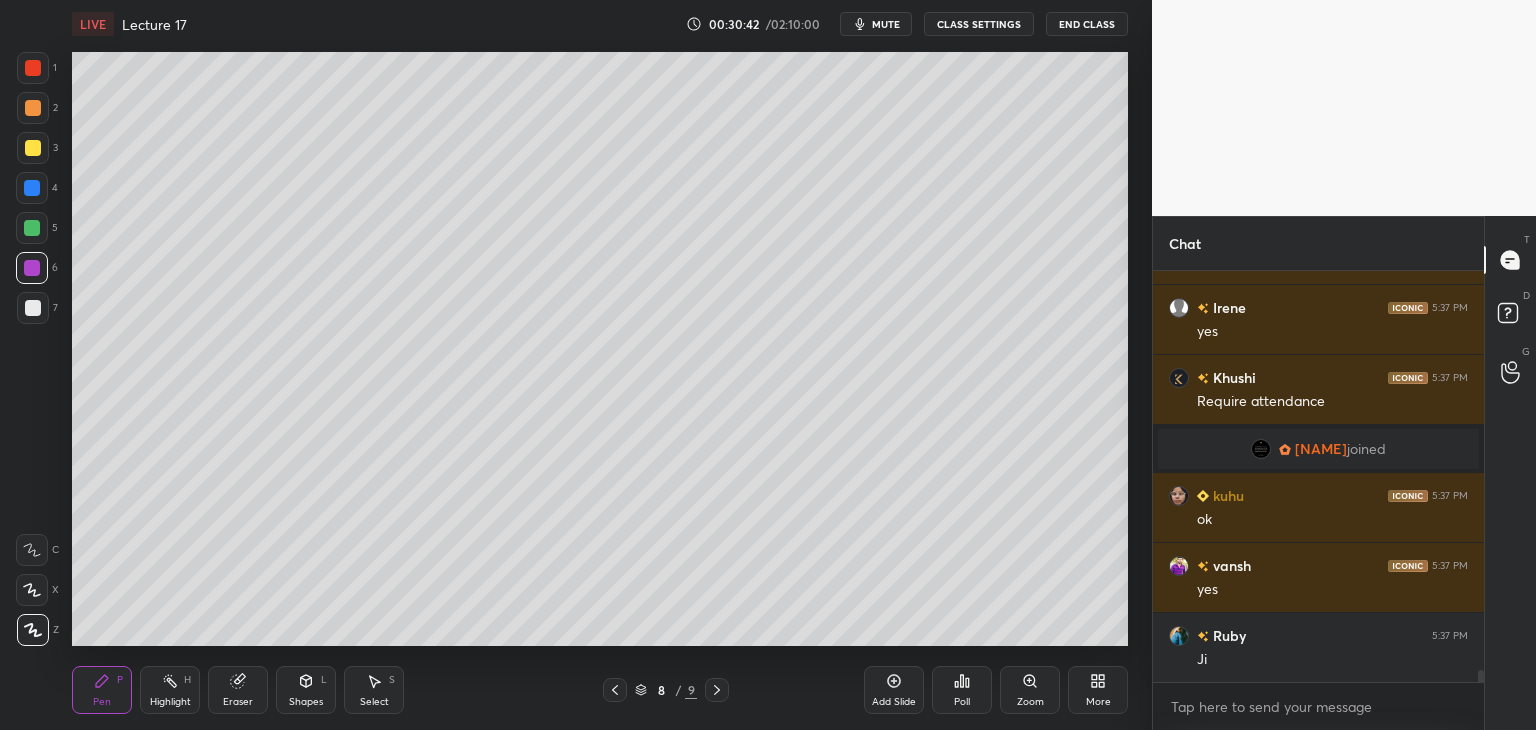 click at bounding box center (33, 308) 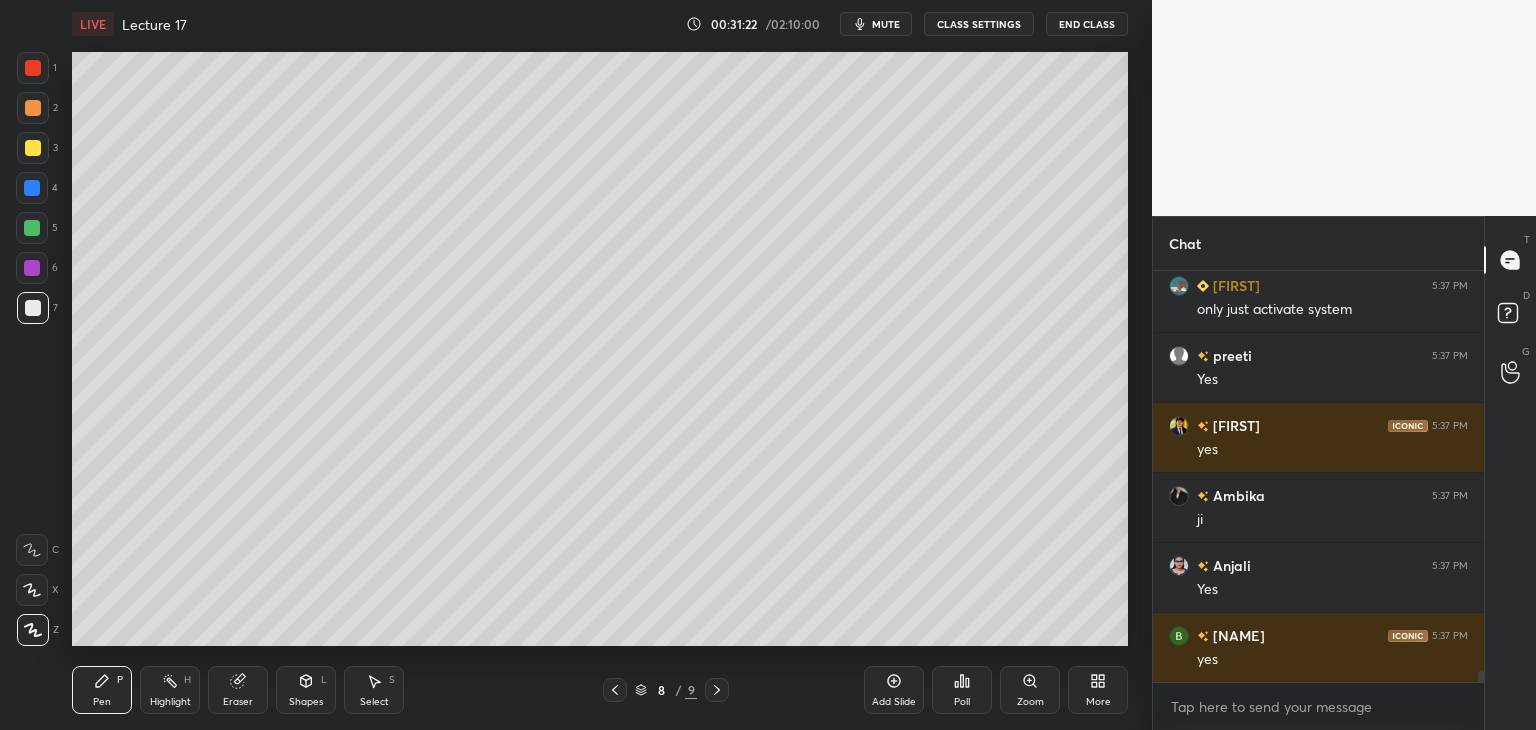 scroll, scrollTop: 14934, scrollLeft: 0, axis: vertical 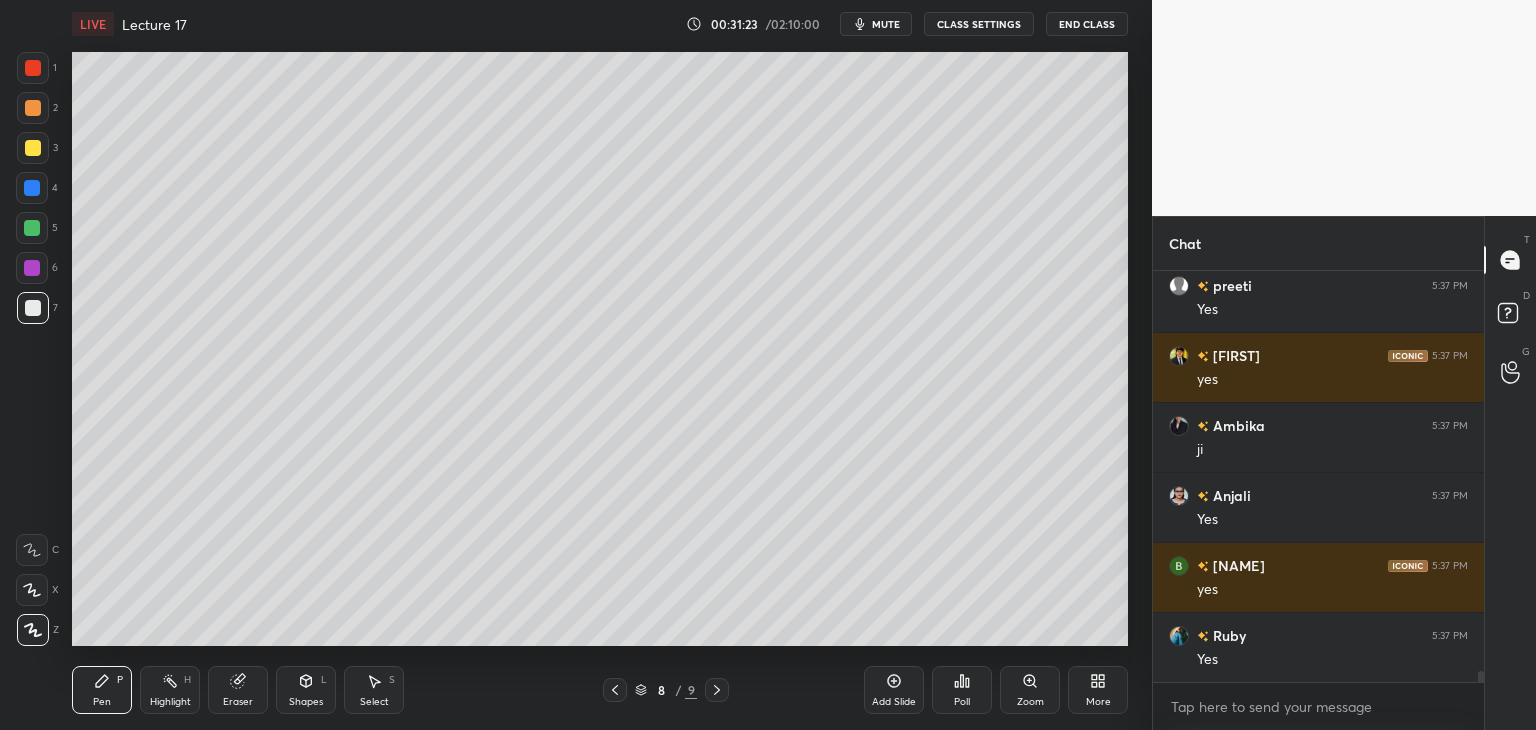 click on "Add Slide" at bounding box center (894, 690) 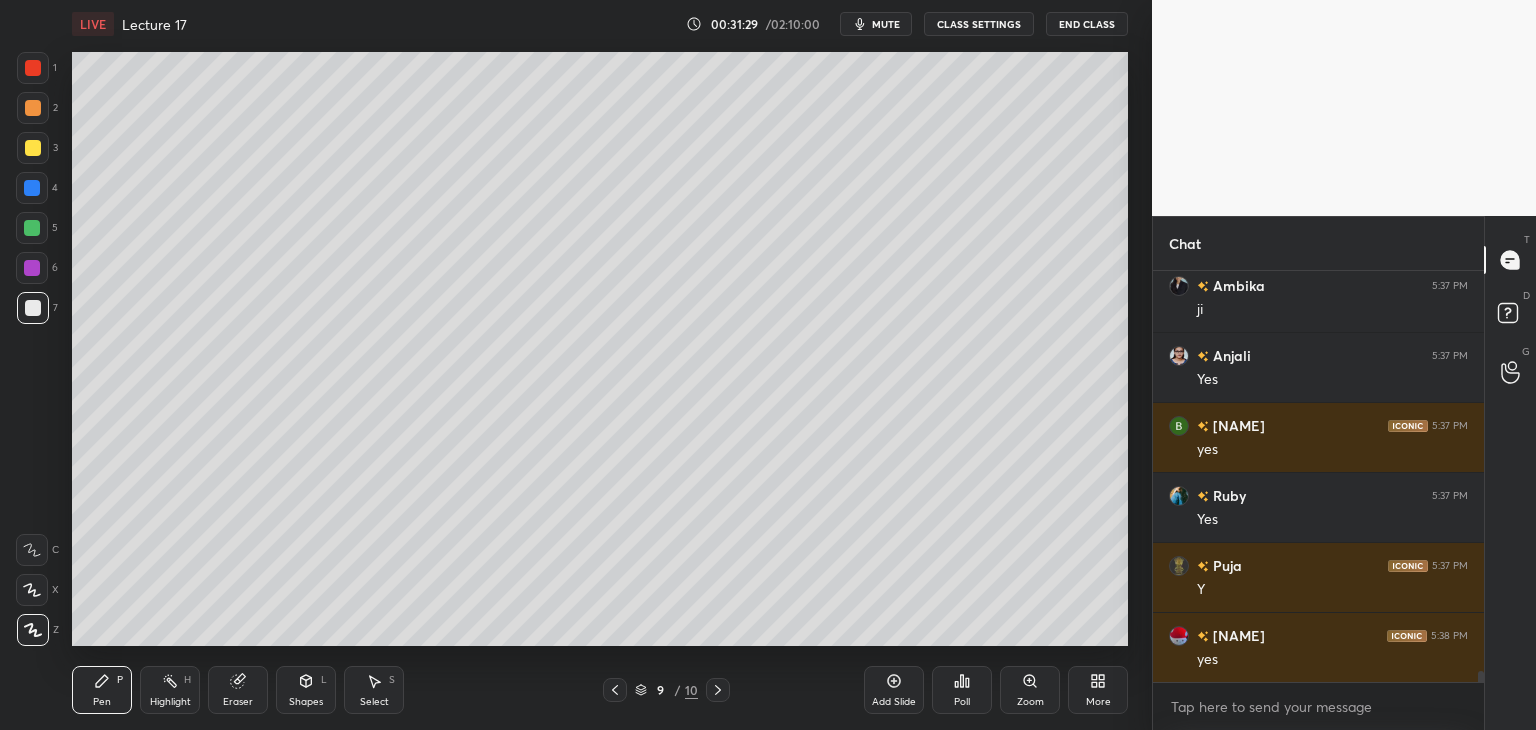 scroll, scrollTop: 15144, scrollLeft: 0, axis: vertical 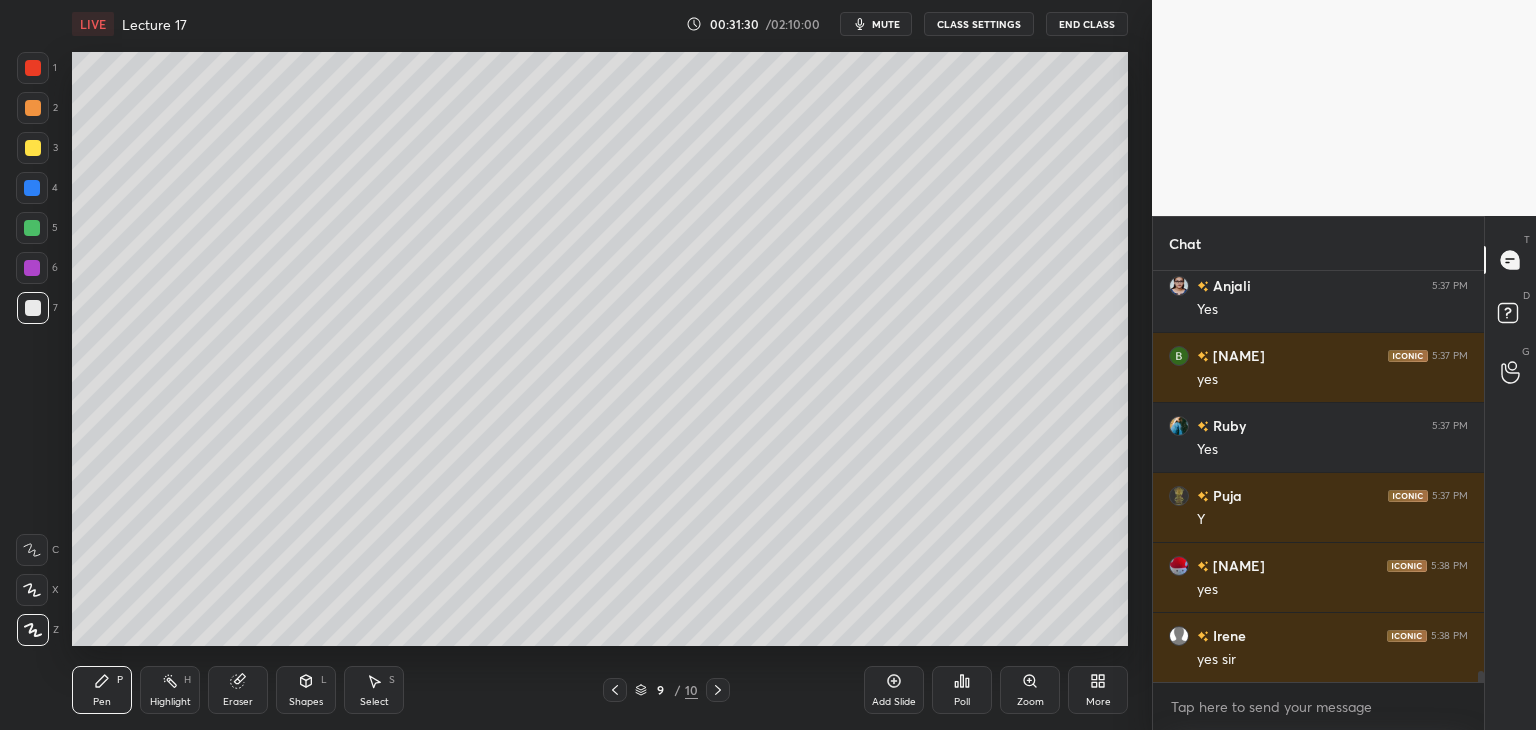 click at bounding box center [32, 268] 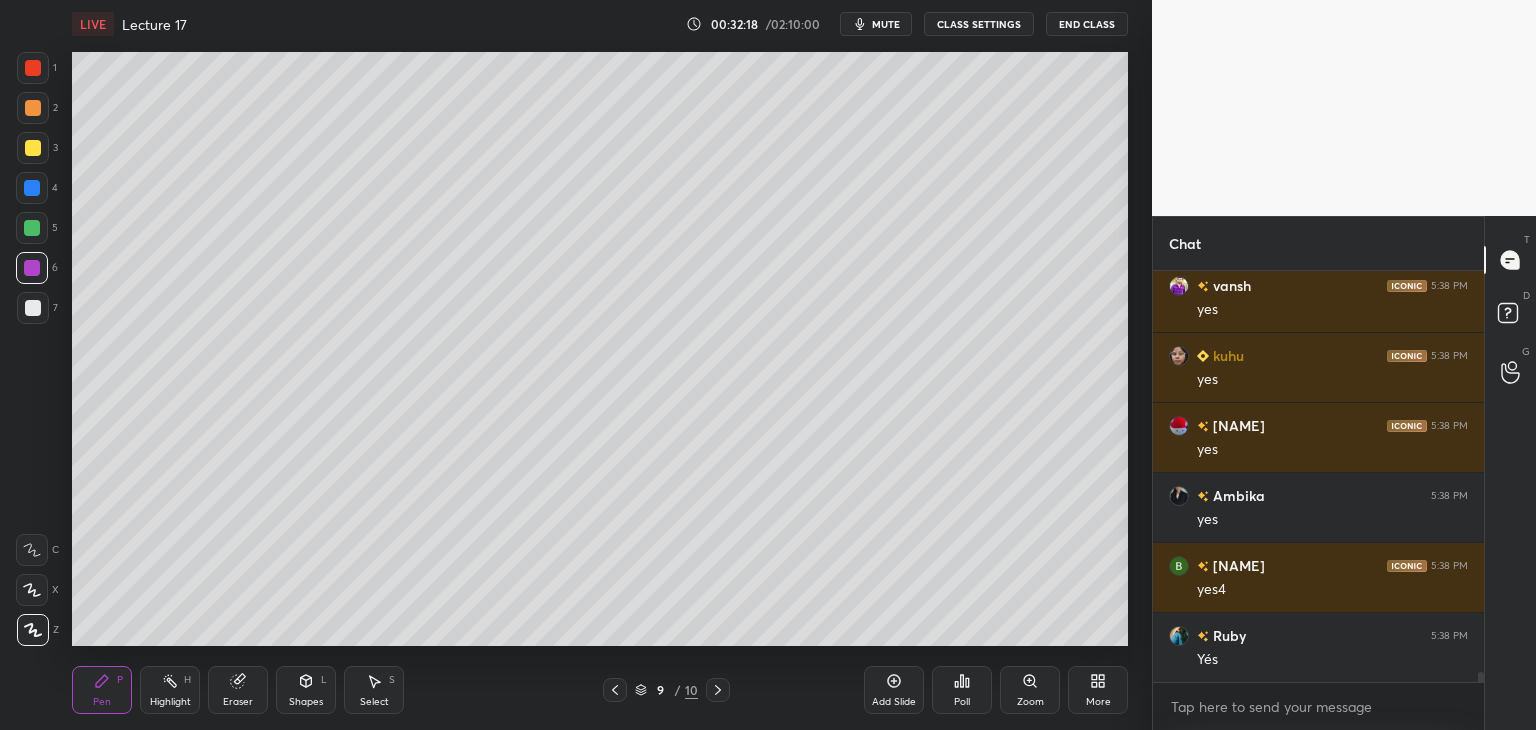 scroll, scrollTop: 17034, scrollLeft: 0, axis: vertical 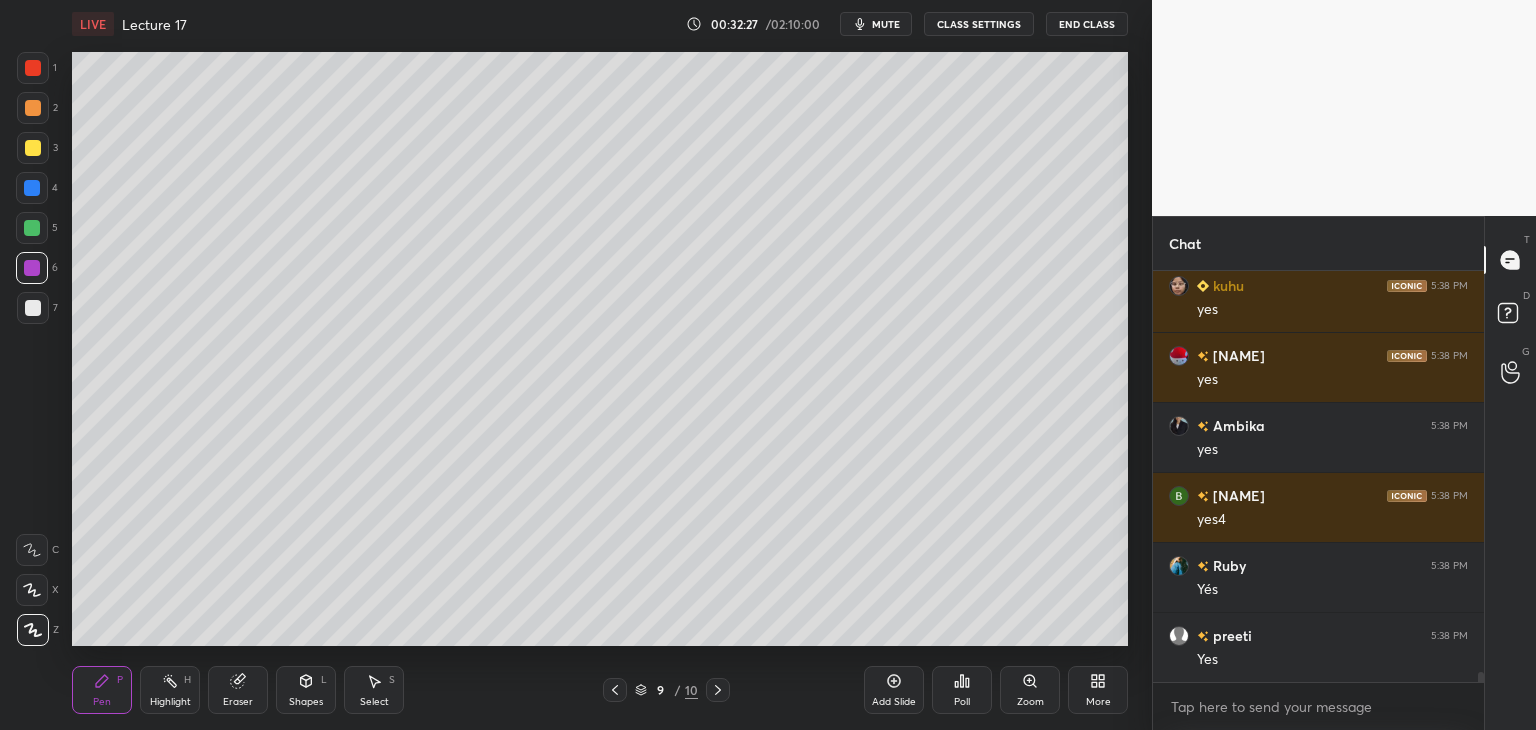 click on "Add Slide" at bounding box center (894, 690) 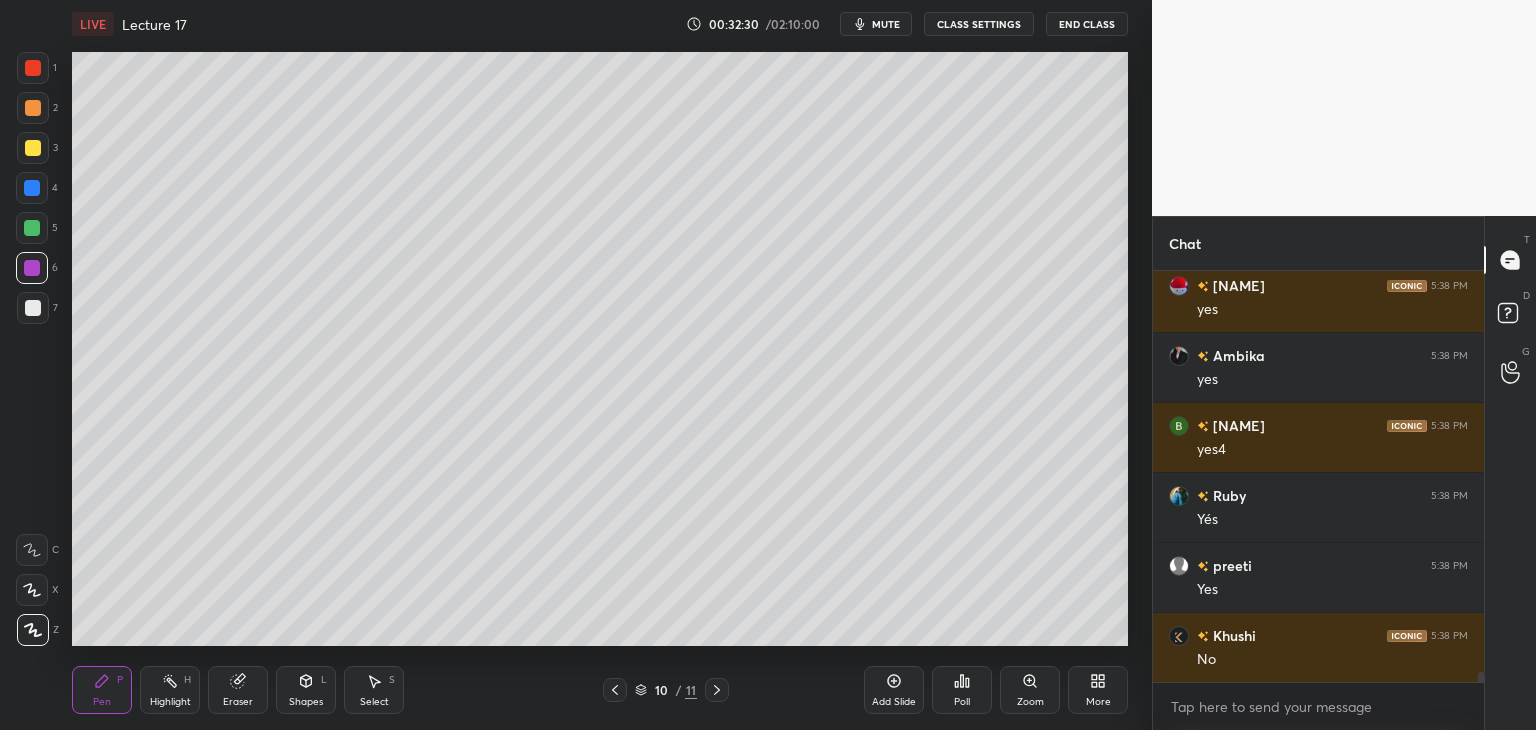 scroll, scrollTop: 17174, scrollLeft: 0, axis: vertical 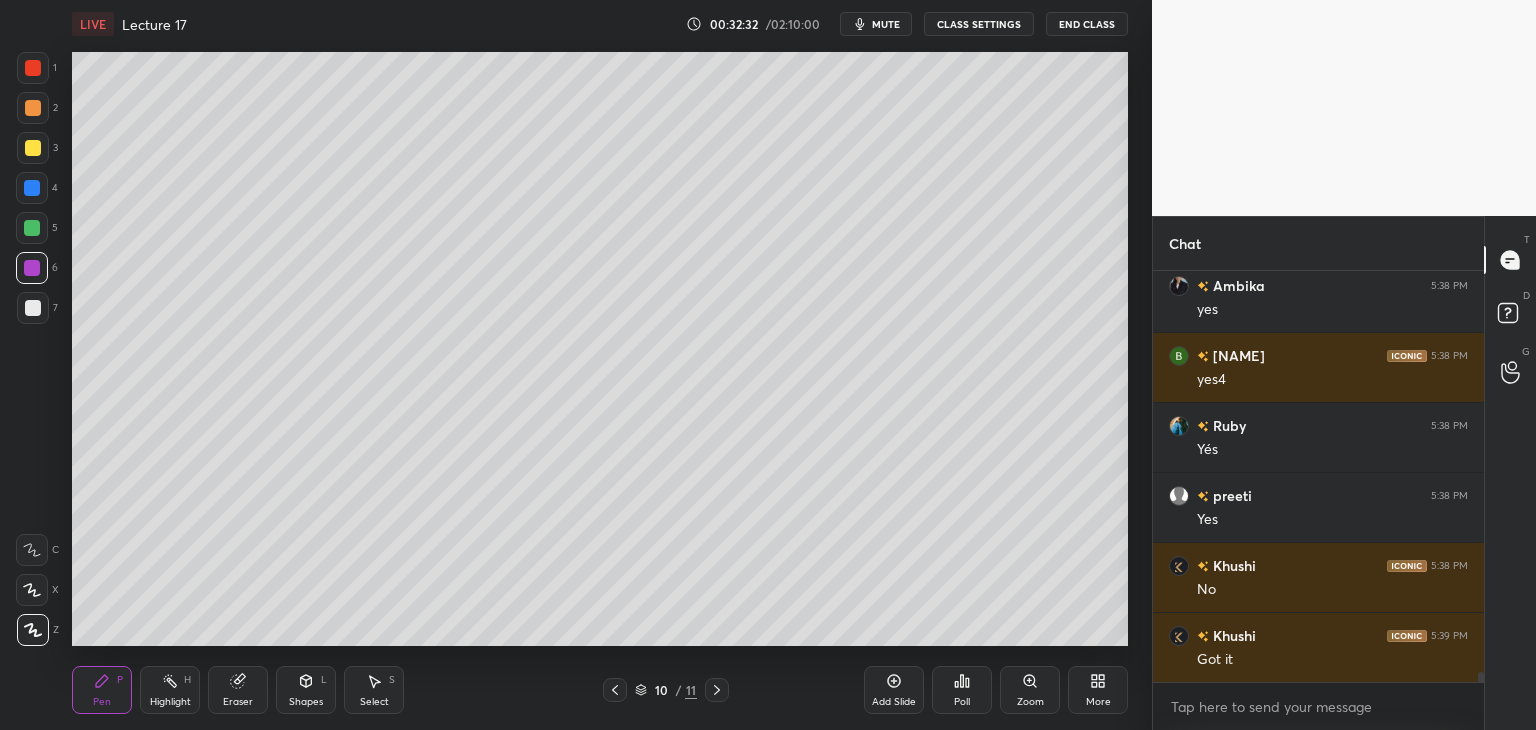click at bounding box center (32, 228) 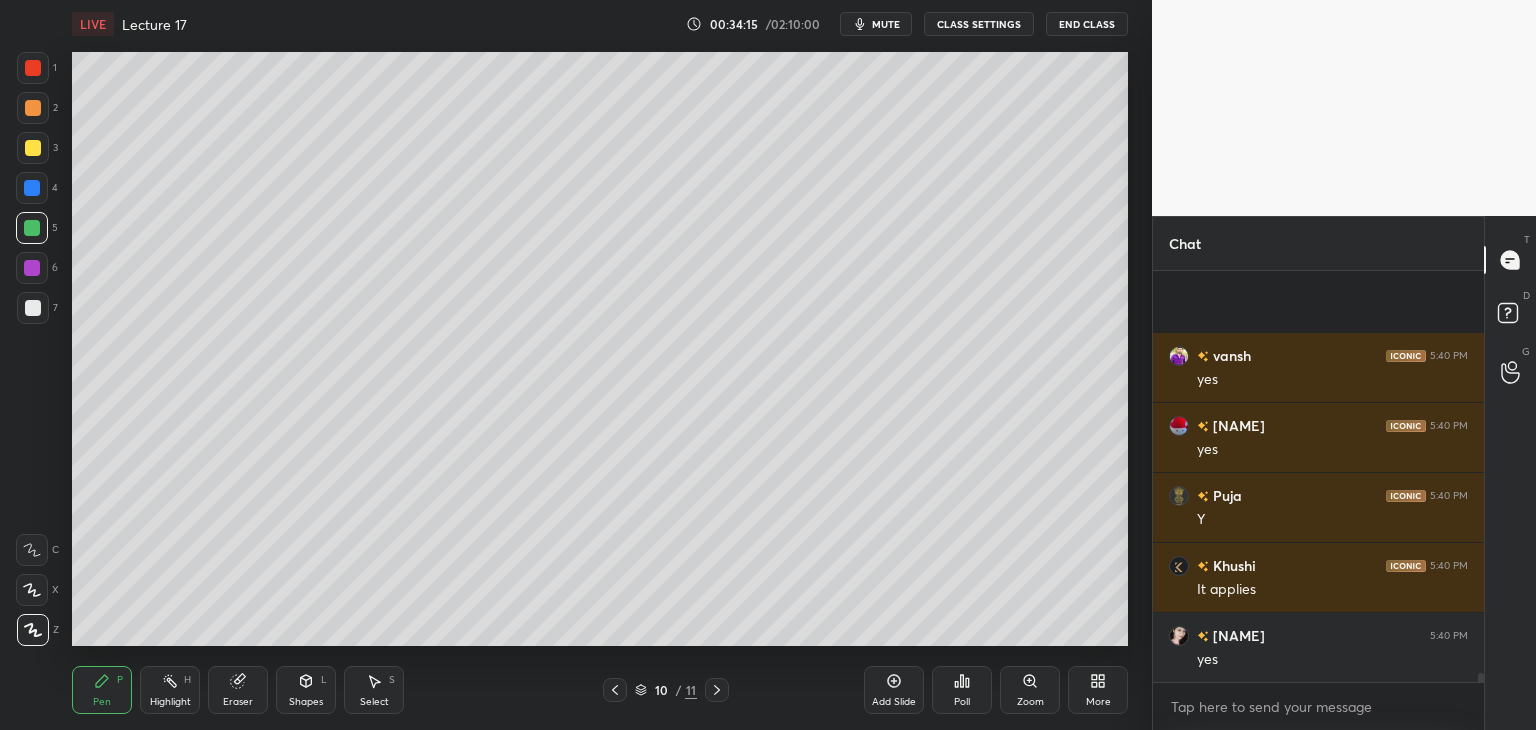 scroll, scrollTop: 18086, scrollLeft: 0, axis: vertical 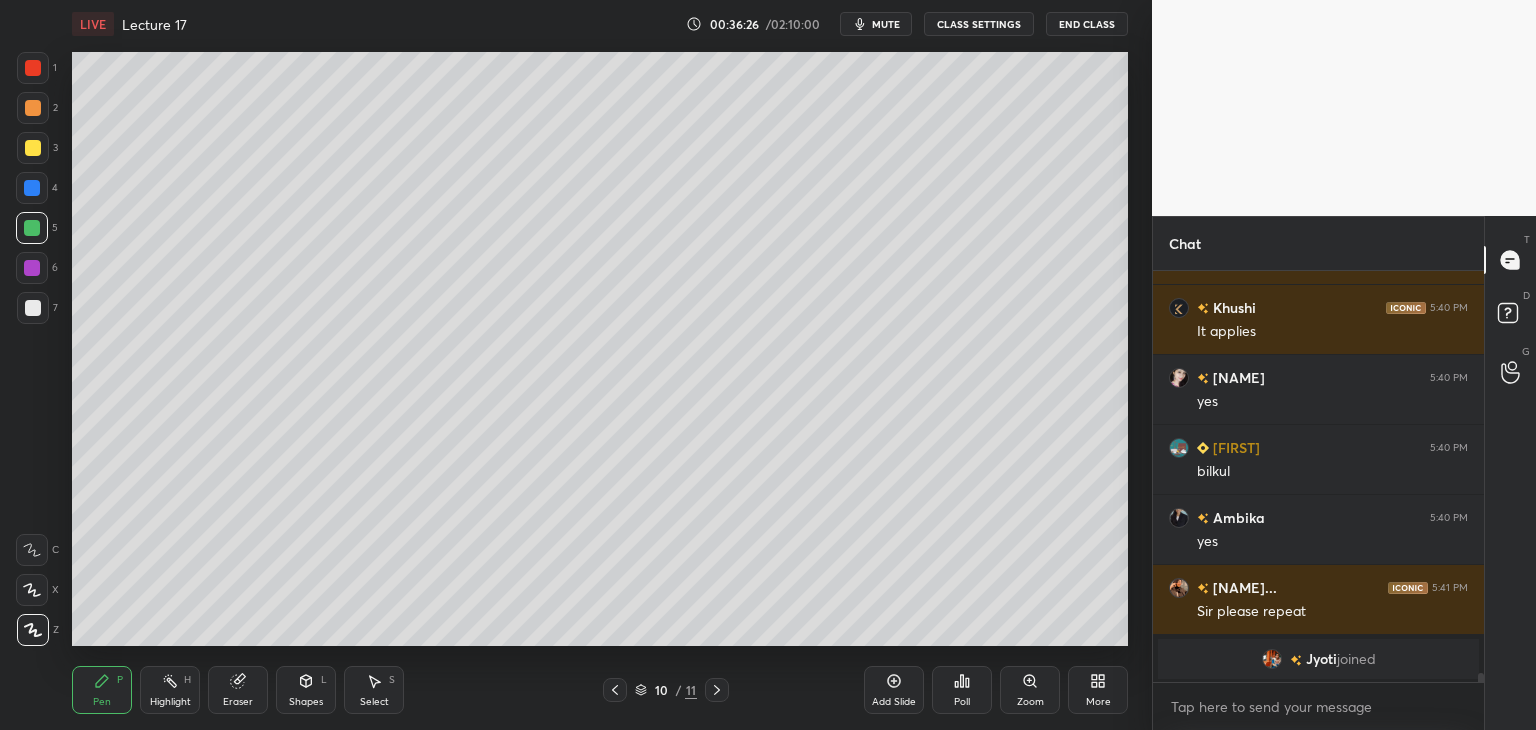 click on "Add Slide" at bounding box center [894, 690] 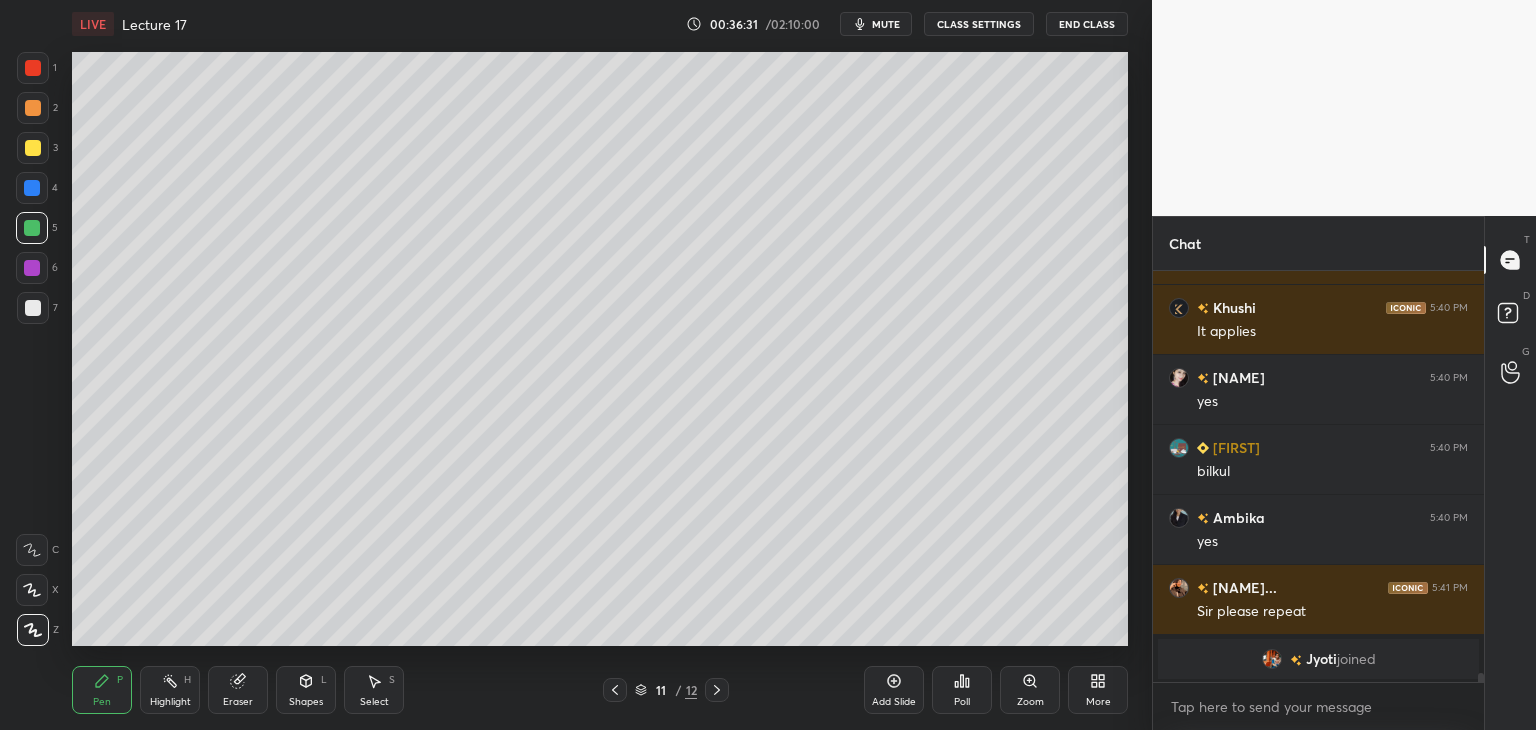 click at bounding box center (32, 188) 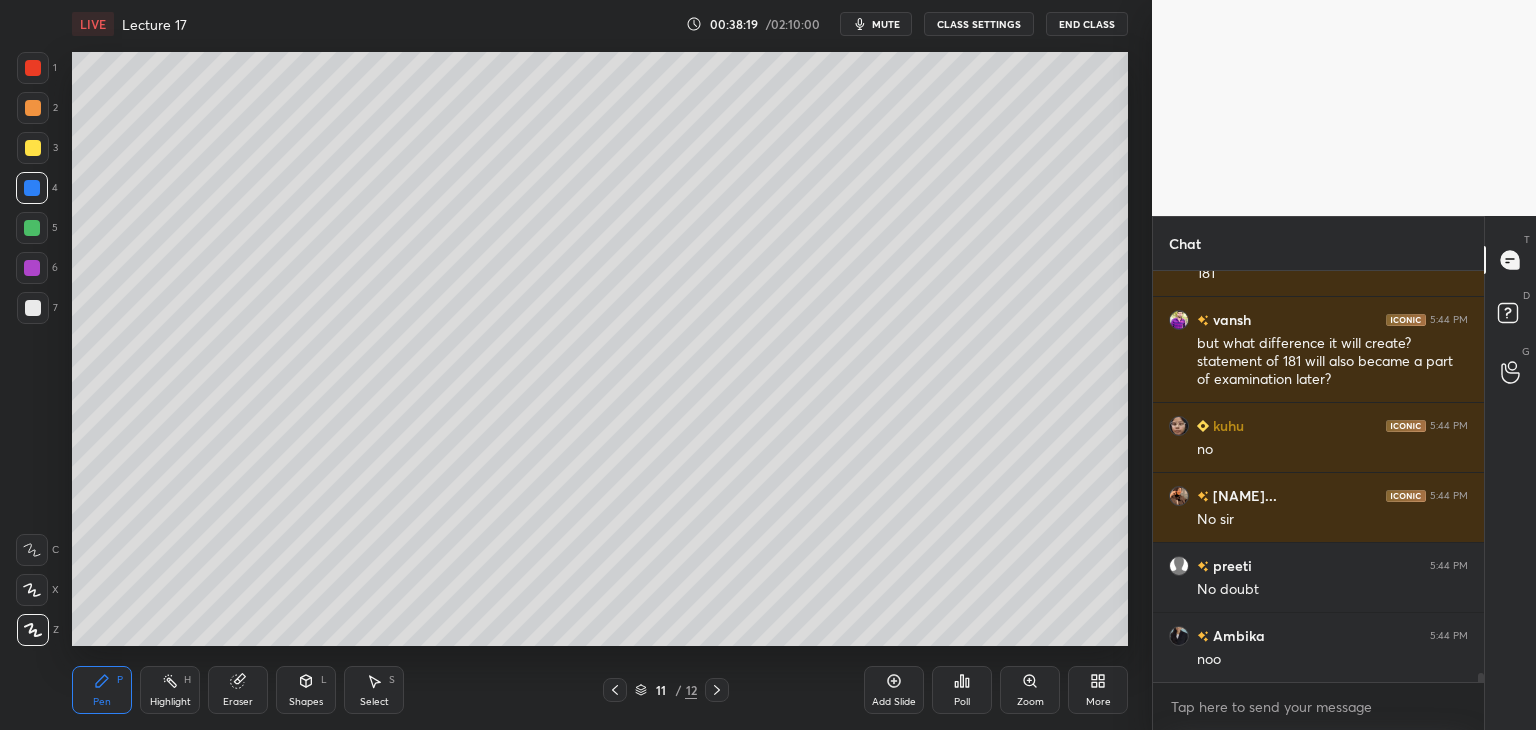 scroll, scrollTop: 19182, scrollLeft: 0, axis: vertical 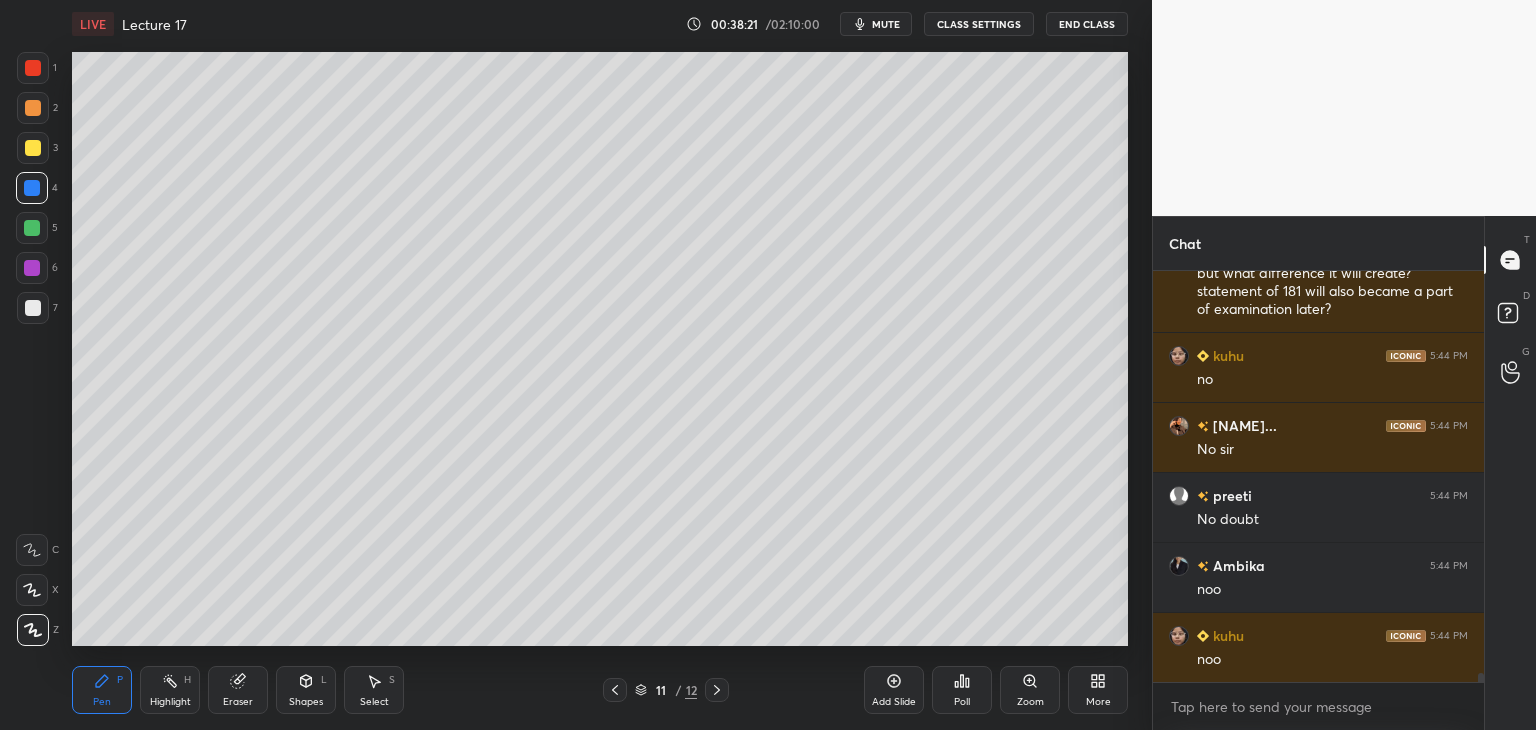 click on "Add Slide" at bounding box center (894, 690) 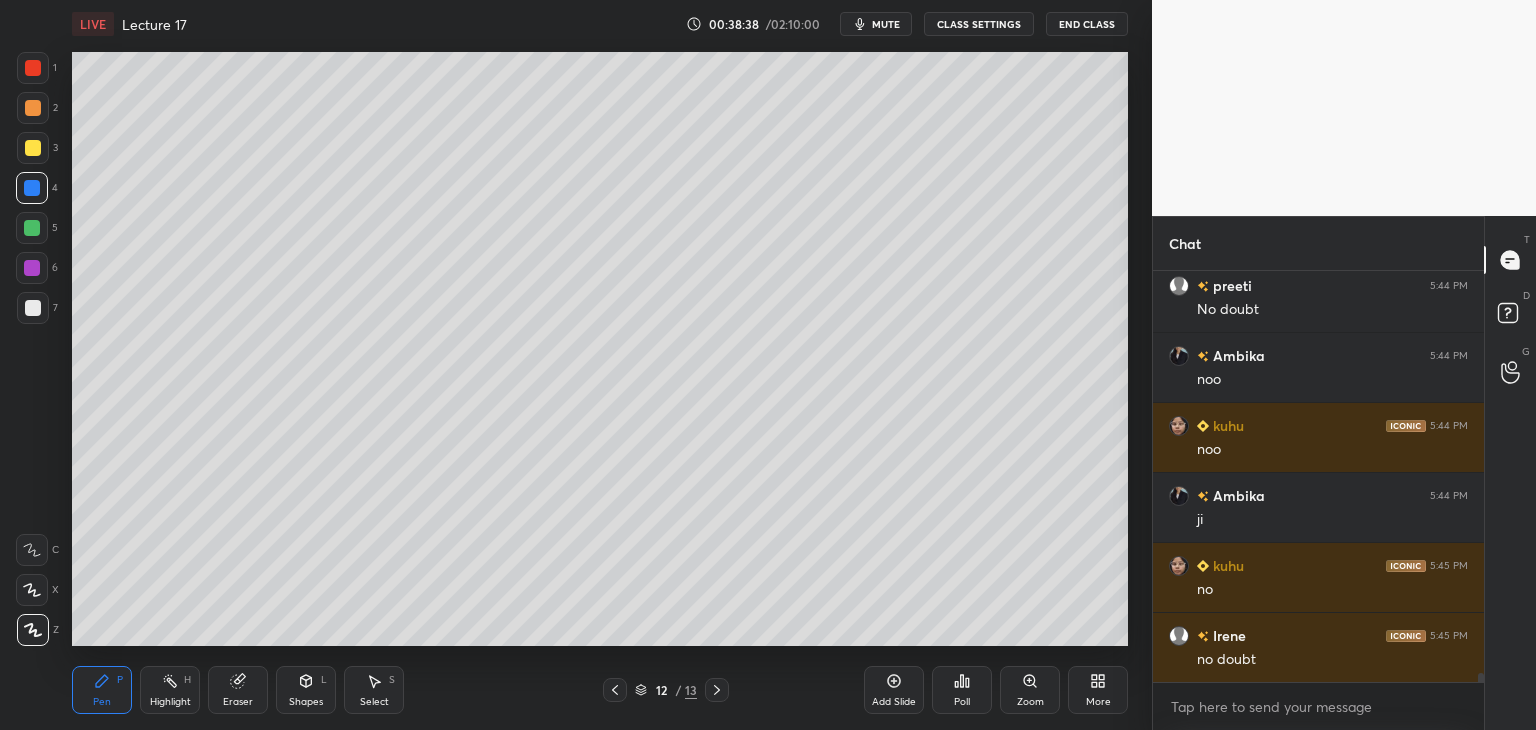 scroll, scrollTop: 19462, scrollLeft: 0, axis: vertical 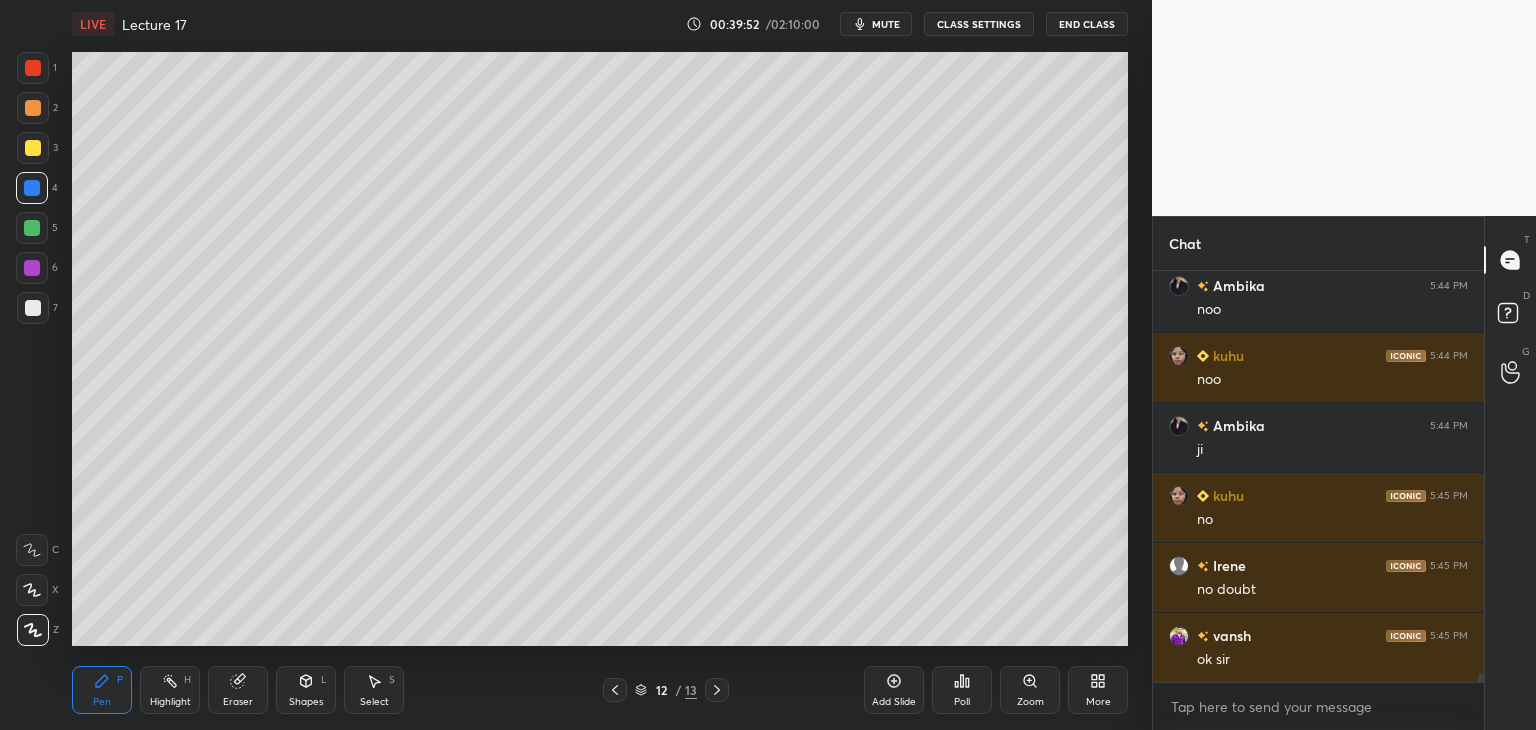 click 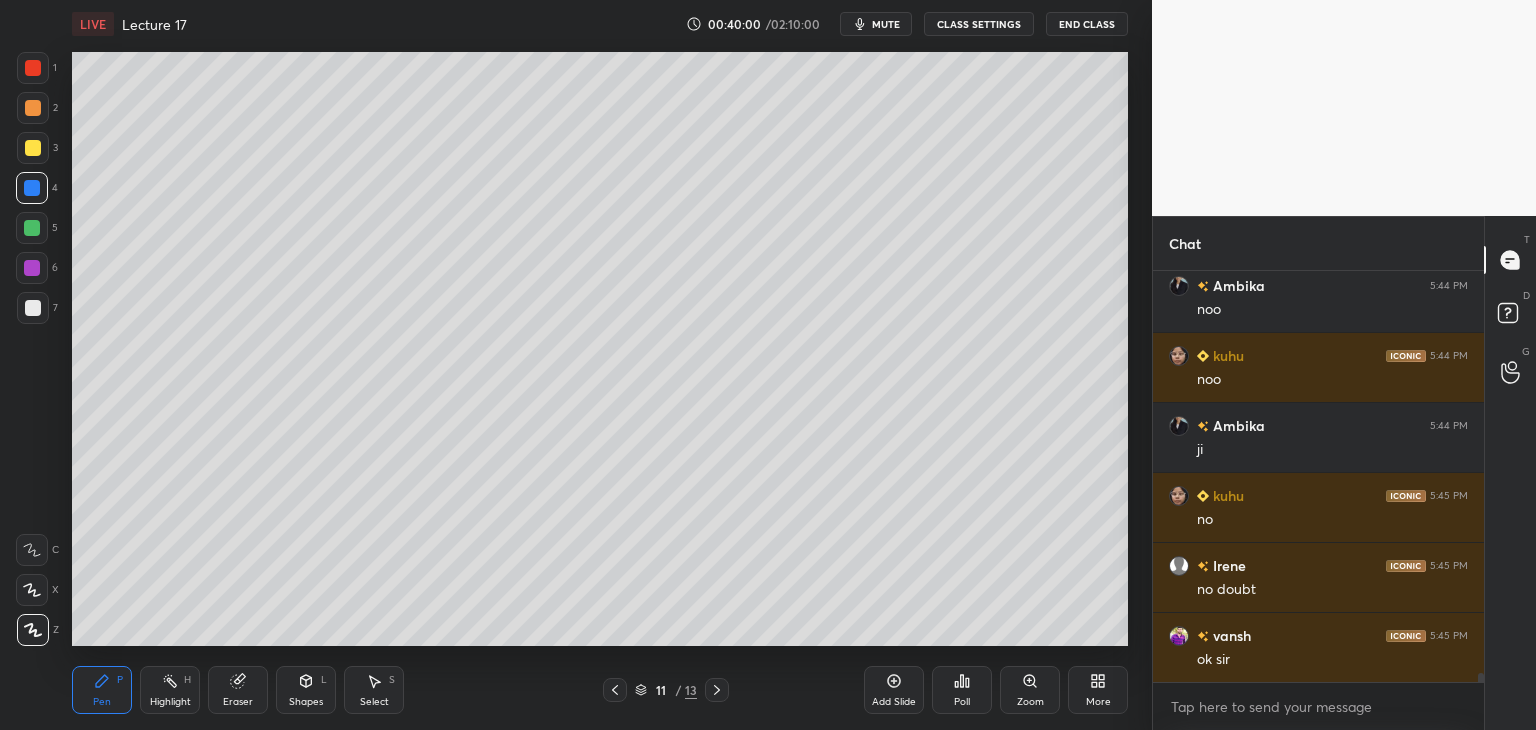 click at bounding box center (32, 268) 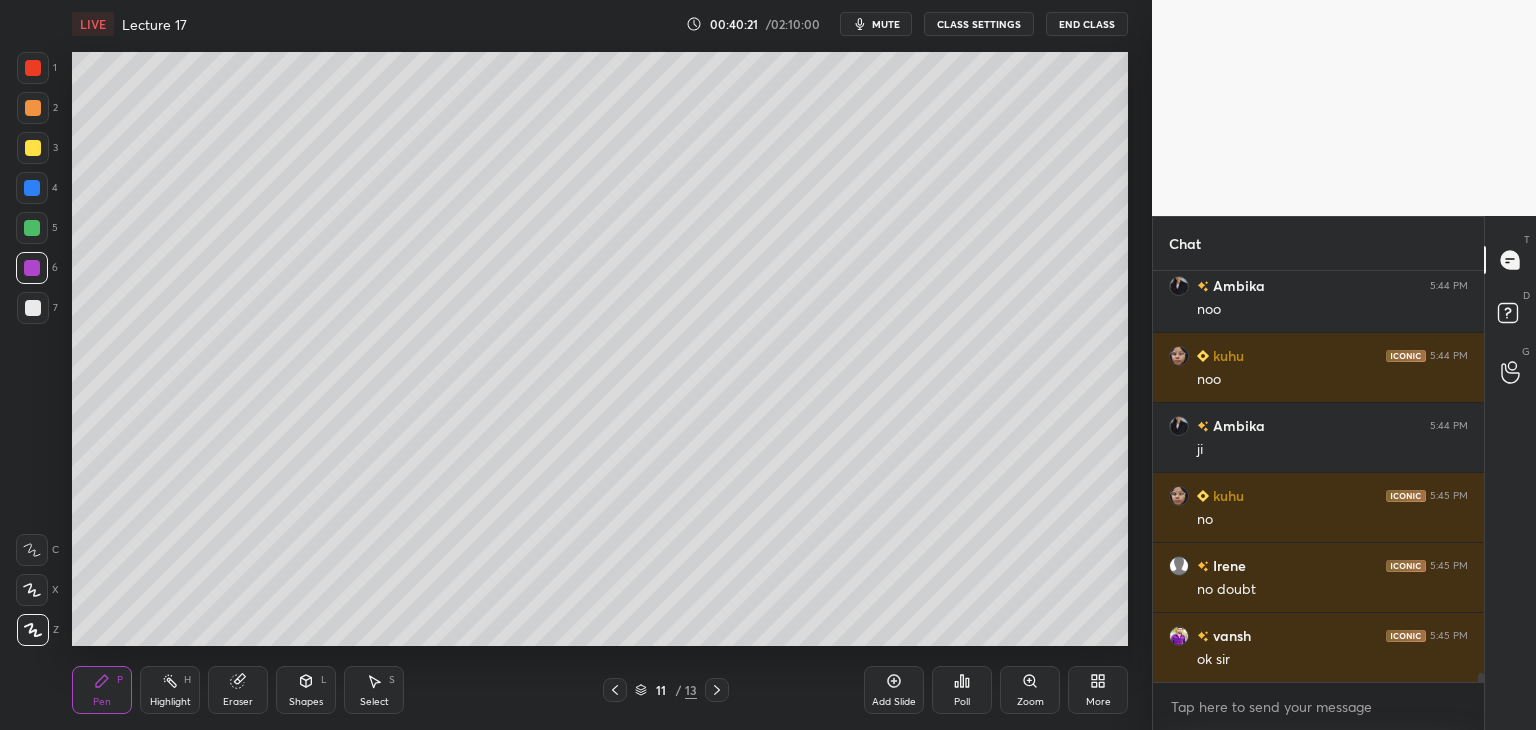 click at bounding box center [33, 308] 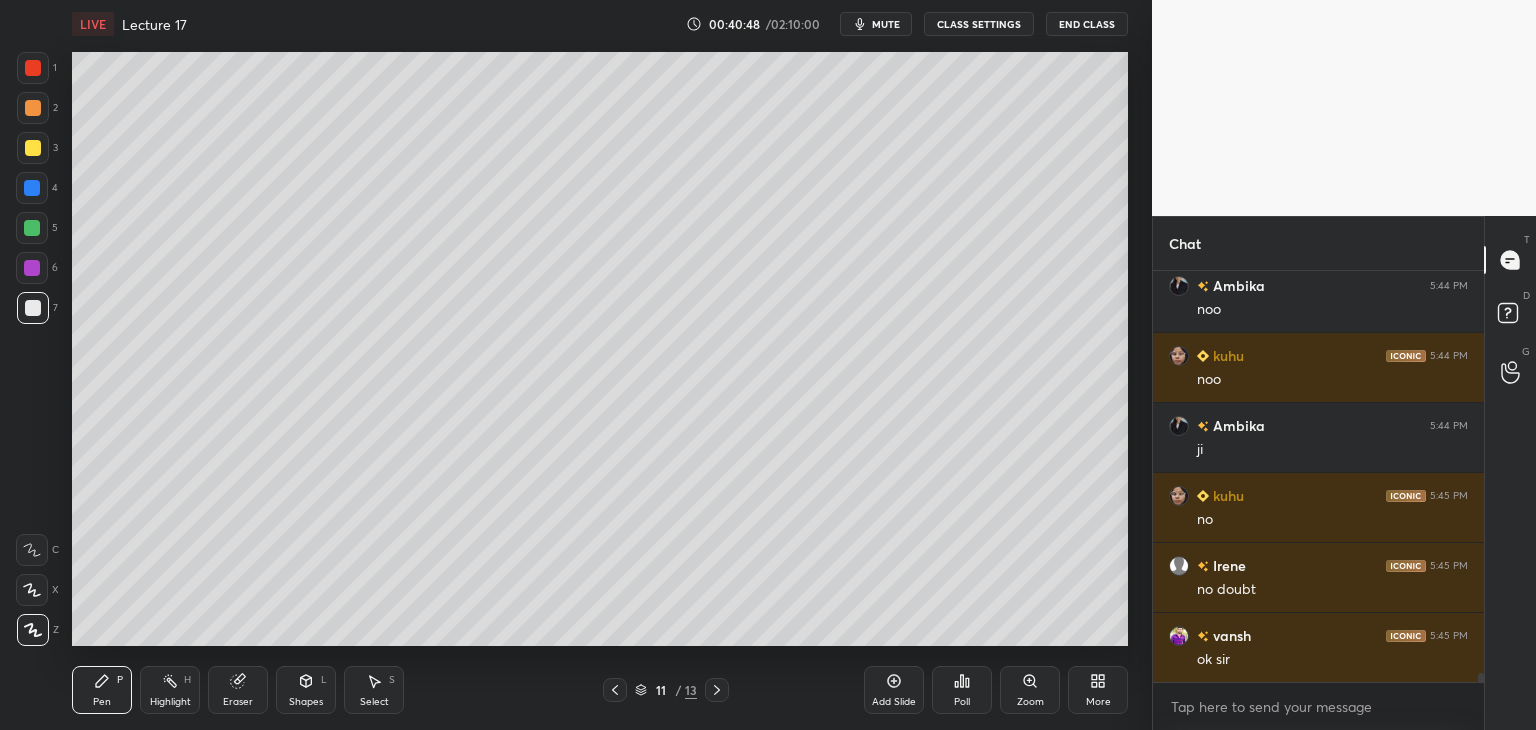 click 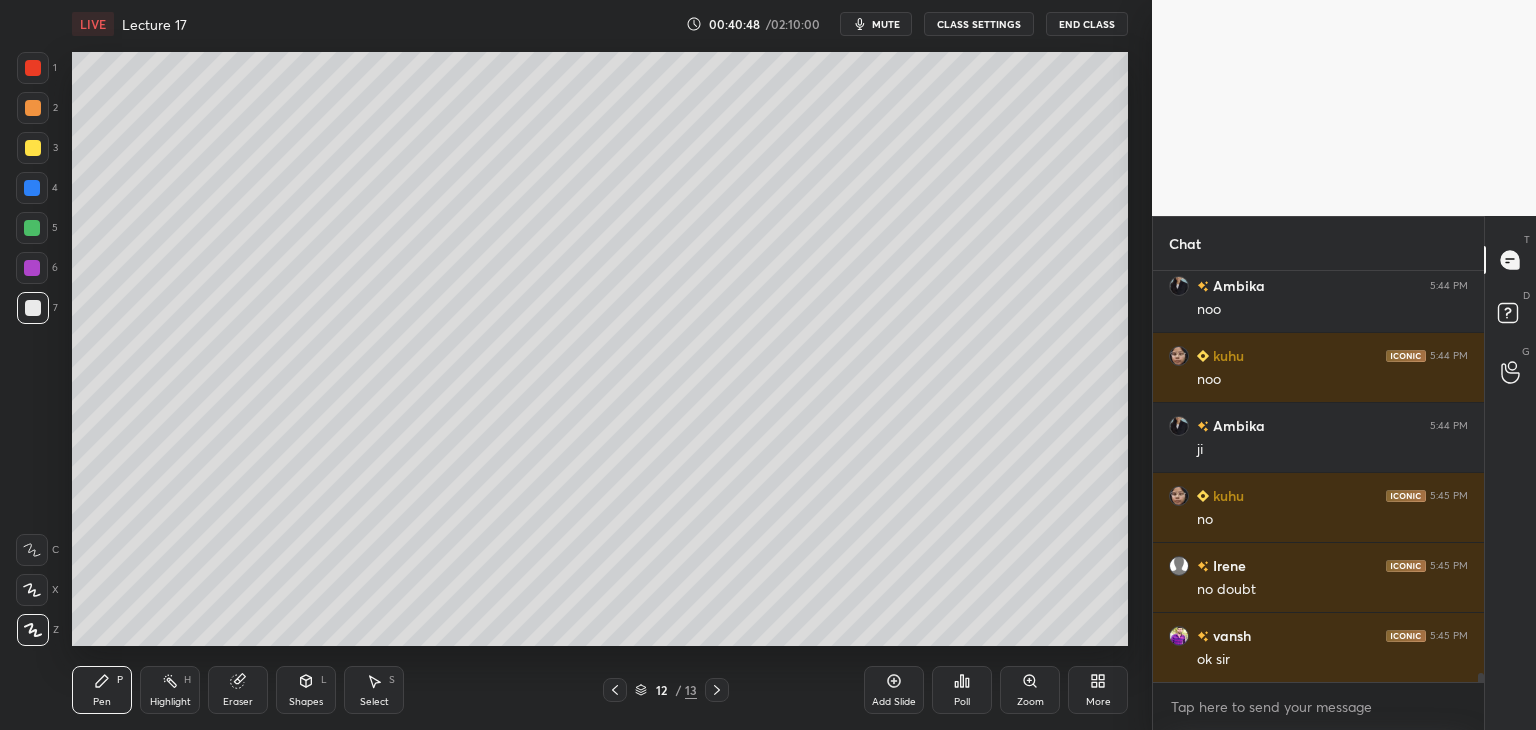 click 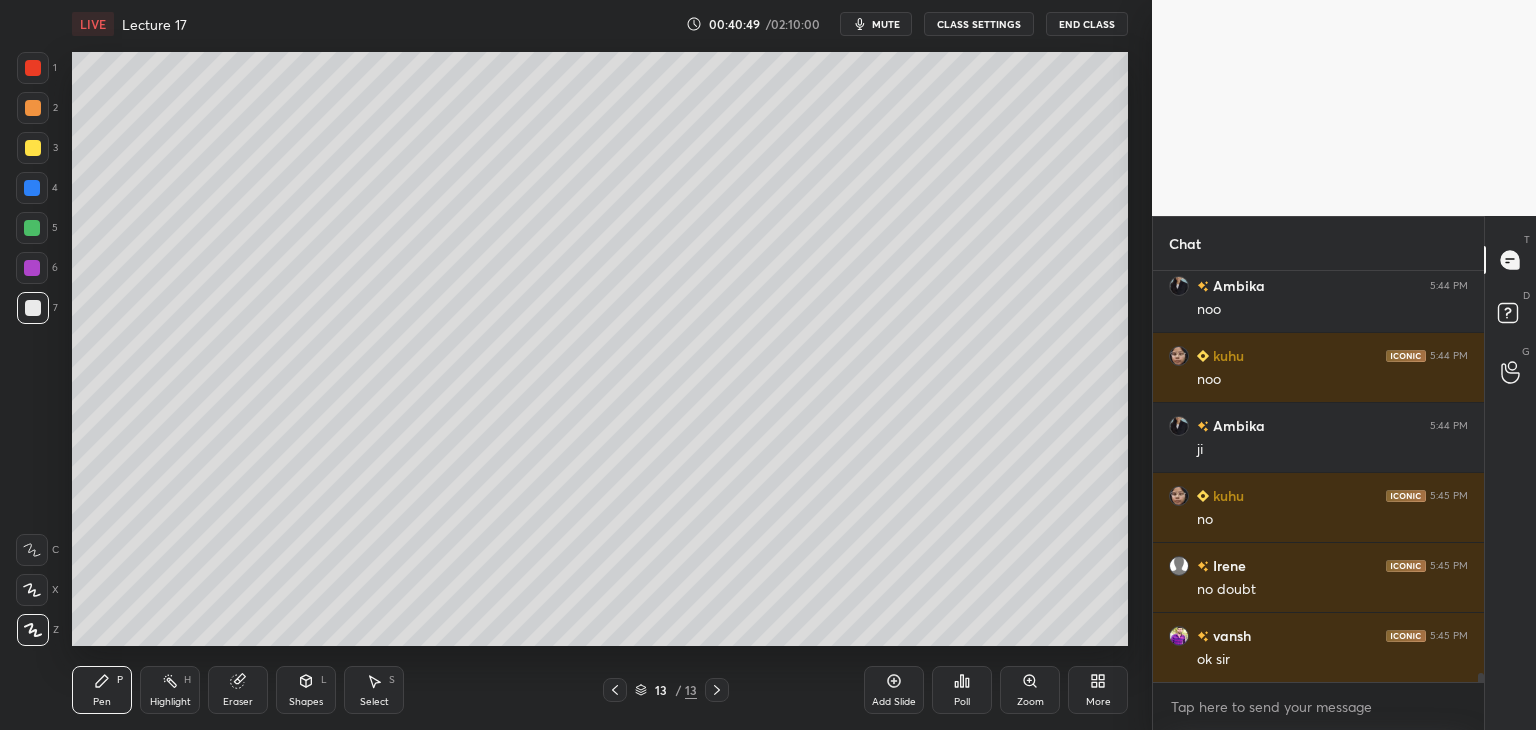 scroll, scrollTop: 19532, scrollLeft: 0, axis: vertical 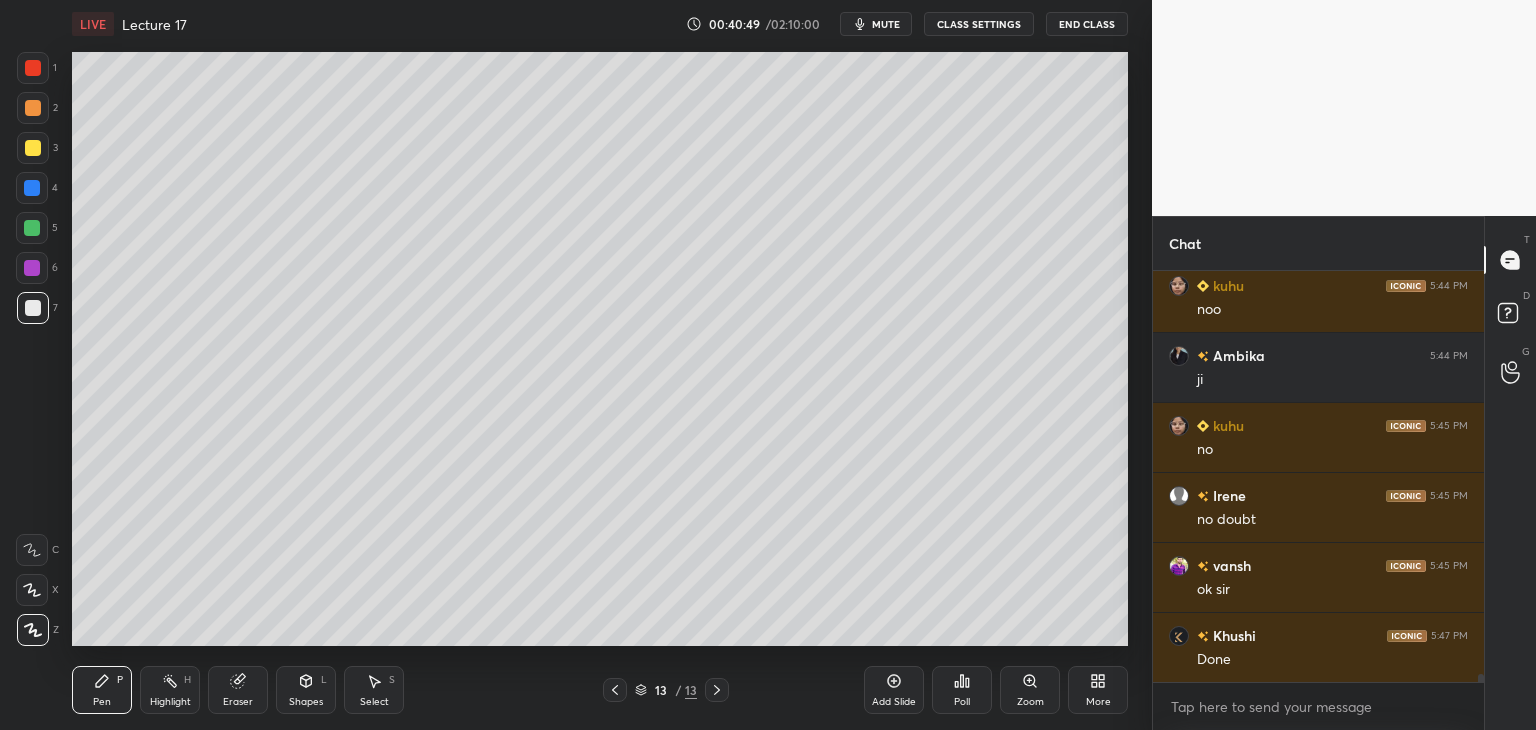 click on "More" at bounding box center [1098, 690] 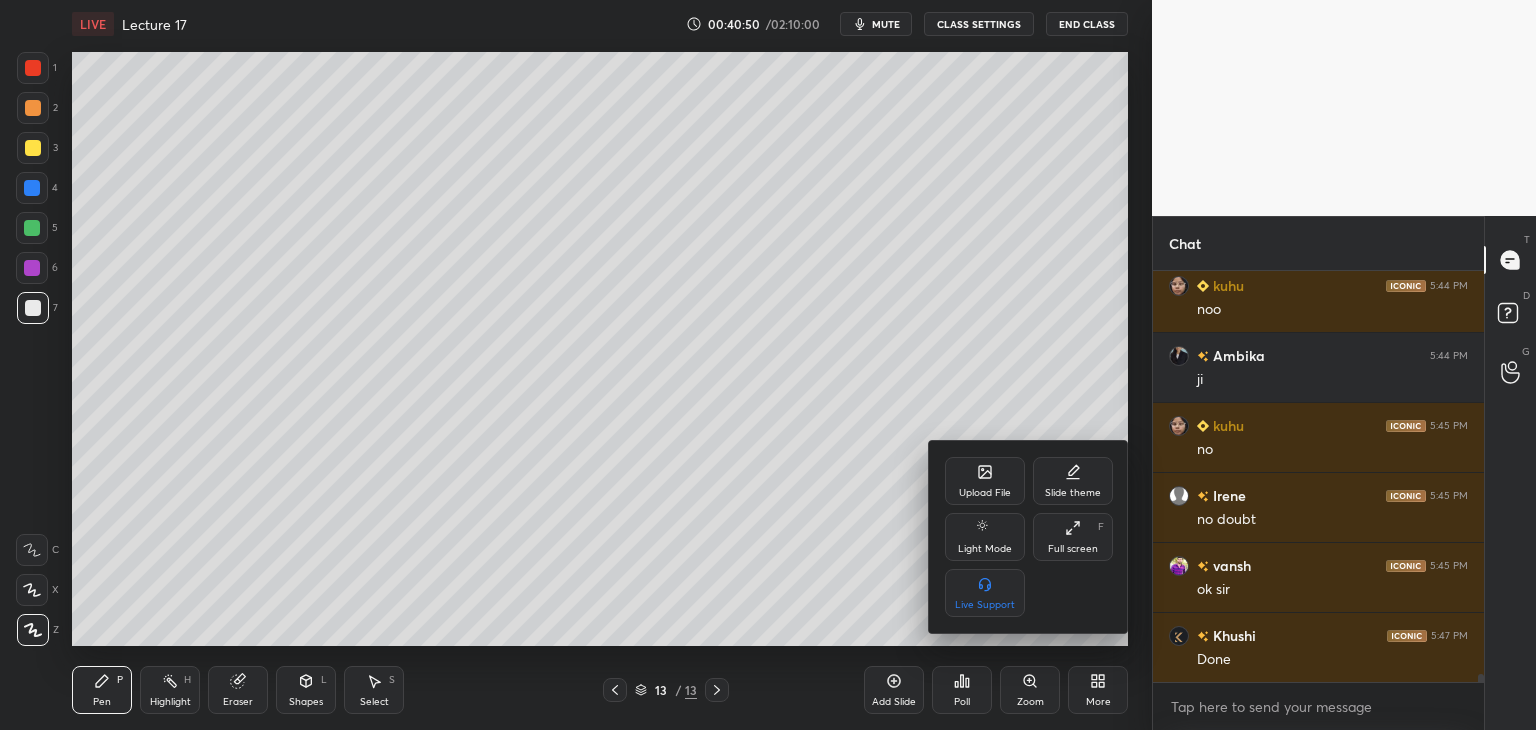 click on "Upload File" at bounding box center [985, 493] 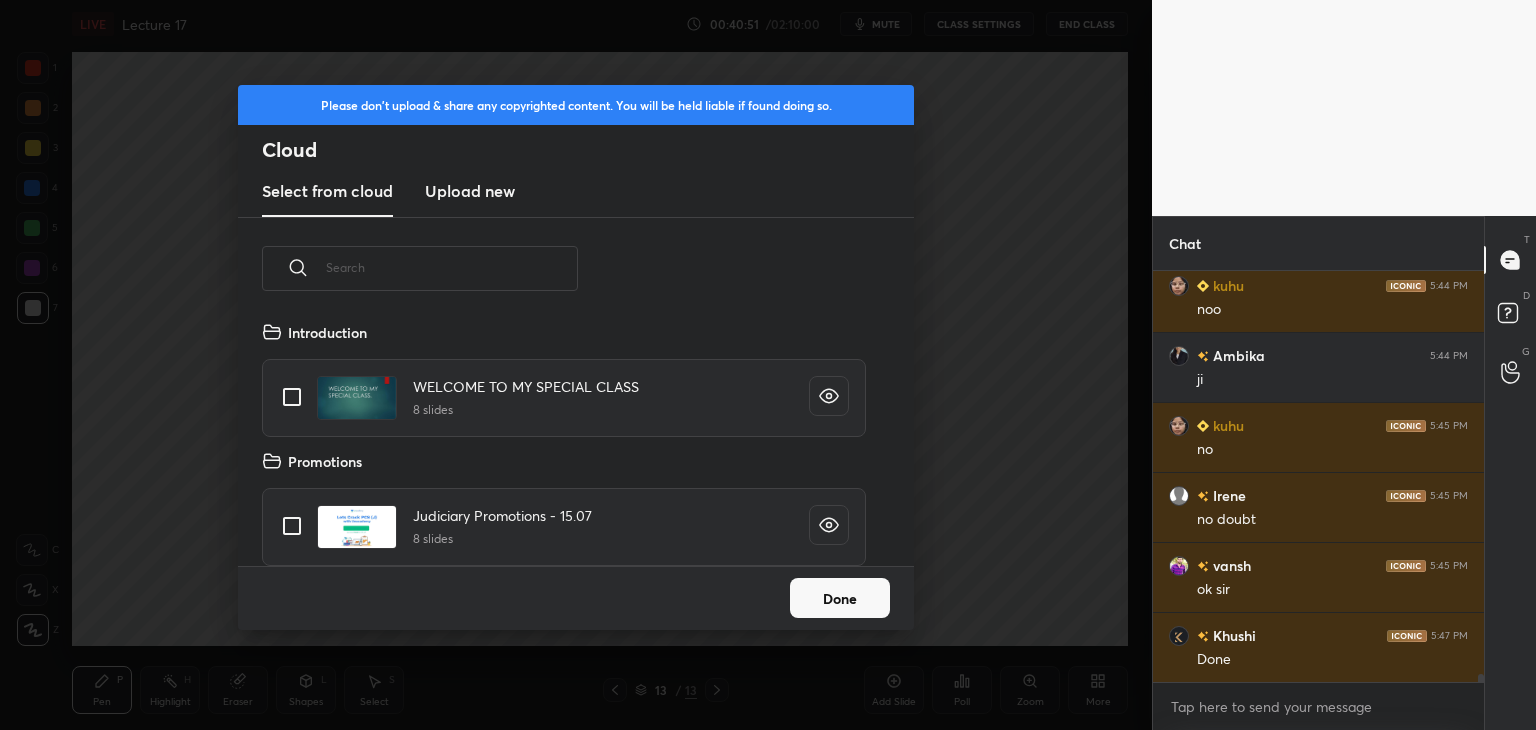 scroll, scrollTop: 5, scrollLeft: 10, axis: both 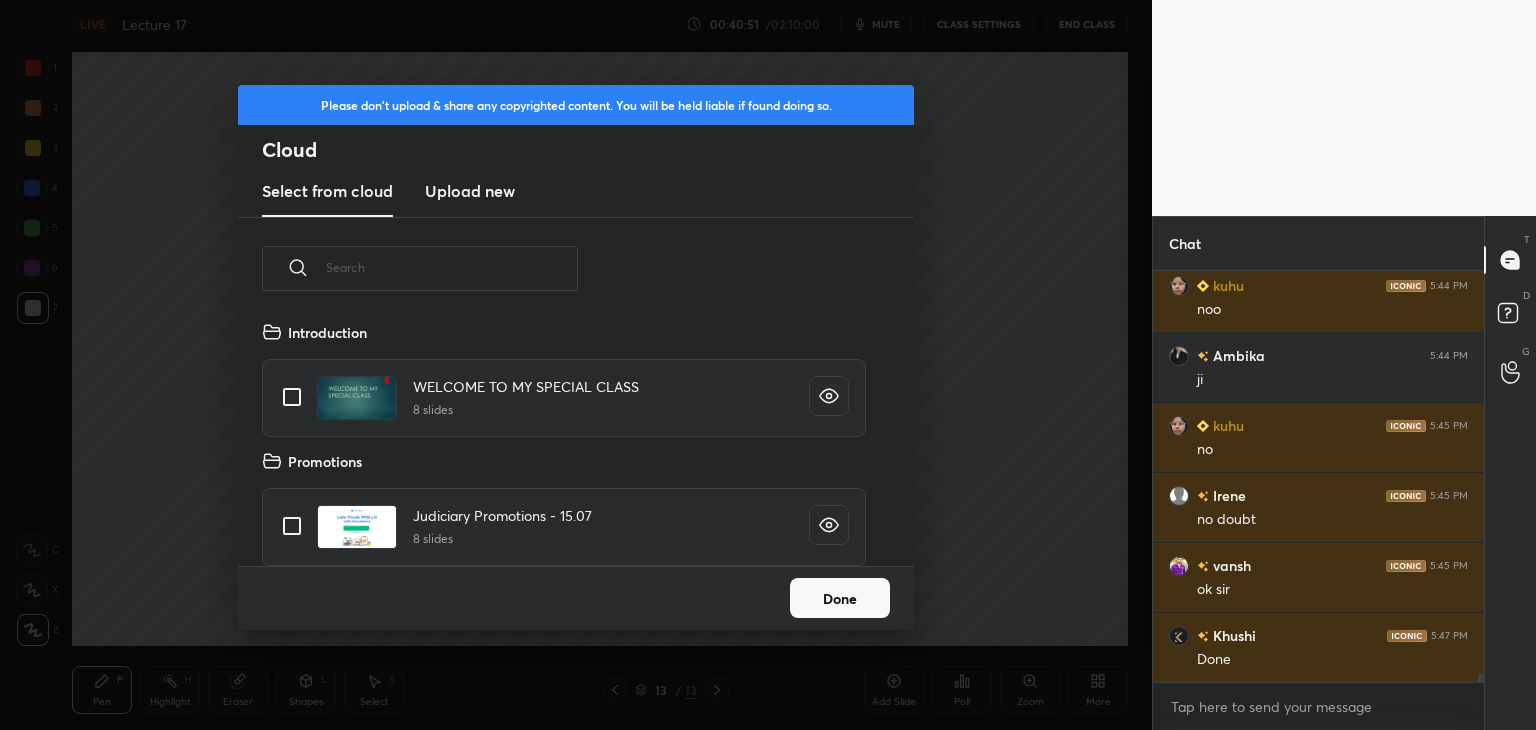 click on "Upload new" at bounding box center [470, 191] 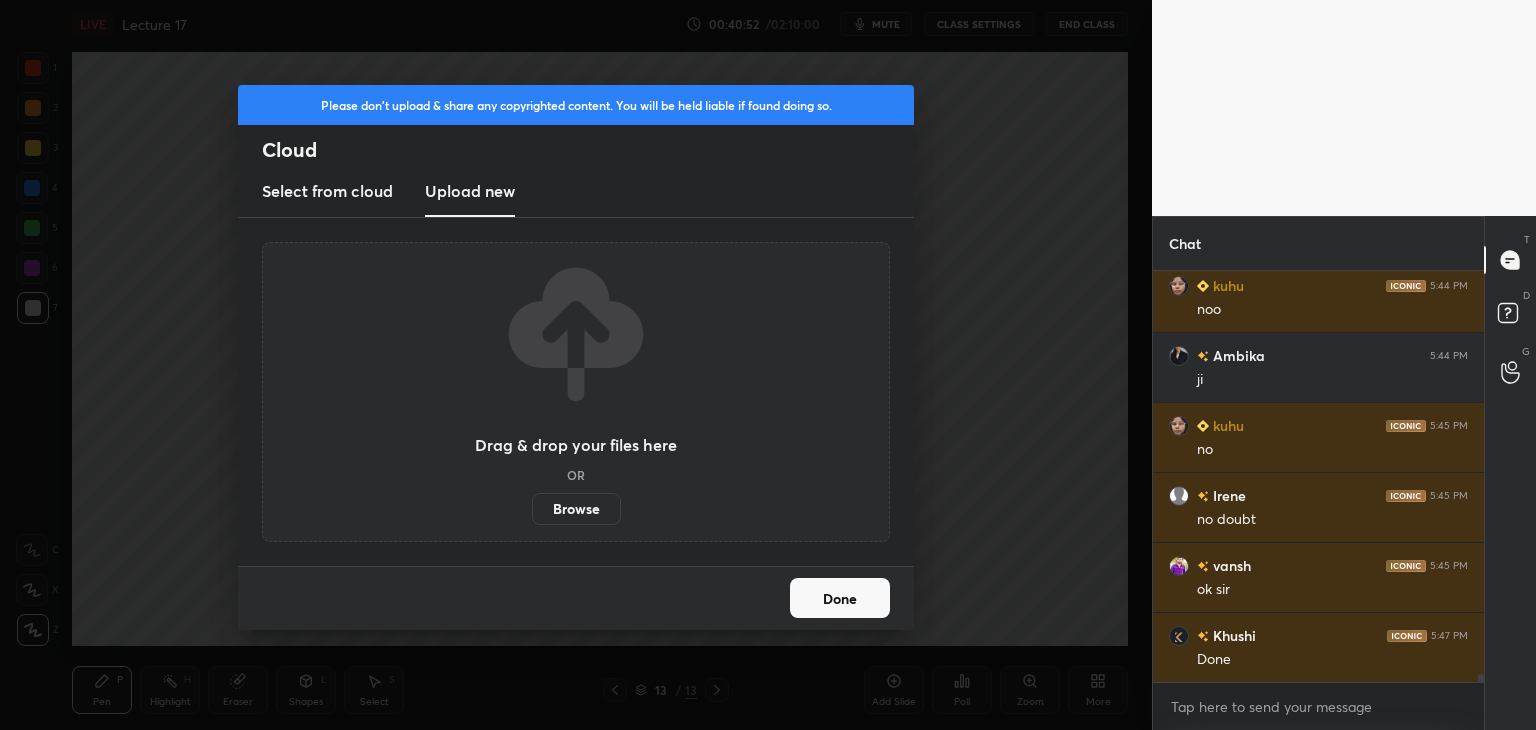 click on "Browse" at bounding box center (576, 509) 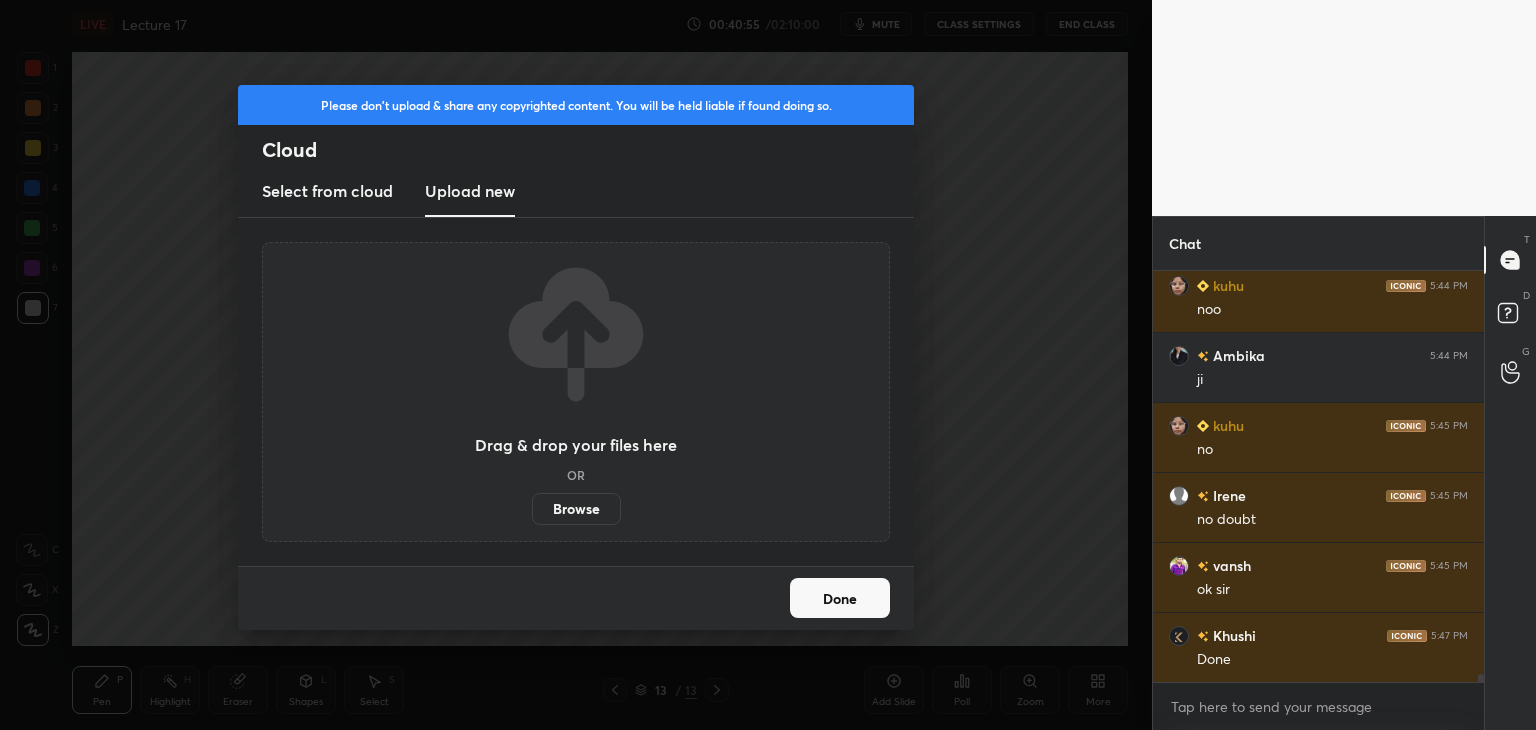 scroll, scrollTop: 19602, scrollLeft: 0, axis: vertical 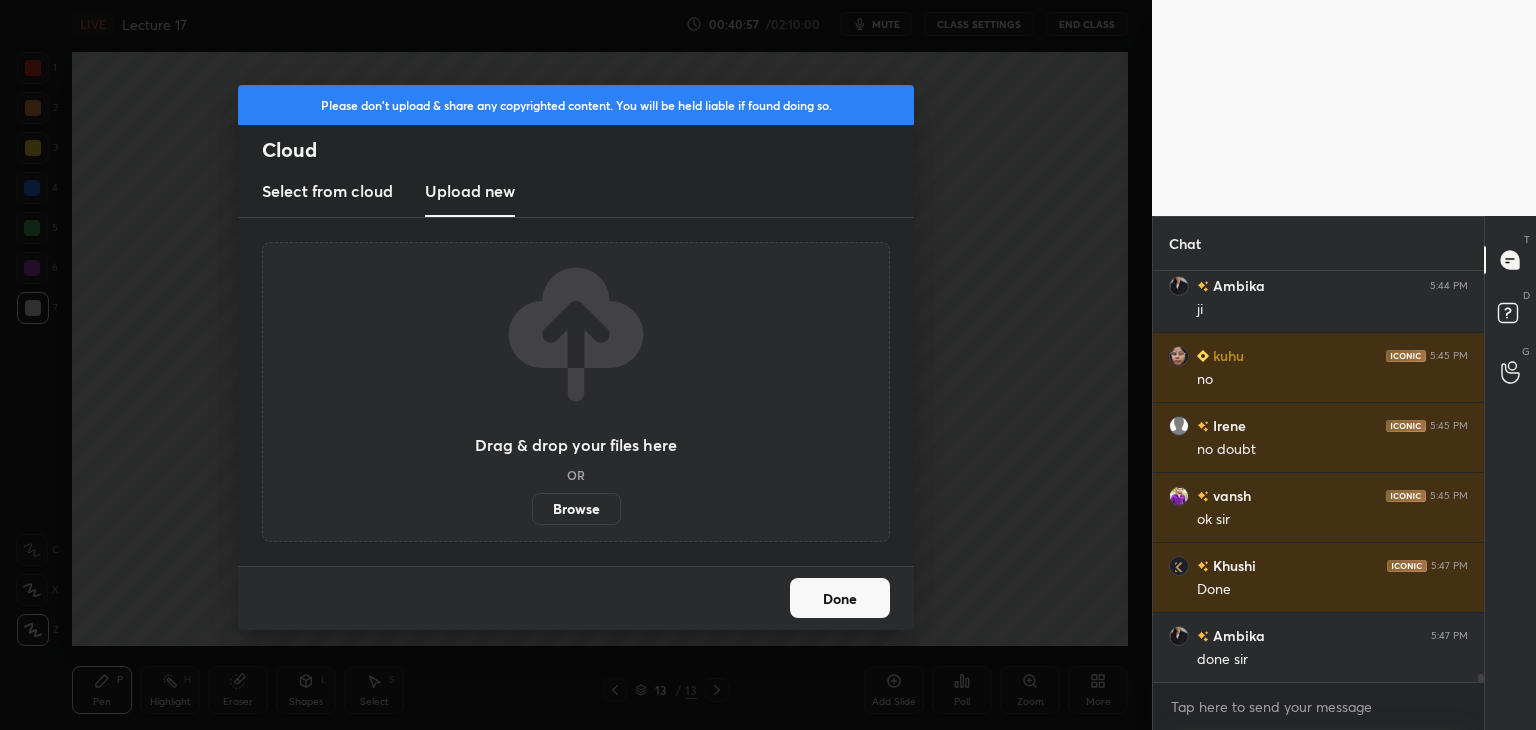click on "Browse" at bounding box center [576, 509] 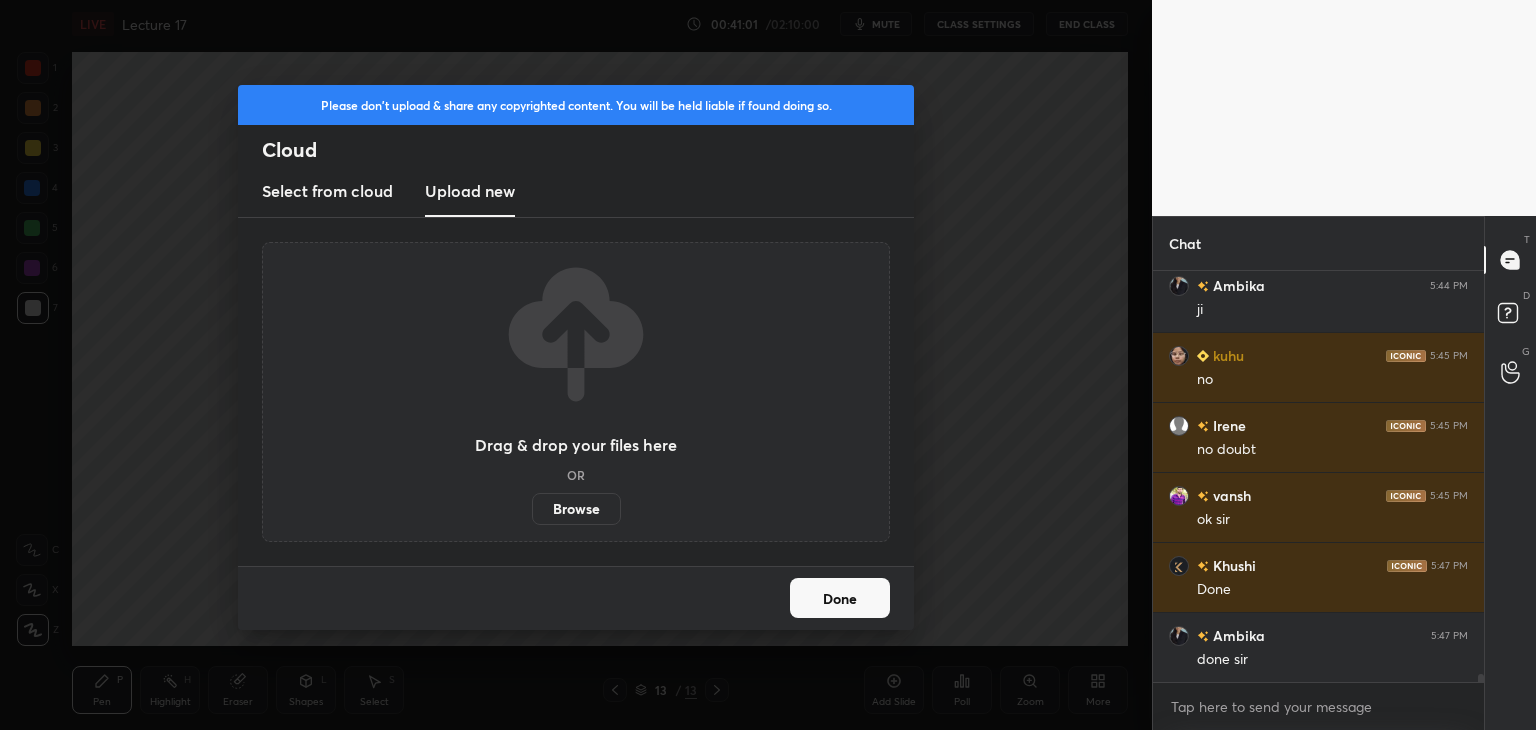 scroll, scrollTop: 19672, scrollLeft: 0, axis: vertical 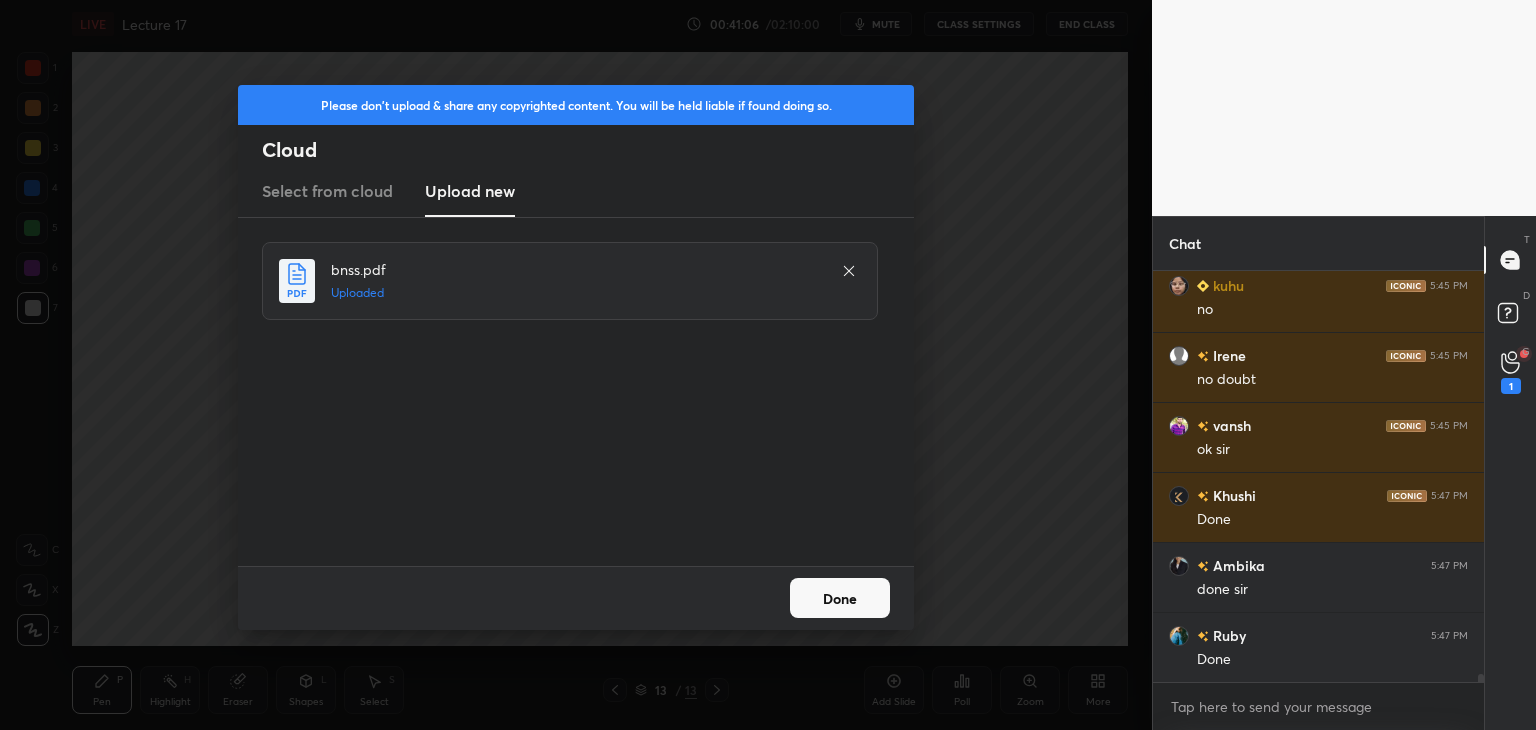 click on "Done" at bounding box center [840, 598] 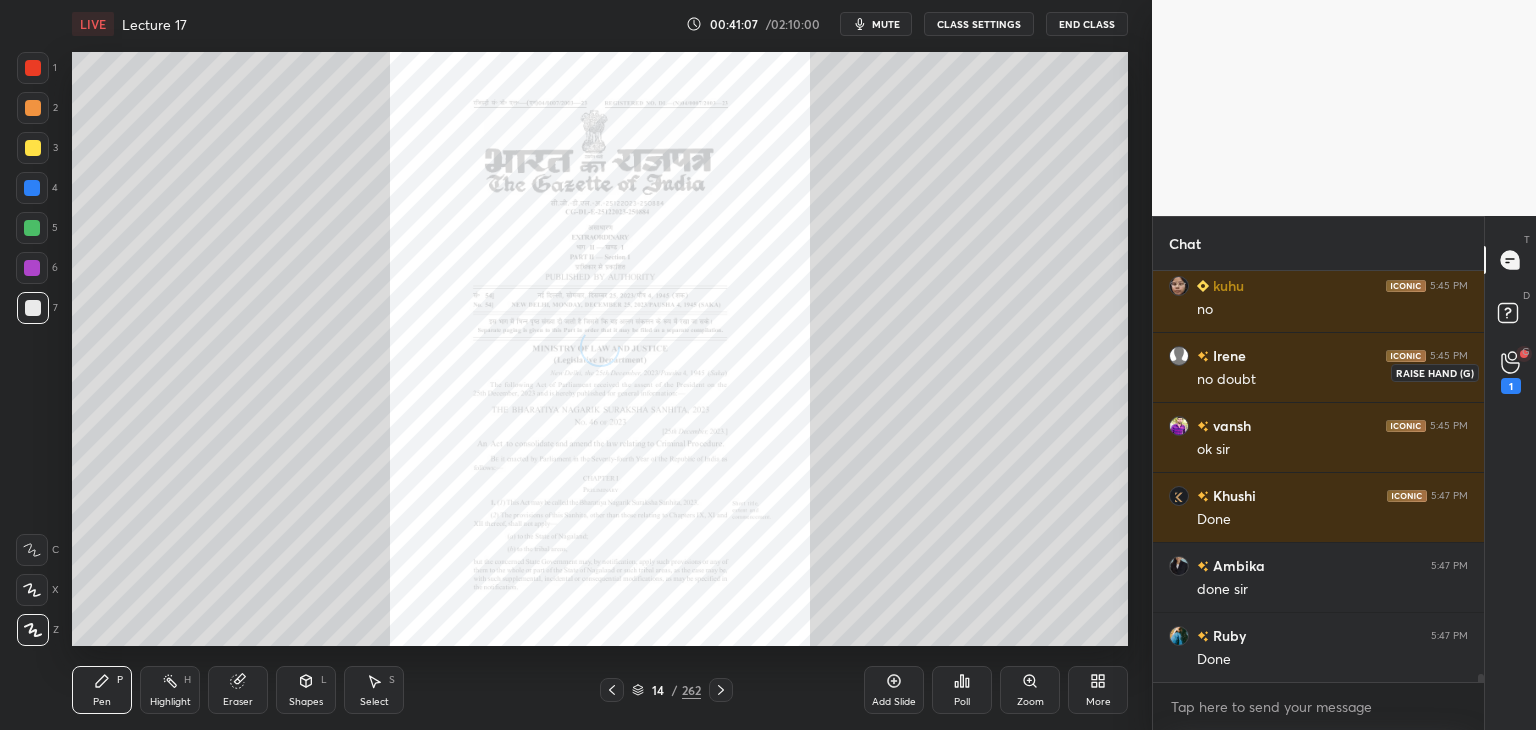 click on "G Raise Hand (G) 1" at bounding box center [1510, 372] 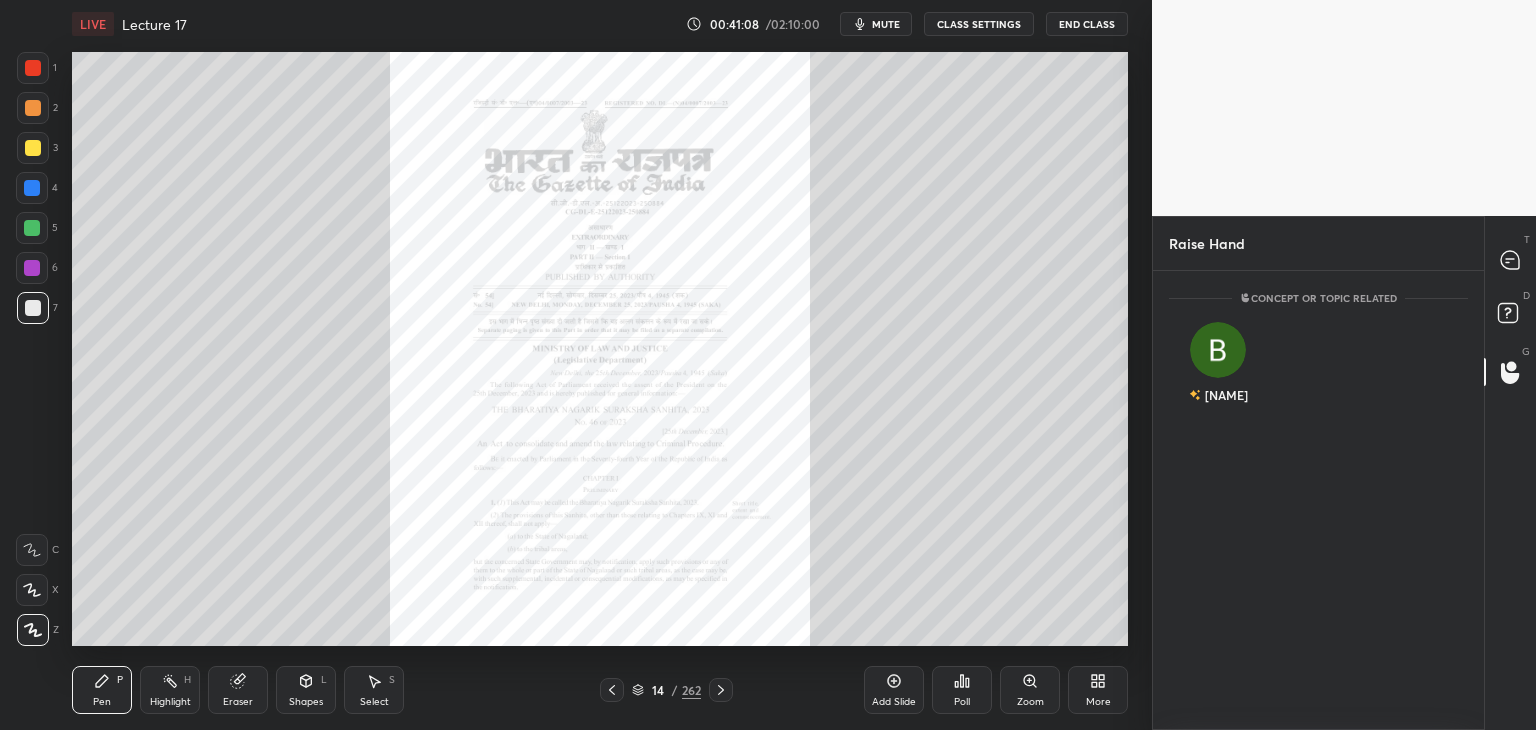 scroll, scrollTop: 453, scrollLeft: 325, axis: both 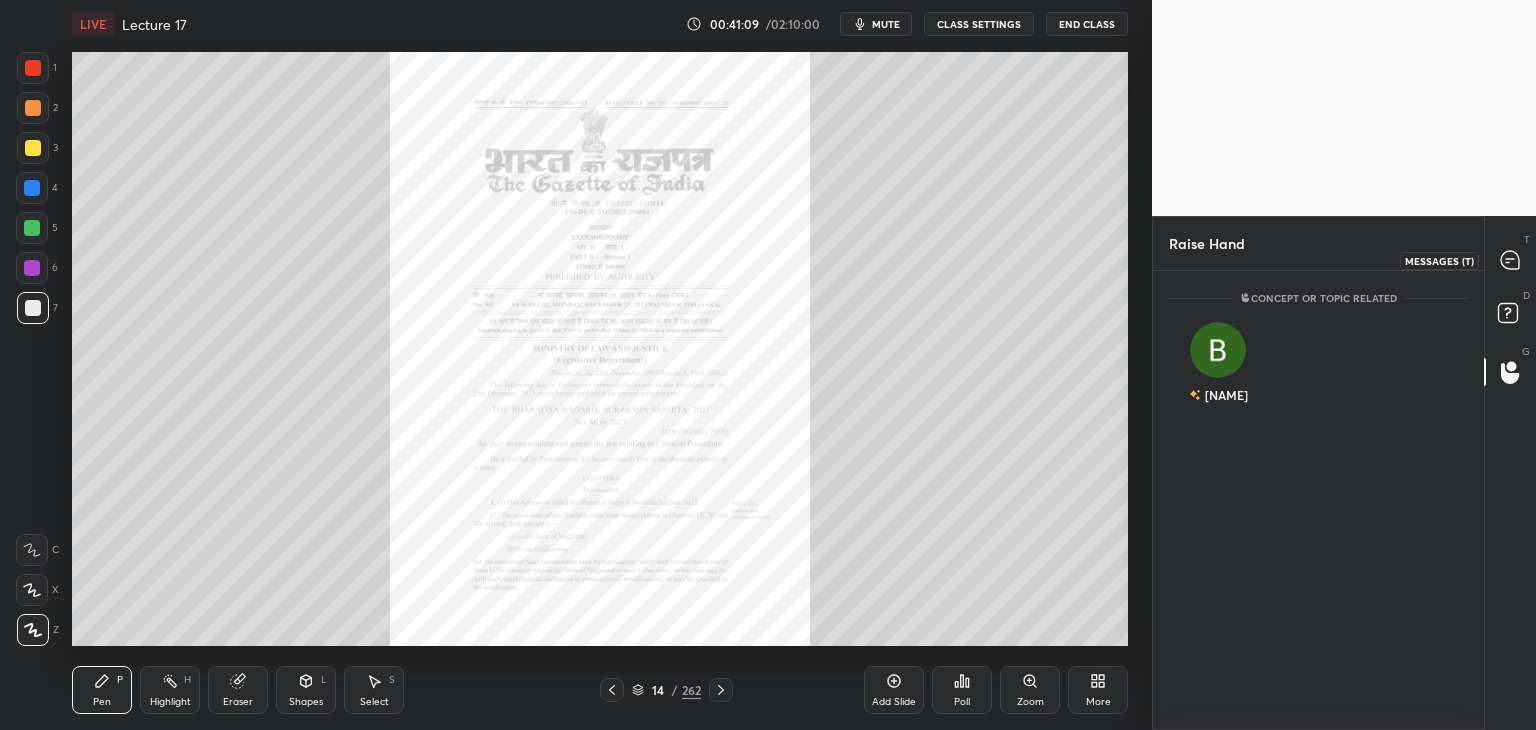 click 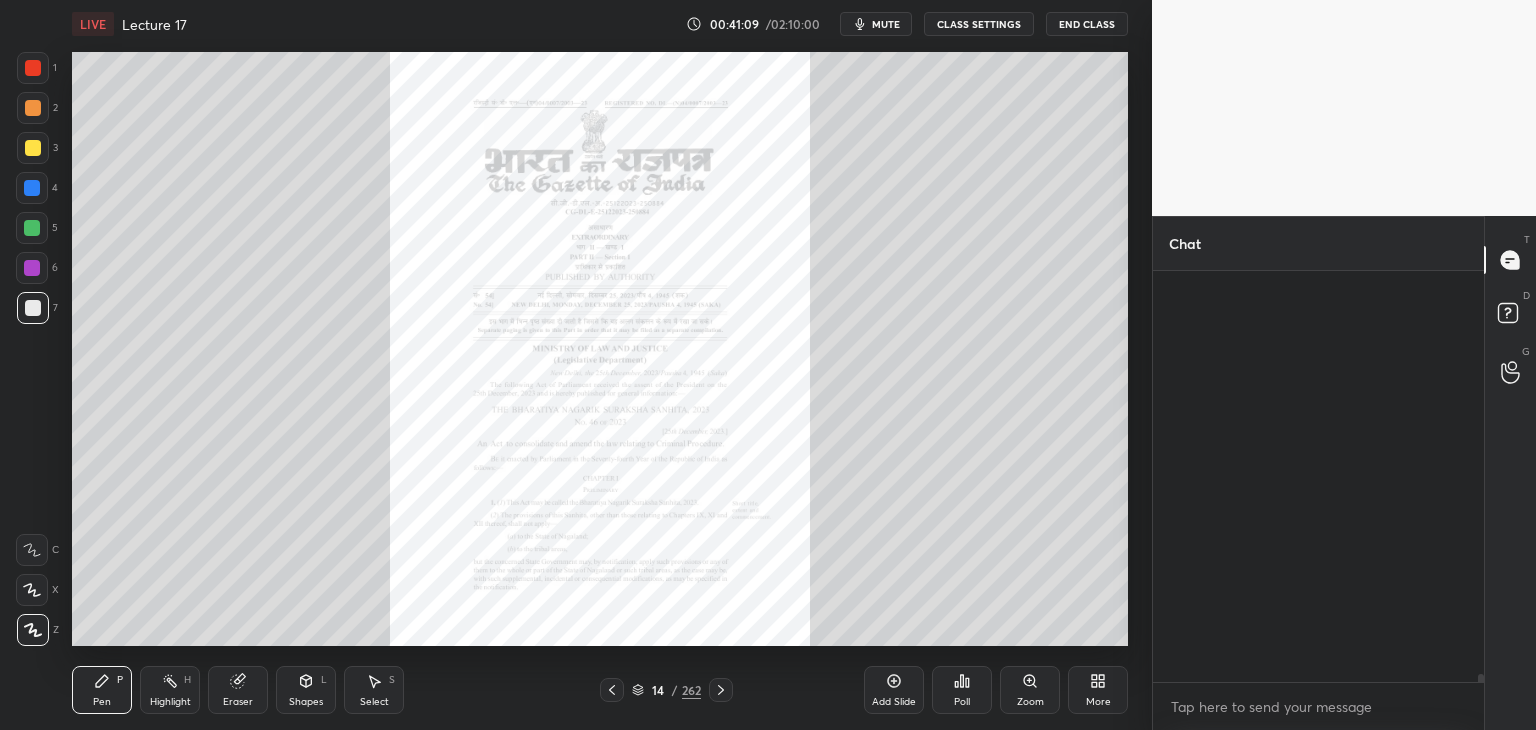 scroll, scrollTop: 19936, scrollLeft: 0, axis: vertical 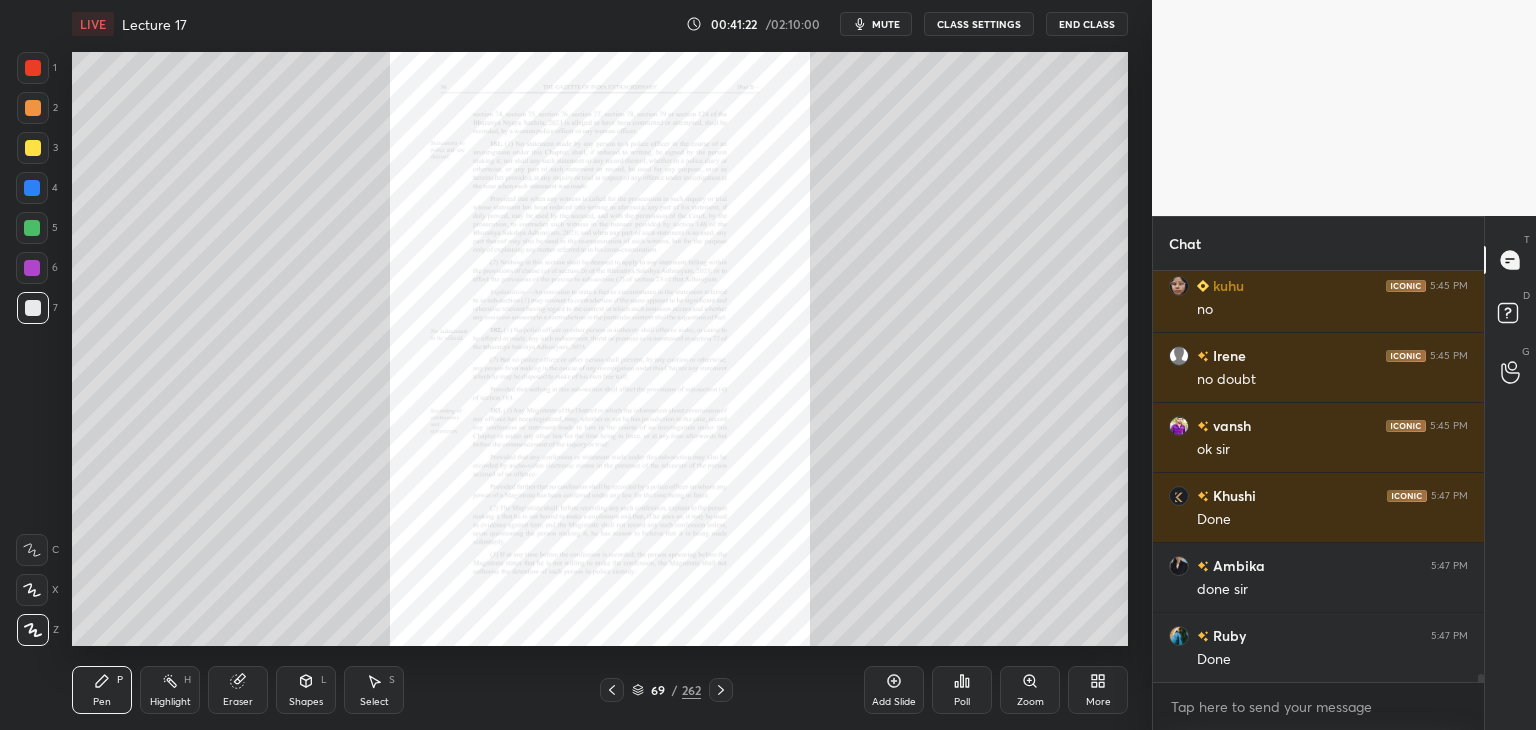 click on "Zoom" at bounding box center [1030, 690] 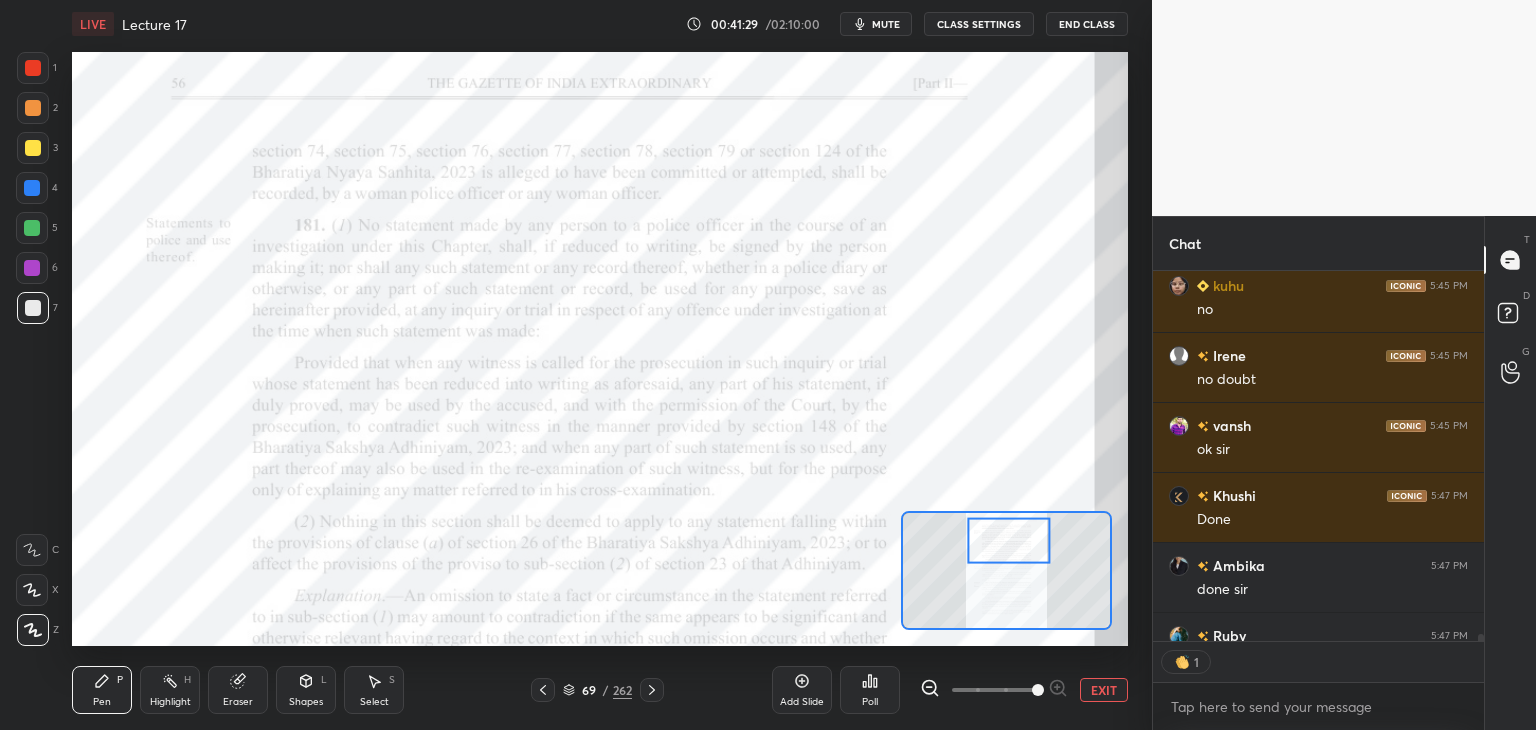 scroll, scrollTop: 365, scrollLeft: 325, axis: both 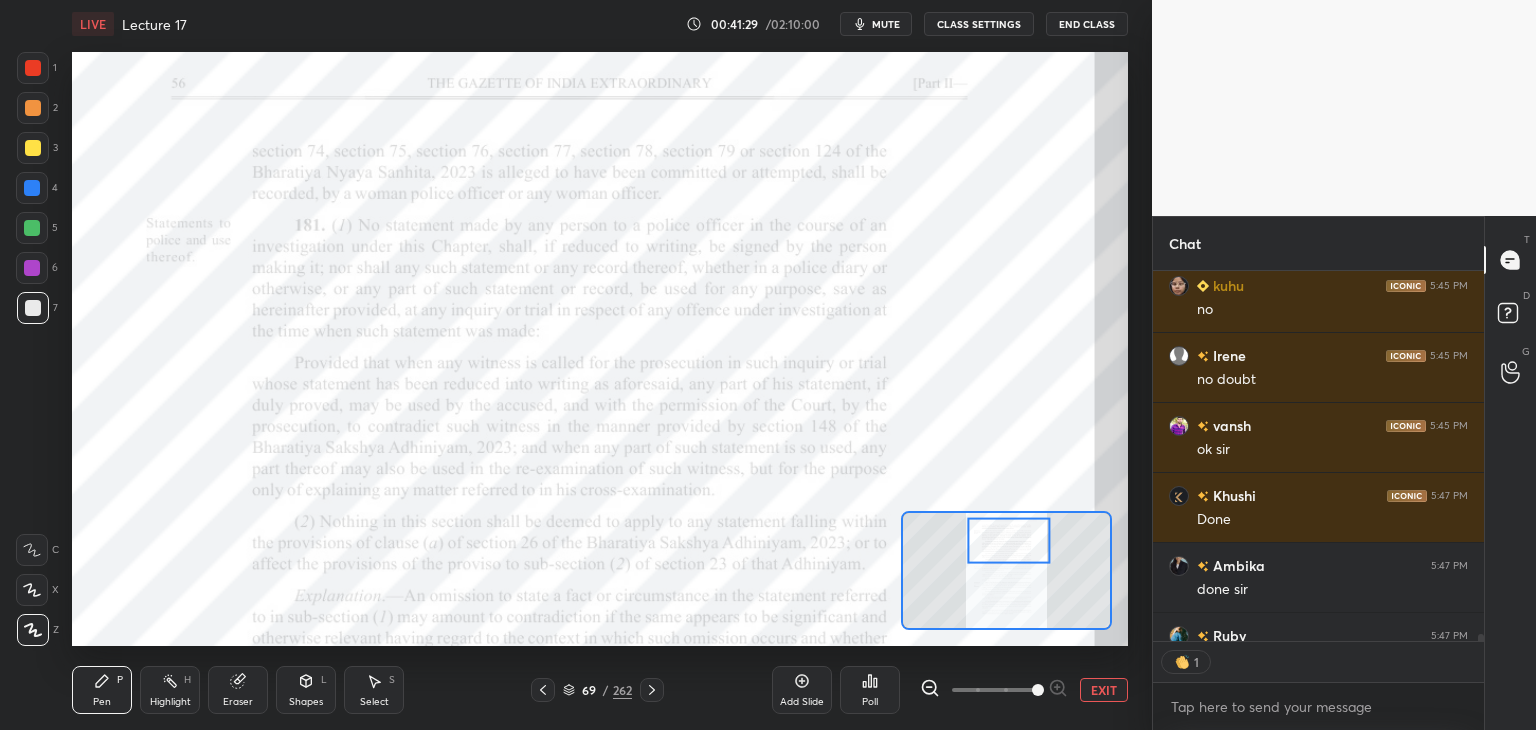 click at bounding box center (33, 68) 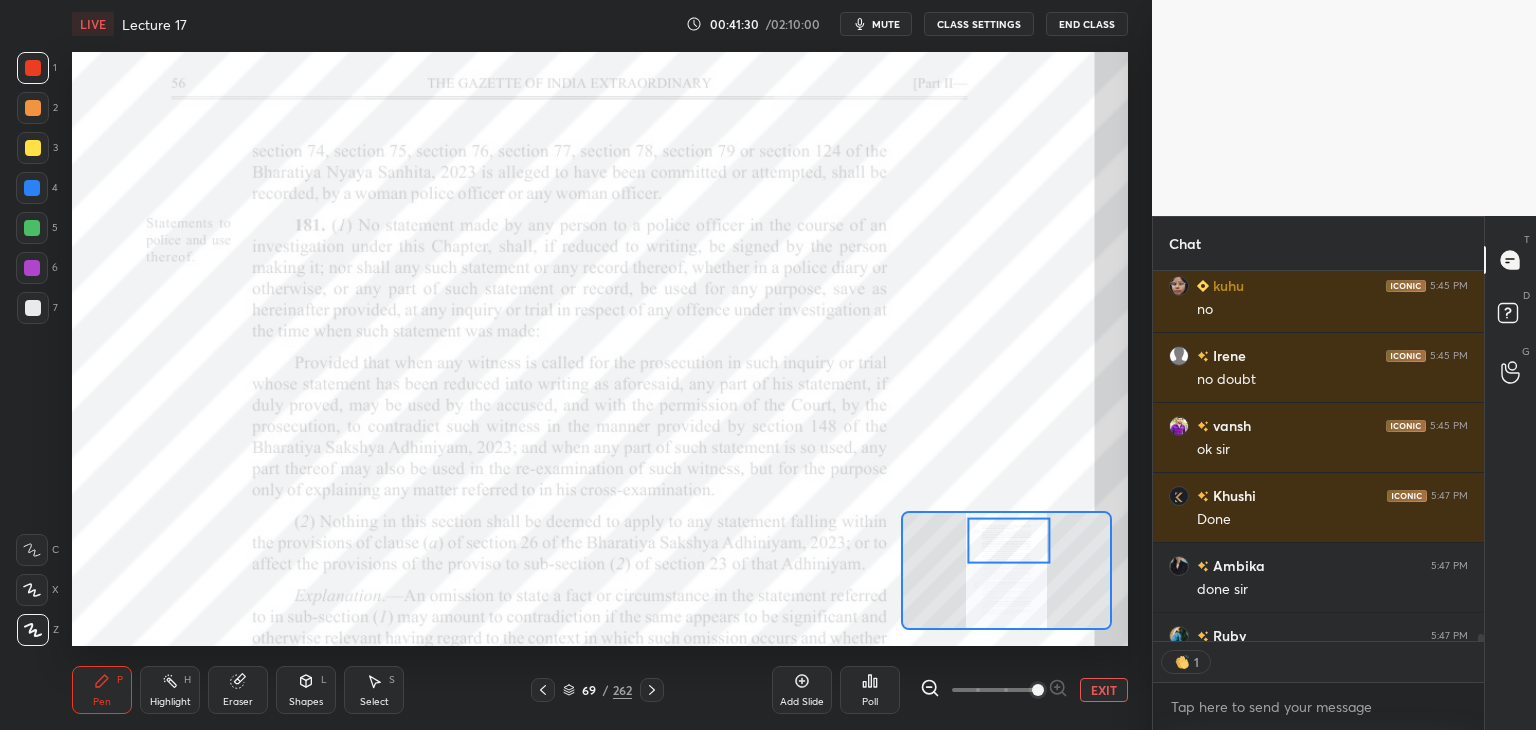 click on "G Raise Hand (G)" at bounding box center [1510, 372] 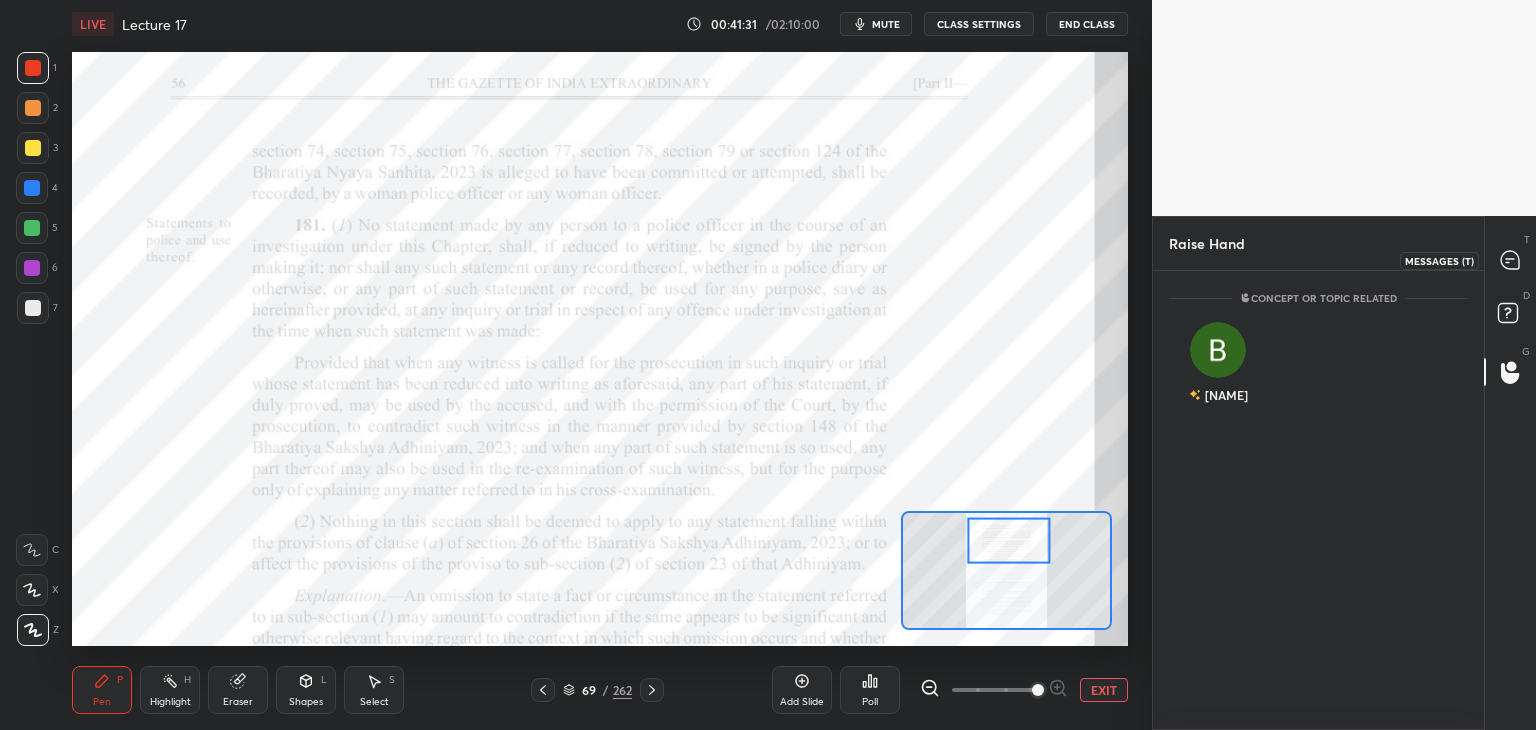 click 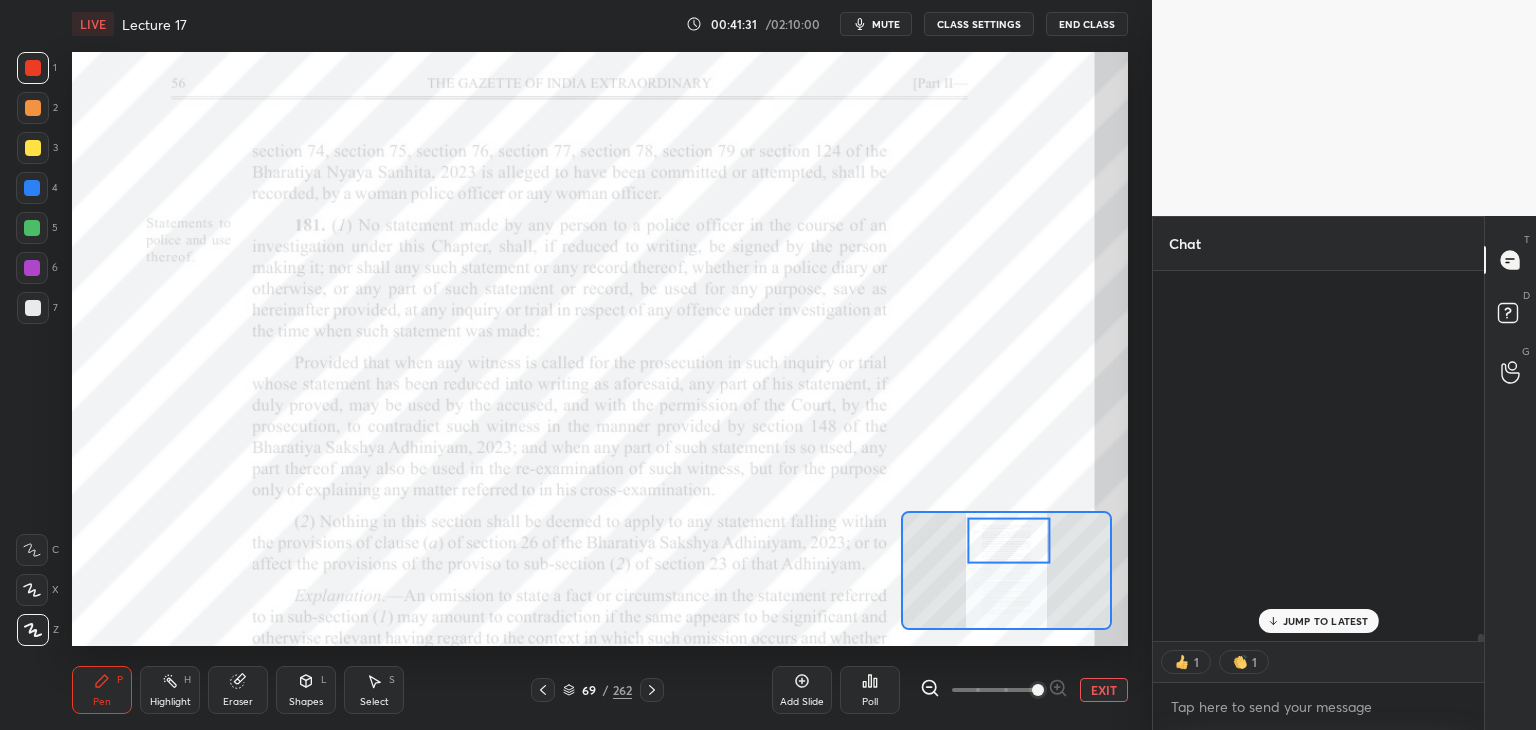 scroll, scrollTop: 19976, scrollLeft: 0, axis: vertical 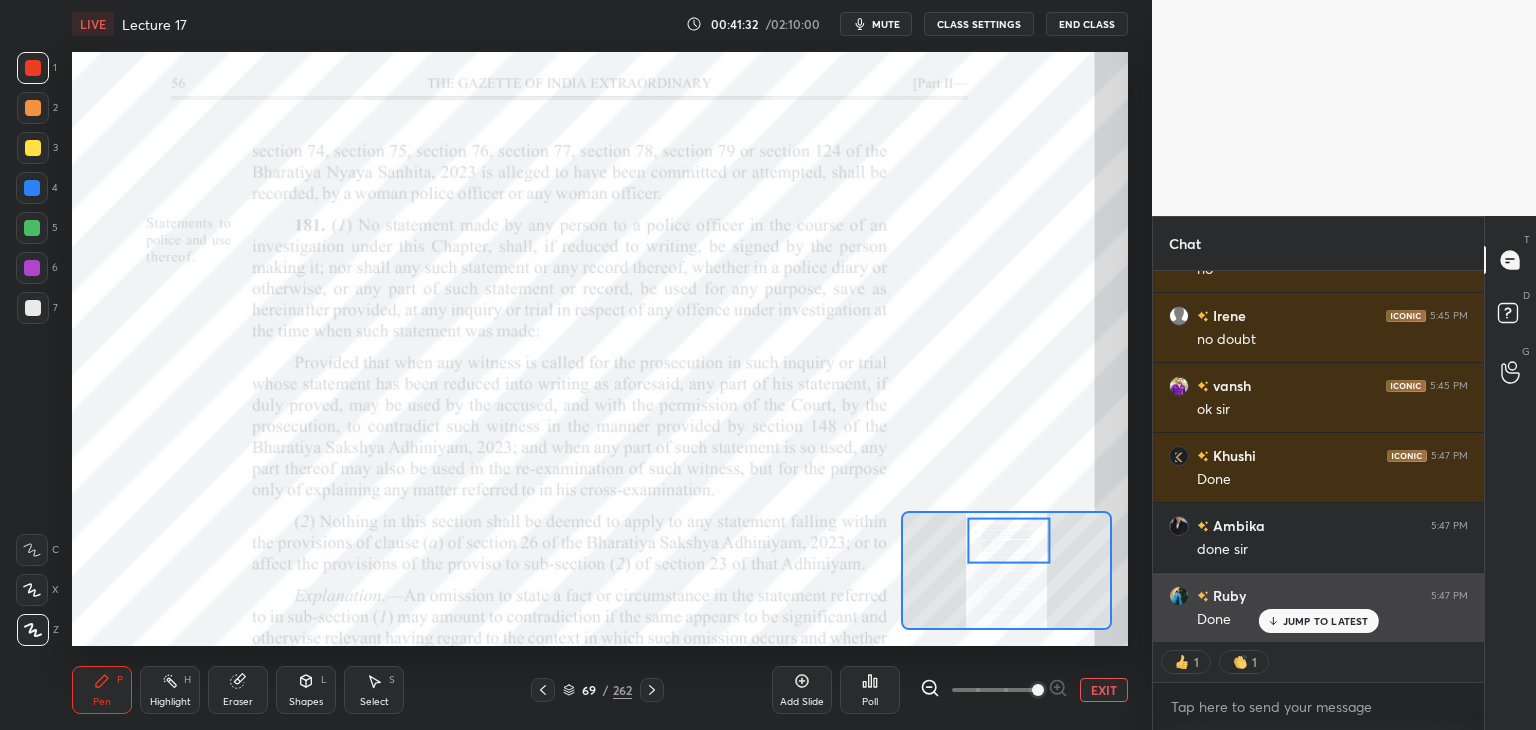click on "JUMP TO LATEST" at bounding box center (1326, 621) 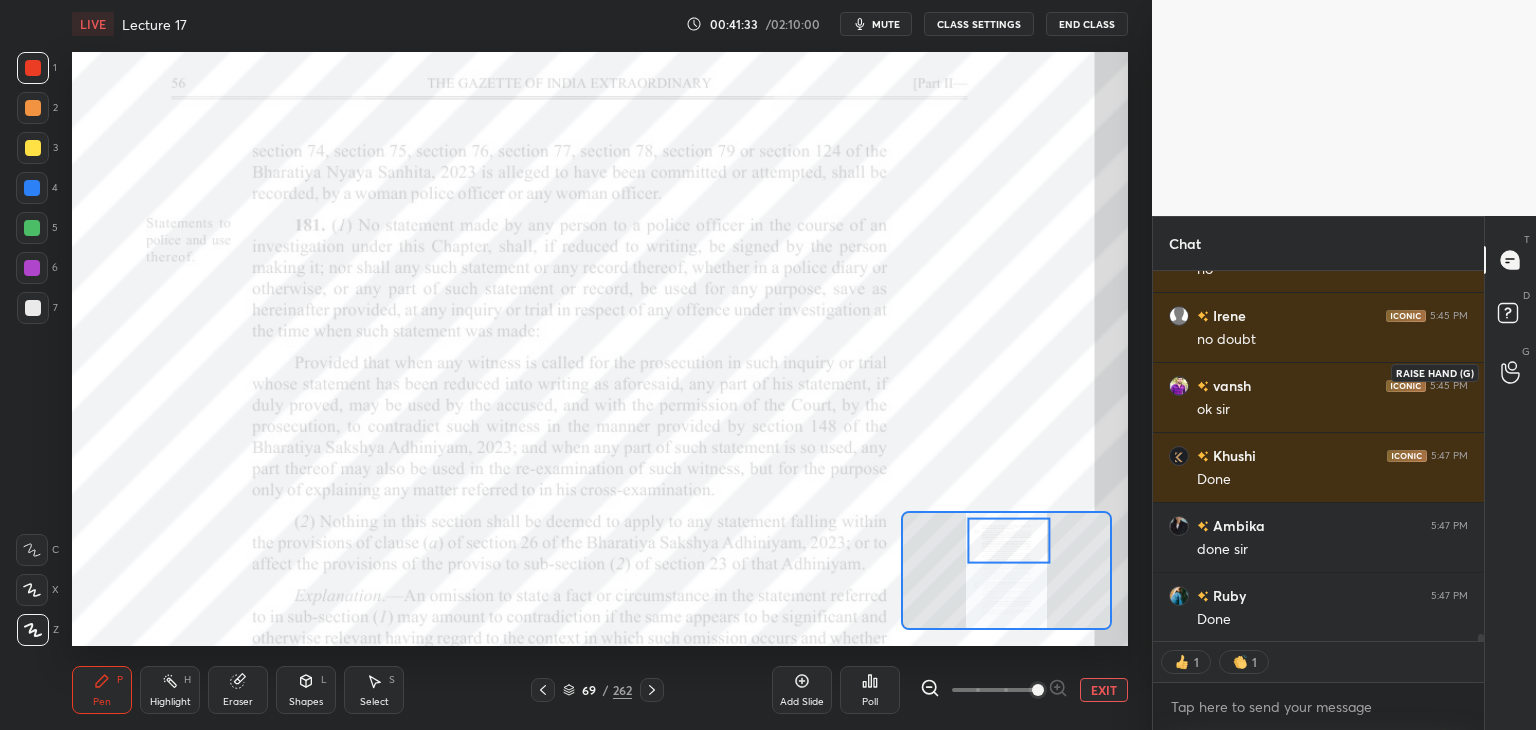 click at bounding box center [1511, 372] 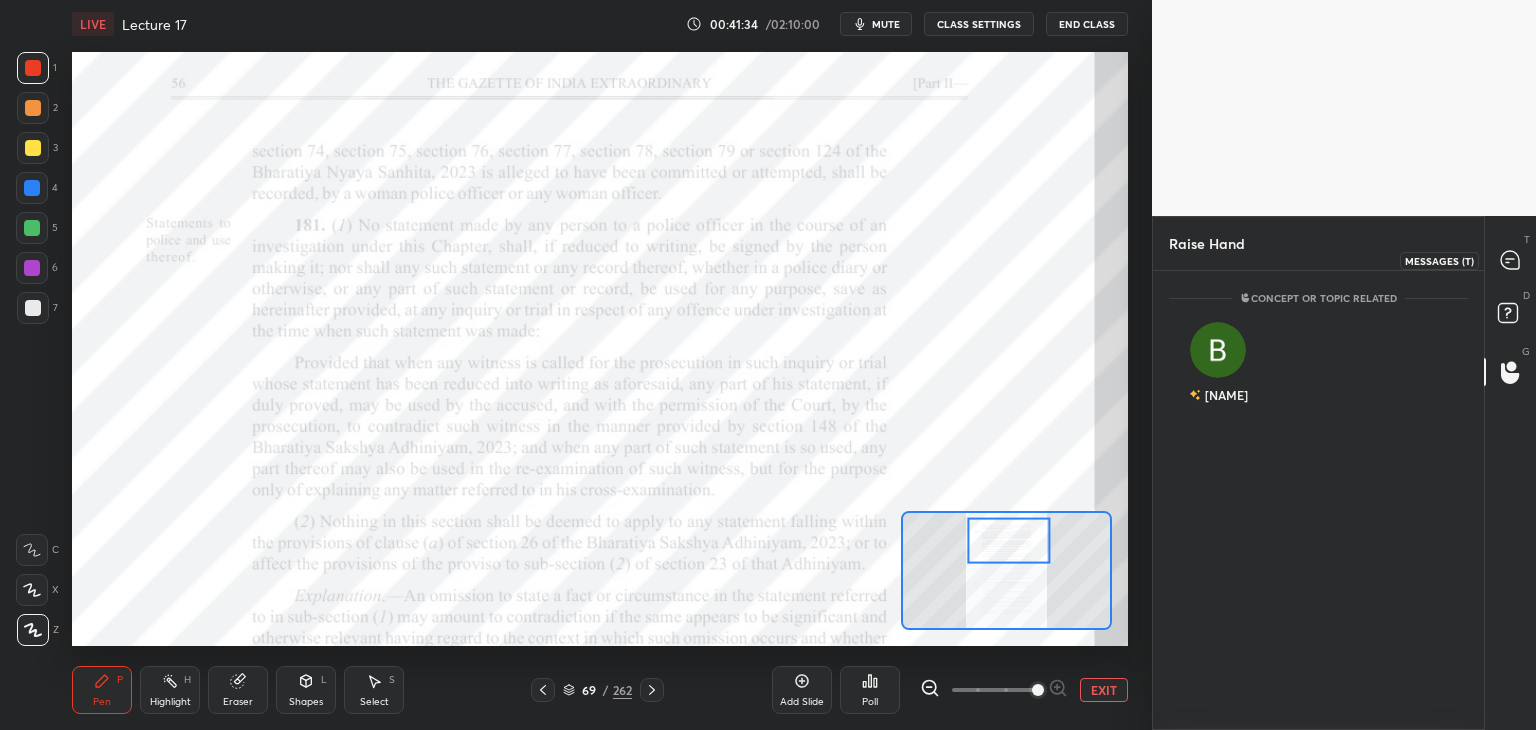 click 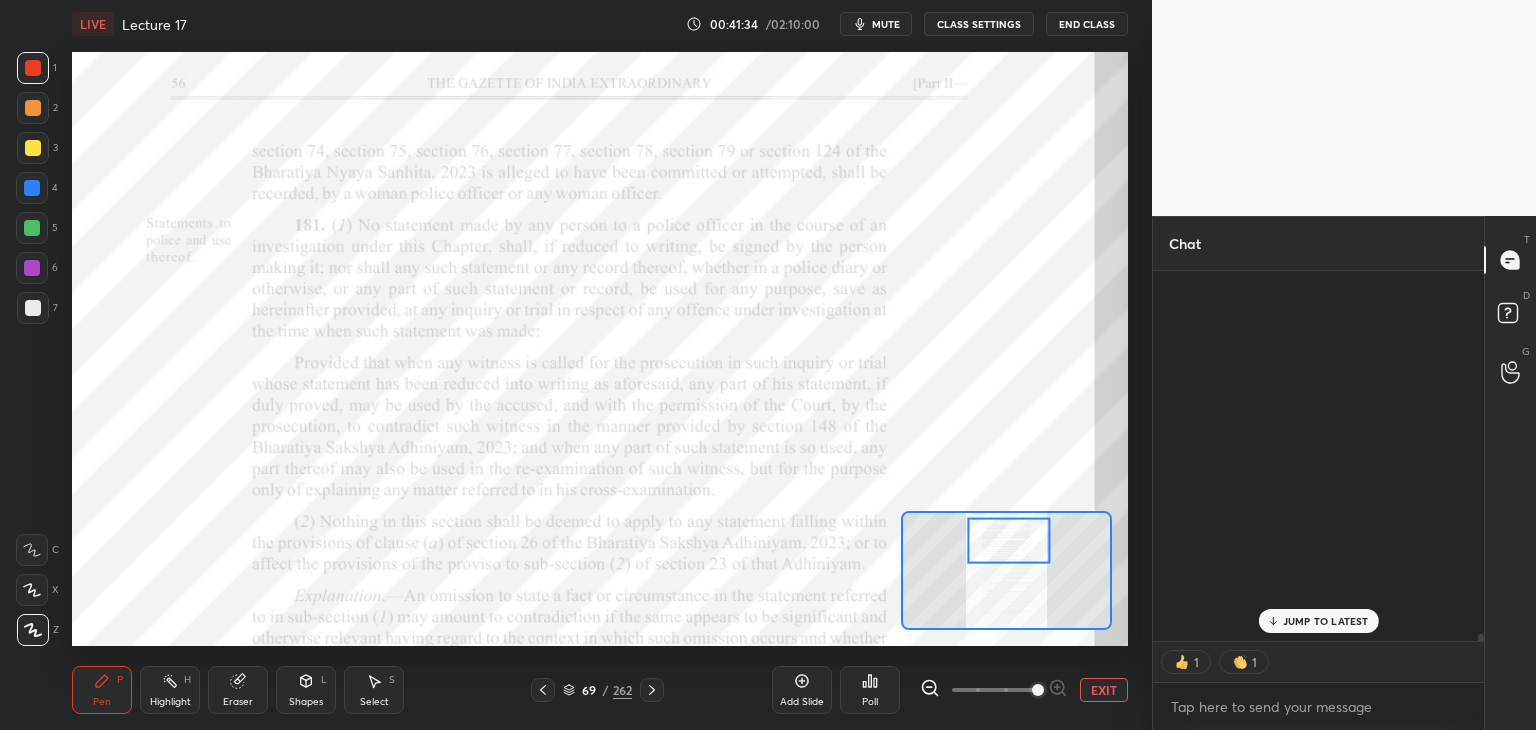 scroll, scrollTop: 19976, scrollLeft: 0, axis: vertical 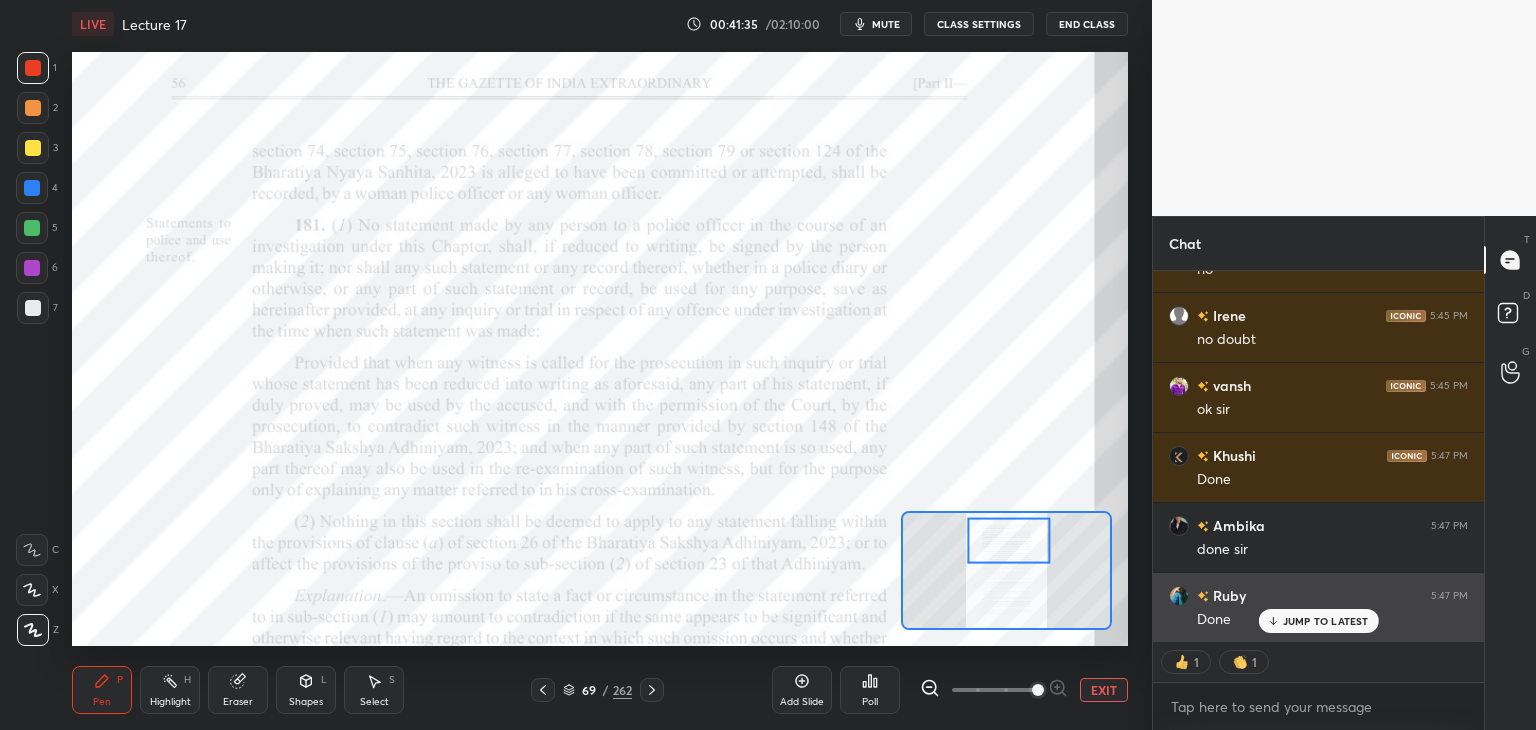 click on "JUMP TO LATEST" at bounding box center [1318, 621] 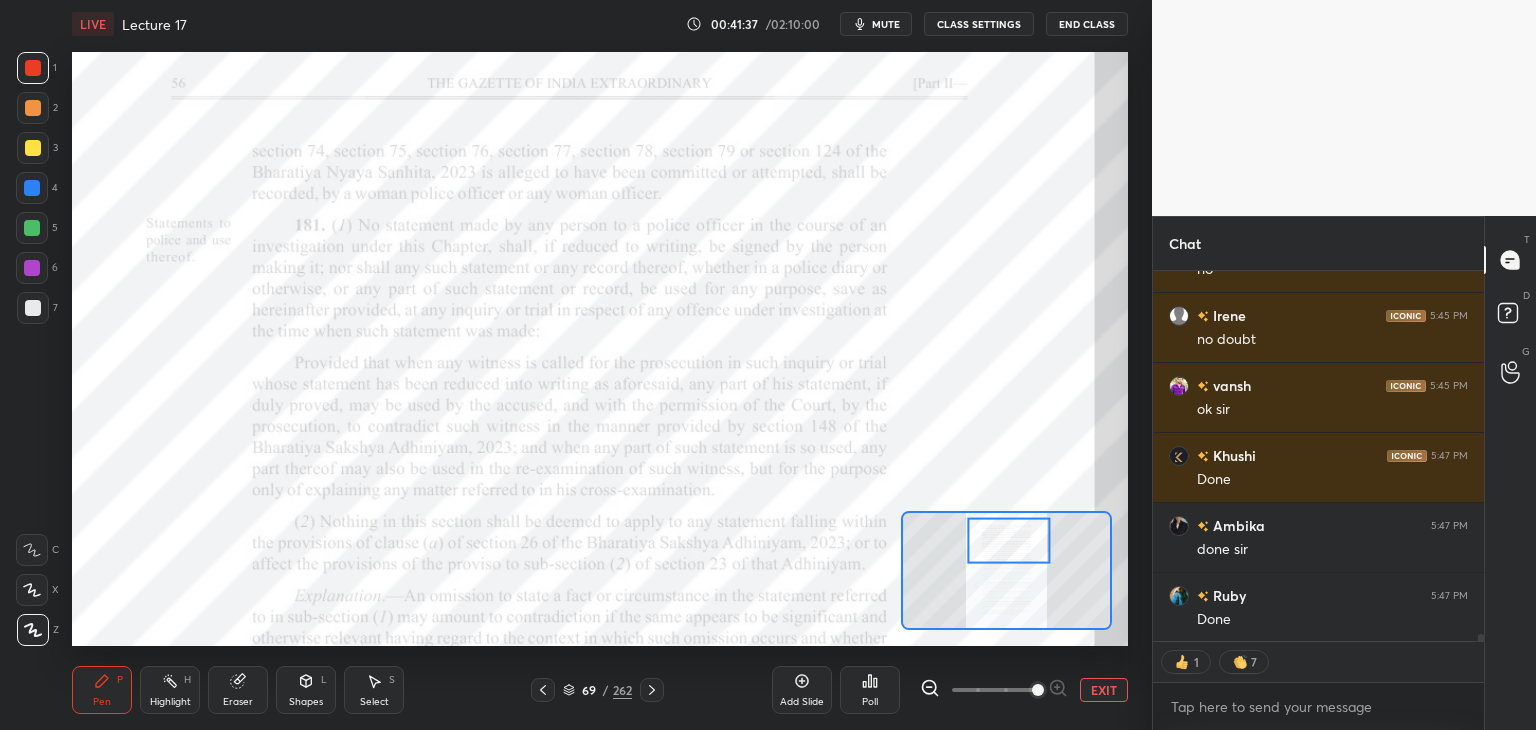 click on "G Raise Hand (G)" at bounding box center (1510, 372) 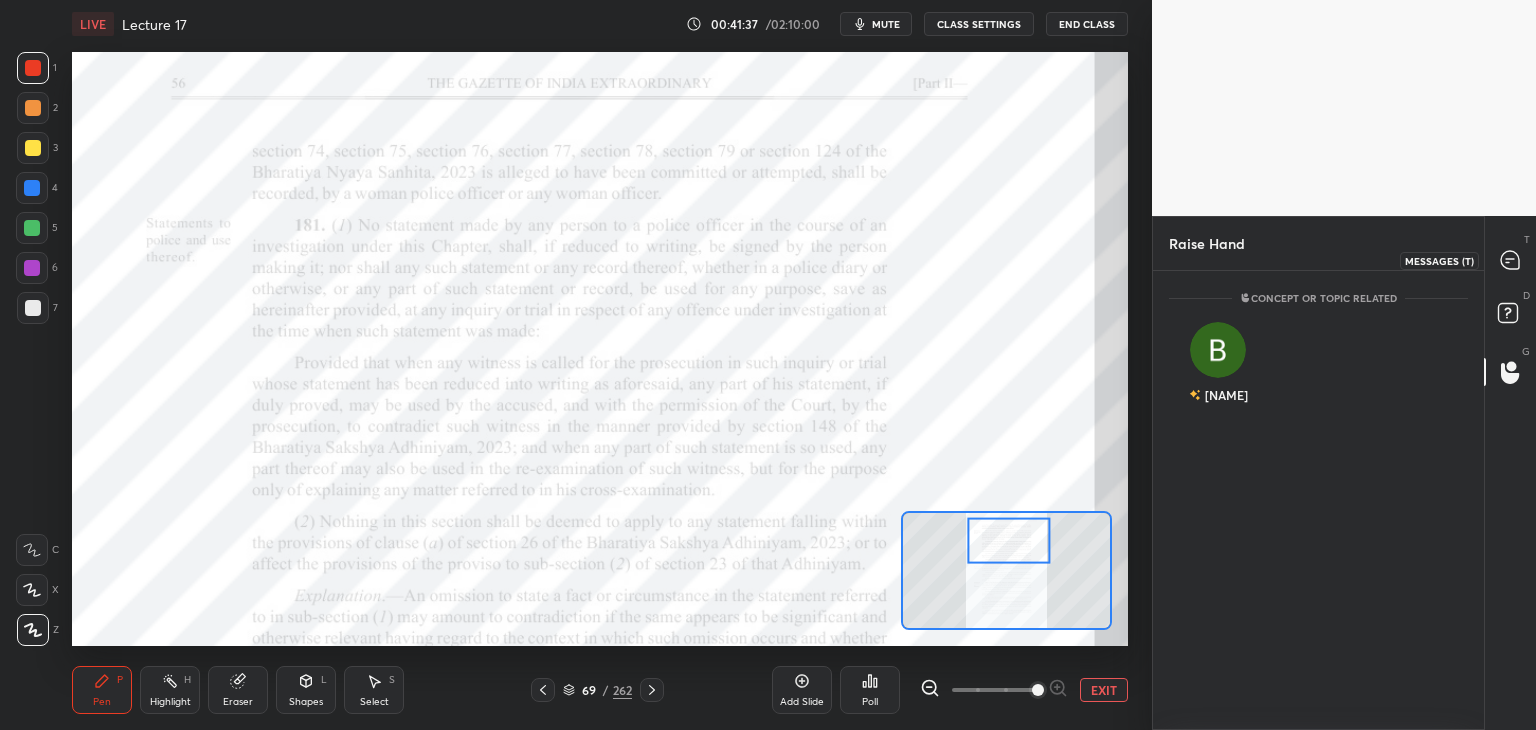 click 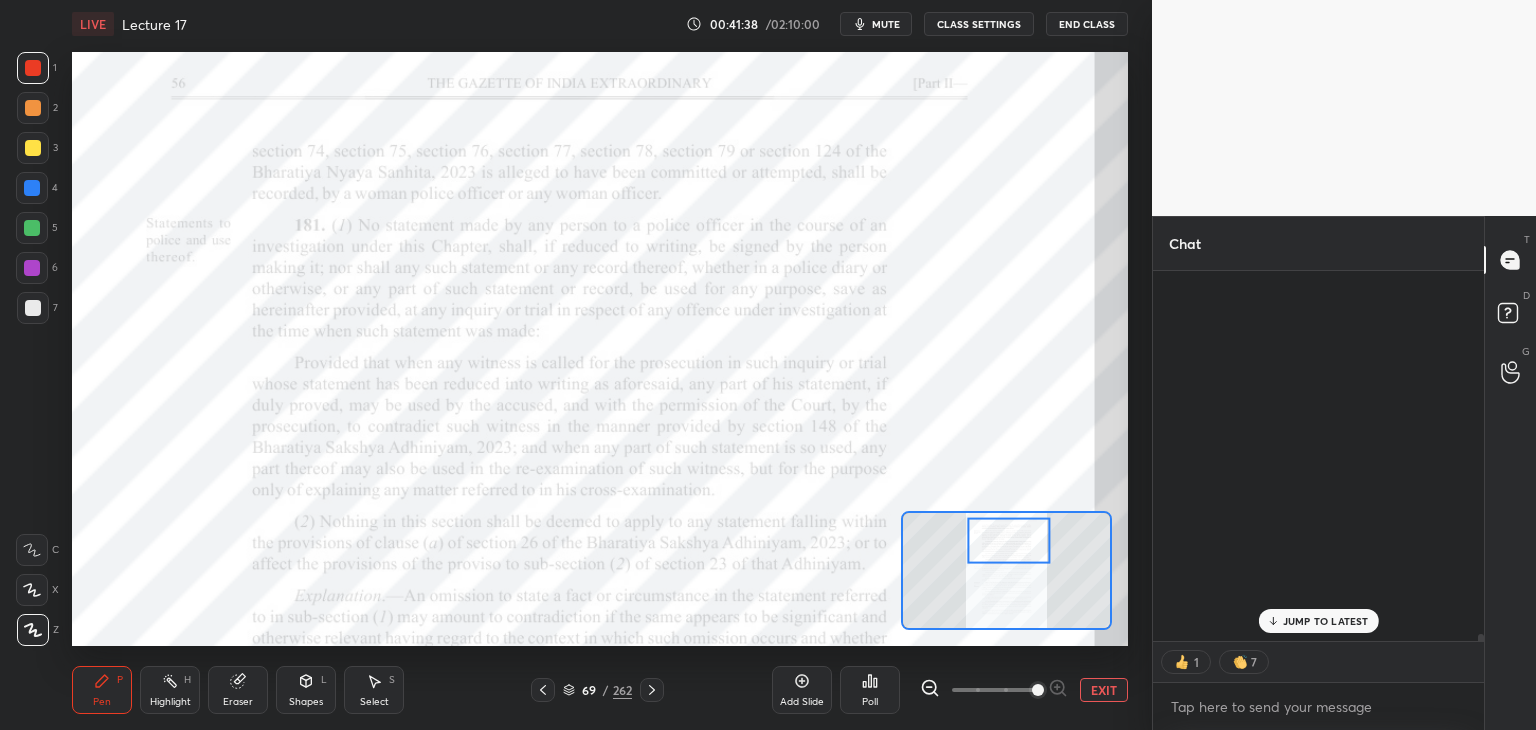 scroll, scrollTop: 19976, scrollLeft: 0, axis: vertical 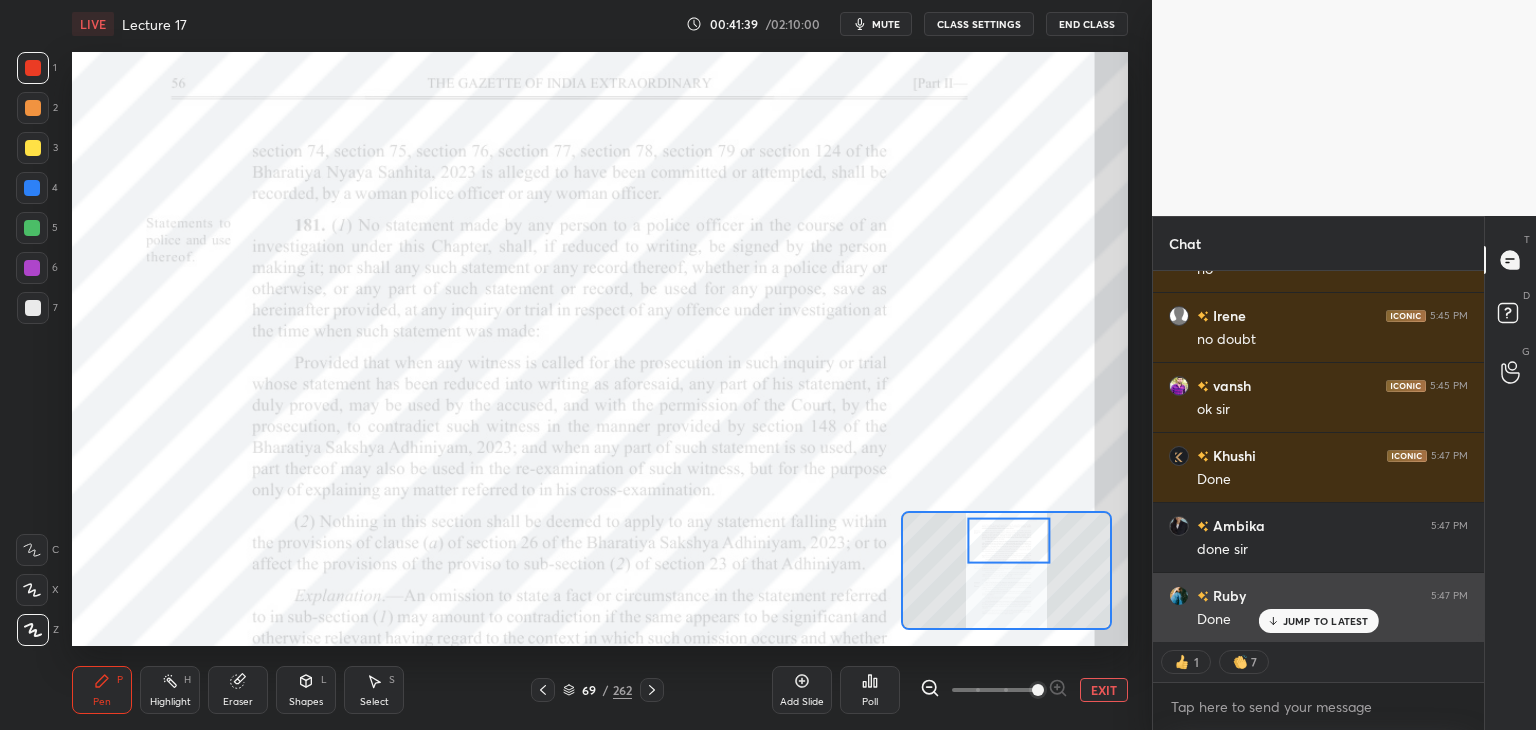 click on "JUMP TO LATEST" at bounding box center (1326, 621) 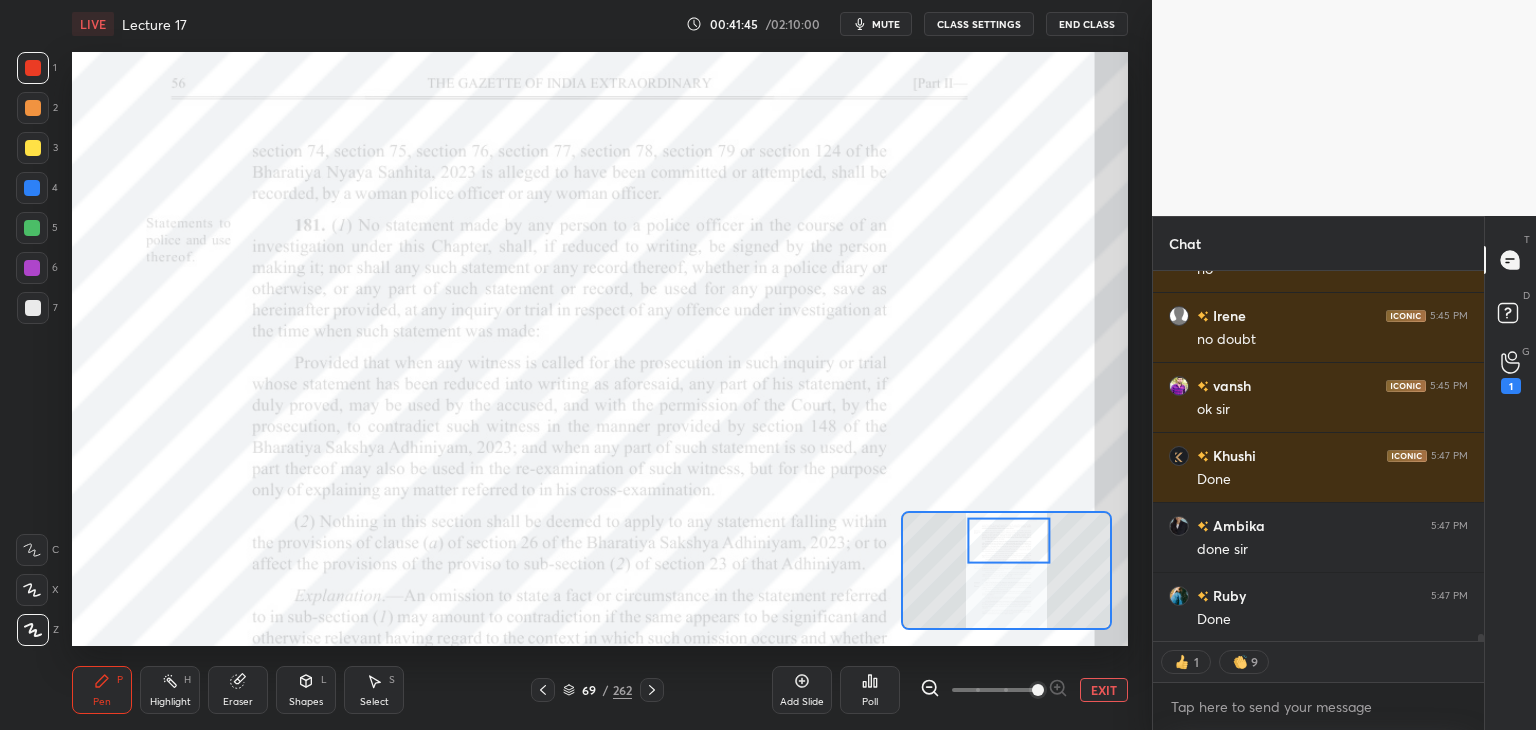 click on "G Raise Hand (G) 1" at bounding box center (1510, 372) 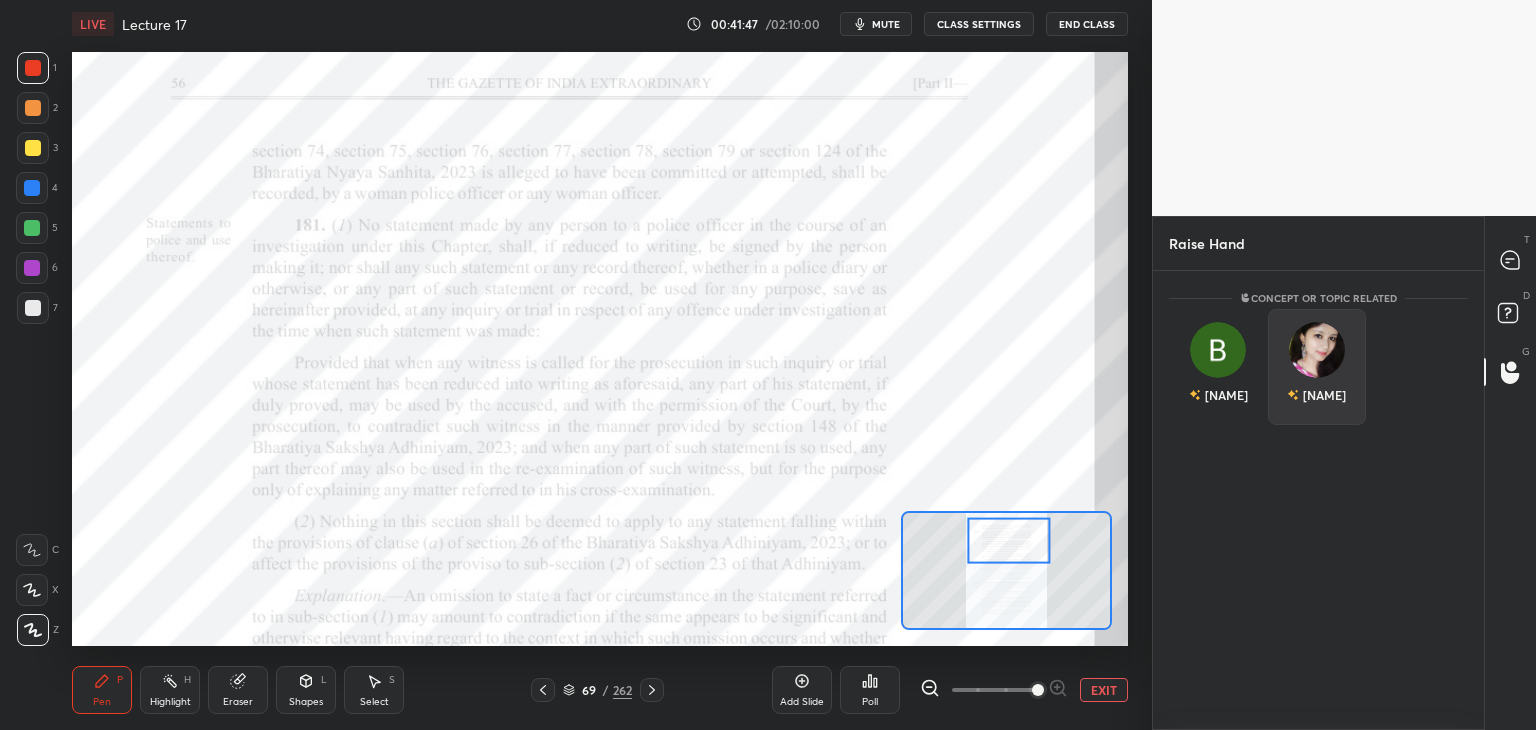 click at bounding box center (1317, 350) 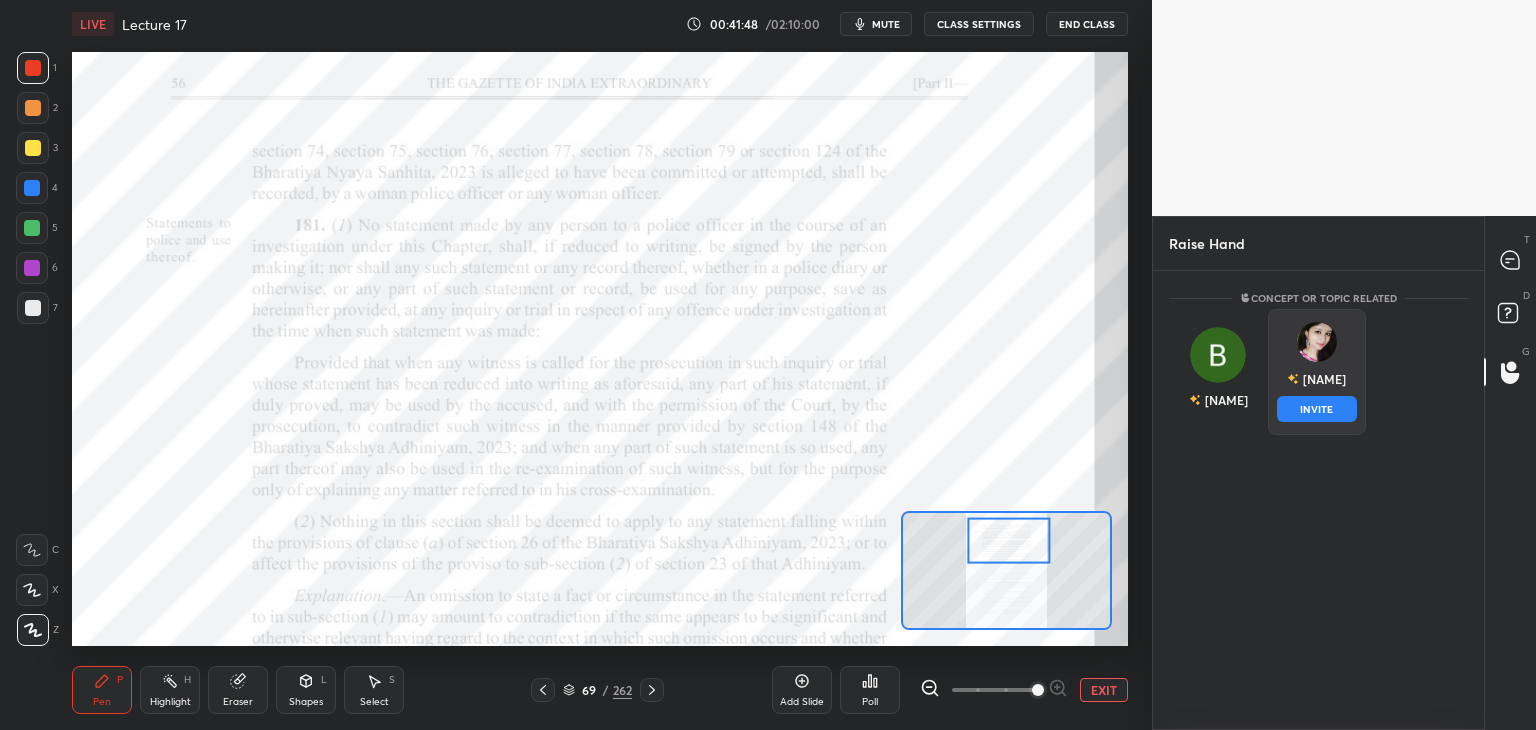 click on "INVITE" at bounding box center (1317, 409) 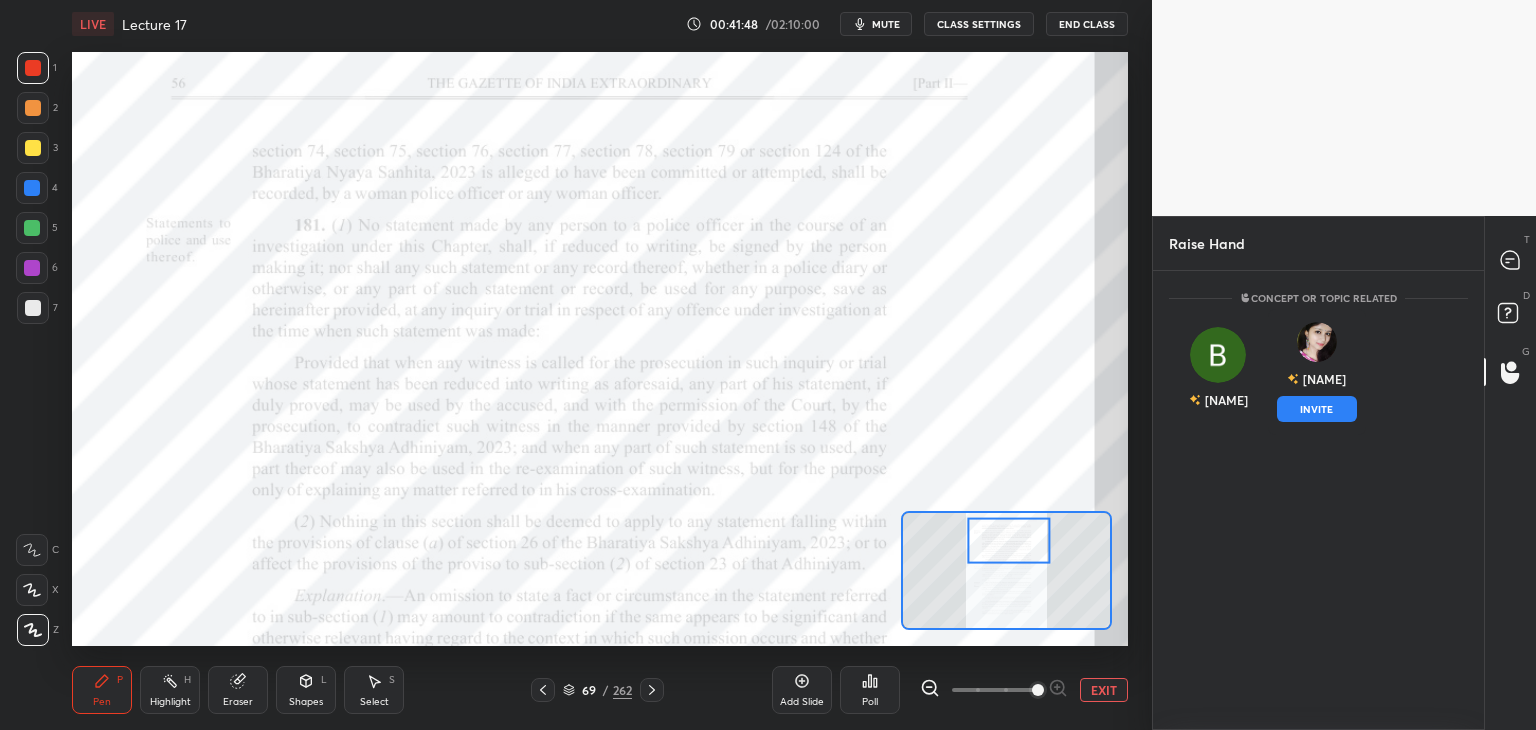 scroll, scrollTop: 373, scrollLeft: 325, axis: both 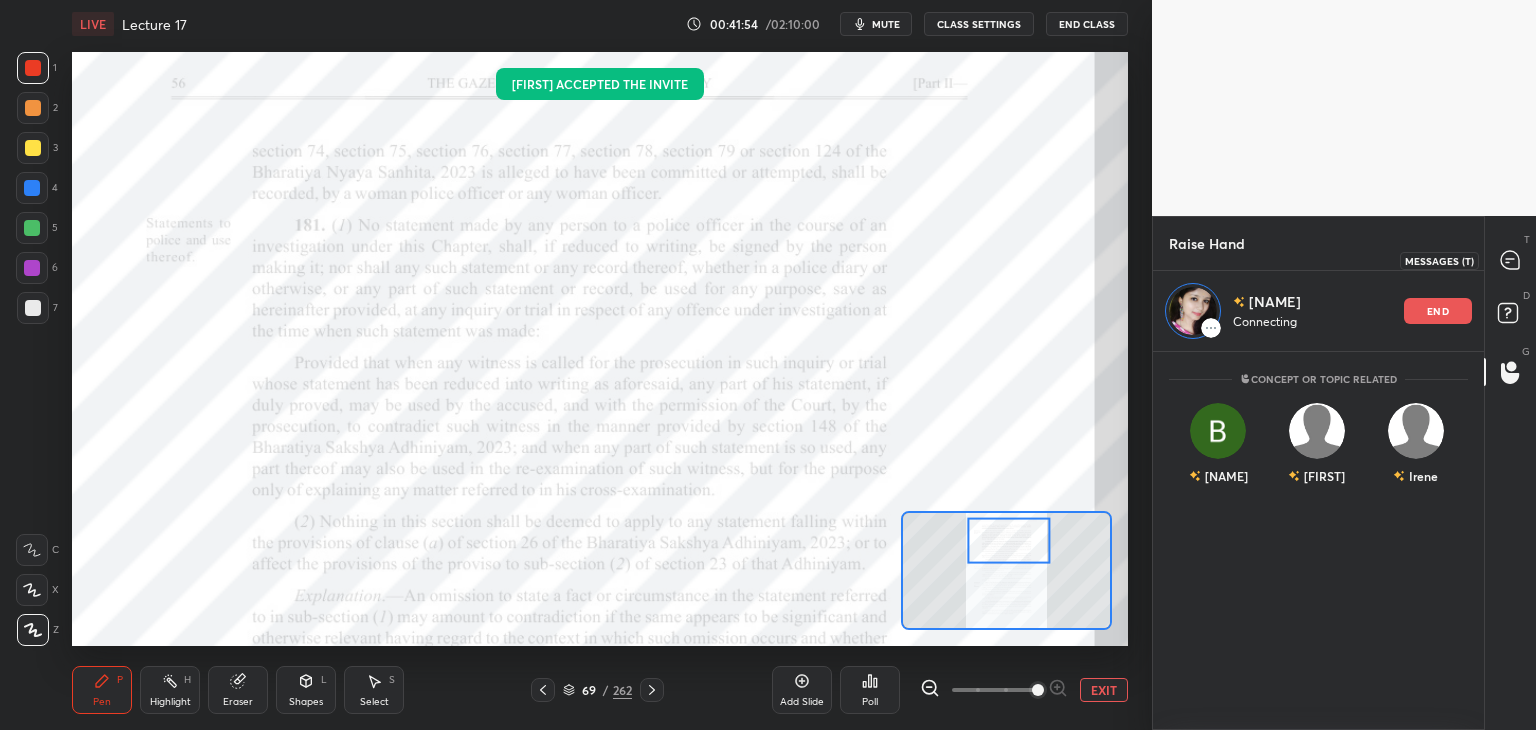 click 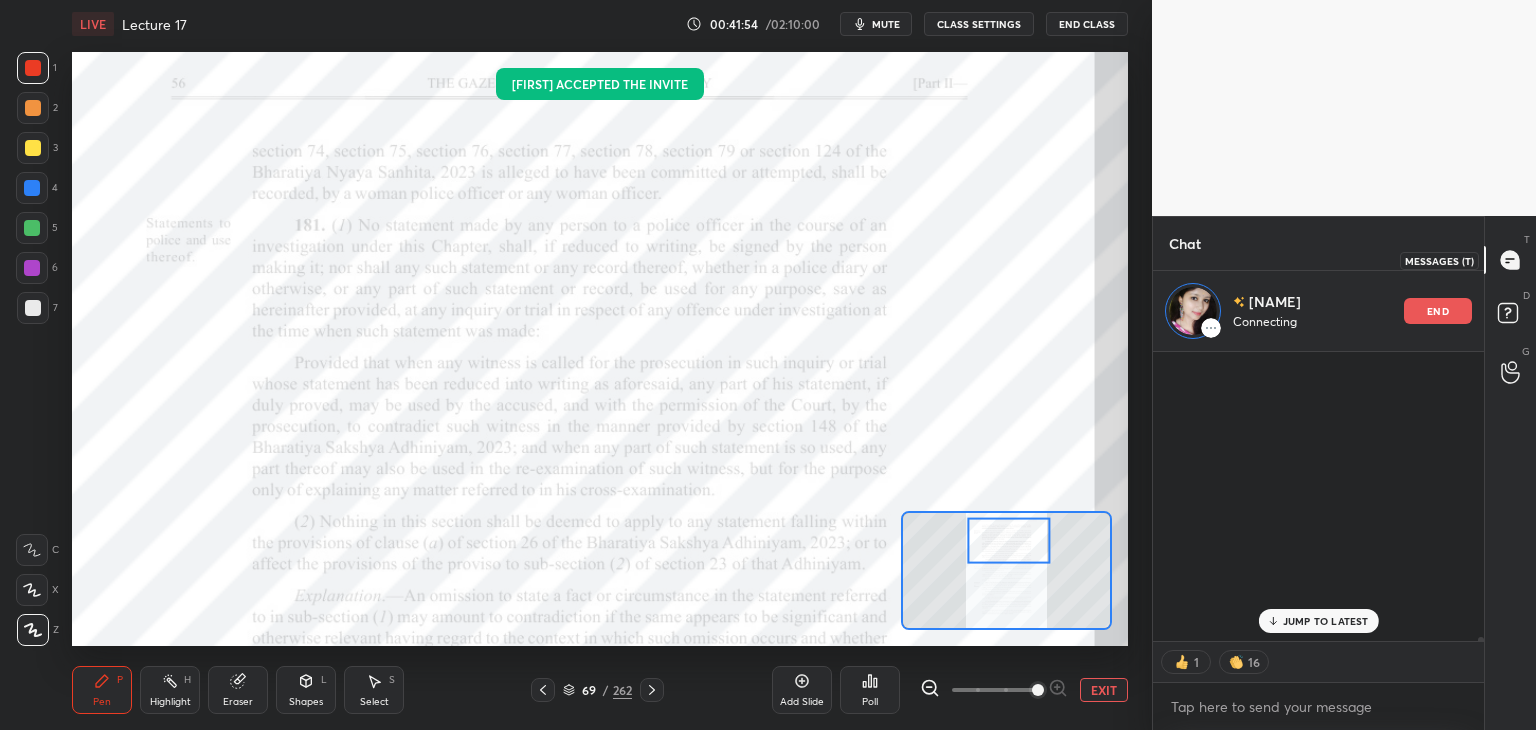 scroll, scrollTop: 372, scrollLeft: 325, axis: both 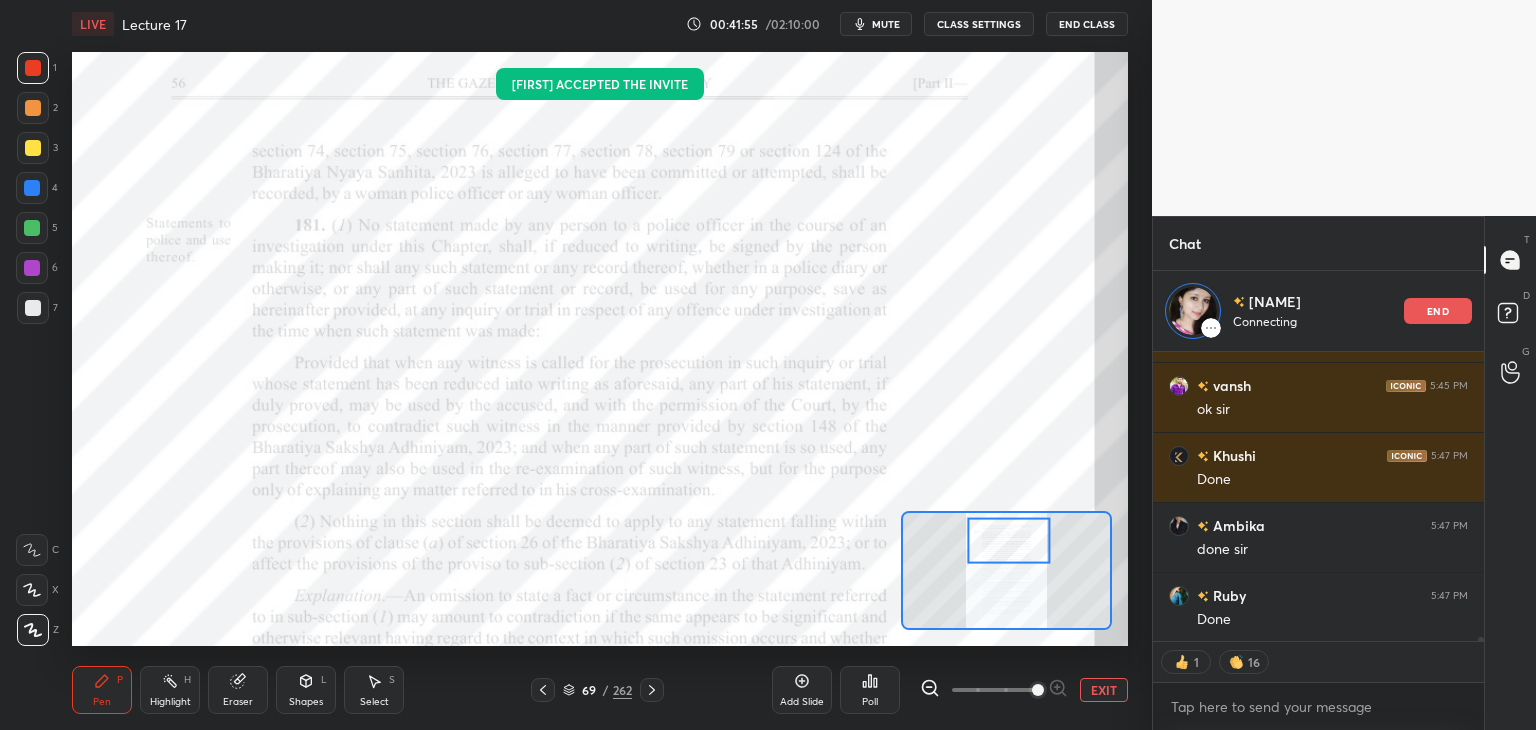 click on "Done" at bounding box center [1332, 620] 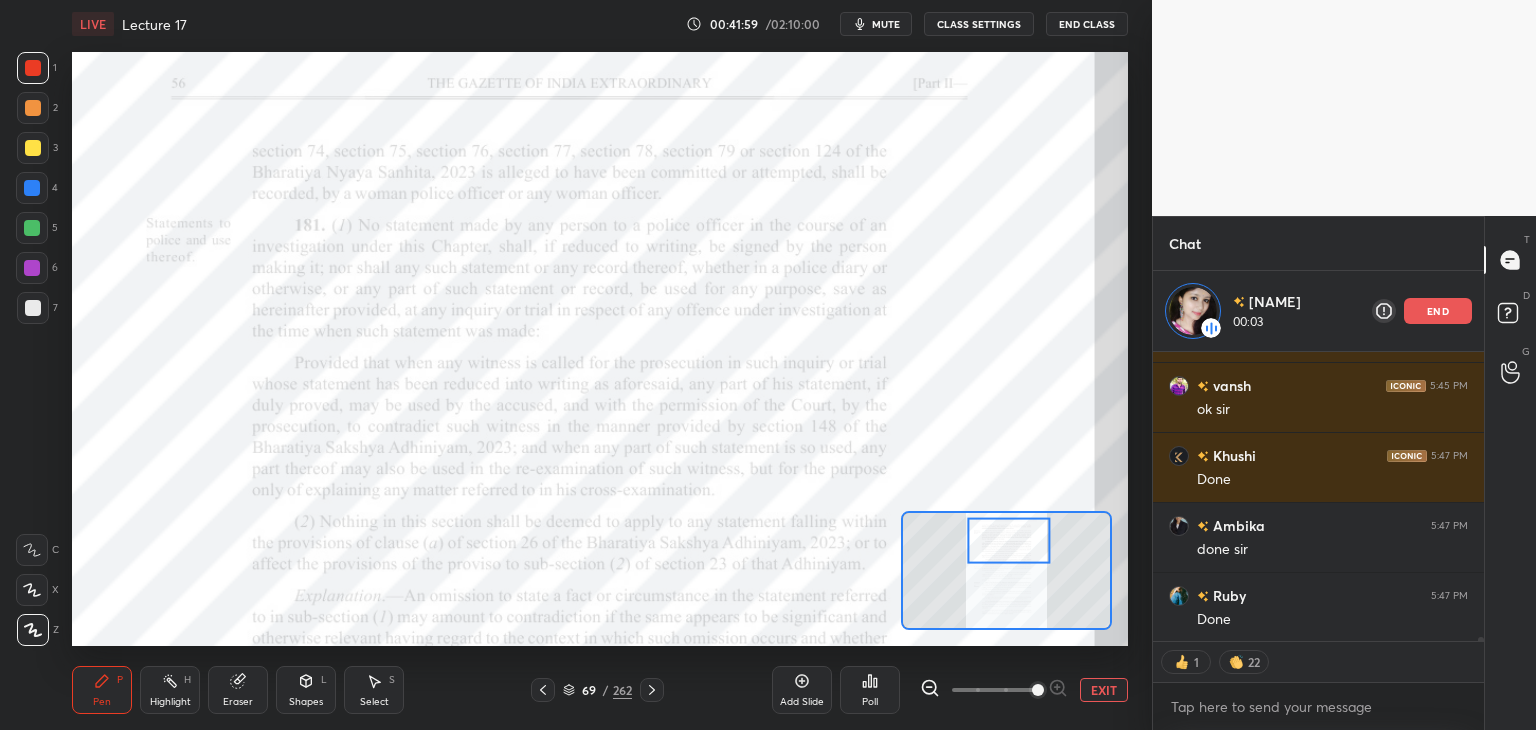 click at bounding box center [32, 550] 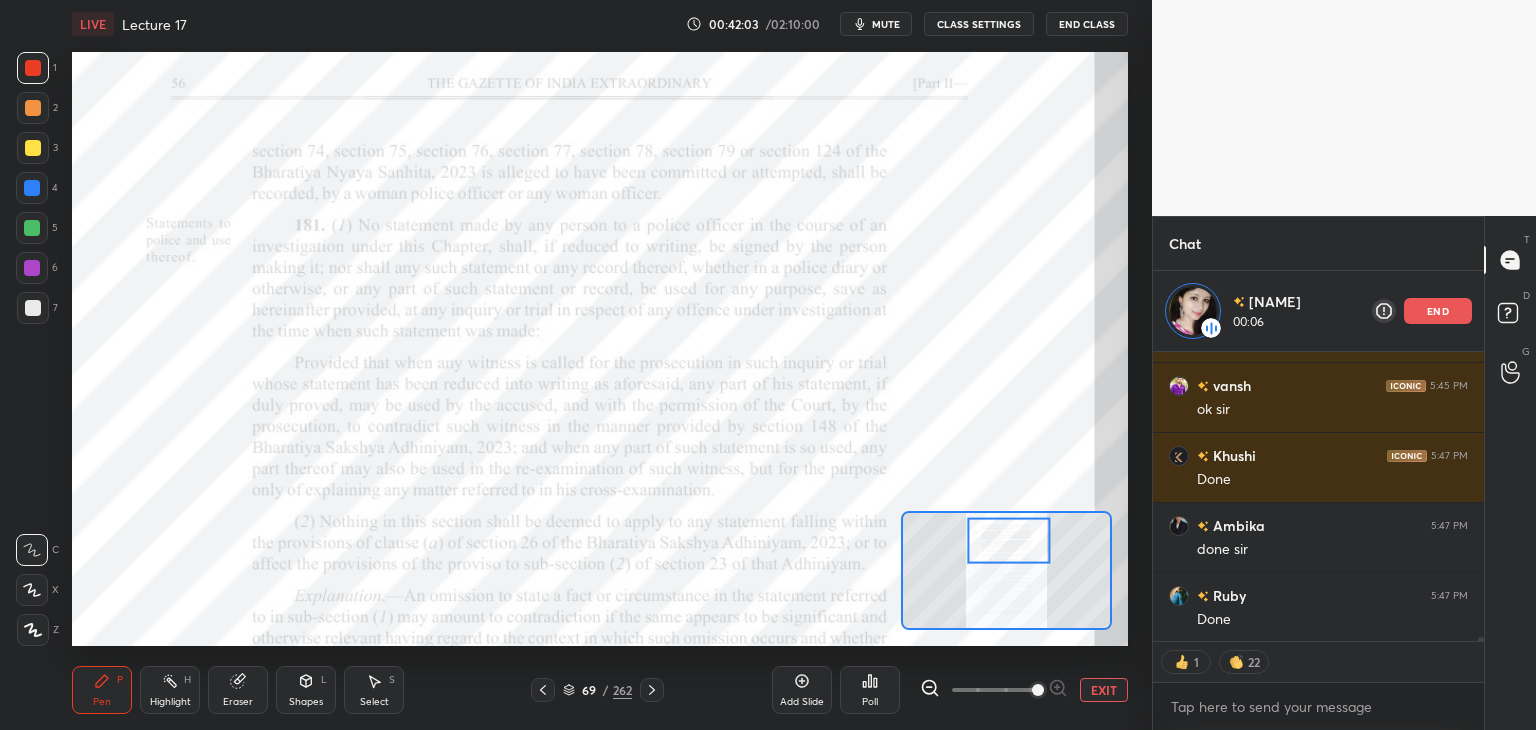 click at bounding box center [33, 68] 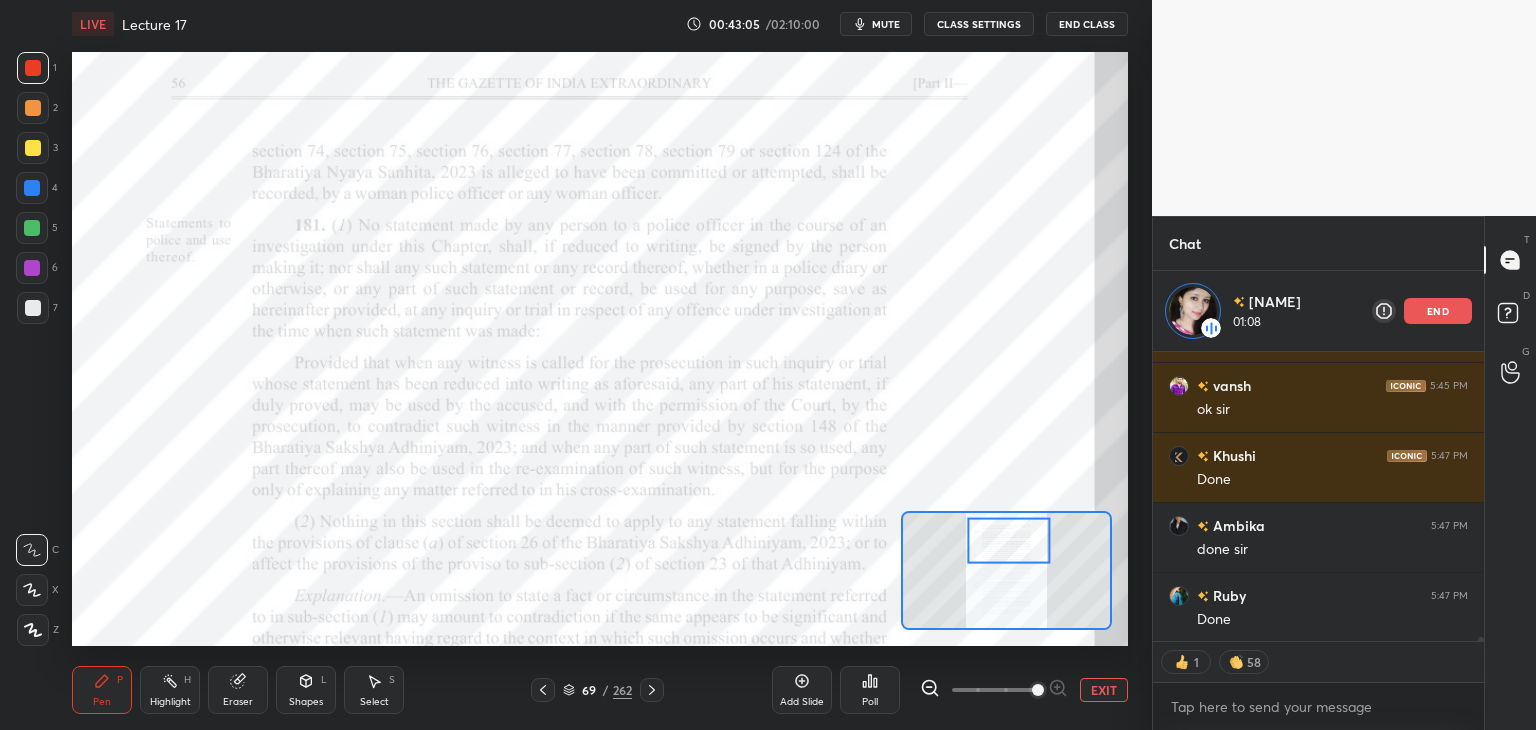 click on "end" at bounding box center (1438, 311) 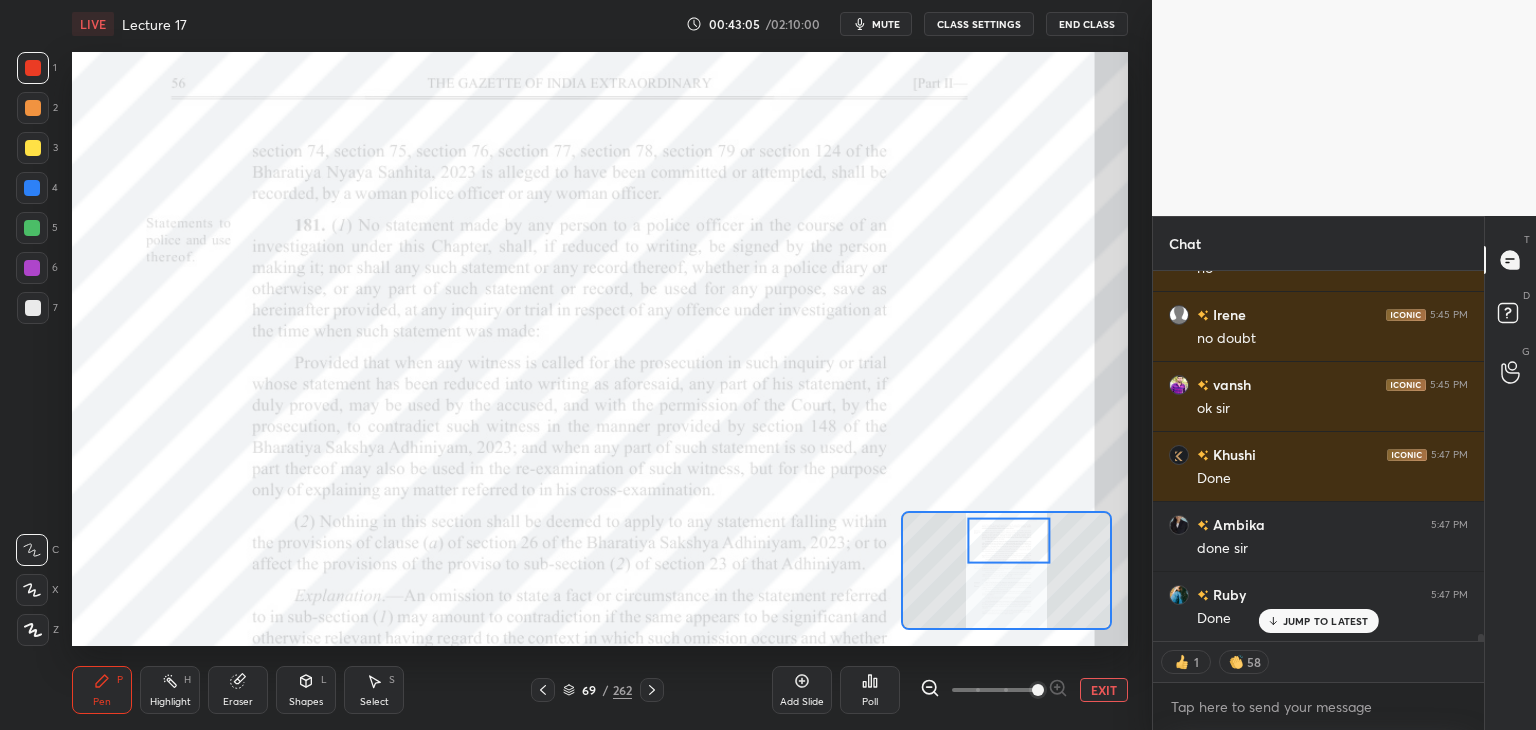 scroll, scrollTop: 7, scrollLeft: 6, axis: both 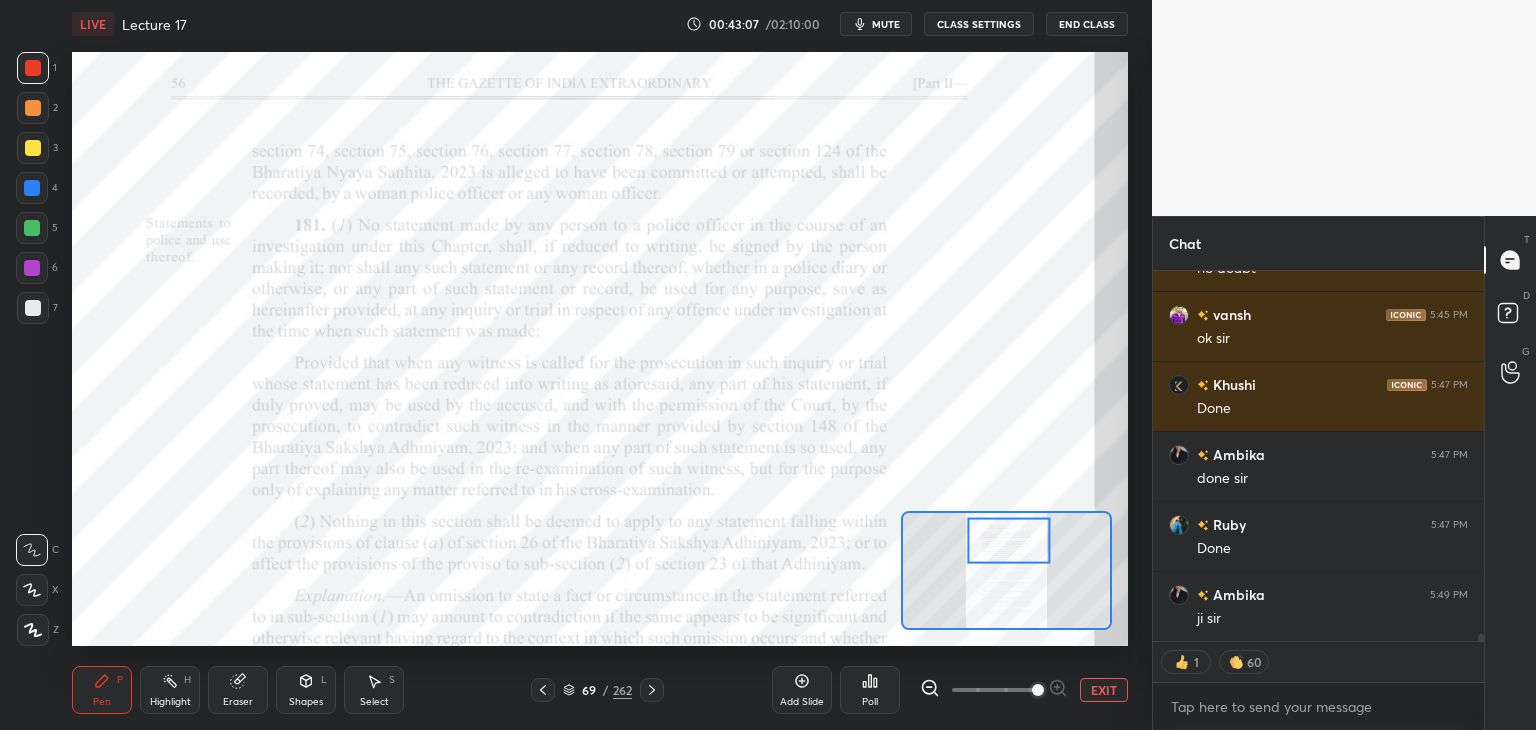 click on "Eraser" at bounding box center [238, 690] 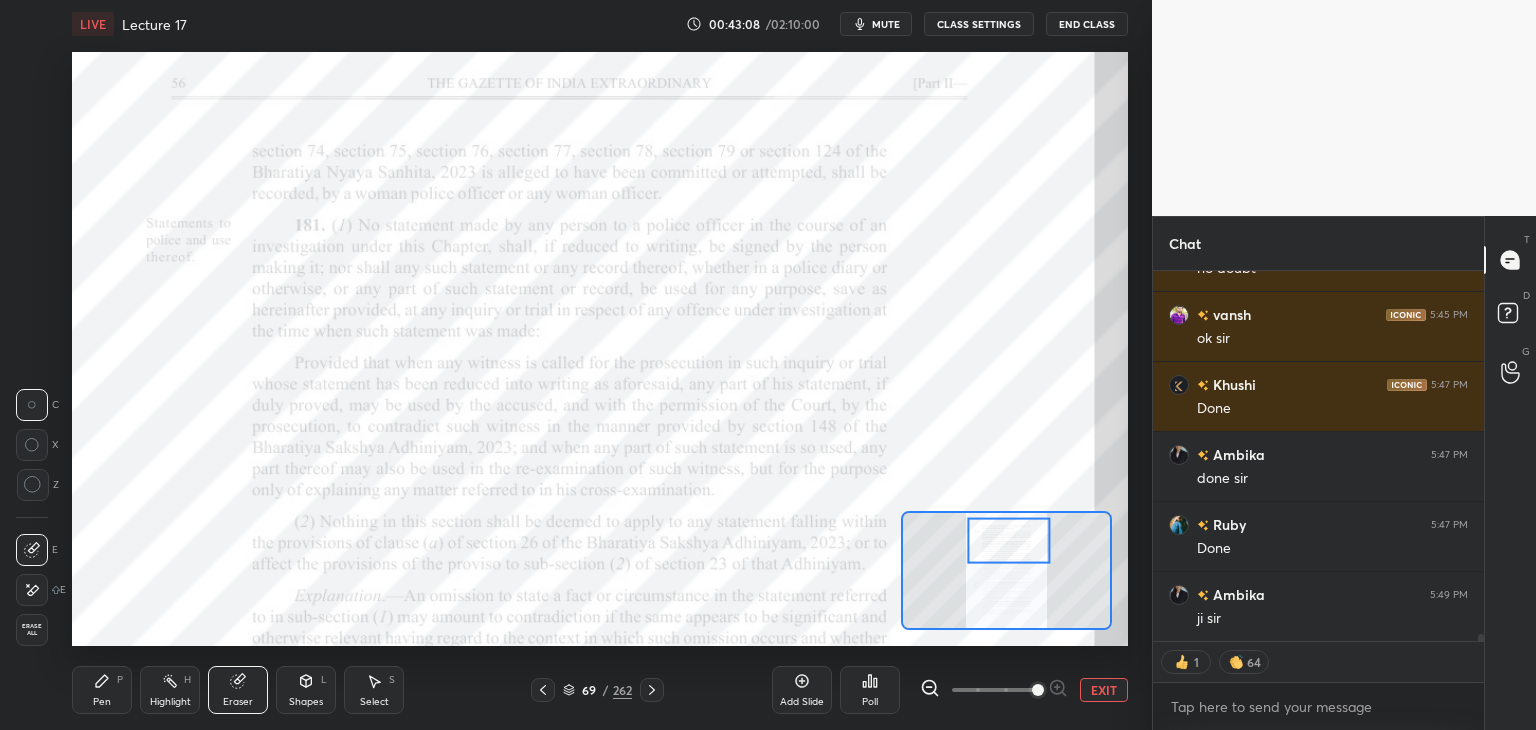 click on "Erase all" at bounding box center [32, 630] 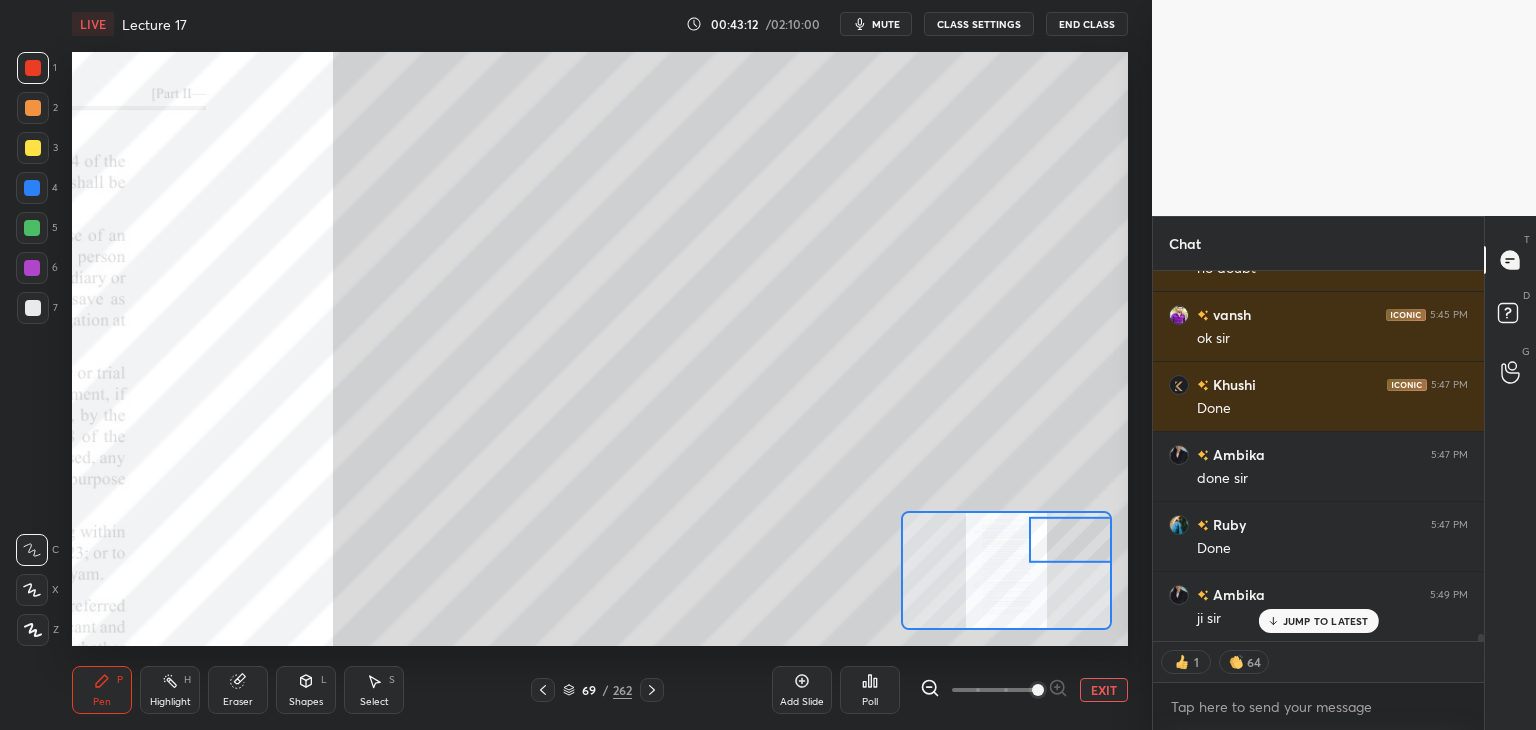 scroll, scrollTop: 20116, scrollLeft: 0, axis: vertical 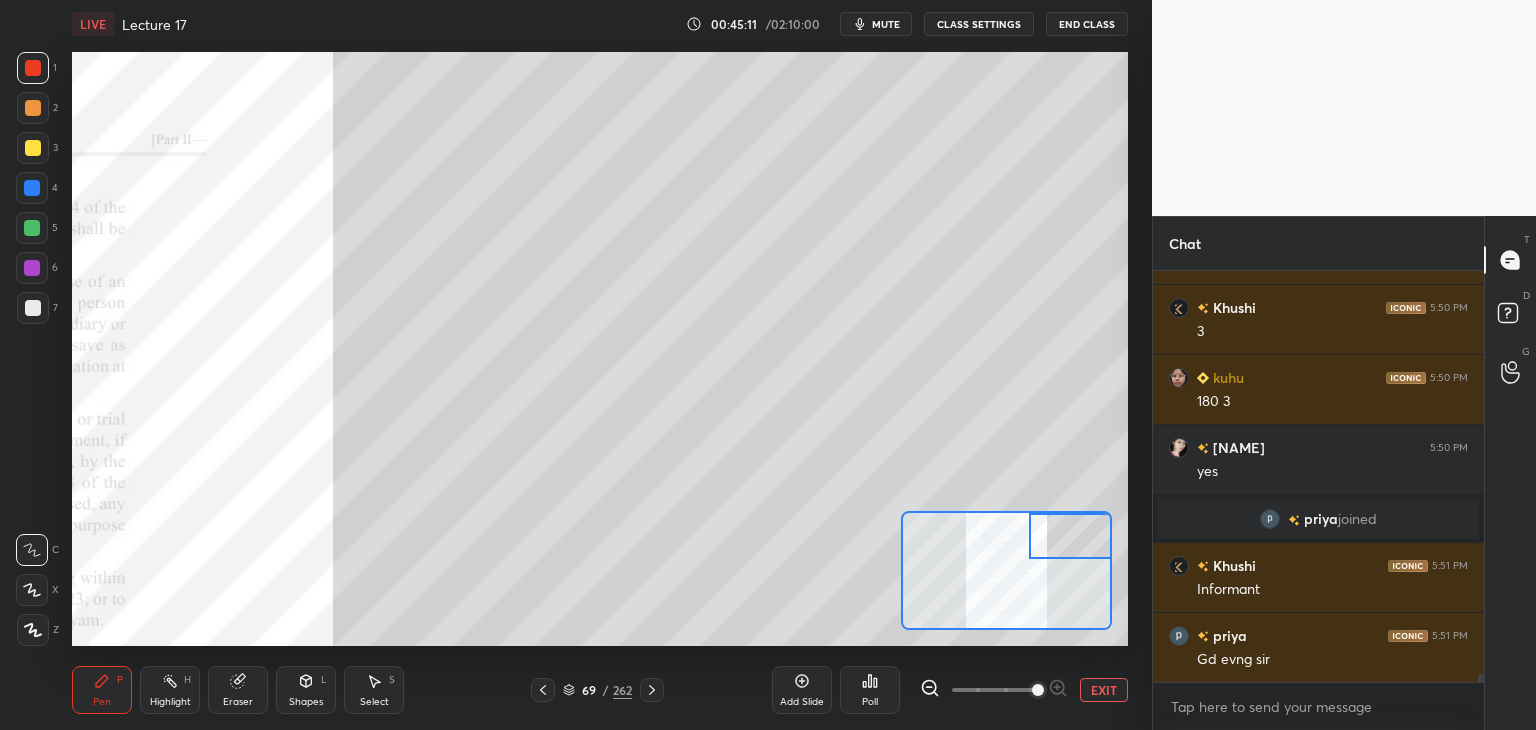 click at bounding box center [33, 148] 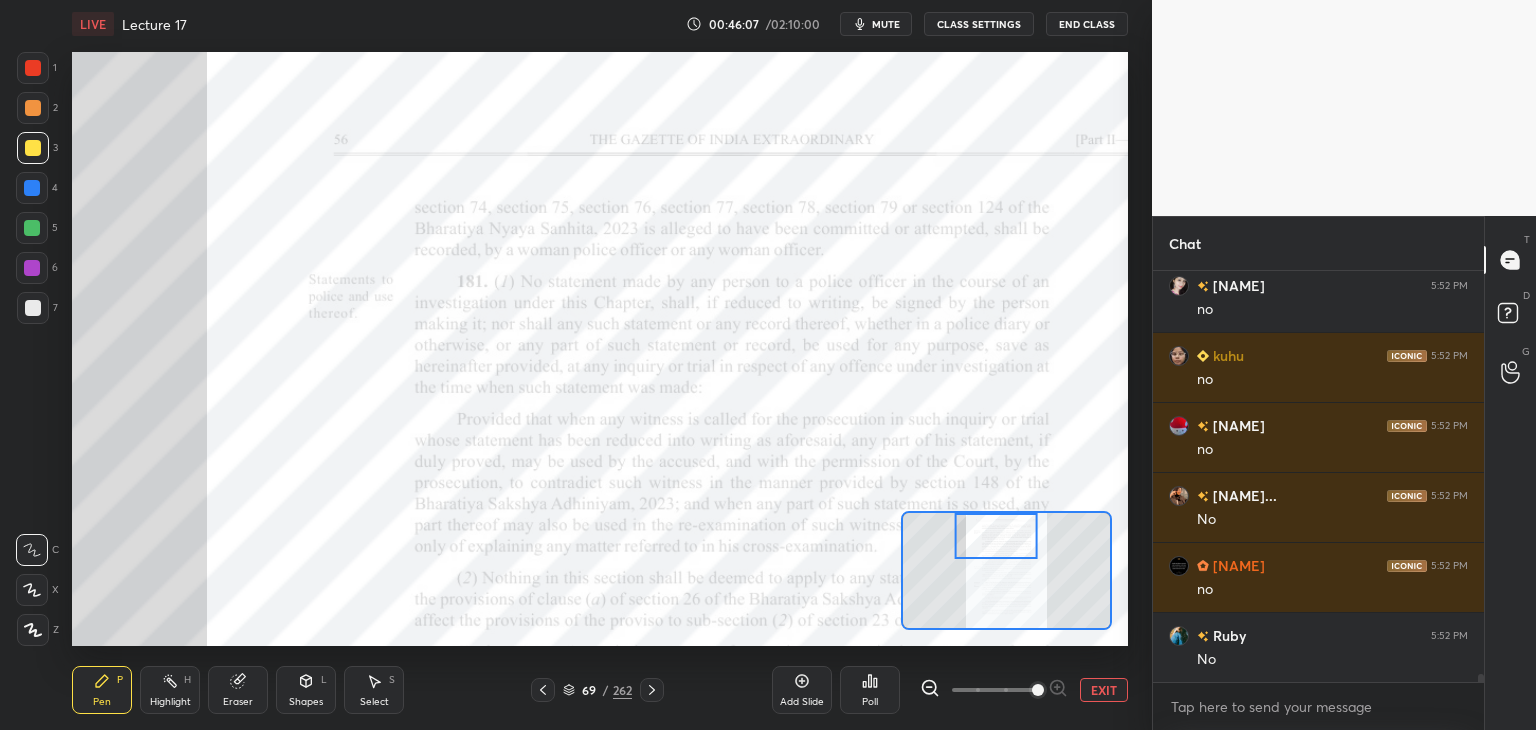 scroll, scrollTop: 21726, scrollLeft: 0, axis: vertical 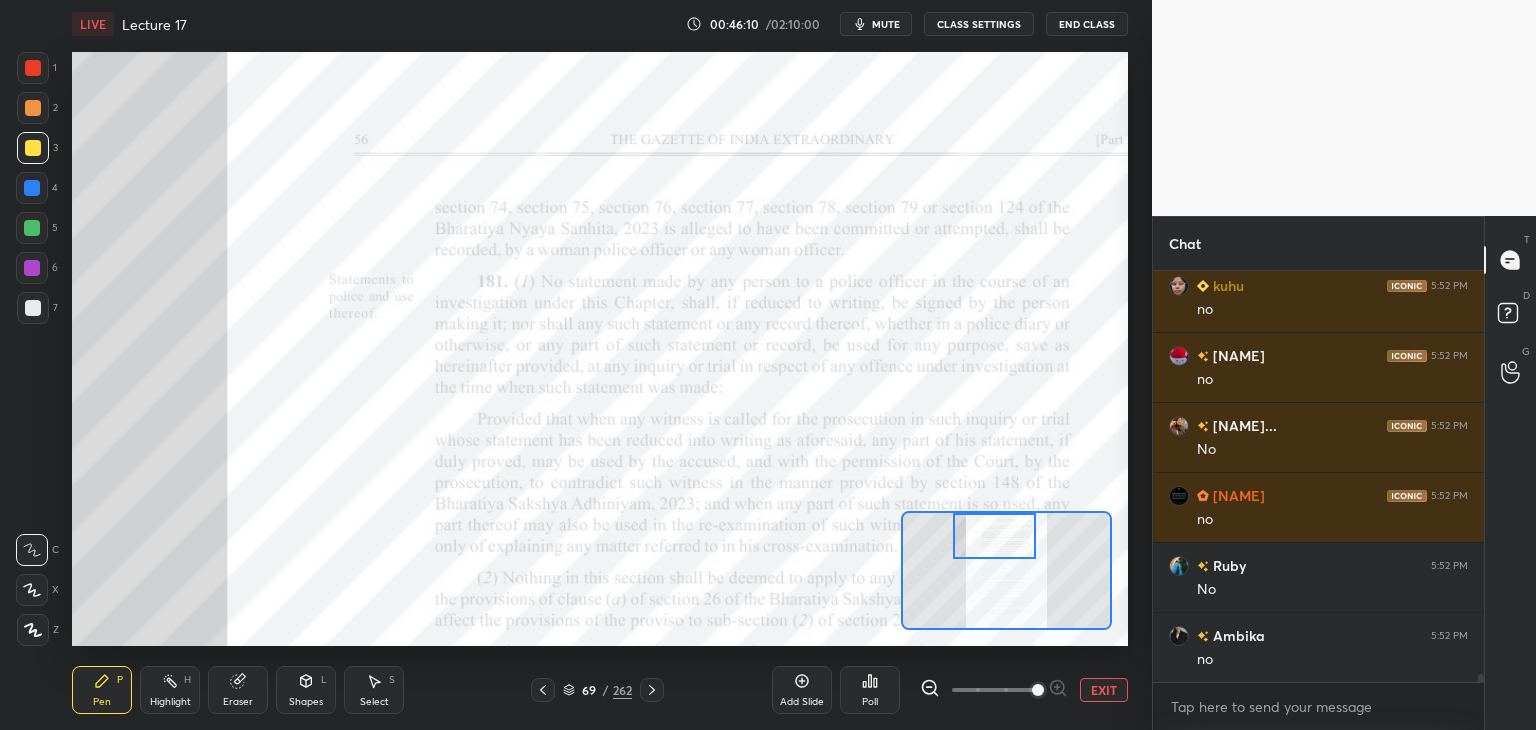 click at bounding box center (32, 268) 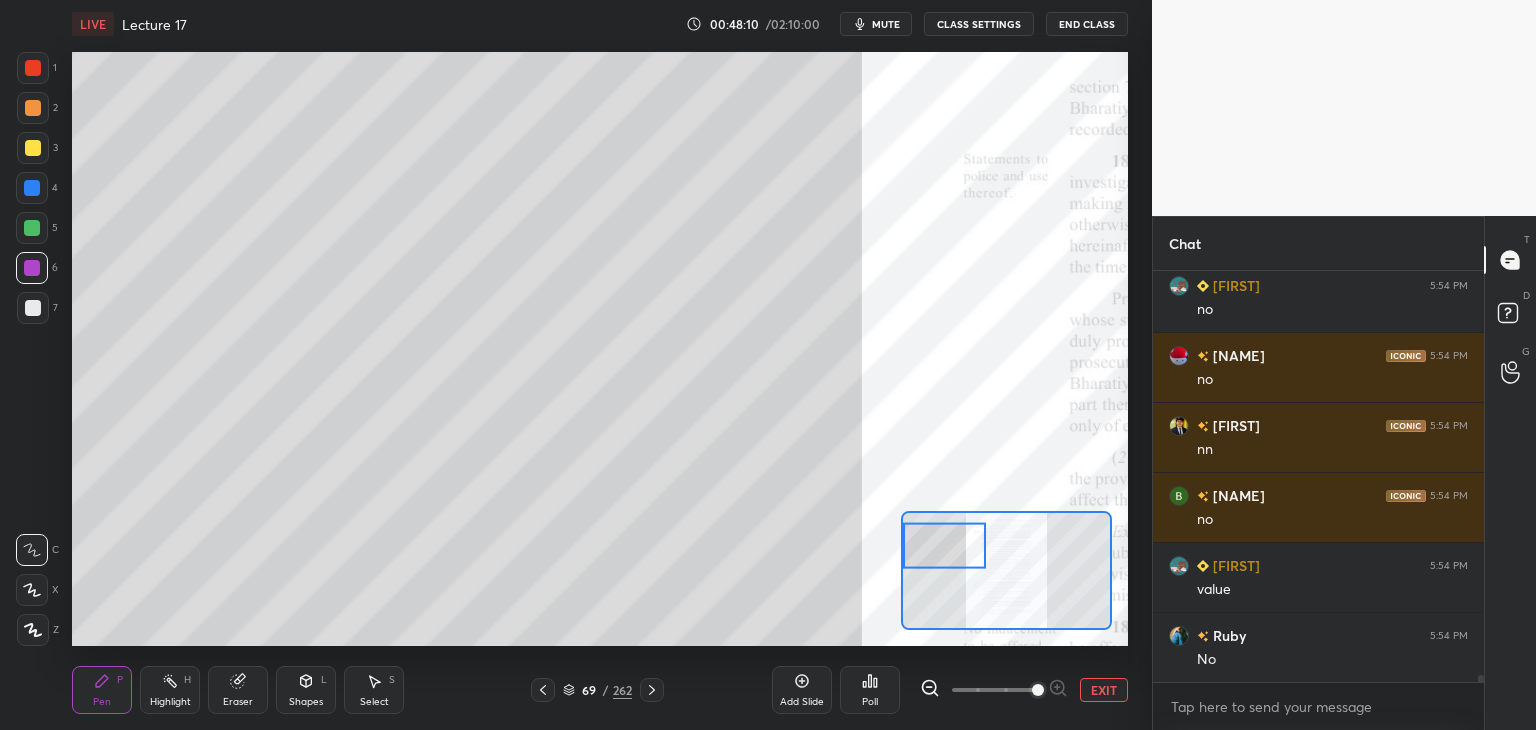 scroll, scrollTop: 23914, scrollLeft: 0, axis: vertical 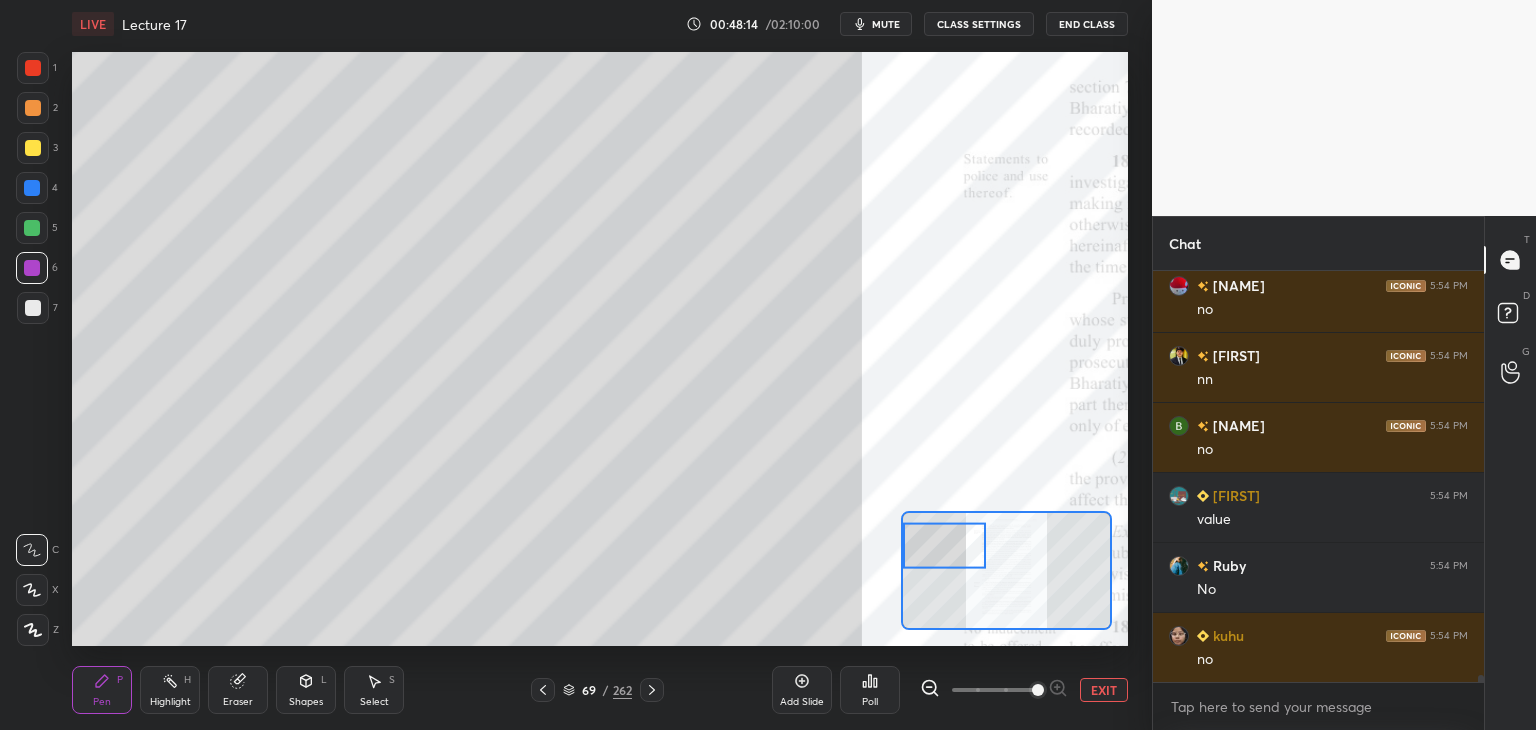 click at bounding box center [32, 228] 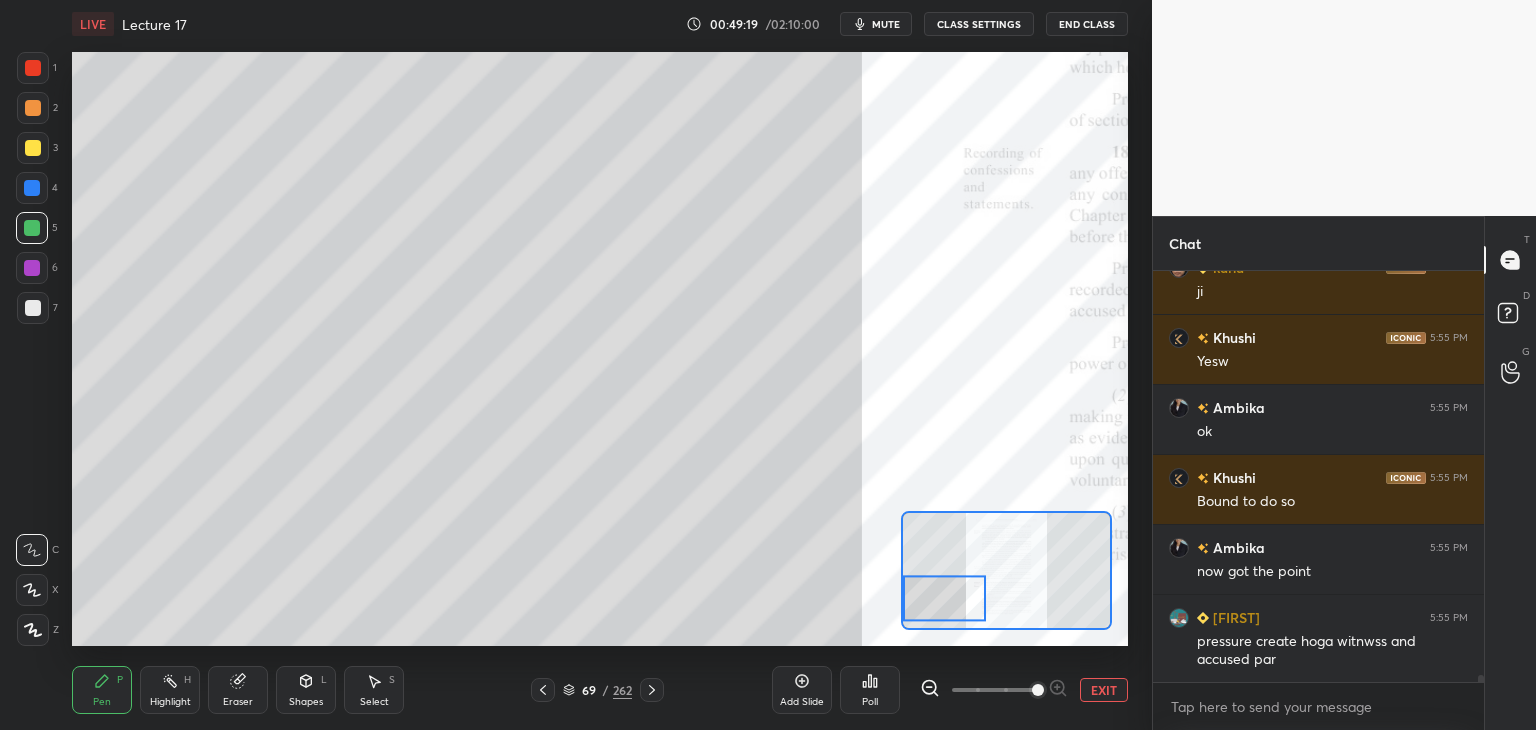 scroll, scrollTop: 24492, scrollLeft: 0, axis: vertical 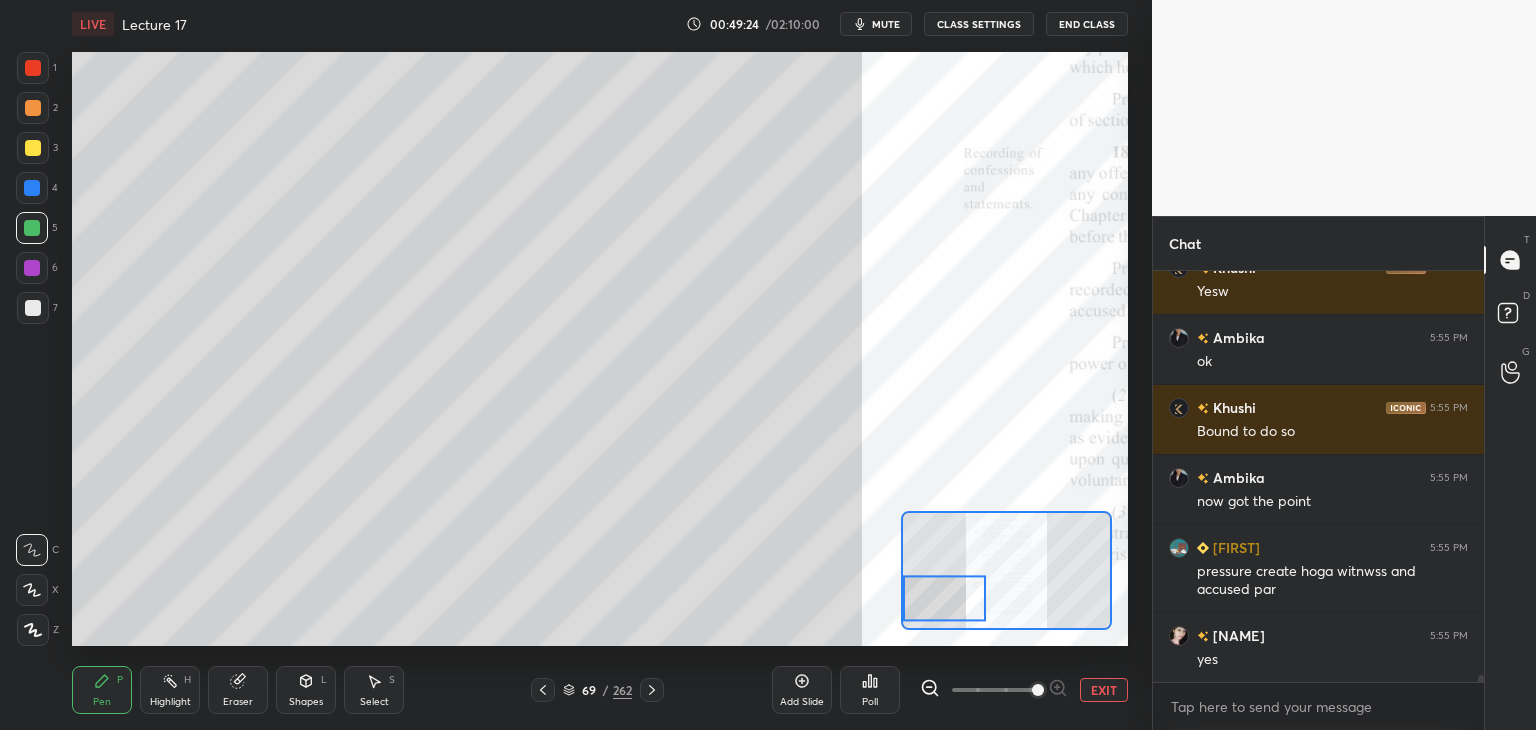 click on "6" at bounding box center (37, 268) 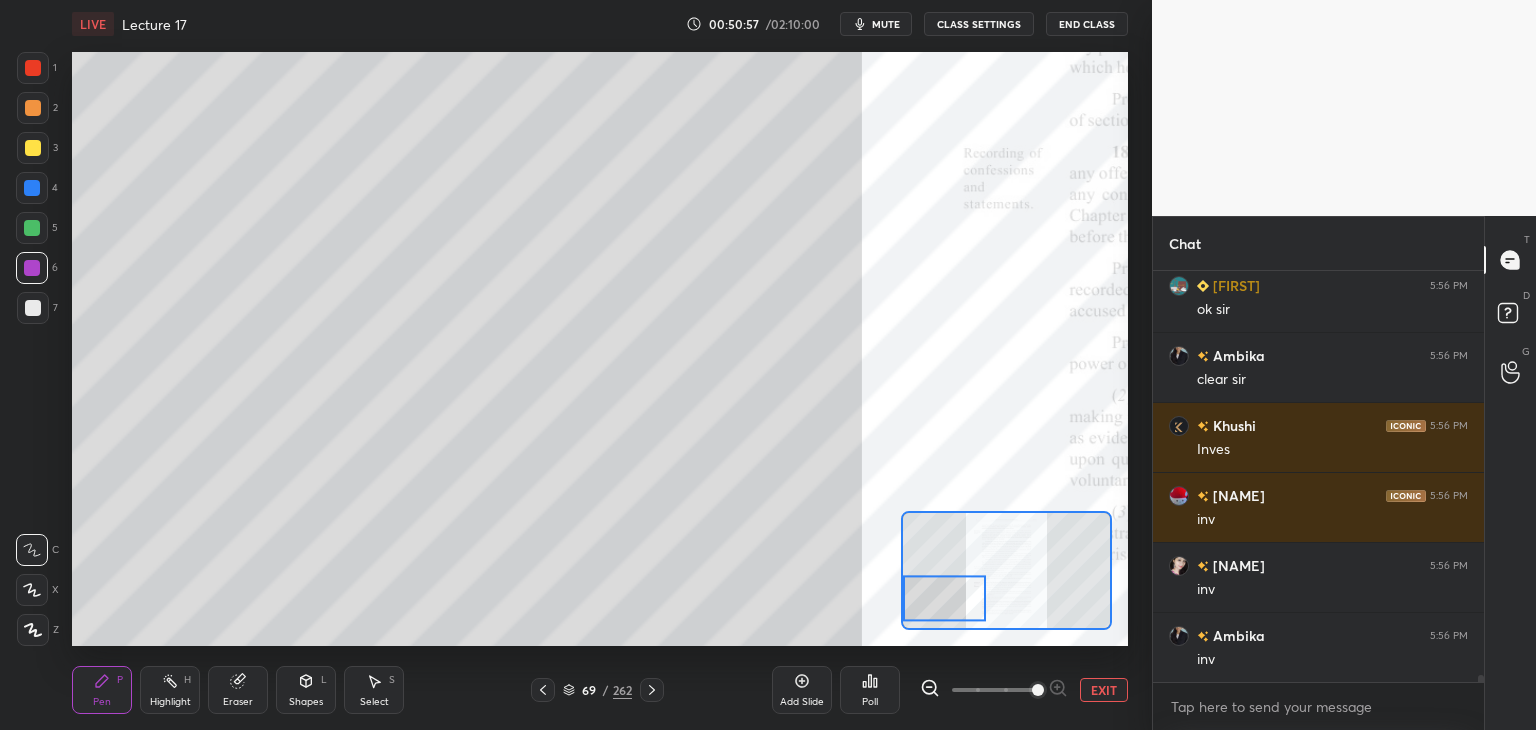 scroll, scrollTop: 25520, scrollLeft: 0, axis: vertical 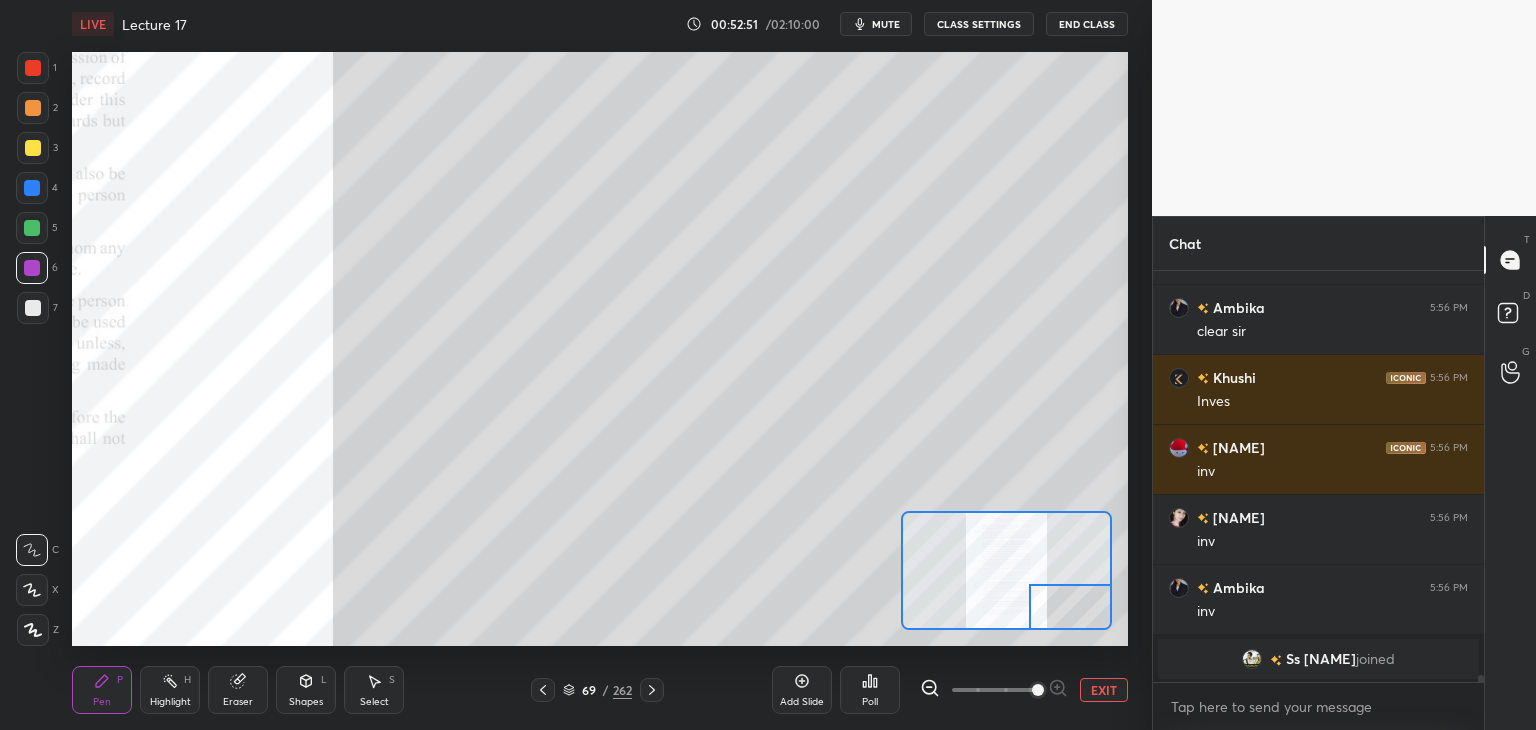 click at bounding box center [33, 148] 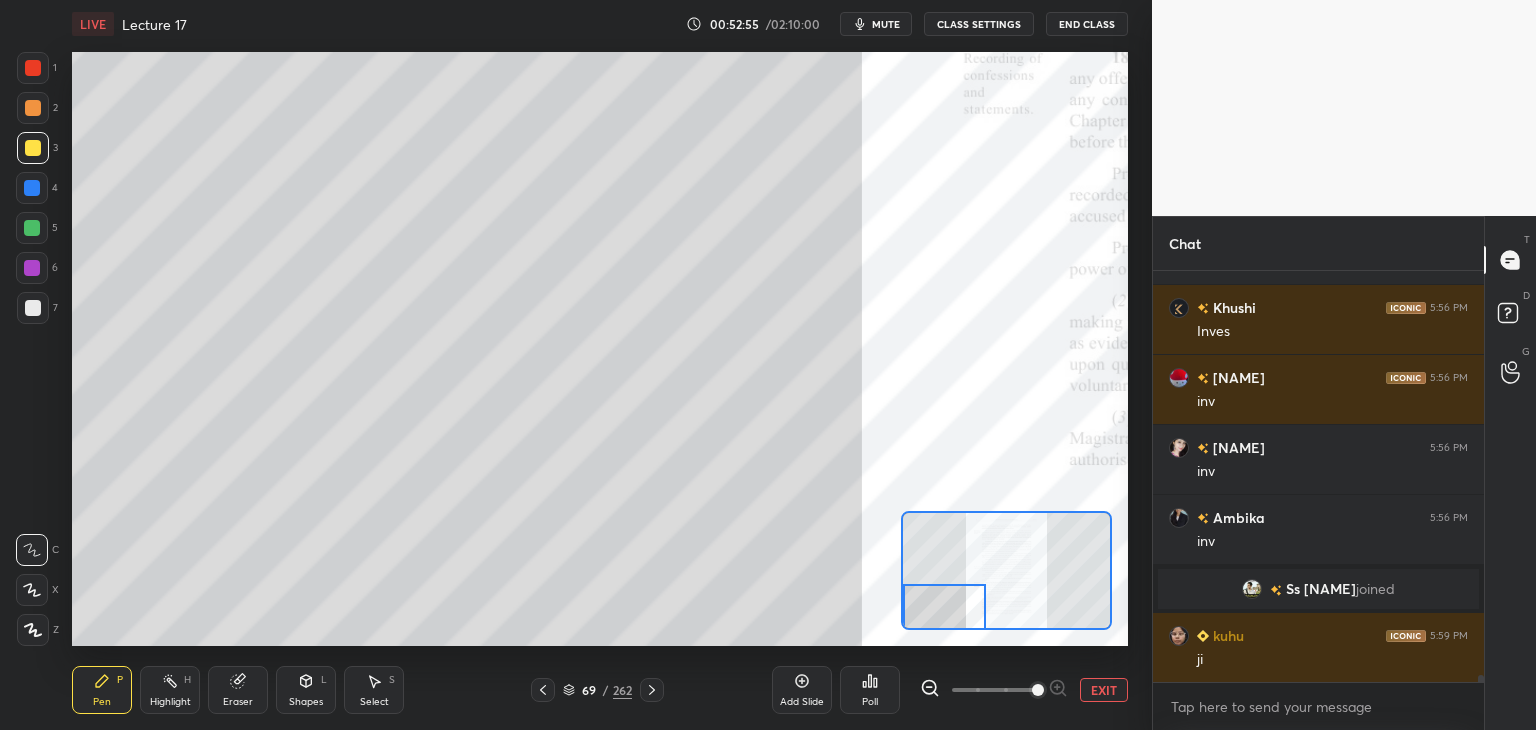 scroll, scrollTop: 24104, scrollLeft: 0, axis: vertical 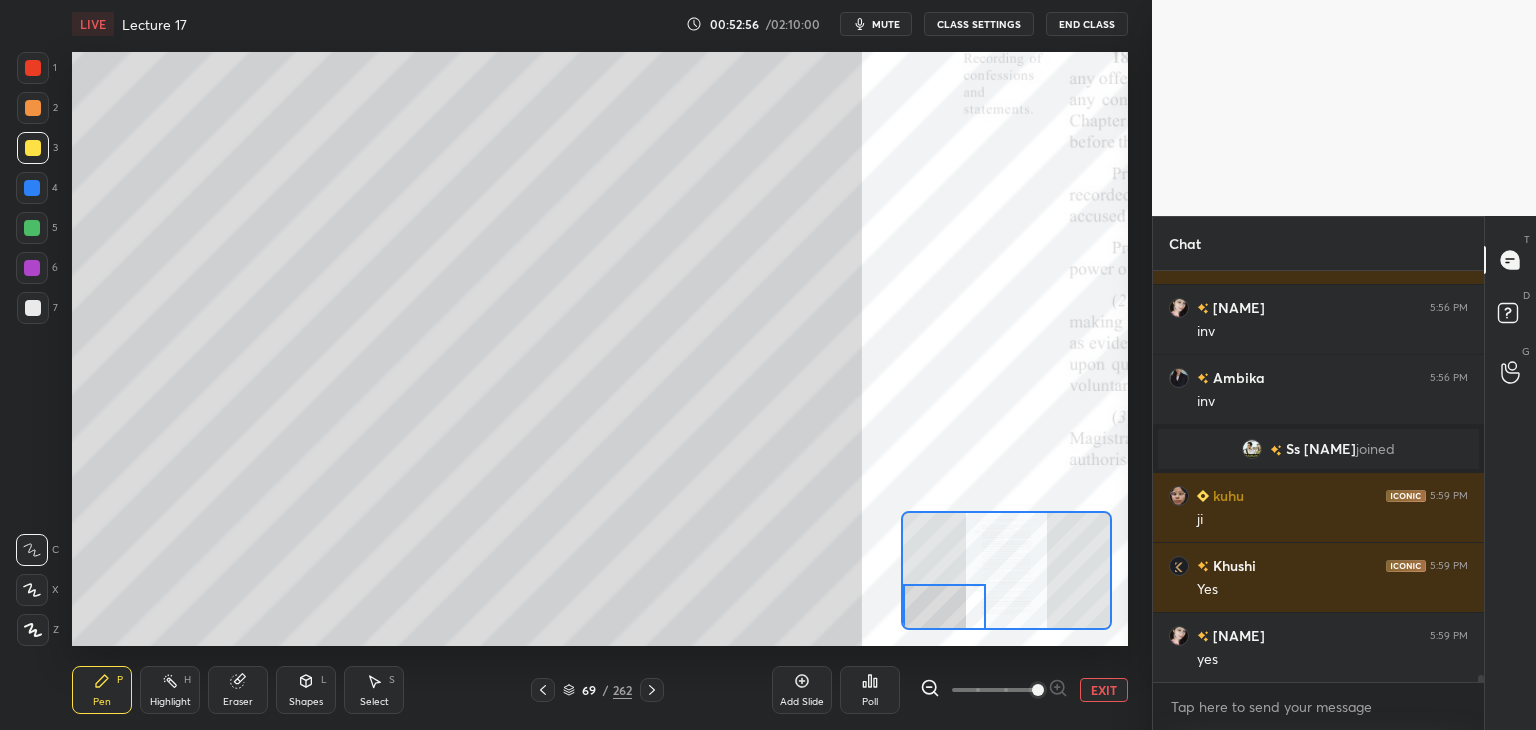 click on "Eraser" at bounding box center [238, 702] 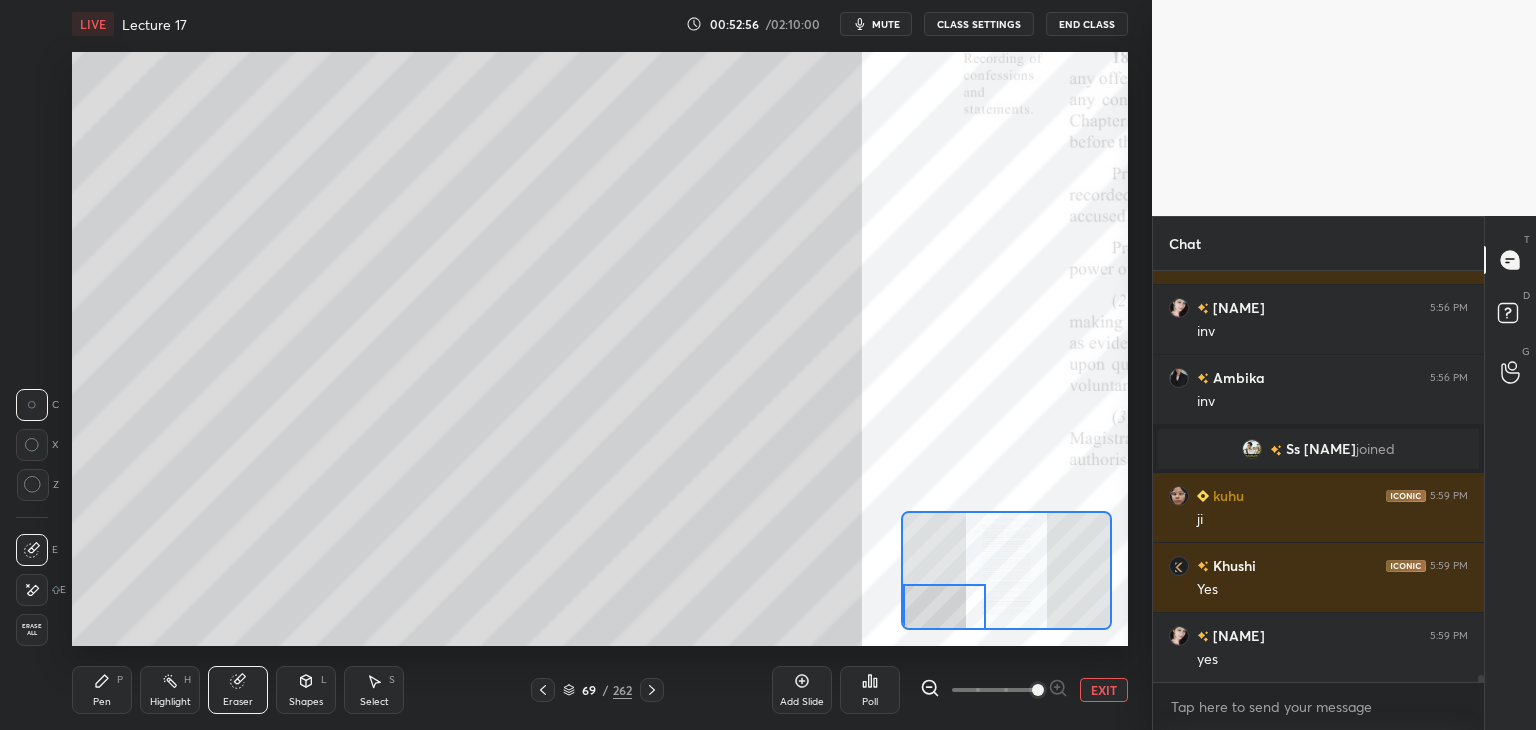 scroll, scrollTop: 24244, scrollLeft: 0, axis: vertical 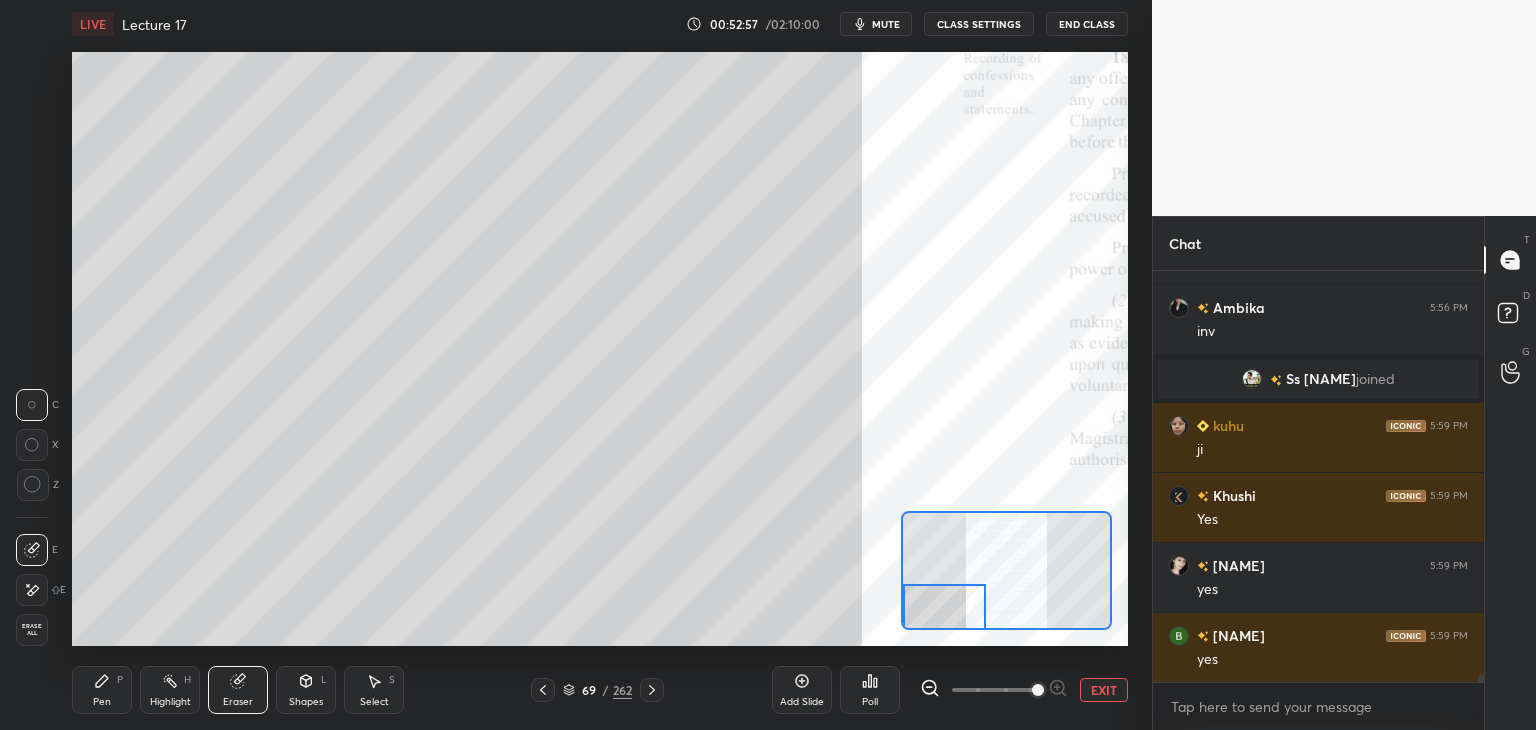 click on "Erase all" at bounding box center (32, 630) 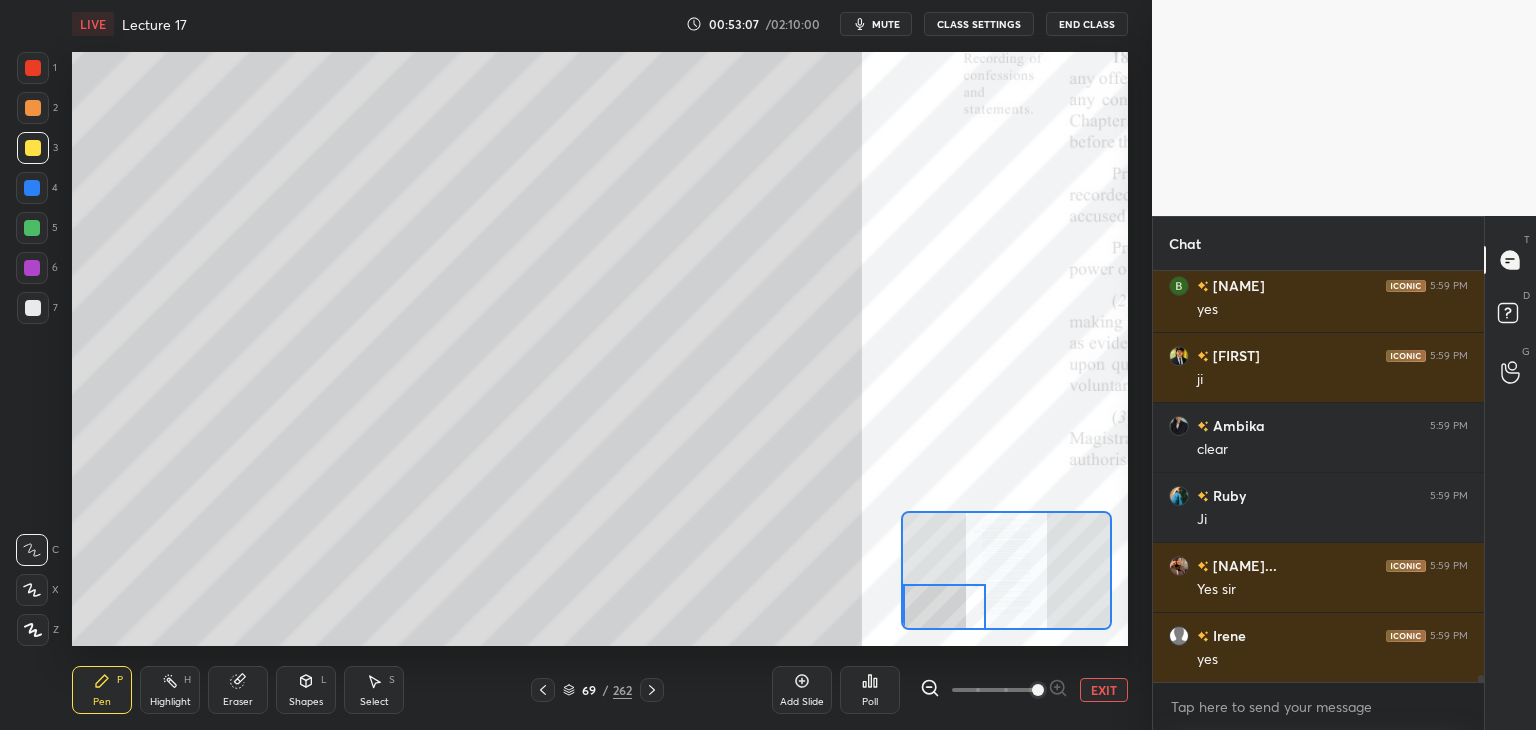 scroll, scrollTop: 24664, scrollLeft: 0, axis: vertical 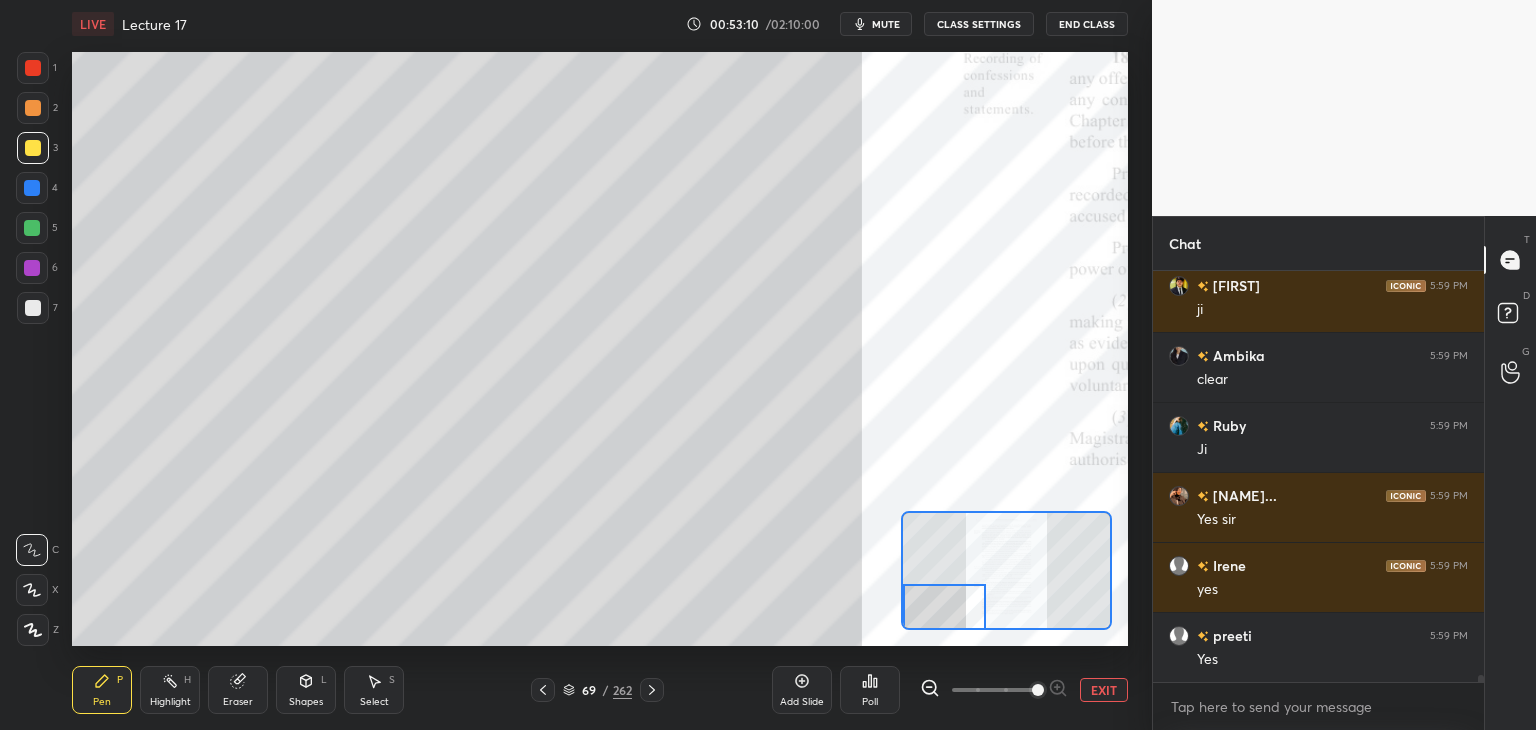 click at bounding box center (32, 228) 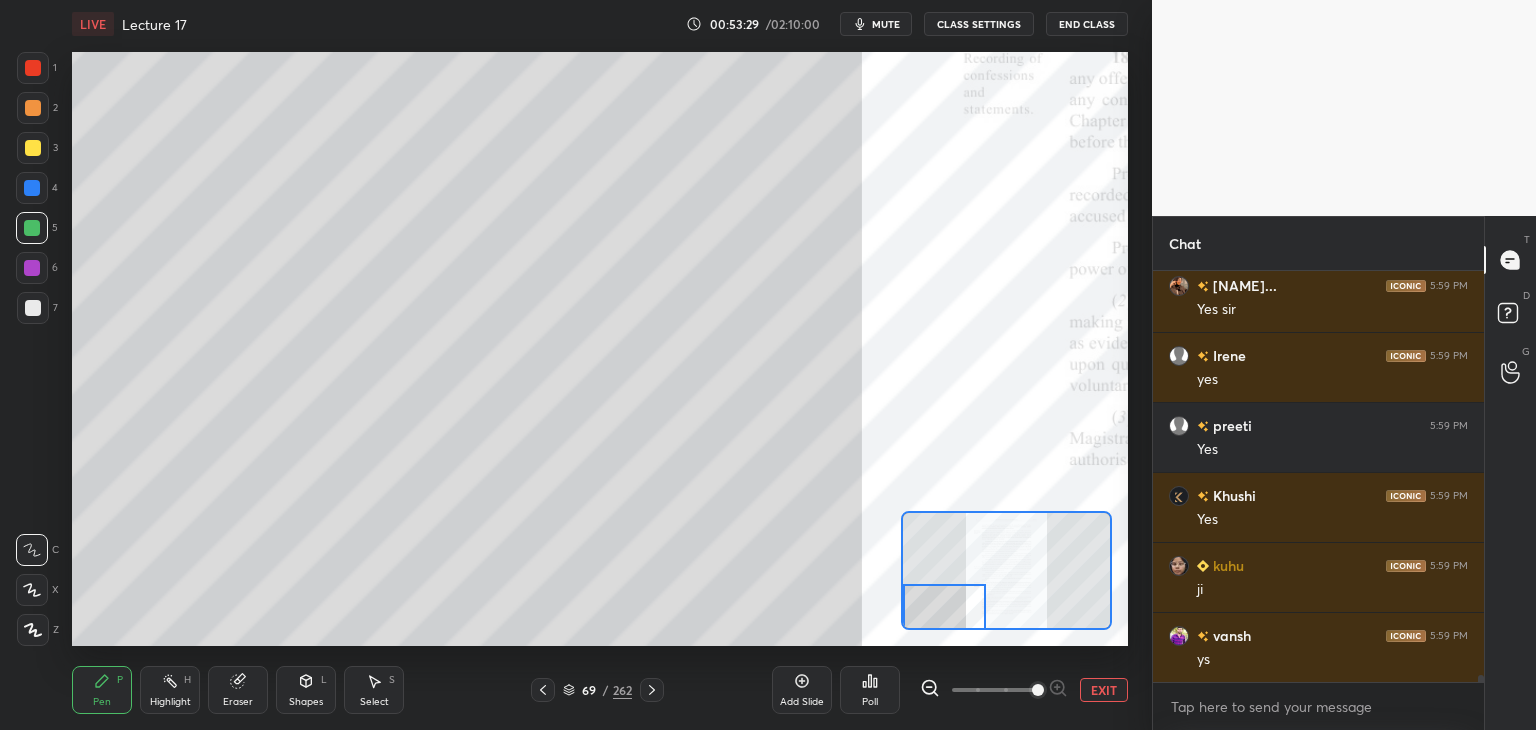 scroll, scrollTop: 24944, scrollLeft: 0, axis: vertical 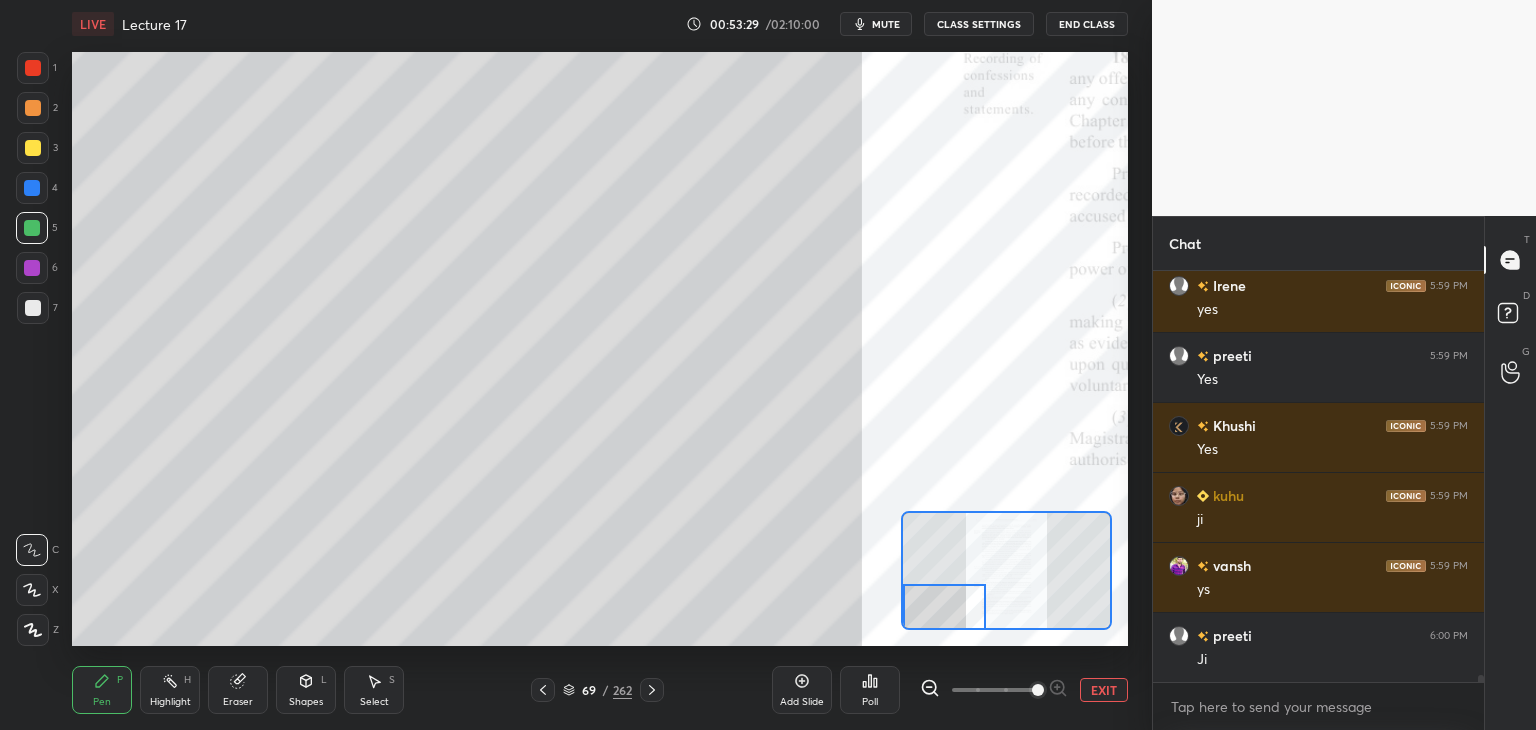 click at bounding box center [32, 268] 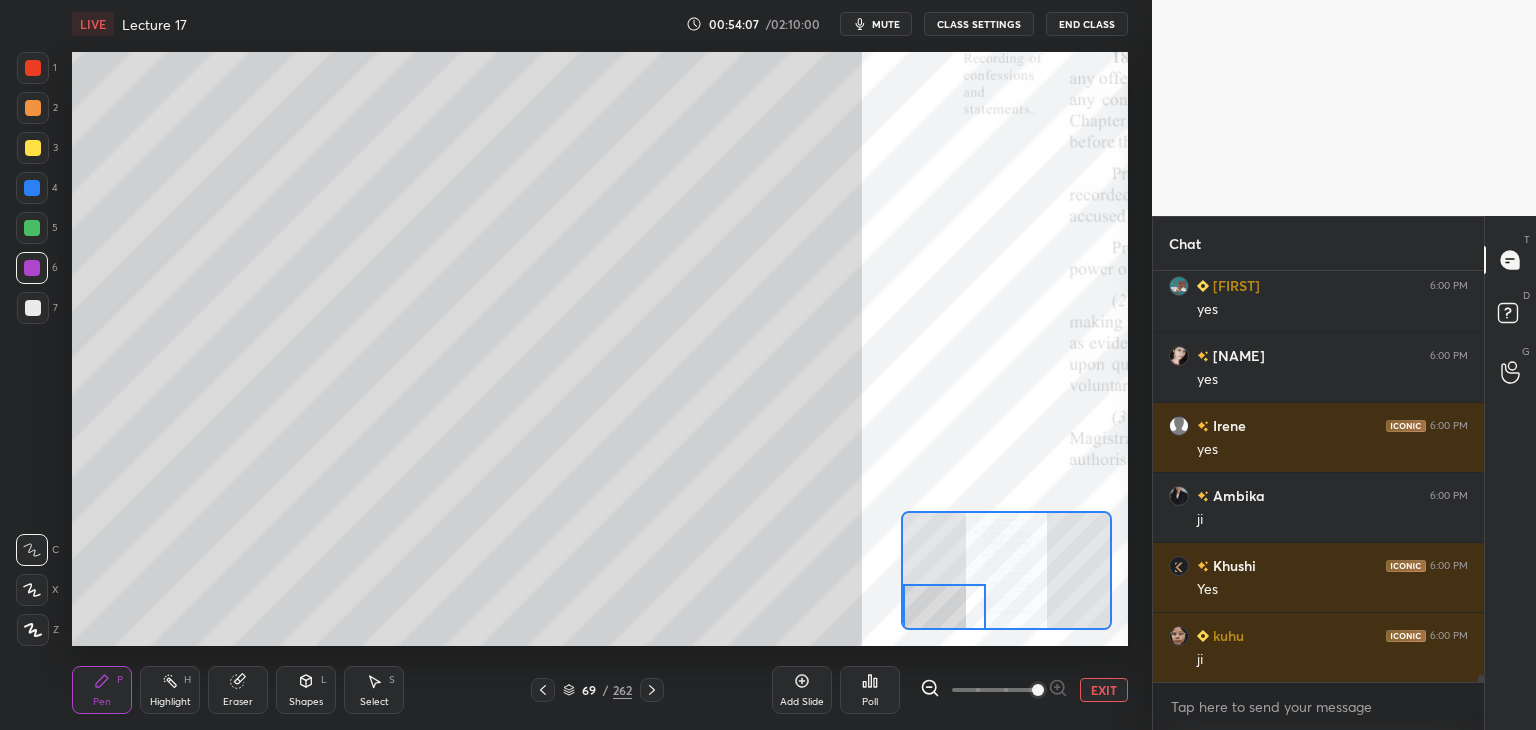 scroll, scrollTop: 25574, scrollLeft: 0, axis: vertical 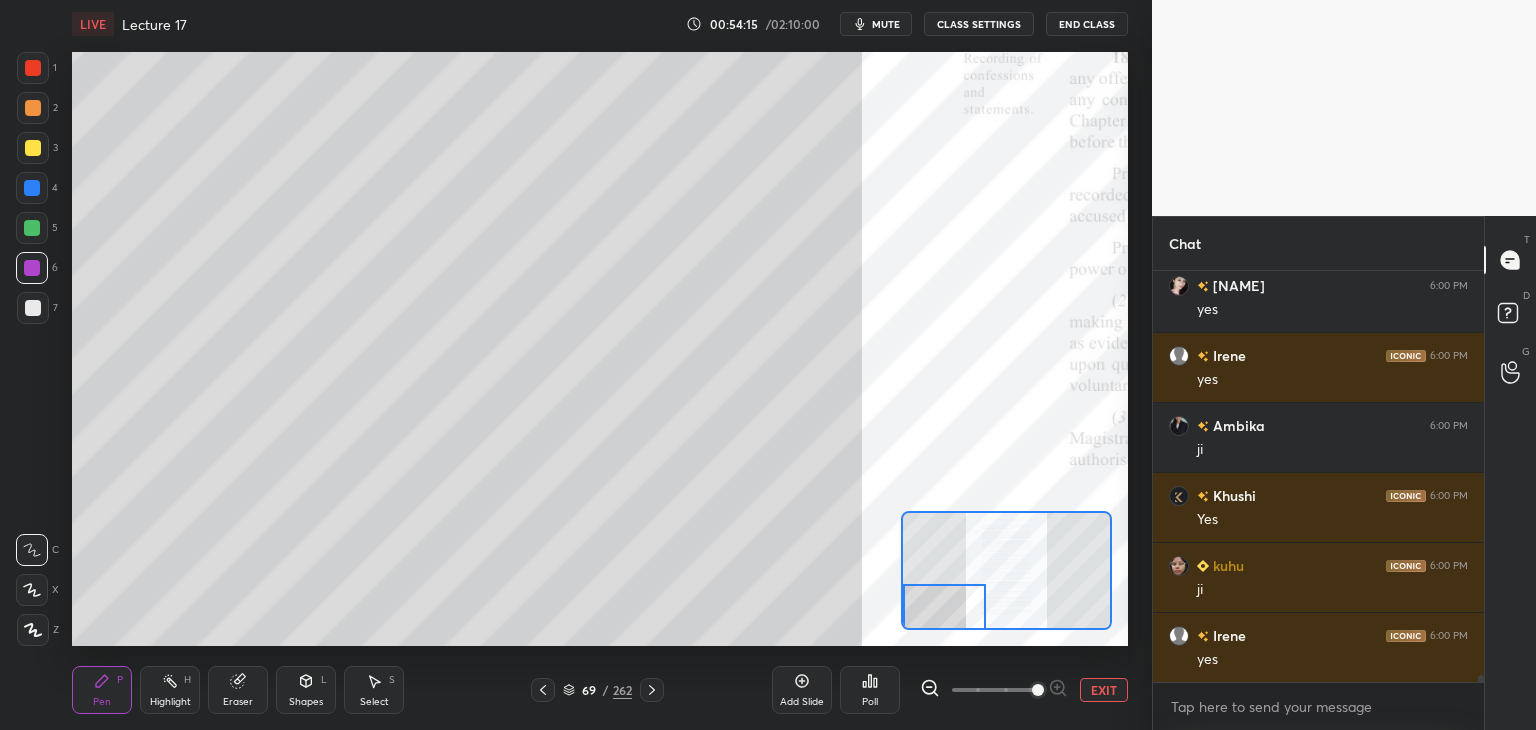 click at bounding box center [33, 308] 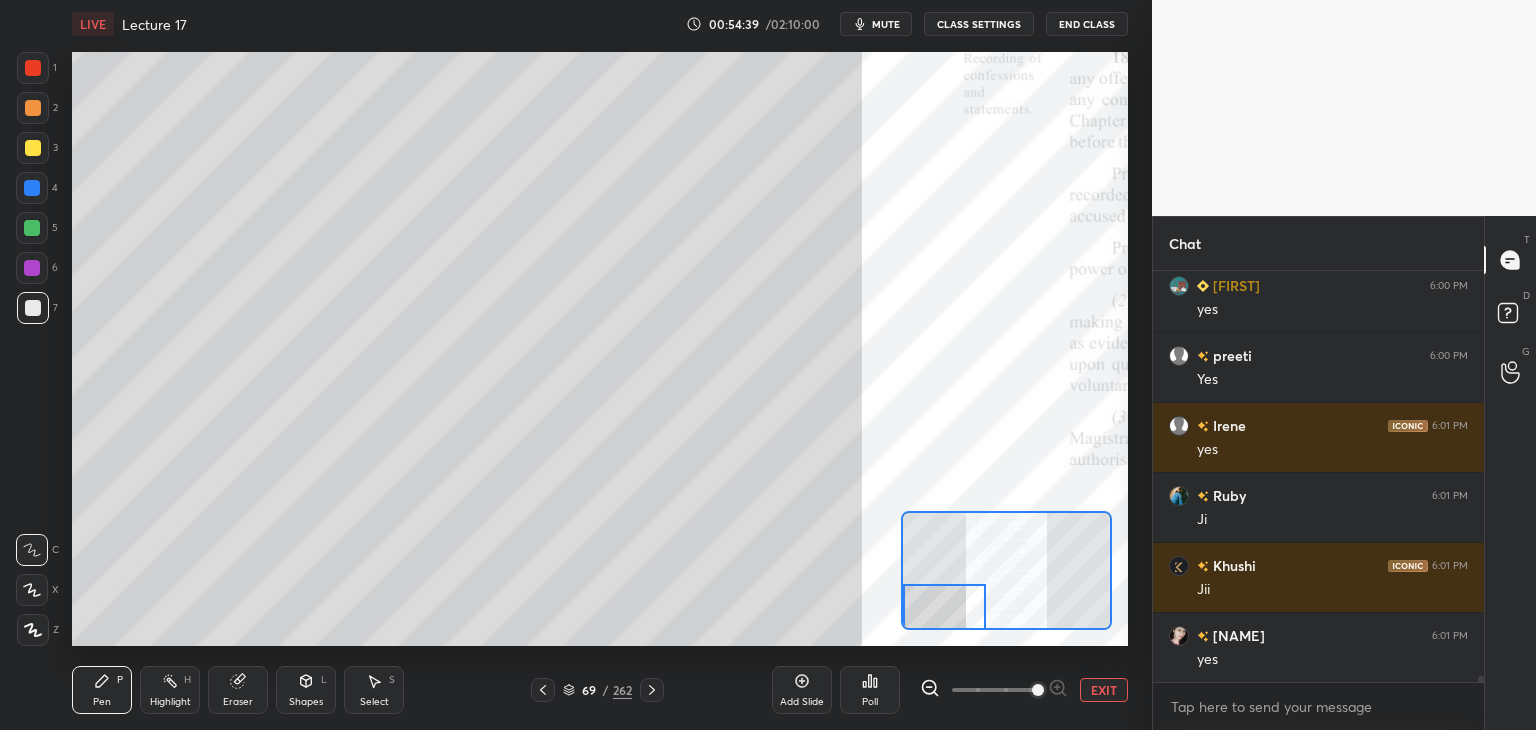 scroll, scrollTop: 26484, scrollLeft: 0, axis: vertical 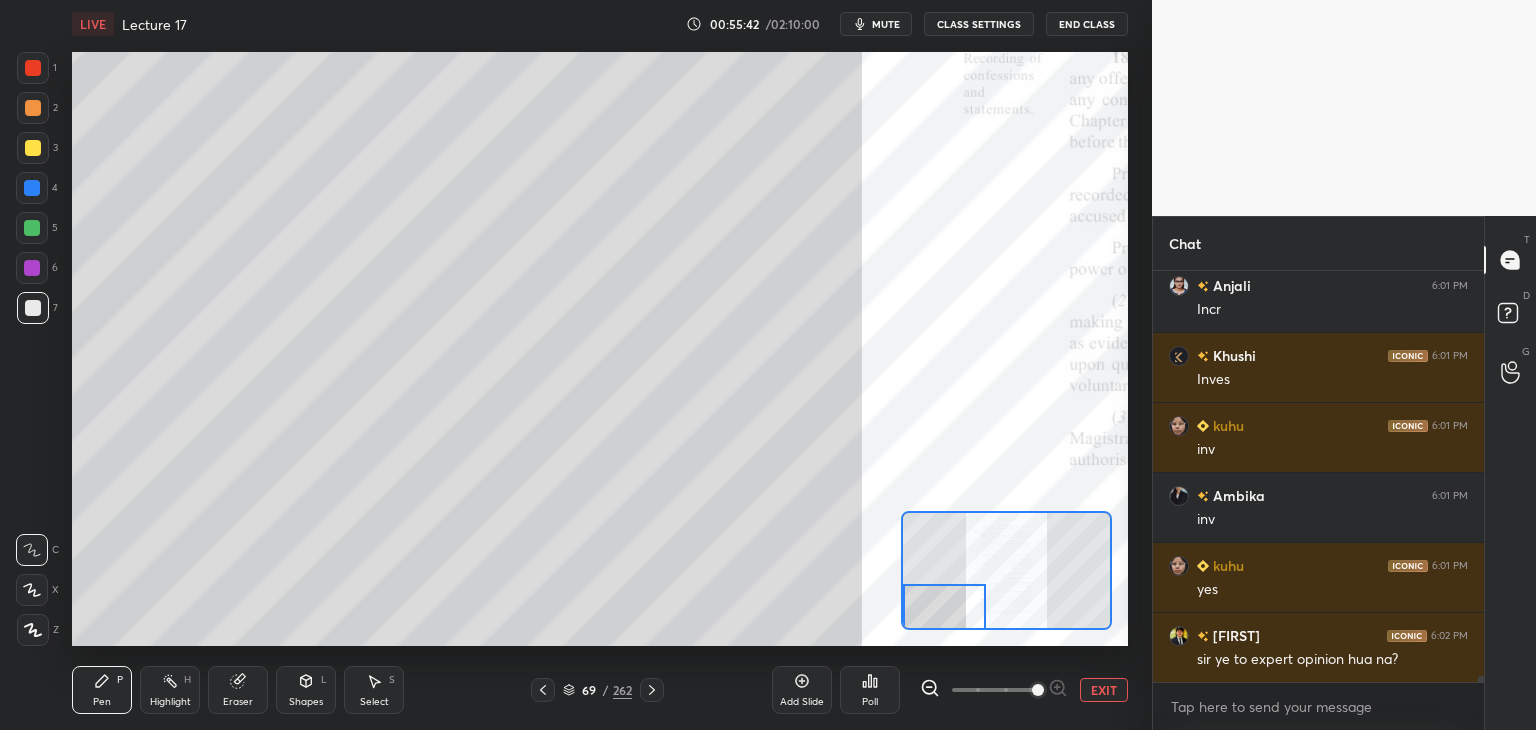 click on "Add Slide" at bounding box center [802, 702] 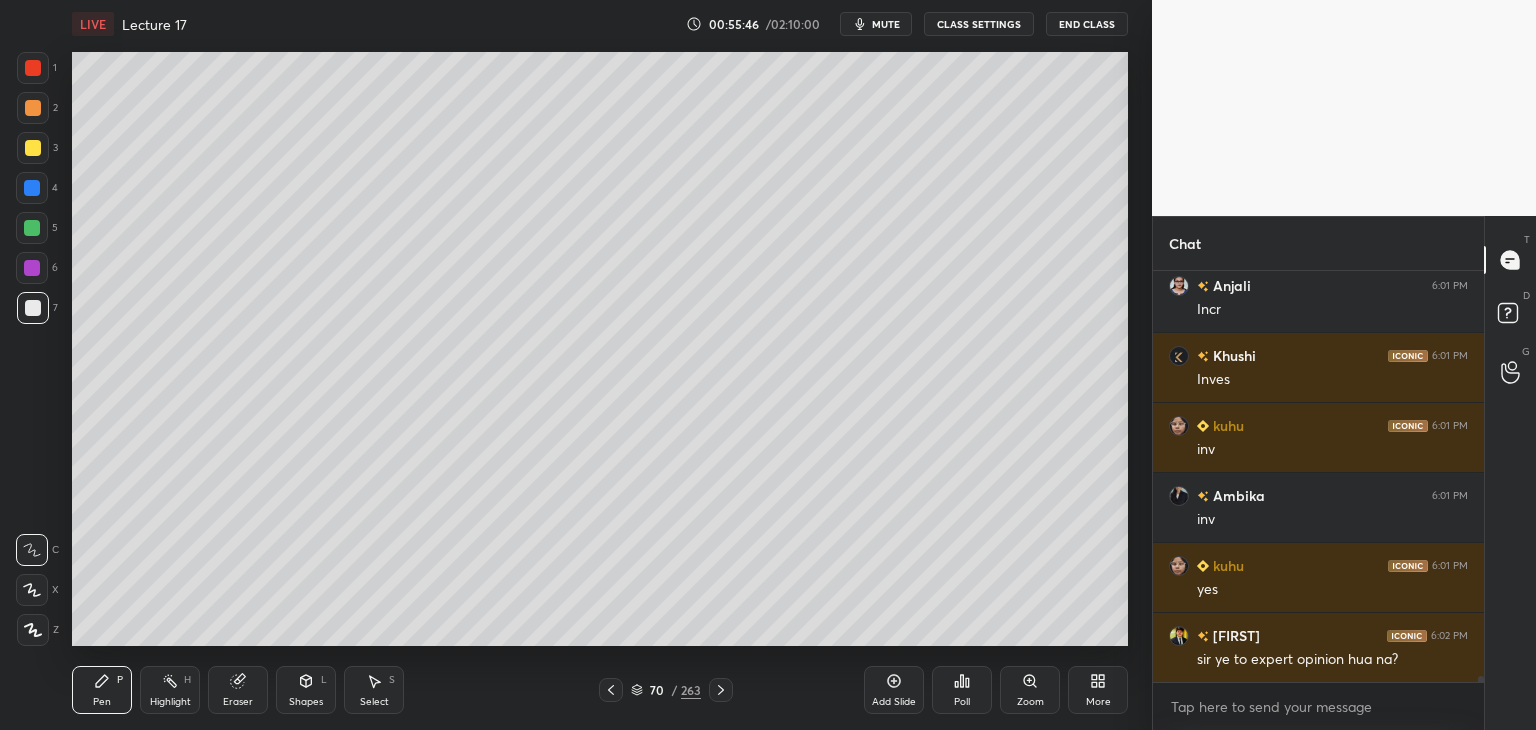 click 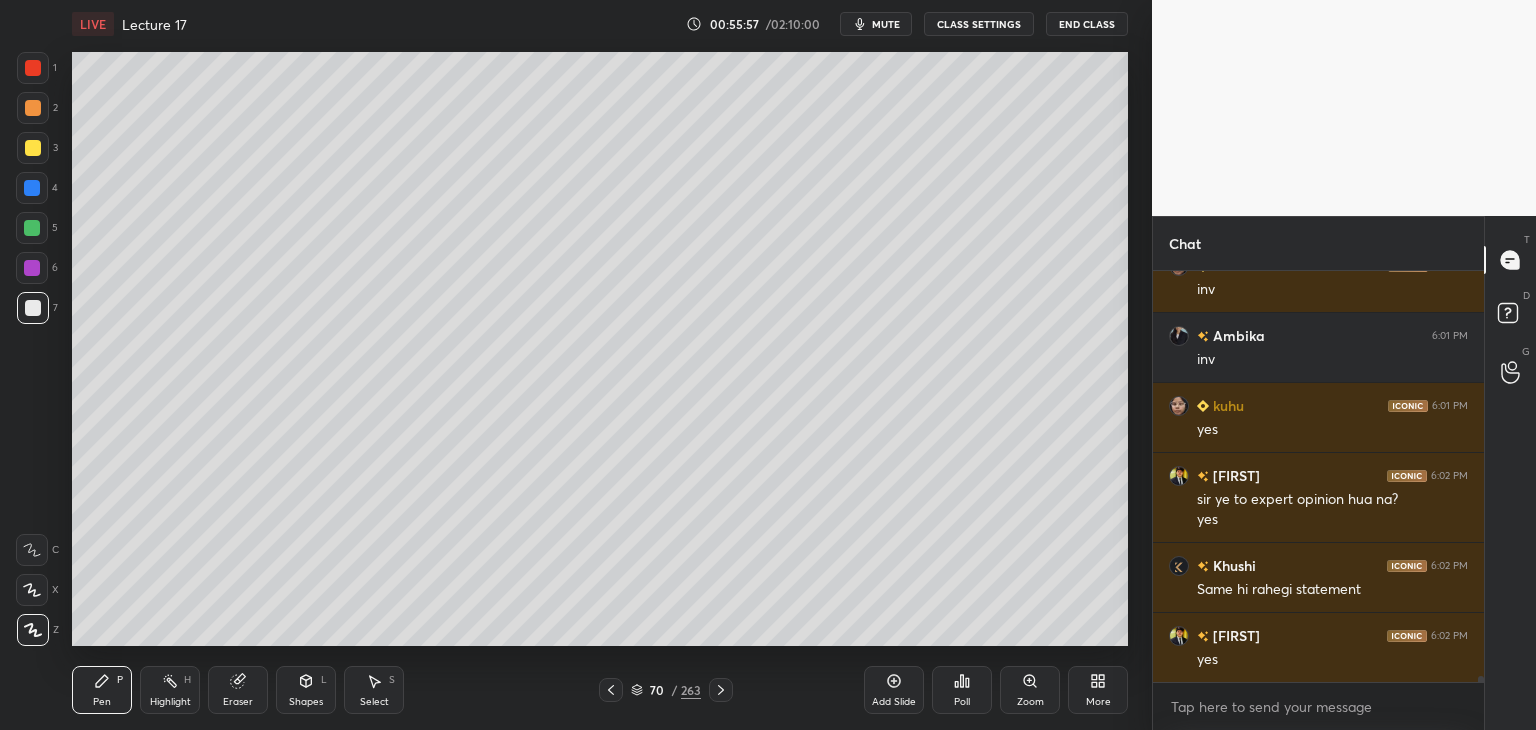 scroll, scrollTop: 28324, scrollLeft: 0, axis: vertical 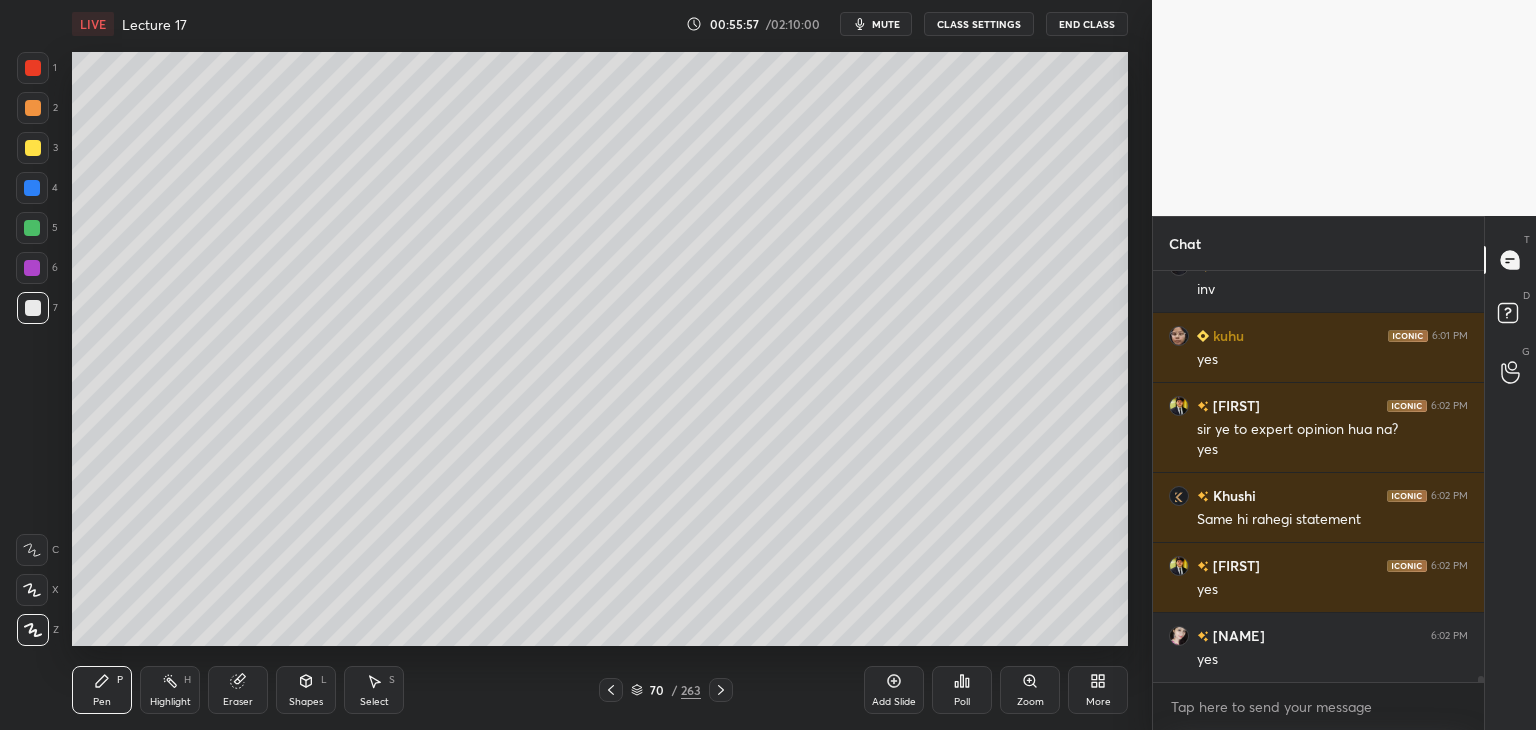 click at bounding box center [32, 228] 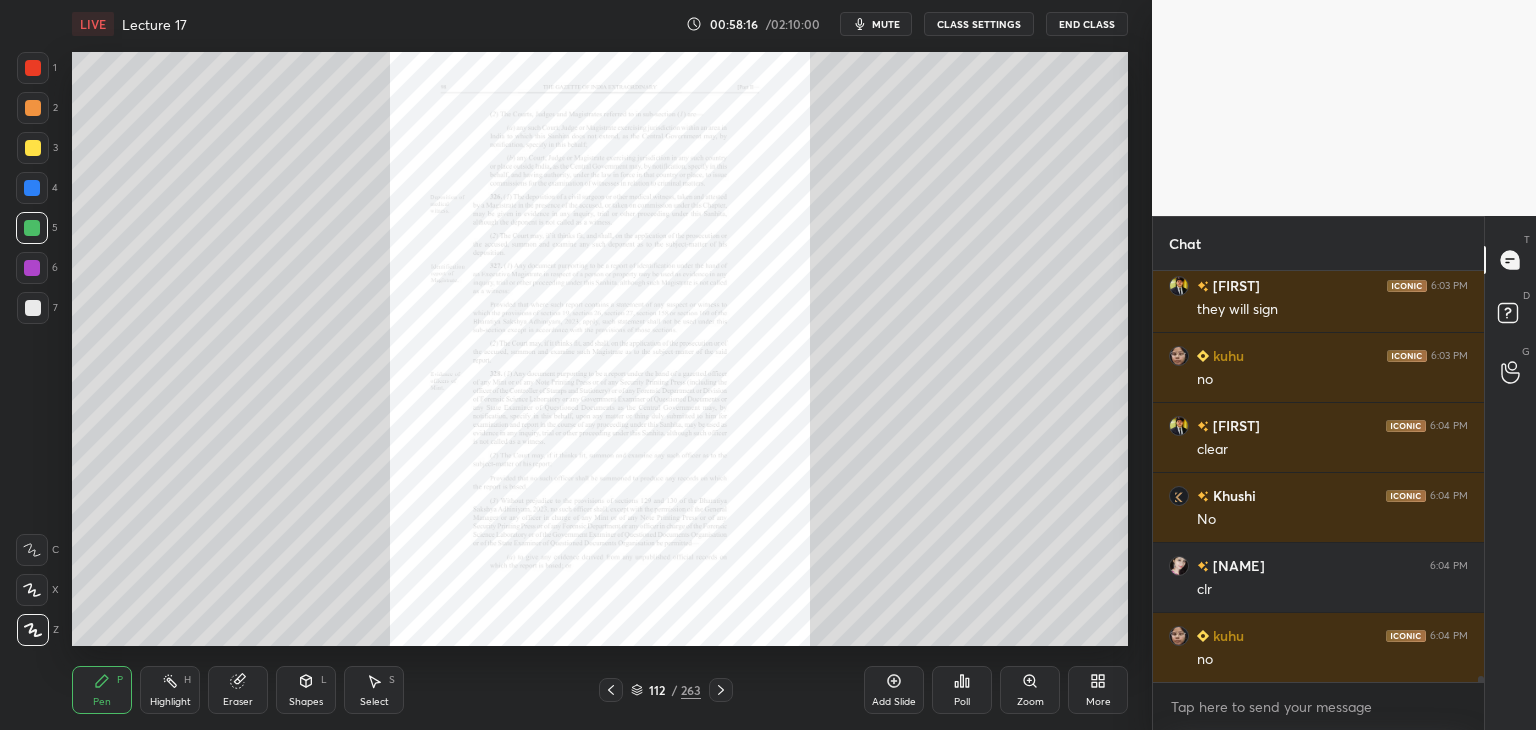 scroll, scrollTop: 30214, scrollLeft: 0, axis: vertical 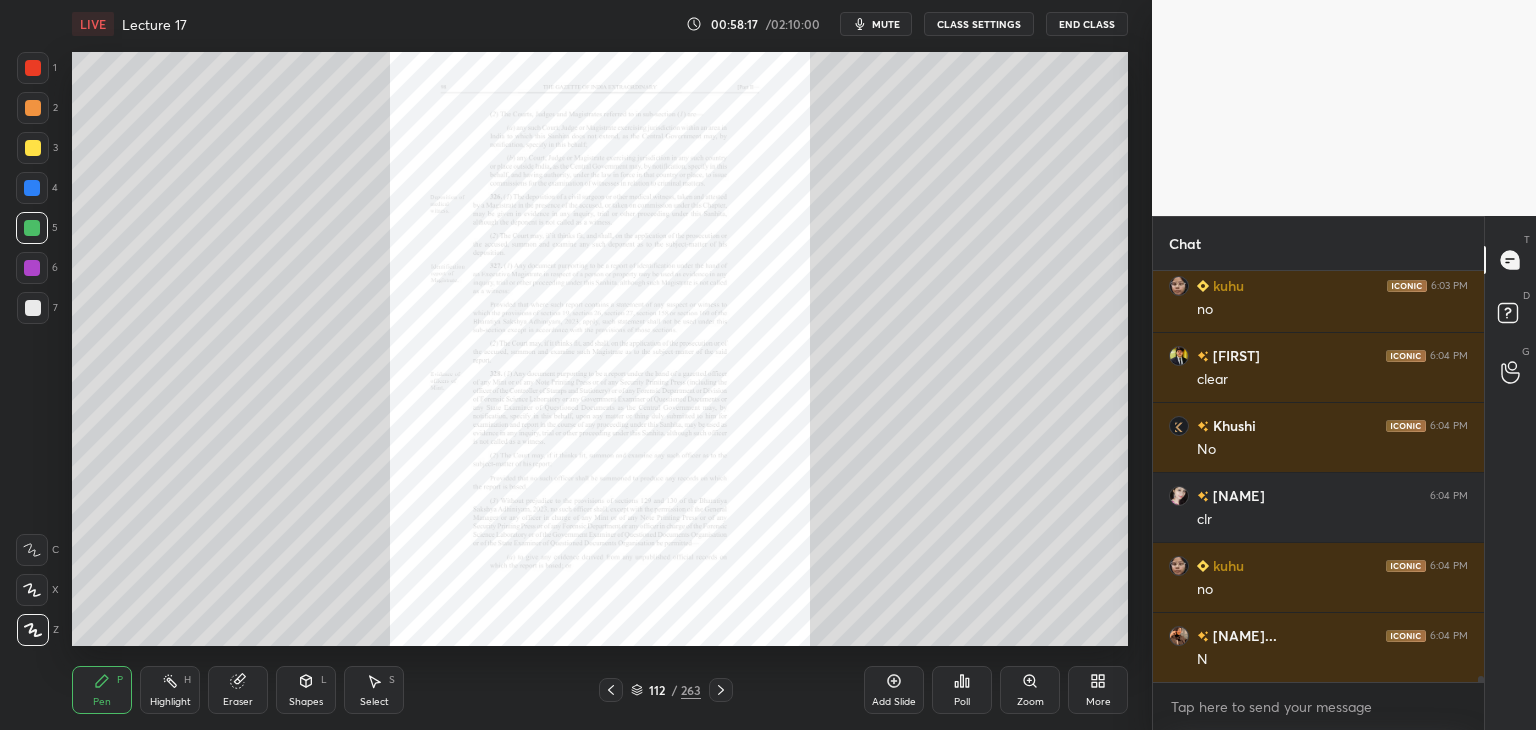 click on "Zoom" at bounding box center [1030, 690] 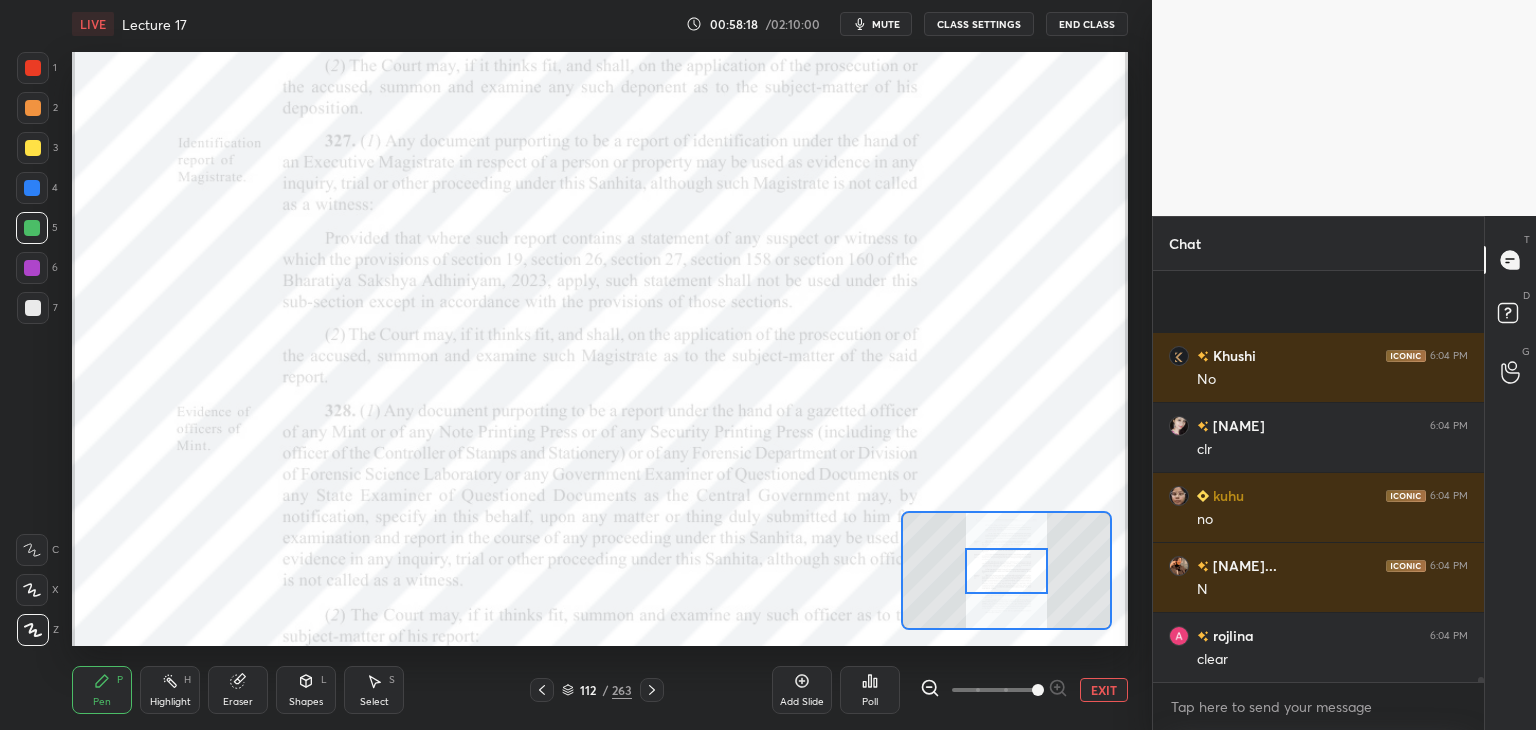 scroll, scrollTop: 30424, scrollLeft: 0, axis: vertical 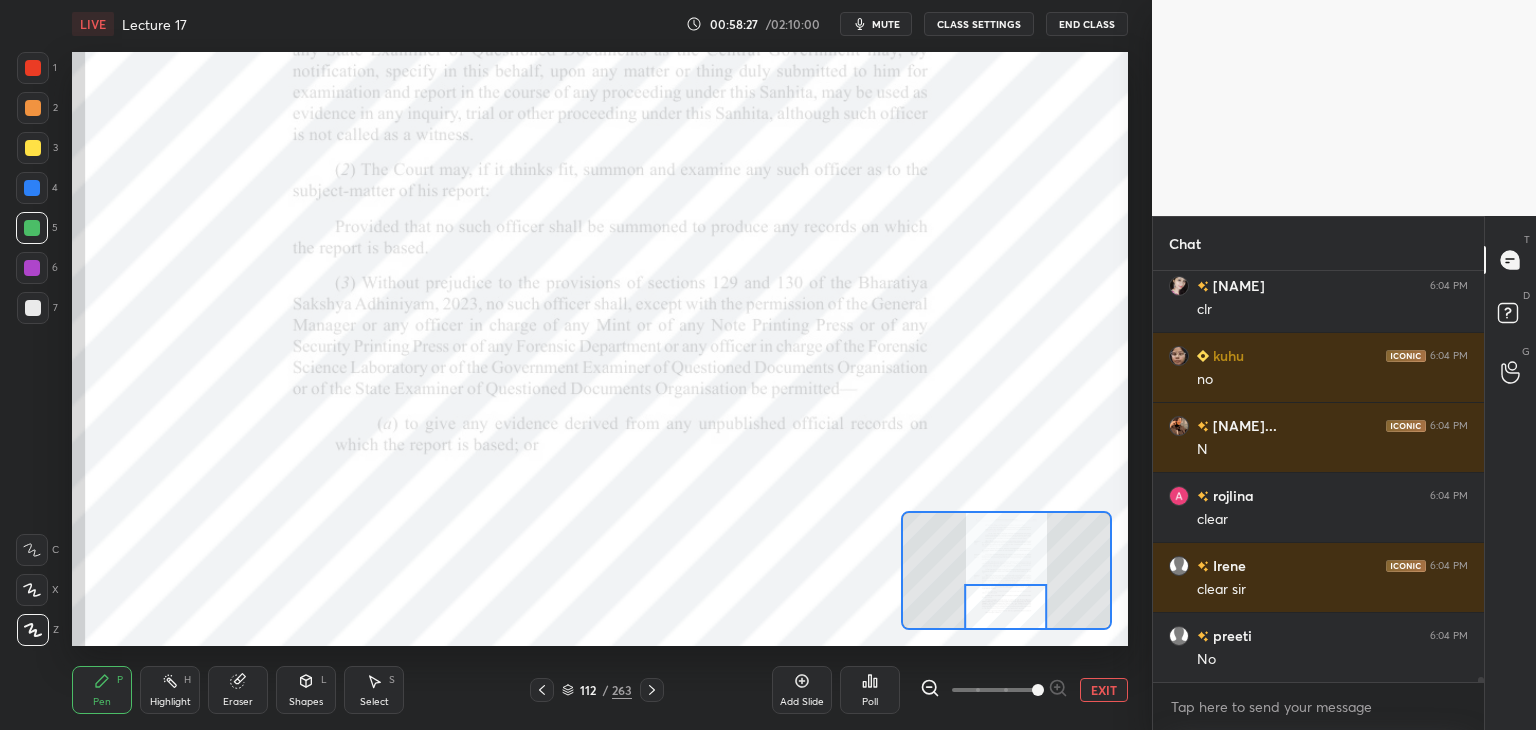 click 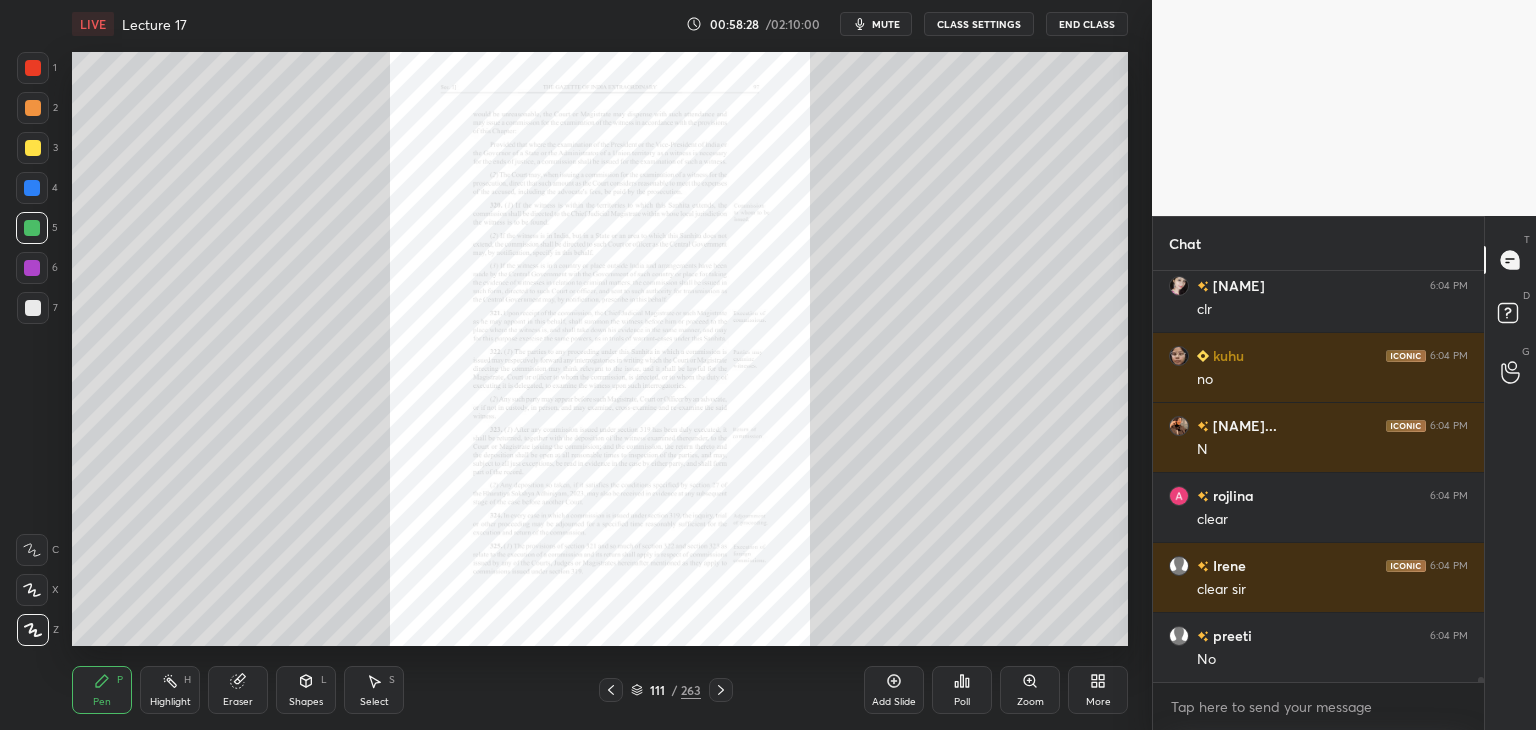 scroll, scrollTop: 30494, scrollLeft: 0, axis: vertical 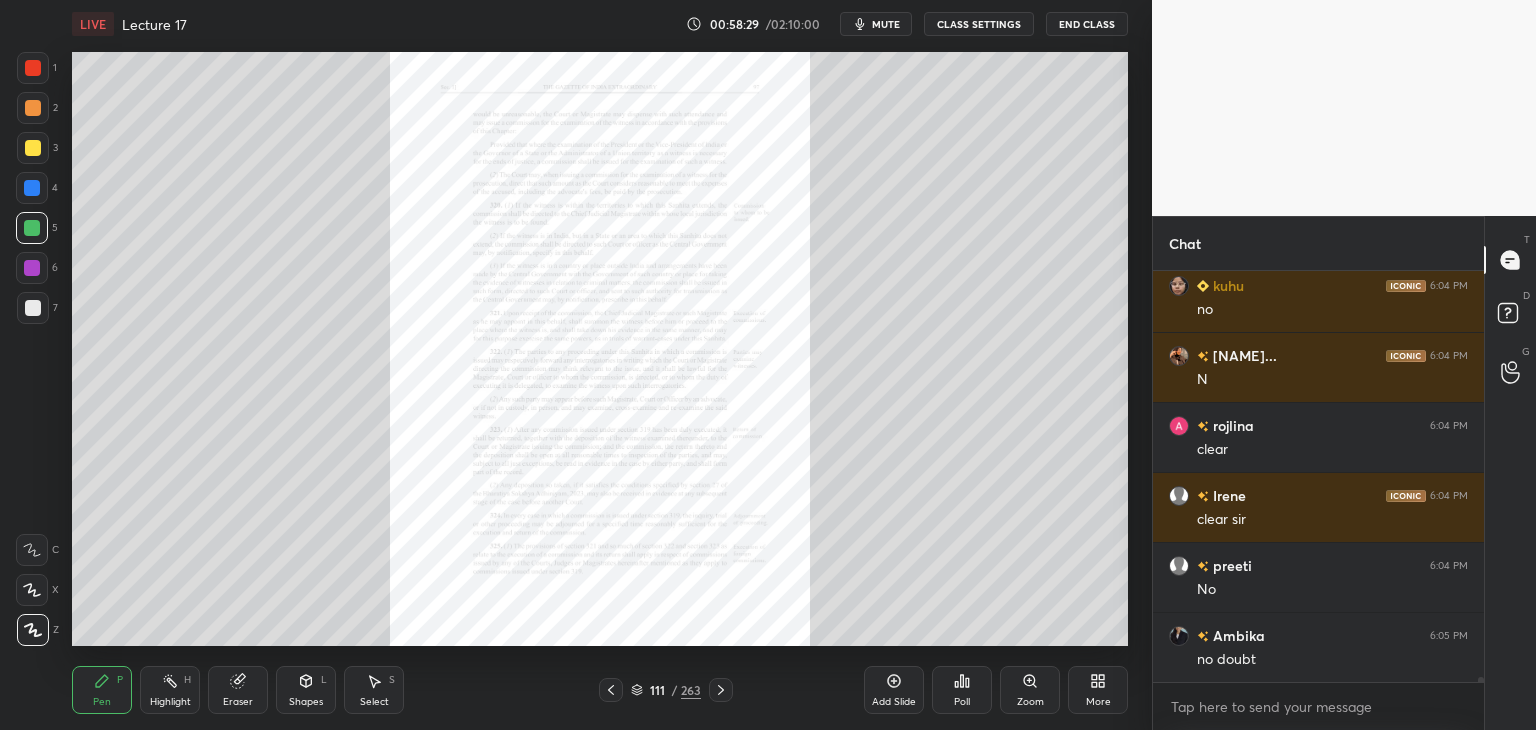 click on "Zoom" at bounding box center [1030, 690] 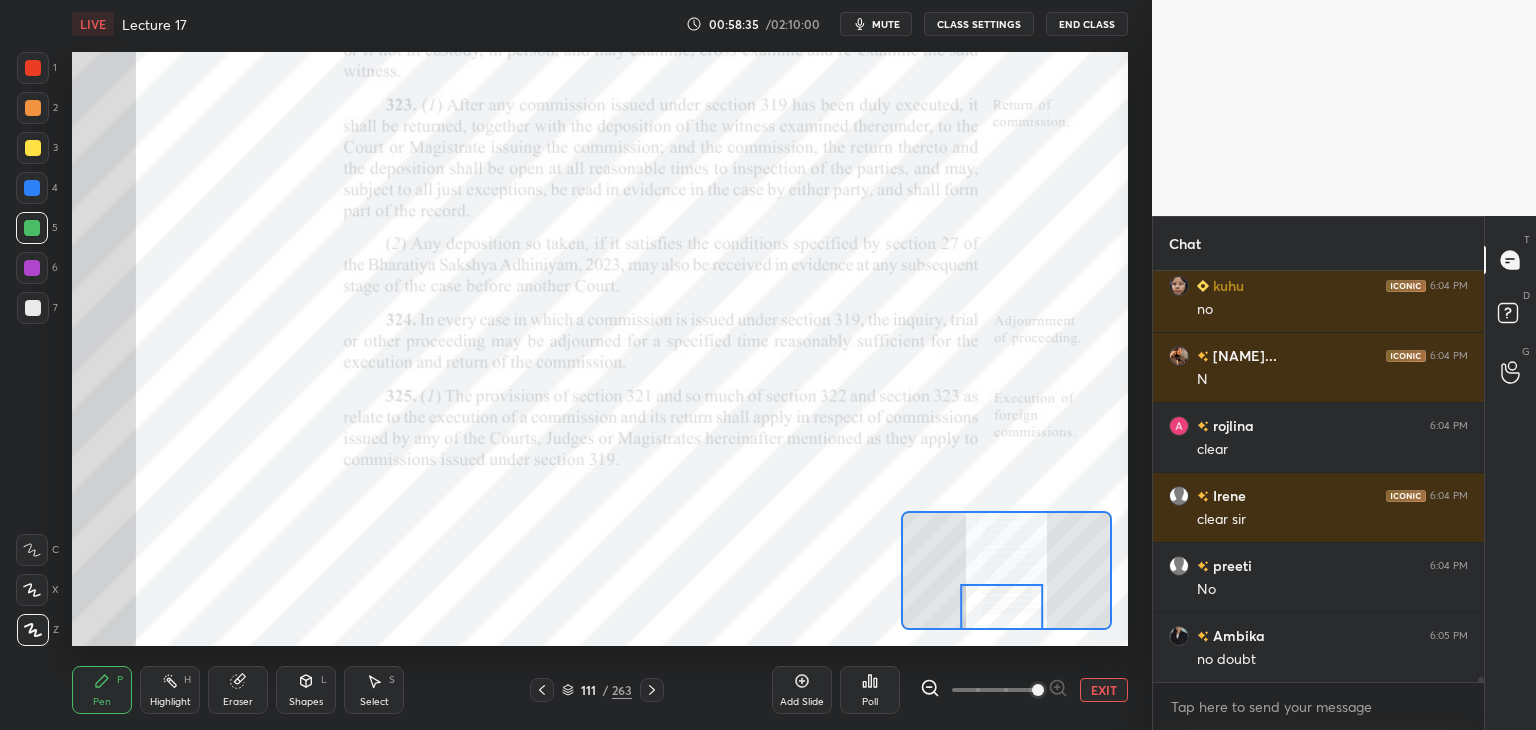 click 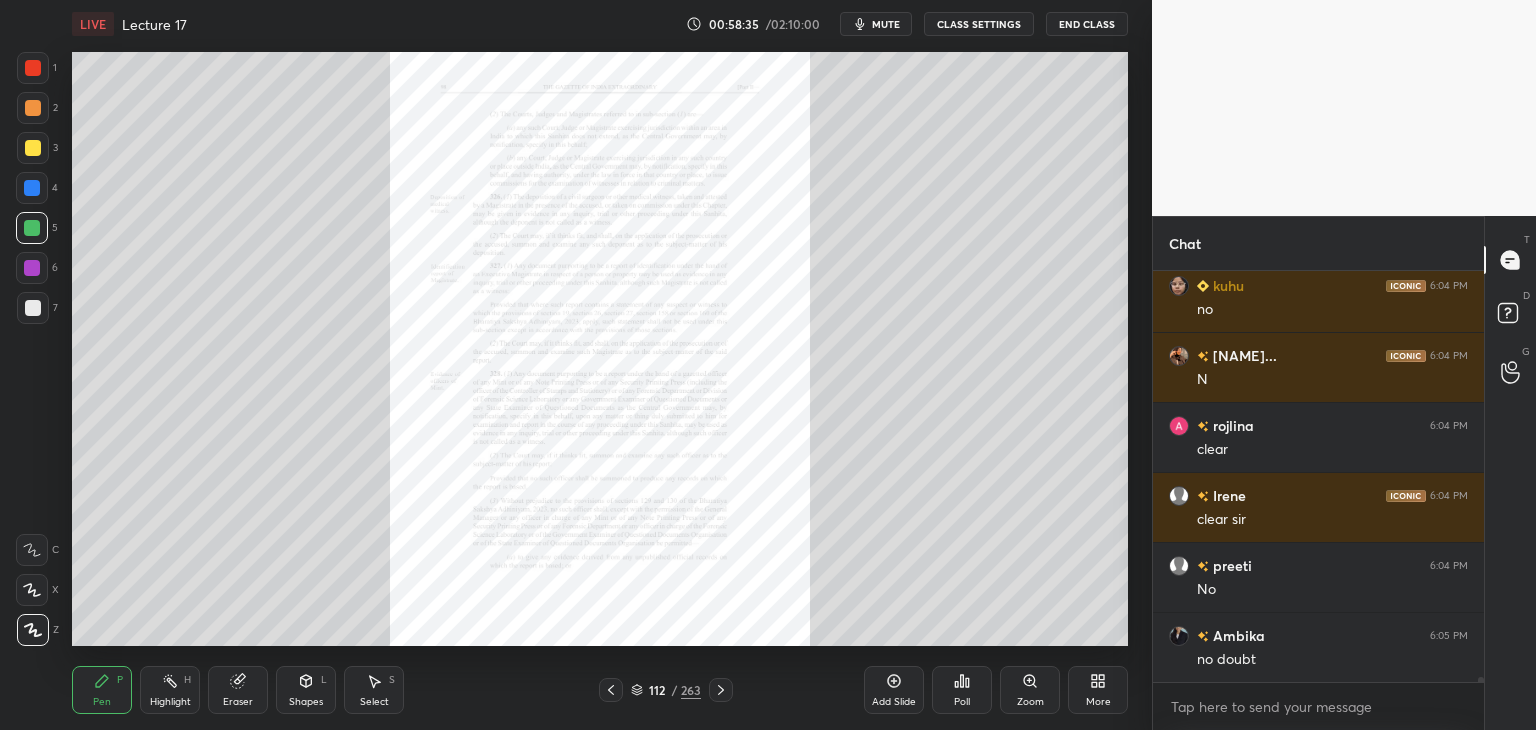 click on "Zoom" at bounding box center [1030, 690] 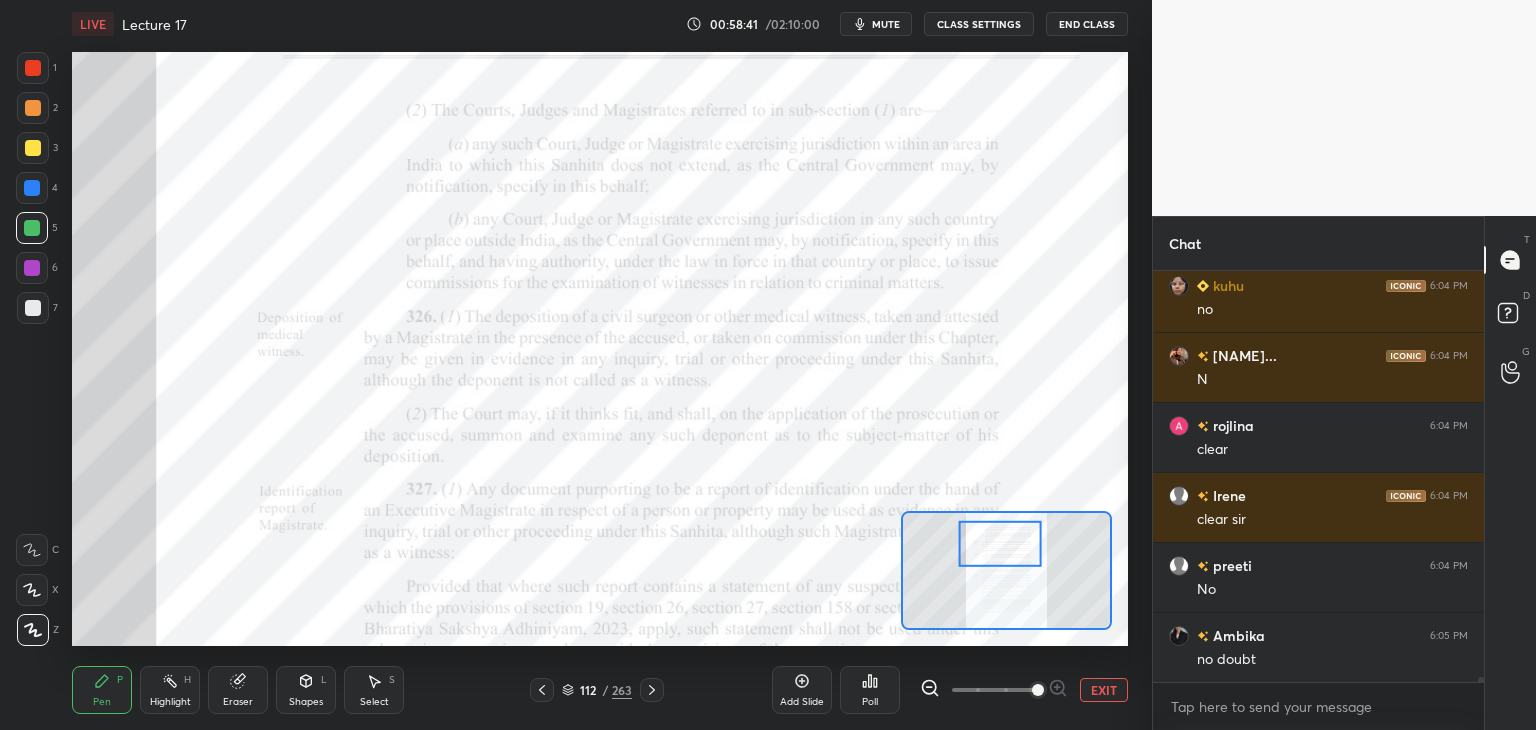 click at bounding box center (32, 268) 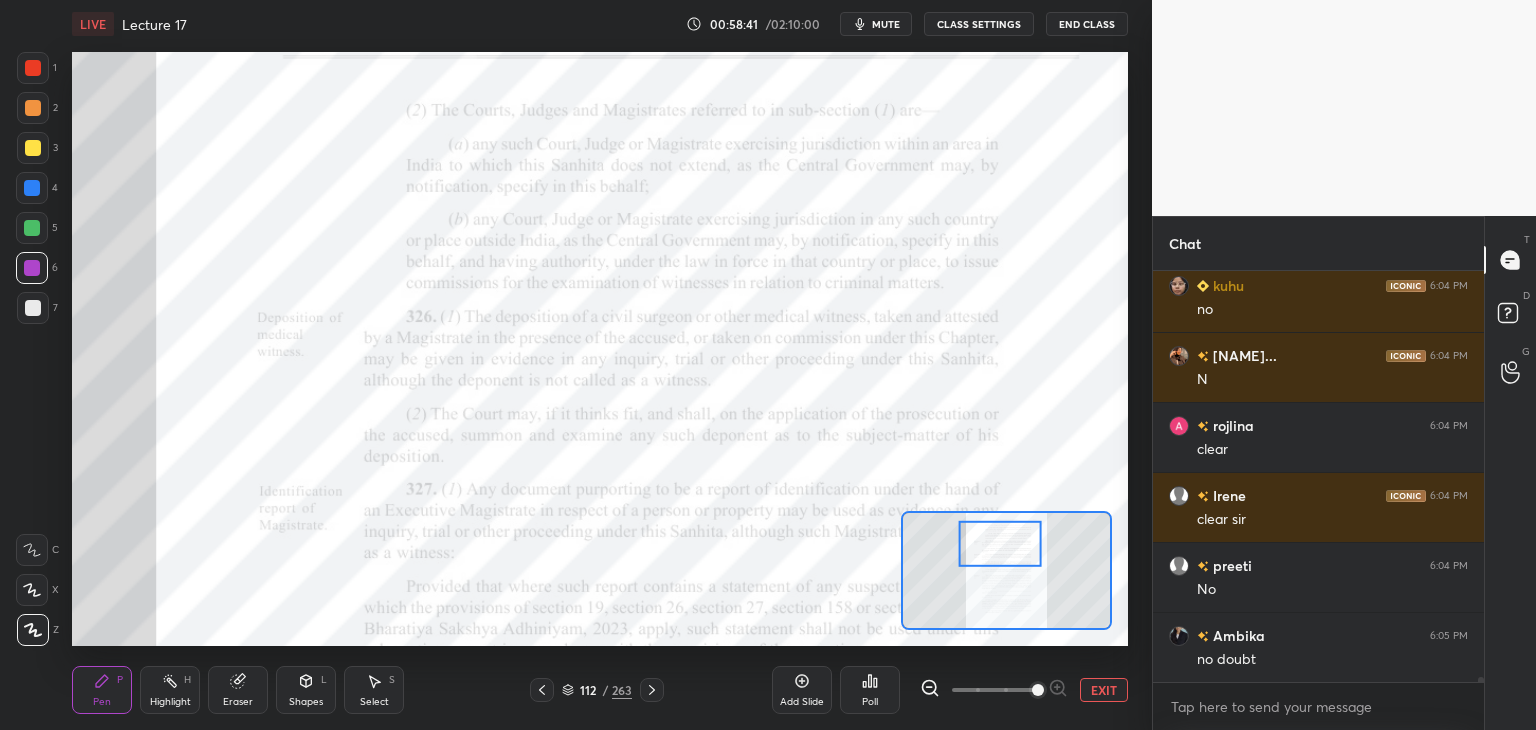 click at bounding box center [32, 550] 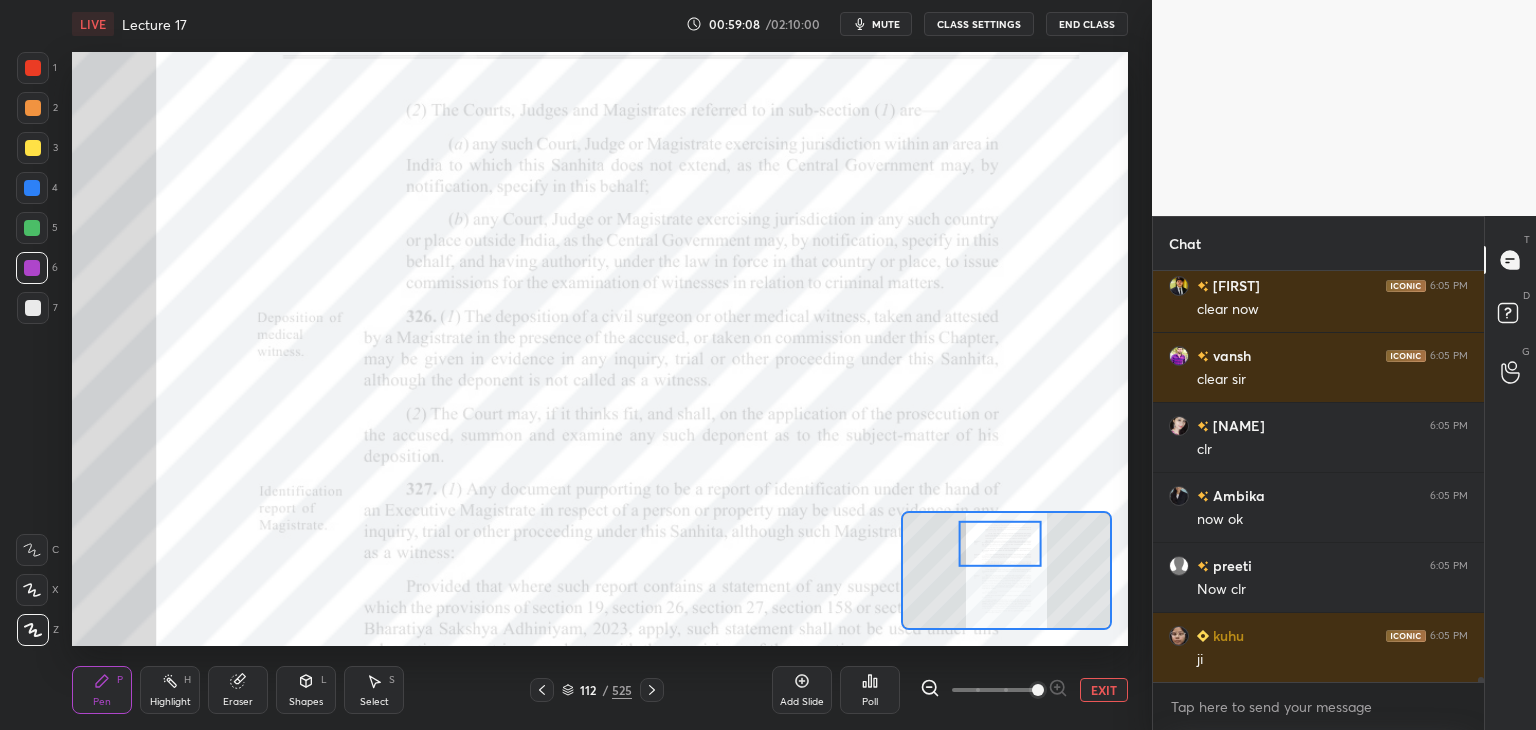 scroll, scrollTop: 31404, scrollLeft: 0, axis: vertical 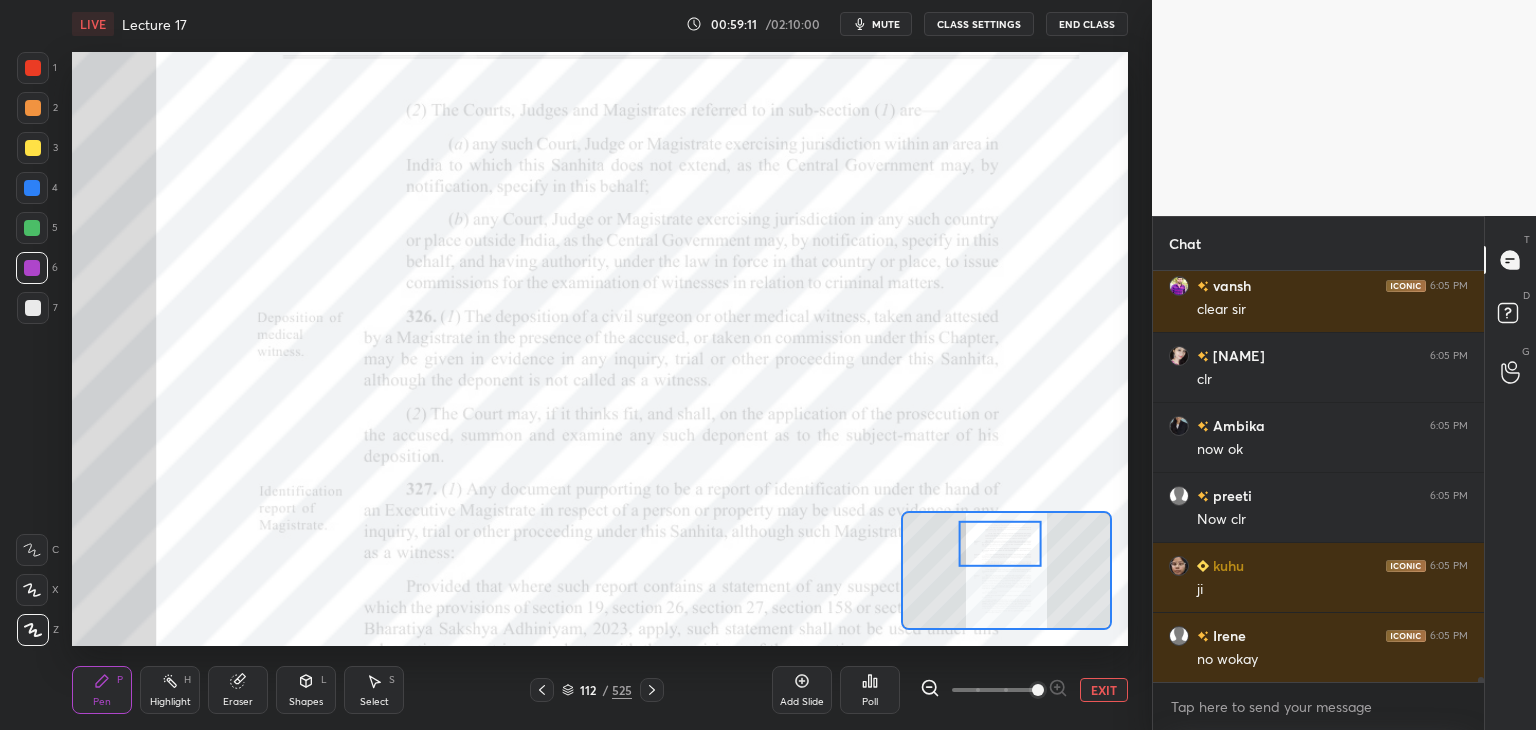 click 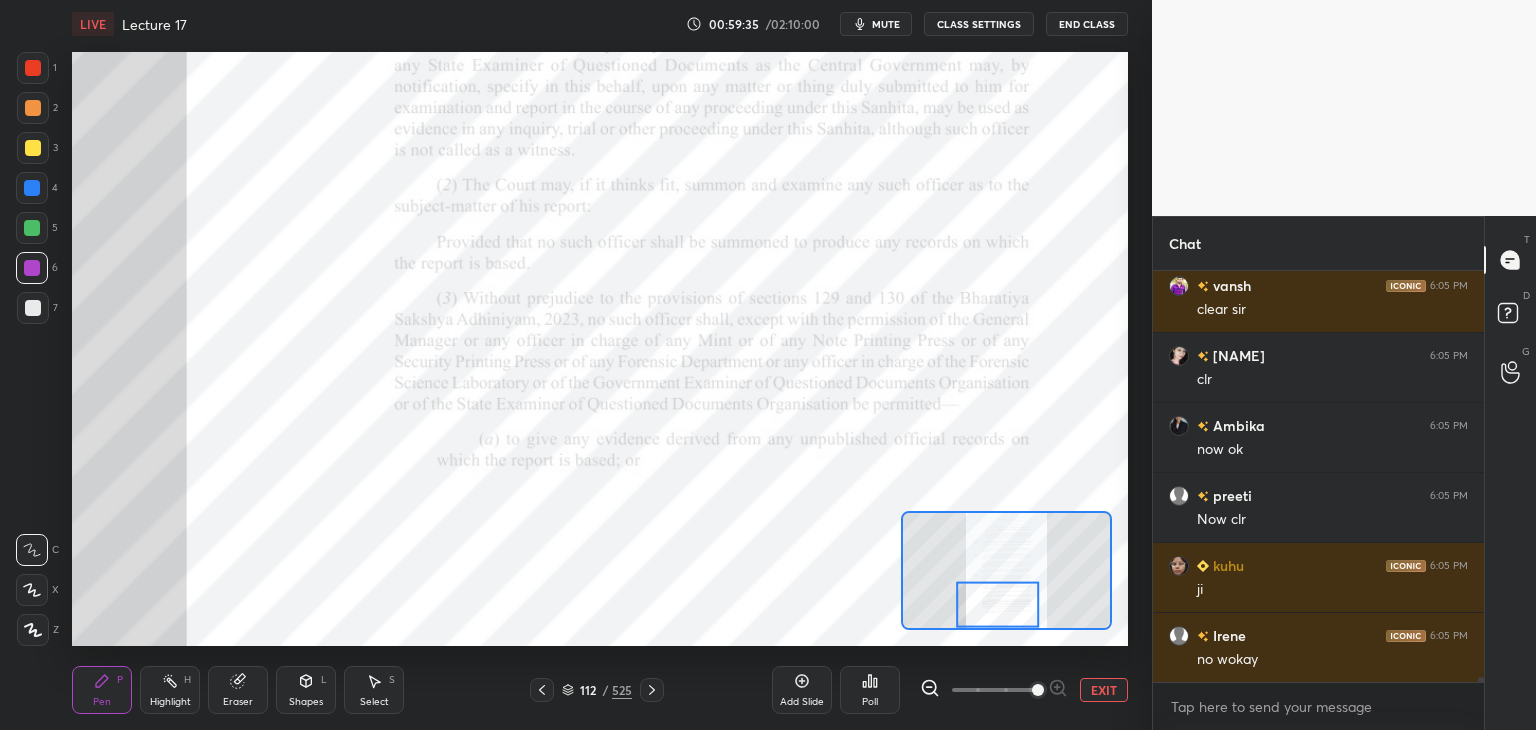click 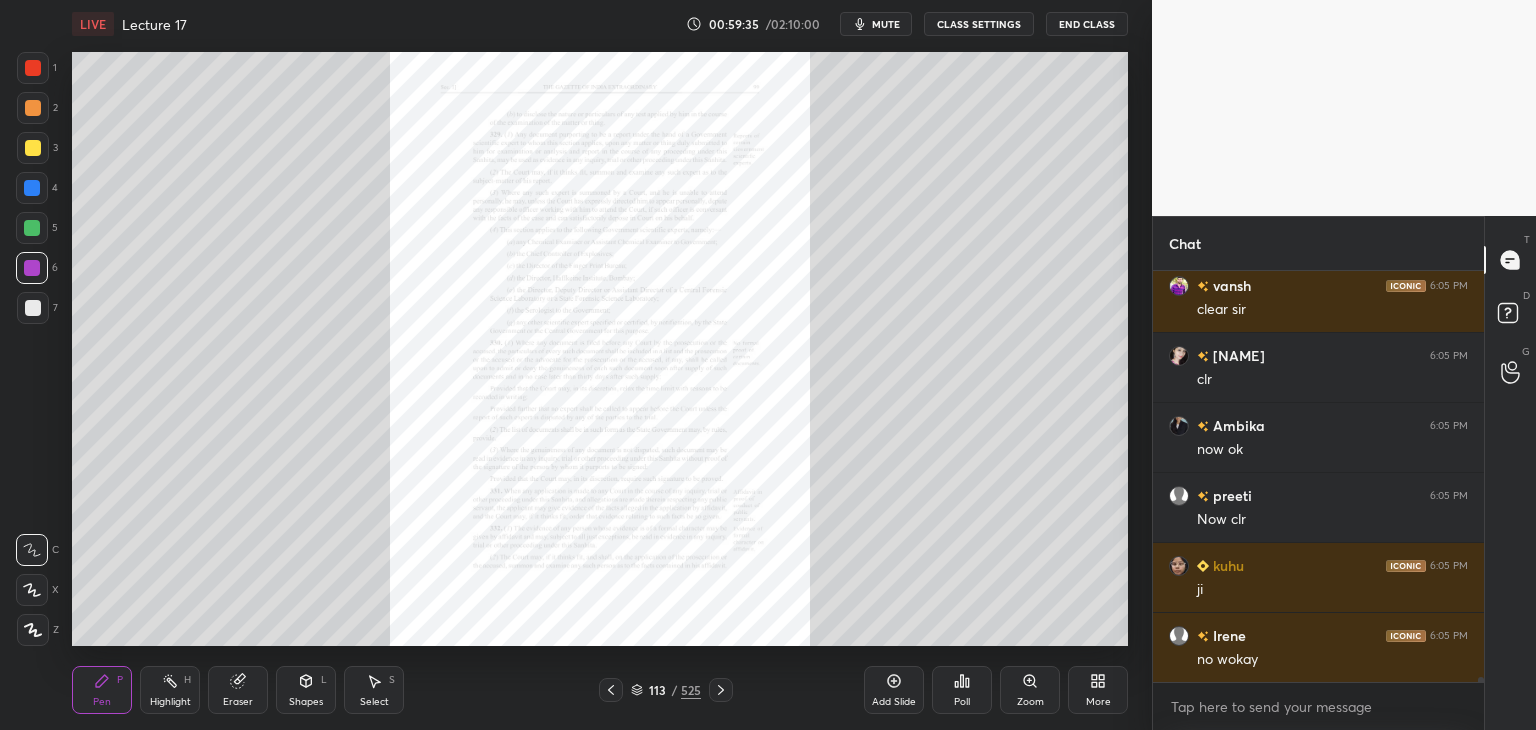 click on "Zoom" at bounding box center (1030, 690) 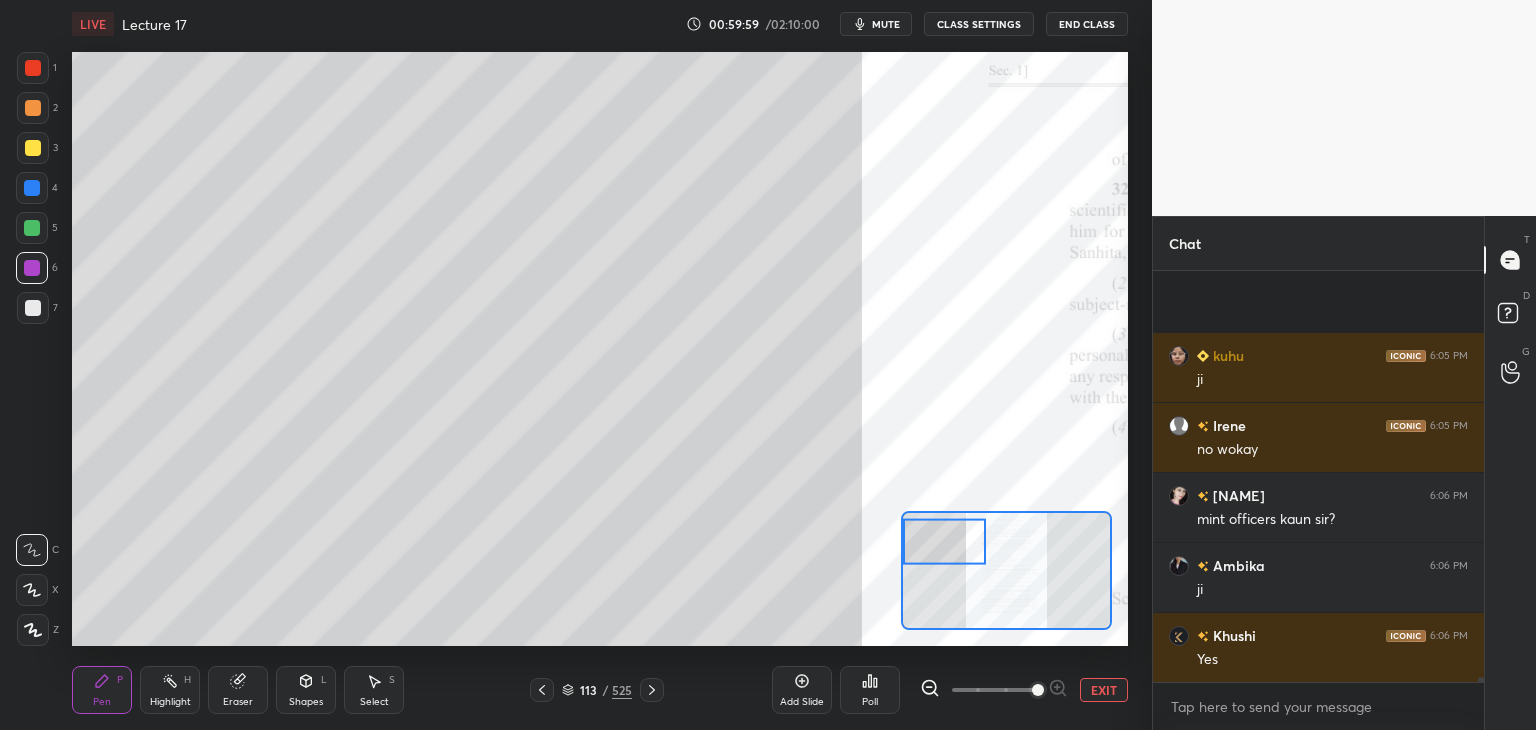 scroll, scrollTop: 31754, scrollLeft: 0, axis: vertical 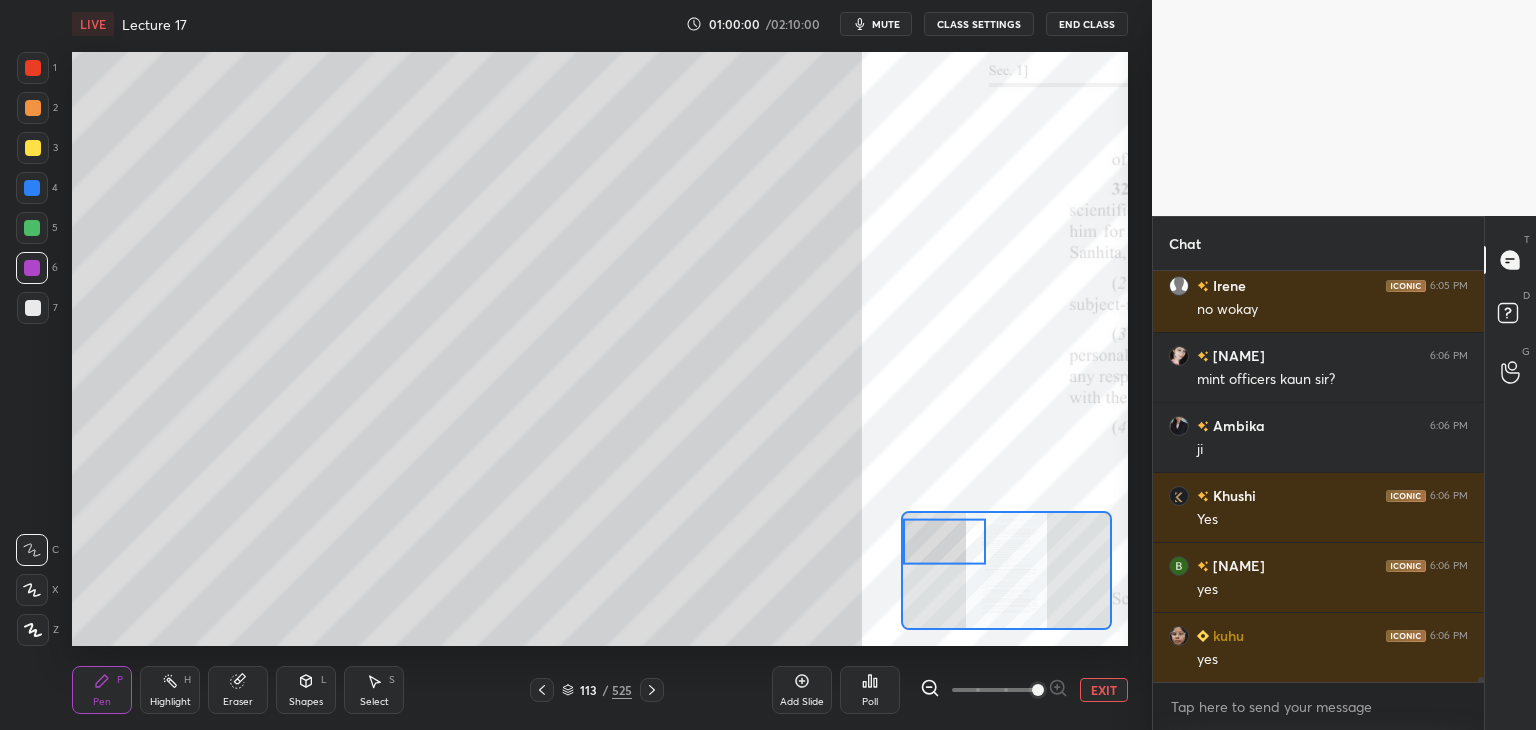 click at bounding box center (32, 228) 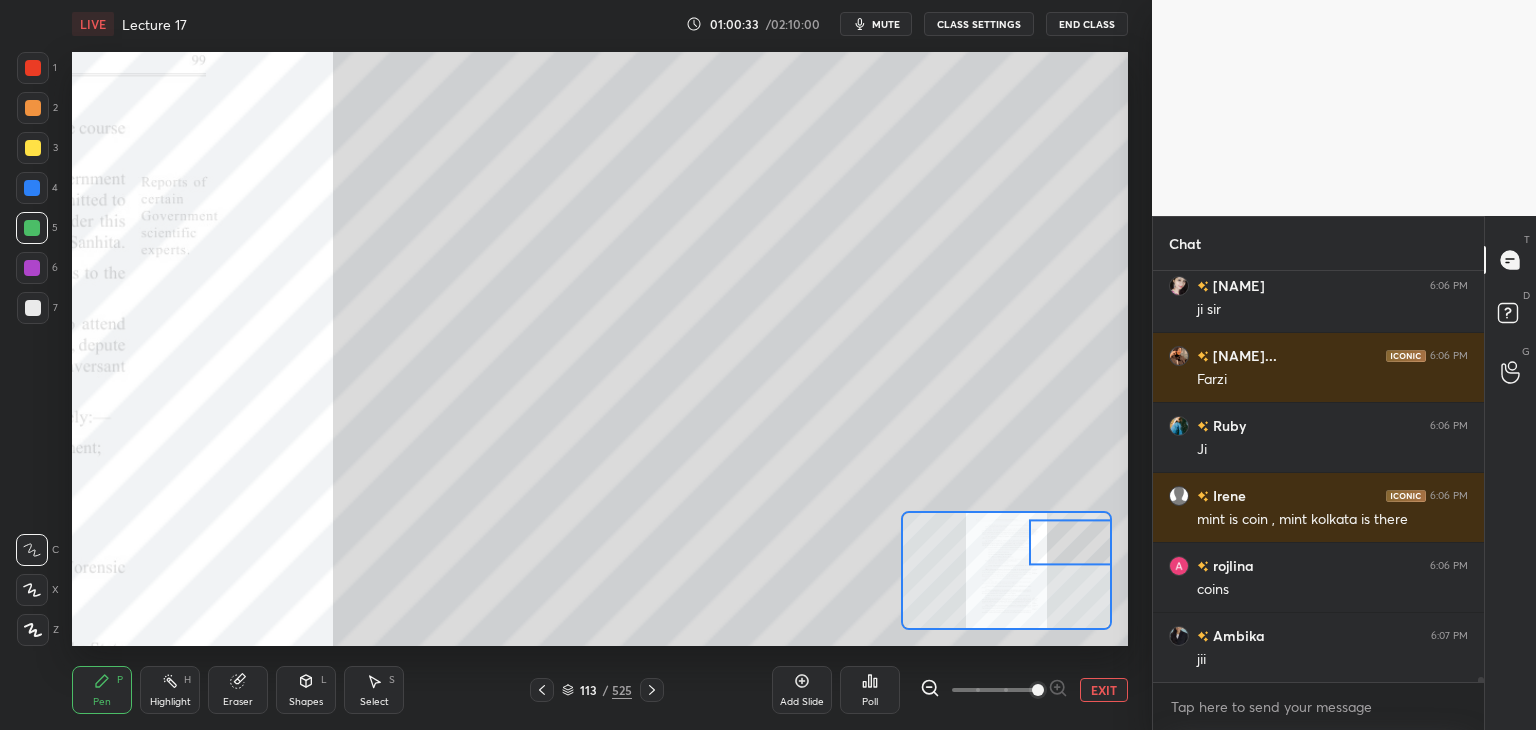 scroll, scrollTop: 32664, scrollLeft: 0, axis: vertical 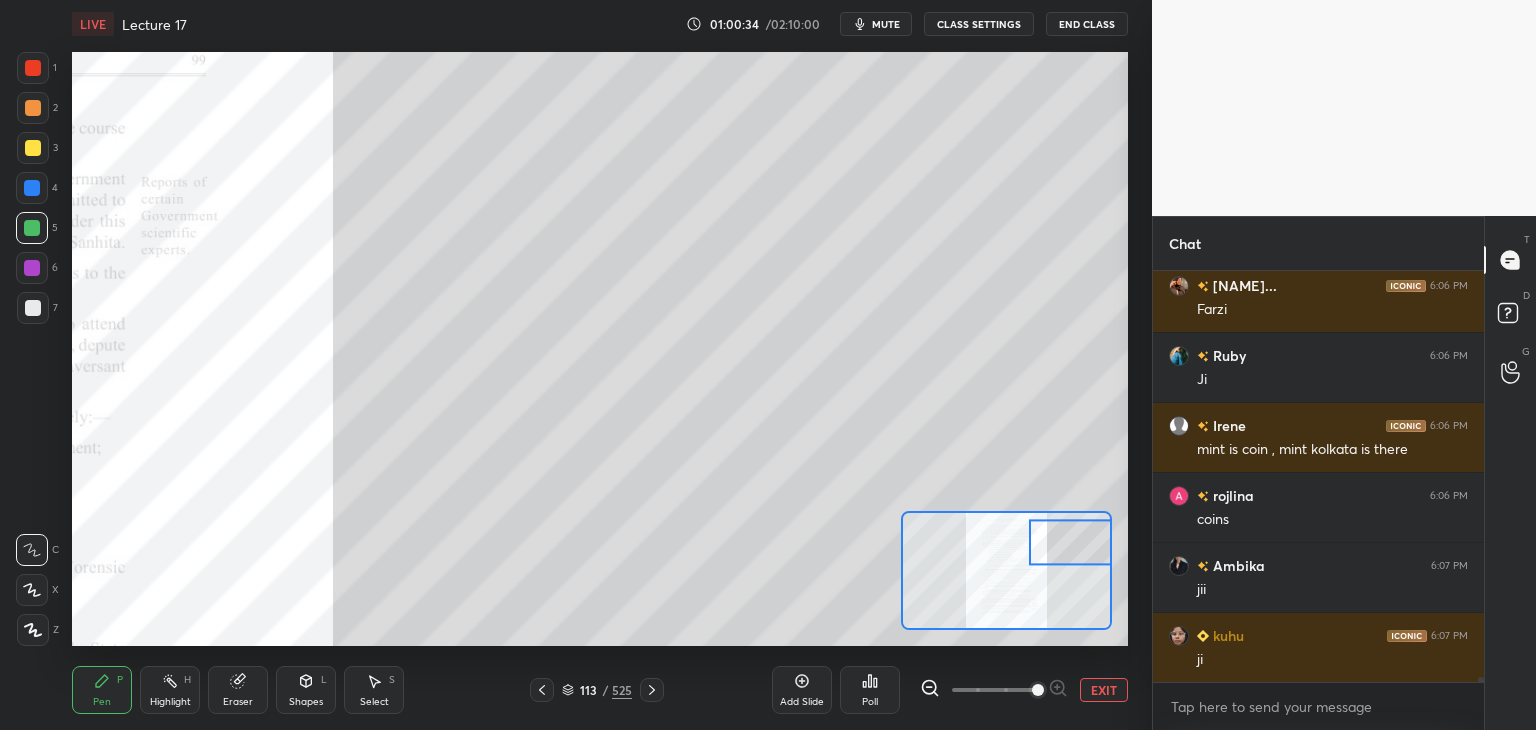 click on "Eraser" at bounding box center [238, 702] 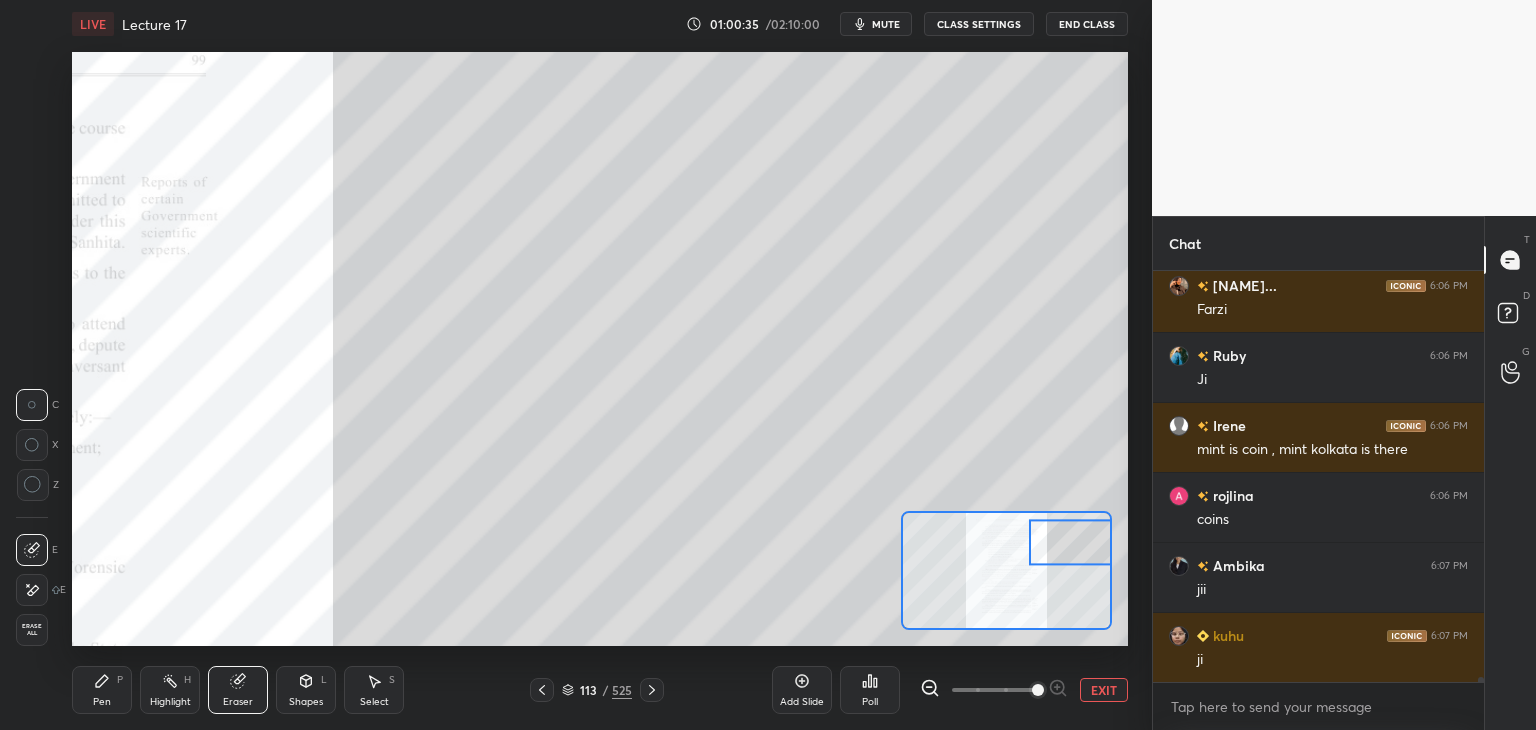 click on "Erase all" at bounding box center [32, 630] 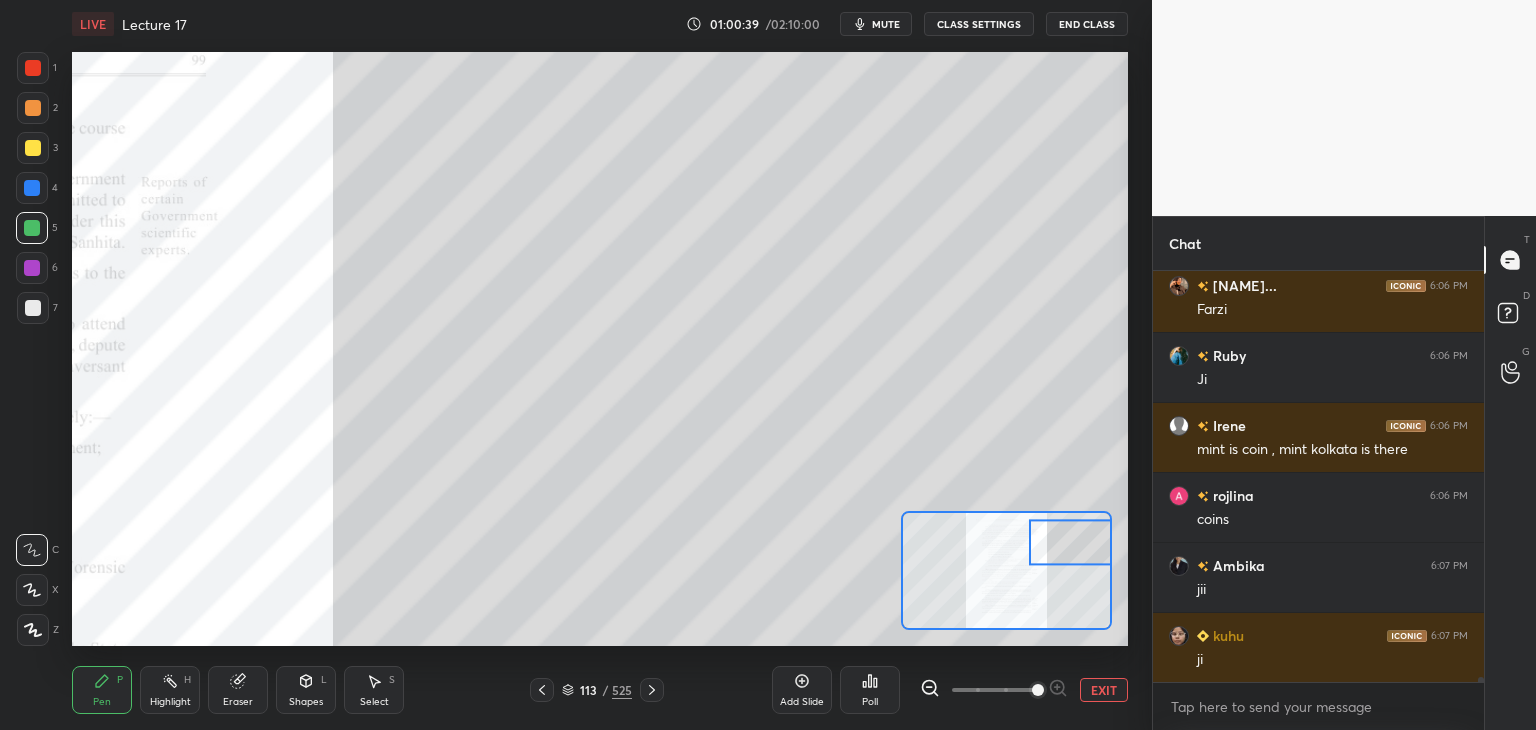 scroll, scrollTop: 32734, scrollLeft: 0, axis: vertical 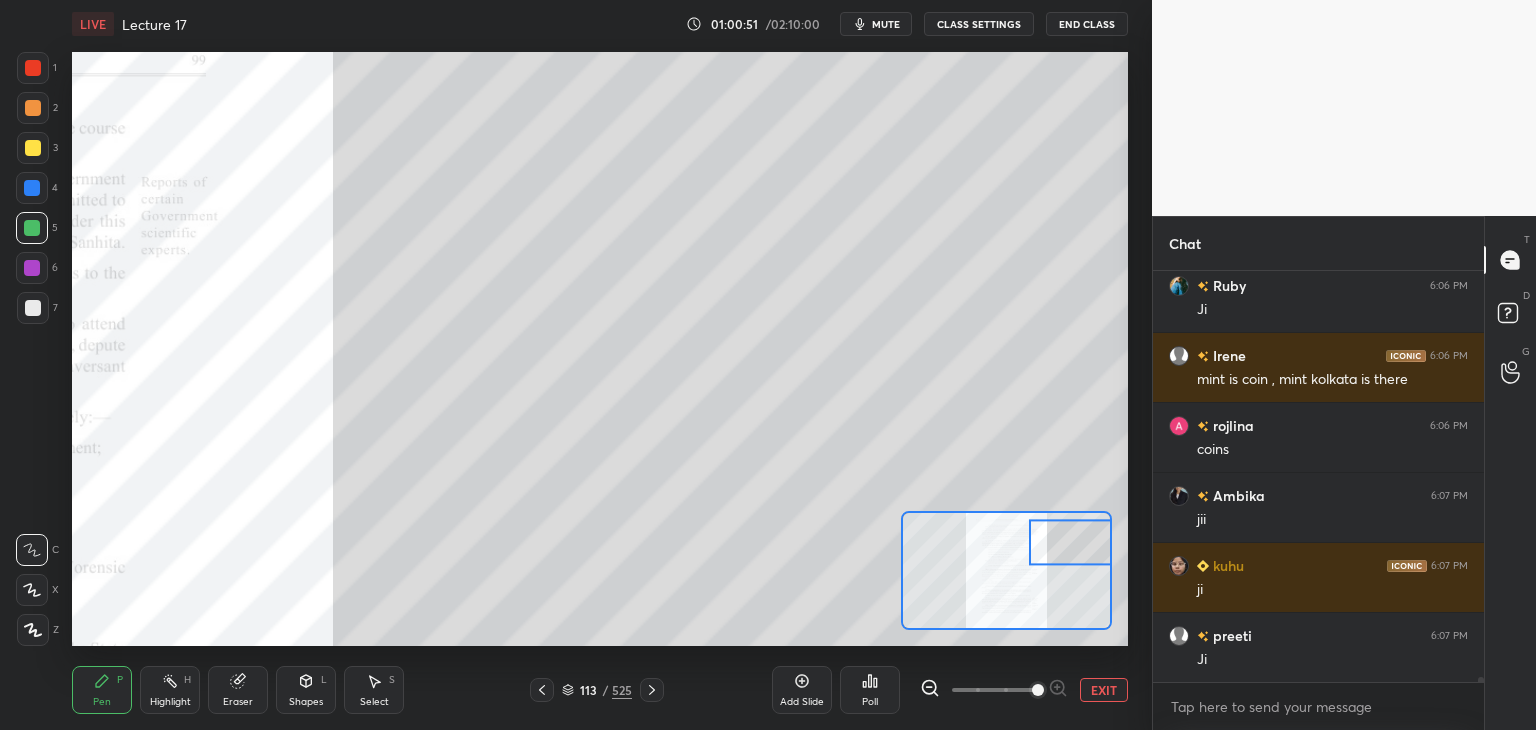 click at bounding box center [32, 188] 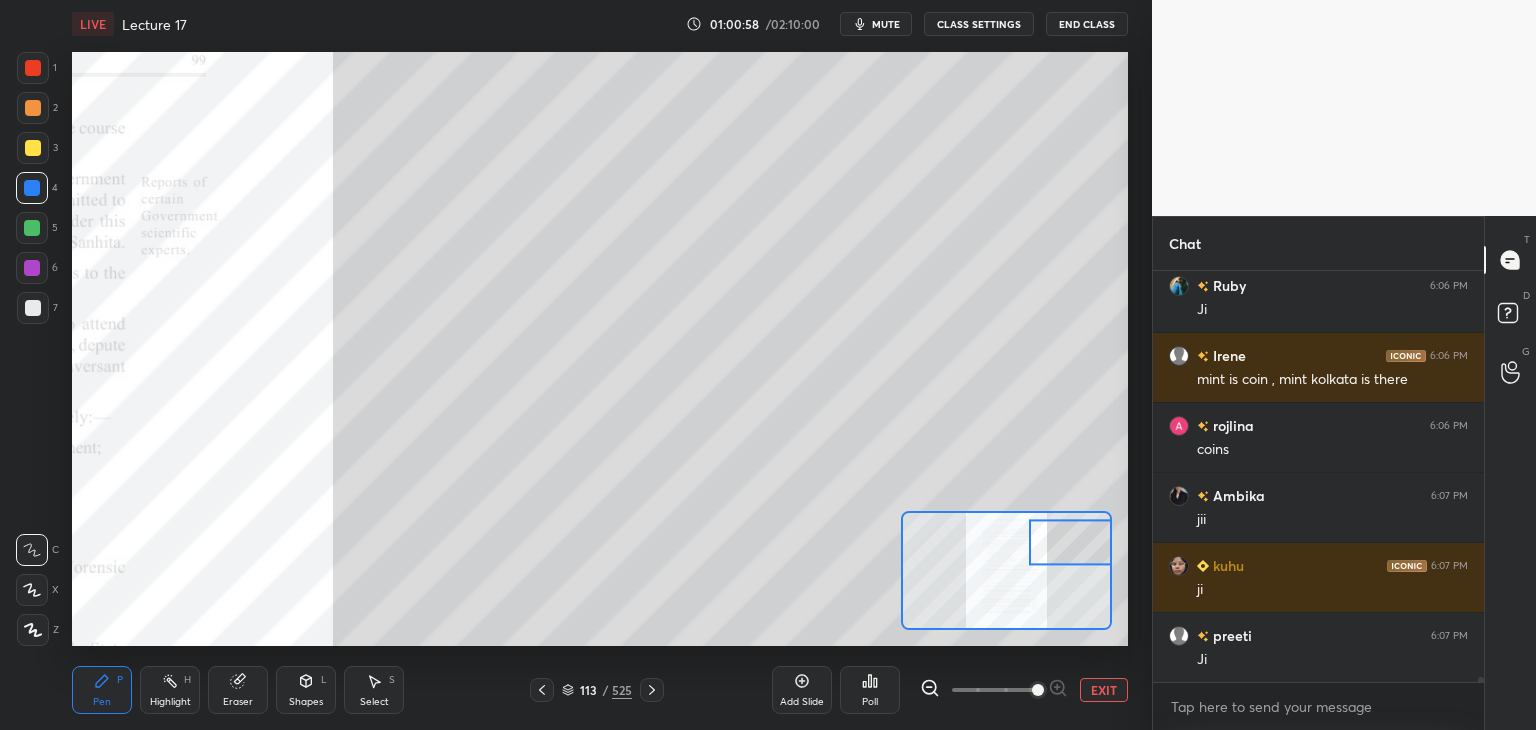 scroll, scrollTop: 32804, scrollLeft: 0, axis: vertical 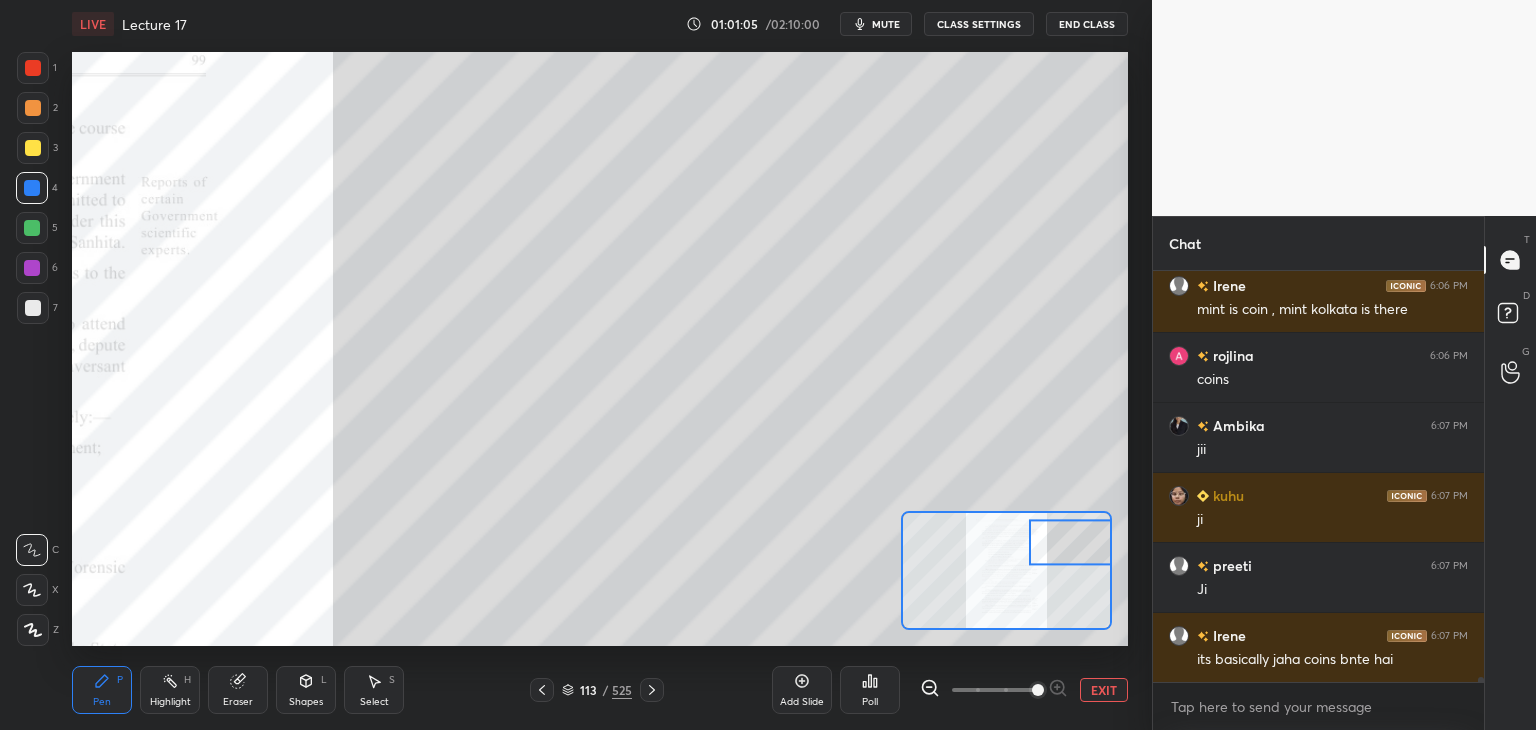 click at bounding box center [33, 148] 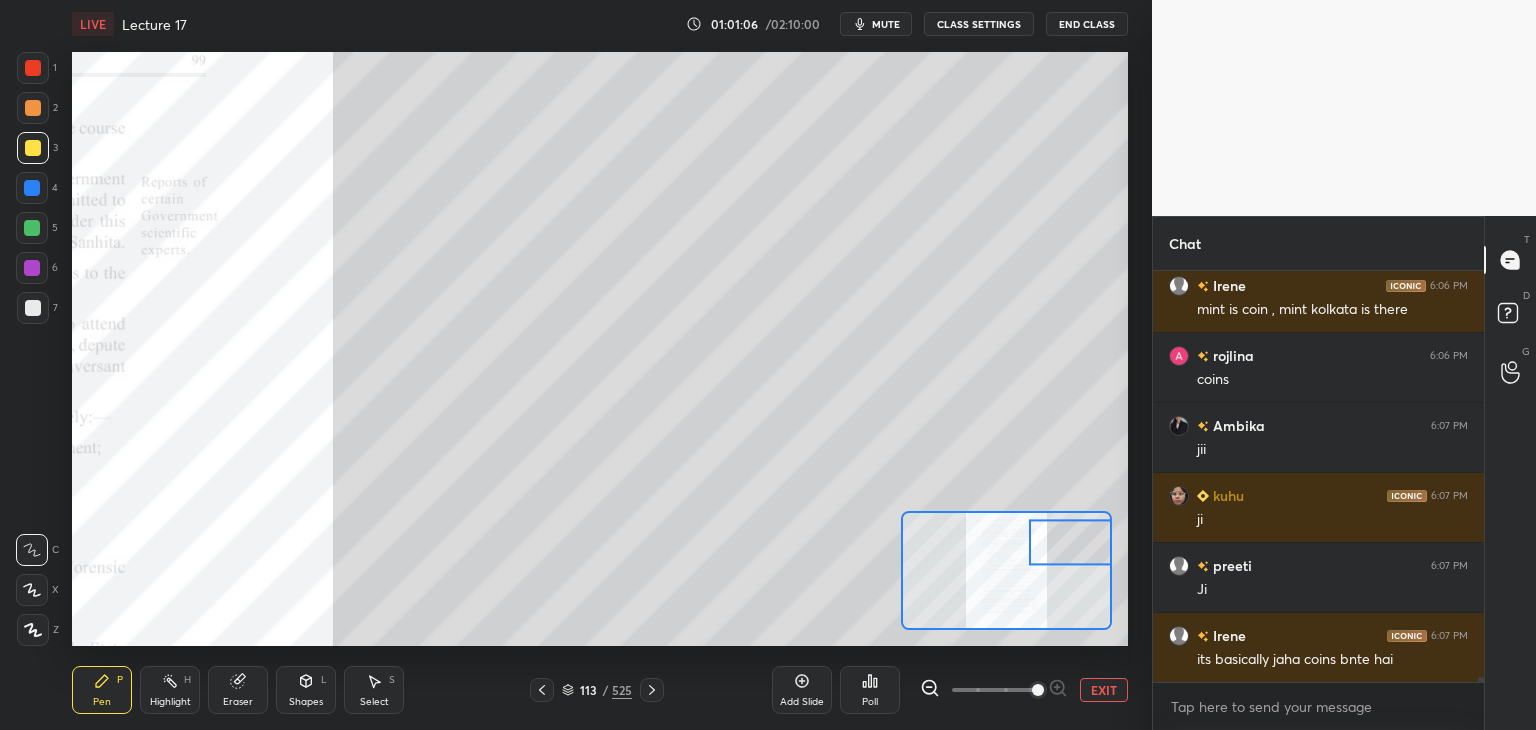 click at bounding box center (32, 228) 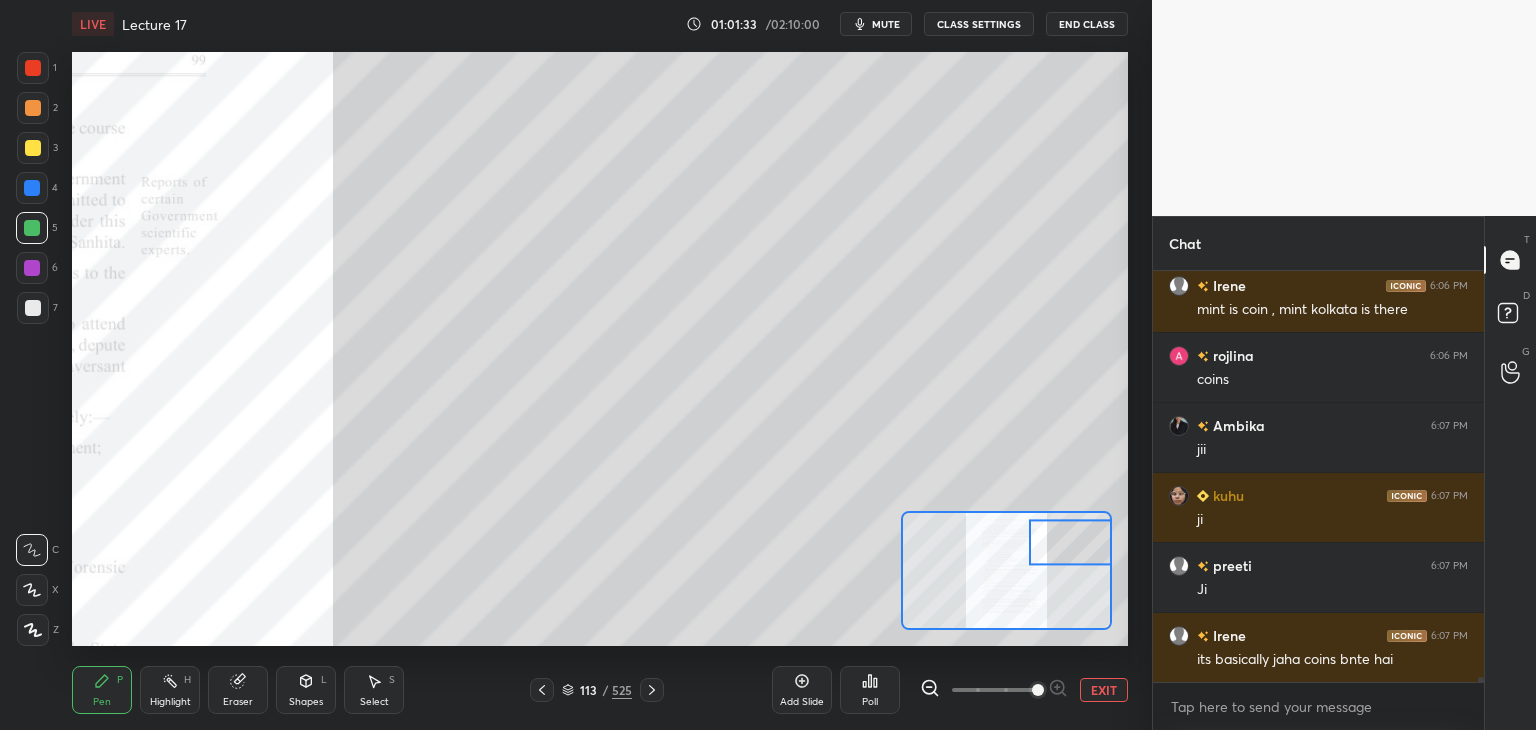 scroll, scrollTop: 32852, scrollLeft: 0, axis: vertical 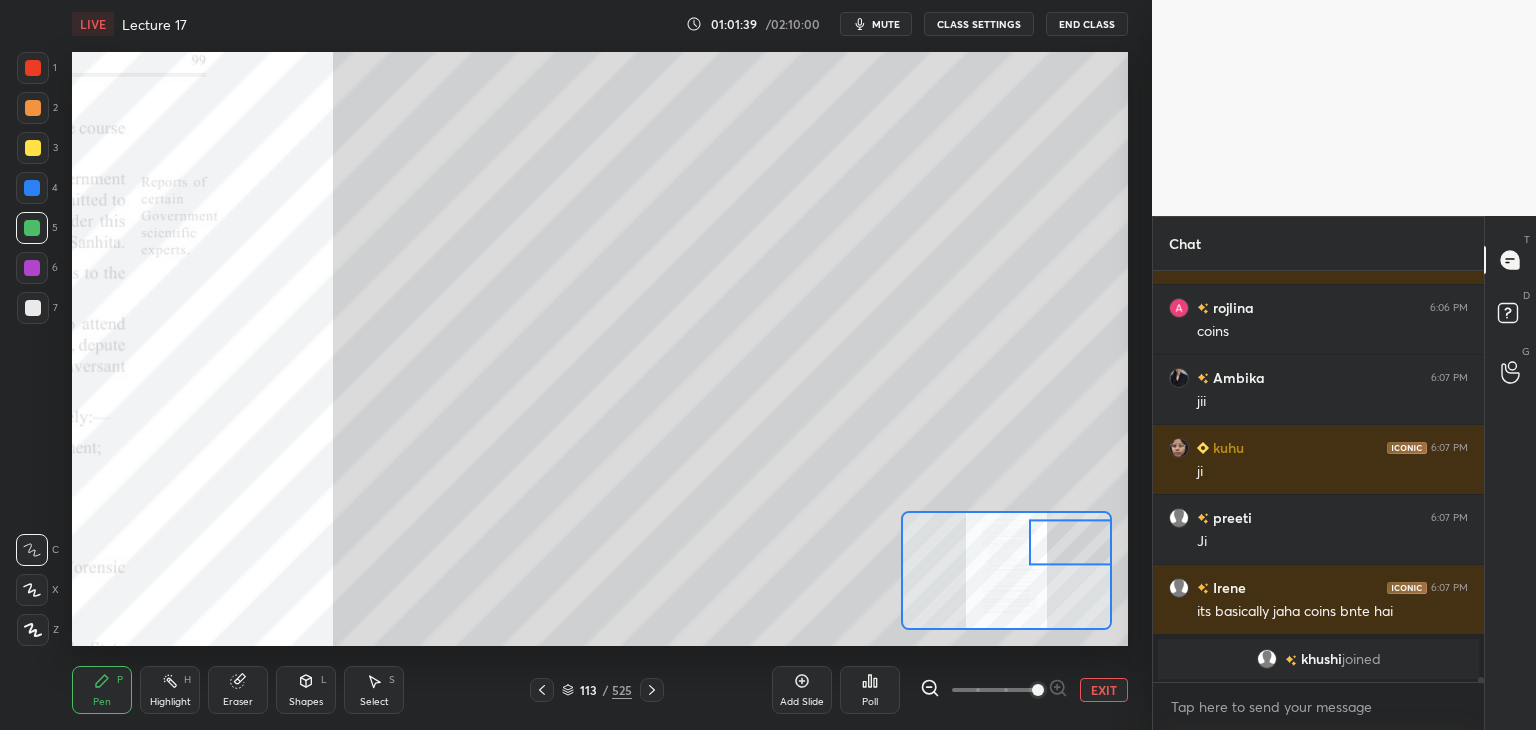 click at bounding box center [33, 308] 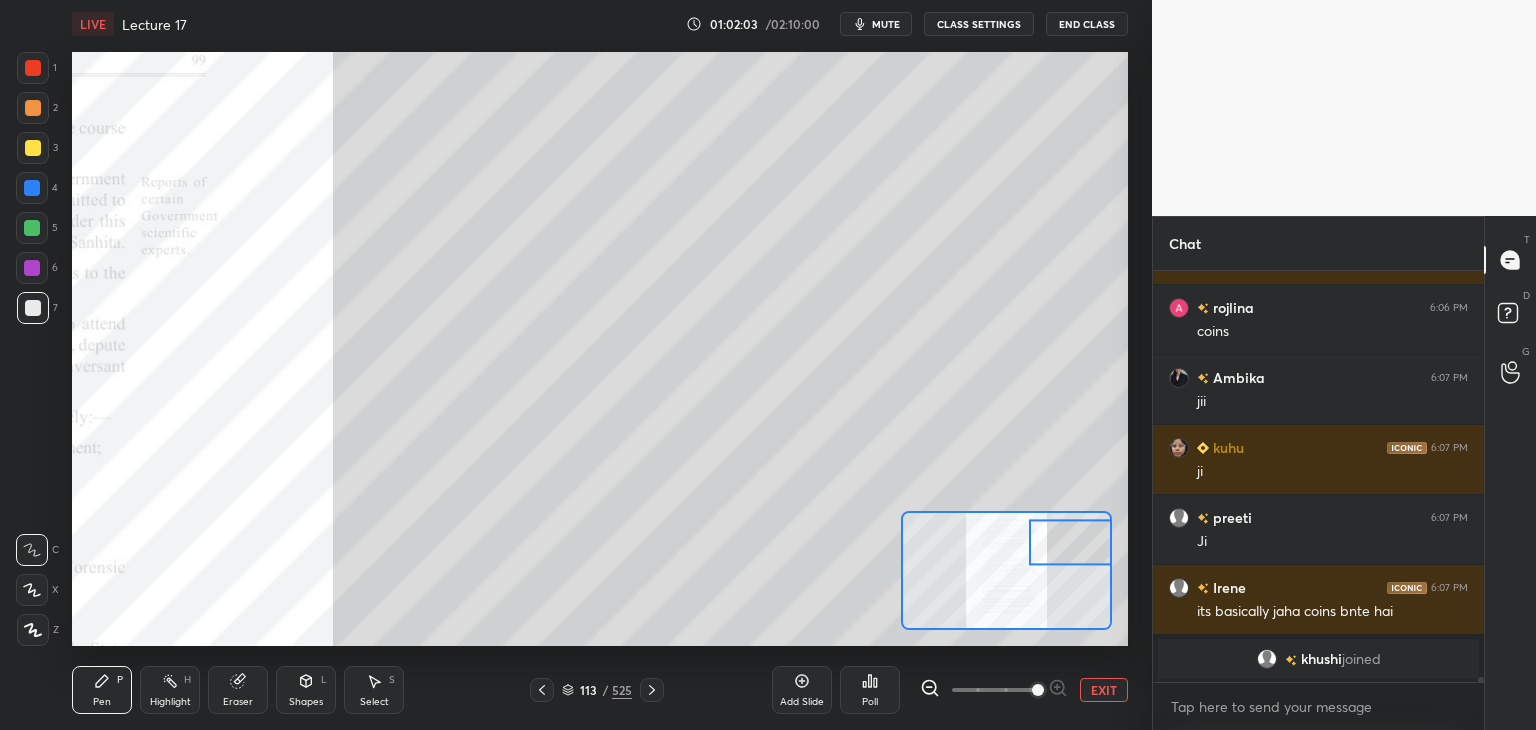 click at bounding box center [33, 308] 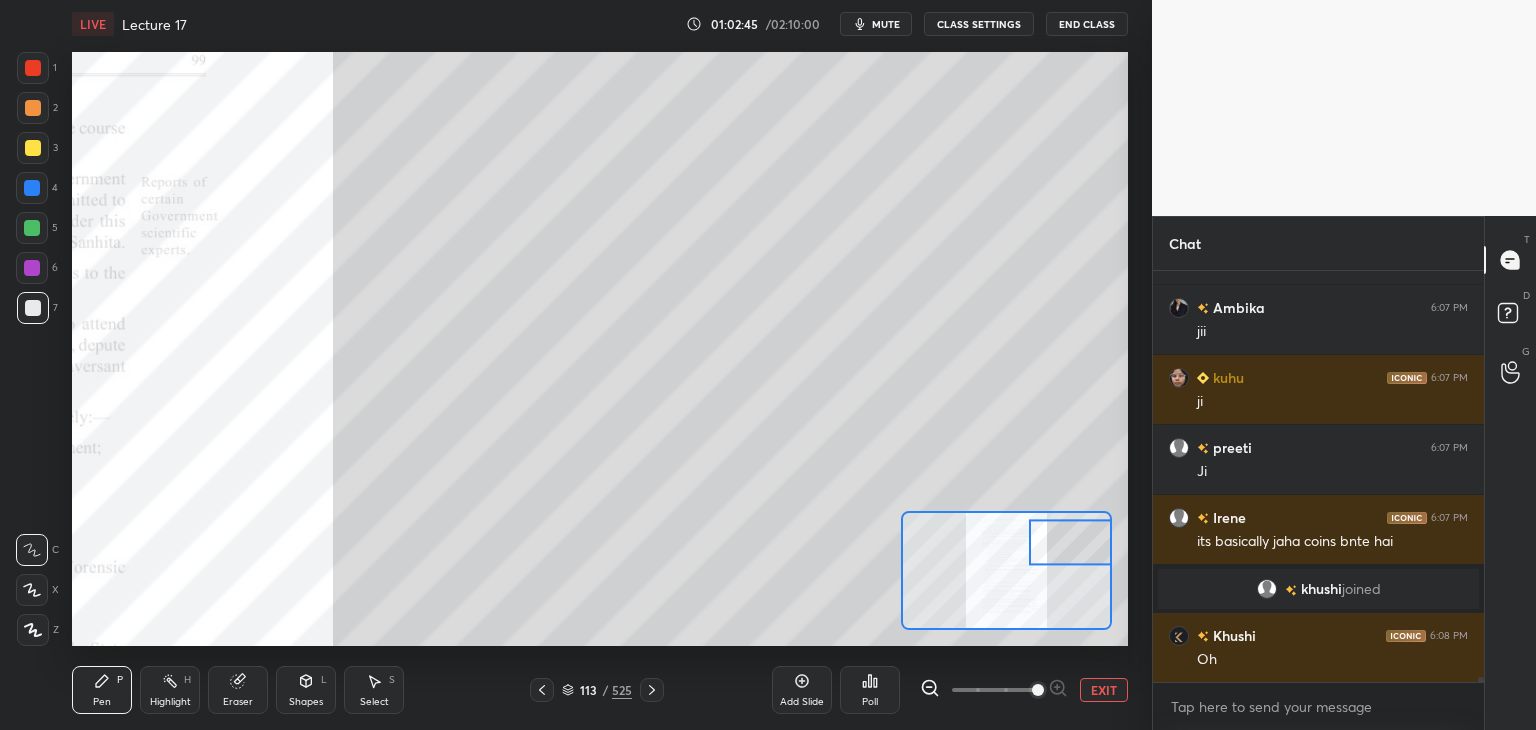 scroll, scrollTop: 30436, scrollLeft: 0, axis: vertical 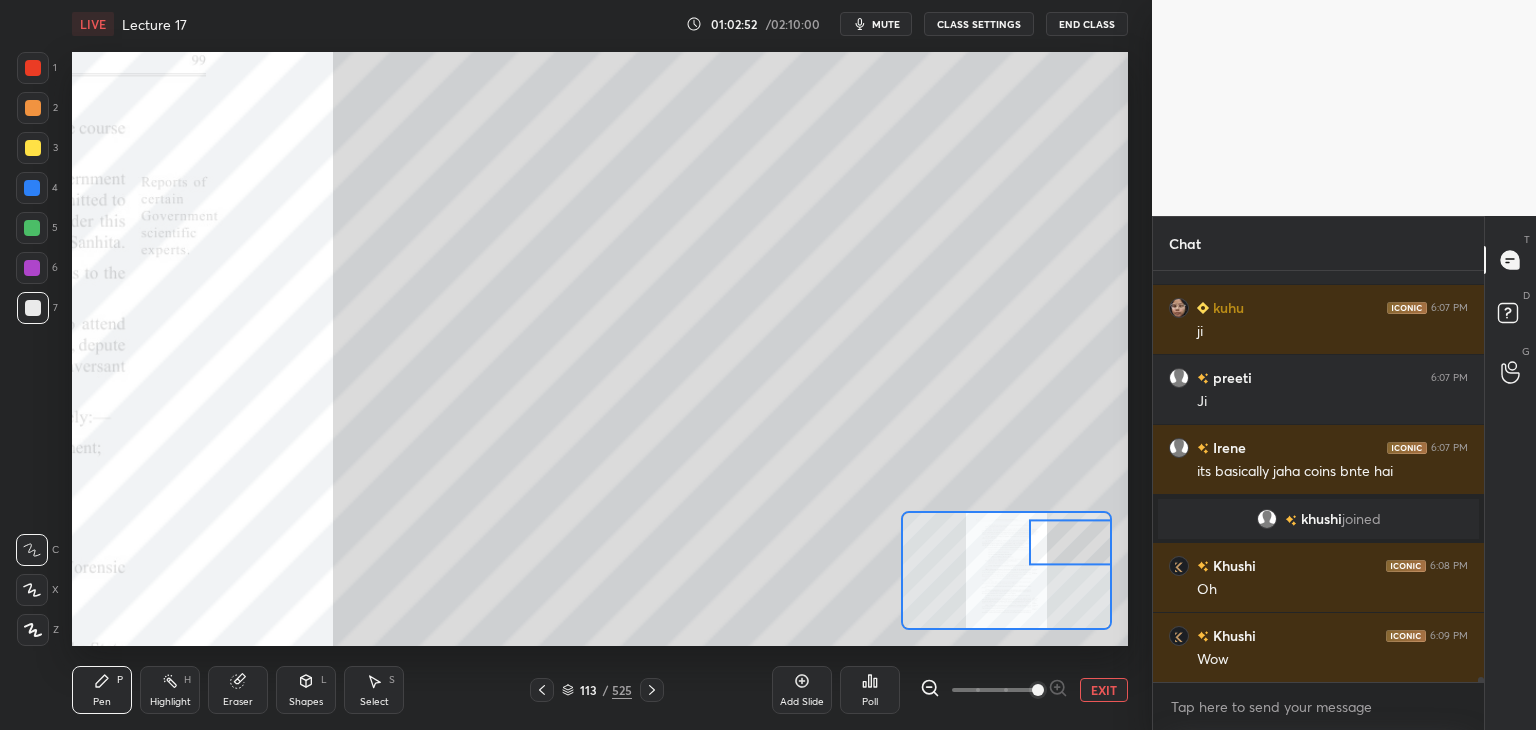 click at bounding box center [32, 228] 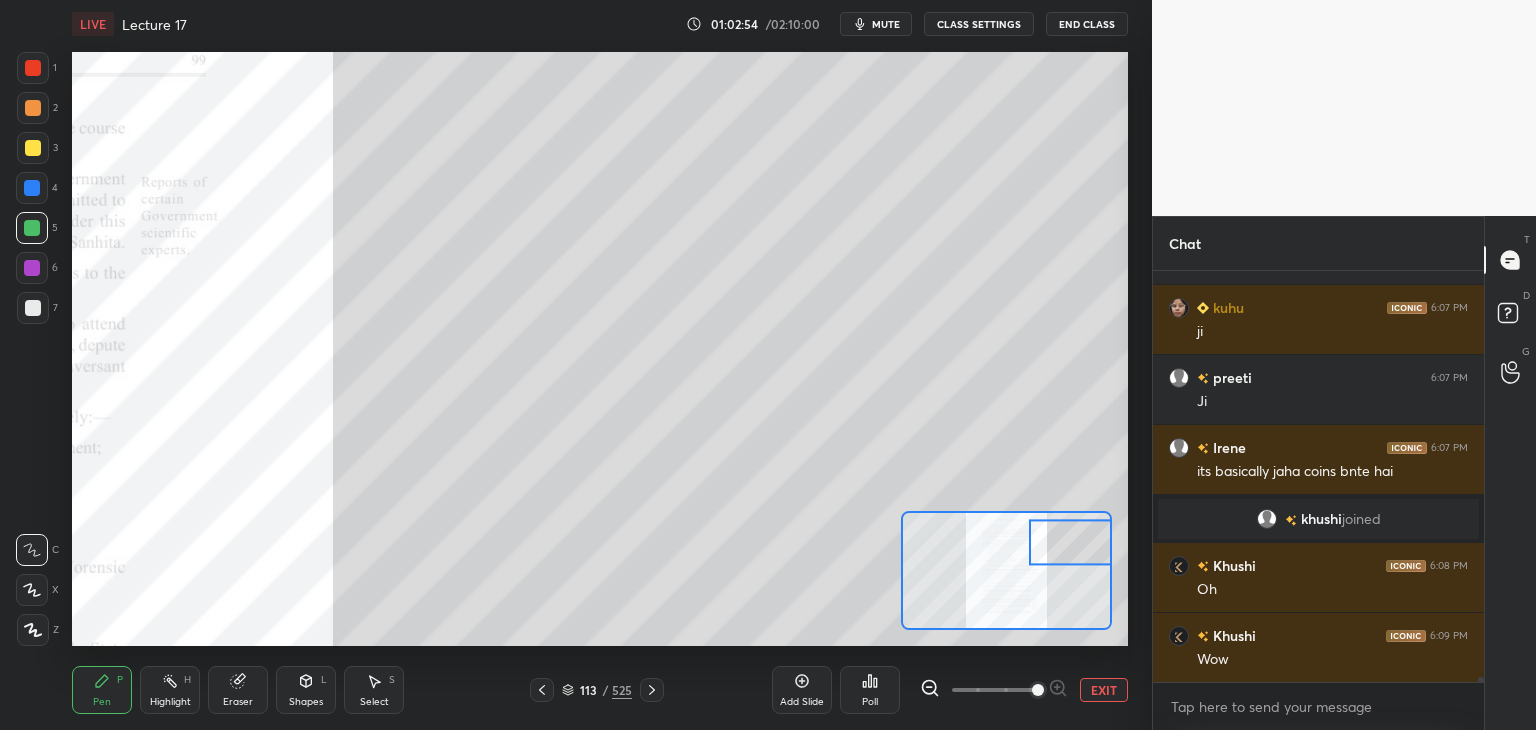 click at bounding box center [1070, 542] 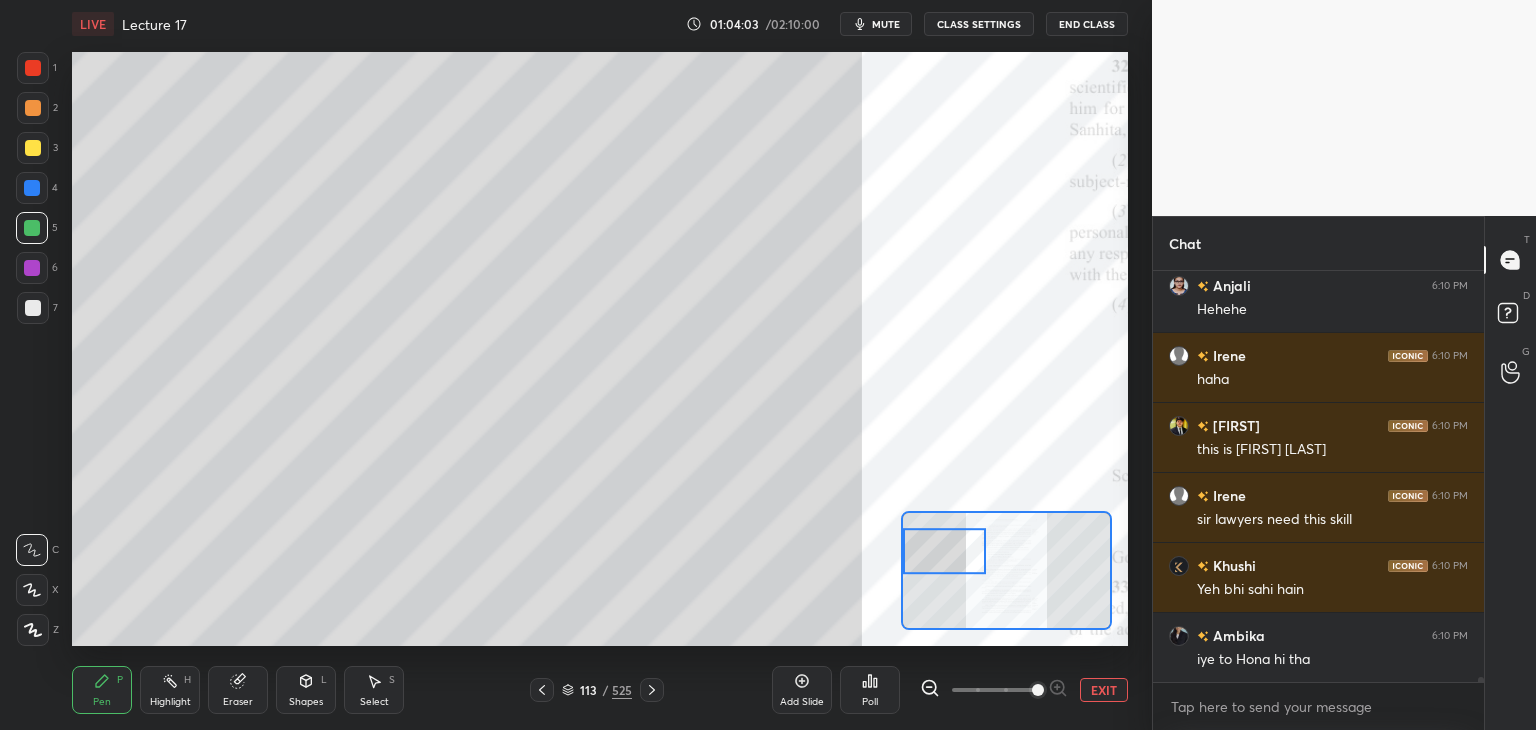 scroll, scrollTop: 31696, scrollLeft: 0, axis: vertical 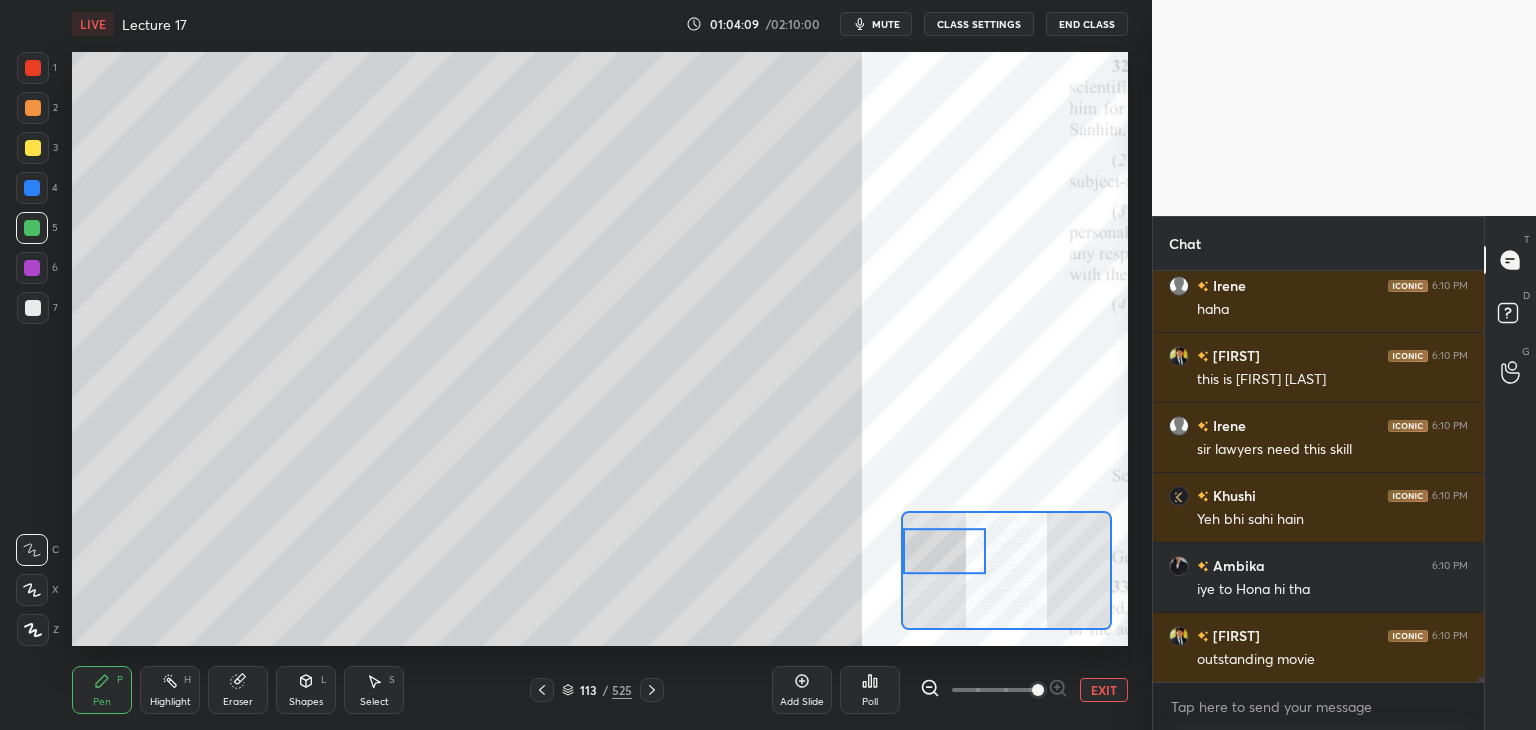click at bounding box center [32, 268] 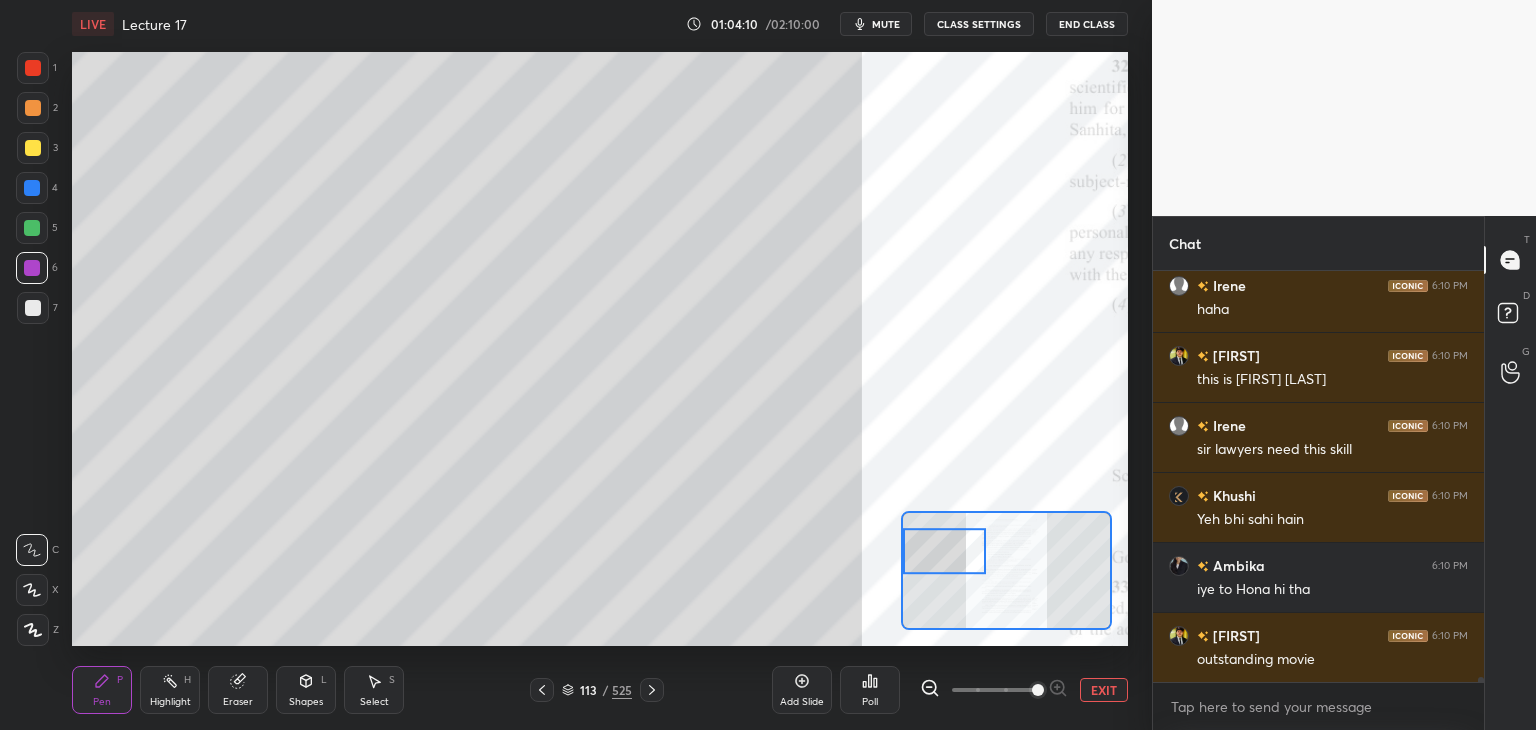 scroll, scrollTop: 31716, scrollLeft: 0, axis: vertical 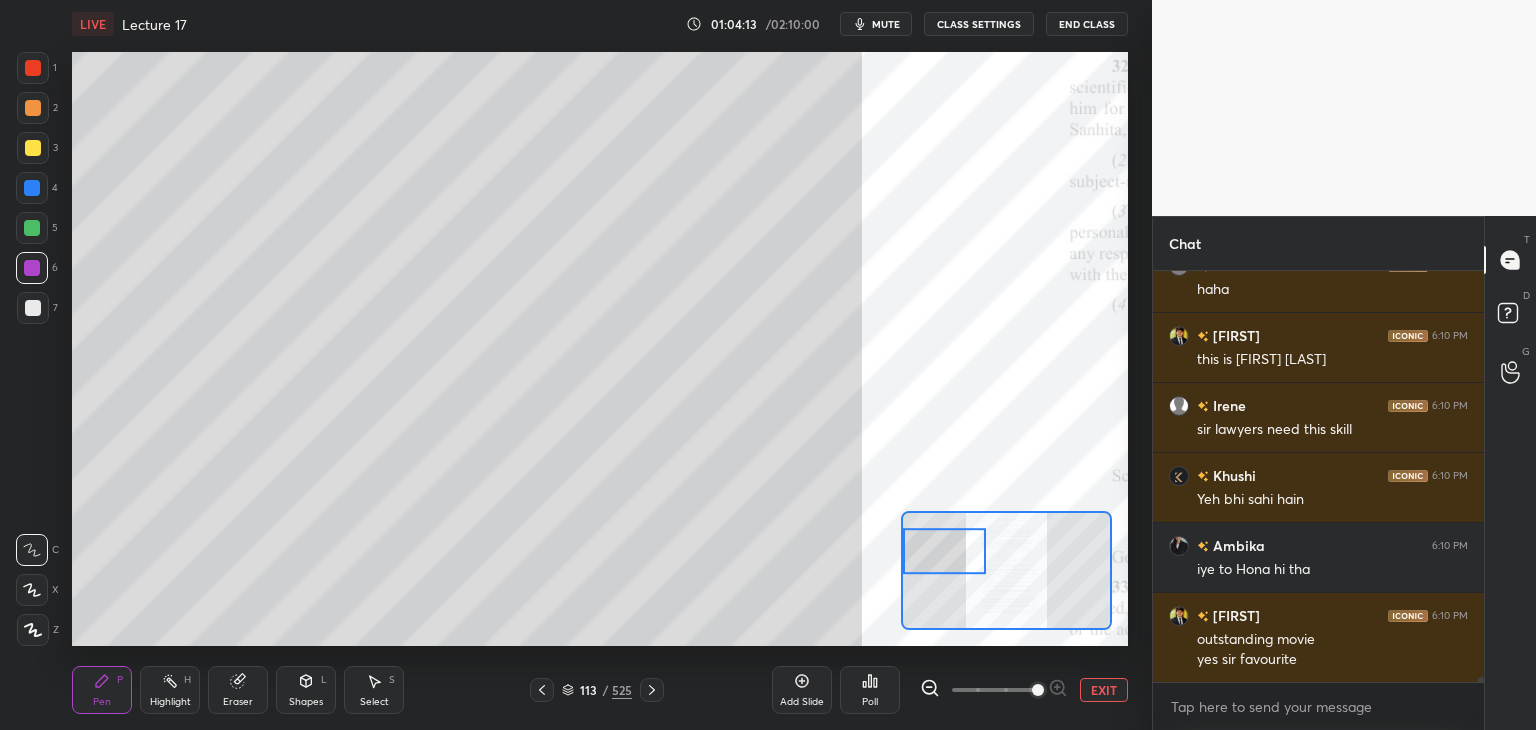 click at bounding box center (32, 268) 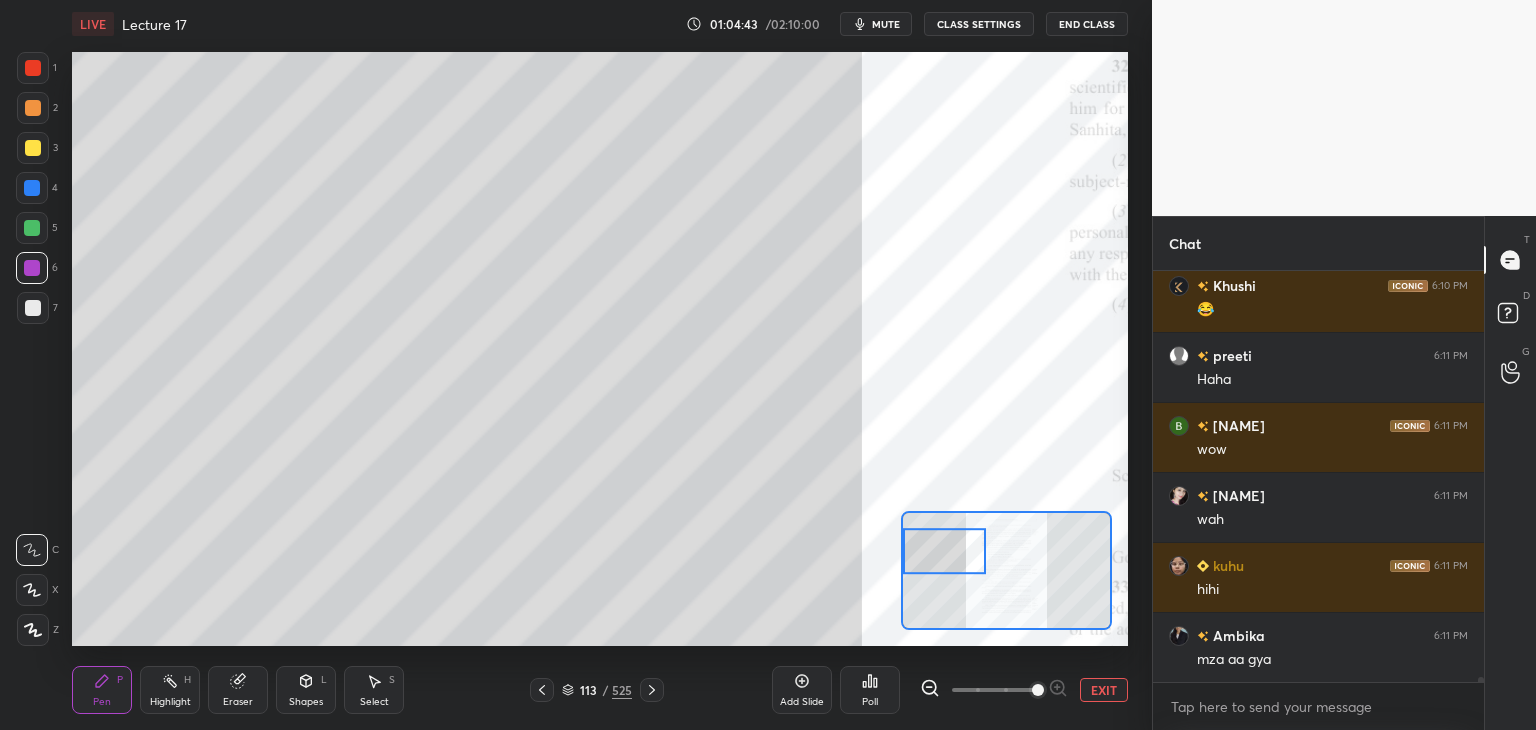 scroll, scrollTop: 32206, scrollLeft: 0, axis: vertical 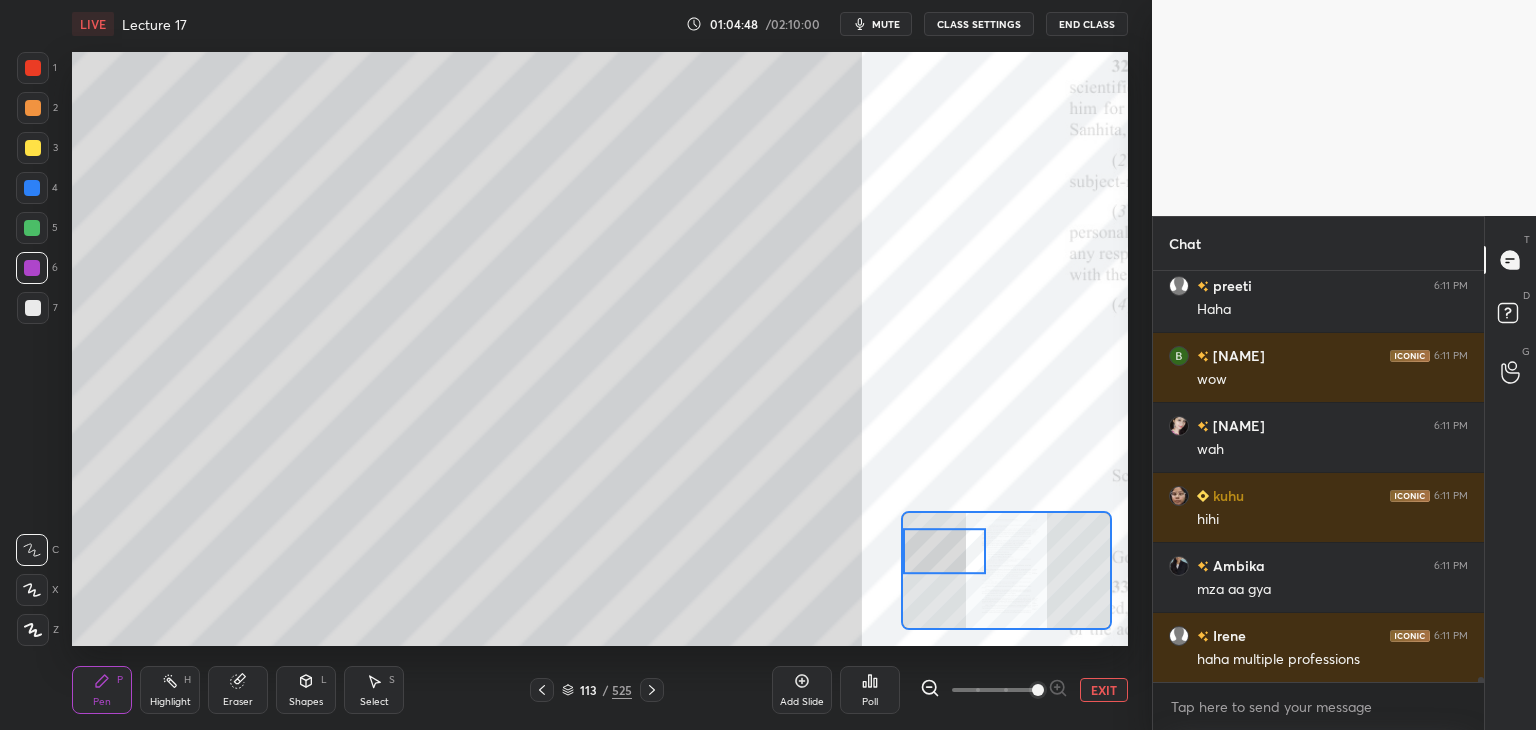 click at bounding box center [33, 308] 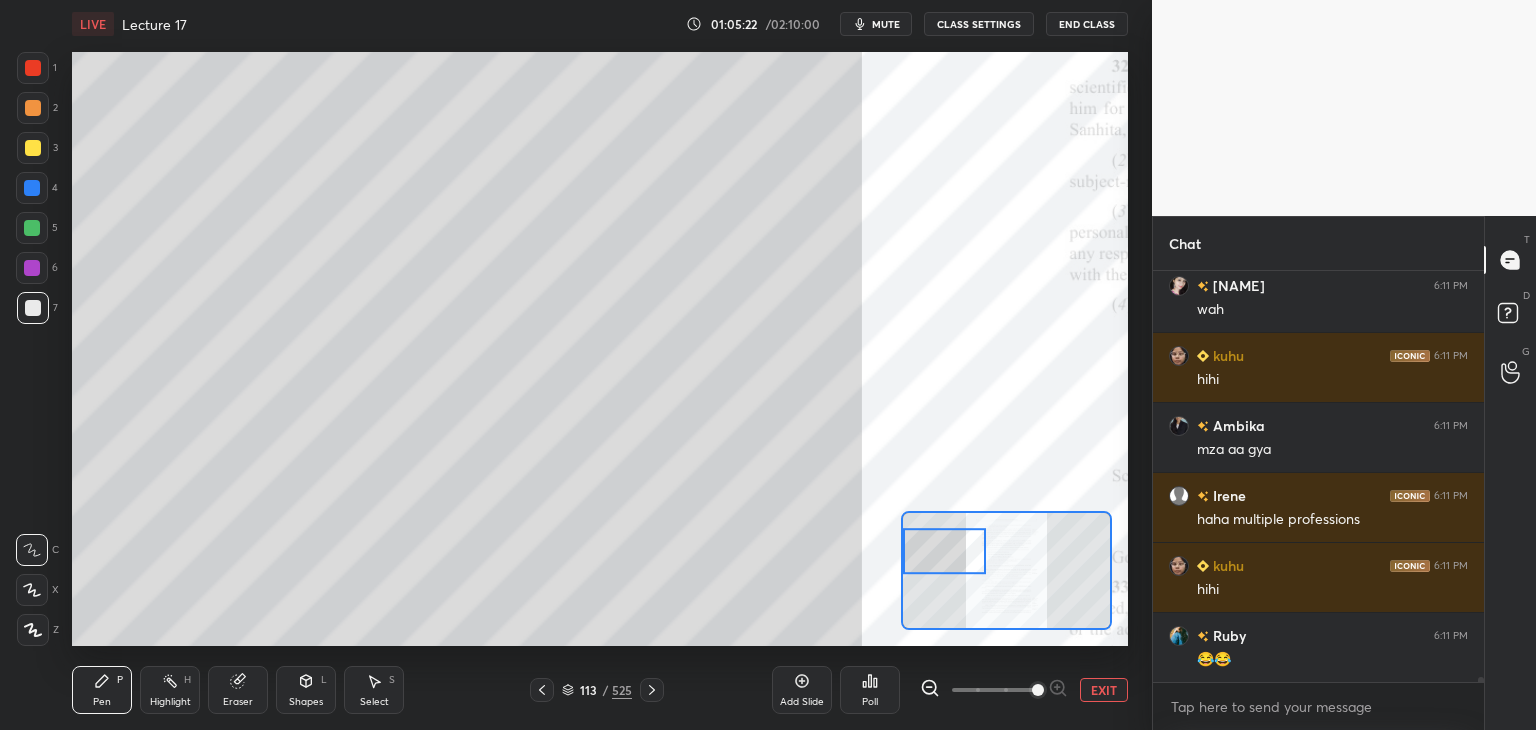 scroll, scrollTop: 32416, scrollLeft: 0, axis: vertical 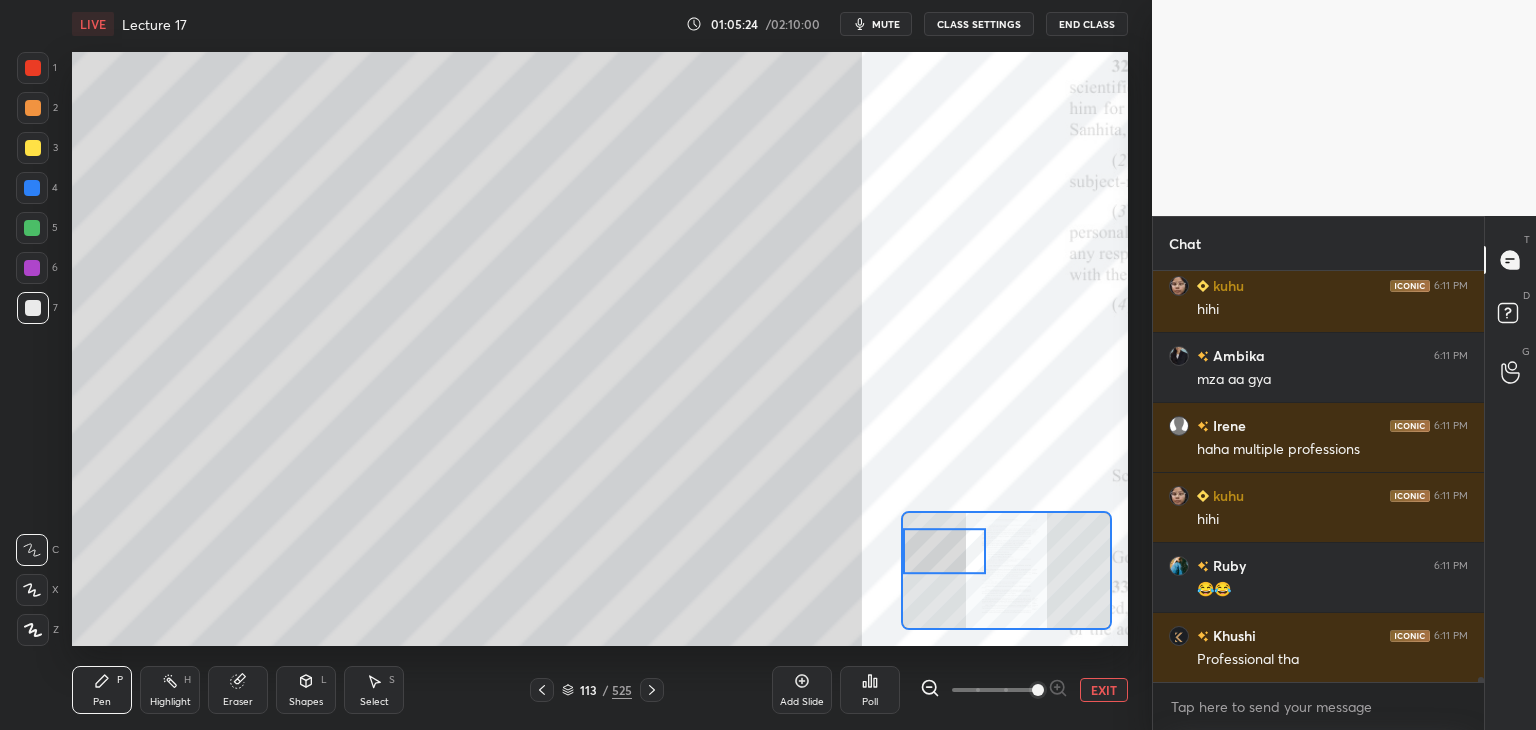 click at bounding box center [32, 268] 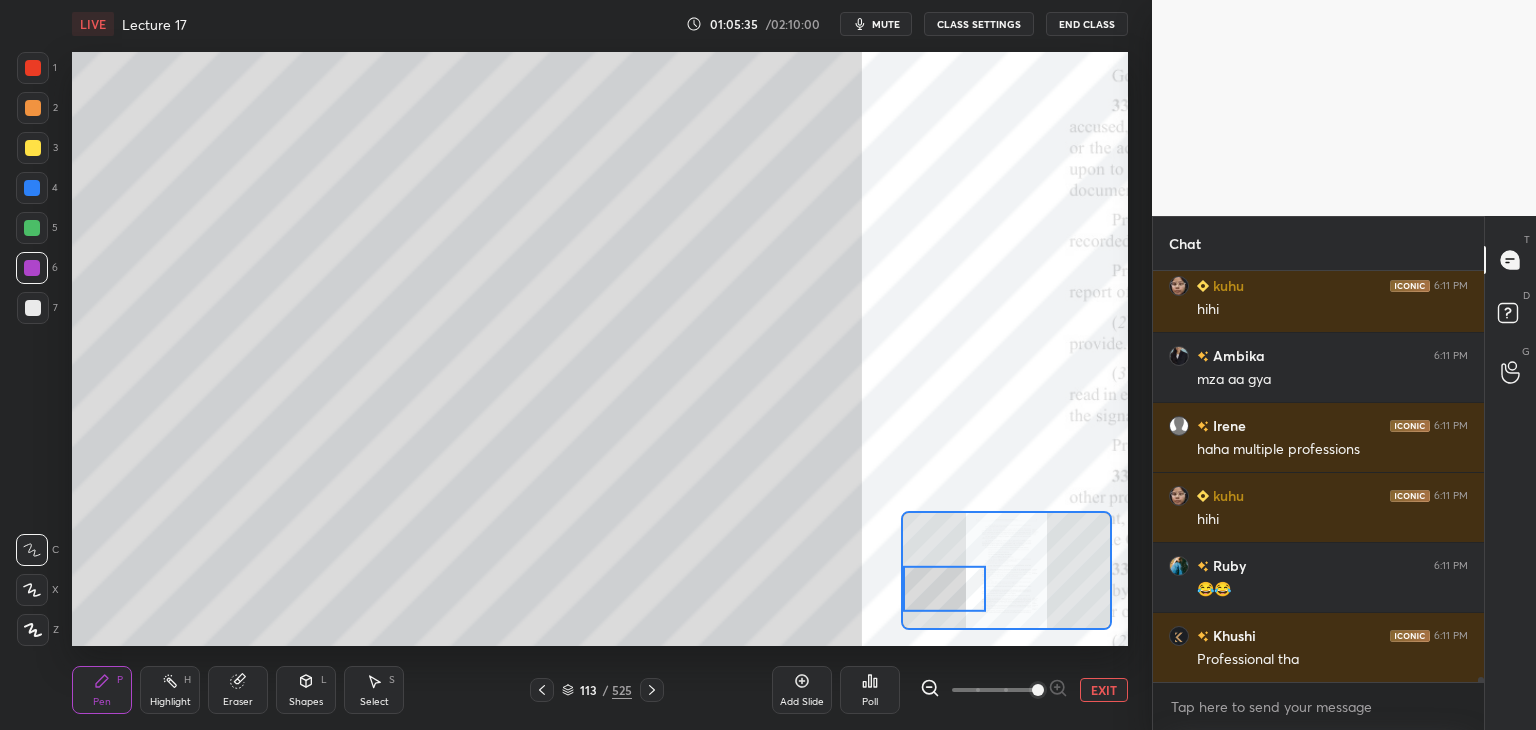 click at bounding box center [32, 188] 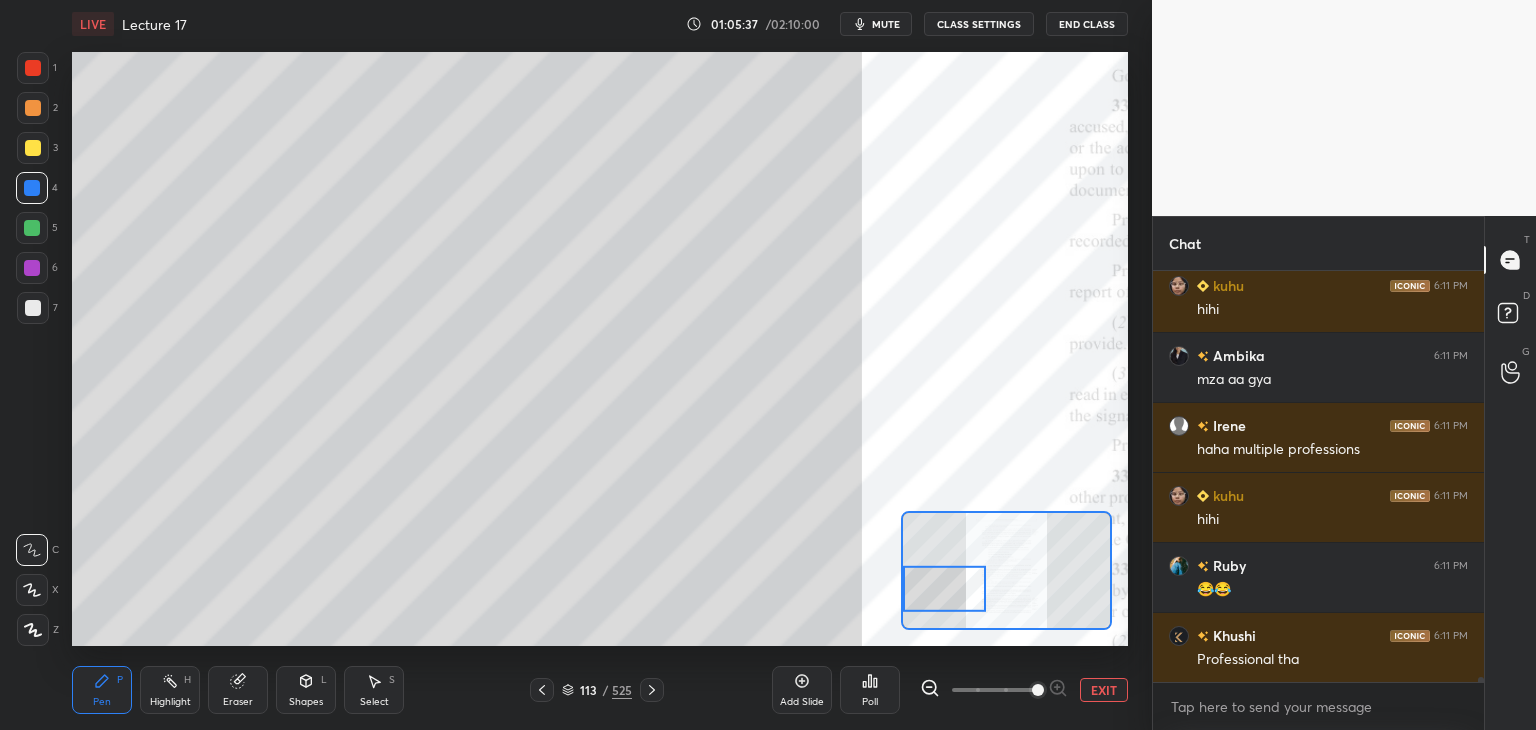 click 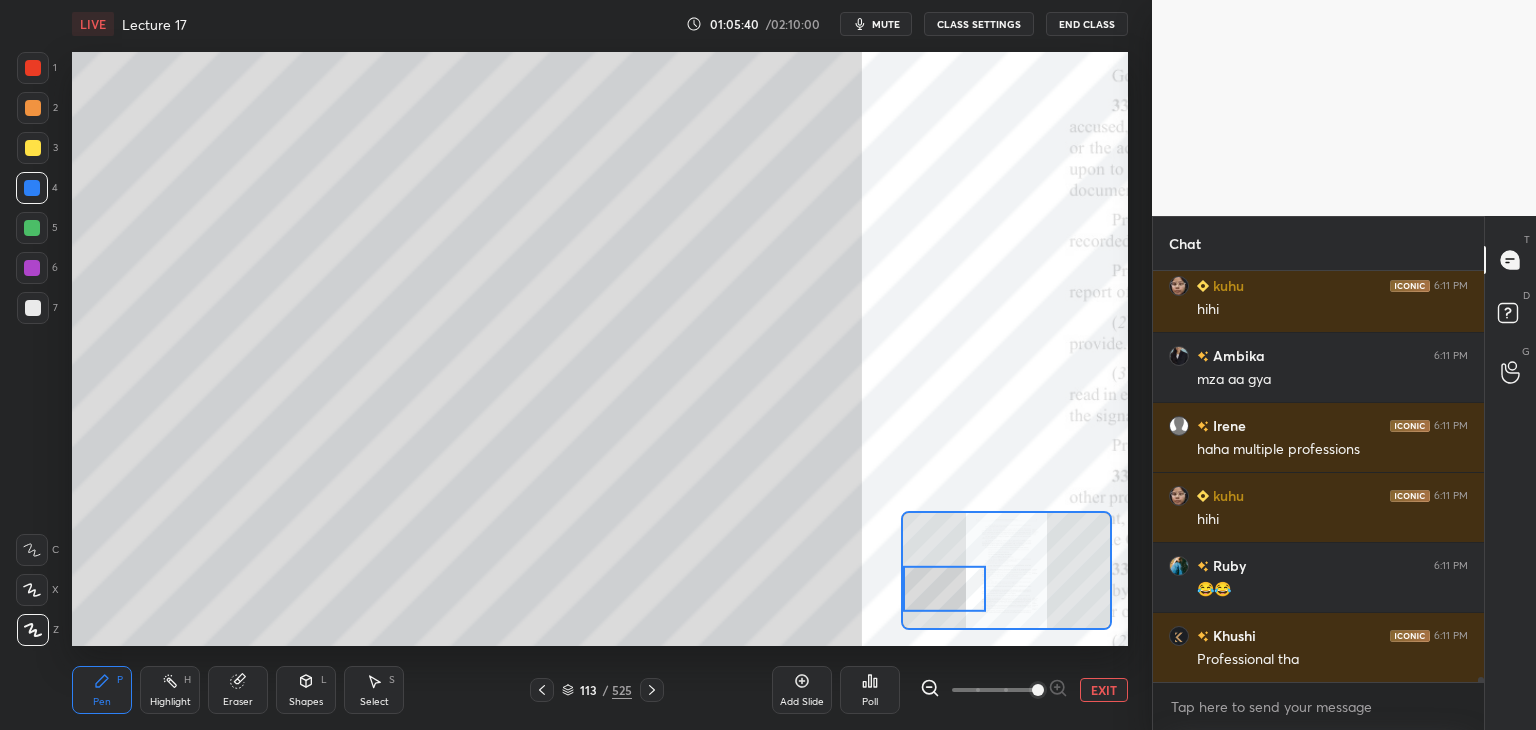 click at bounding box center (32, 550) 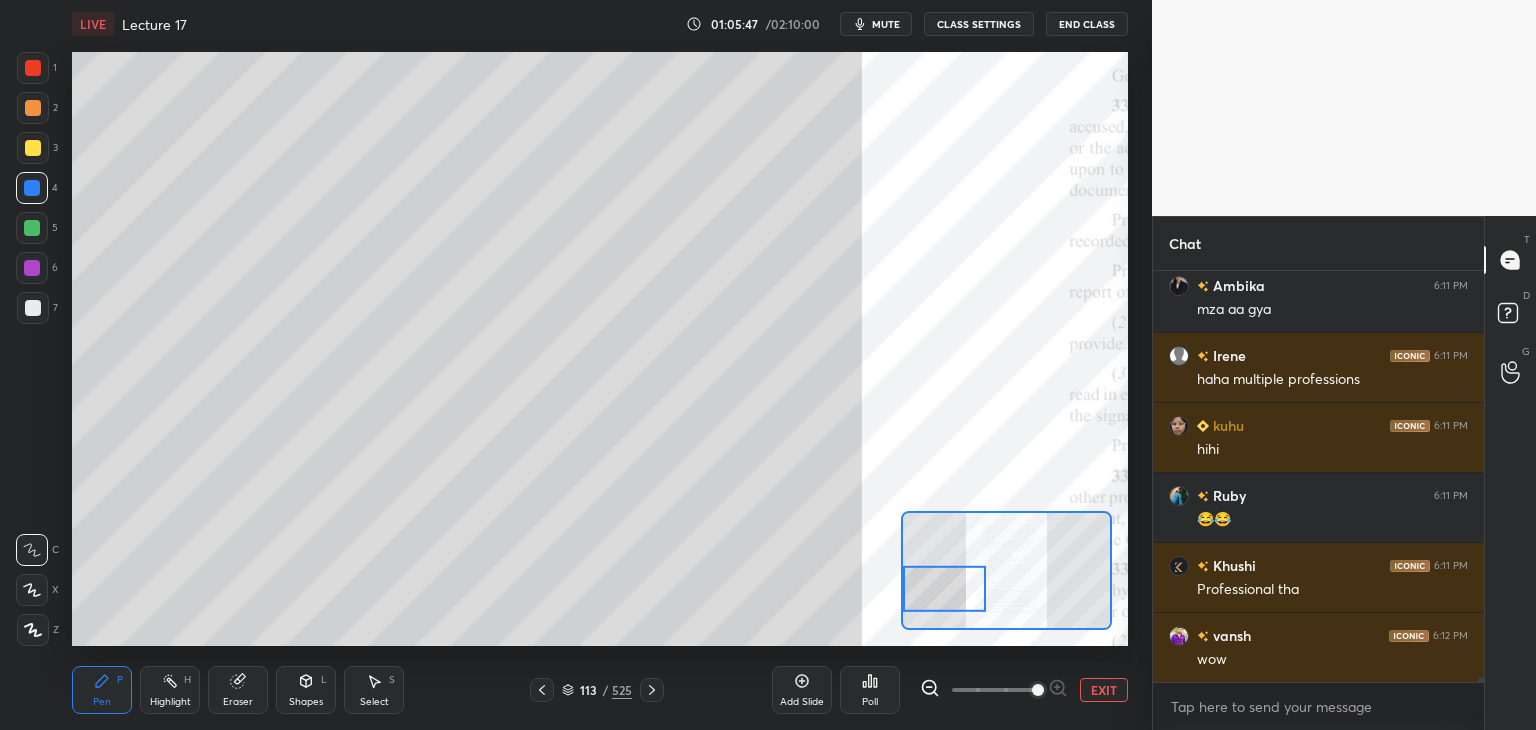 scroll, scrollTop: 32556, scrollLeft: 0, axis: vertical 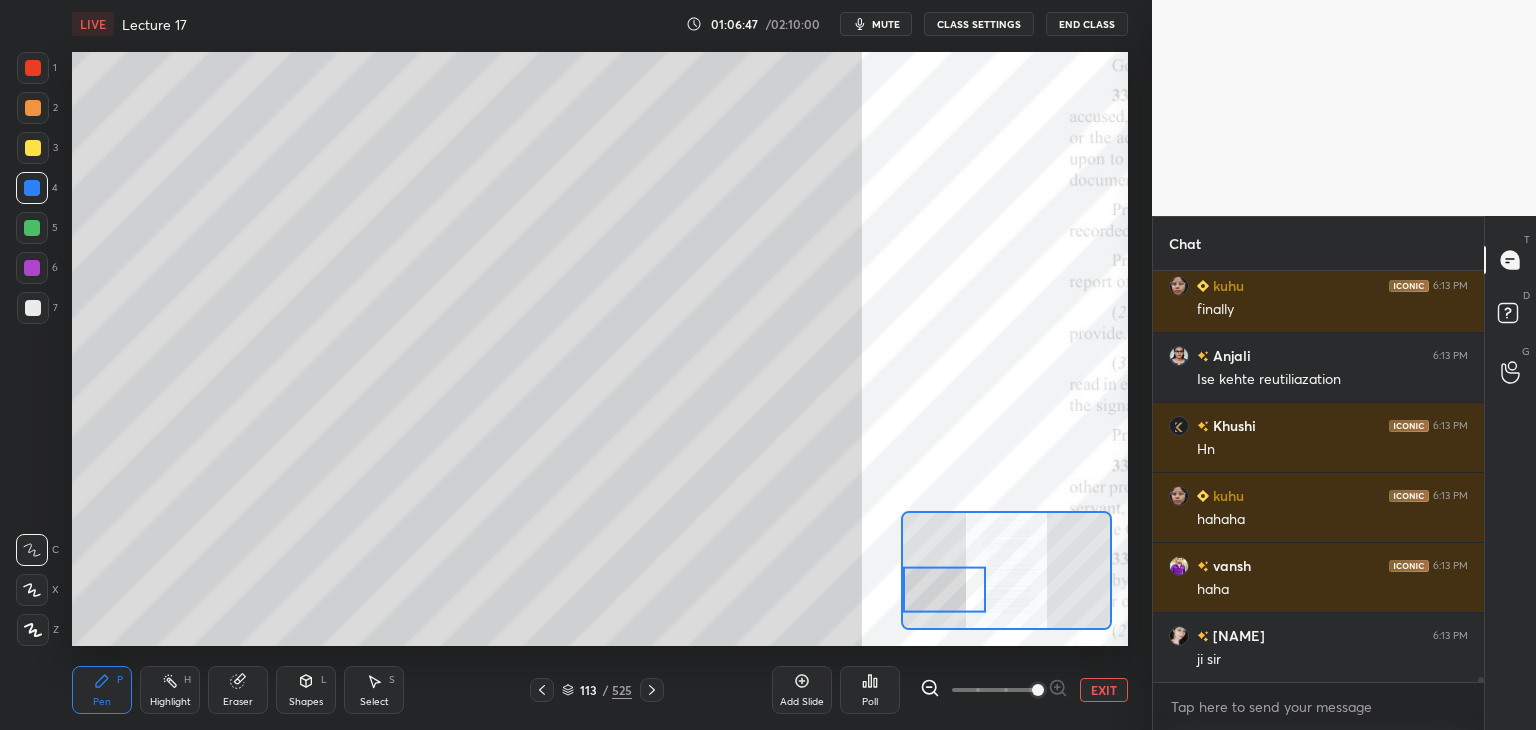 click on "7" at bounding box center [37, 312] 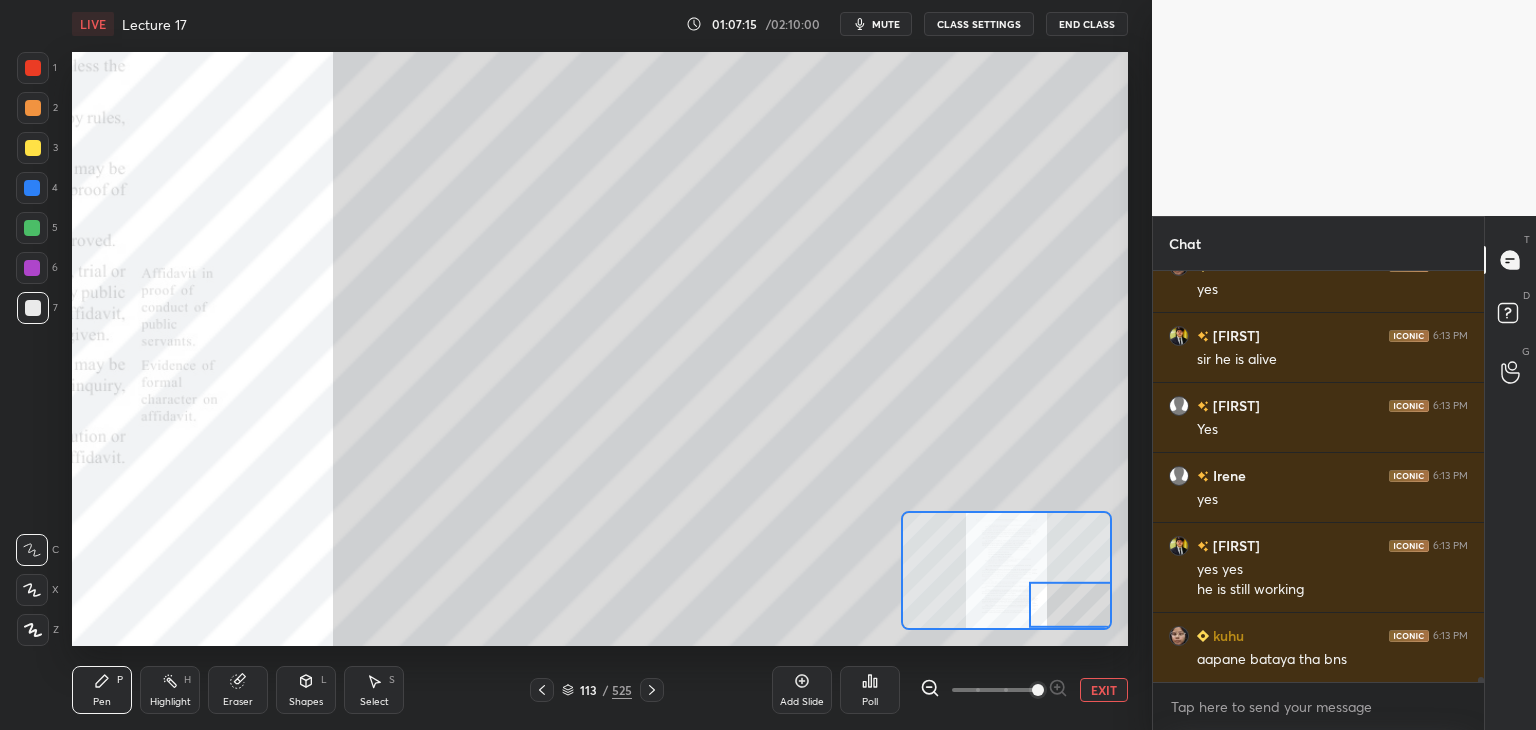 scroll, scrollTop: 34416, scrollLeft: 0, axis: vertical 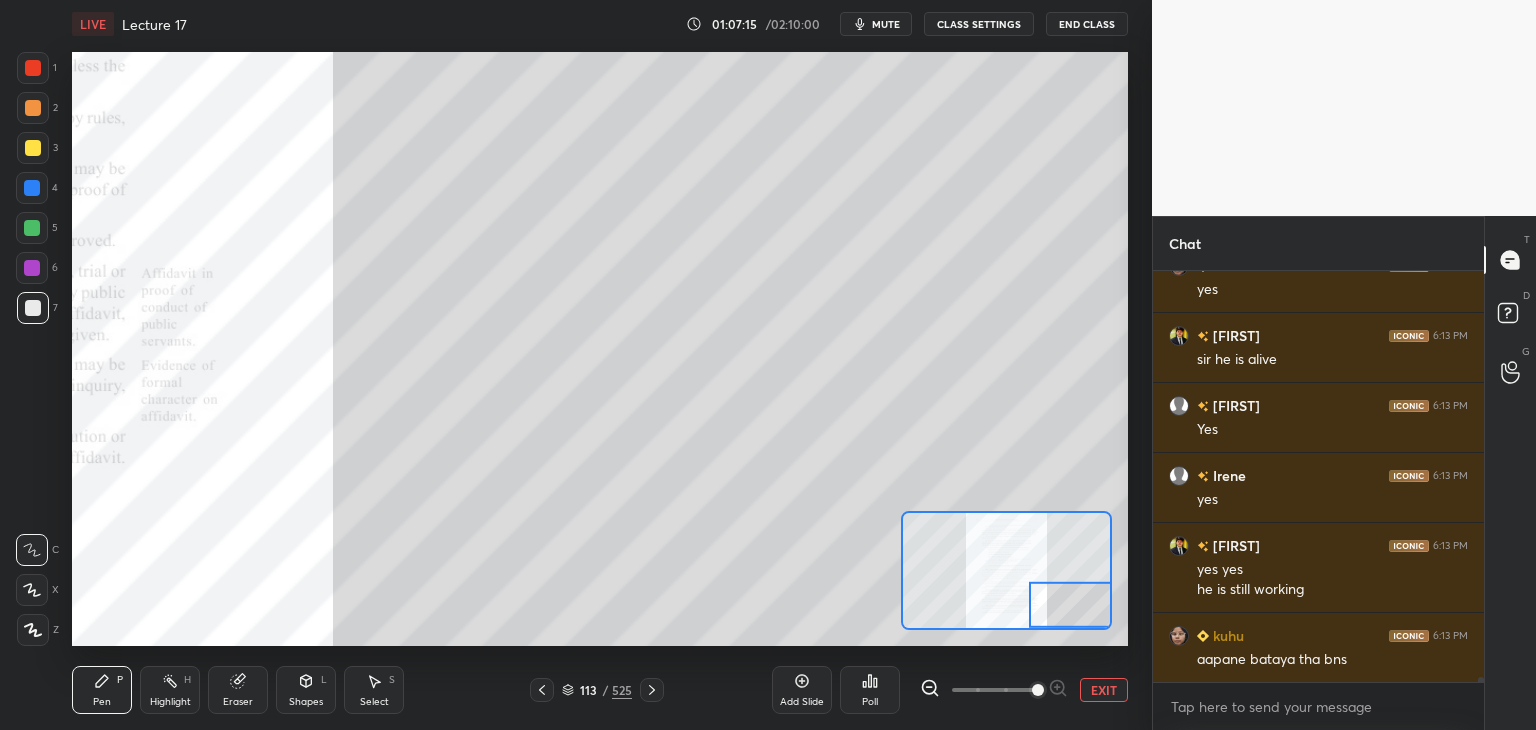 click at bounding box center (32, 228) 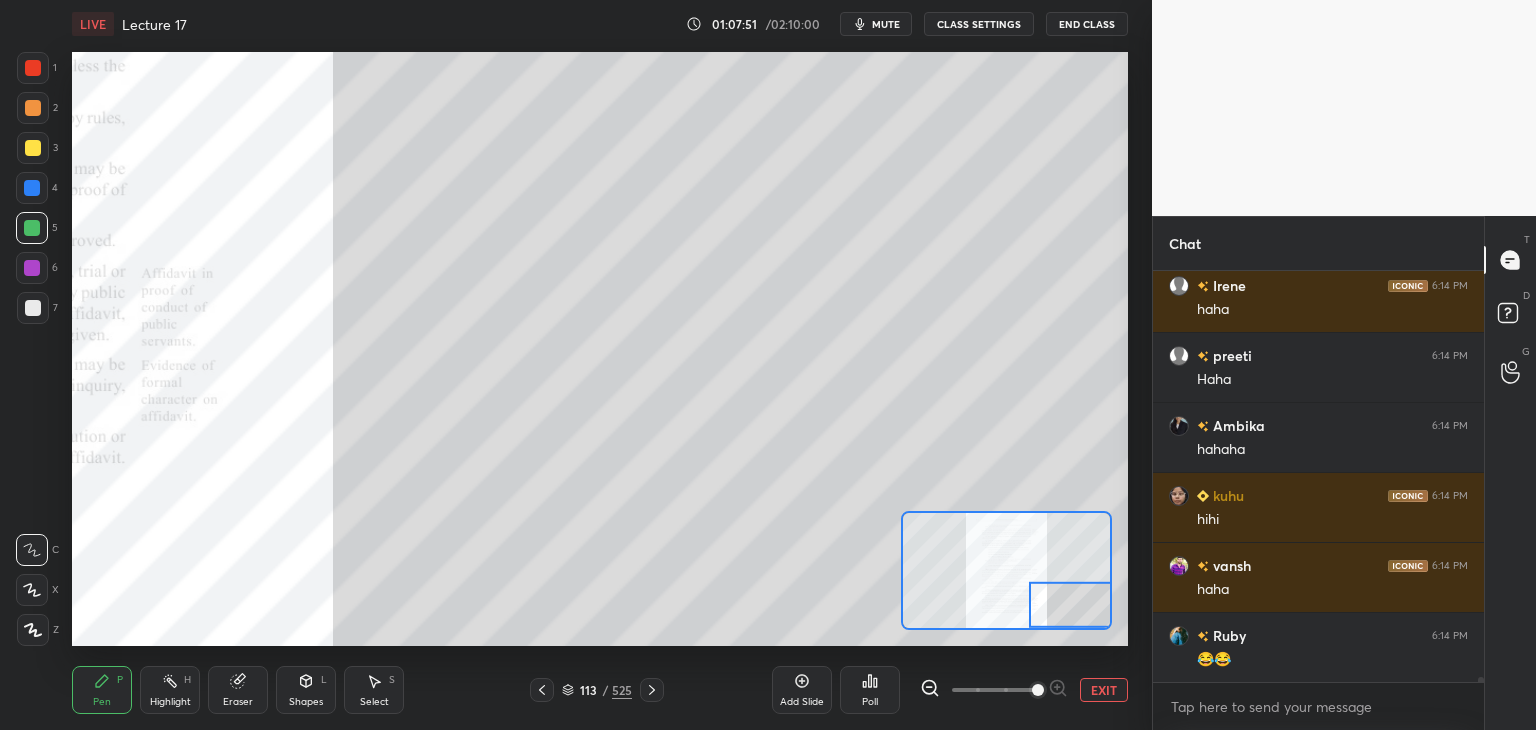 scroll, scrollTop: 35256, scrollLeft: 0, axis: vertical 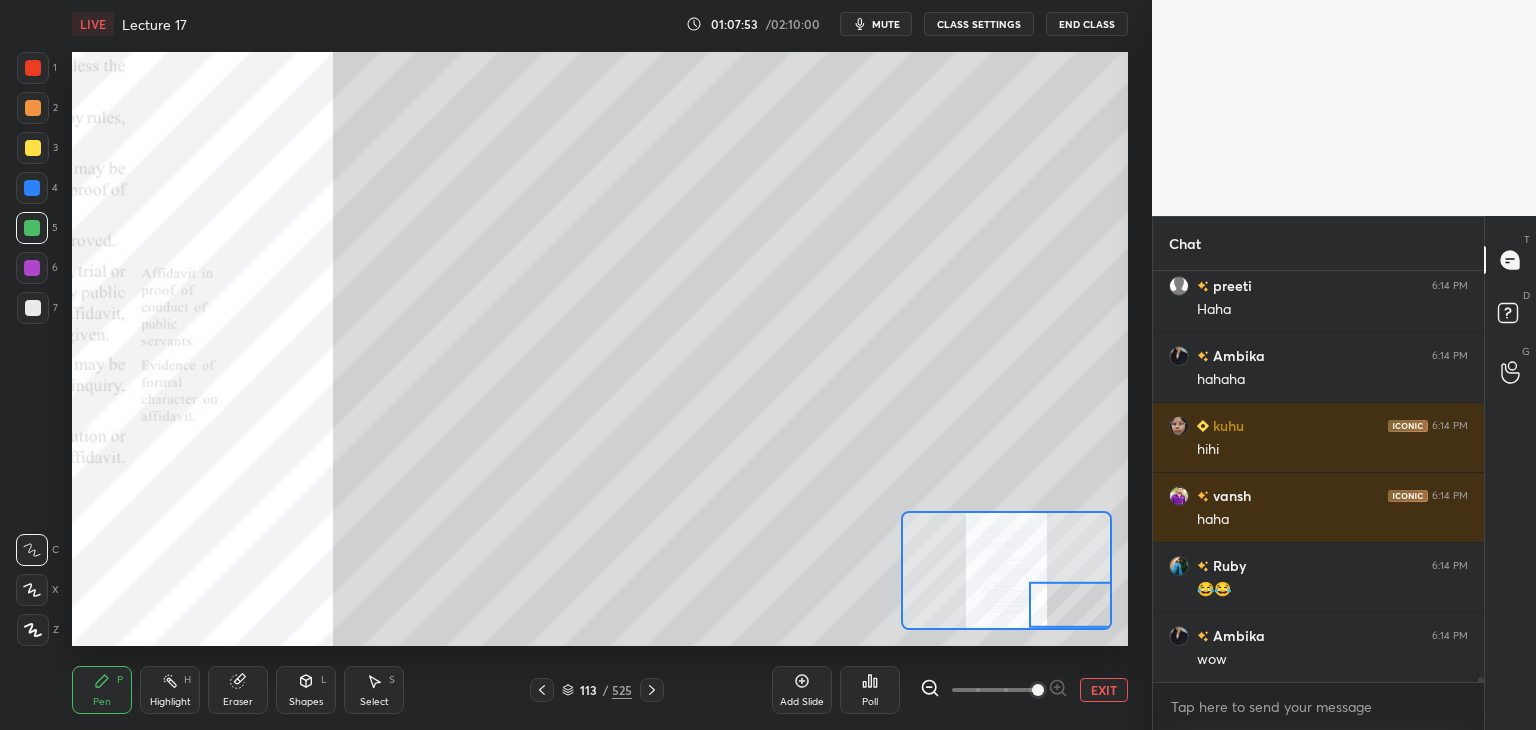 click at bounding box center (33, 308) 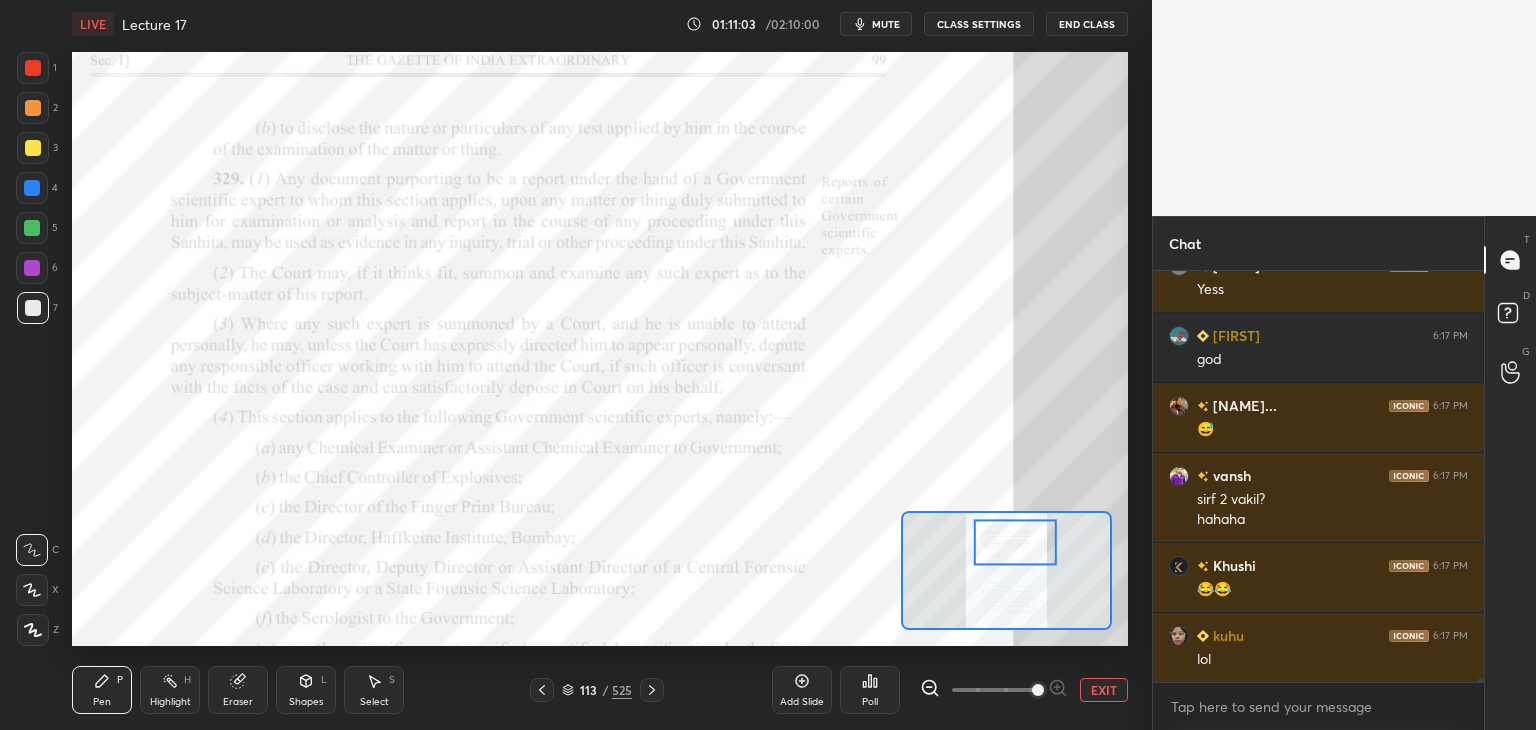 scroll, scrollTop: 38500, scrollLeft: 0, axis: vertical 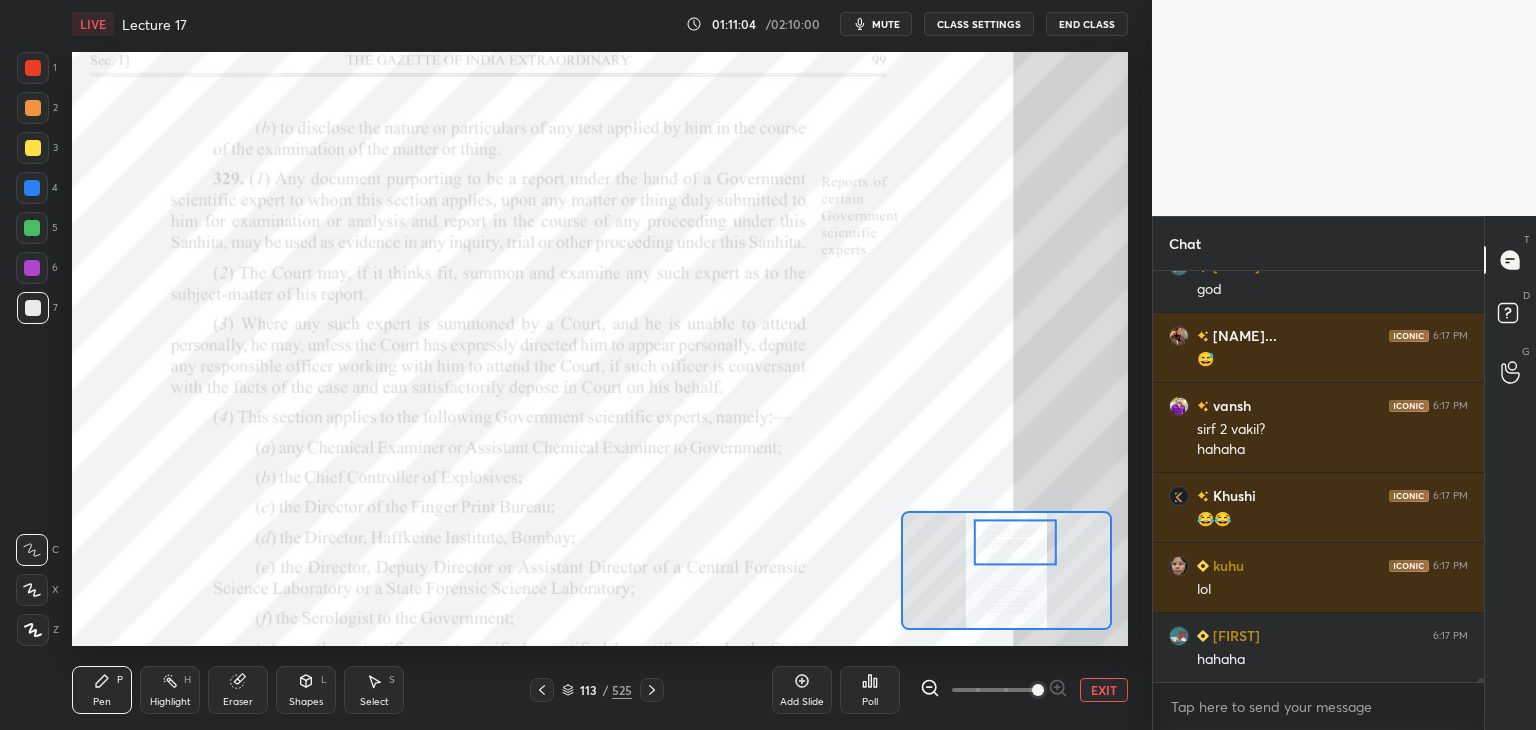 click on "EXIT" at bounding box center [1104, 690] 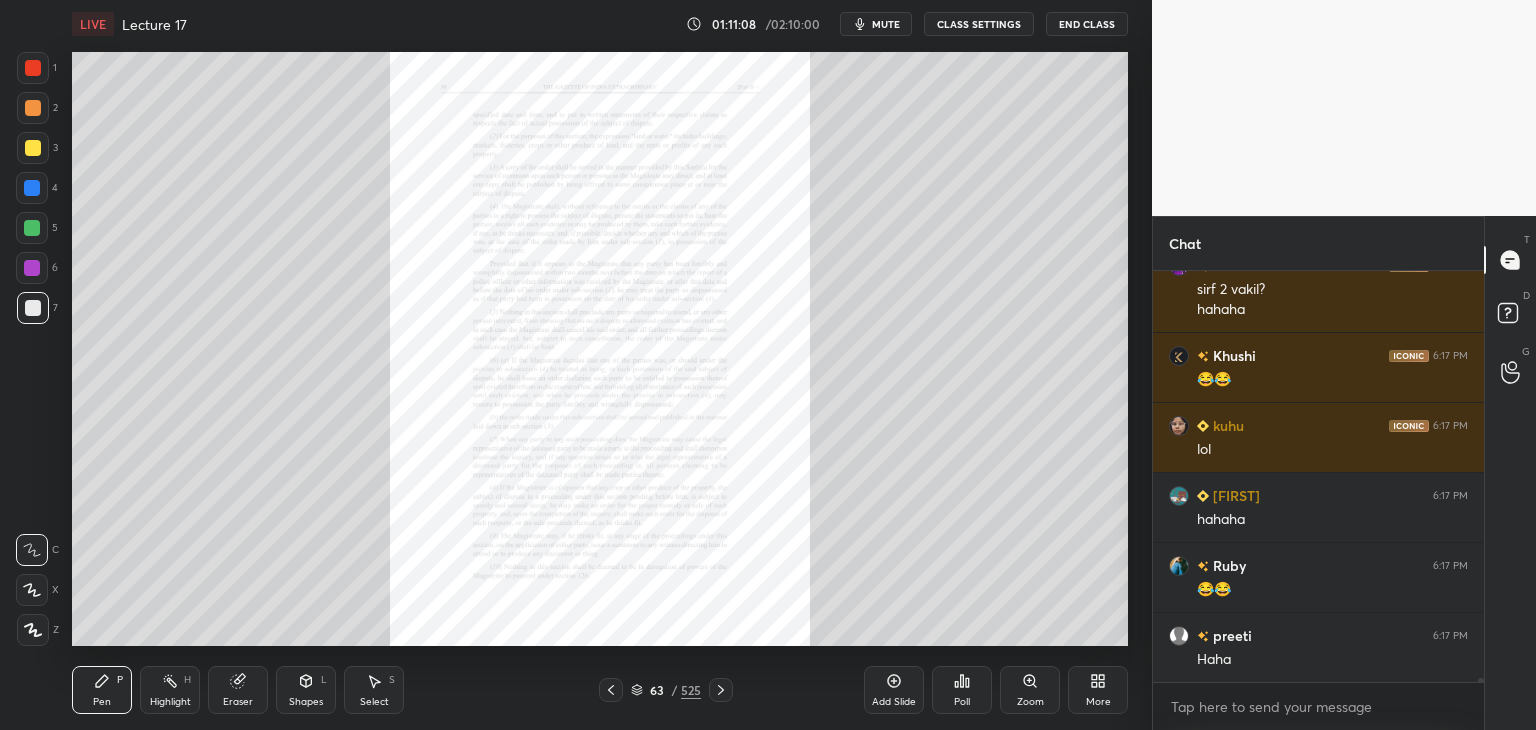 scroll, scrollTop: 38710, scrollLeft: 0, axis: vertical 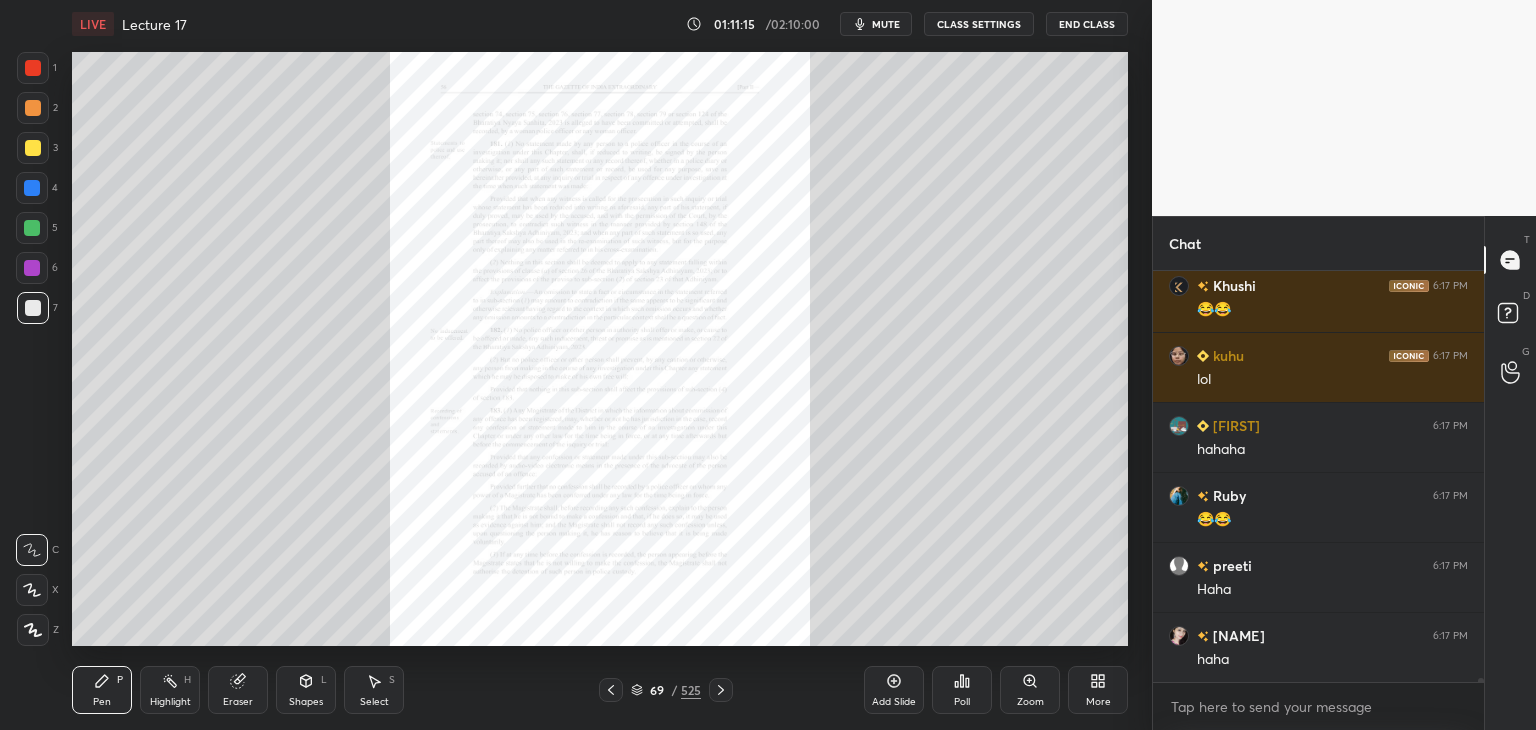 click on "Eraser" at bounding box center [238, 690] 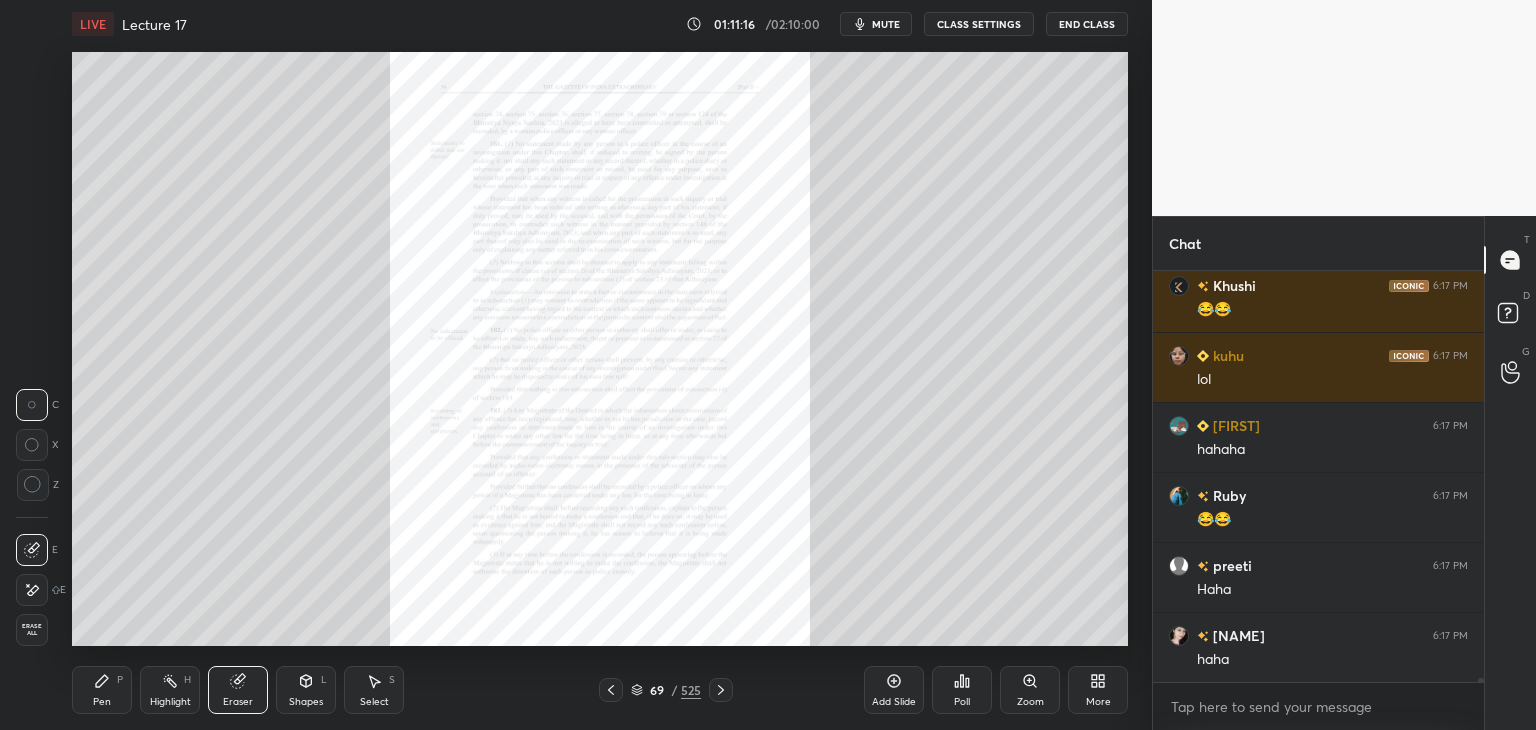 click on "Erase all" at bounding box center (32, 630) 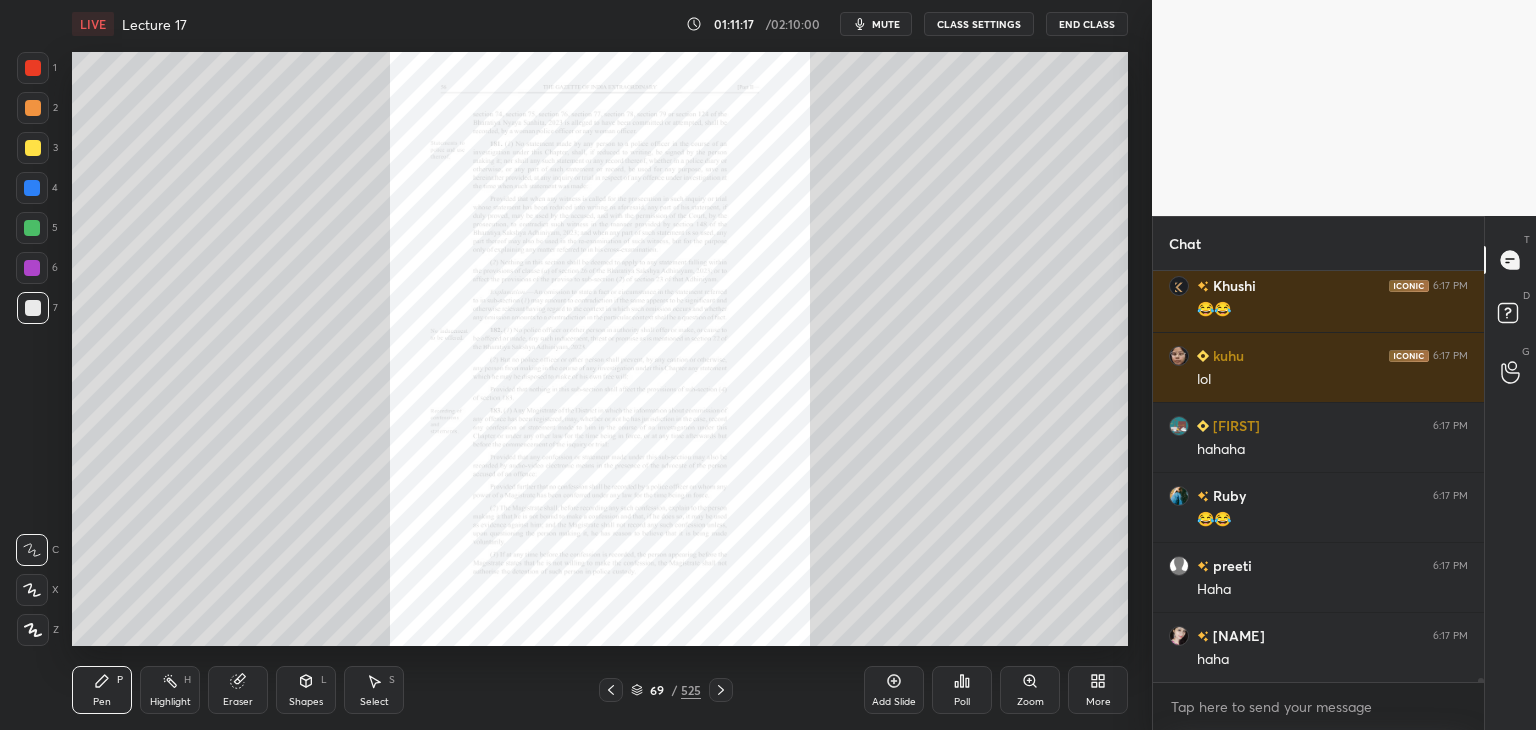 click on "Zoom" at bounding box center [1030, 690] 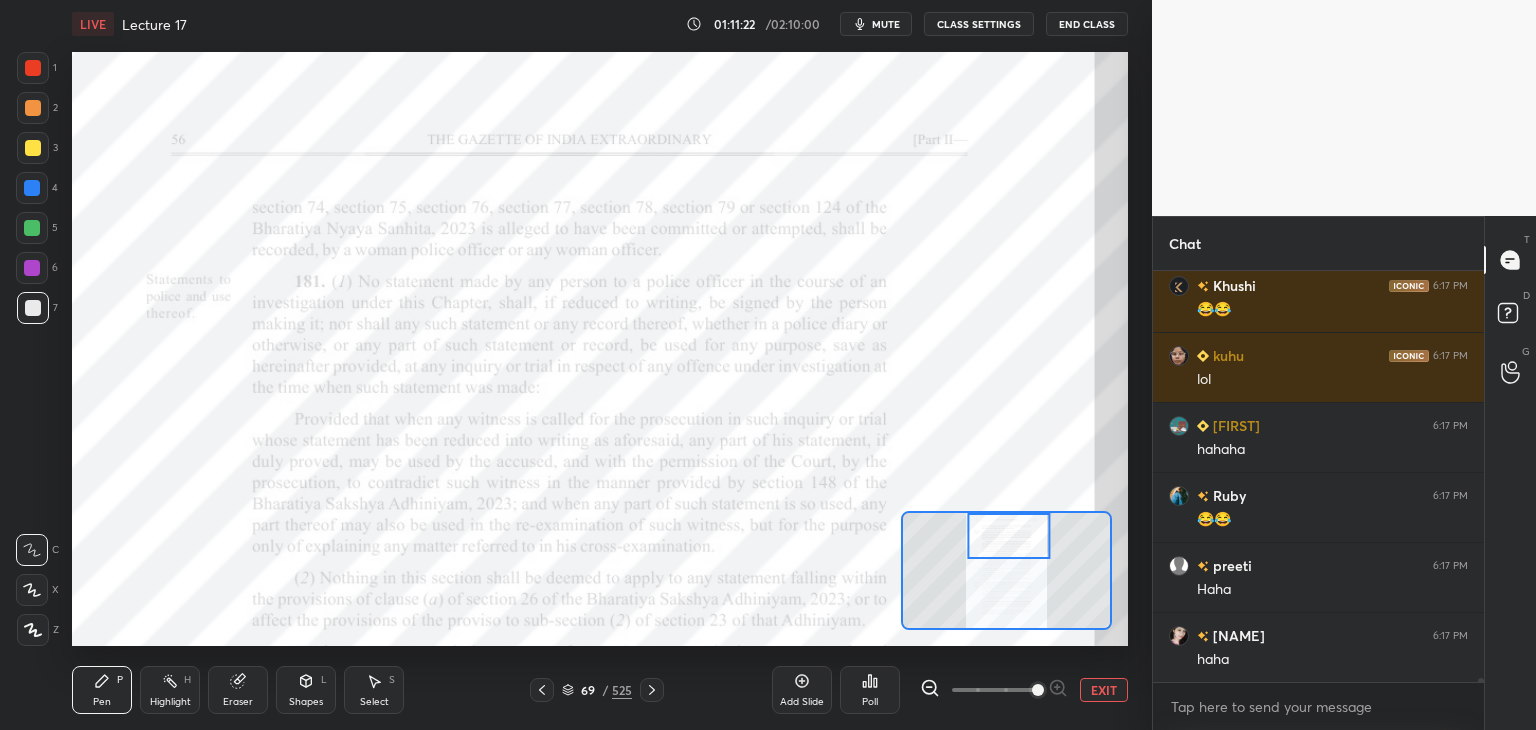 click at bounding box center [33, 68] 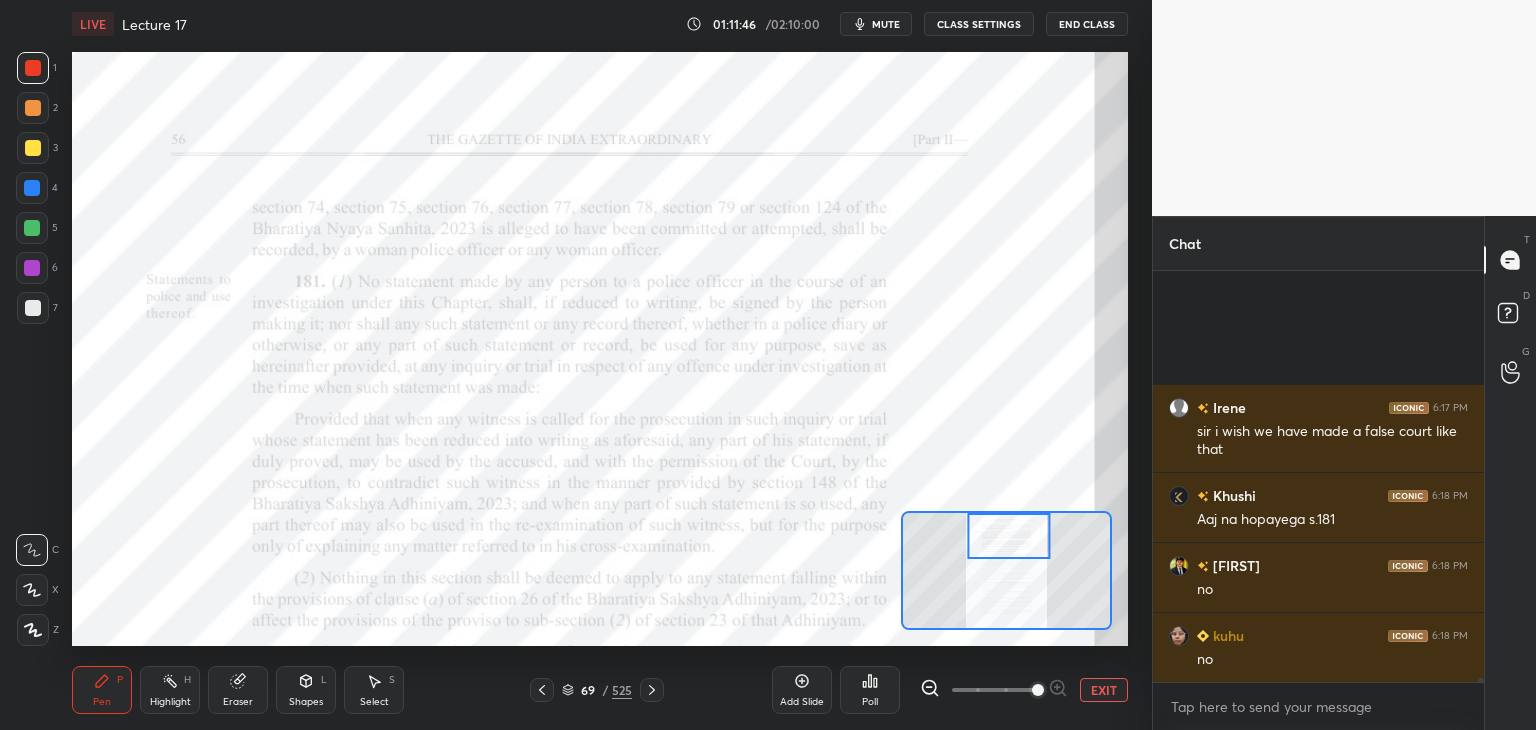 scroll, scrollTop: 39218, scrollLeft: 0, axis: vertical 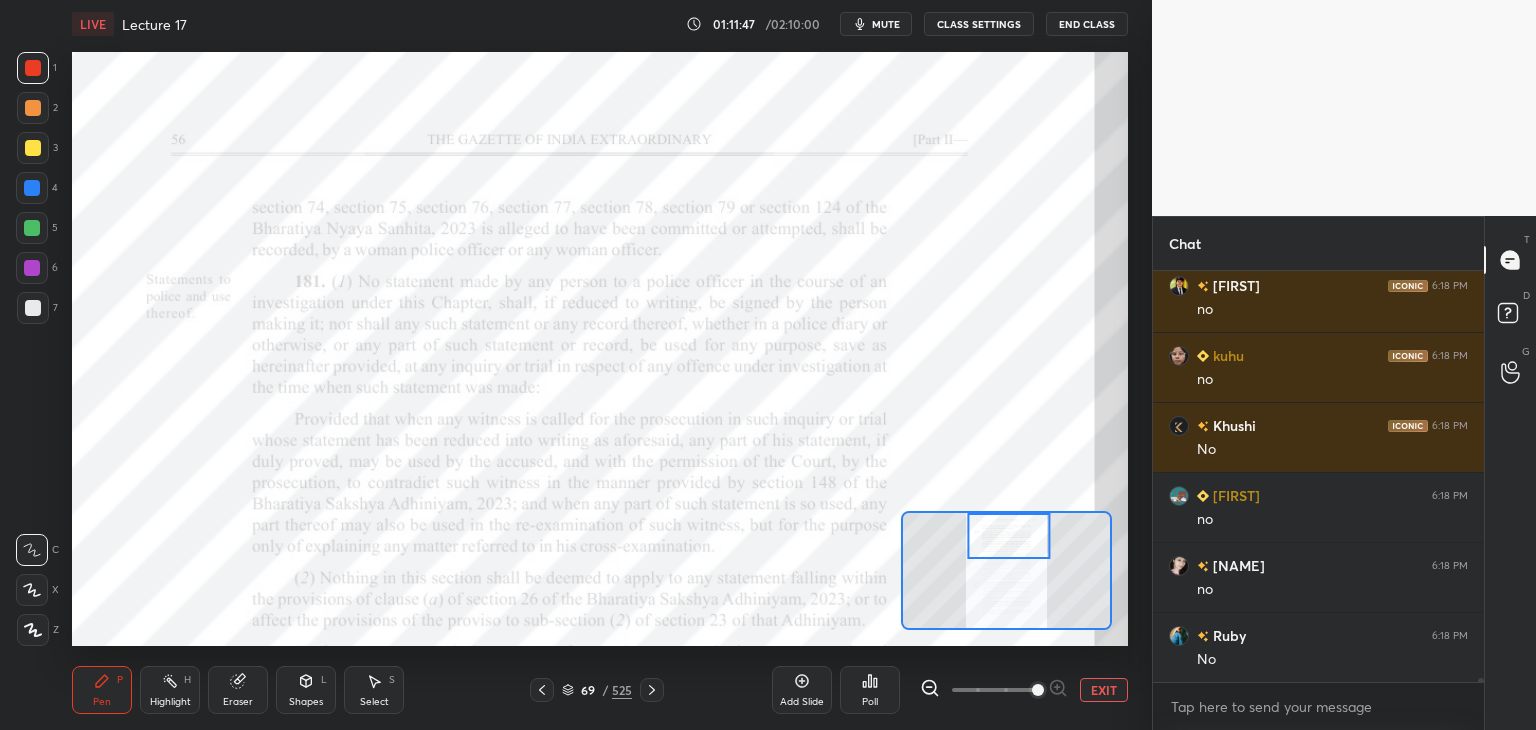 click on "Eraser" at bounding box center [238, 690] 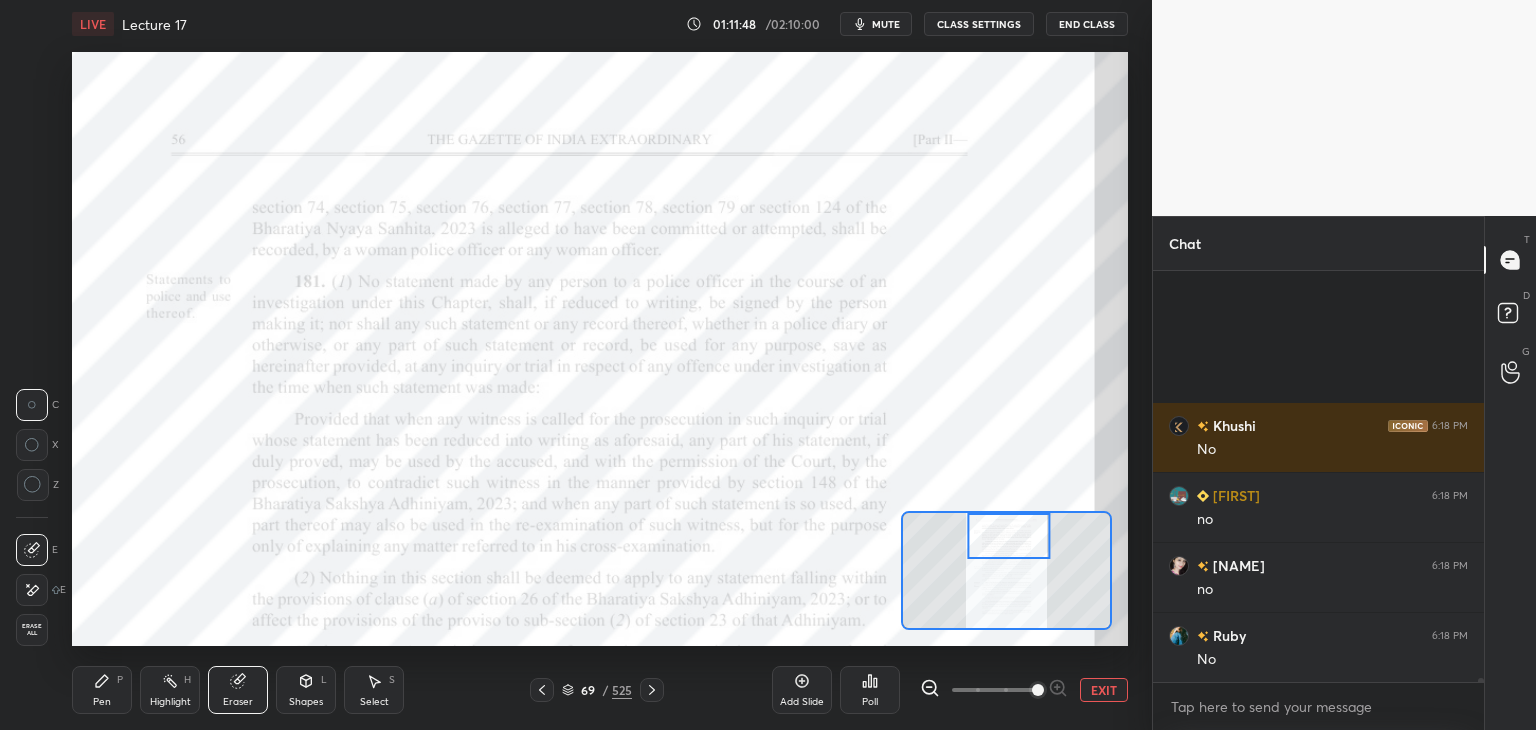 scroll, scrollTop: 39498, scrollLeft: 0, axis: vertical 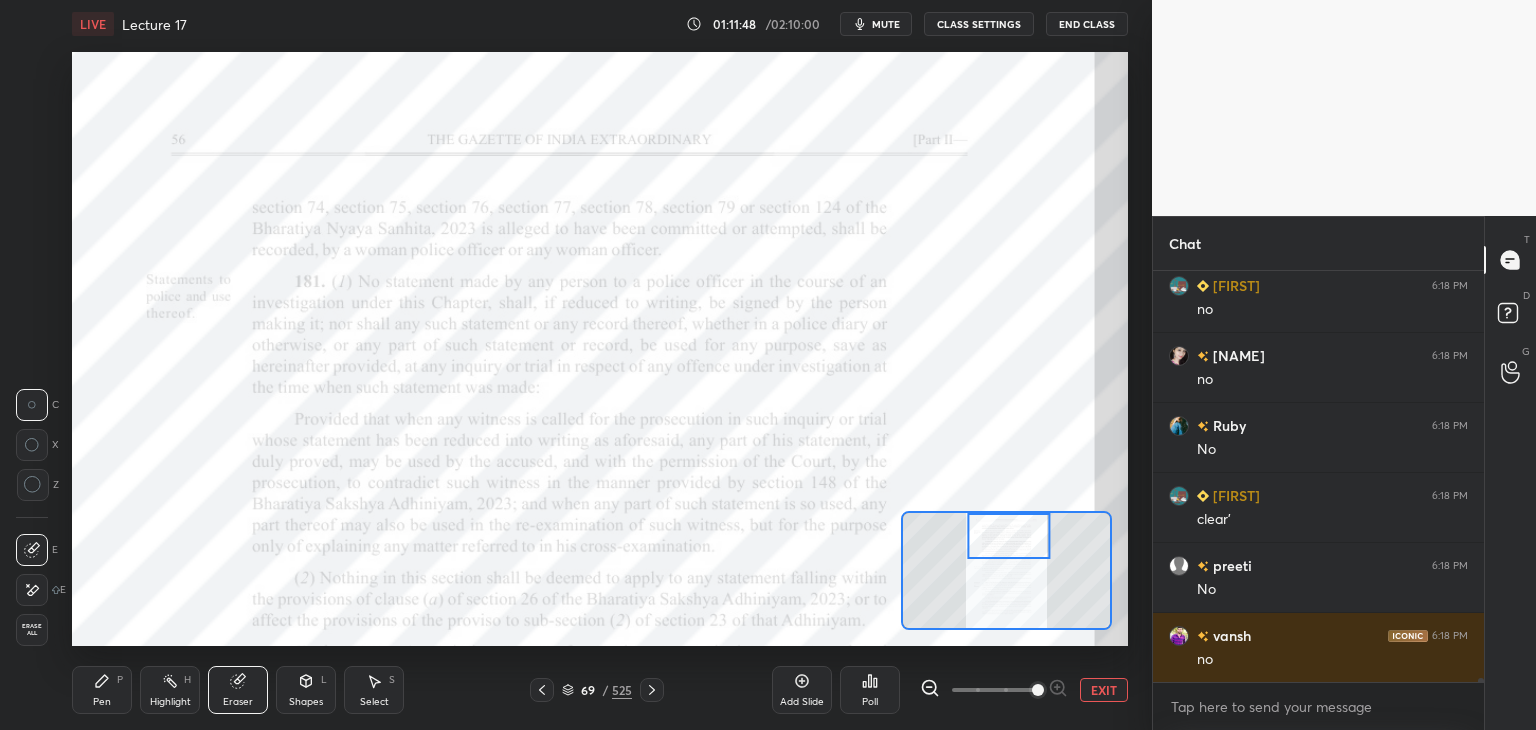 click on "Erase all" at bounding box center [32, 630] 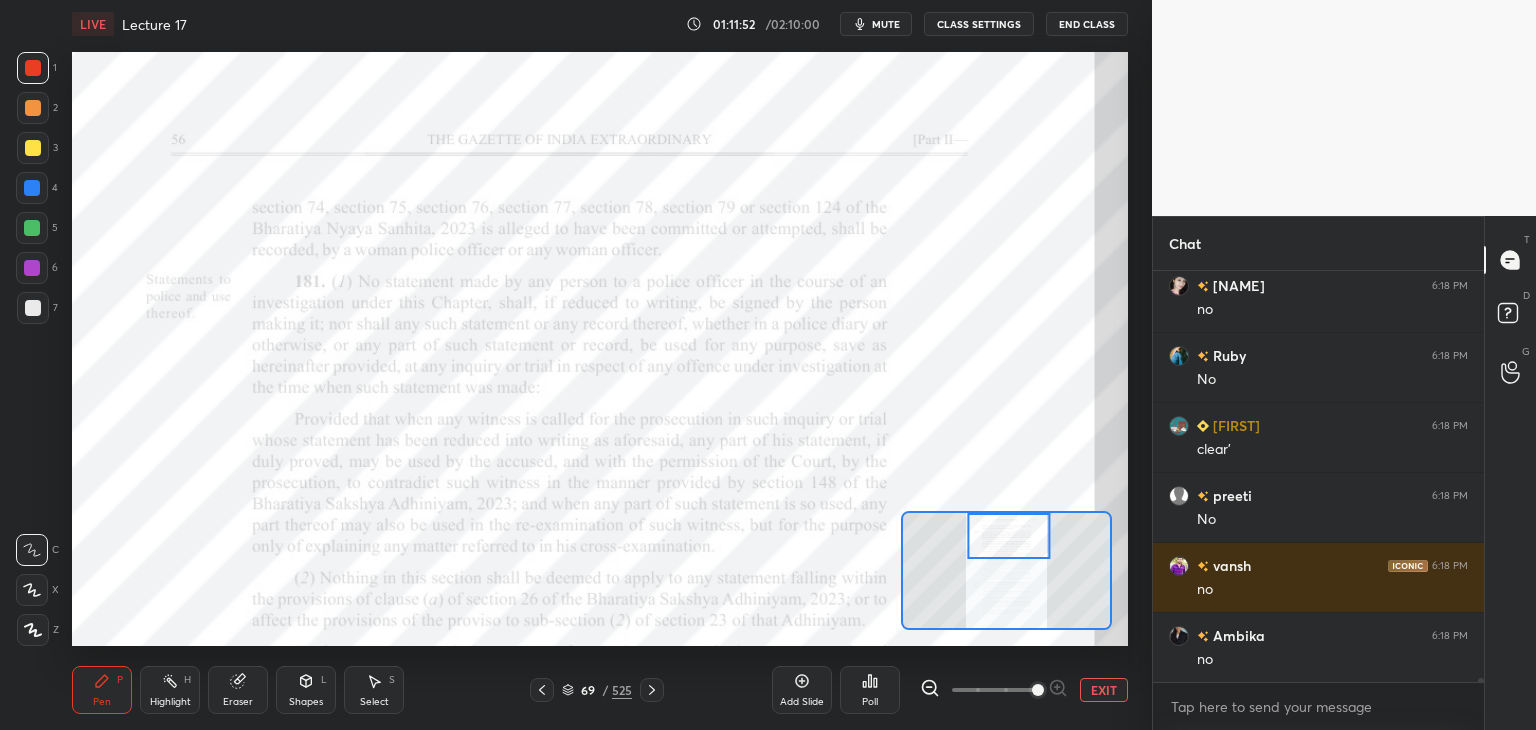 scroll, scrollTop: 39638, scrollLeft: 0, axis: vertical 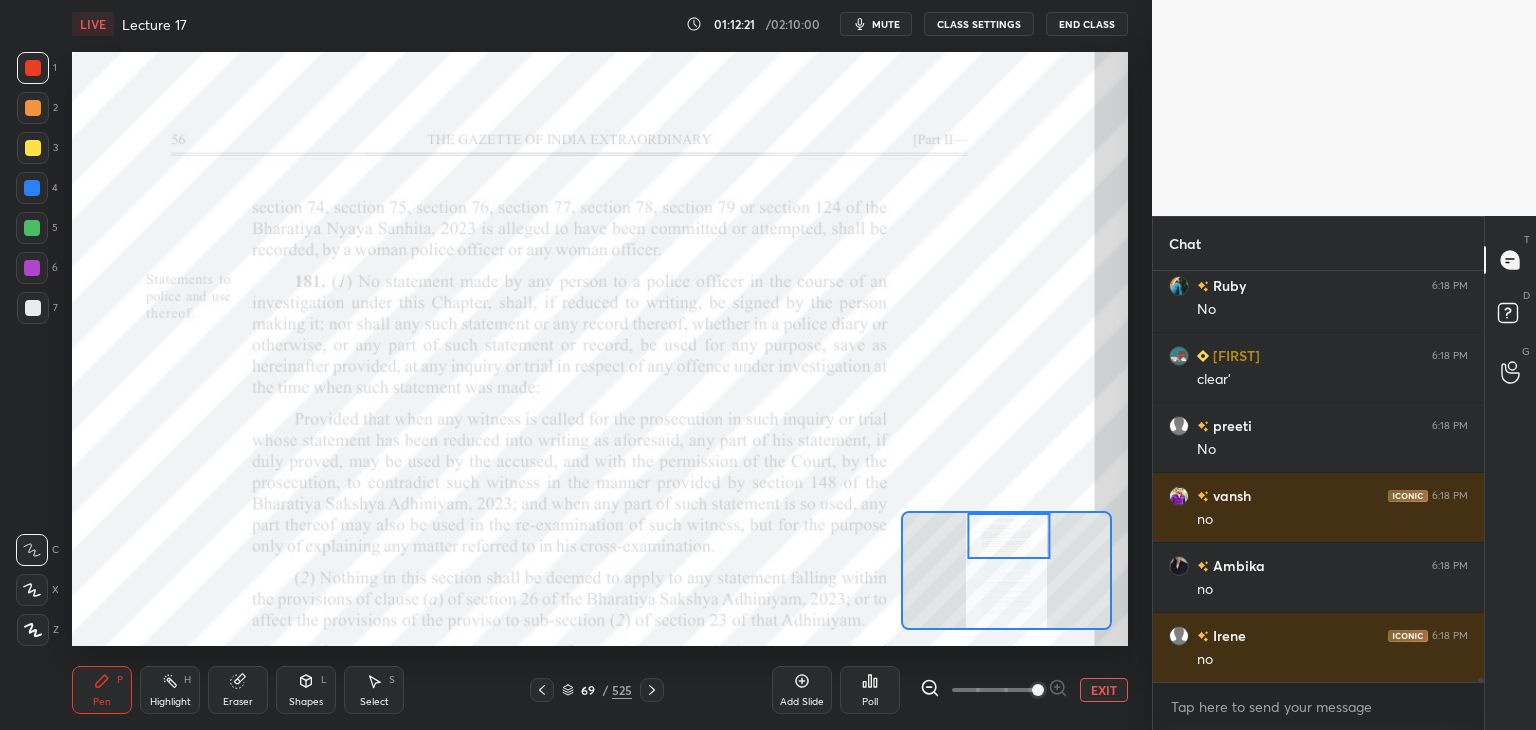 click on "Eraser" at bounding box center [238, 702] 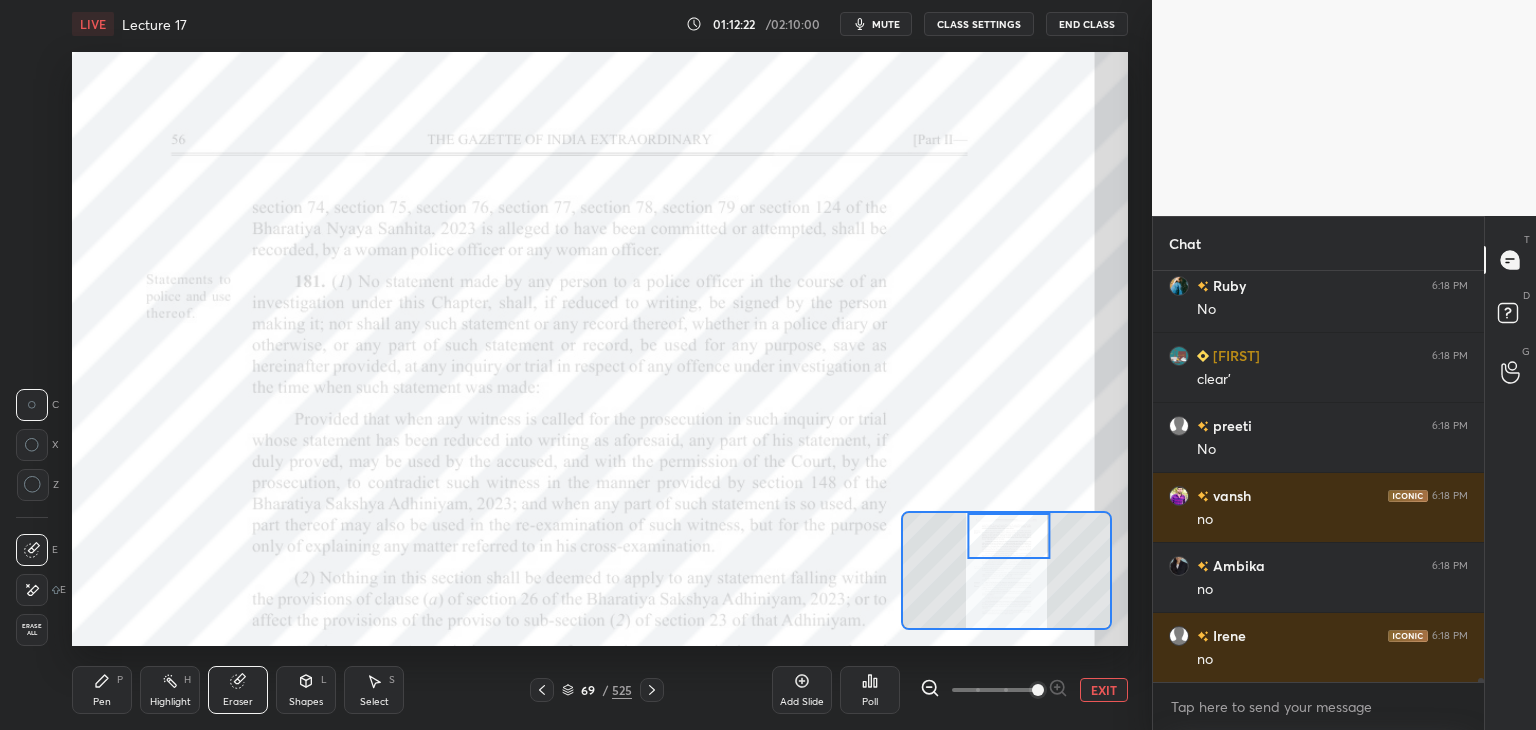 click on "Erase all" at bounding box center [32, 630] 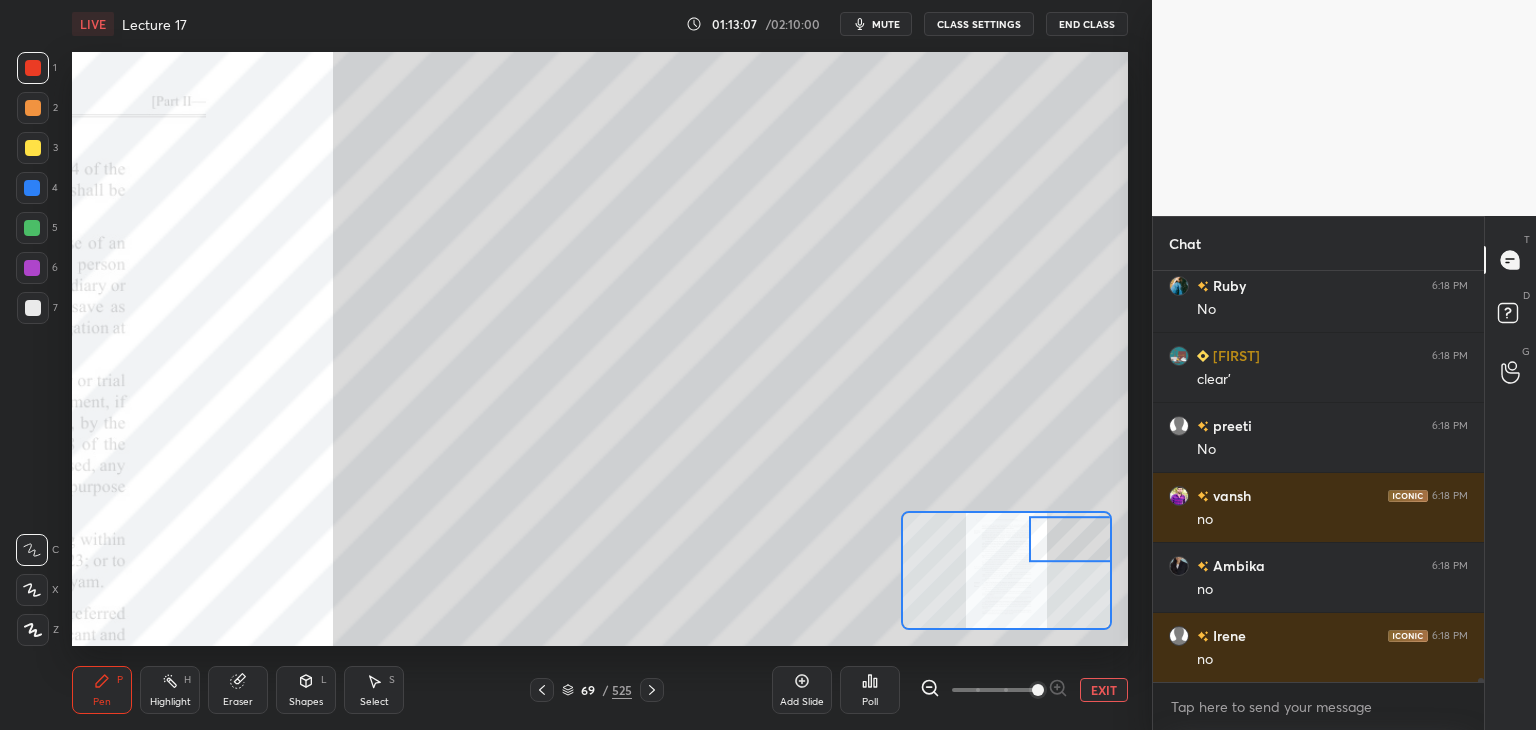 click at bounding box center [32, 228] 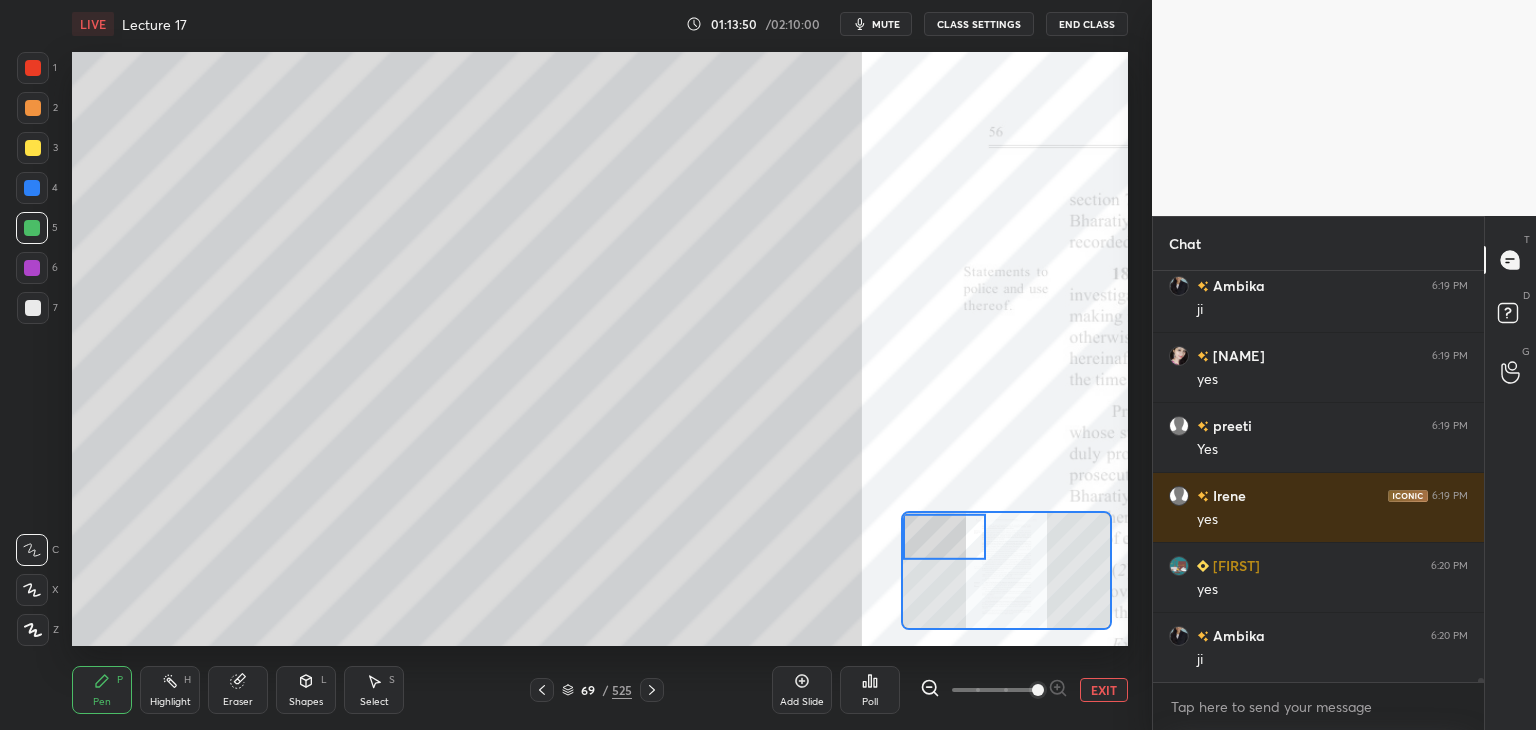 scroll, scrollTop: 40338, scrollLeft: 0, axis: vertical 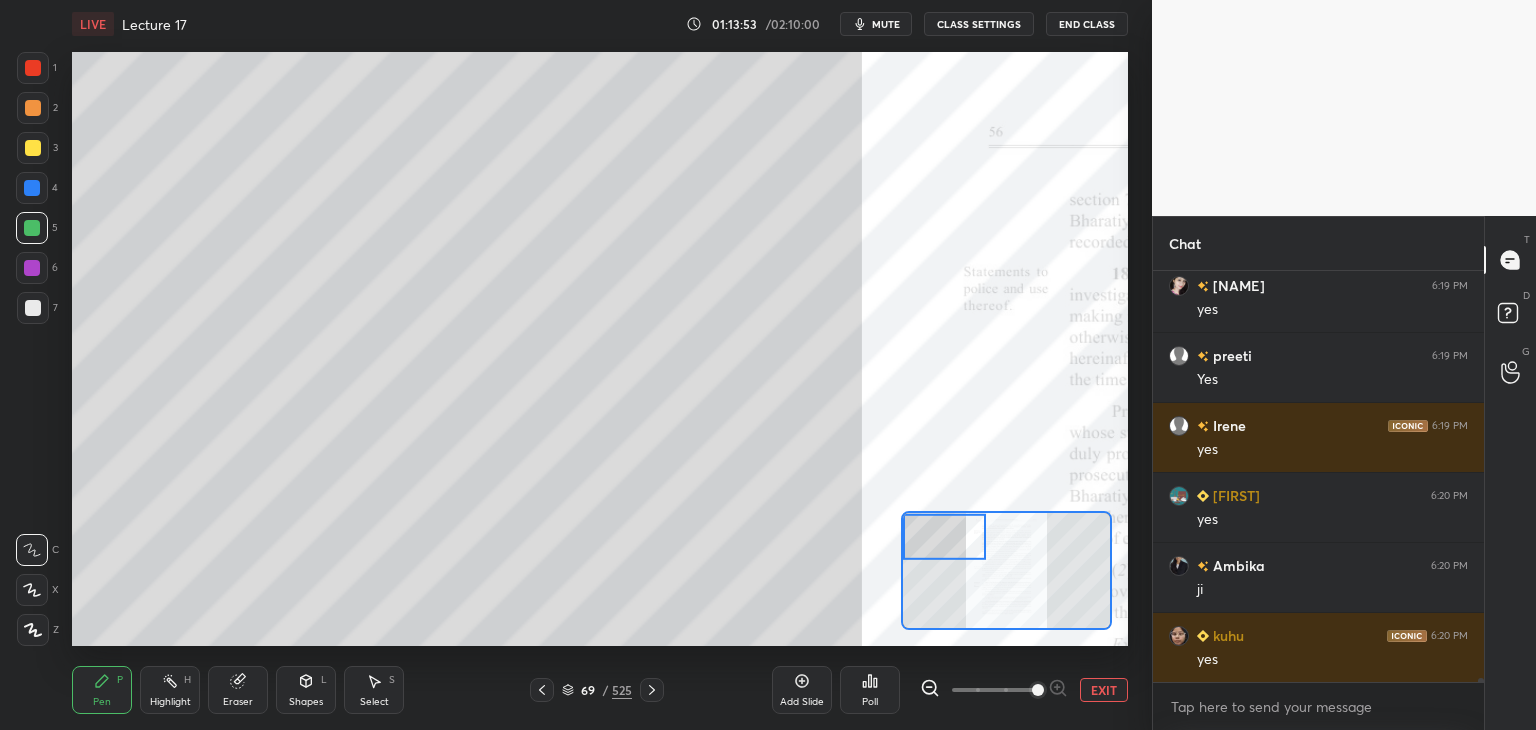 click on "7" at bounding box center [37, 308] 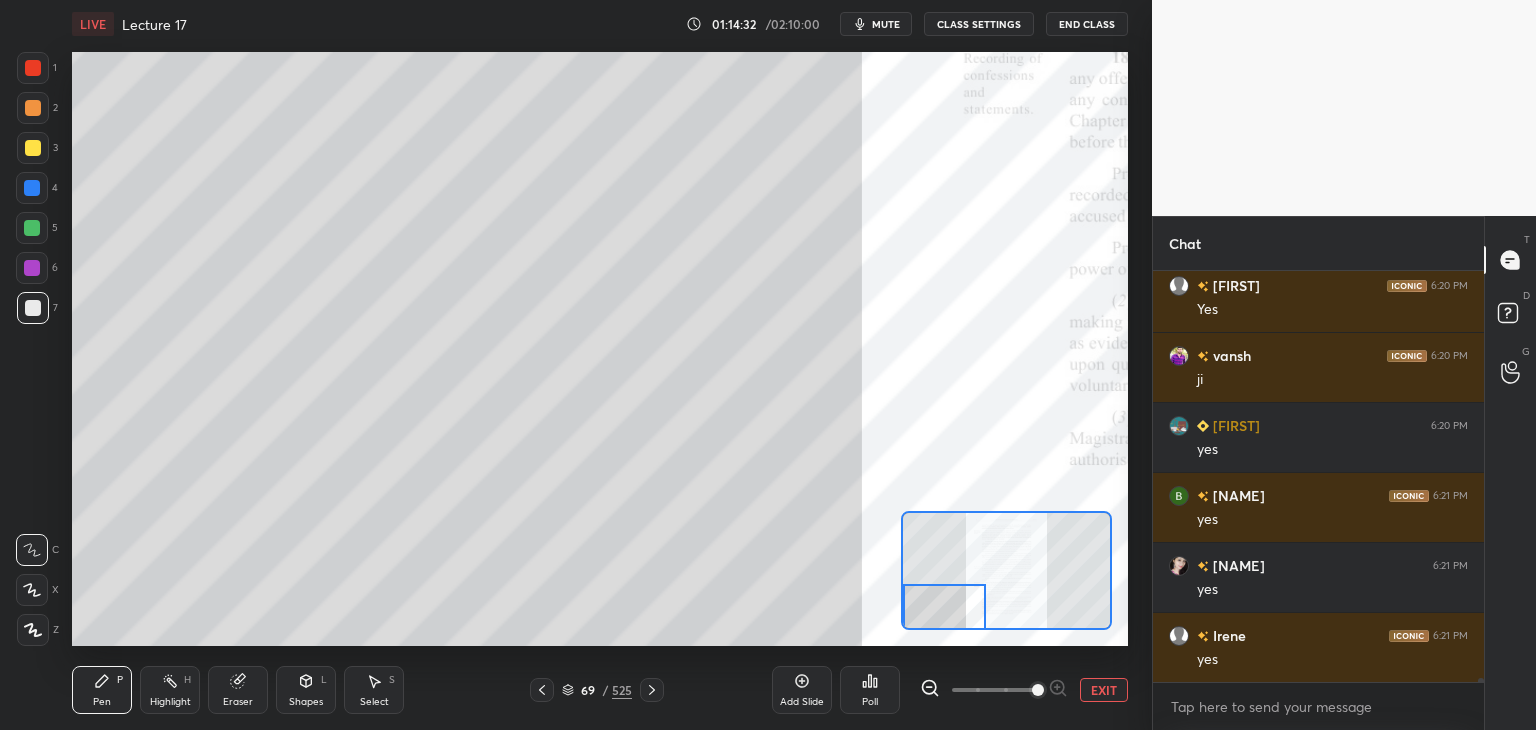 scroll, scrollTop: 41898, scrollLeft: 0, axis: vertical 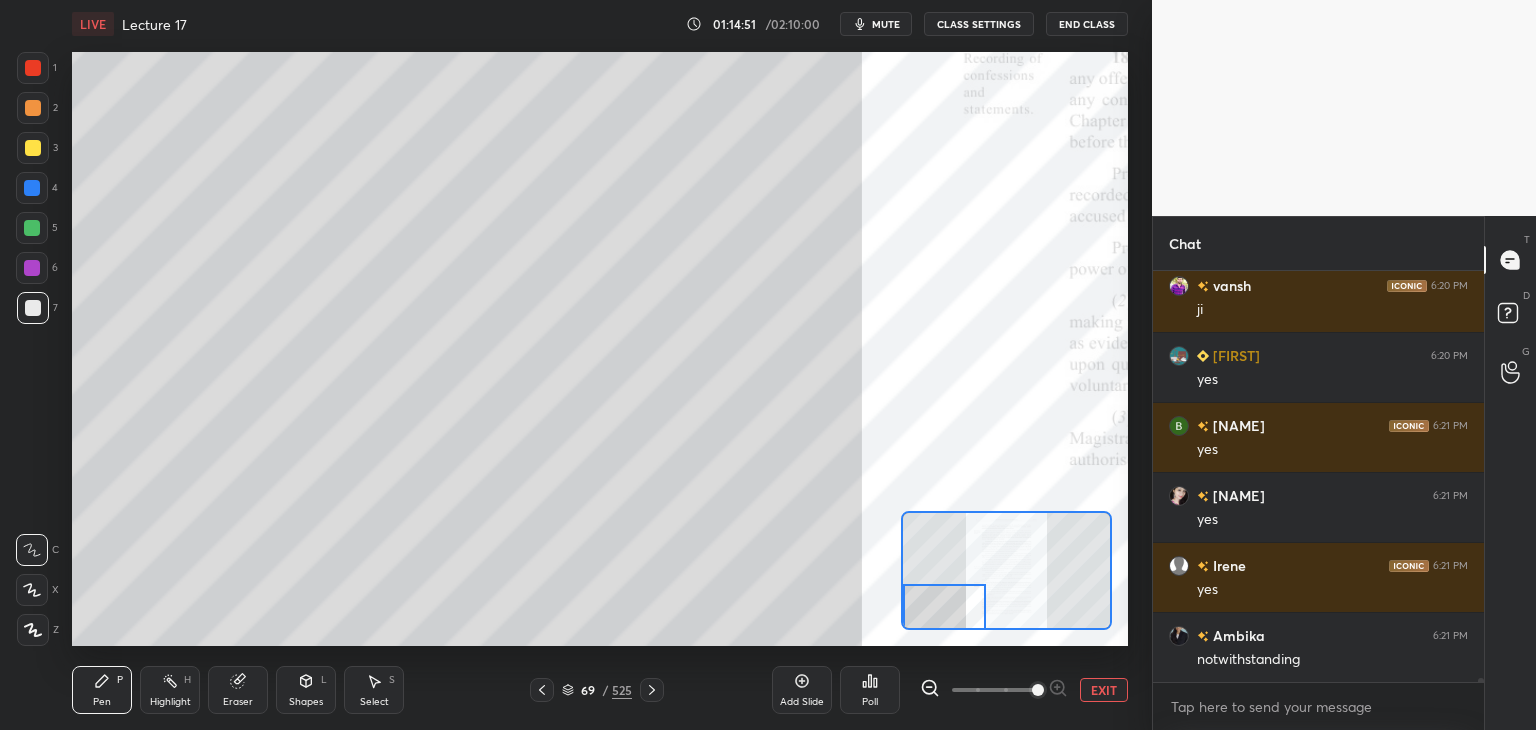 click at bounding box center [32, 268] 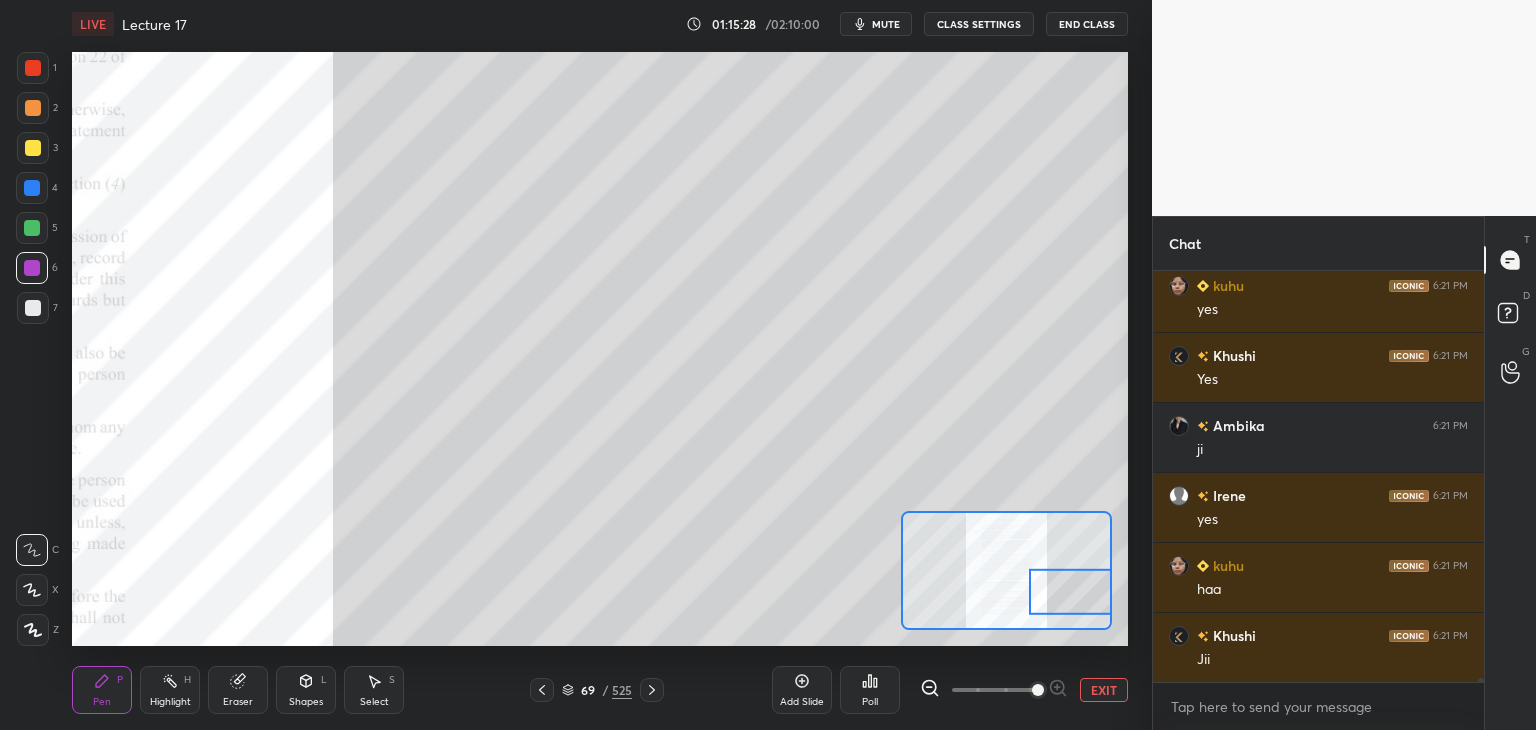 scroll, scrollTop: 42388, scrollLeft: 0, axis: vertical 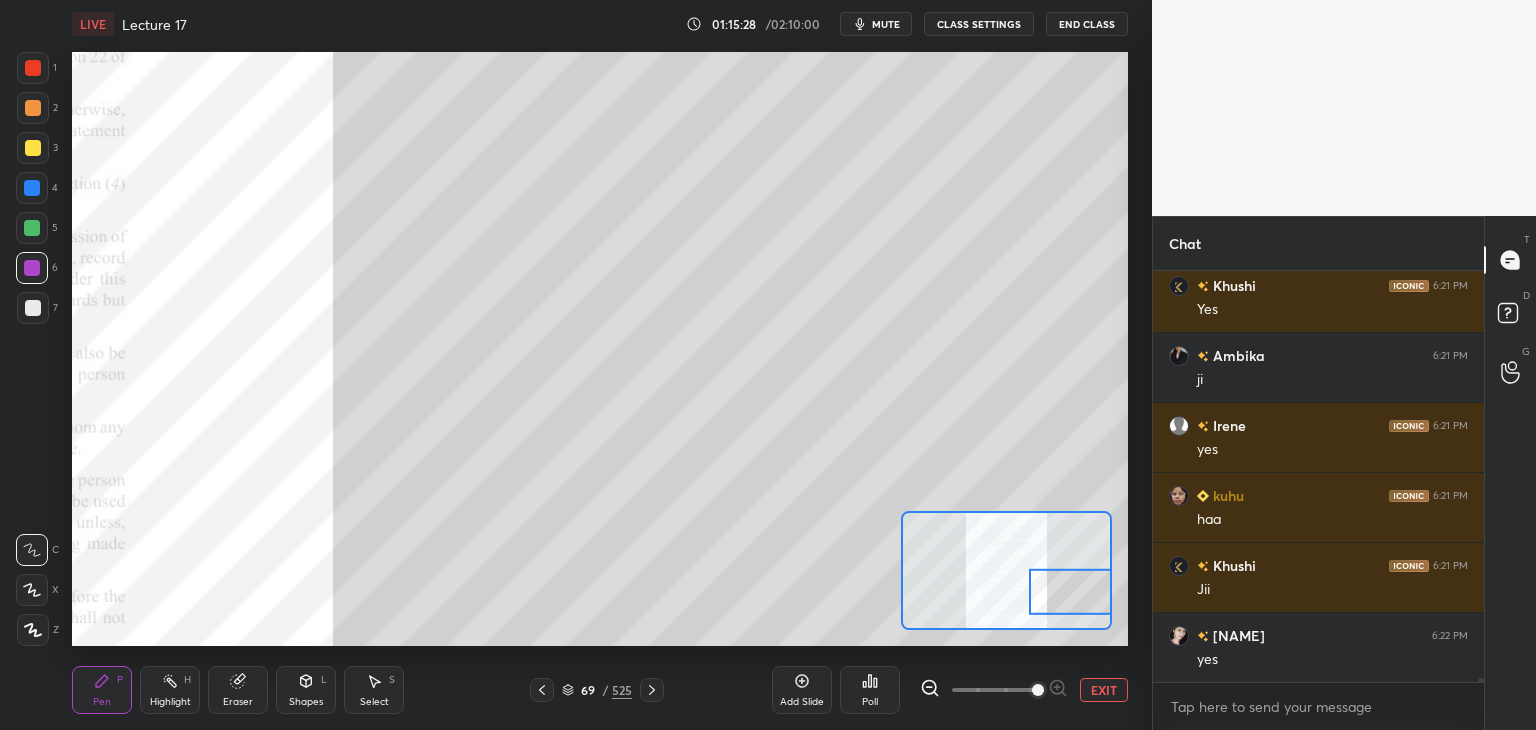 click at bounding box center (32, 228) 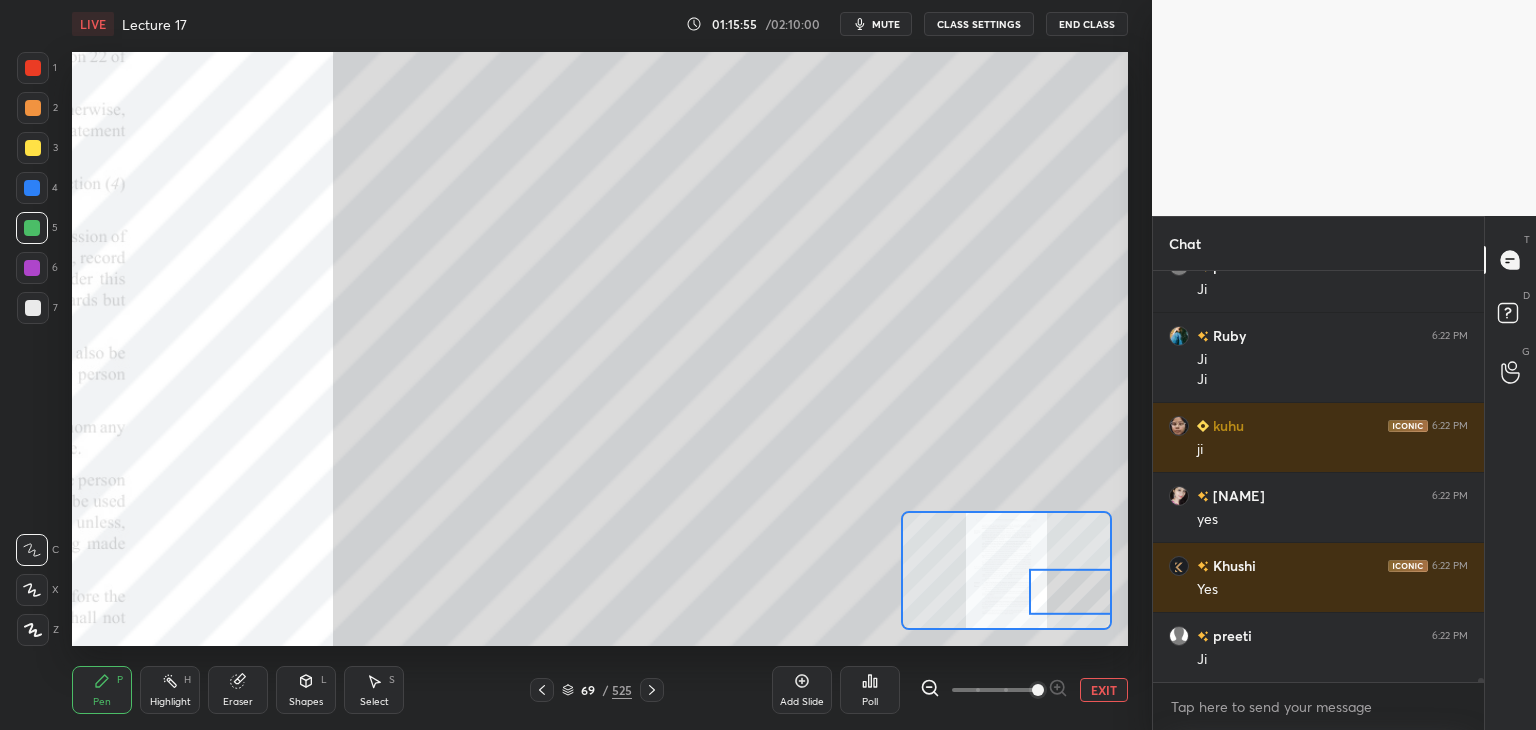 scroll, scrollTop: 42898, scrollLeft: 0, axis: vertical 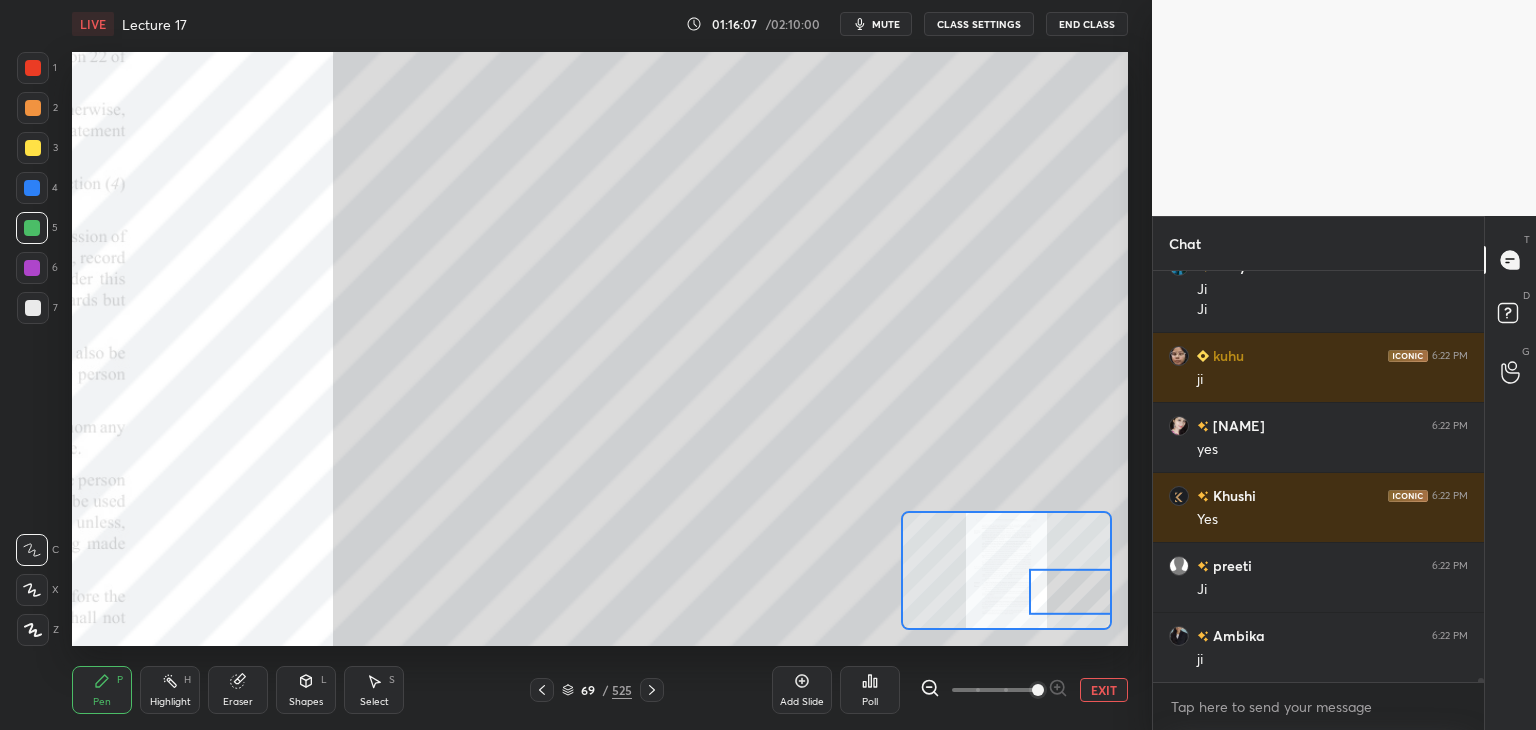 click at bounding box center [33, 308] 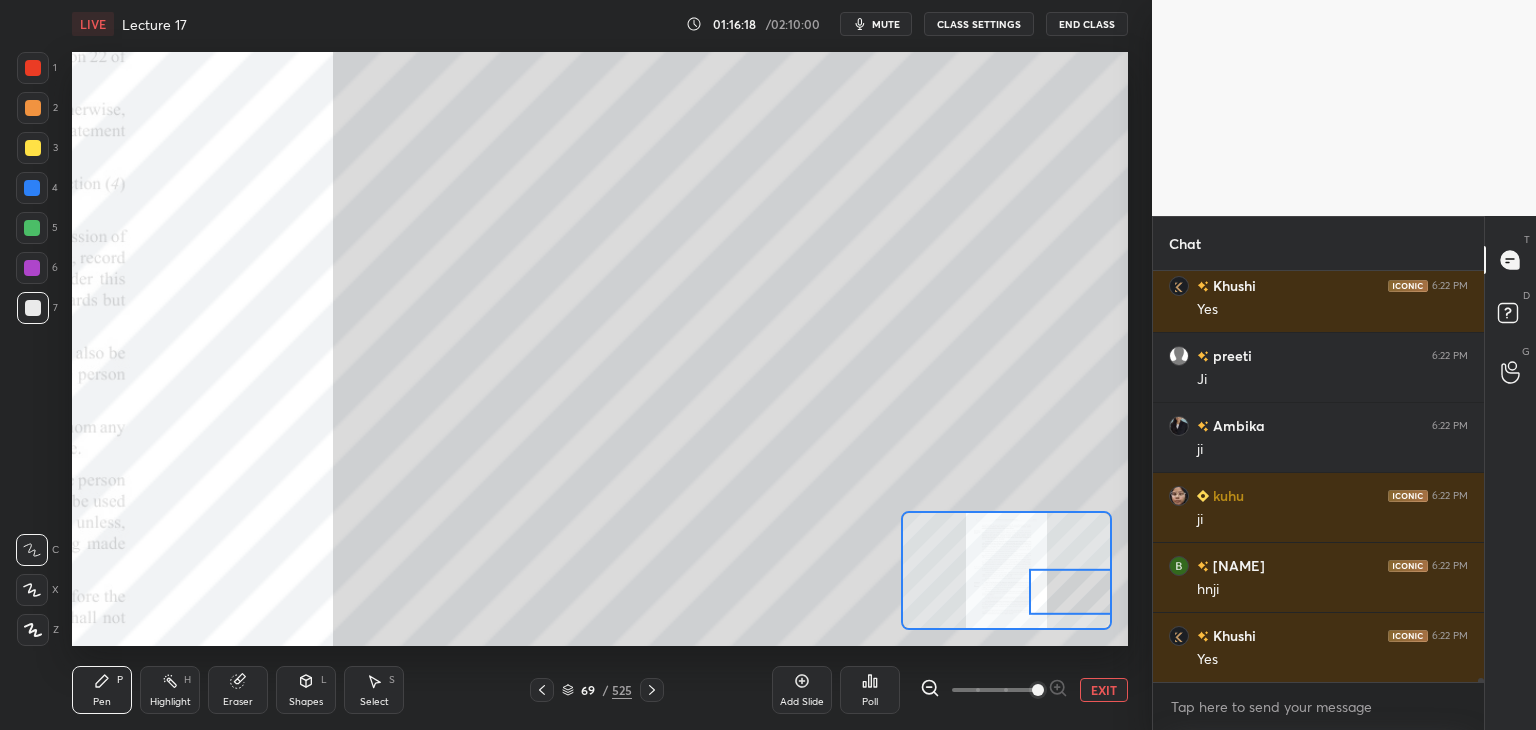 scroll, scrollTop: 43318, scrollLeft: 0, axis: vertical 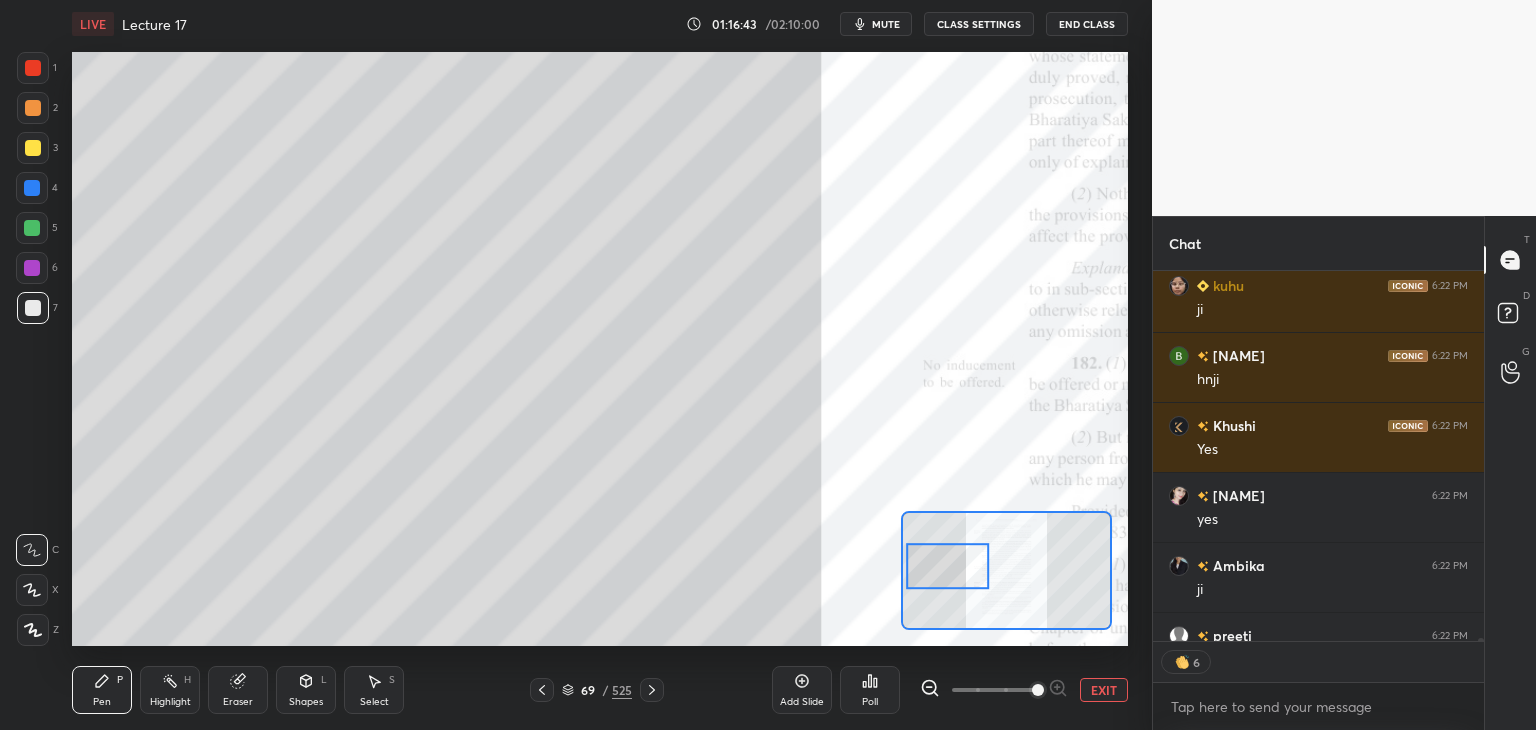 type on "x" 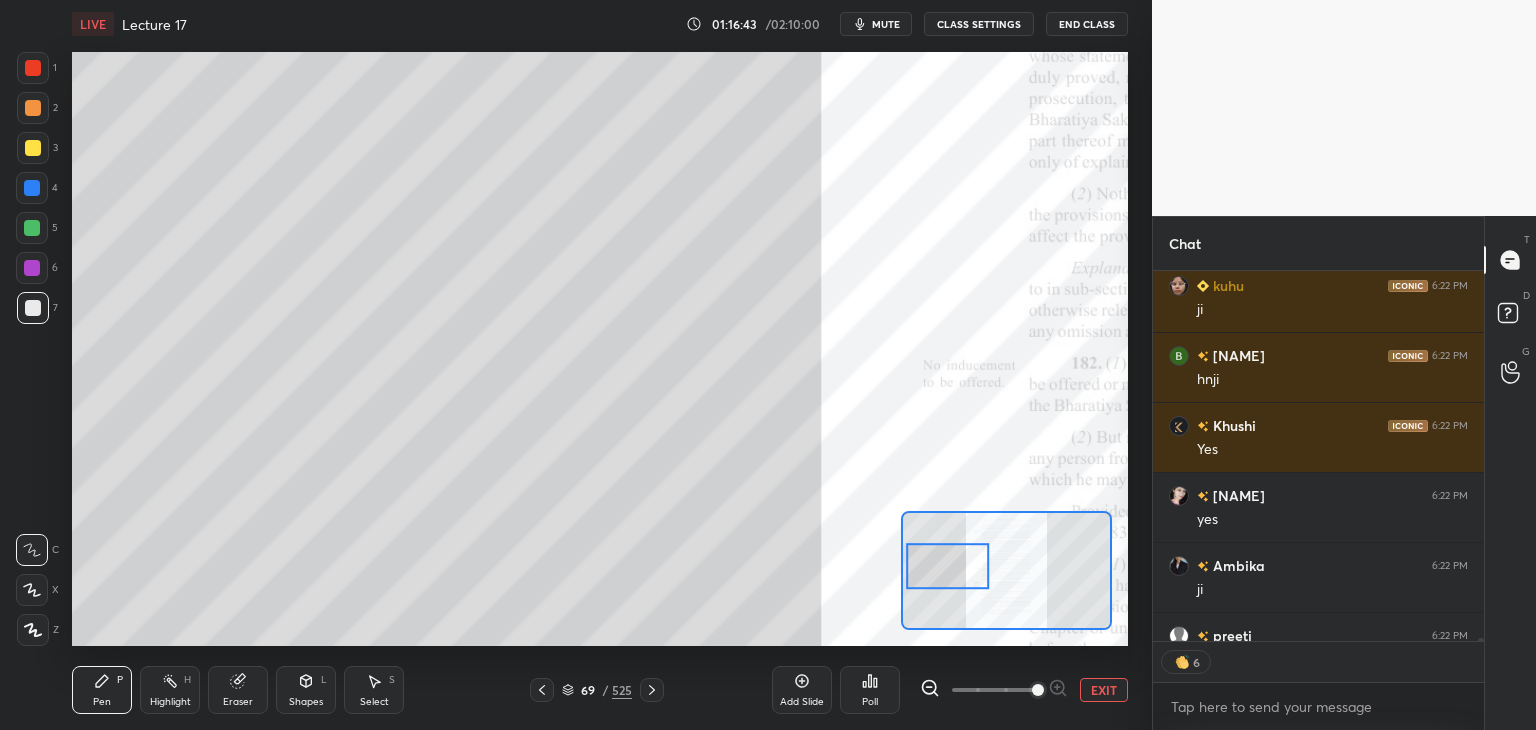 scroll, scrollTop: 7, scrollLeft: 6, axis: both 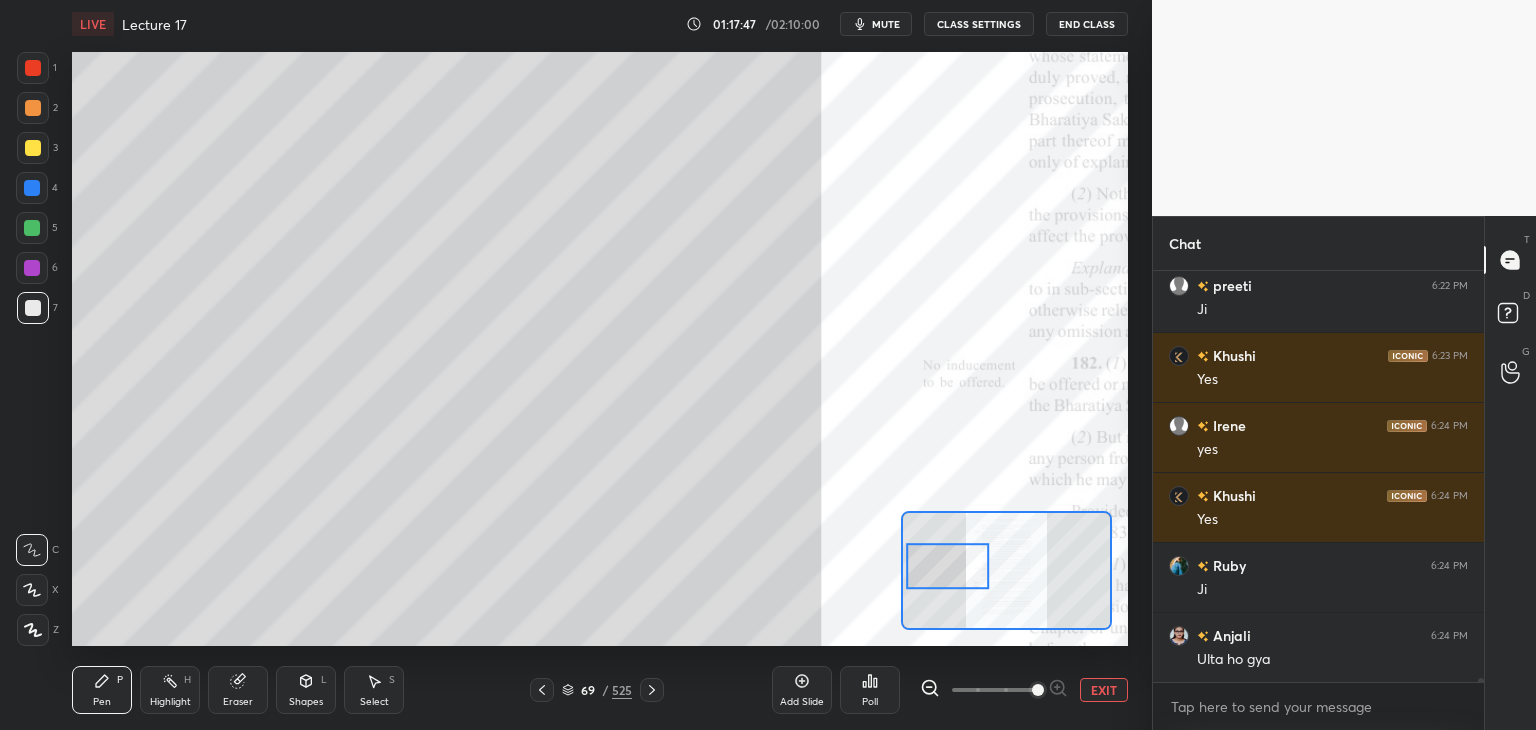 click at bounding box center [32, 268] 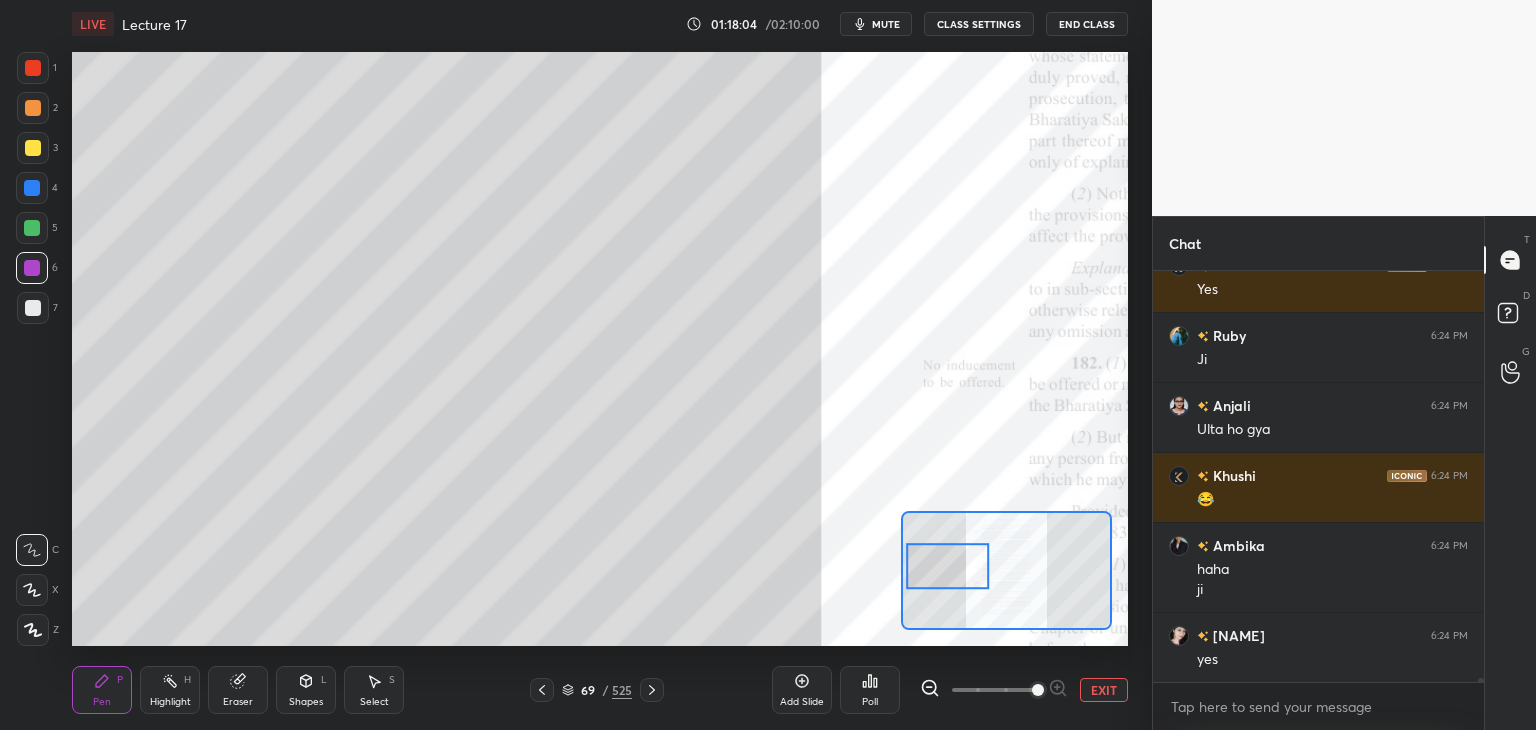 scroll, scrollTop: 44038, scrollLeft: 0, axis: vertical 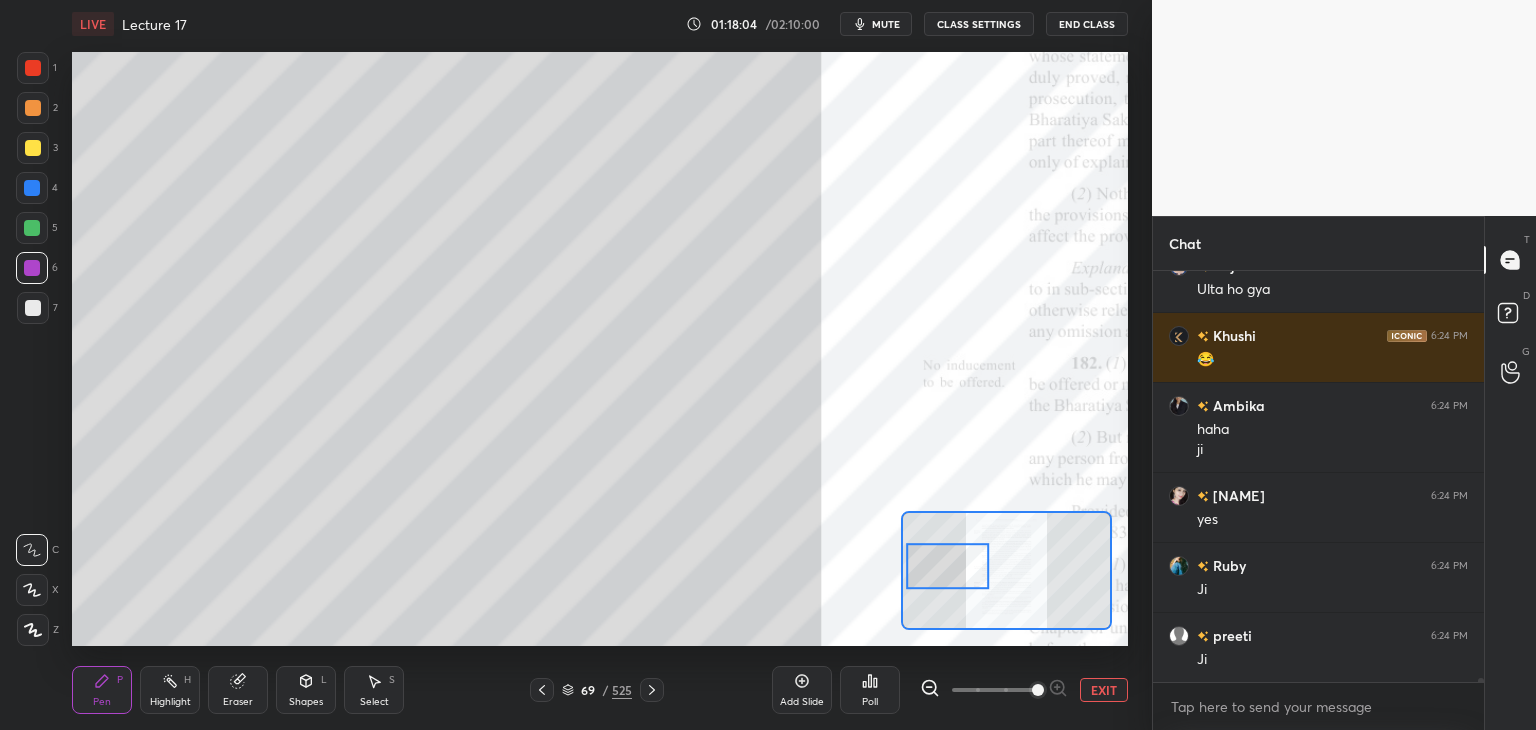 click on "Eraser" at bounding box center [238, 690] 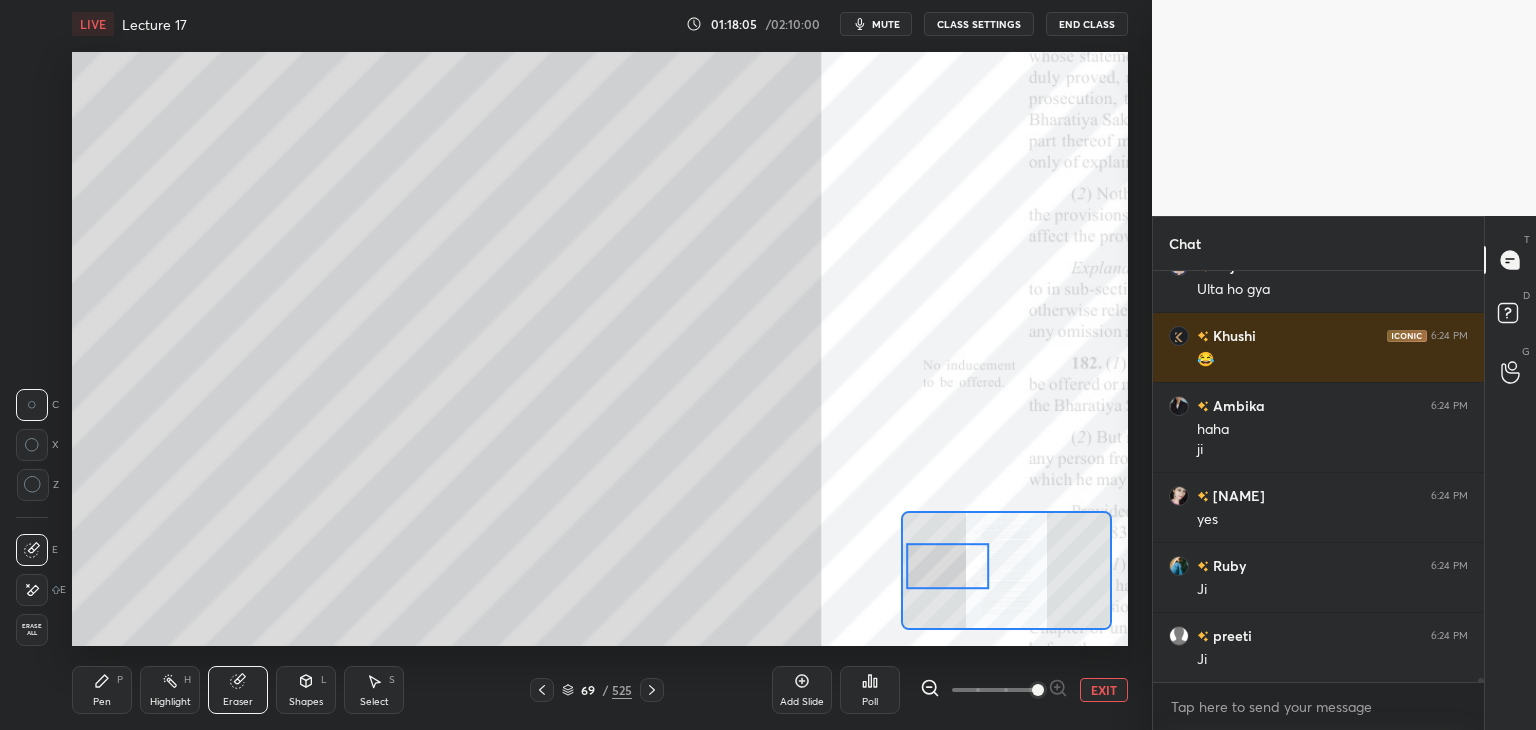 click on "Erase all" at bounding box center (32, 630) 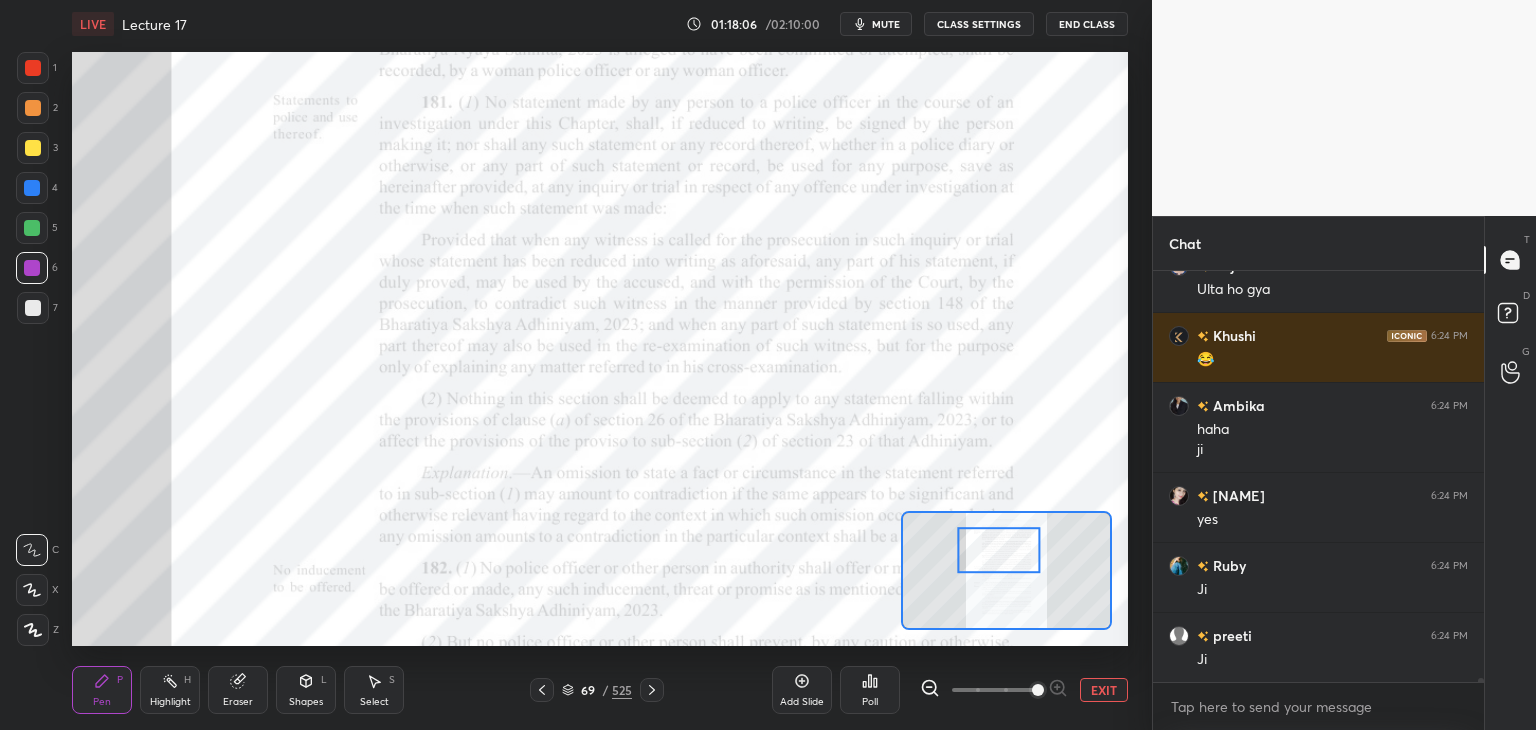 scroll, scrollTop: 44108, scrollLeft: 0, axis: vertical 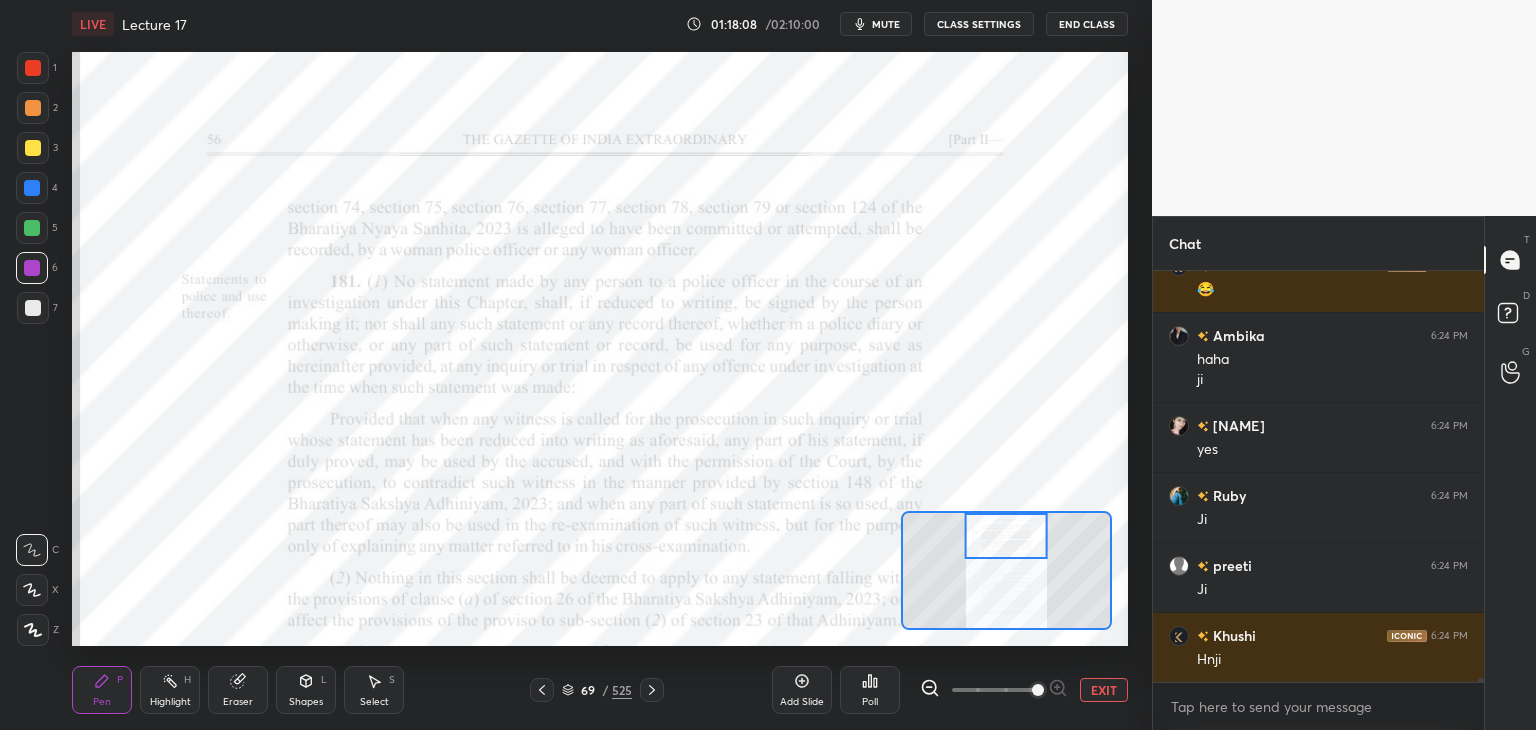 click at bounding box center (33, 68) 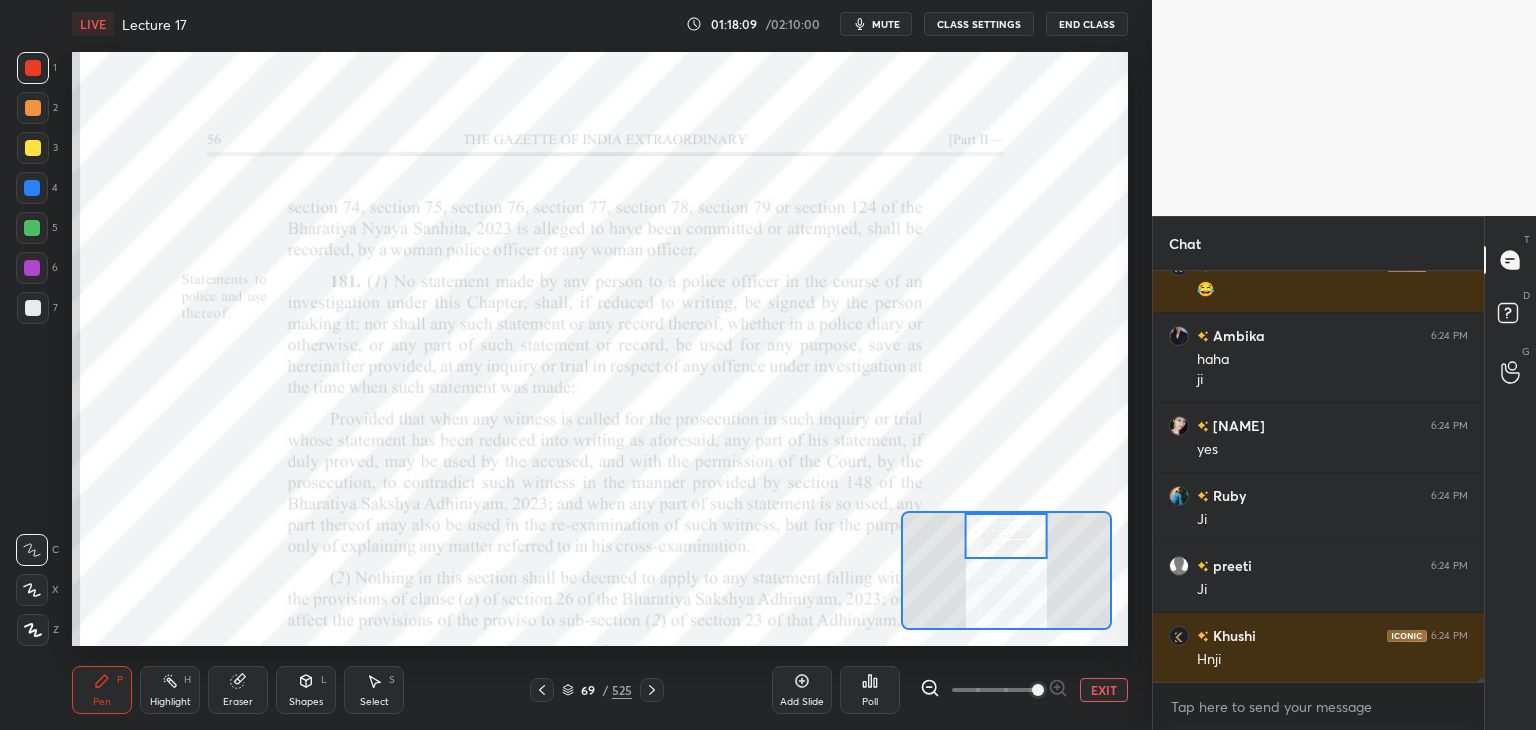 scroll, scrollTop: 44178, scrollLeft: 0, axis: vertical 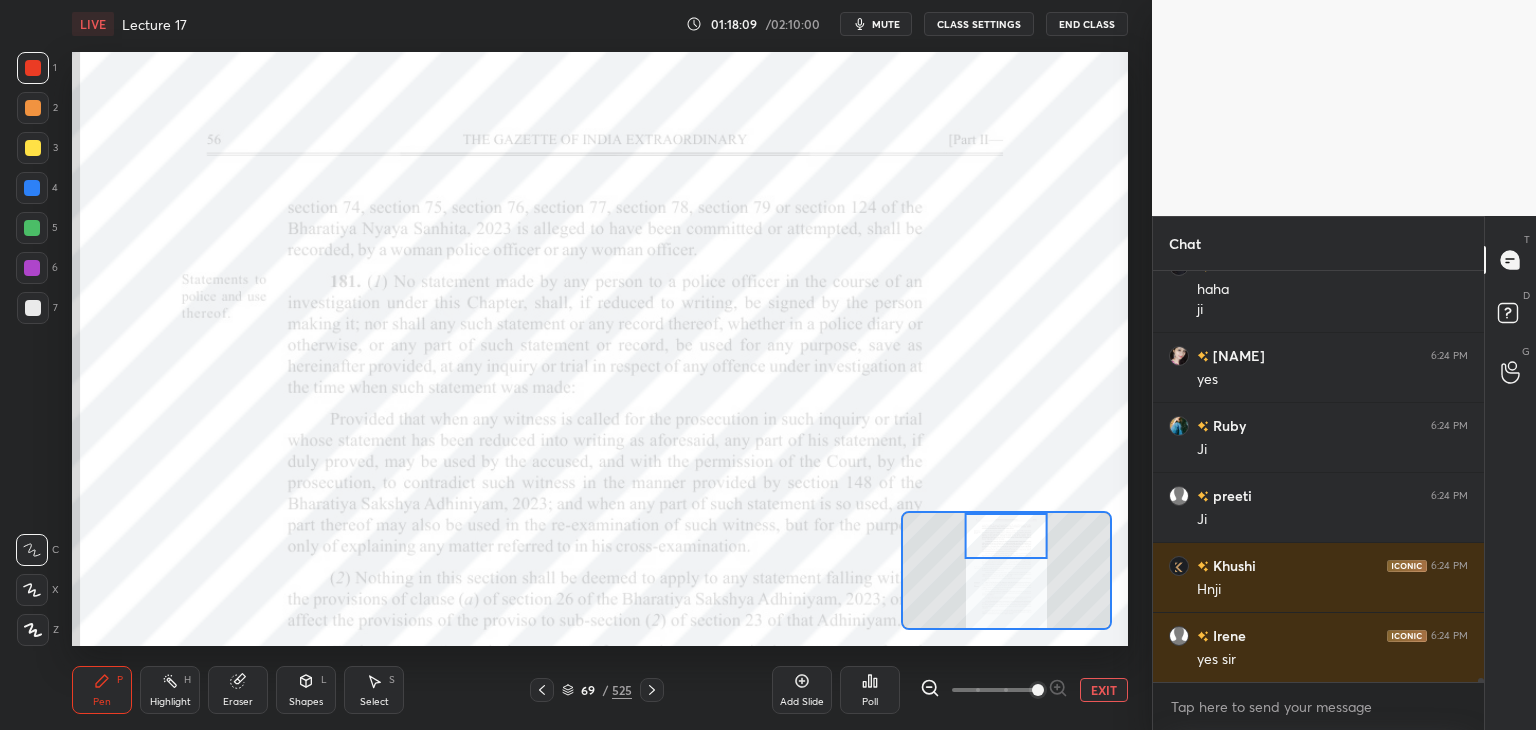 click 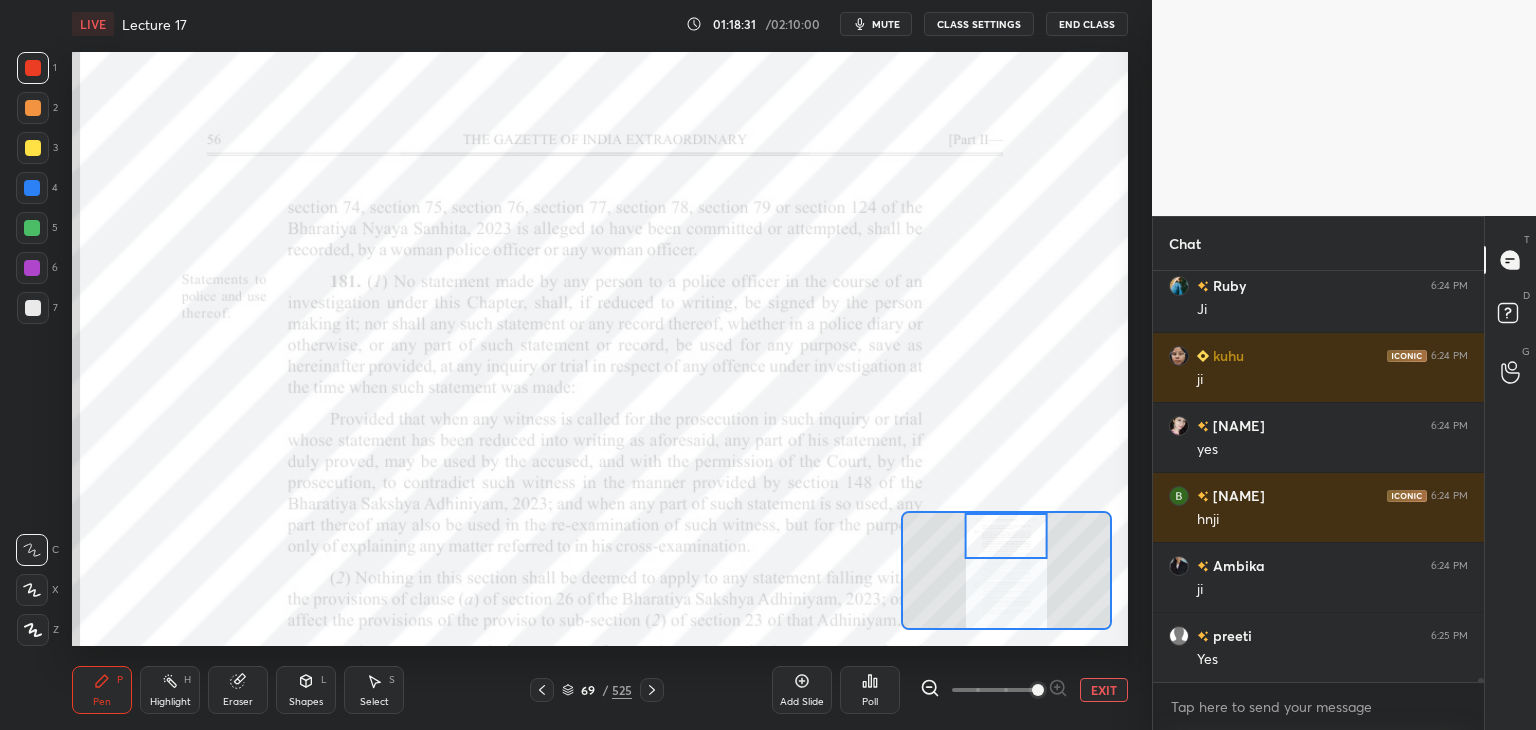 scroll, scrollTop: 44808, scrollLeft: 0, axis: vertical 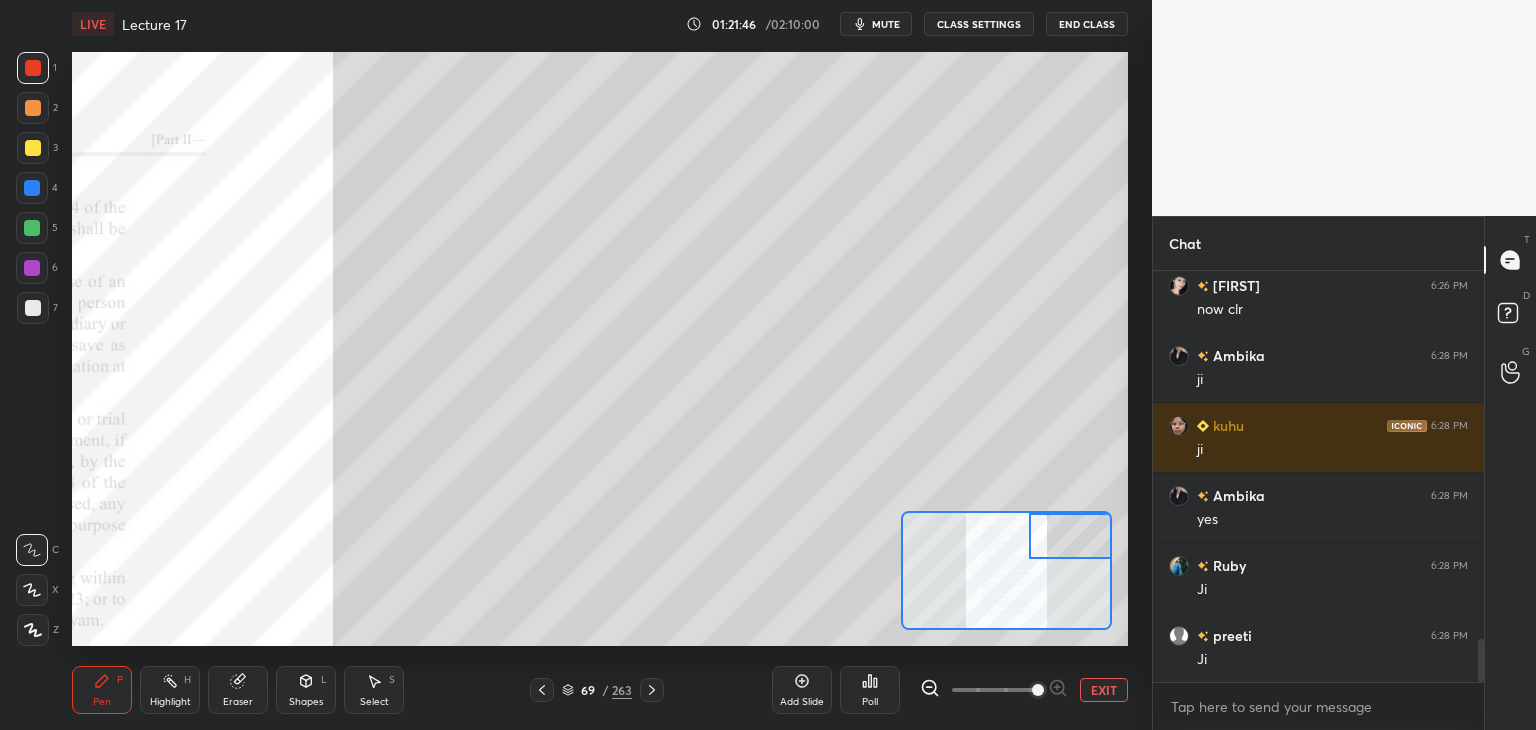 click at bounding box center [33, 308] 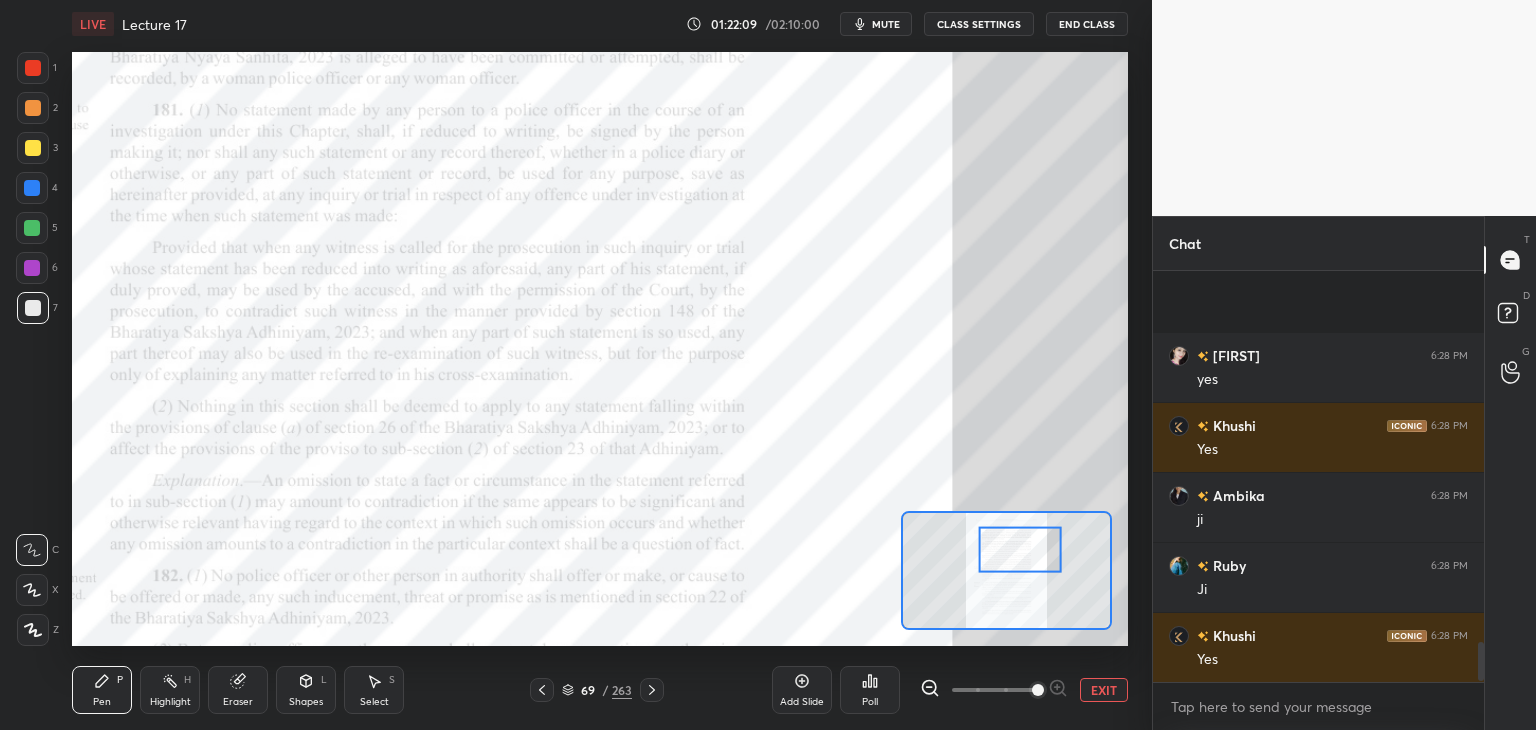 scroll, scrollTop: 3968, scrollLeft: 0, axis: vertical 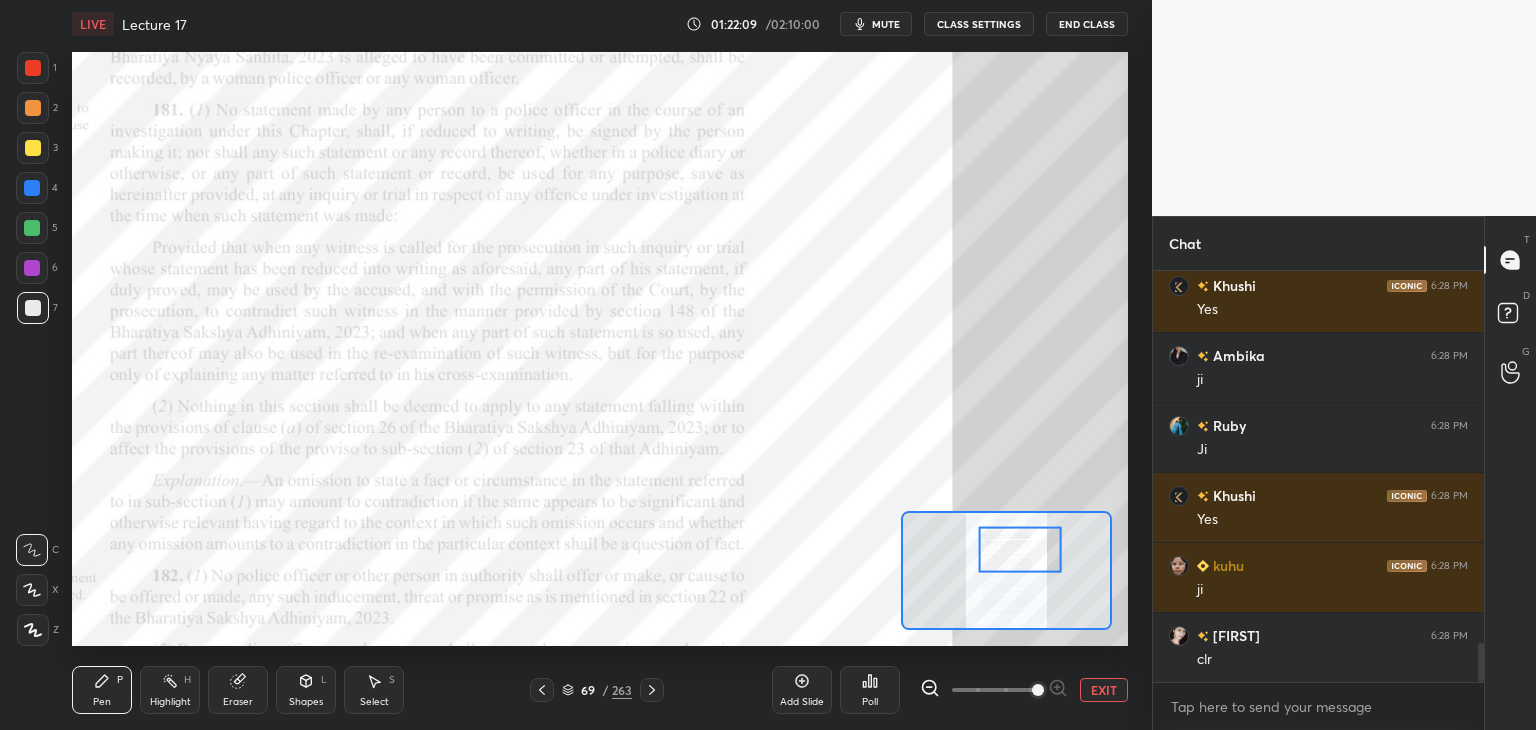 click on "Eraser" at bounding box center (238, 702) 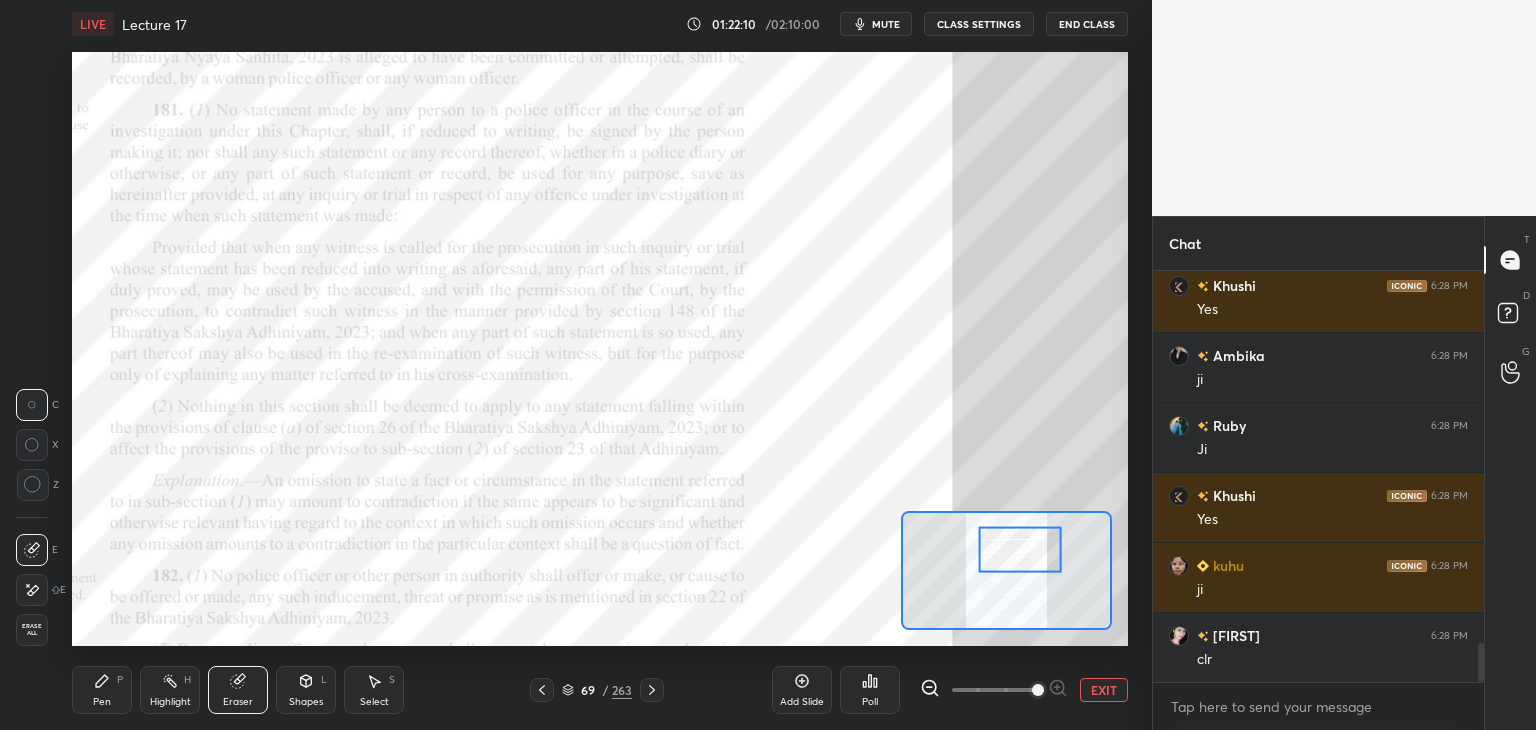click on "Erase all" at bounding box center [32, 630] 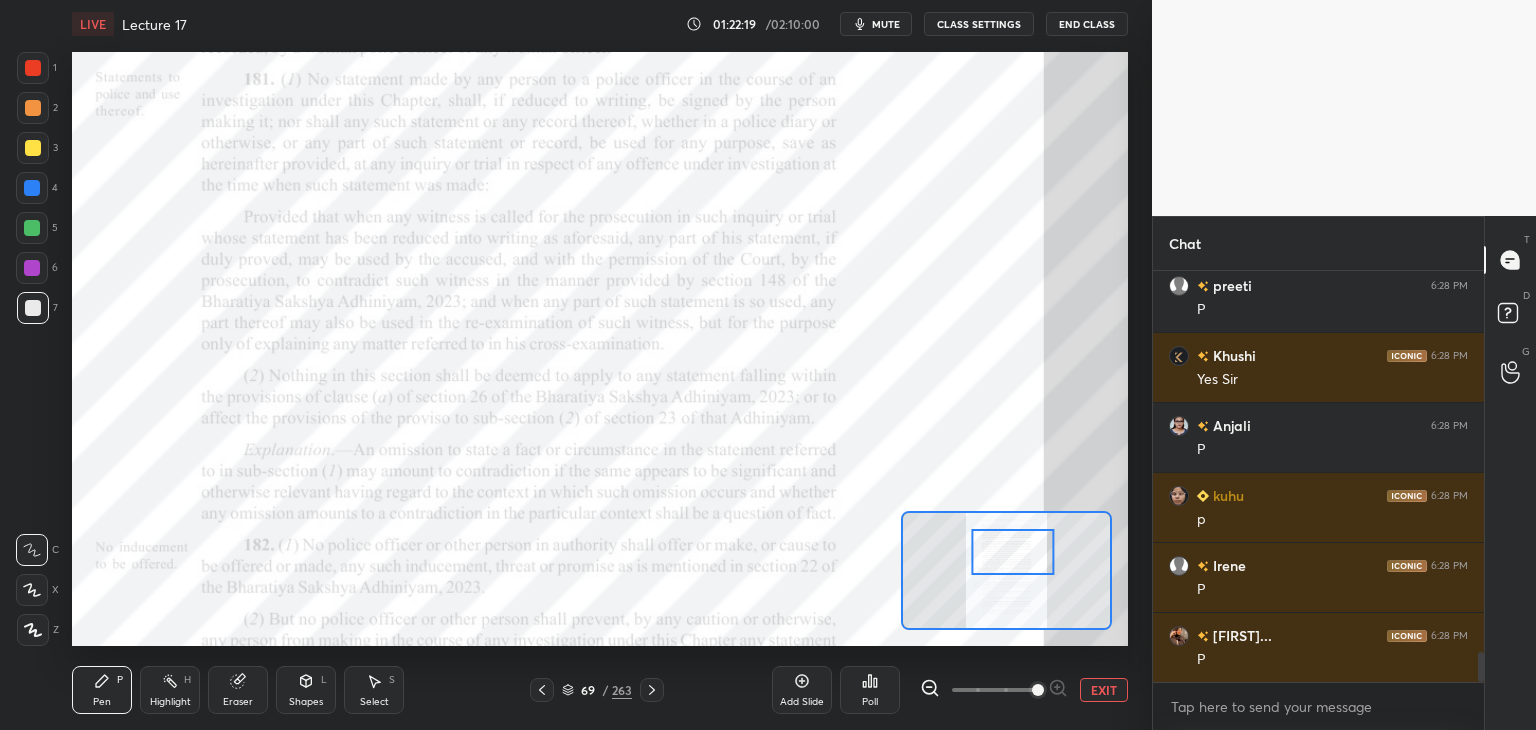 scroll, scrollTop: 5318, scrollLeft: 0, axis: vertical 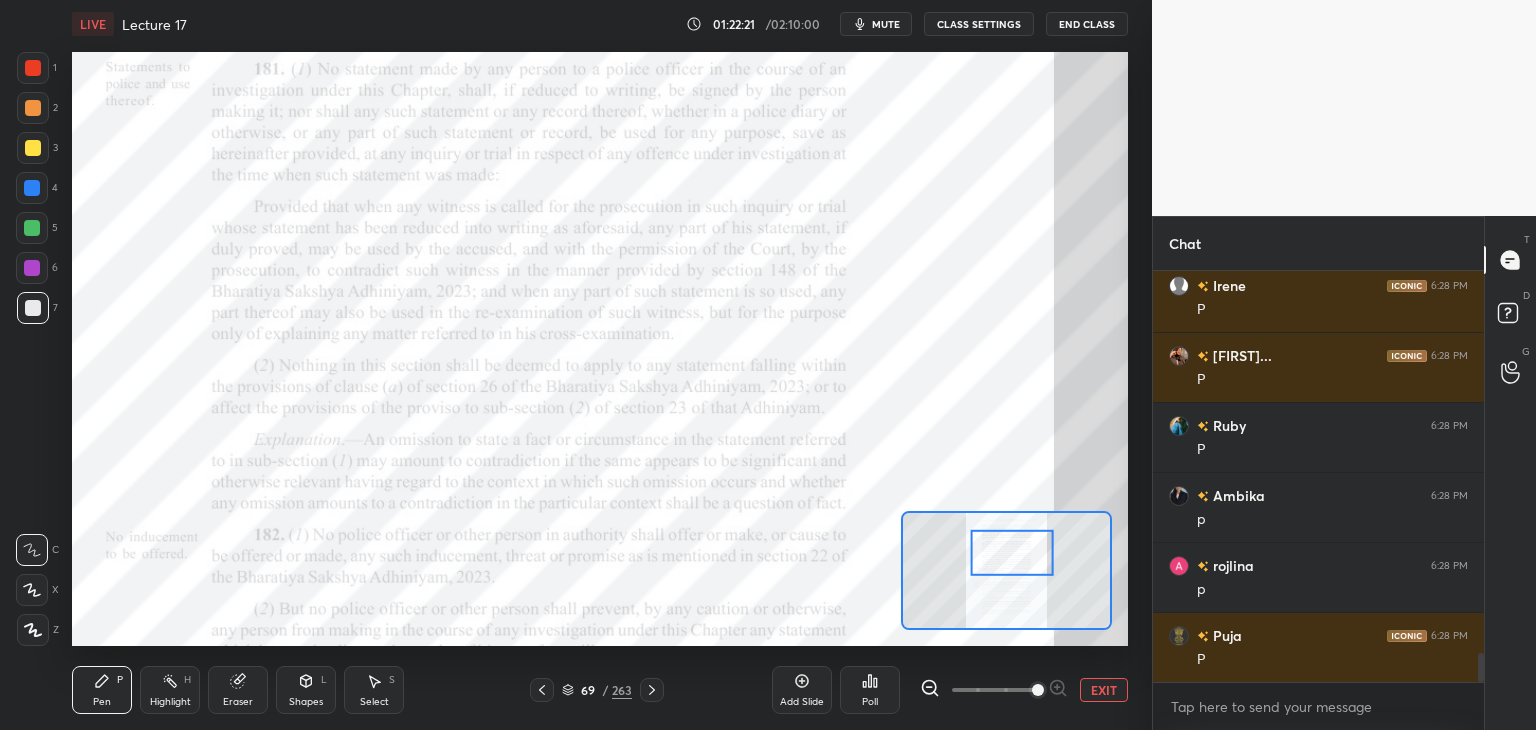 click at bounding box center (32, 228) 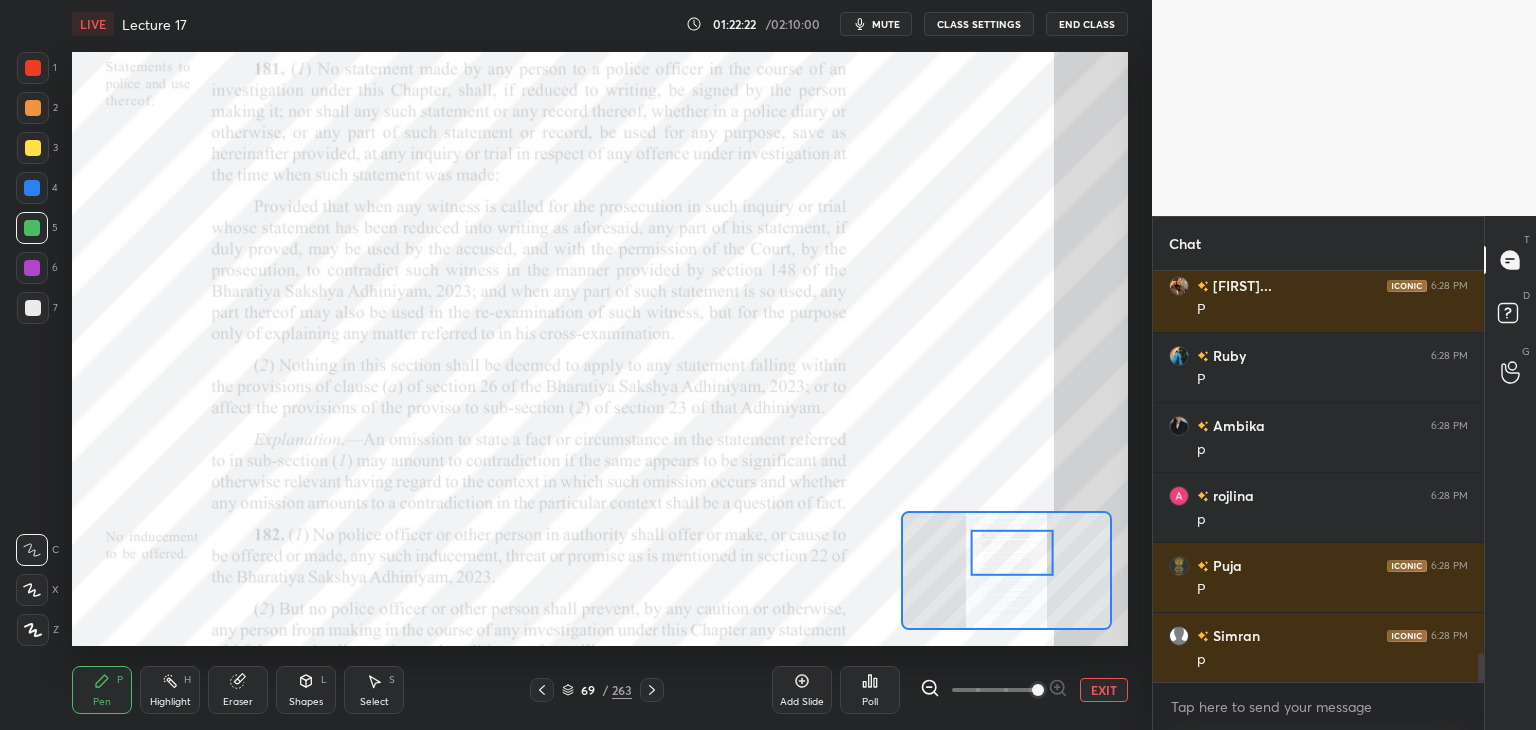 click at bounding box center (33, 630) 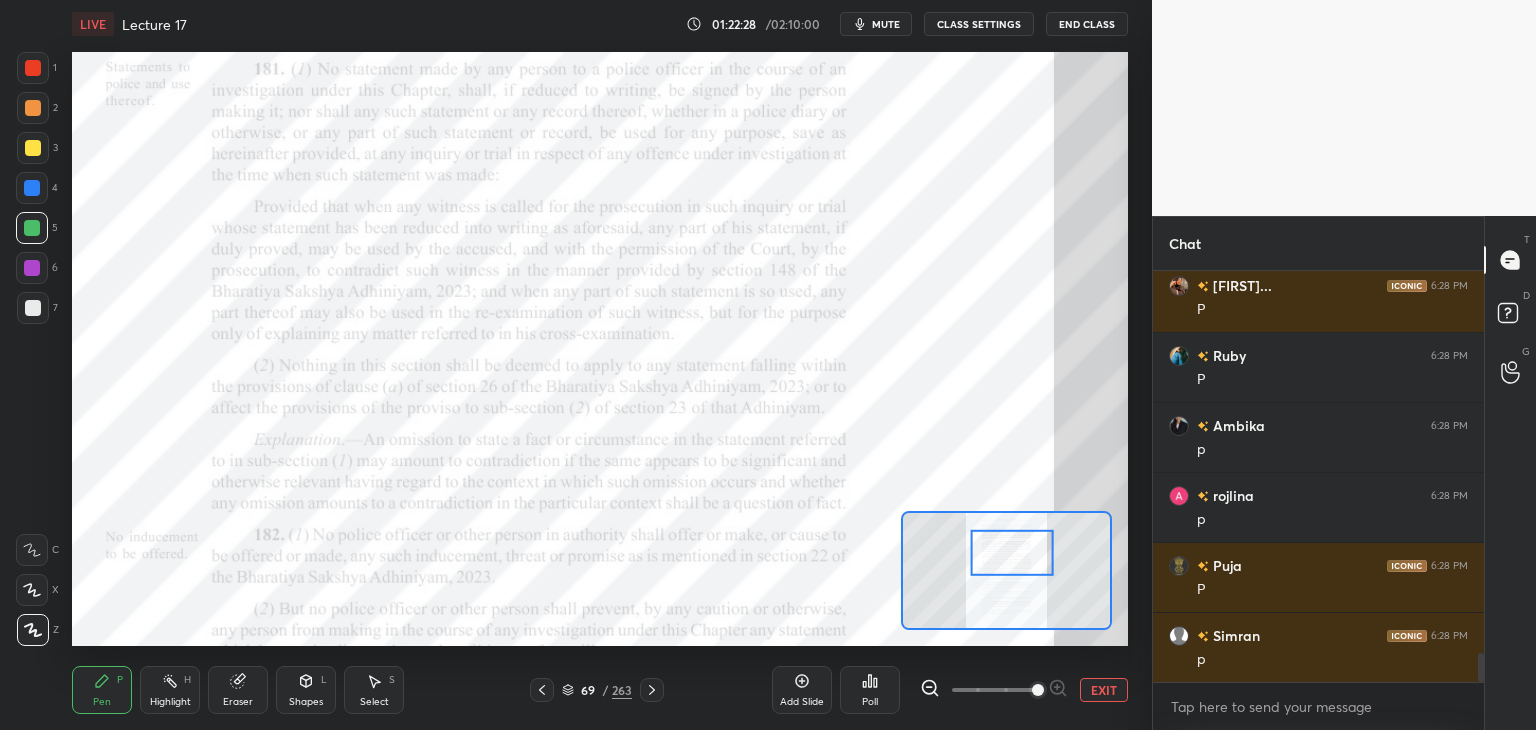 scroll, scrollTop: 5598, scrollLeft: 0, axis: vertical 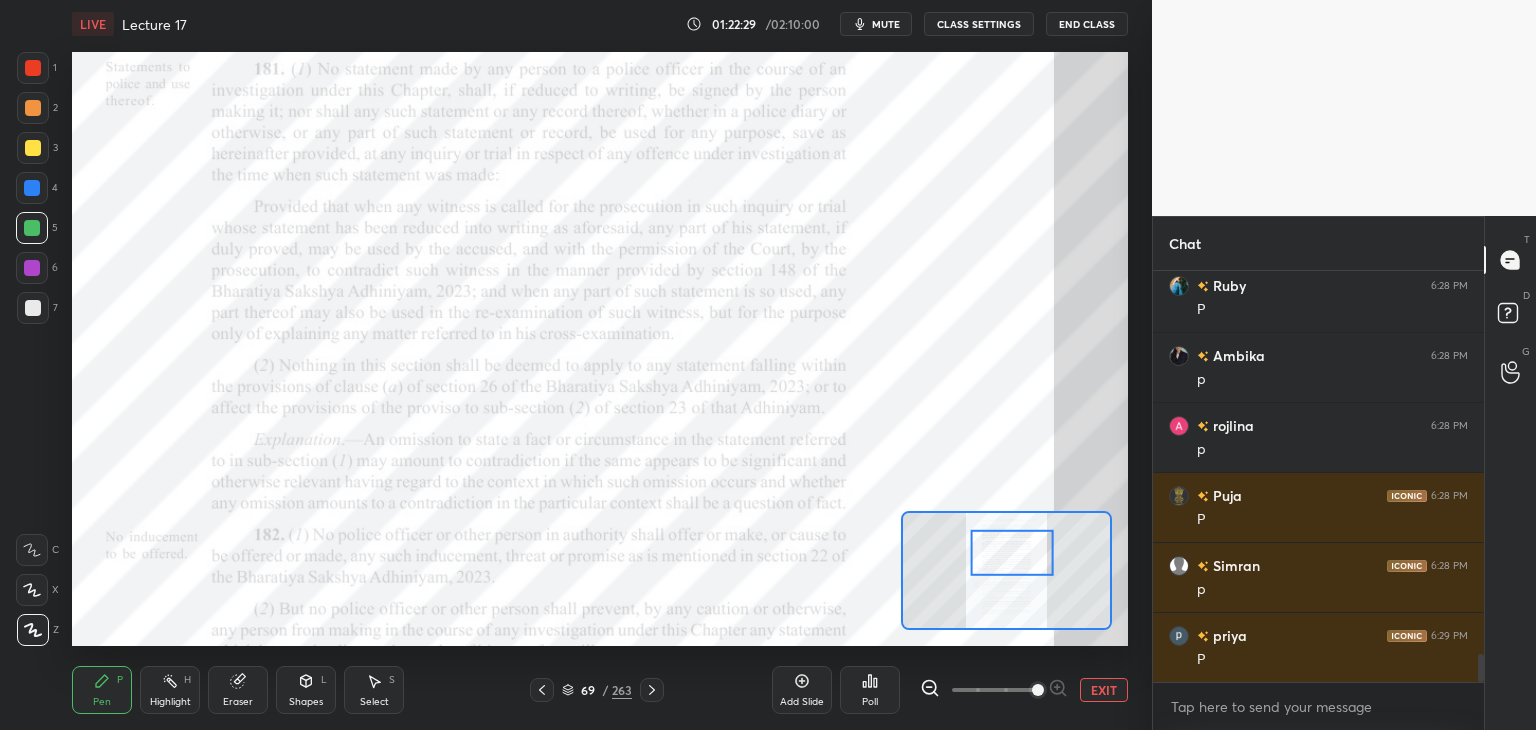 click 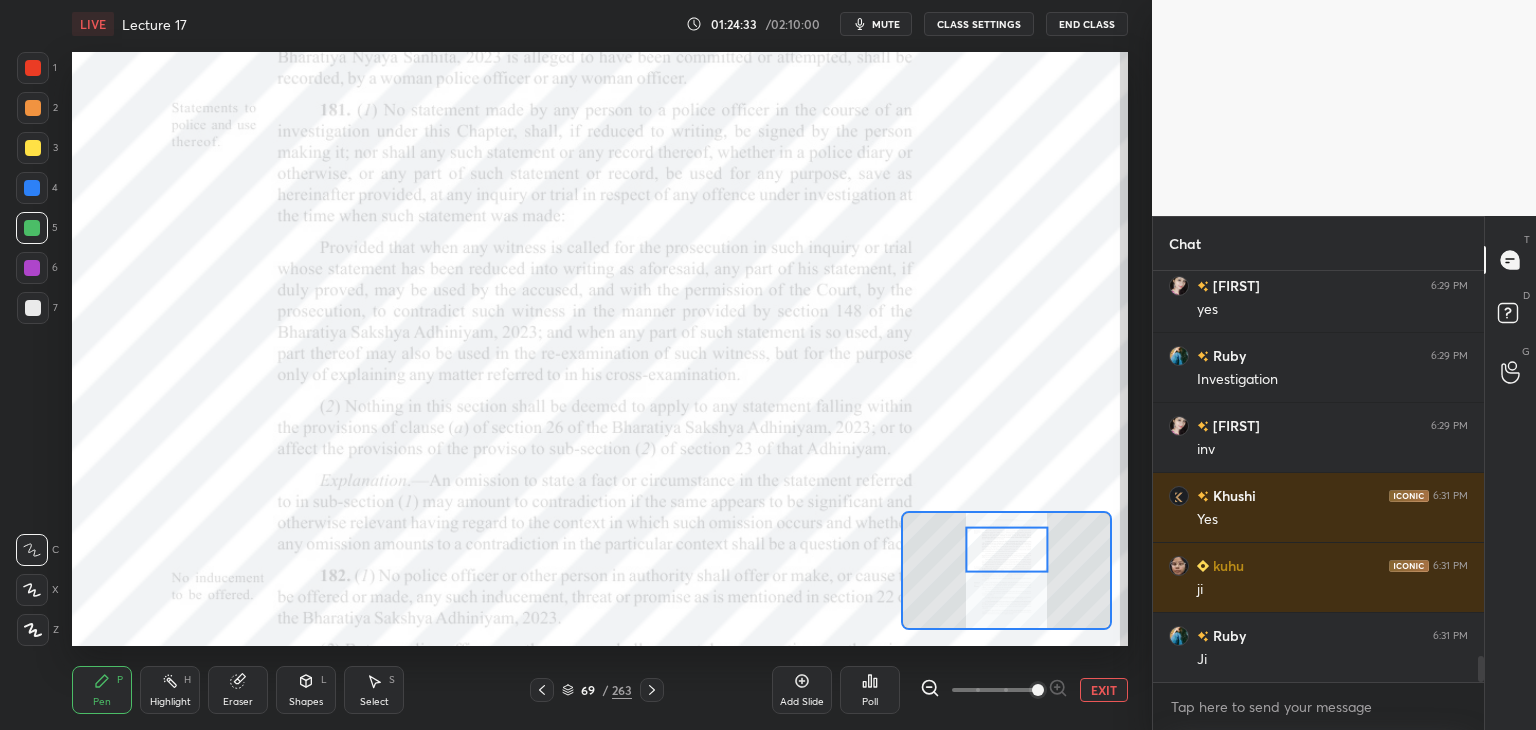 scroll, scrollTop: 6158, scrollLeft: 0, axis: vertical 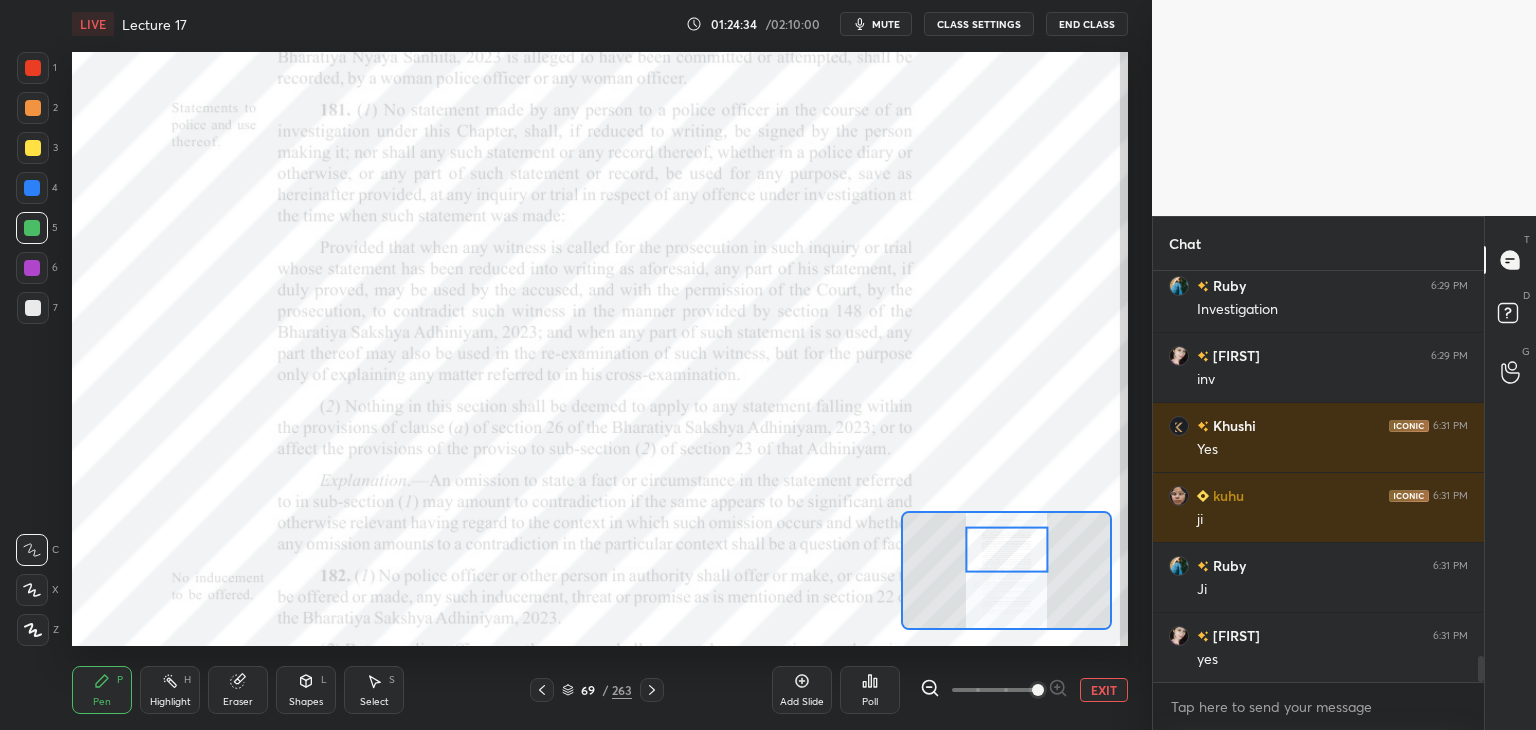 click at bounding box center (32, 268) 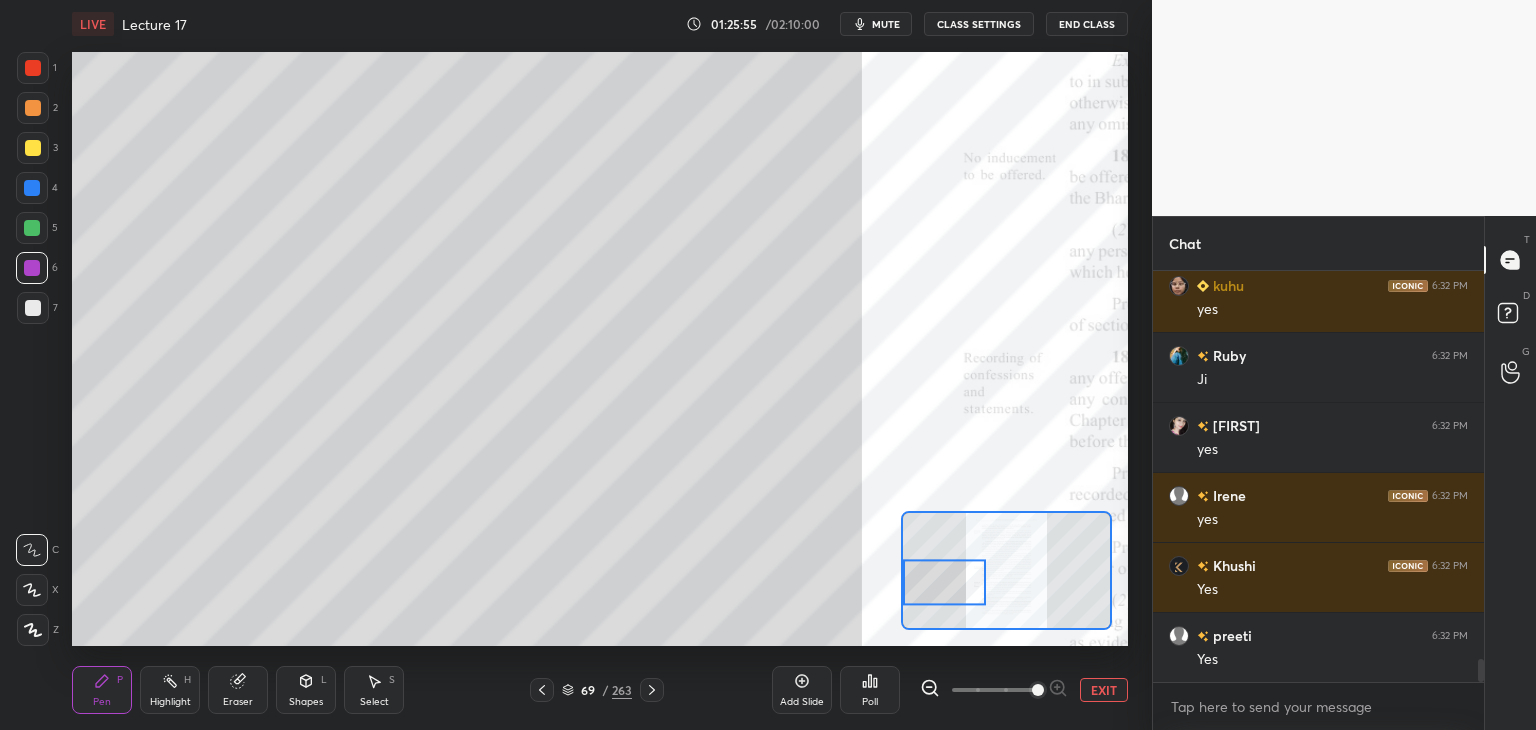 scroll, scrollTop: 6948, scrollLeft: 0, axis: vertical 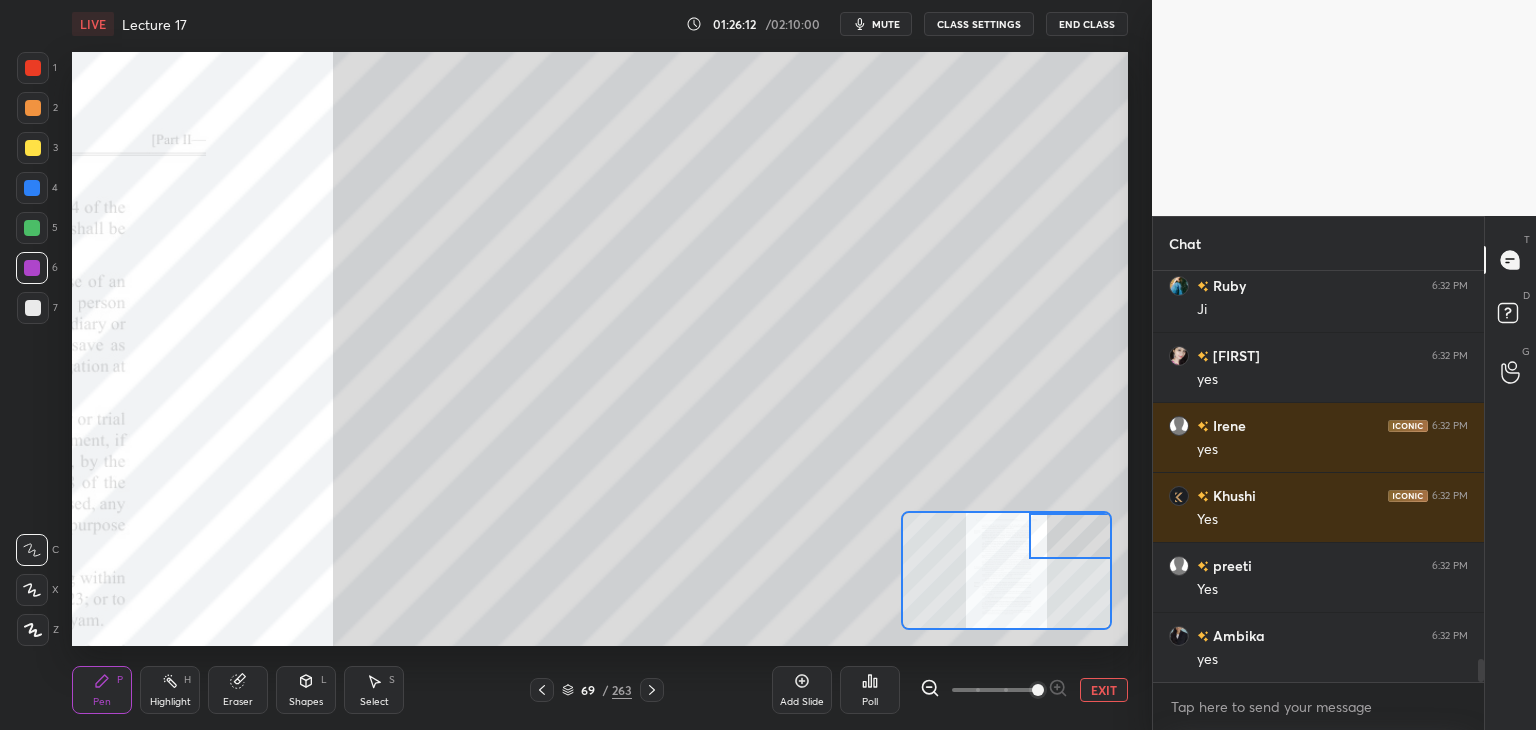 click at bounding box center [32, 228] 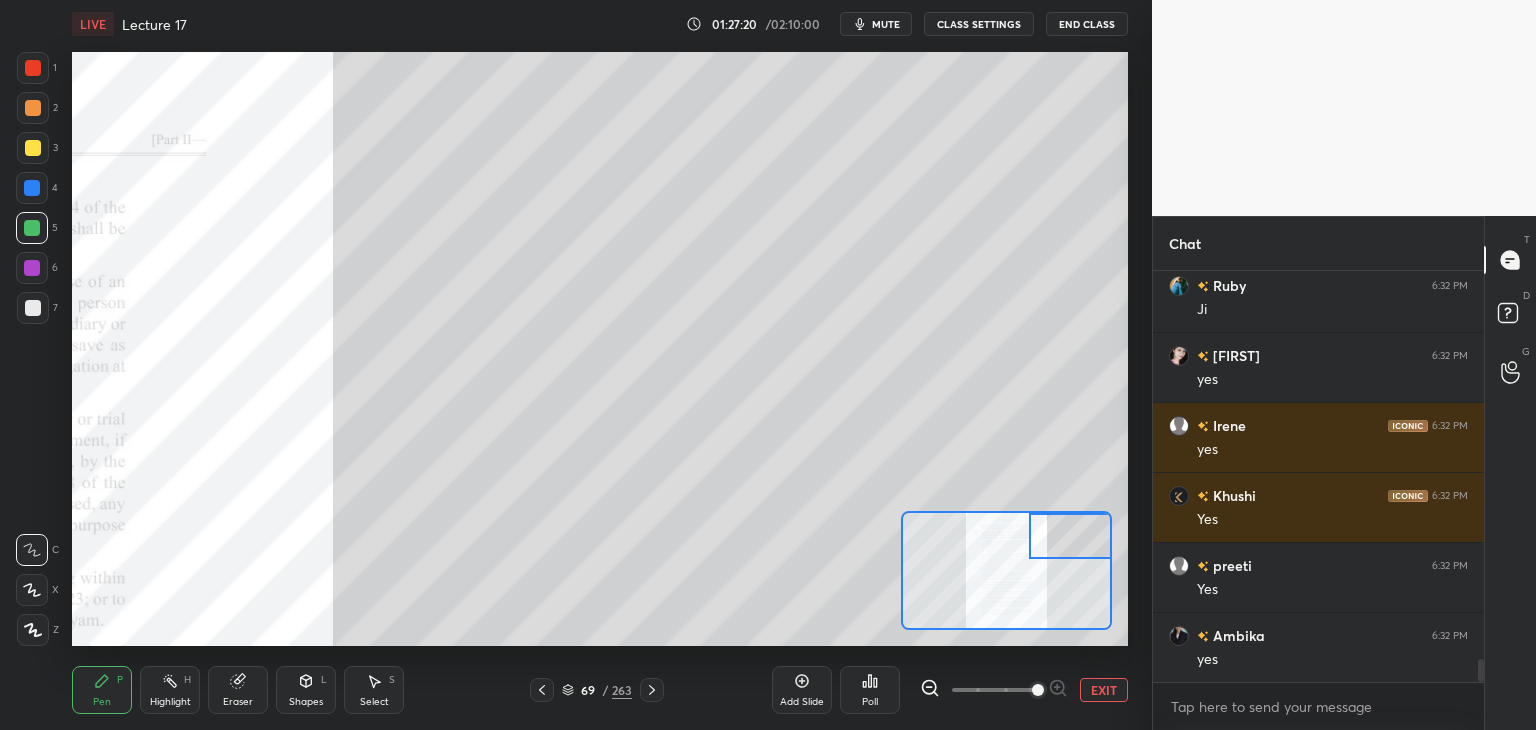 click at bounding box center (32, 188) 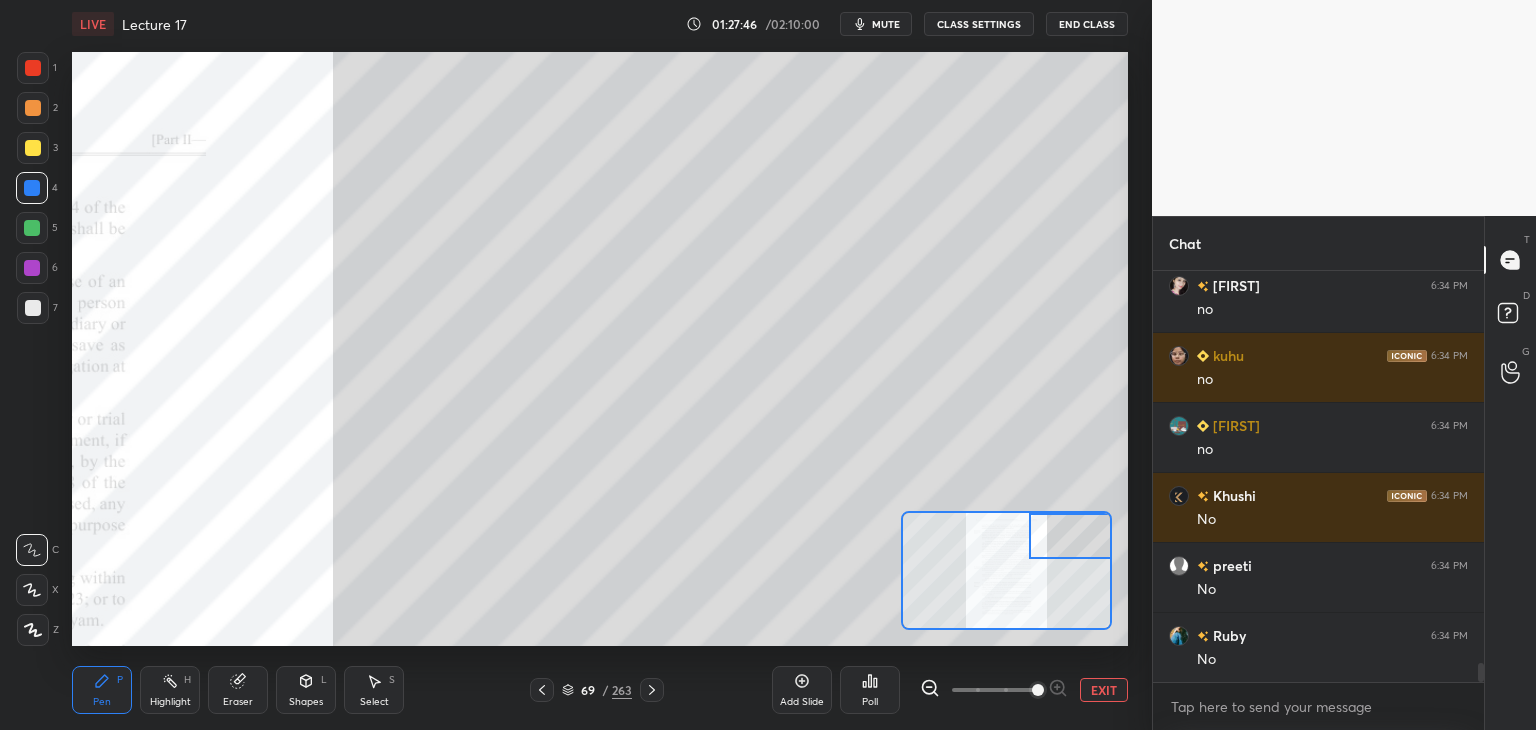 scroll, scrollTop: 8278, scrollLeft: 0, axis: vertical 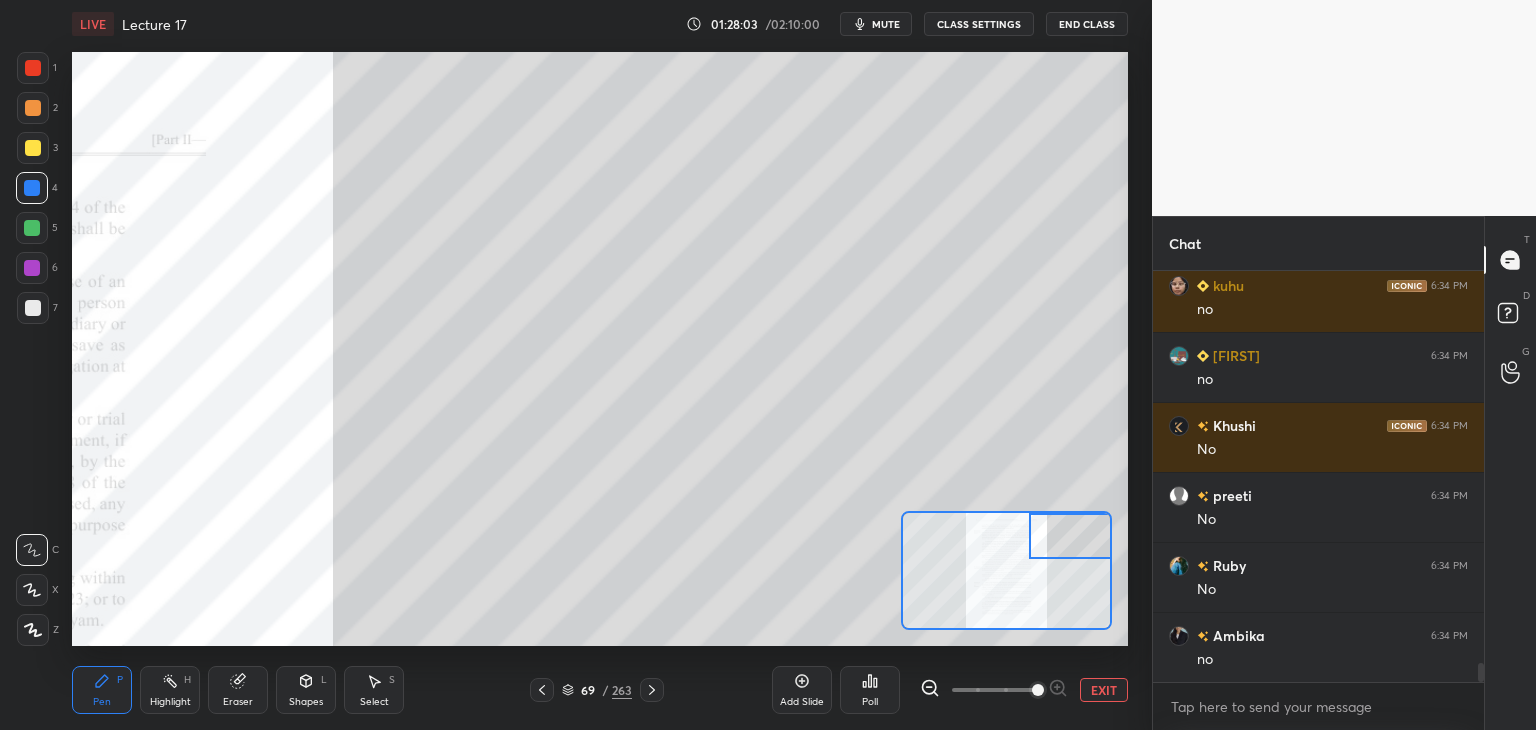click at bounding box center (33, 308) 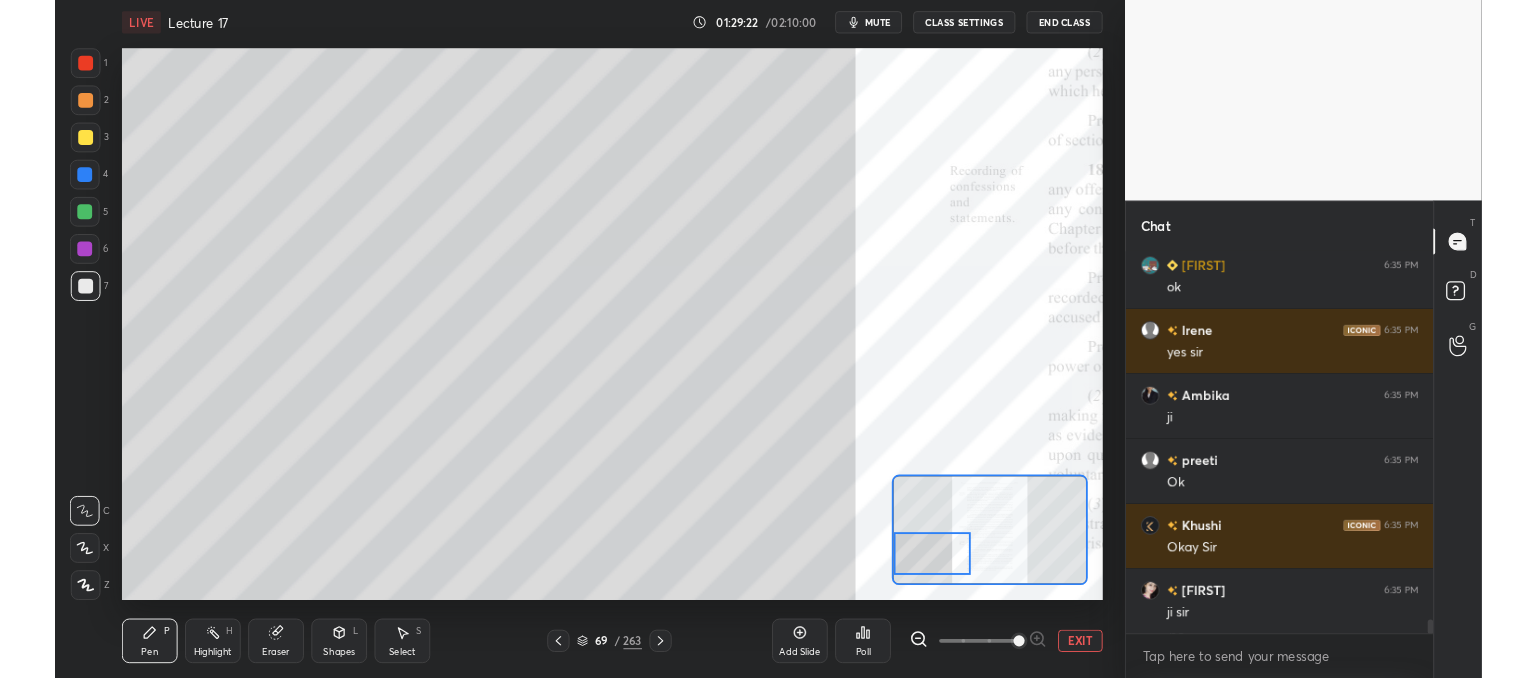 scroll, scrollTop: 10748, scrollLeft: 0, axis: vertical 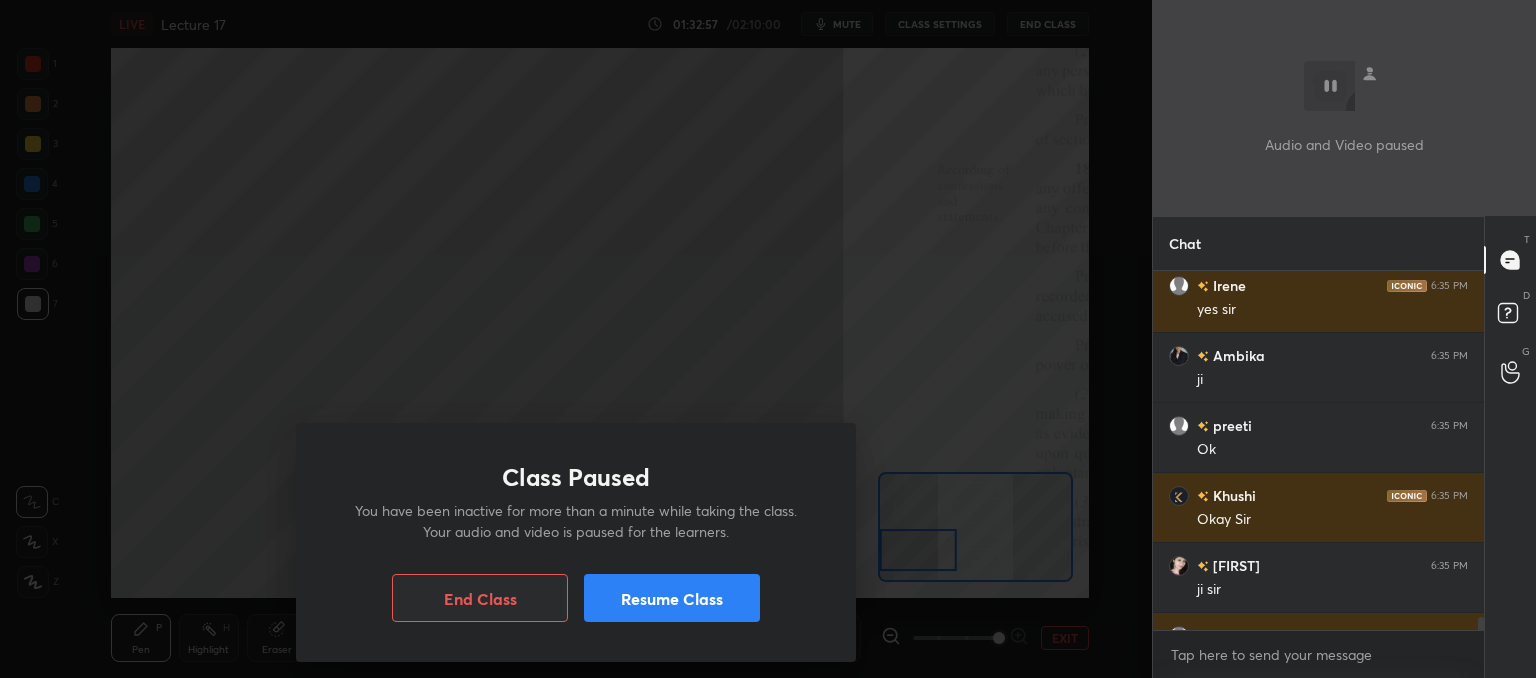 drag, startPoint x: 619, startPoint y: 643, endPoint x: 619, endPoint y: 591, distance: 52 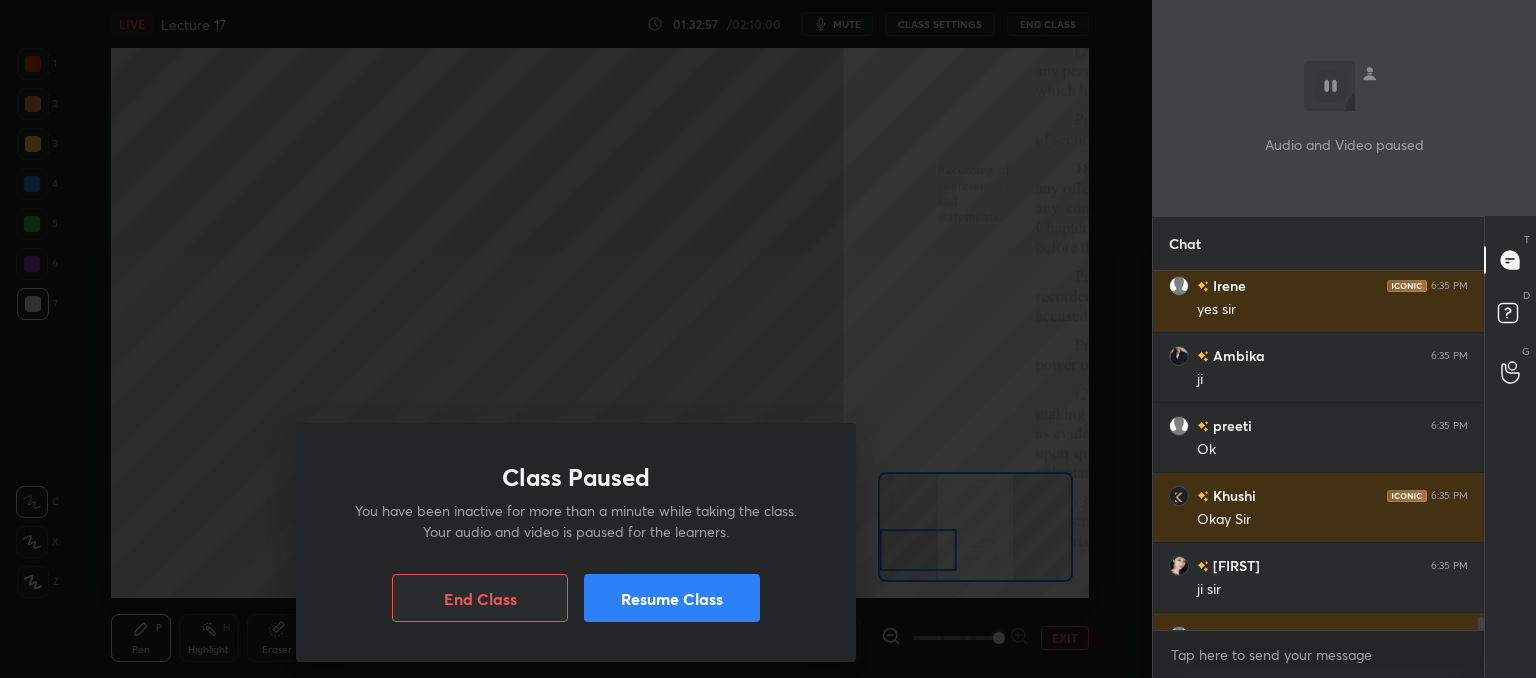 click on "Resume Class" at bounding box center (672, 598) 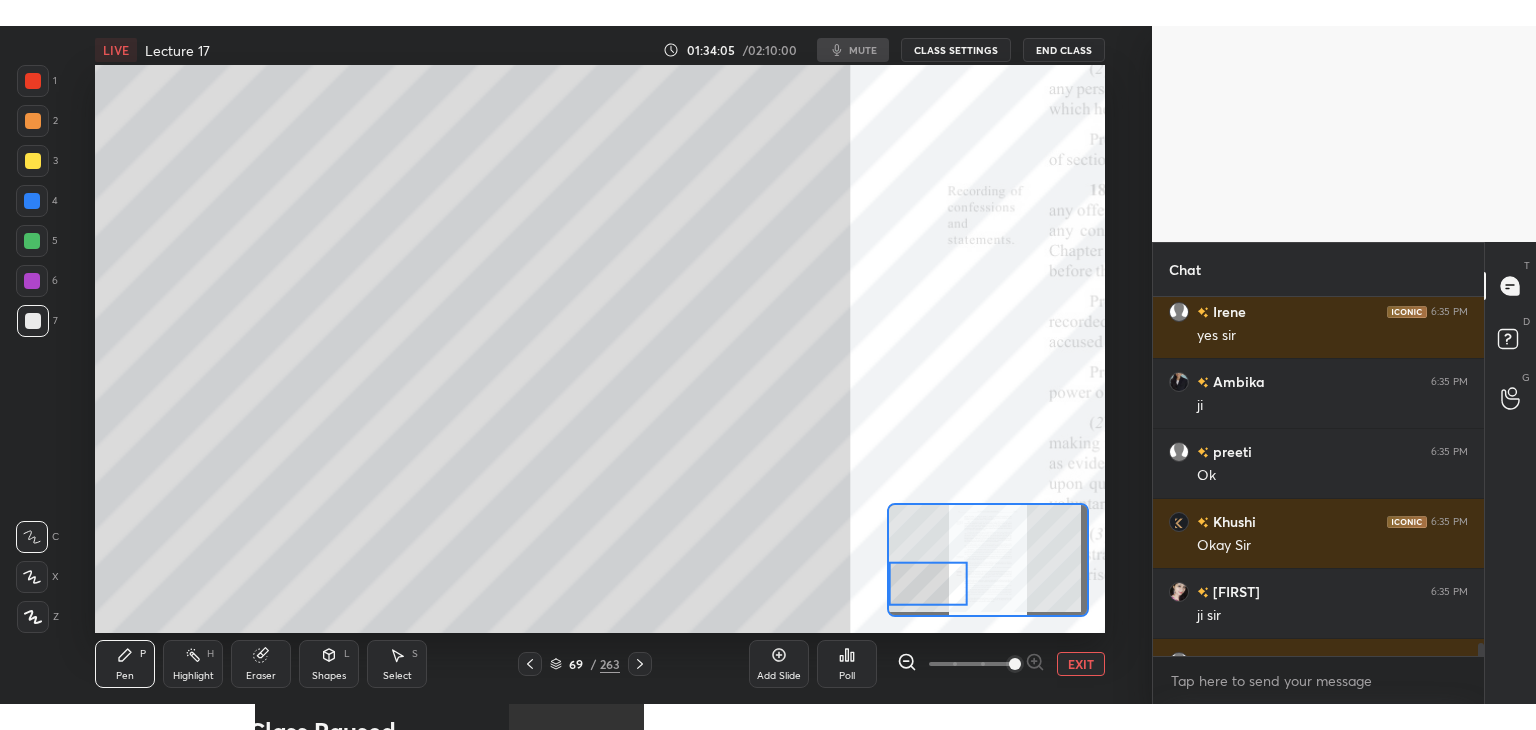scroll, scrollTop: 99397, scrollLeft: 98928, axis: both 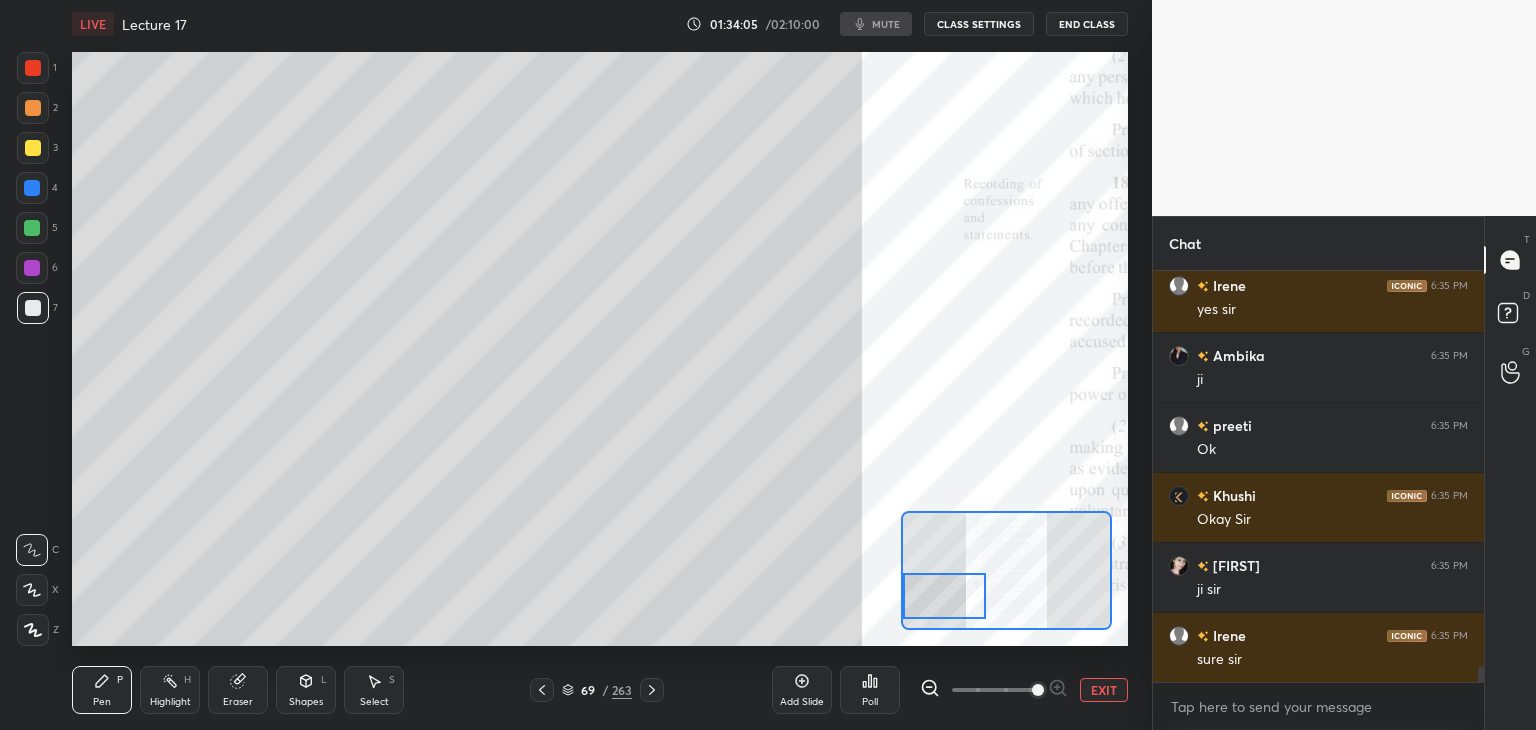 type on "x" 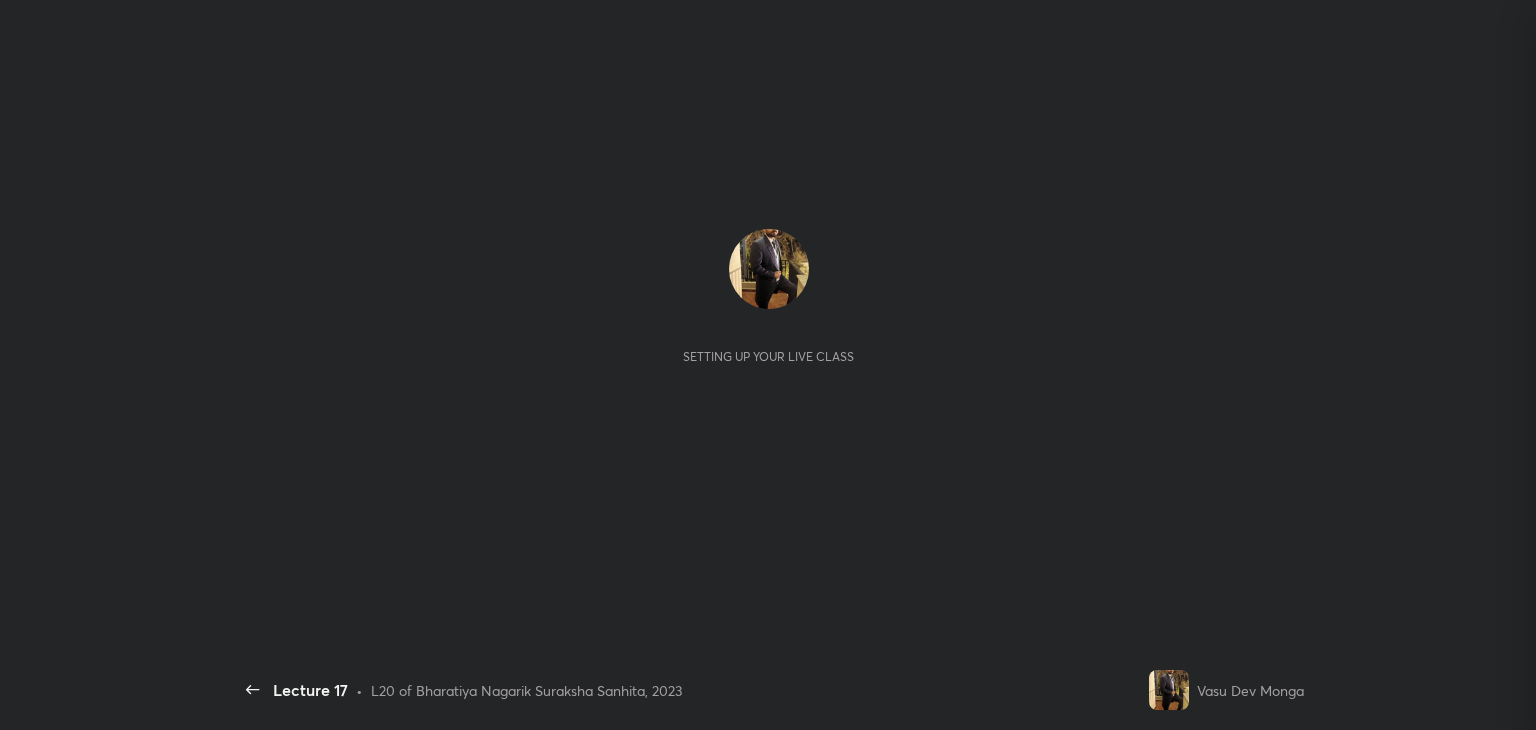 scroll, scrollTop: 0, scrollLeft: 0, axis: both 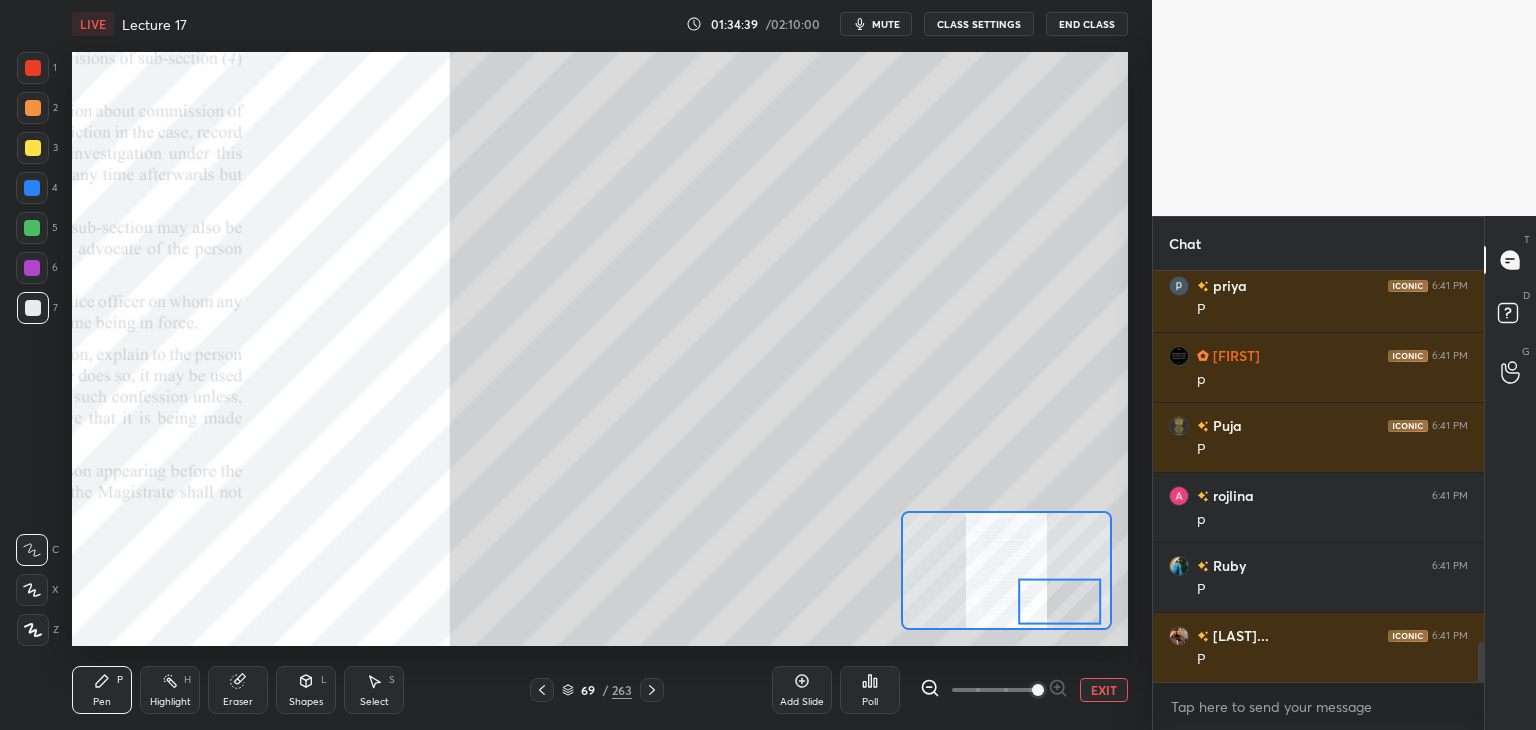 click at bounding box center [33, 148] 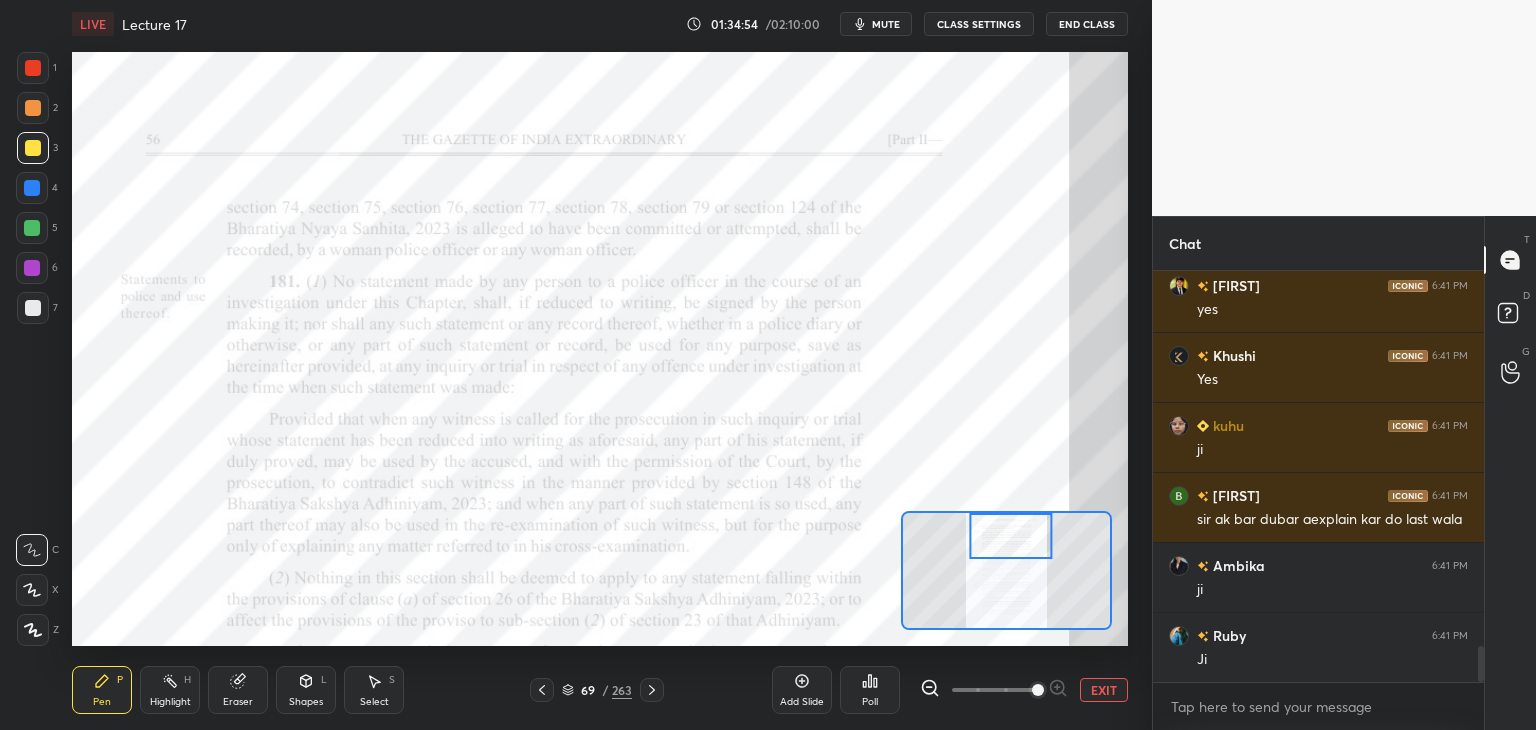 scroll, scrollTop: 4298, scrollLeft: 0, axis: vertical 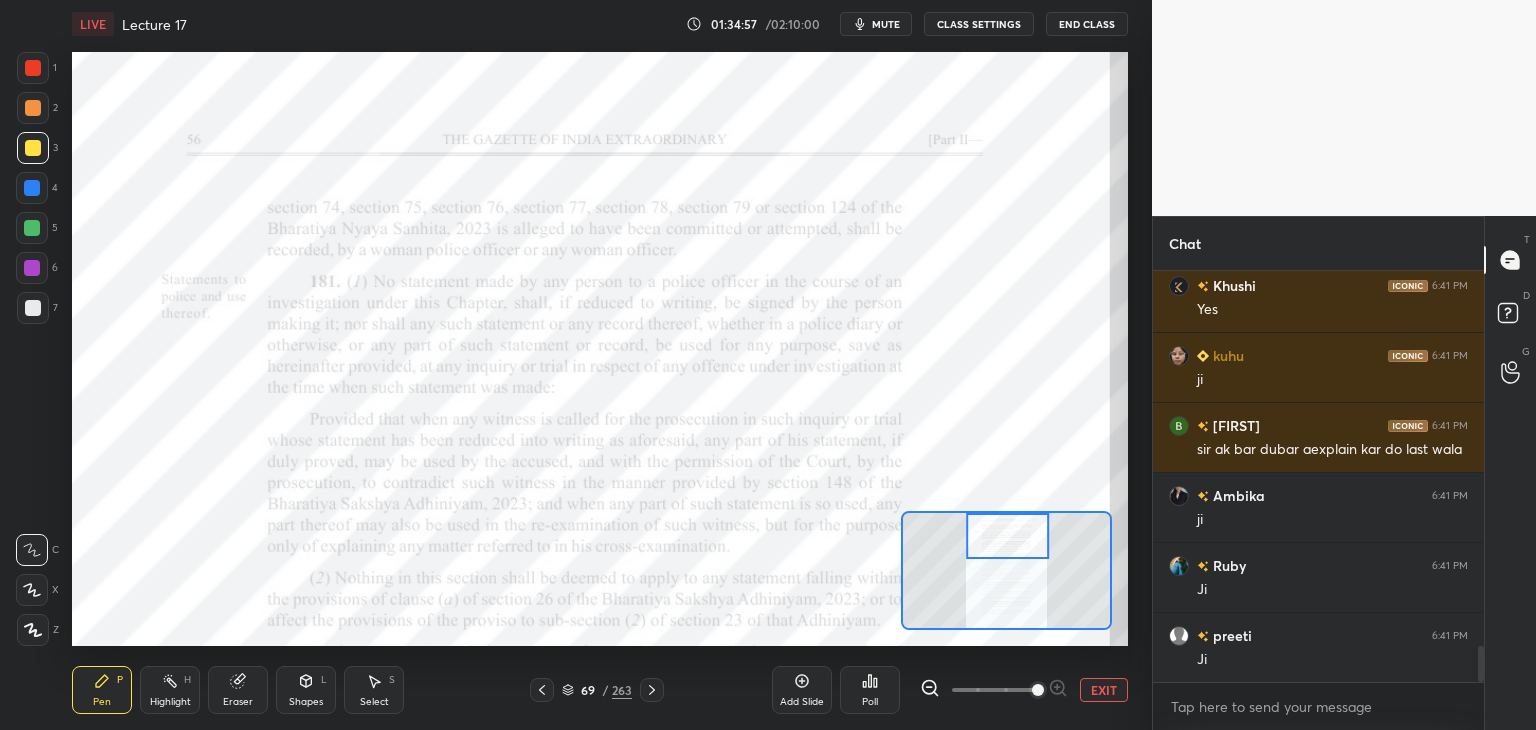 click on "Eraser" at bounding box center [238, 690] 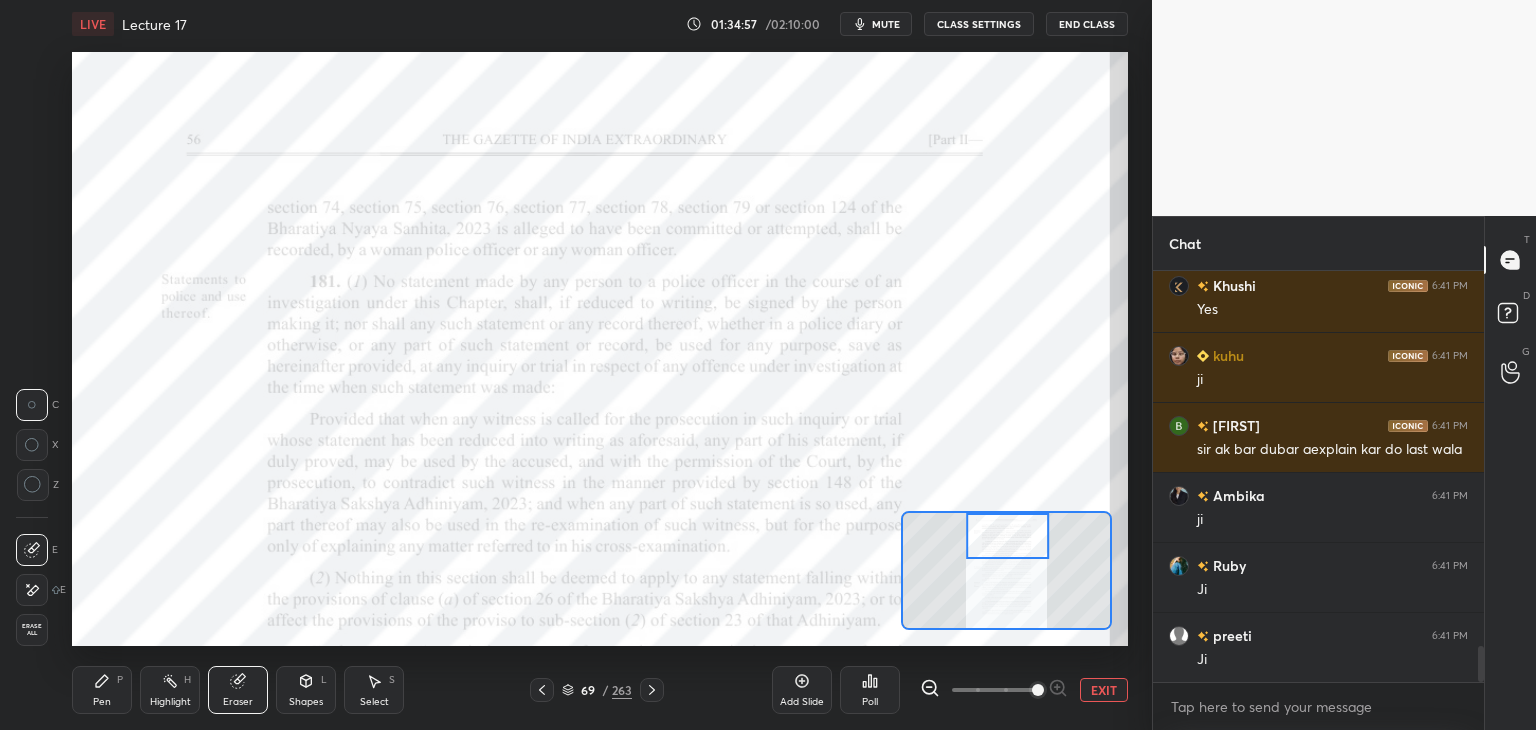 click on "Erase all" at bounding box center (32, 630) 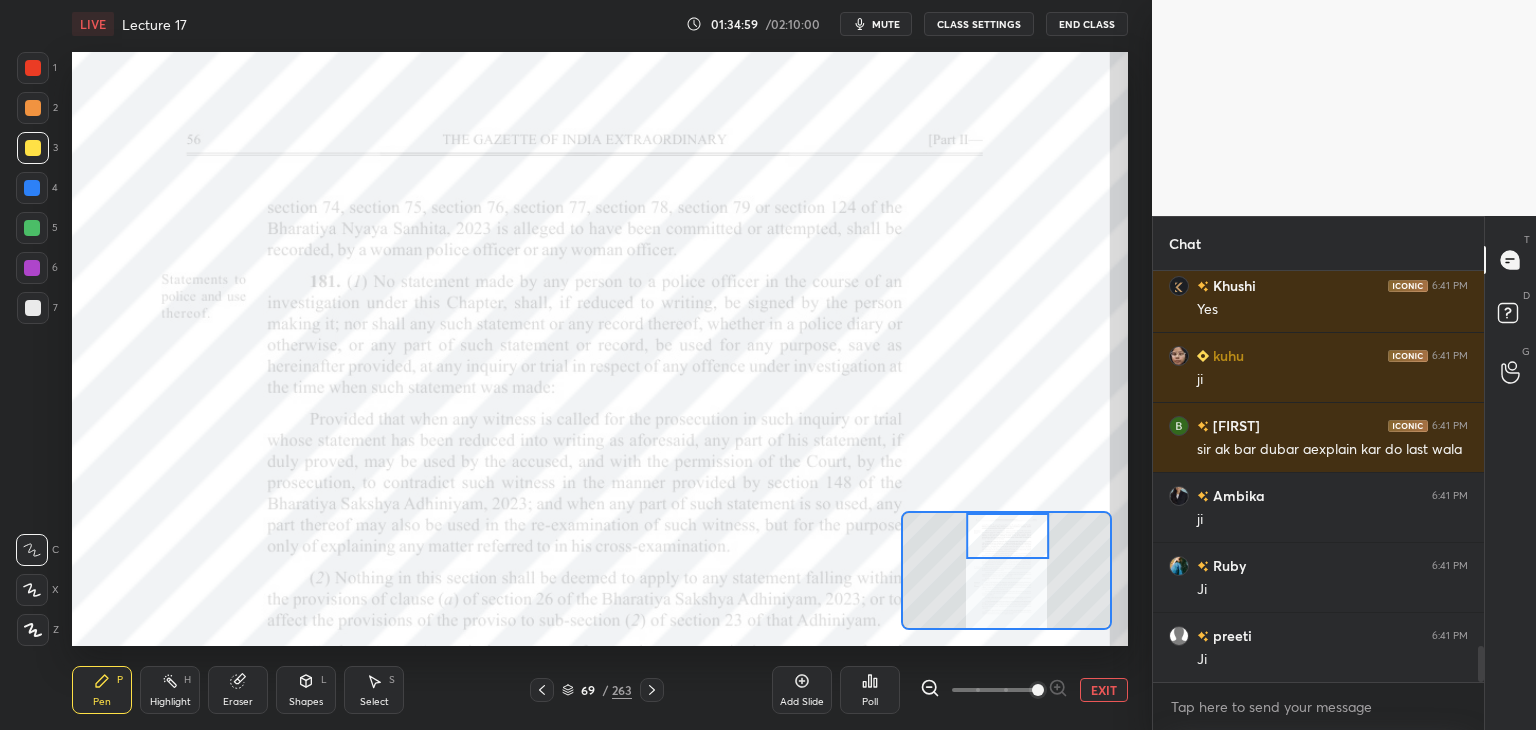 click at bounding box center (33, 308) 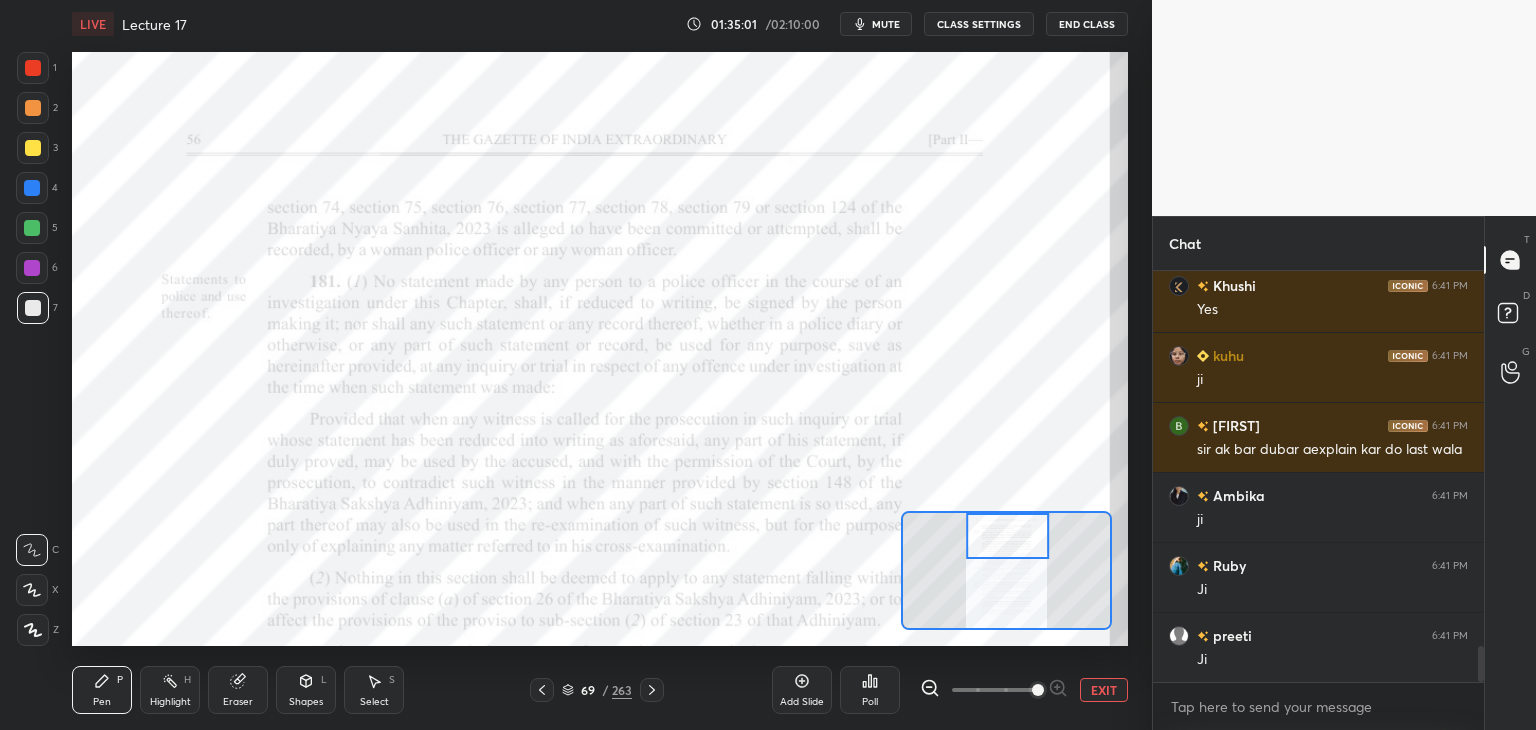 click at bounding box center (32, 268) 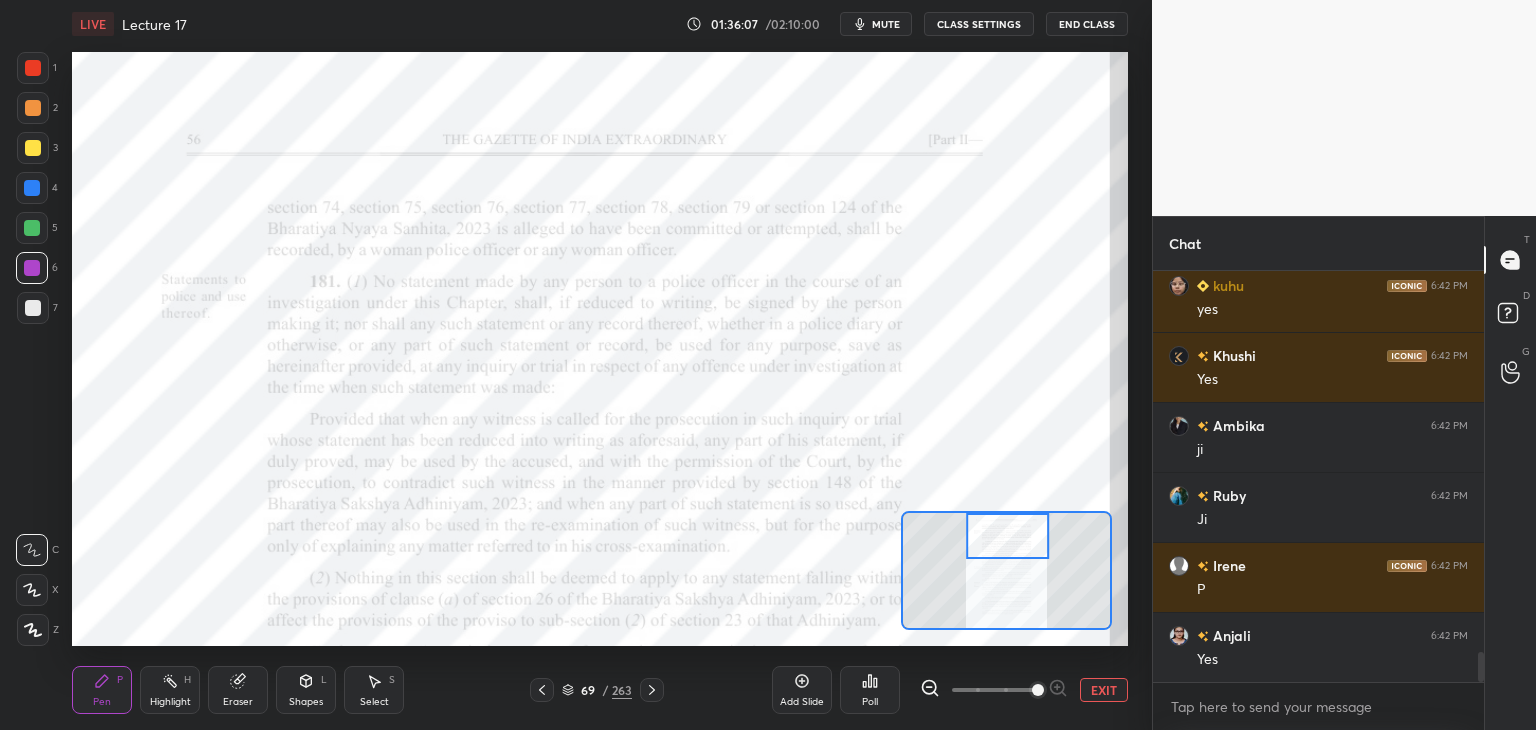 scroll, scrollTop: 5156, scrollLeft: 0, axis: vertical 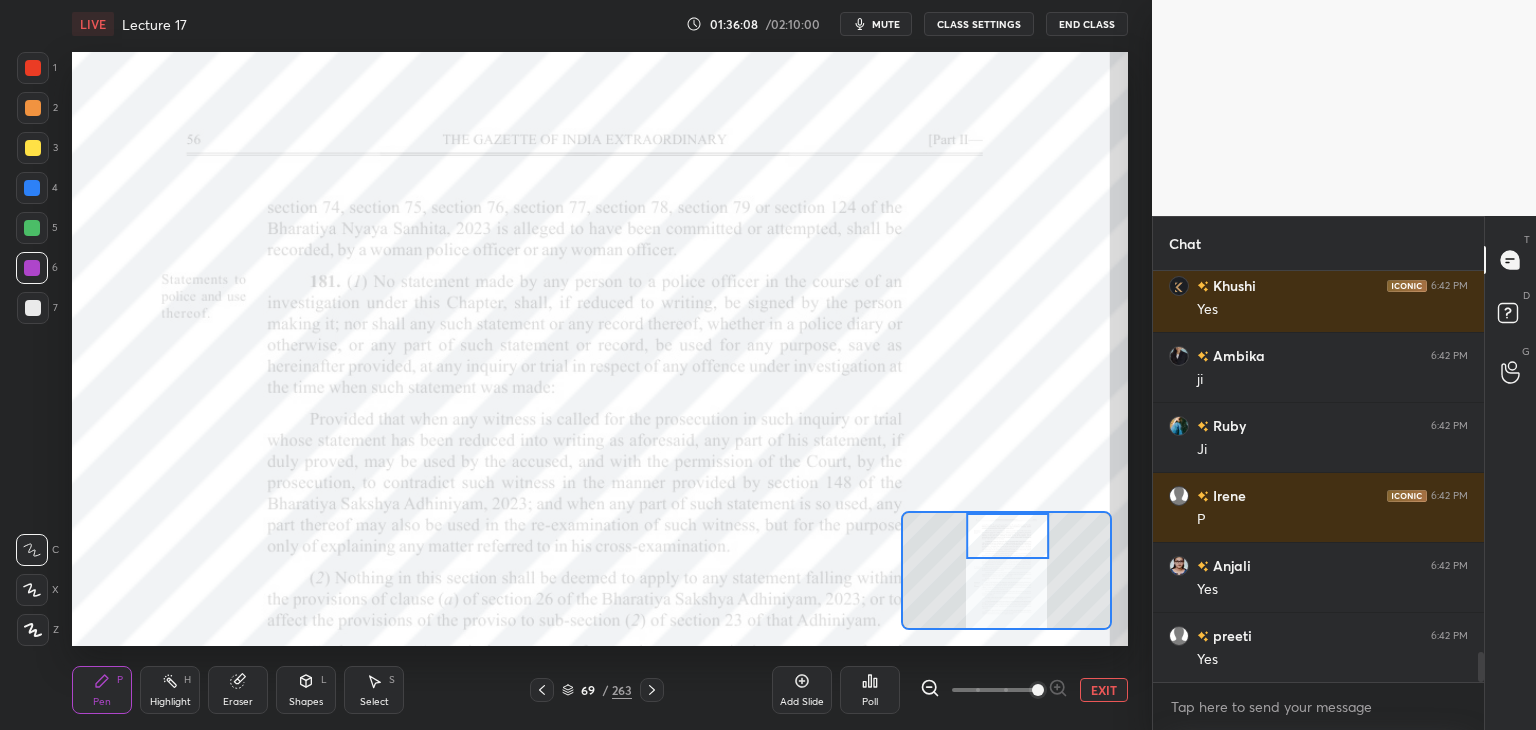 click 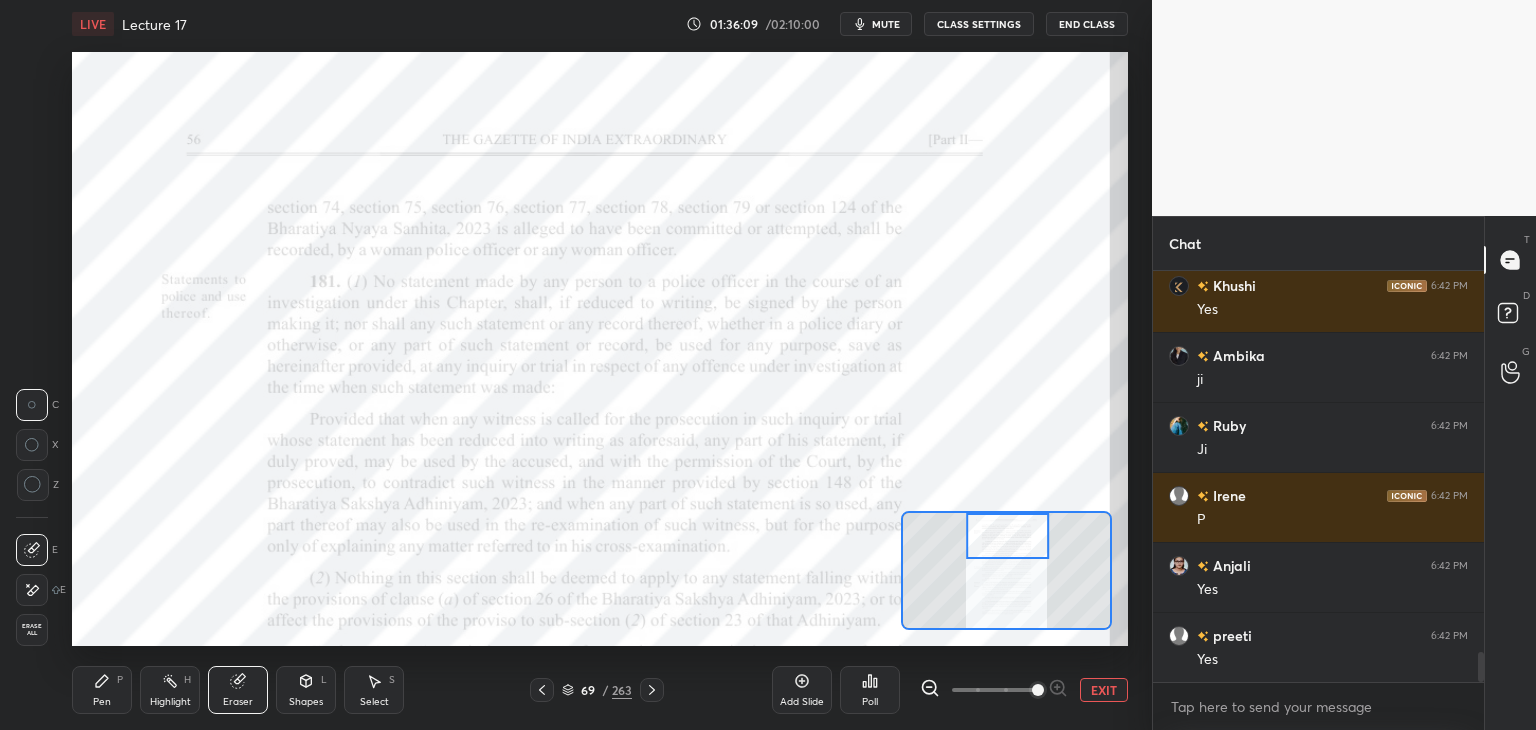 click on "Erase all" at bounding box center [32, 630] 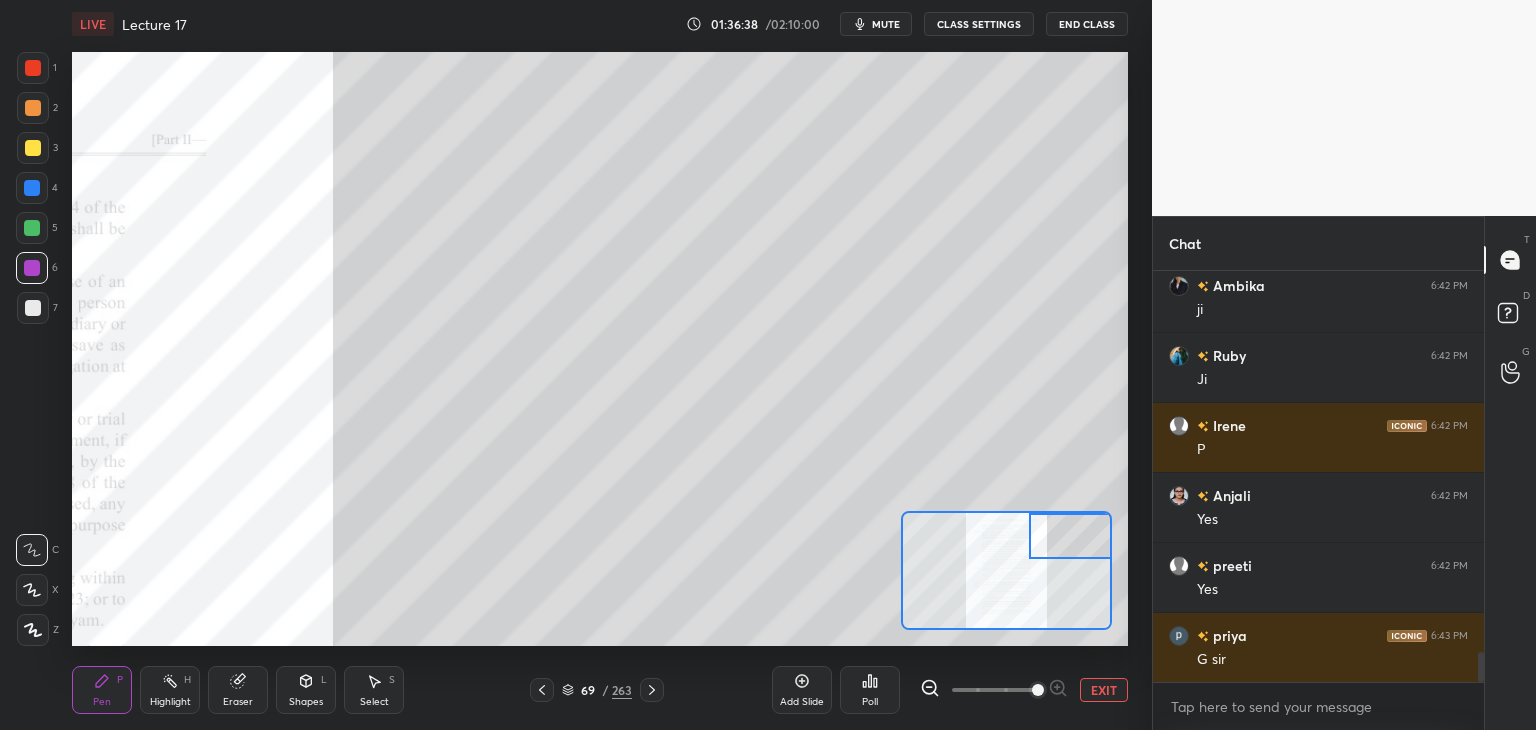 scroll, scrollTop: 5296, scrollLeft: 0, axis: vertical 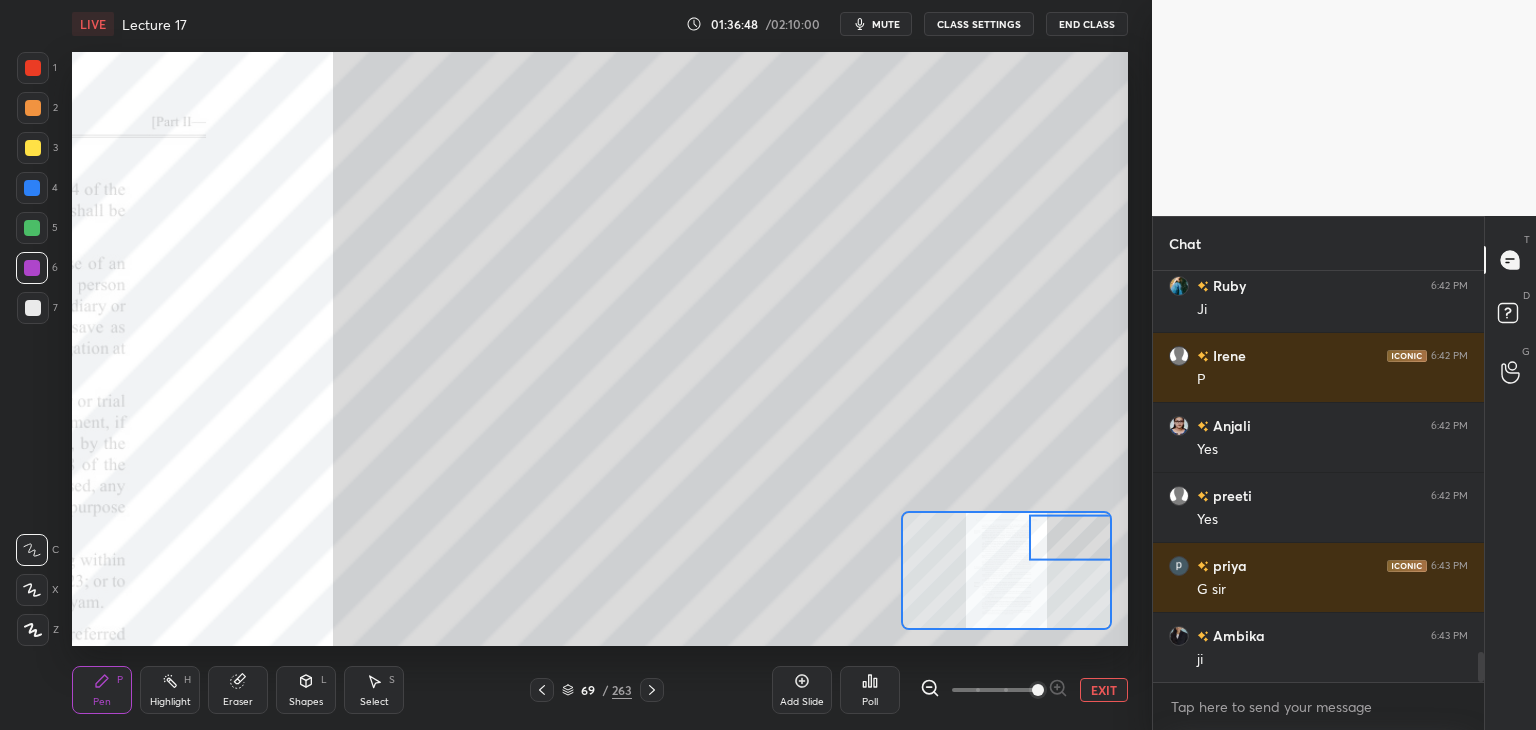 click at bounding box center [32, 188] 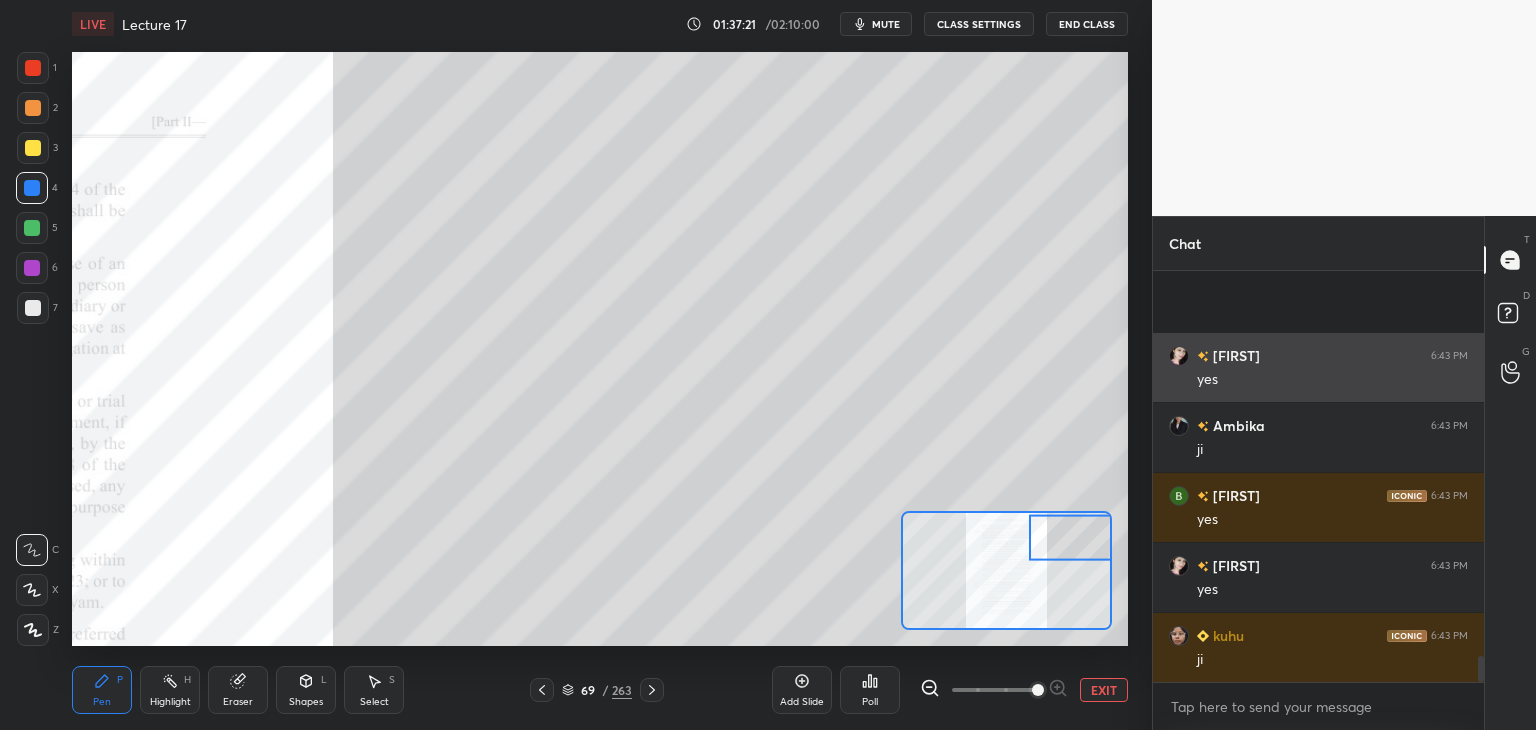 scroll, scrollTop: 5996, scrollLeft: 0, axis: vertical 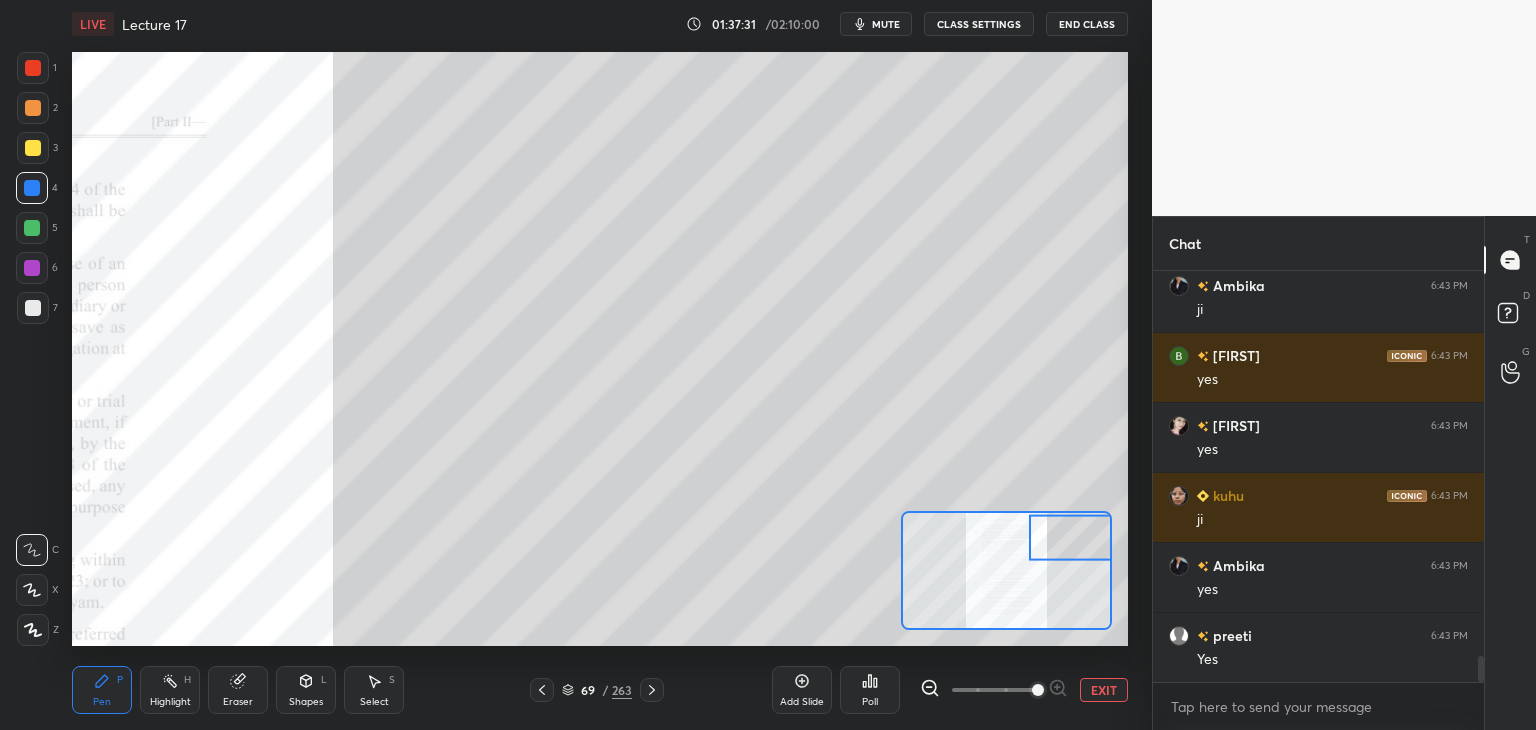 click at bounding box center [32, 228] 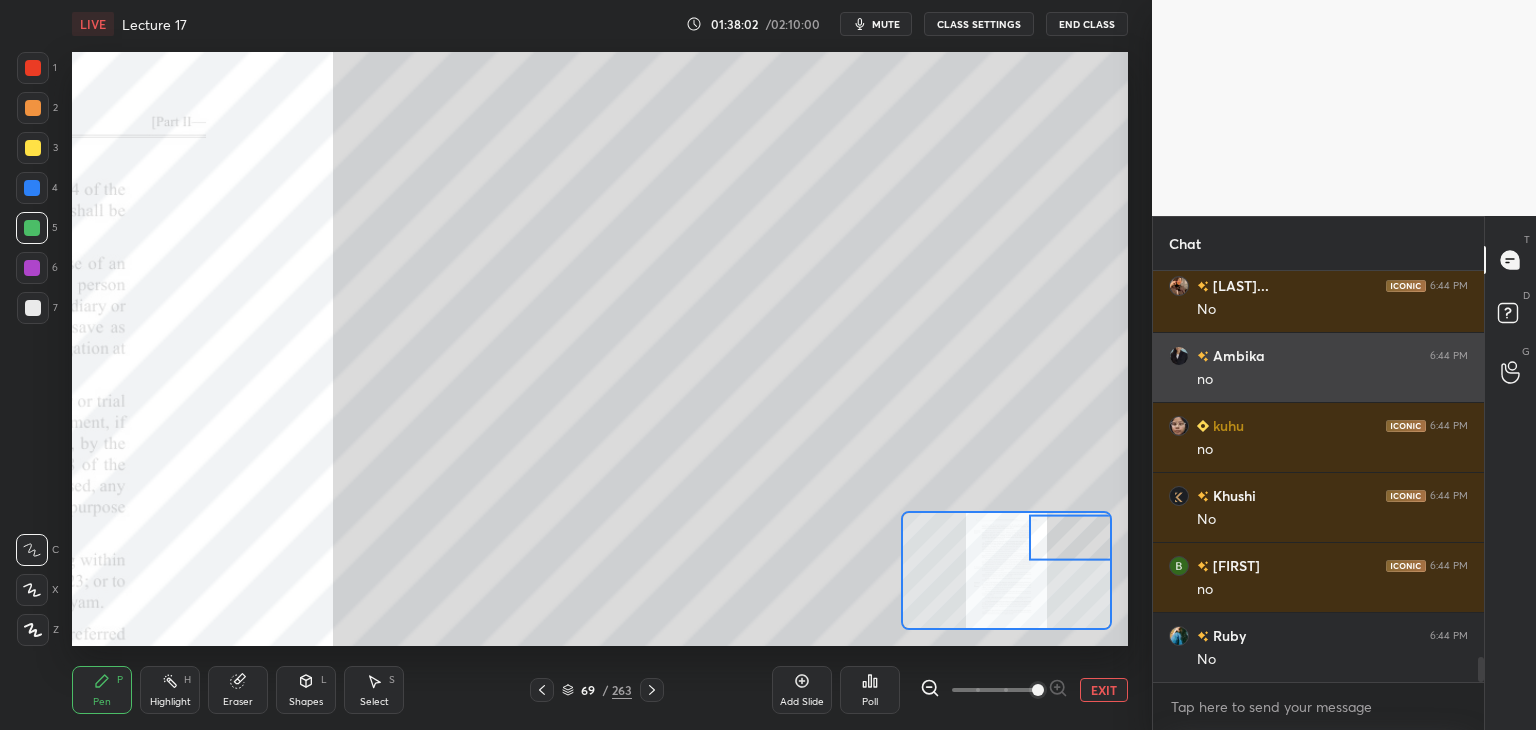 scroll, scrollTop: 6556, scrollLeft: 0, axis: vertical 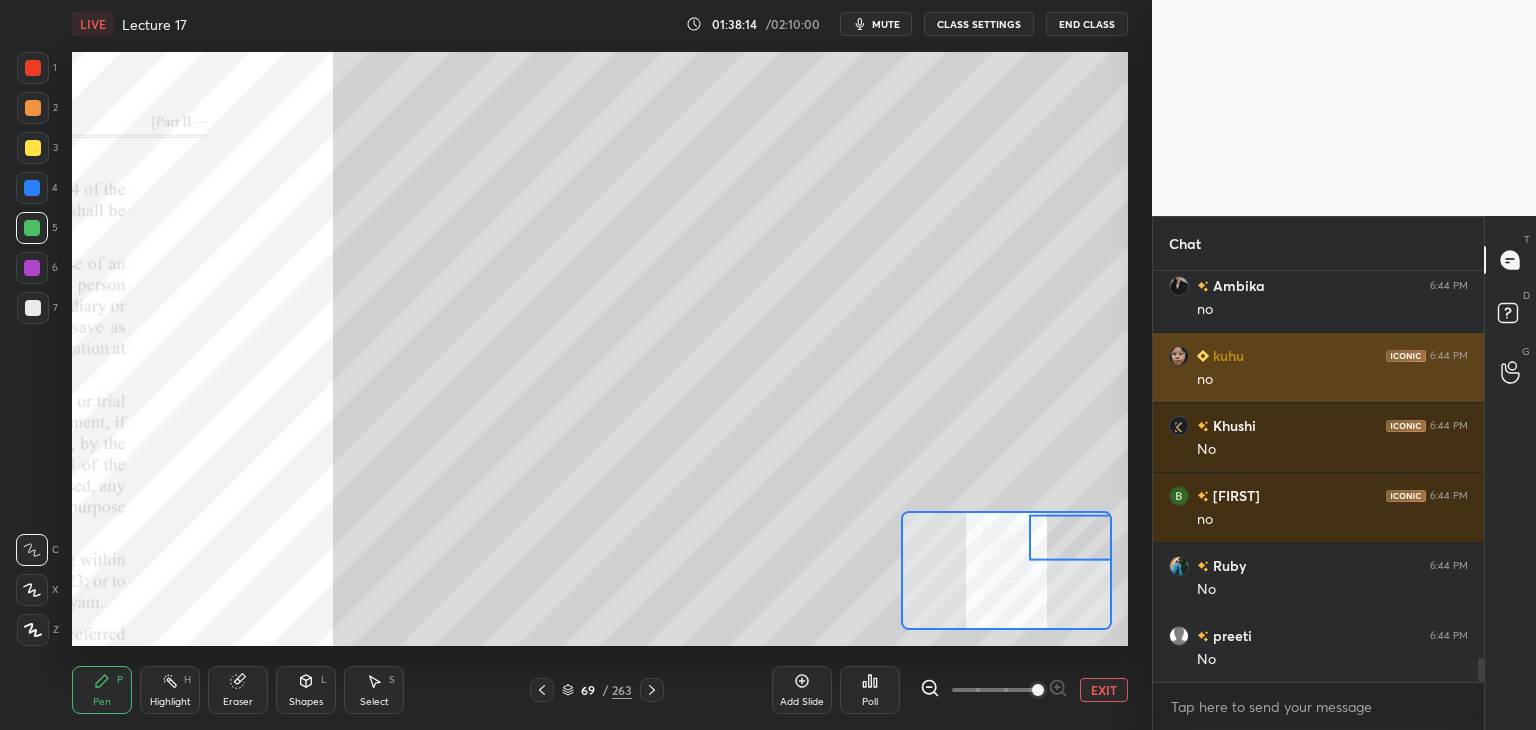 click at bounding box center [32, 268] 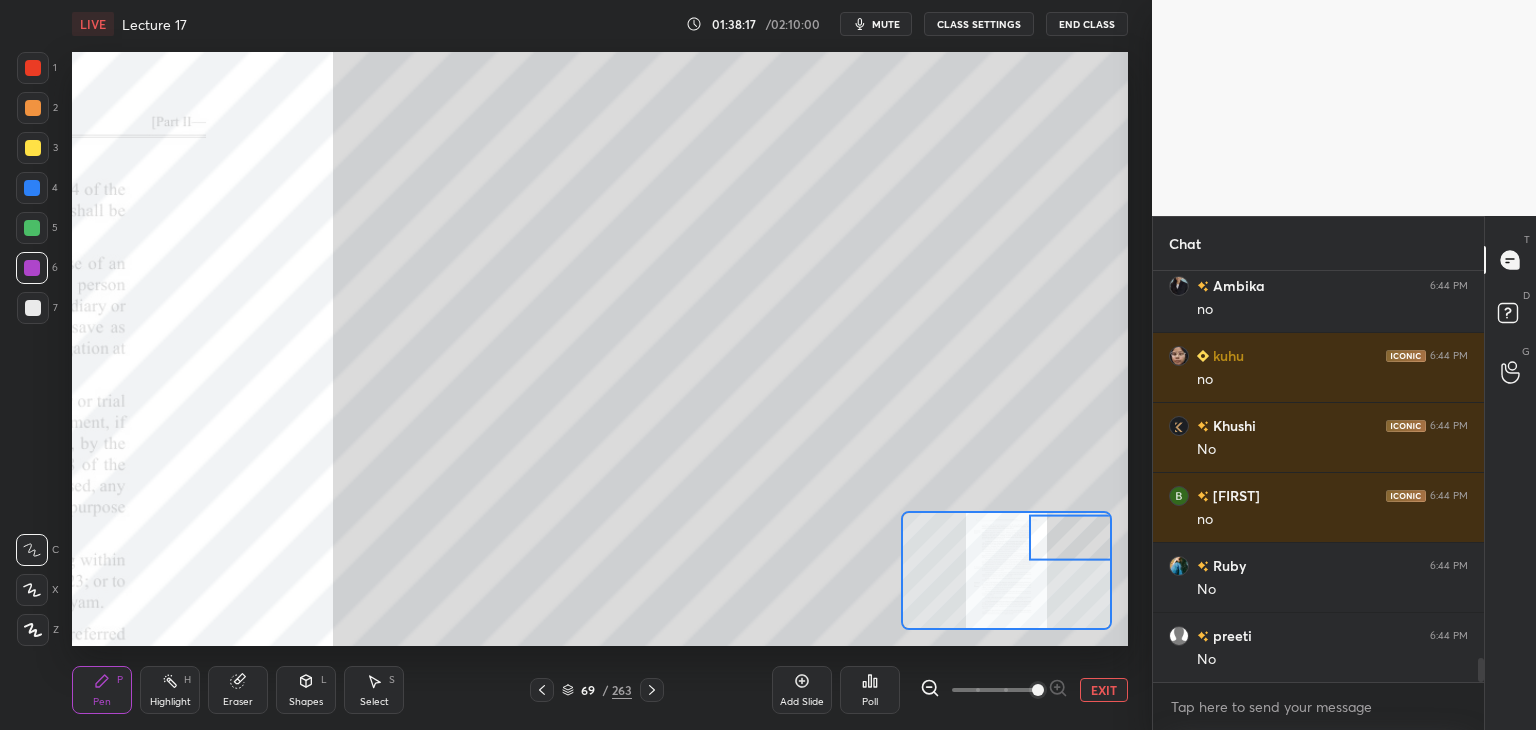 click at bounding box center [33, 308] 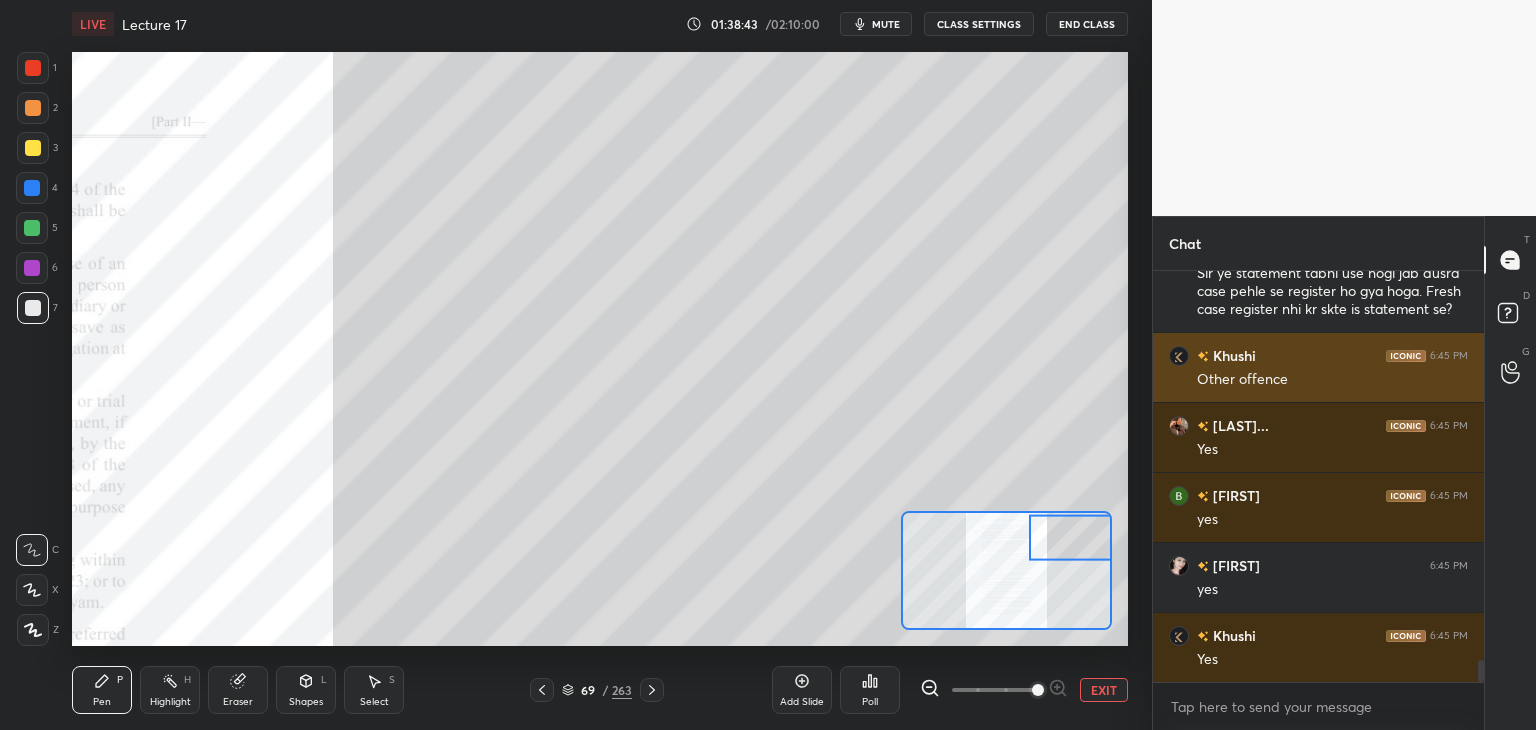 scroll, scrollTop: 7242, scrollLeft: 0, axis: vertical 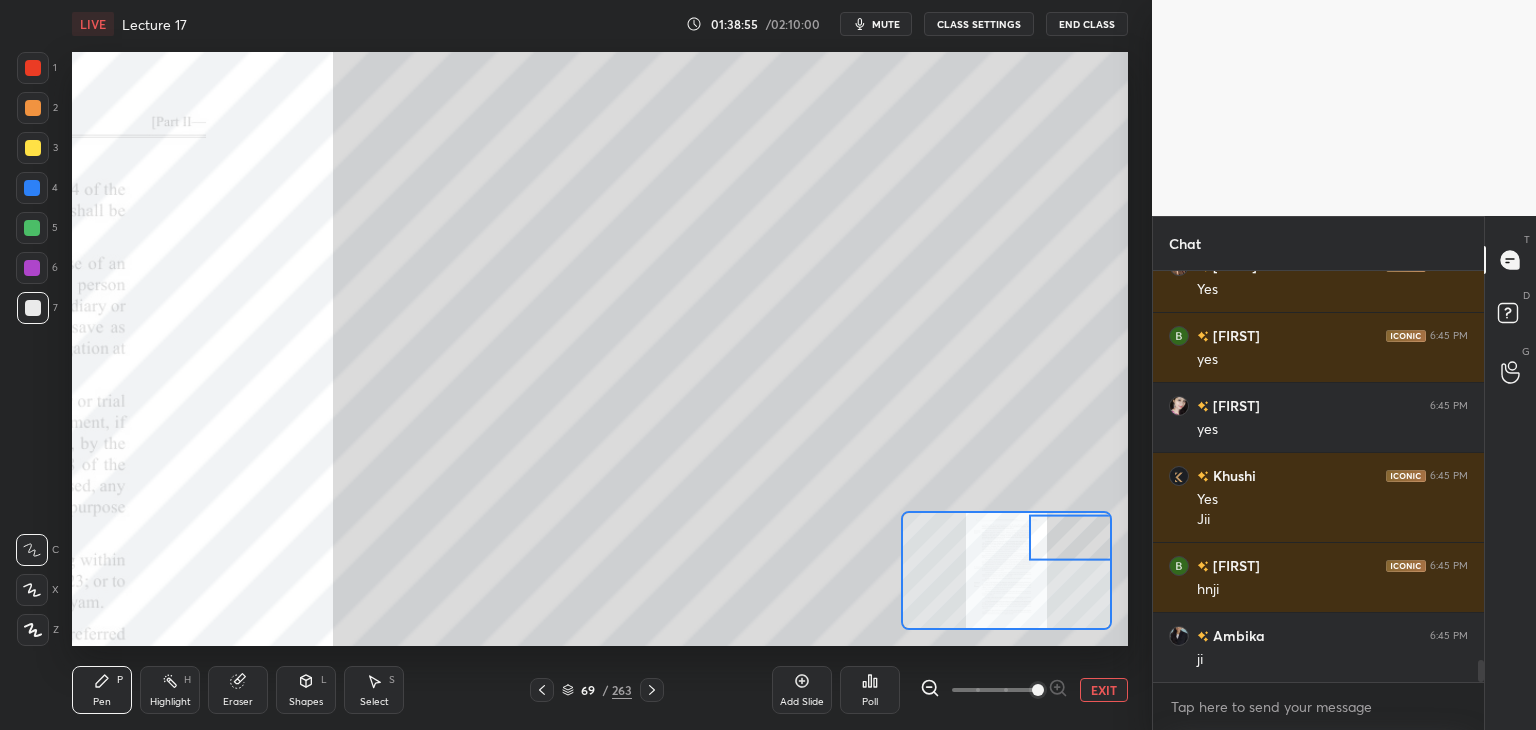 drag, startPoint x: 1482, startPoint y: 669, endPoint x: 1481, endPoint y: 715, distance: 46.010868 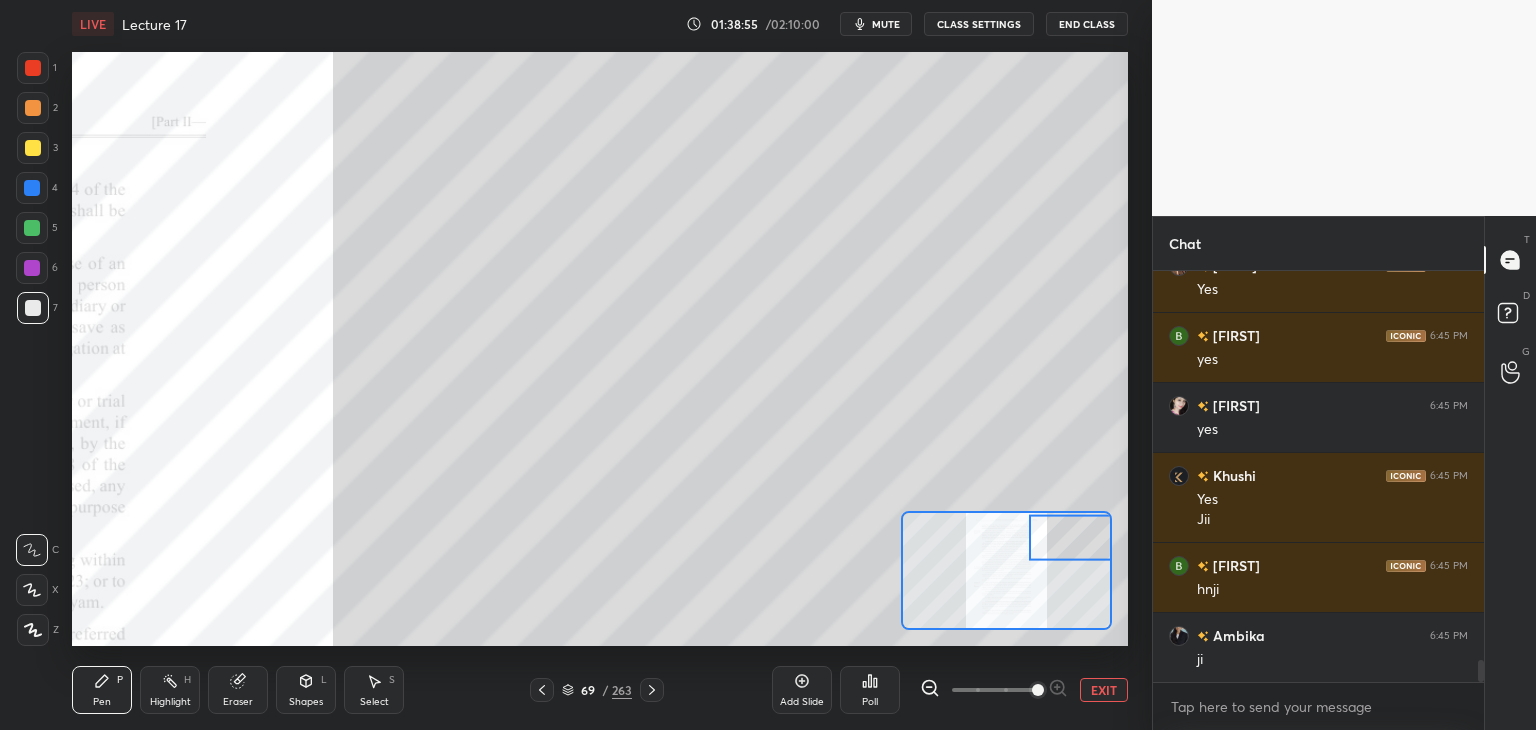 click on "kuhu 6:44 PM no Khushi 6:44 PM No Bhavana 6:44 PM no Ruby 6:44 PM No preeti 6:44 PM No Ambika 6:44 PM ji Sruti 6:44 PM yes kuhu 6:45 PM yes Anjali 6:45 PM Sir ye statement tabhi use hogi jab dusra case pehle se register ho gya hoga. Fresh case register nhi kr skte is statement se? Khushi 6:45 PM Other offence Syed Fatim... 6:45 PM Yes Bhavana 6:45 PM yes Sruti 6:45 PM yes Khushi 6:45 PM Yes Jii Bhavana 6:45 PM hnji Ambika 6:45 PM ji JUMP TO LATEST Enable hand raising Enable raise hand to speak to learners. Once enabled, chat will be turned off temporarily. Enable x" at bounding box center [1318, 500] 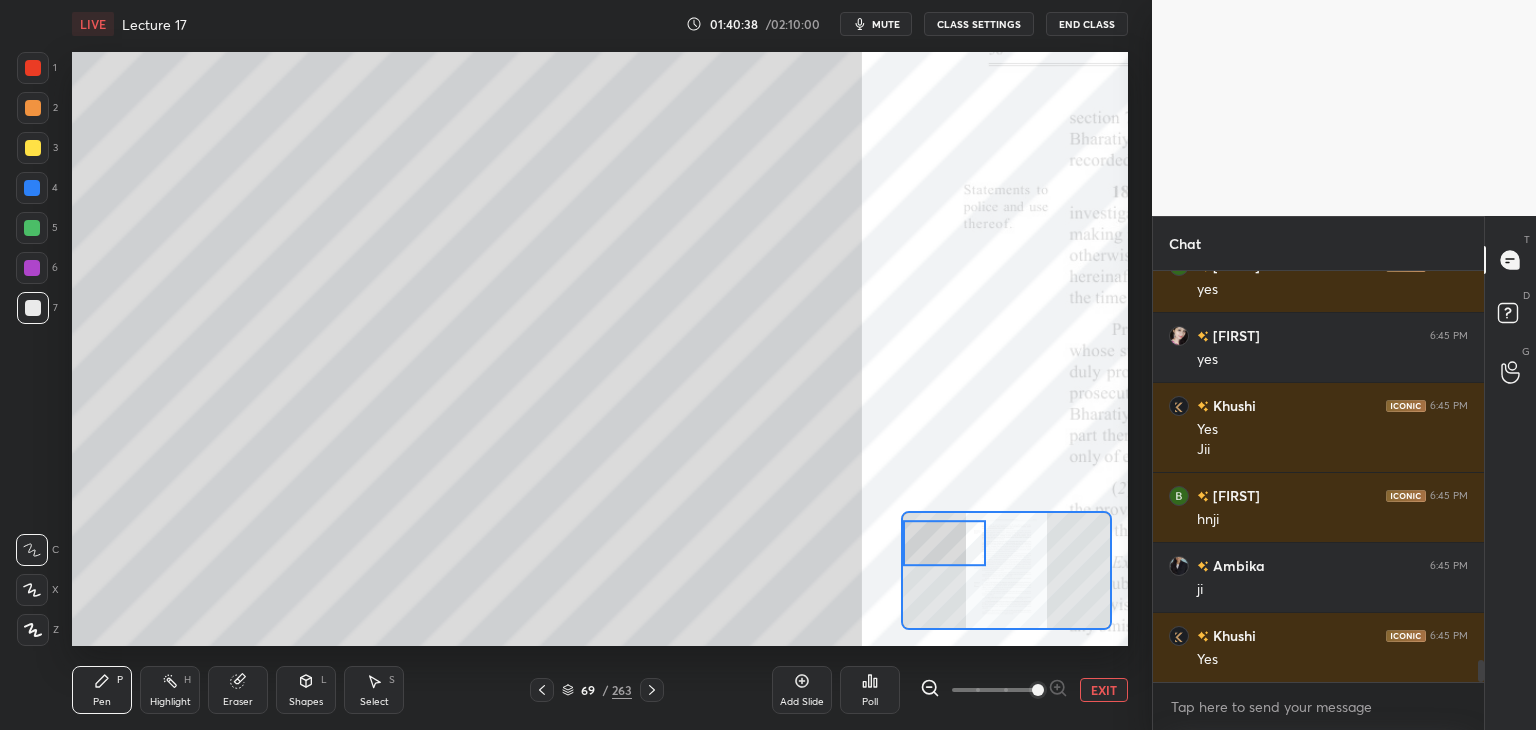 scroll, scrollTop: 7522, scrollLeft: 0, axis: vertical 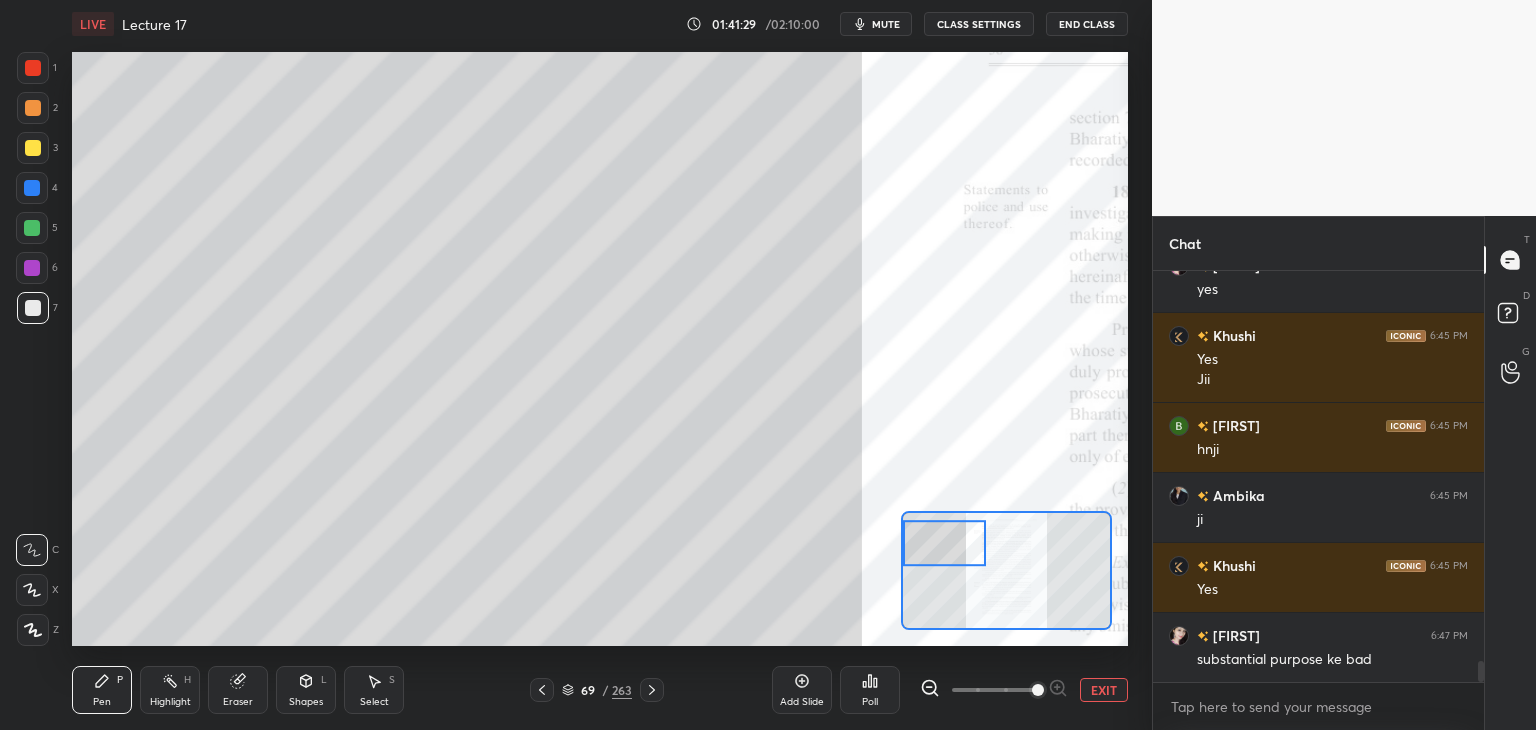 click at bounding box center [32, 268] 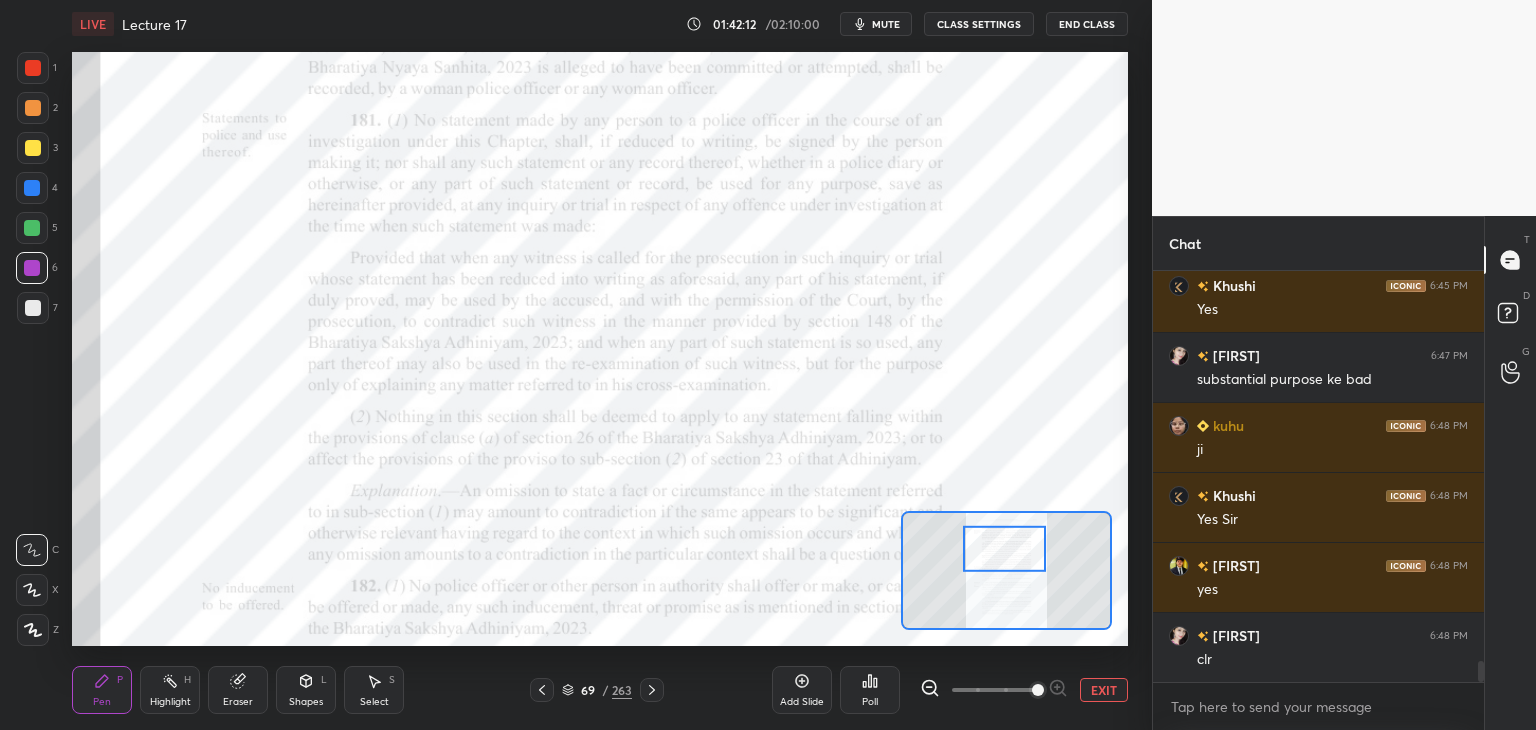 scroll, scrollTop: 7872, scrollLeft: 0, axis: vertical 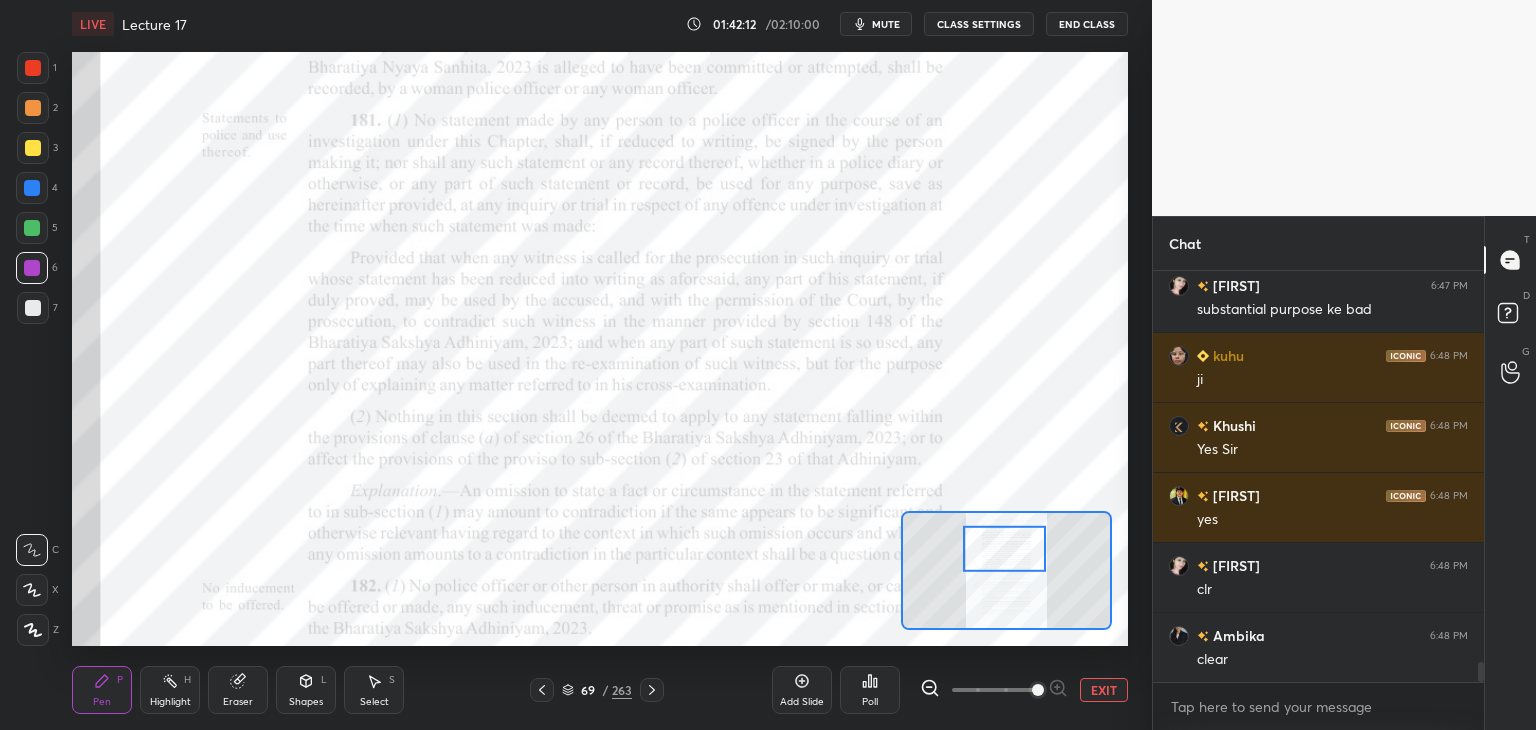 click on "Eraser" at bounding box center [238, 702] 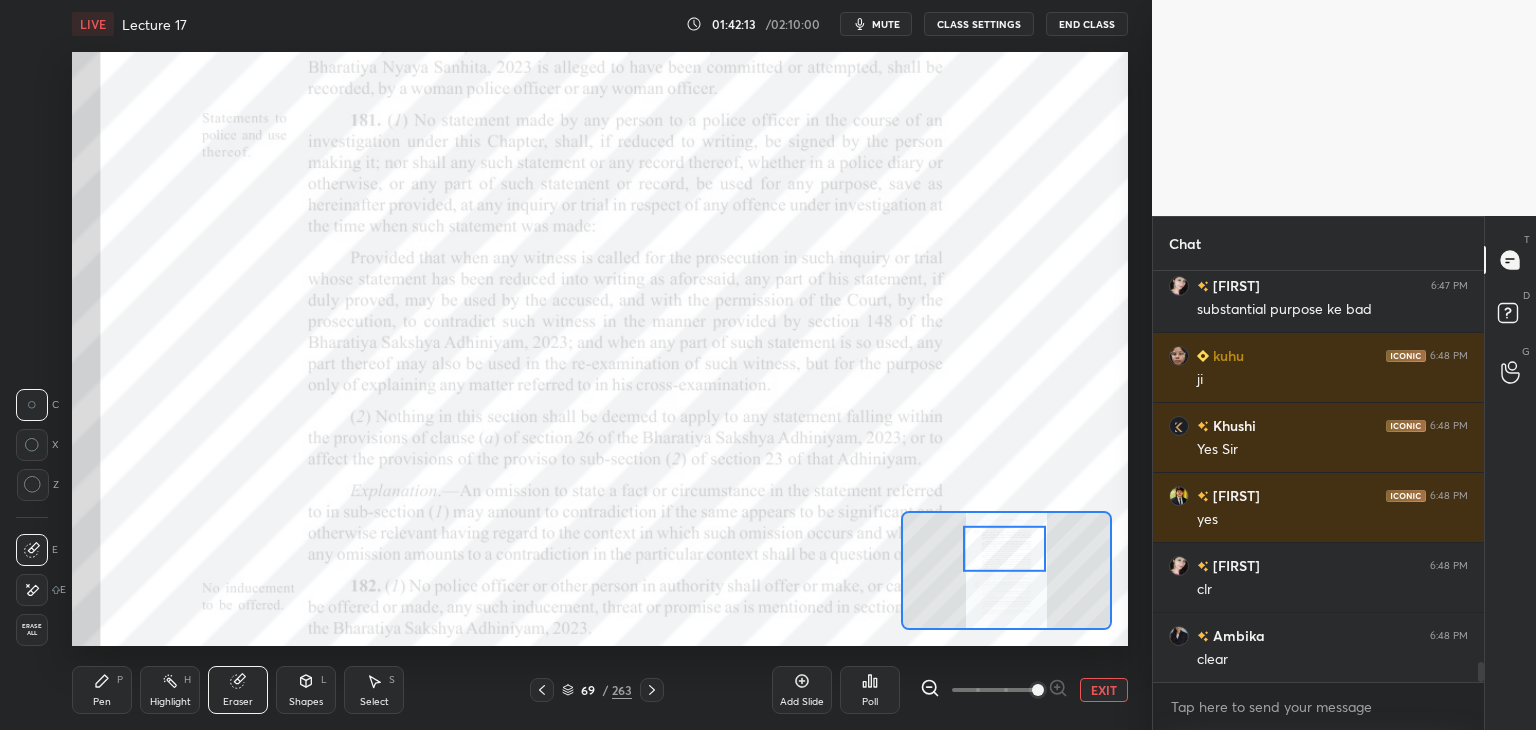 click on "Erase all" at bounding box center (32, 630) 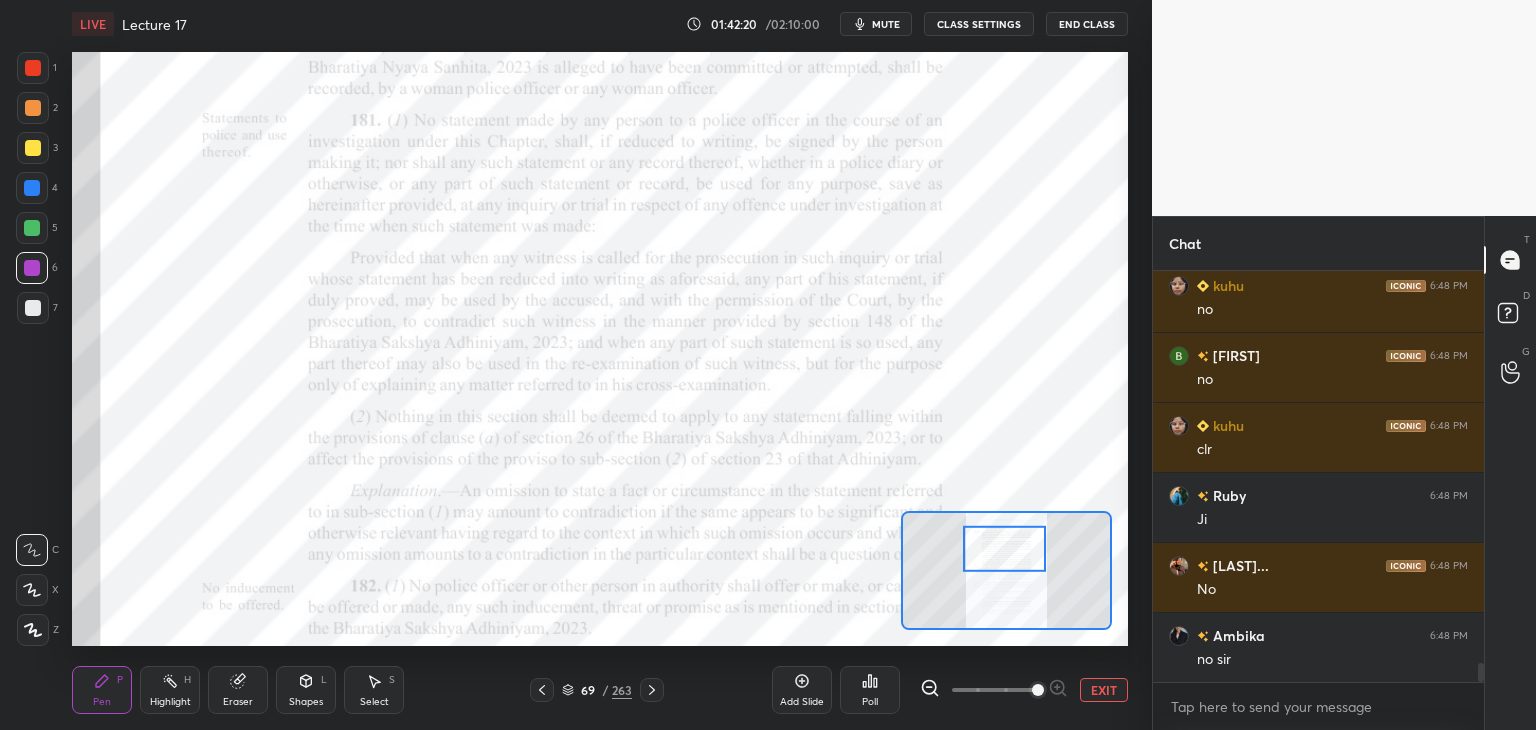 scroll, scrollTop: 8362, scrollLeft: 0, axis: vertical 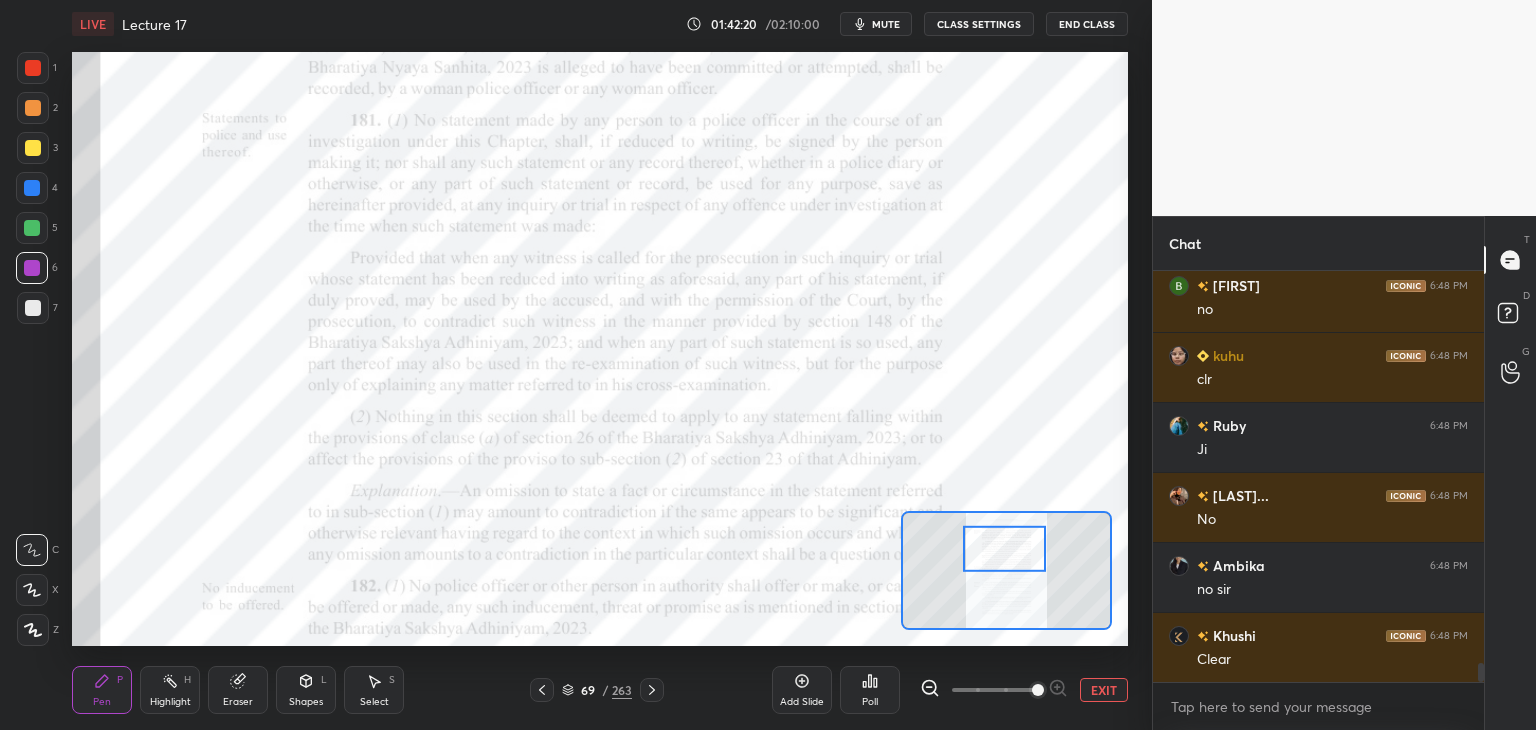 click at bounding box center (33, 68) 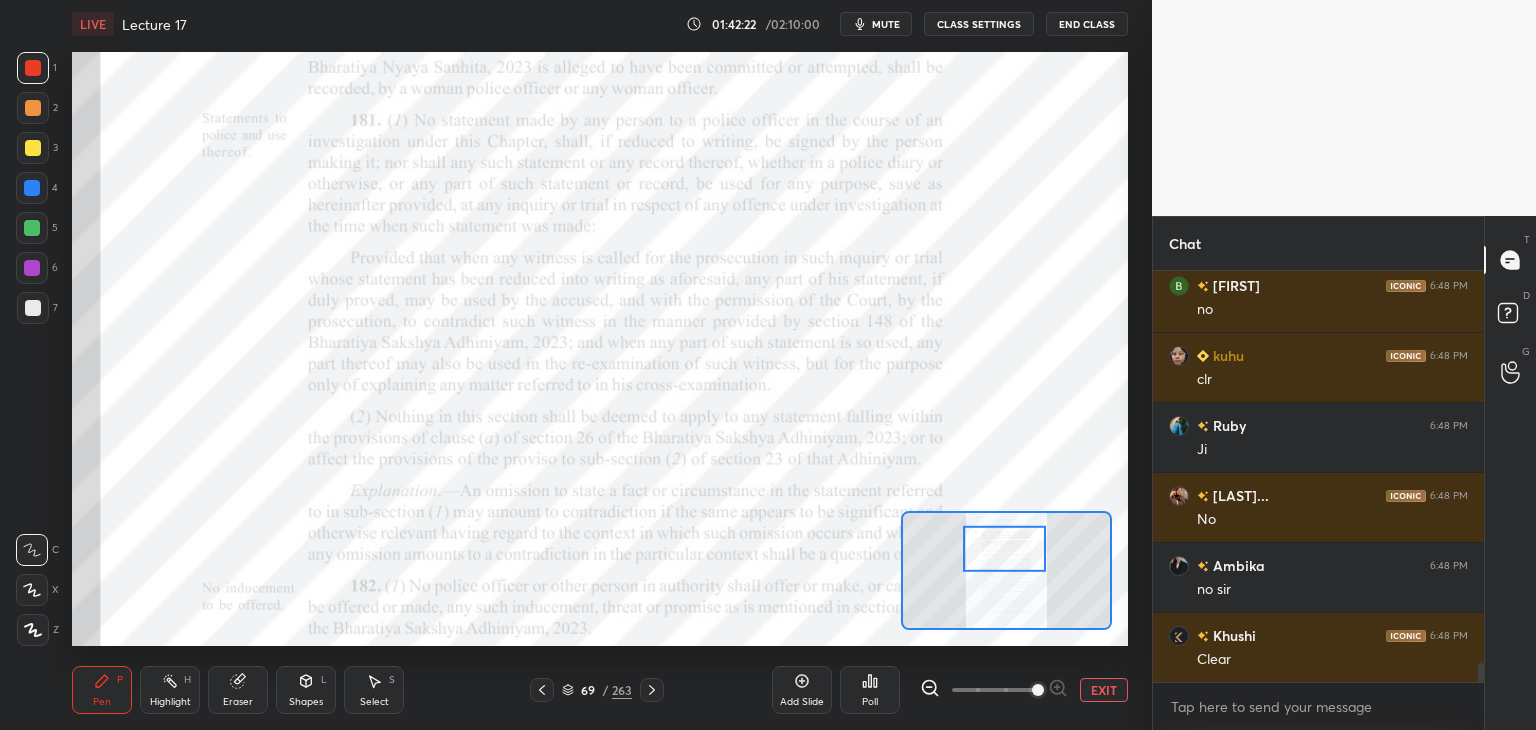 scroll, scrollTop: 8432, scrollLeft: 0, axis: vertical 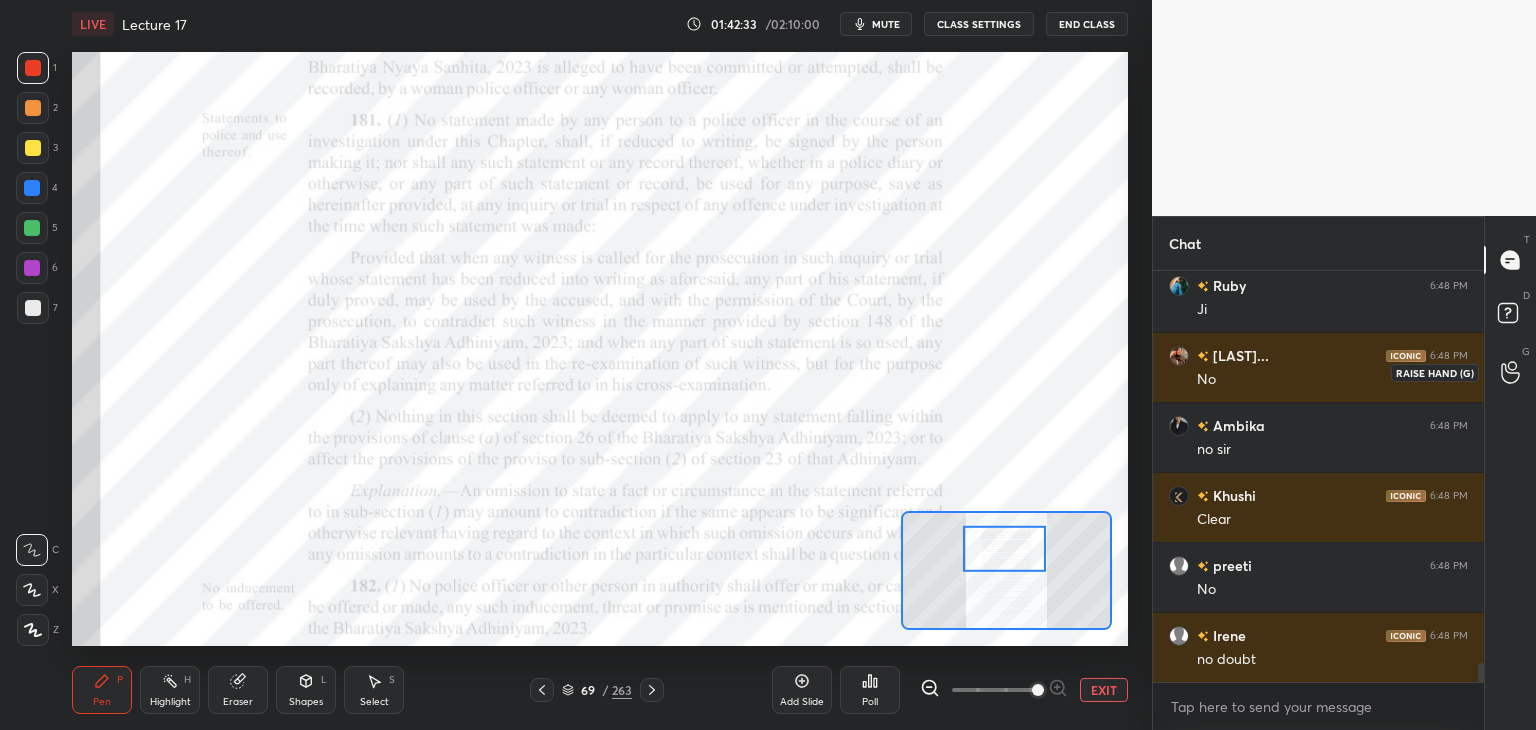 click 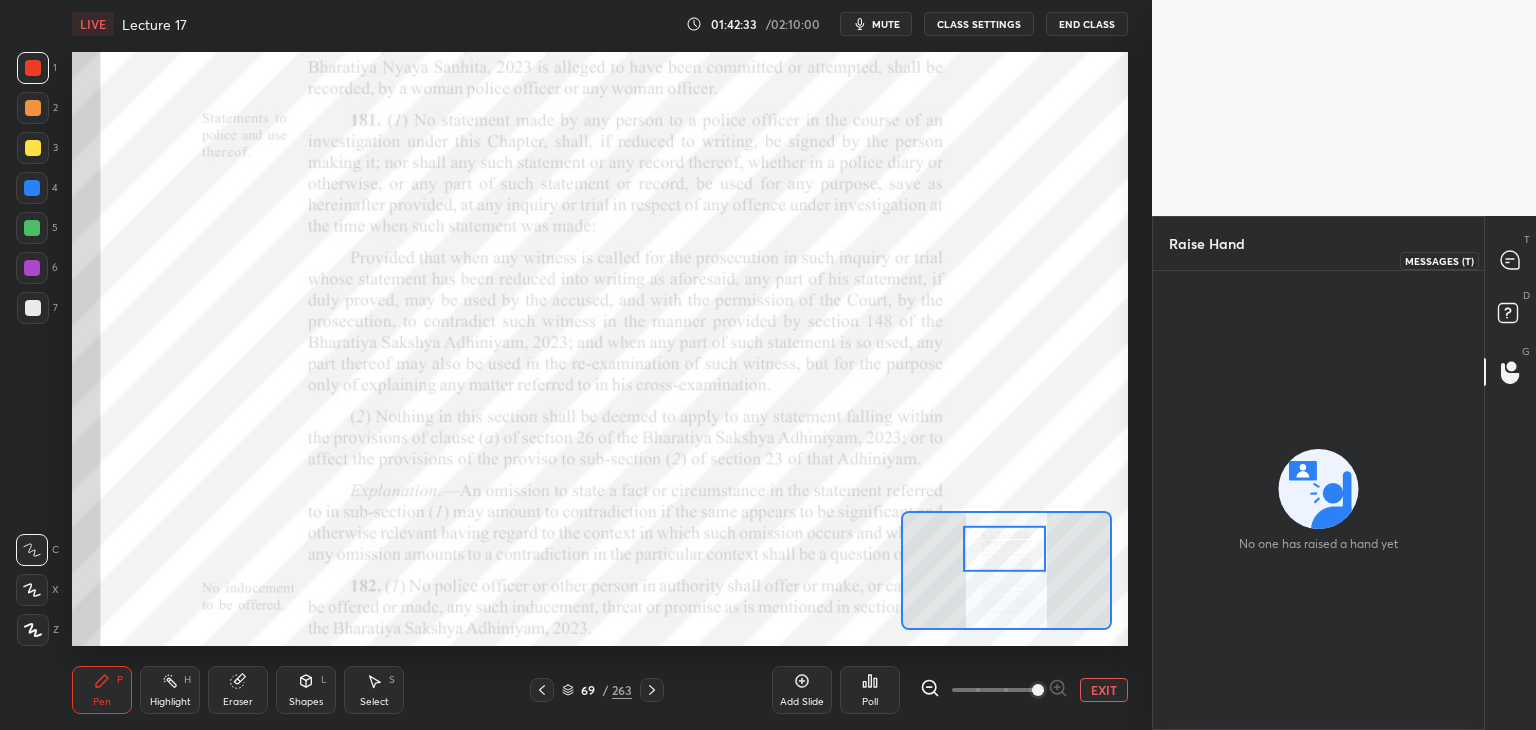 click 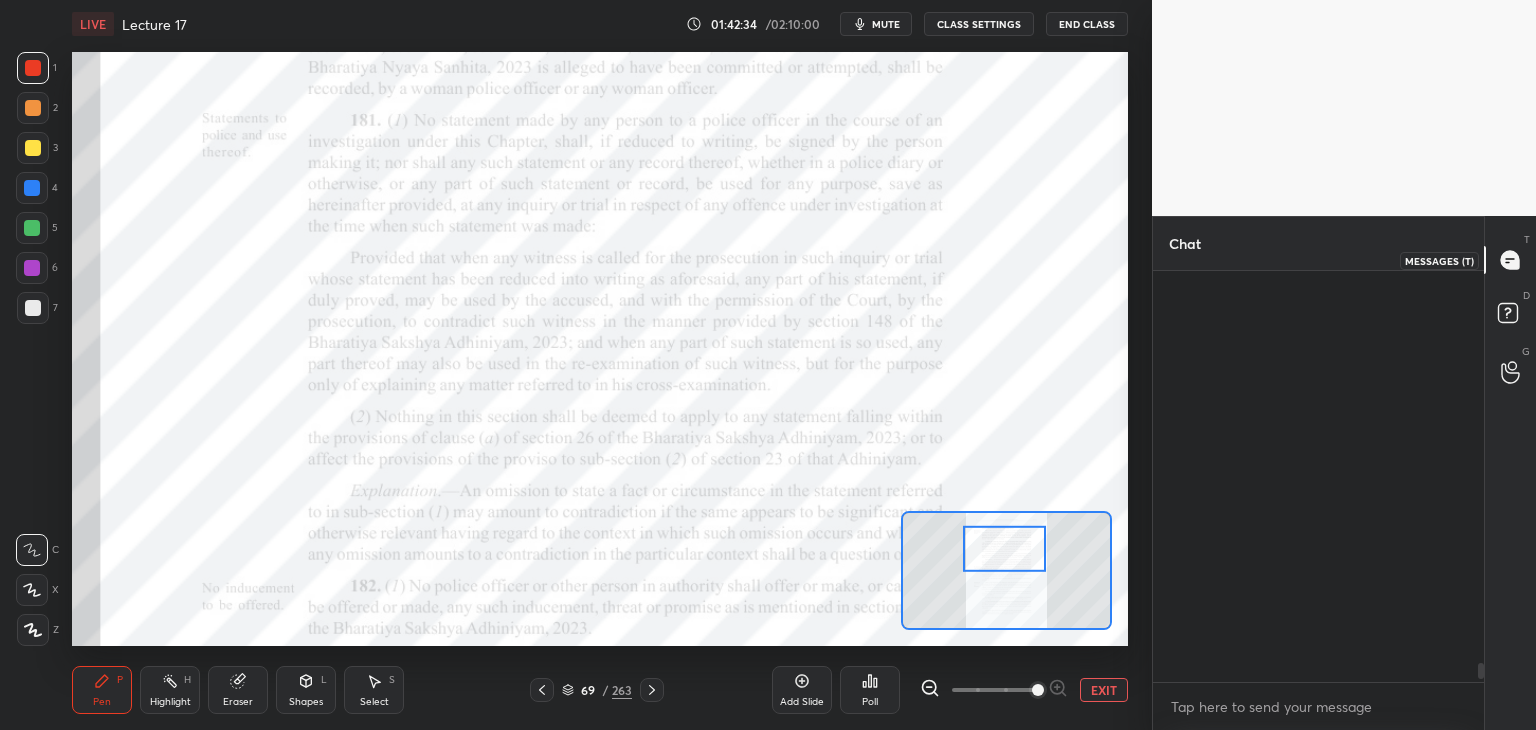 scroll, scrollTop: 8502, scrollLeft: 0, axis: vertical 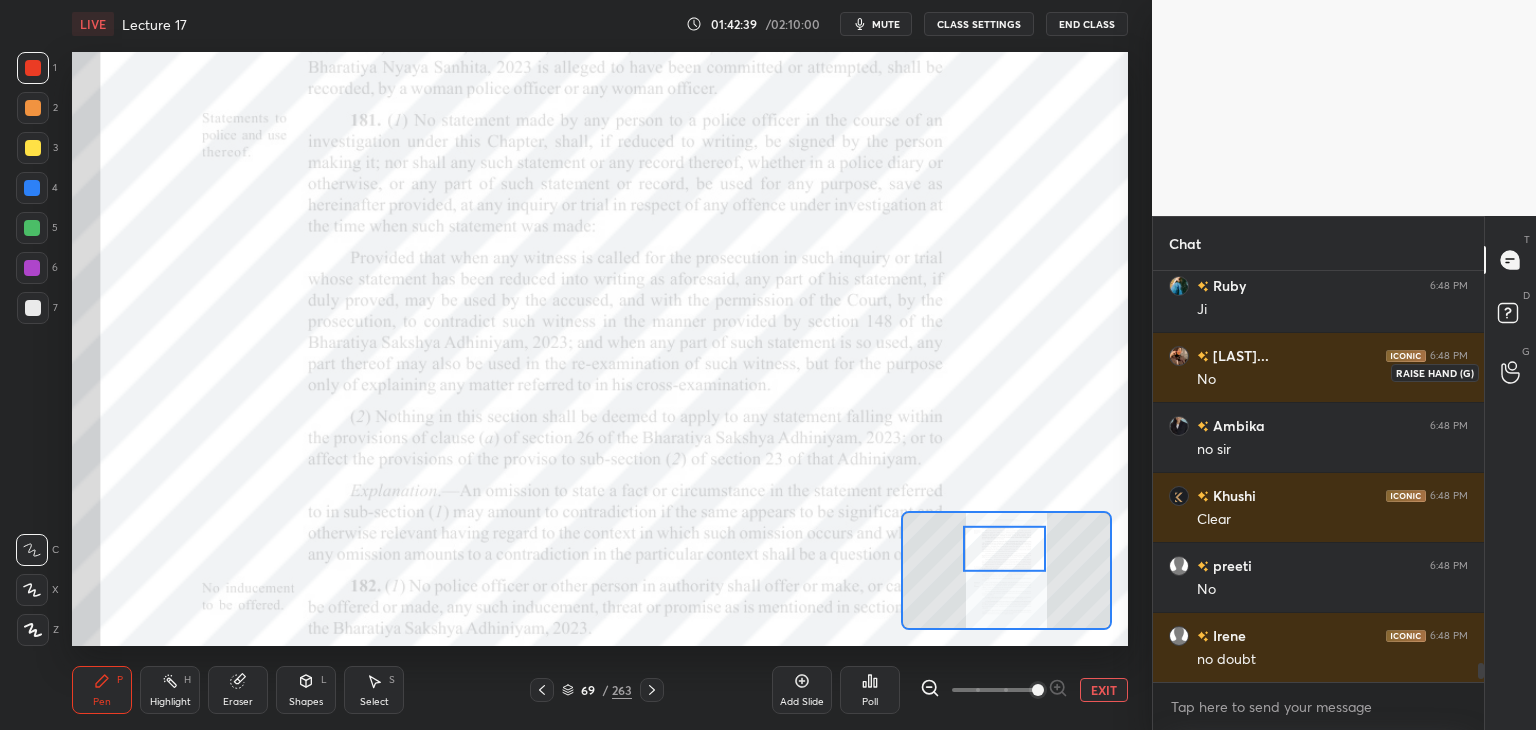 click 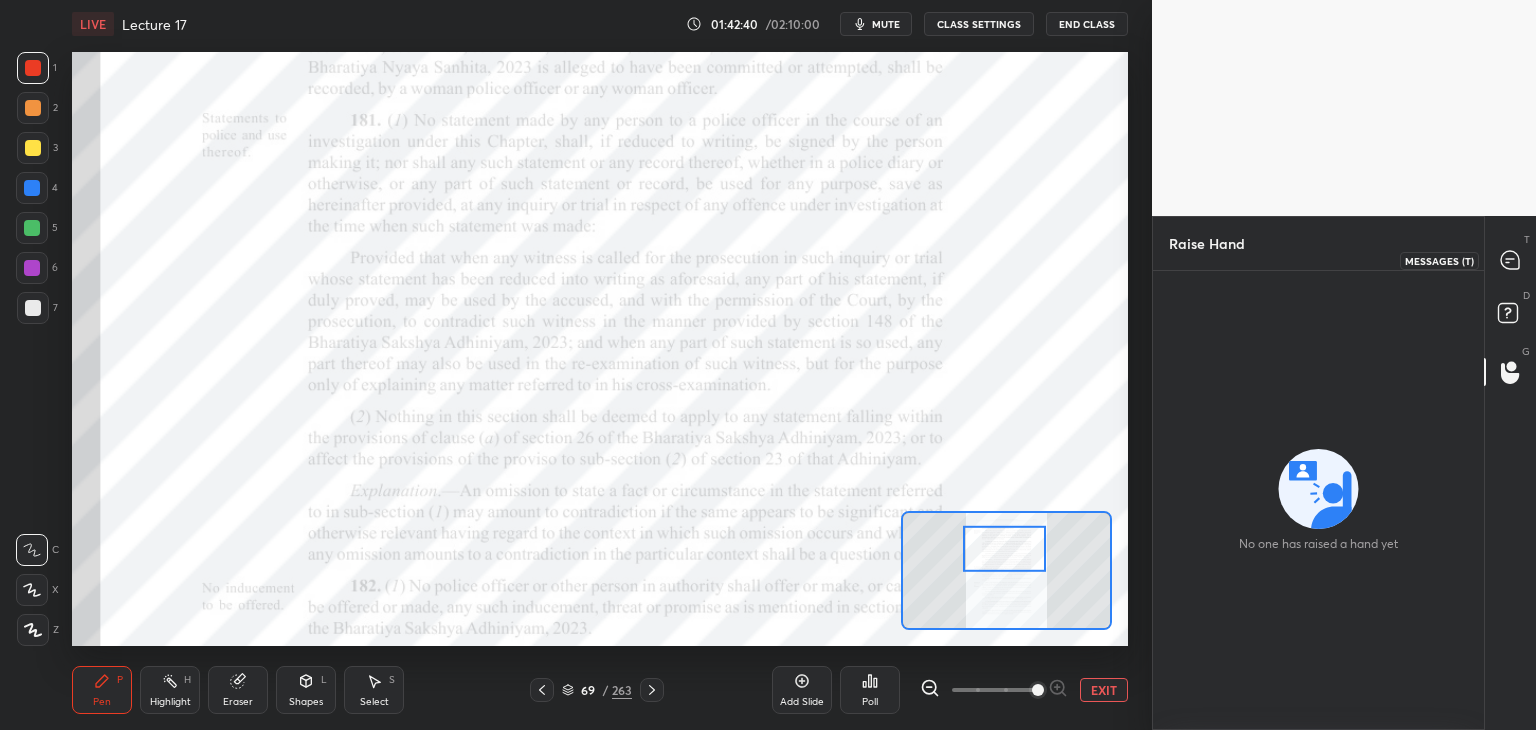 click 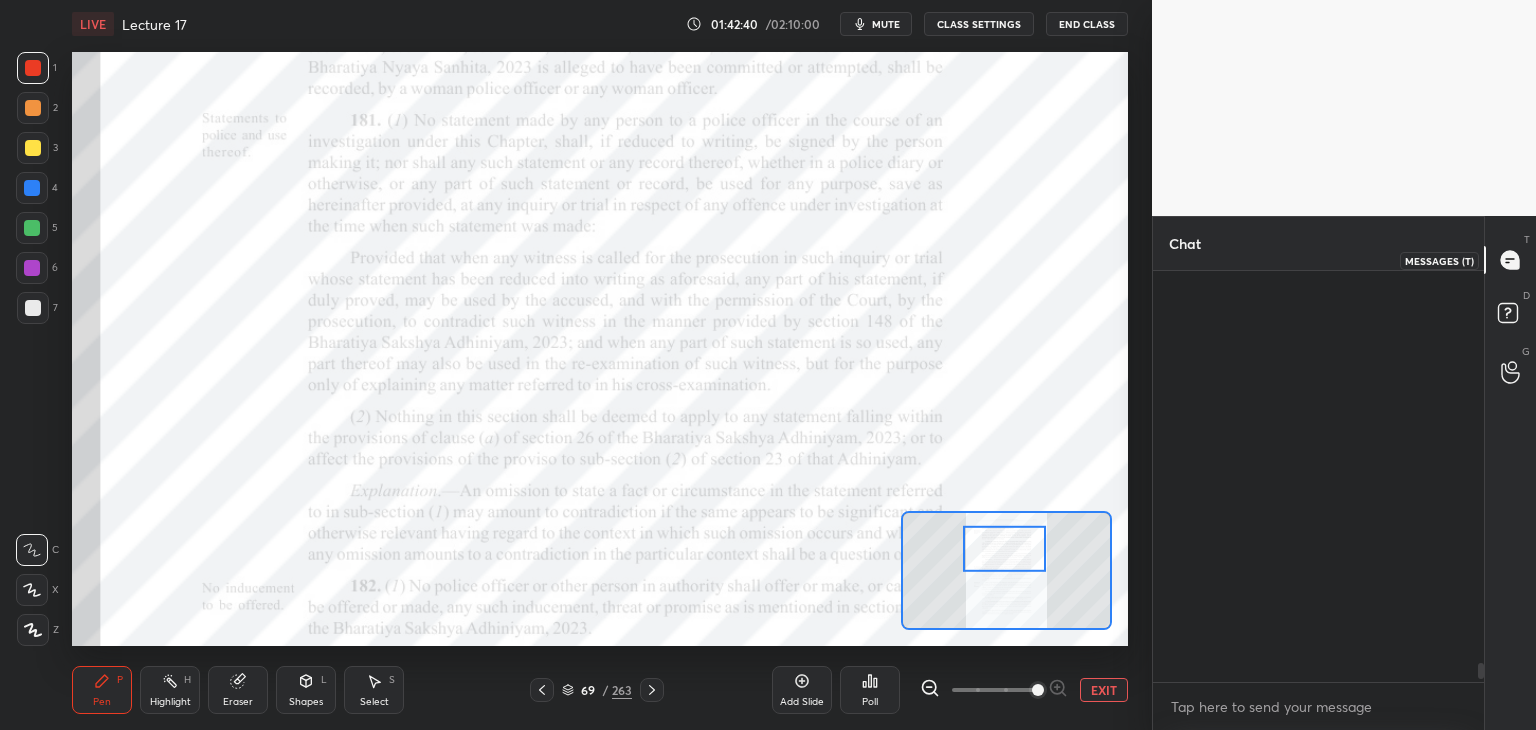 scroll, scrollTop: 8502, scrollLeft: 0, axis: vertical 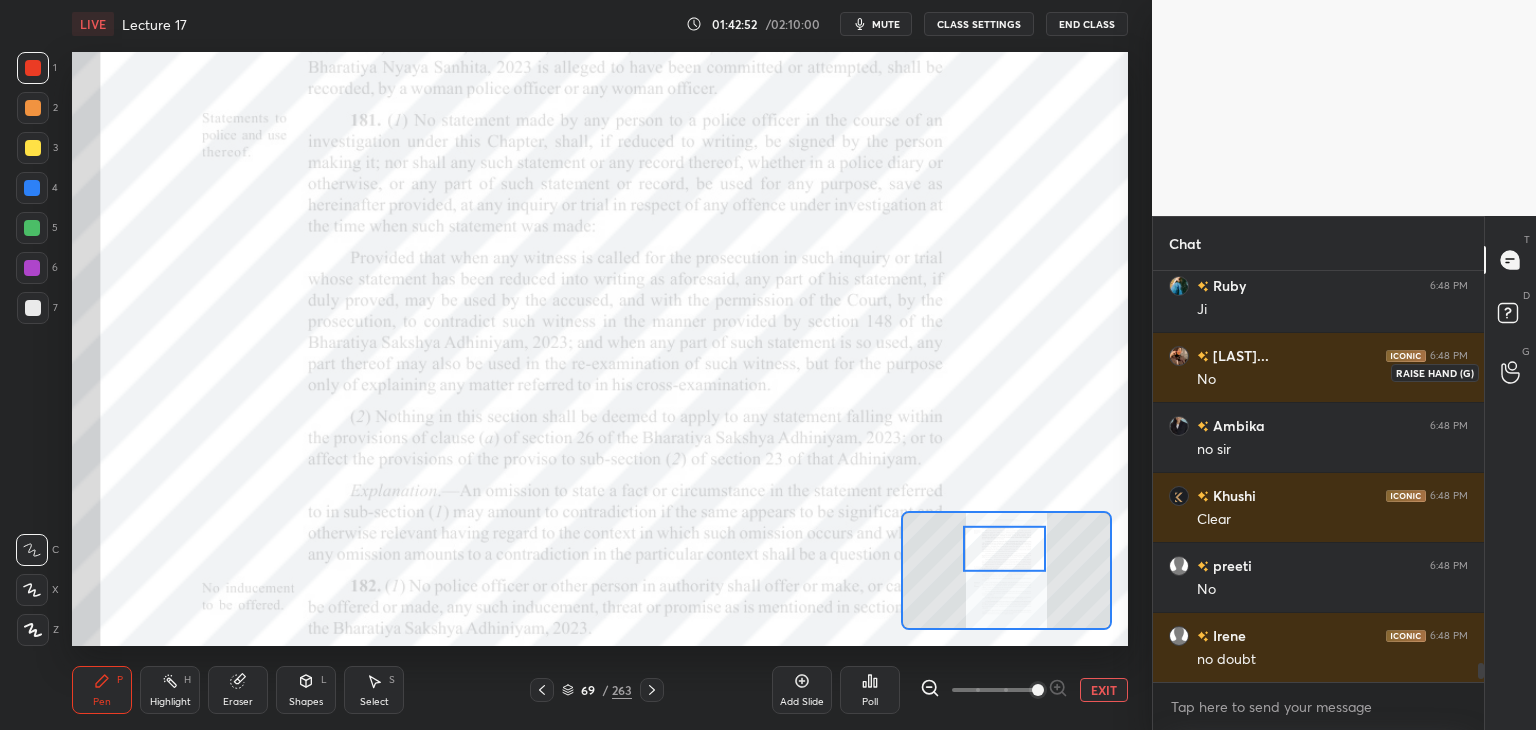 click at bounding box center (1511, 372) 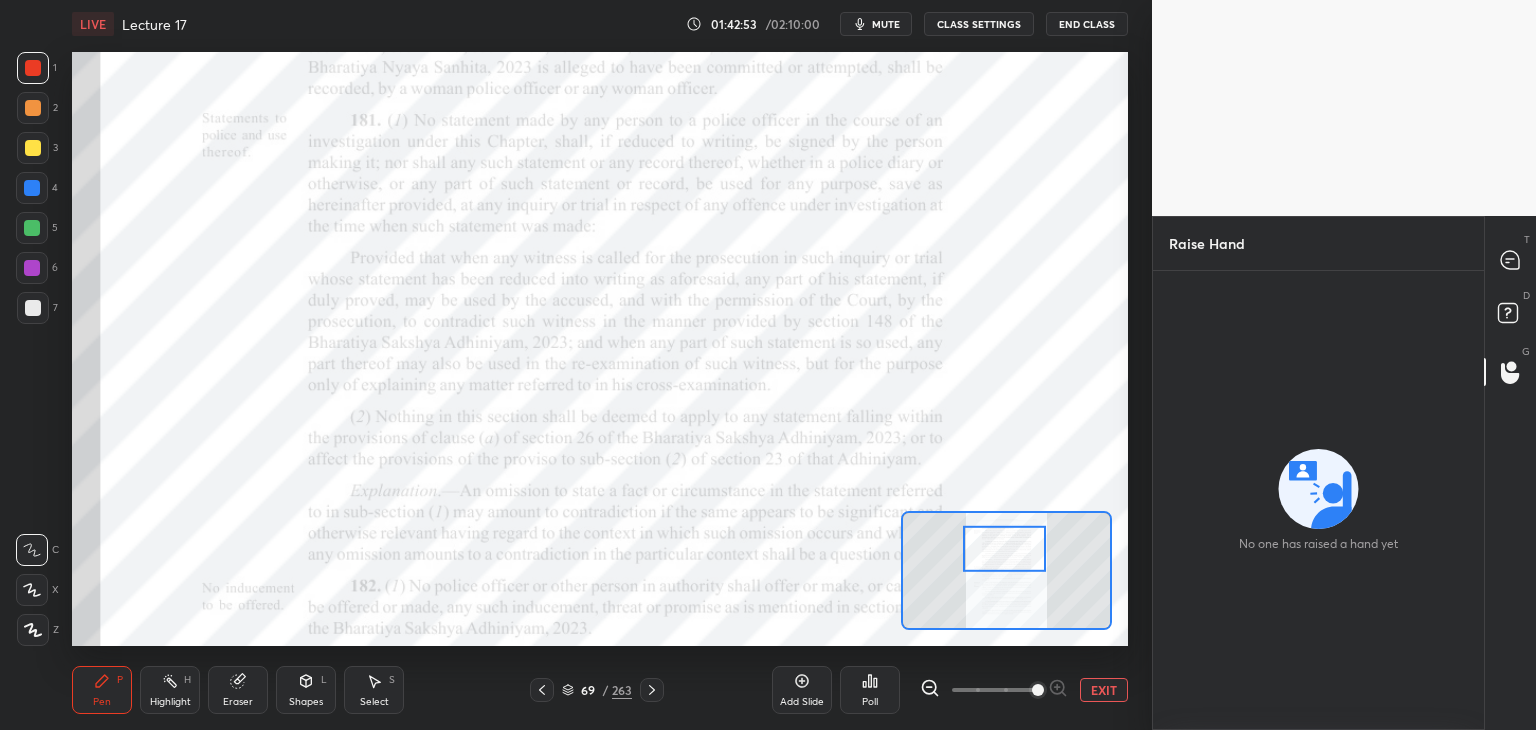 click at bounding box center (1511, 260) 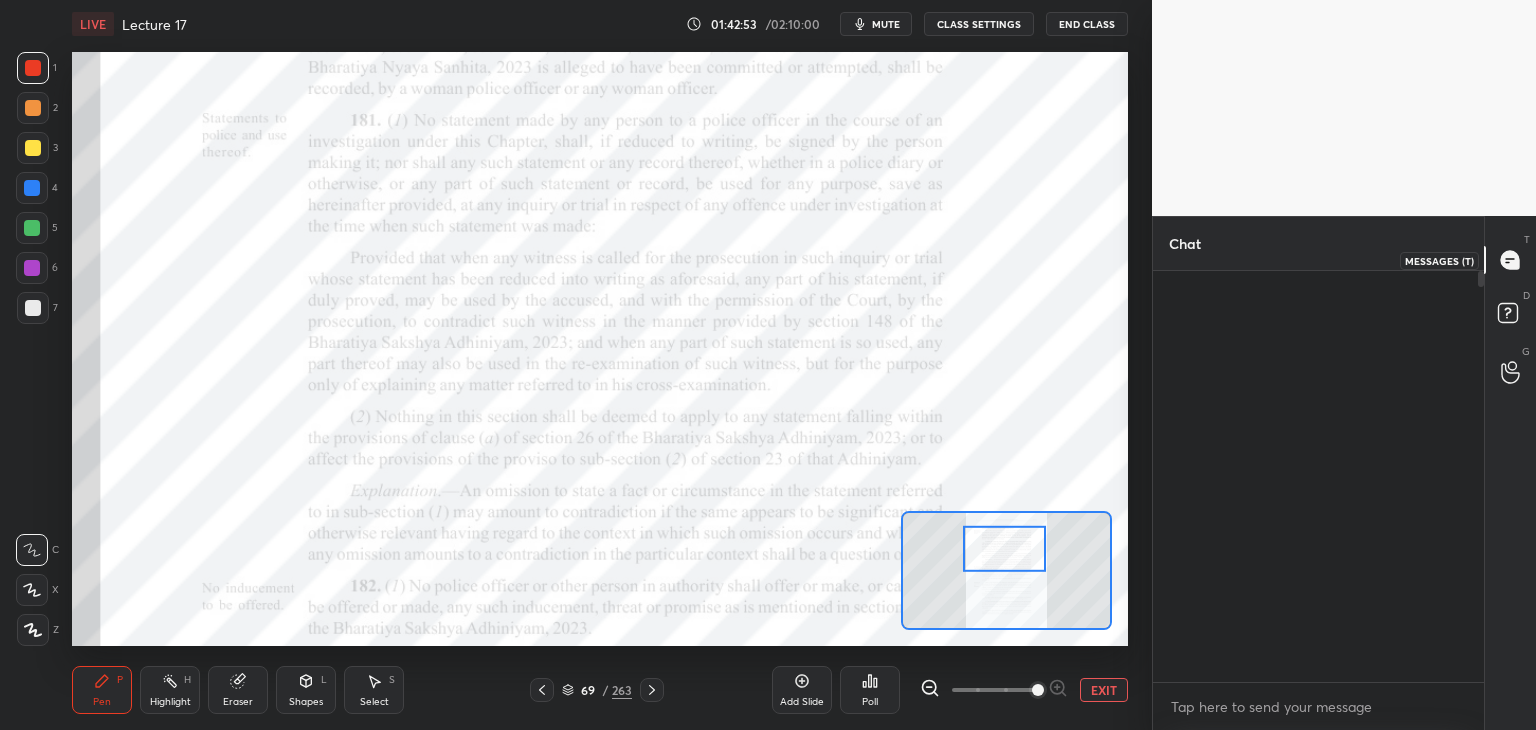 scroll, scrollTop: 8502, scrollLeft: 0, axis: vertical 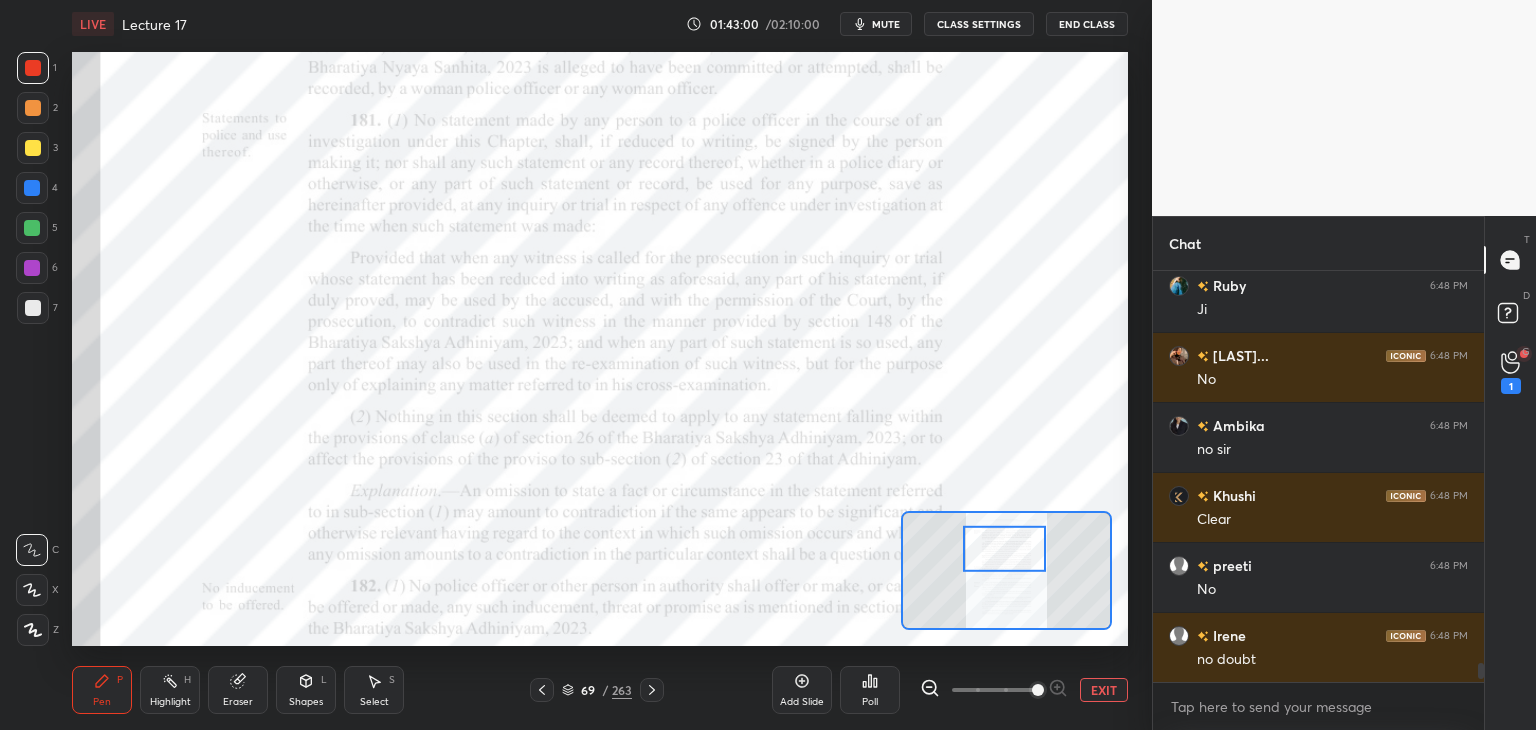 click at bounding box center [32, 268] 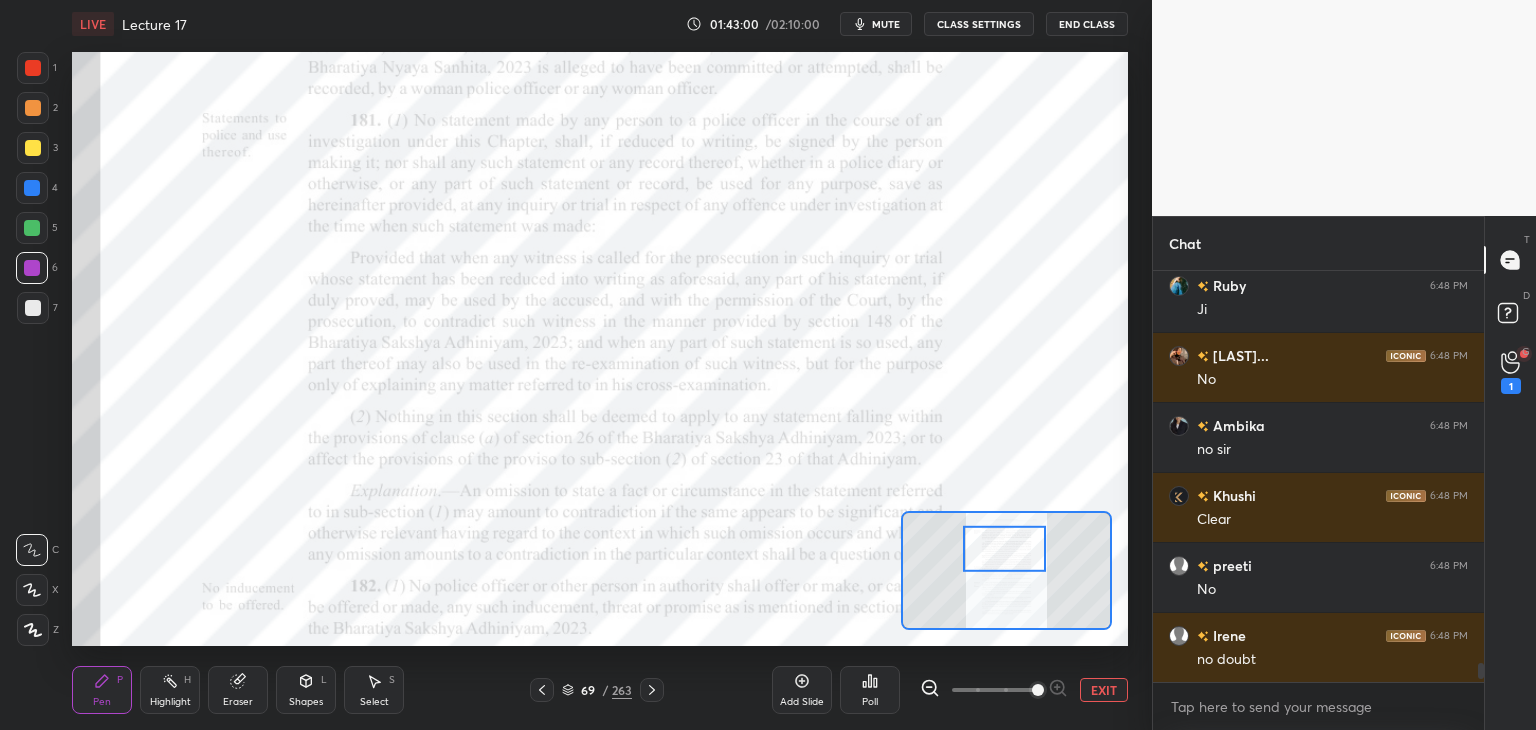 click at bounding box center [32, 228] 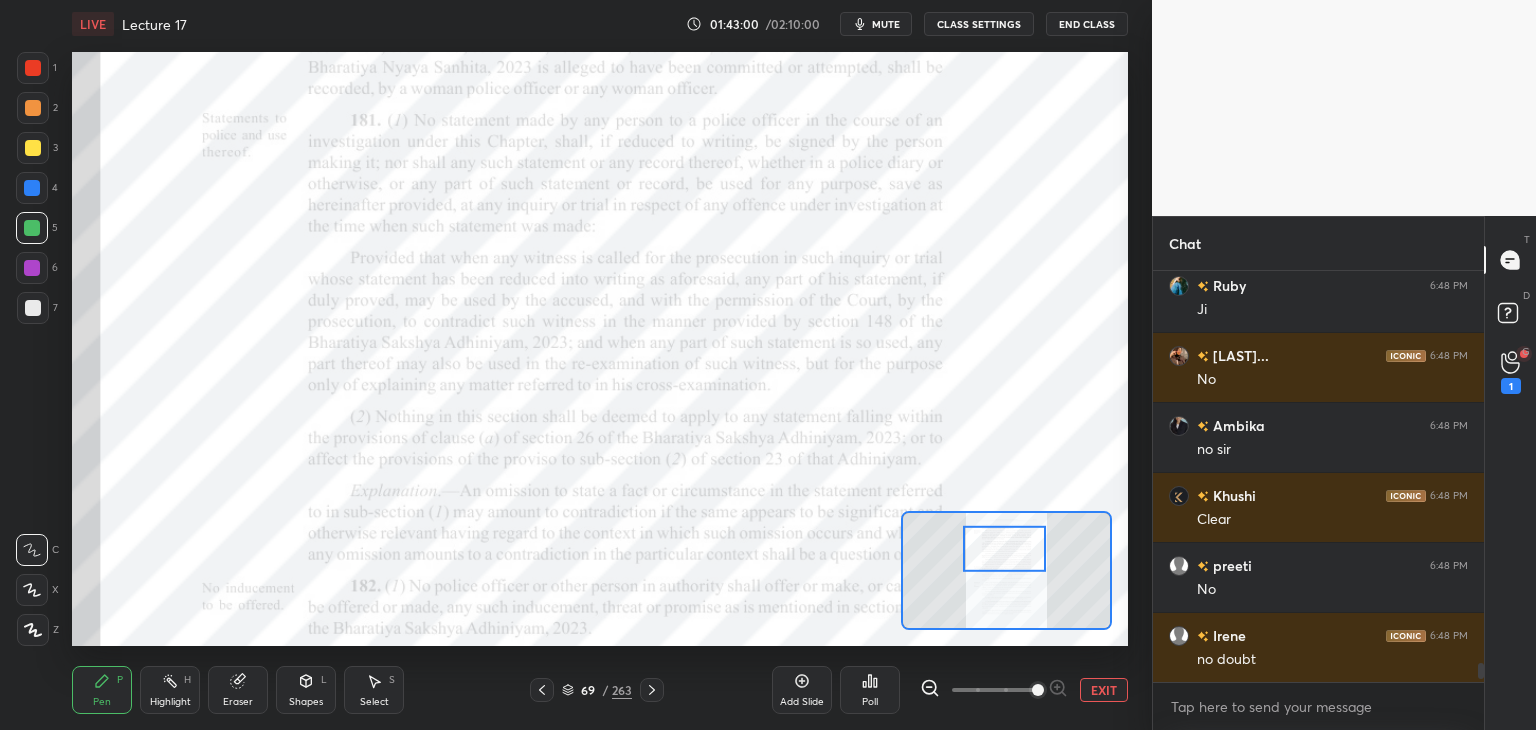 click at bounding box center [32, 188] 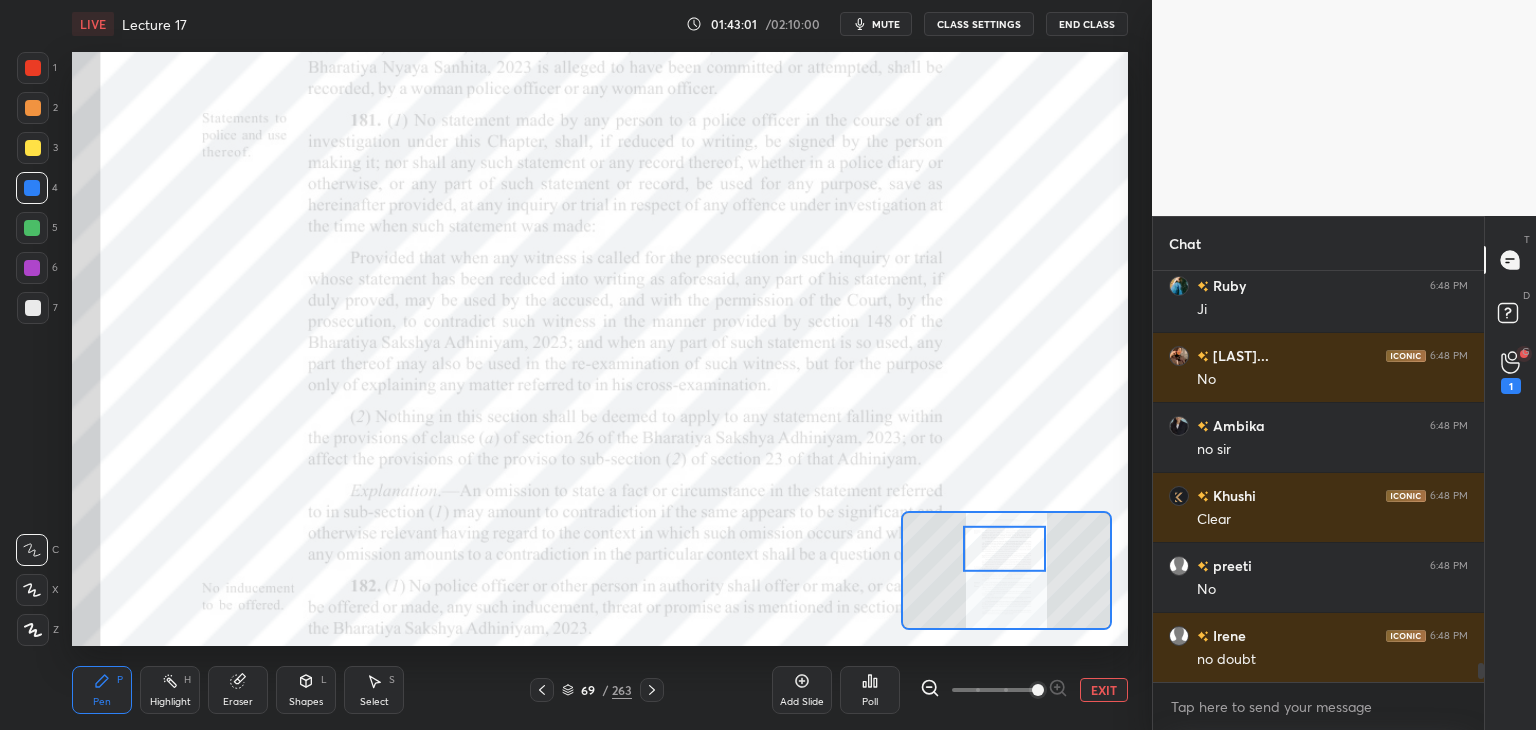click at bounding box center (33, 148) 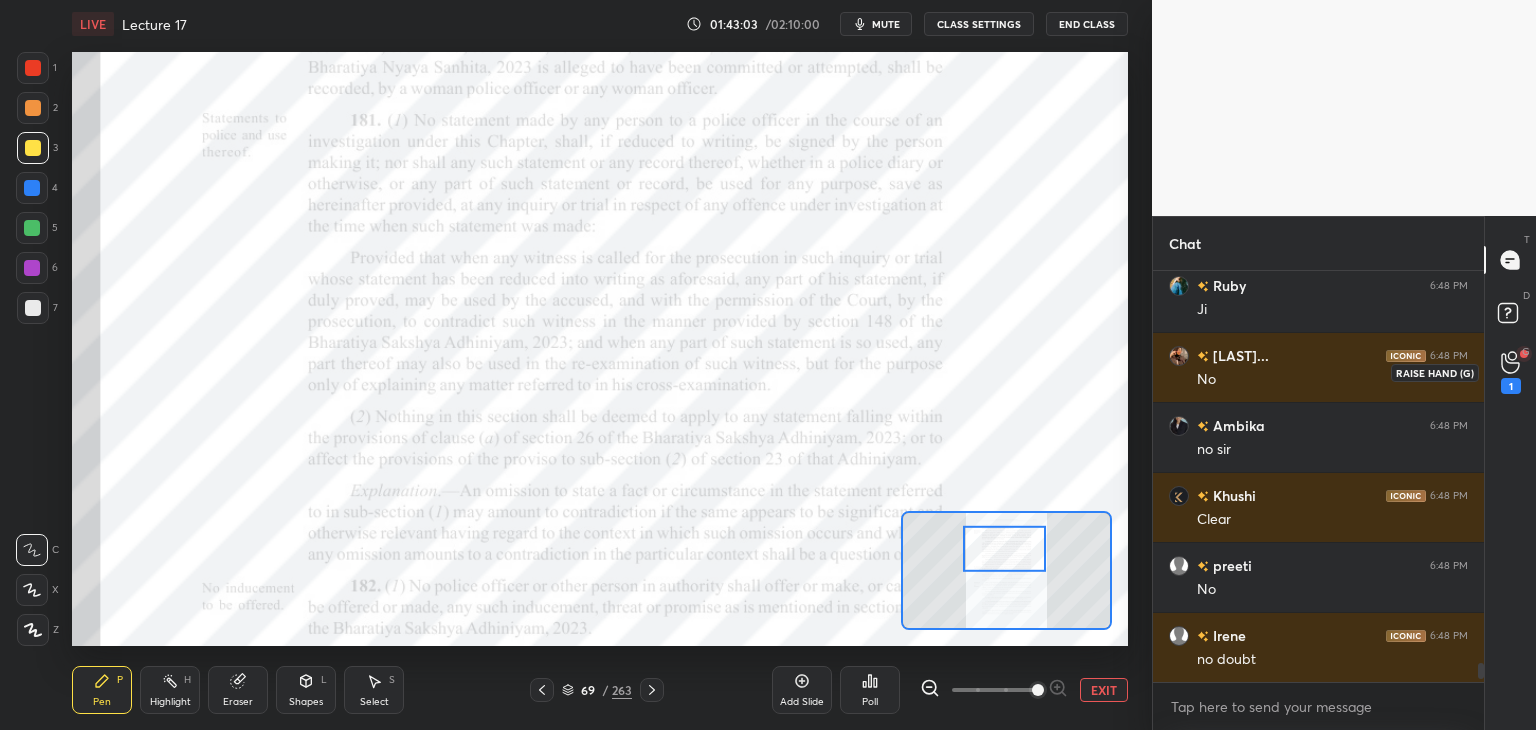 click 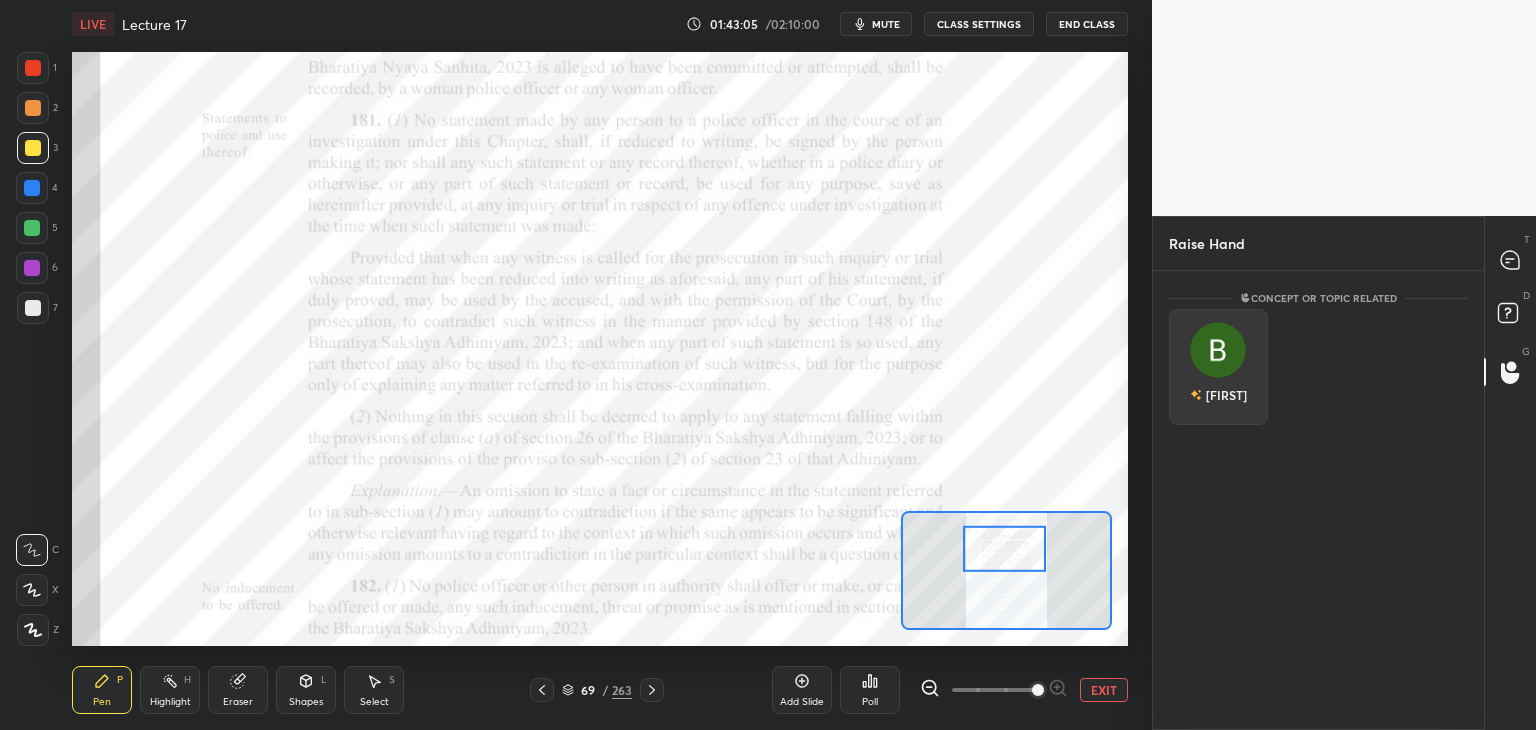 click at bounding box center [1218, 350] 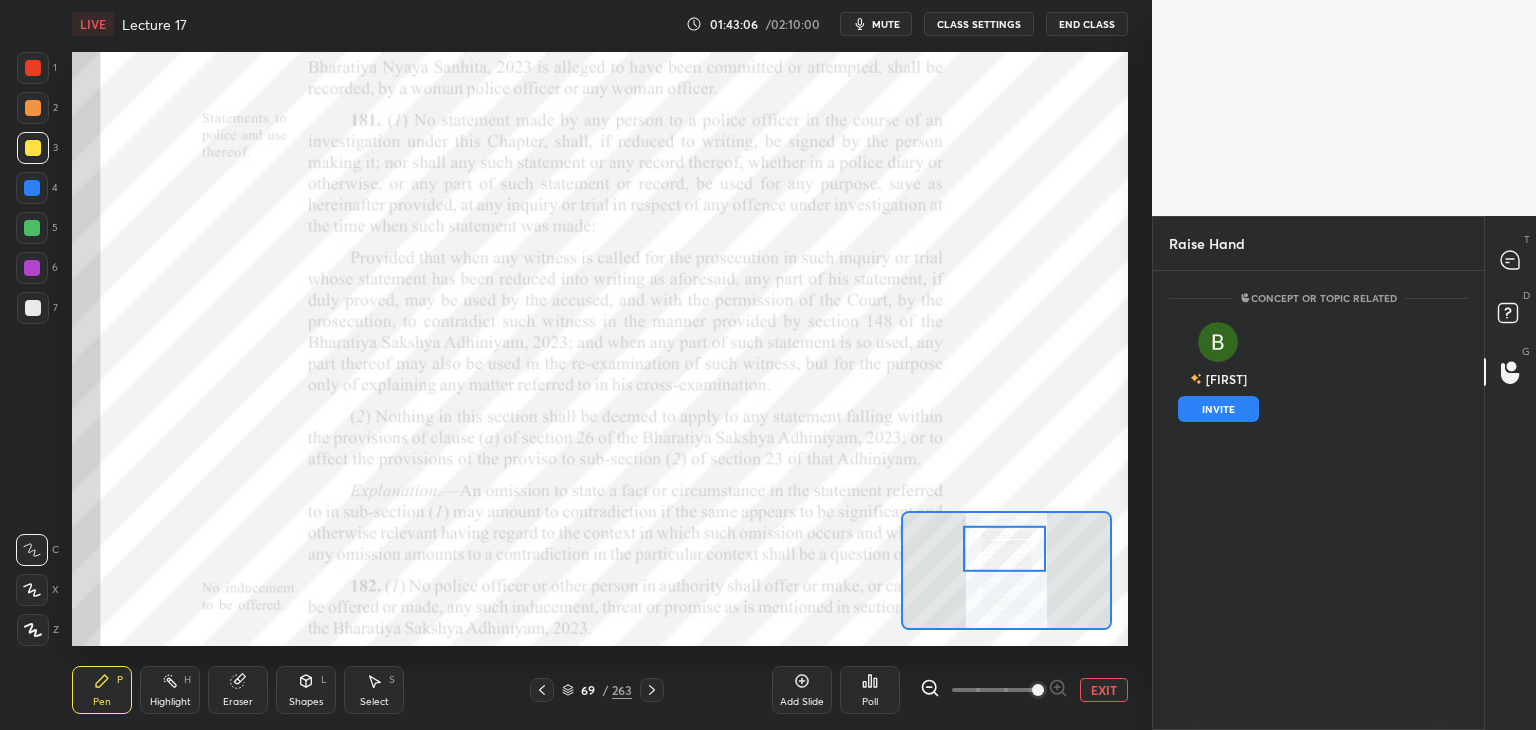 click on "INVITE" at bounding box center [1218, 409] 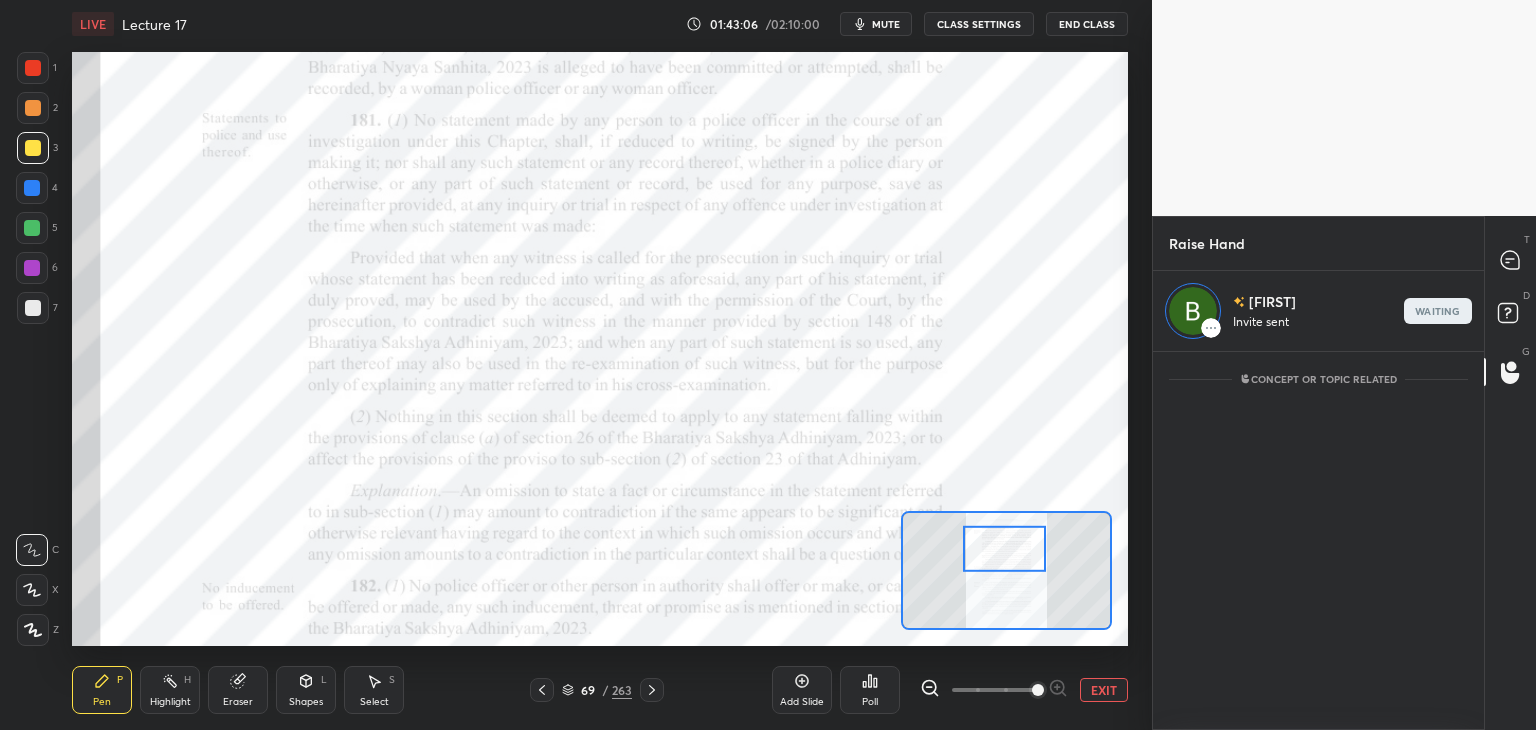 scroll, scrollTop: 373, scrollLeft: 325, axis: both 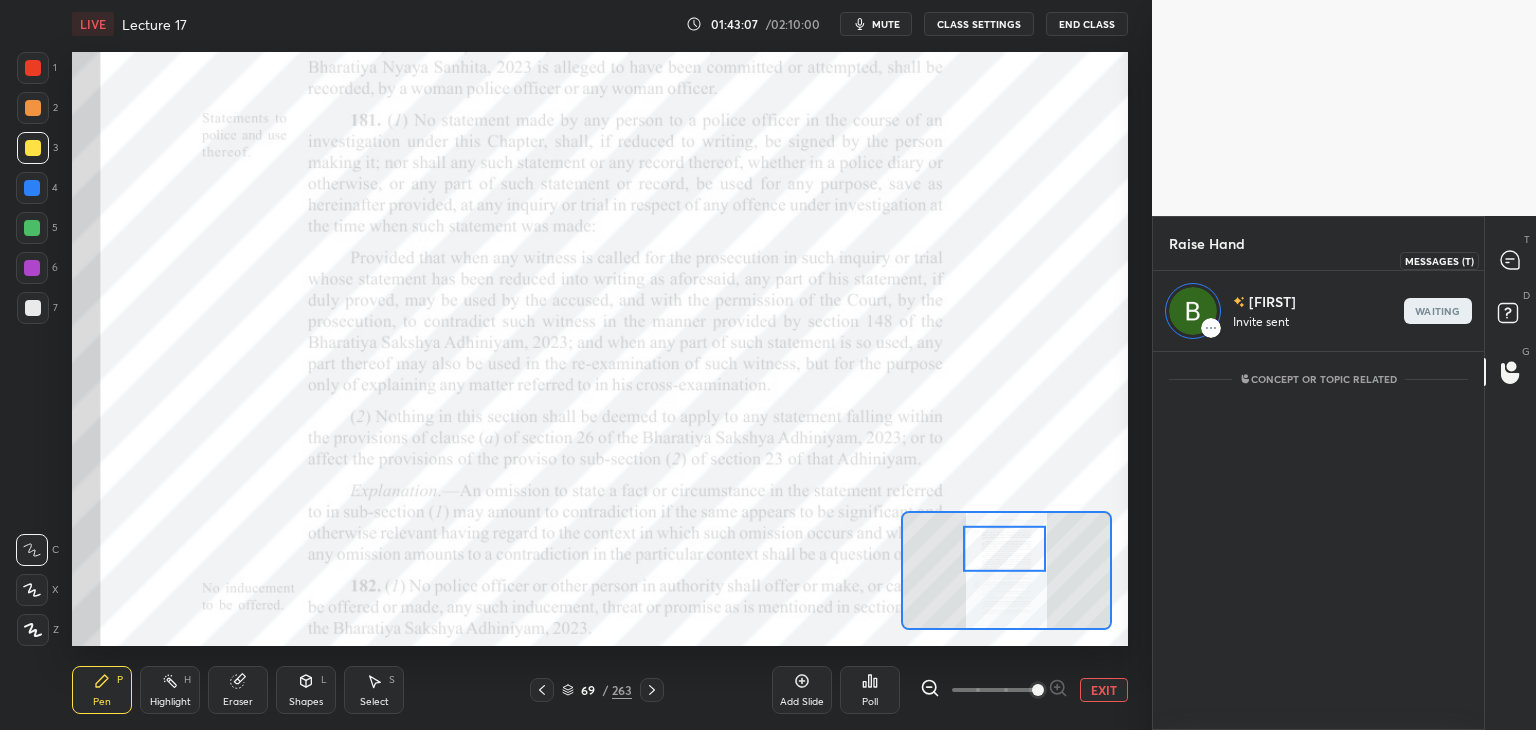 click 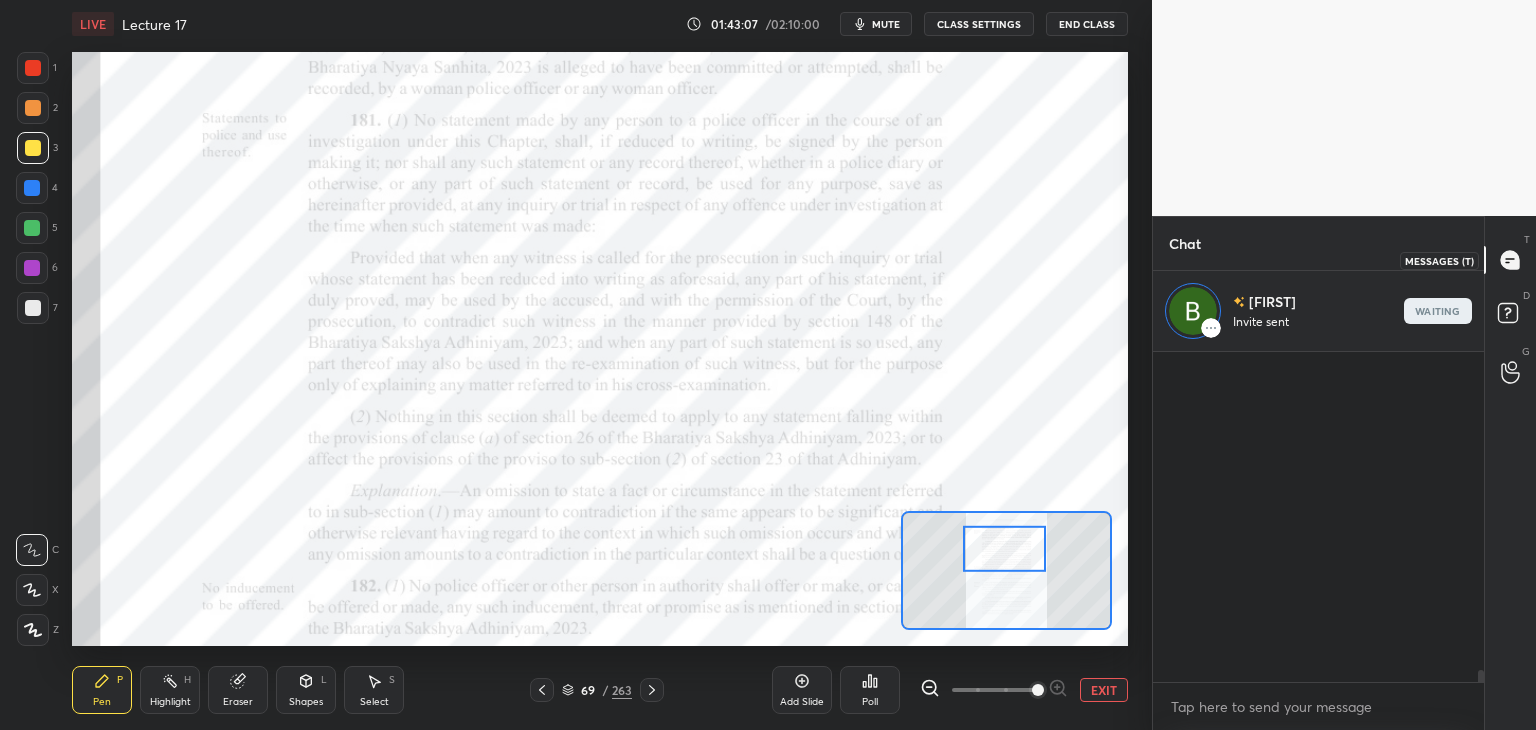scroll, scrollTop: 8583, scrollLeft: 0, axis: vertical 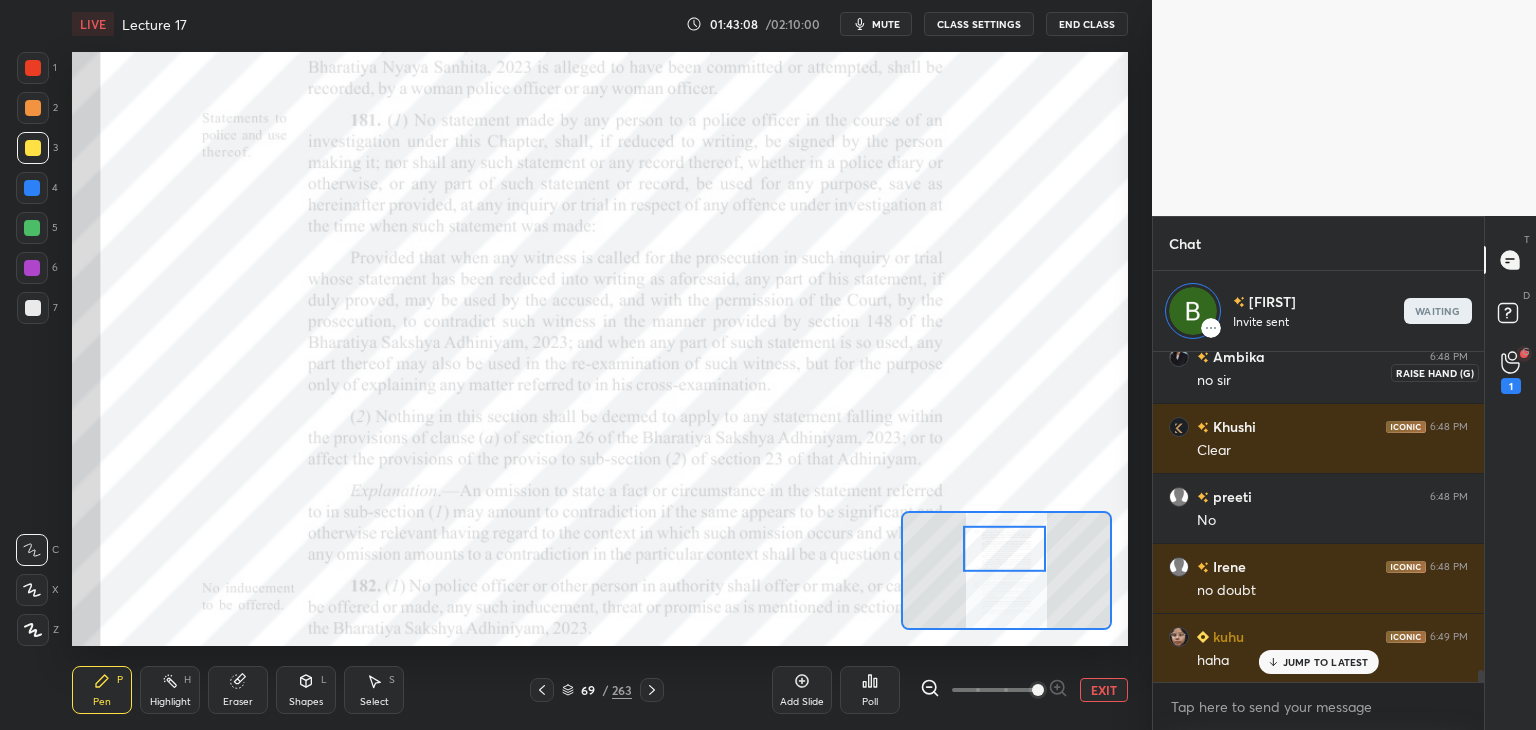 click 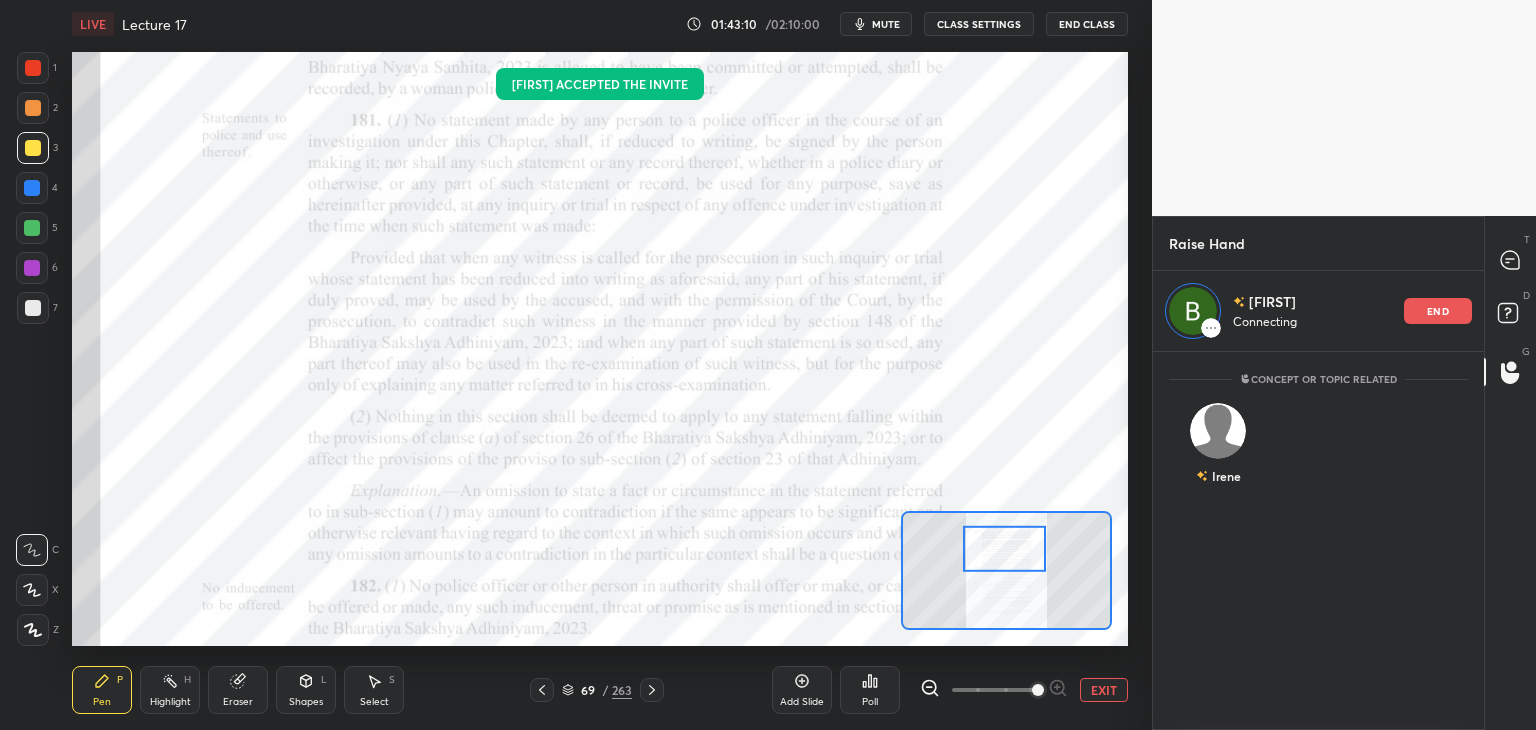 click on "end" at bounding box center [1438, 311] 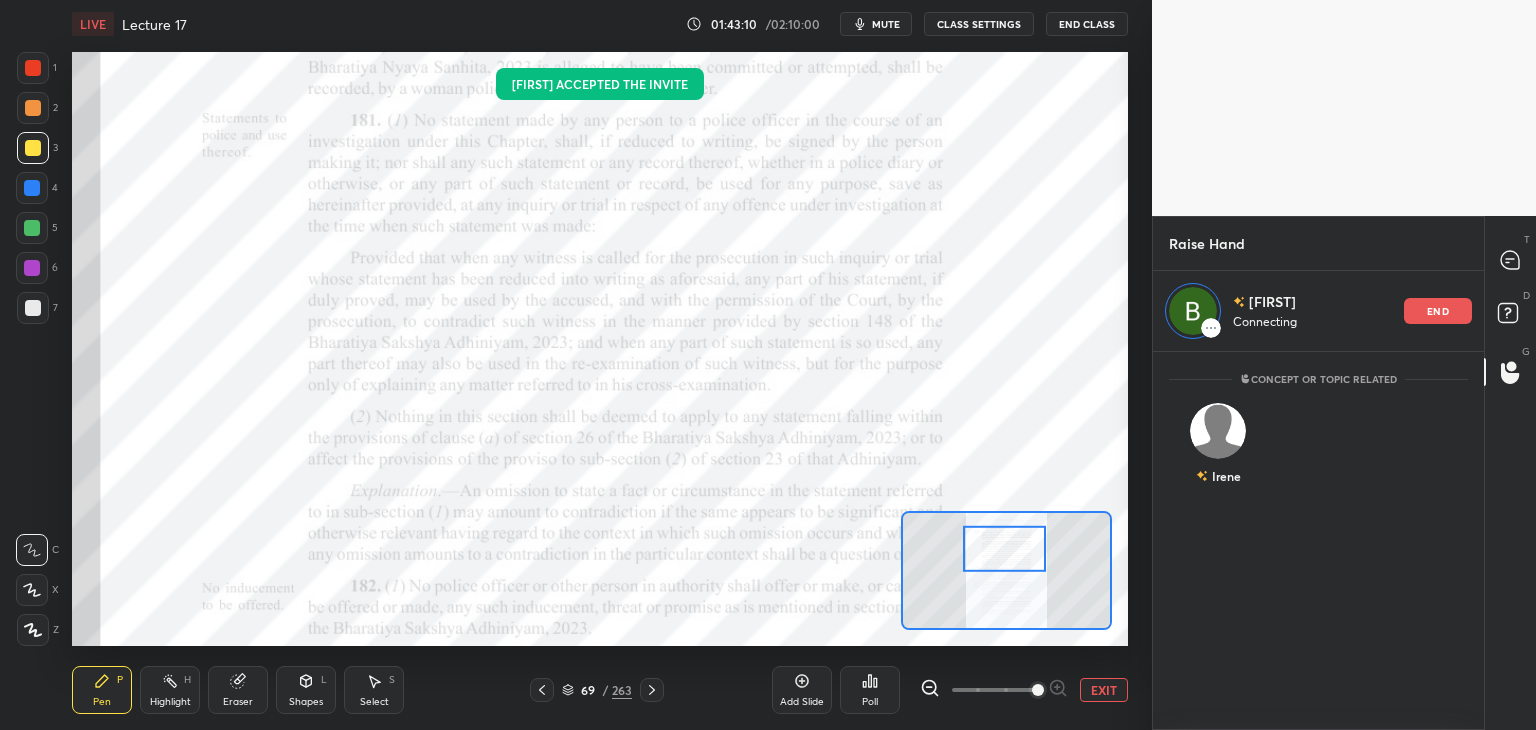 scroll, scrollTop: 6, scrollLeft: 6, axis: both 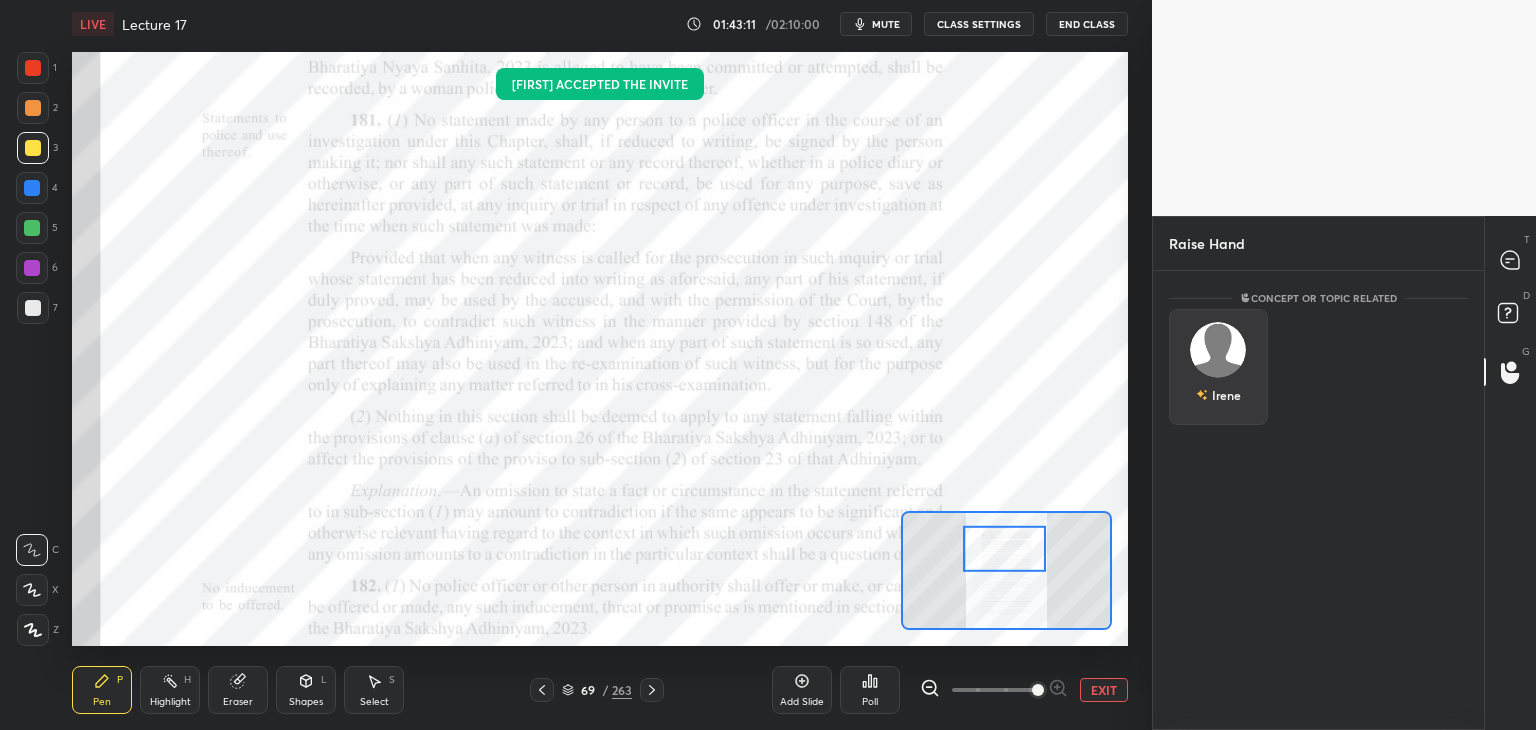 click on "Irene" at bounding box center (1218, 367) 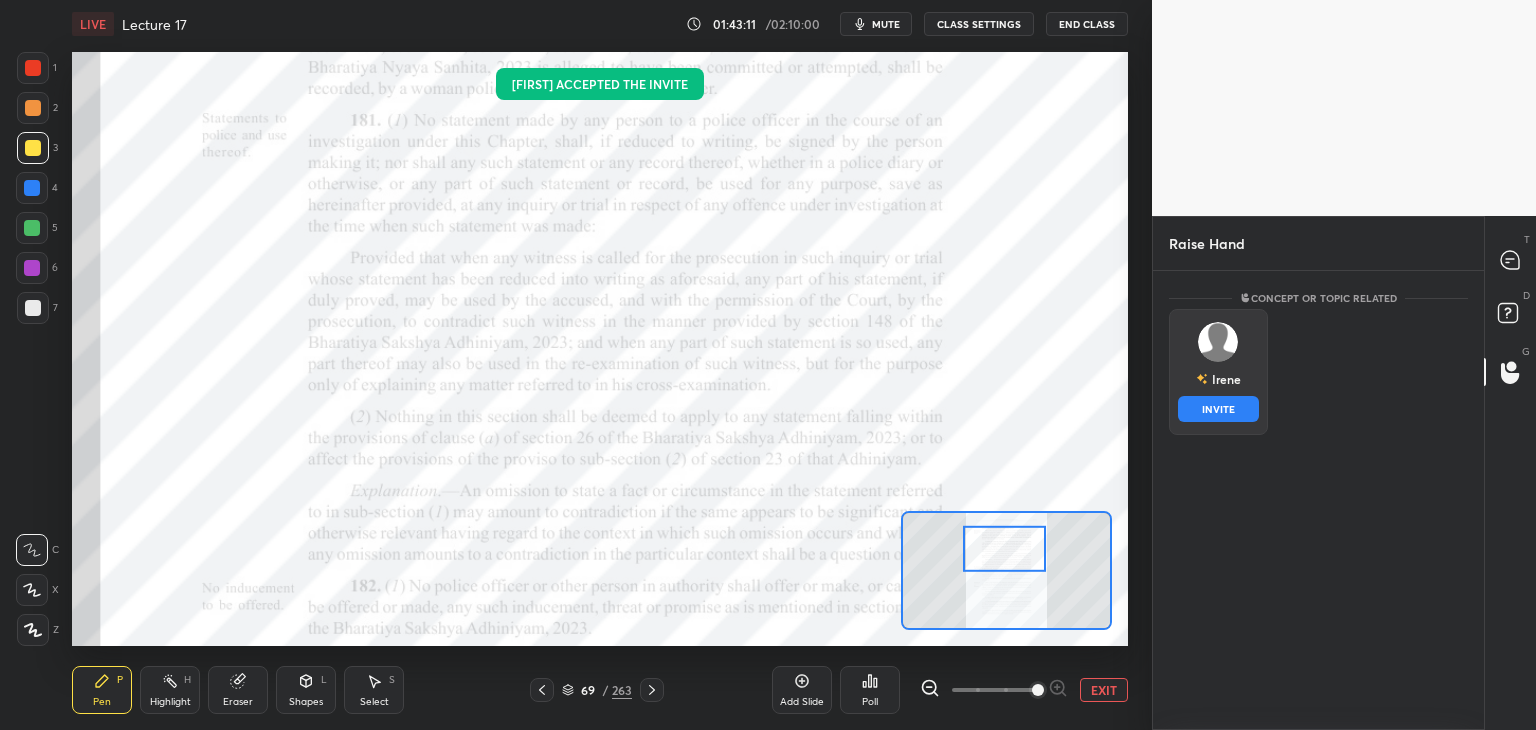 click on "INVITE" at bounding box center [1218, 409] 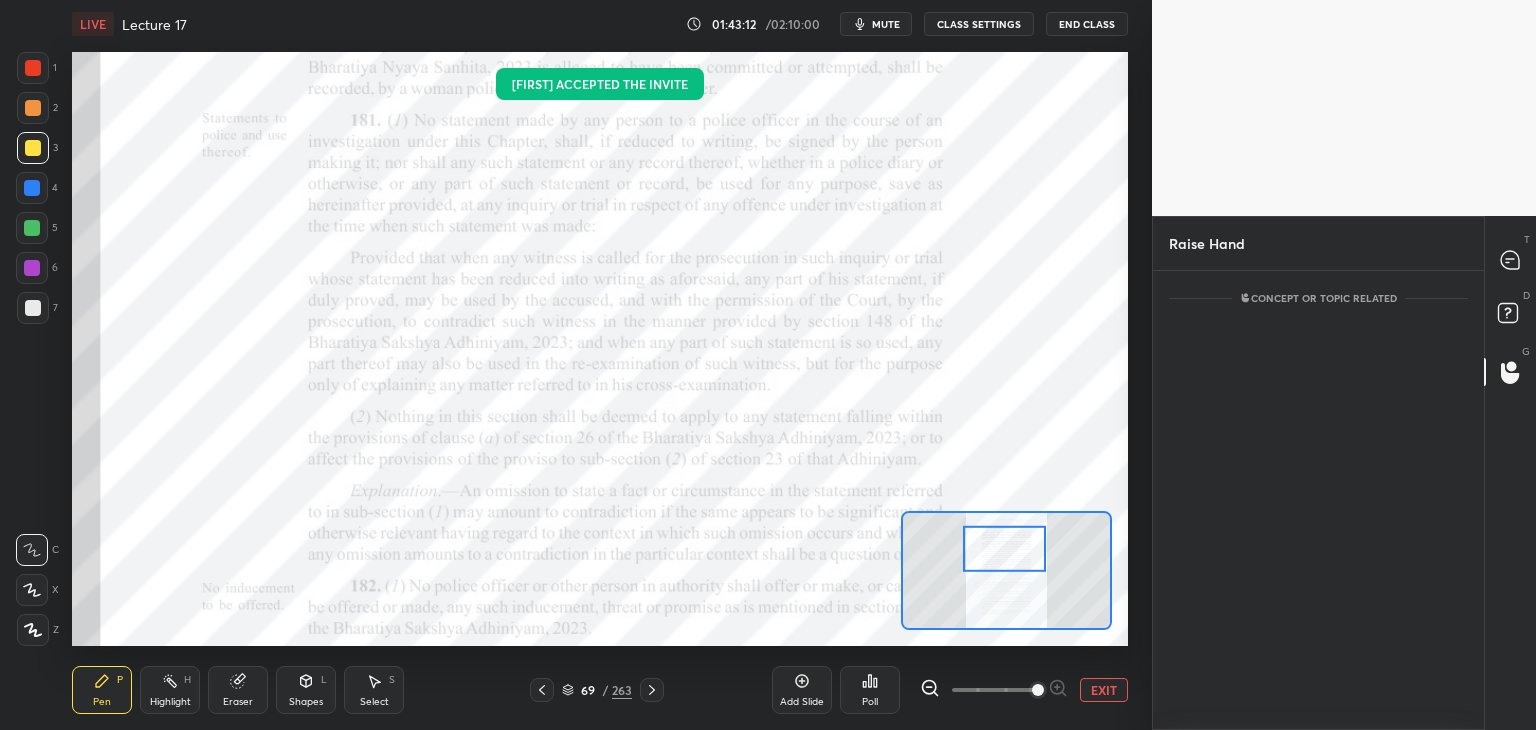 scroll, scrollTop: 373, scrollLeft: 325, axis: both 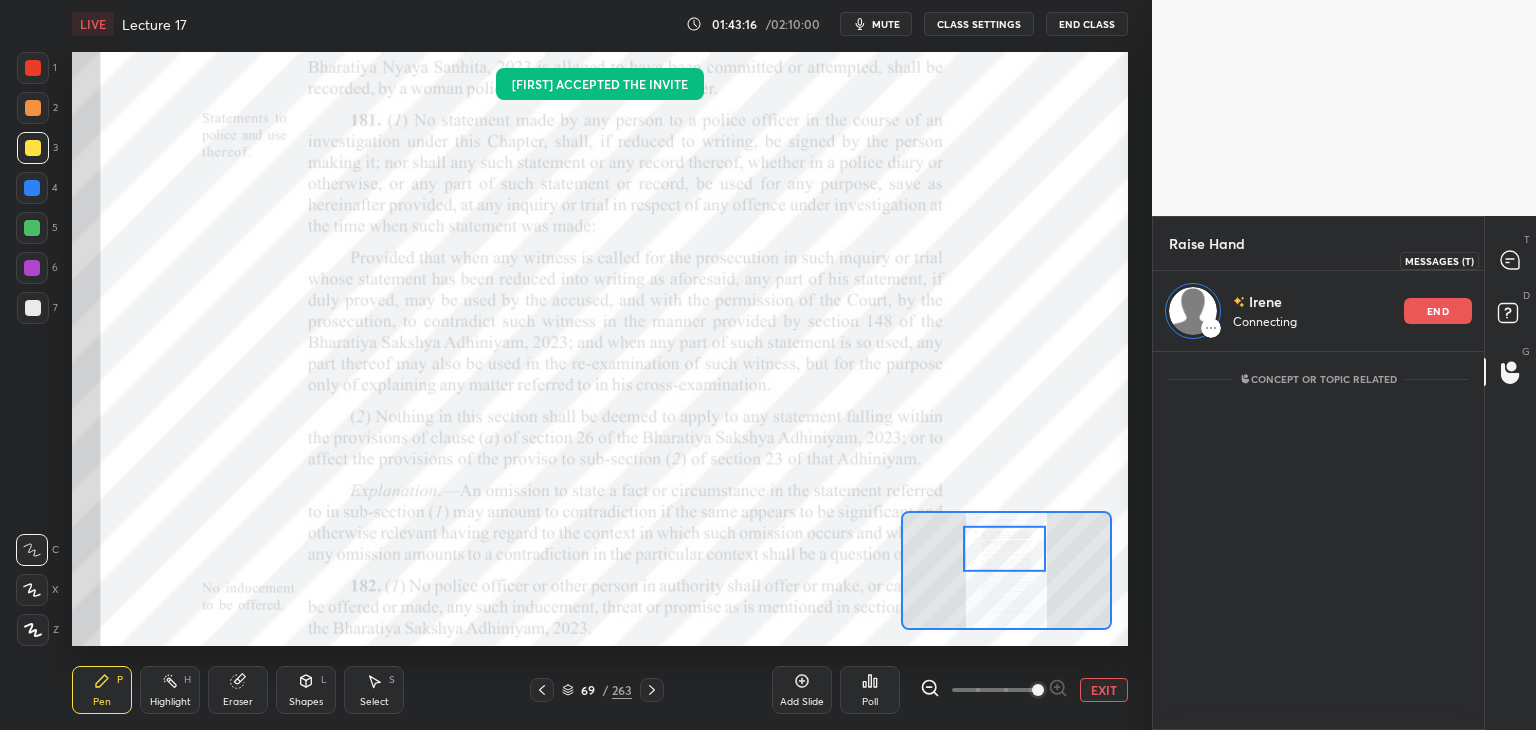click at bounding box center [1511, 260] 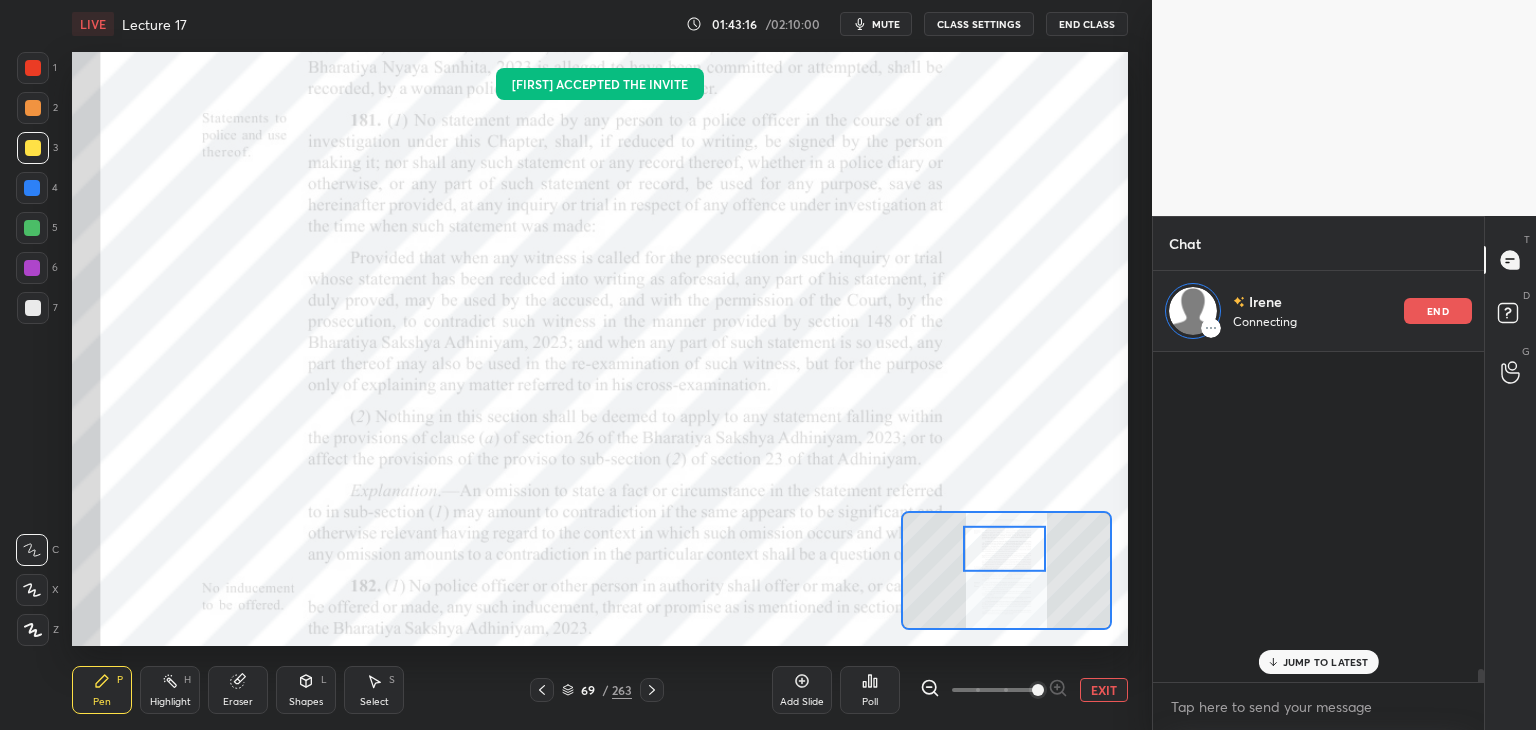 scroll, scrollTop: 8703, scrollLeft: 0, axis: vertical 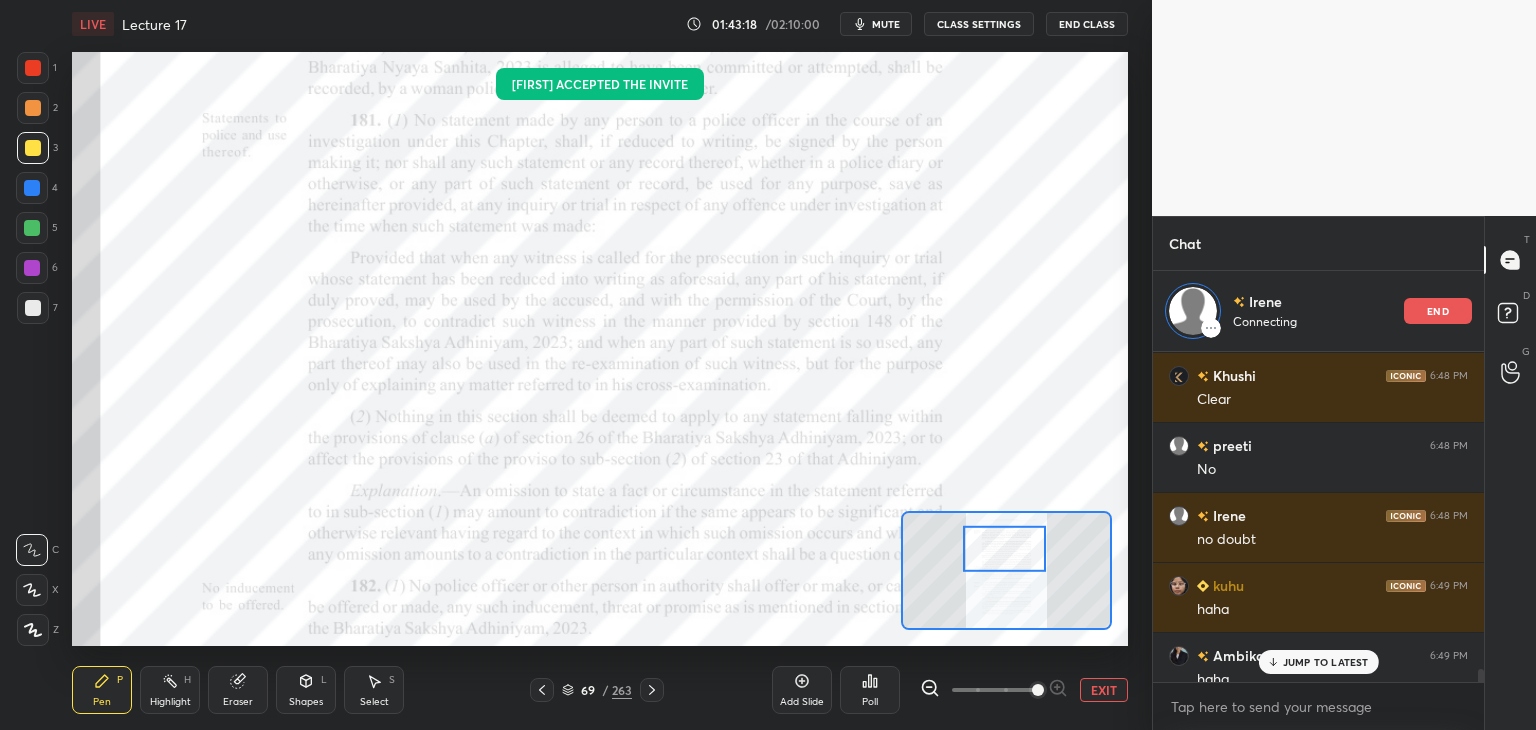 click on "JUMP TO LATEST" at bounding box center (1326, 662) 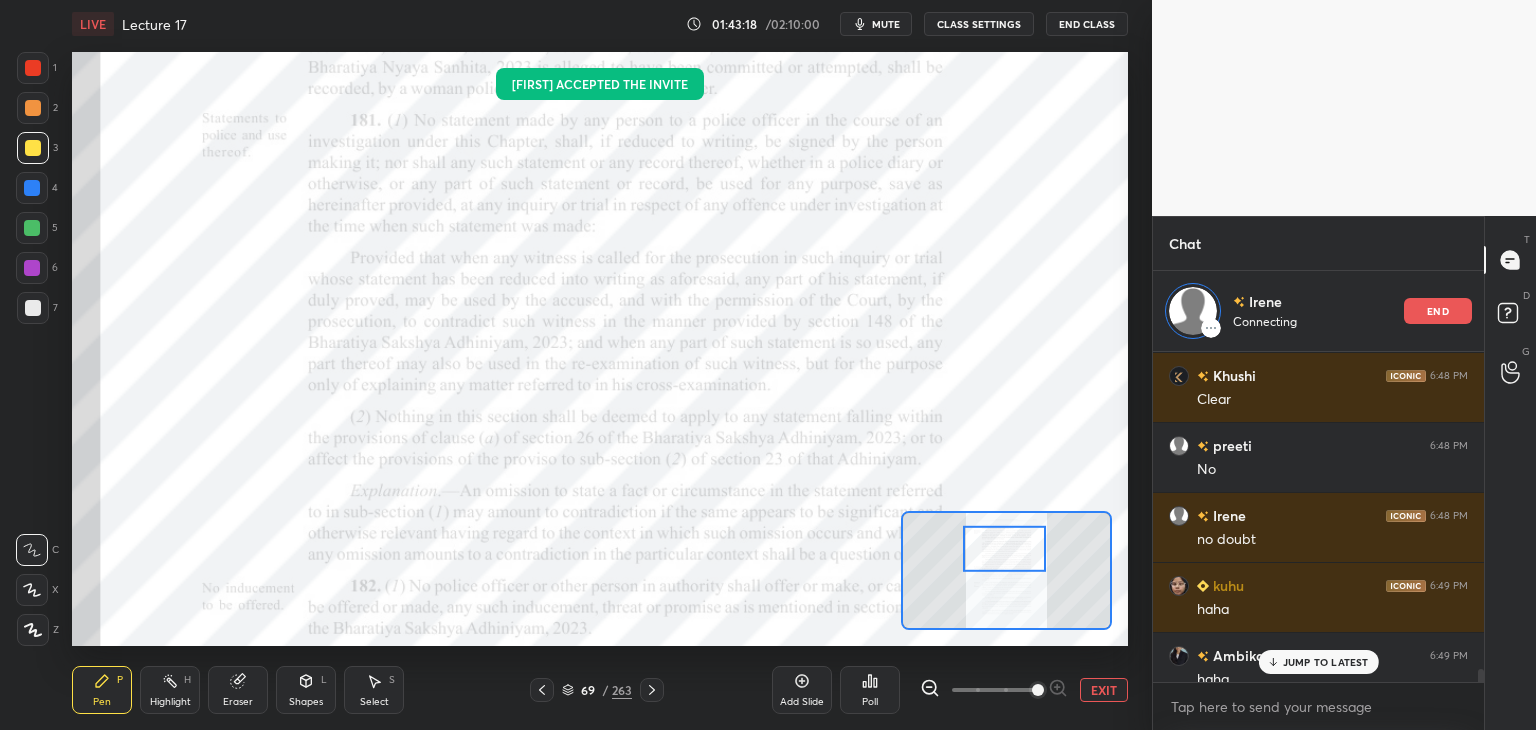 scroll, scrollTop: 8723, scrollLeft: 0, axis: vertical 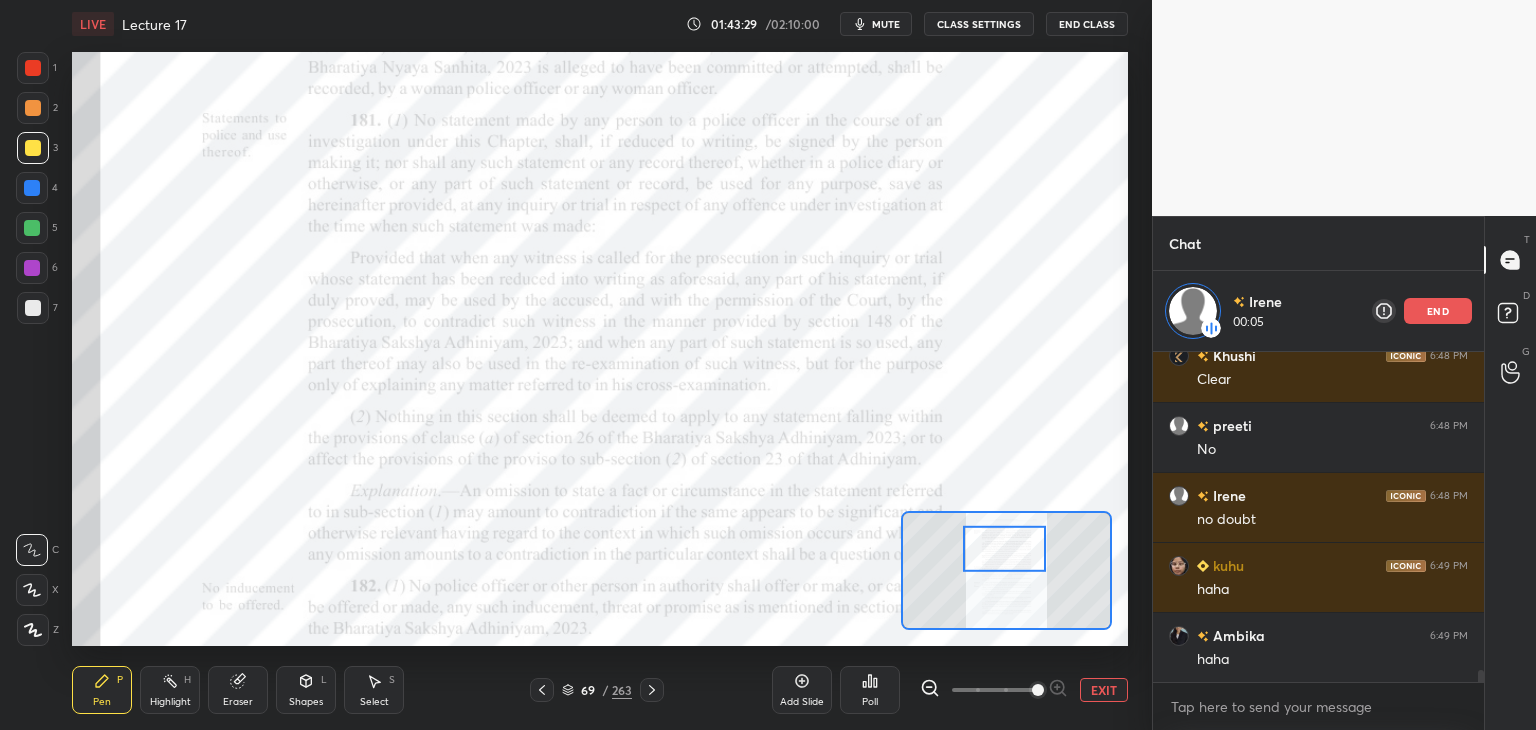 click at bounding box center (32, 268) 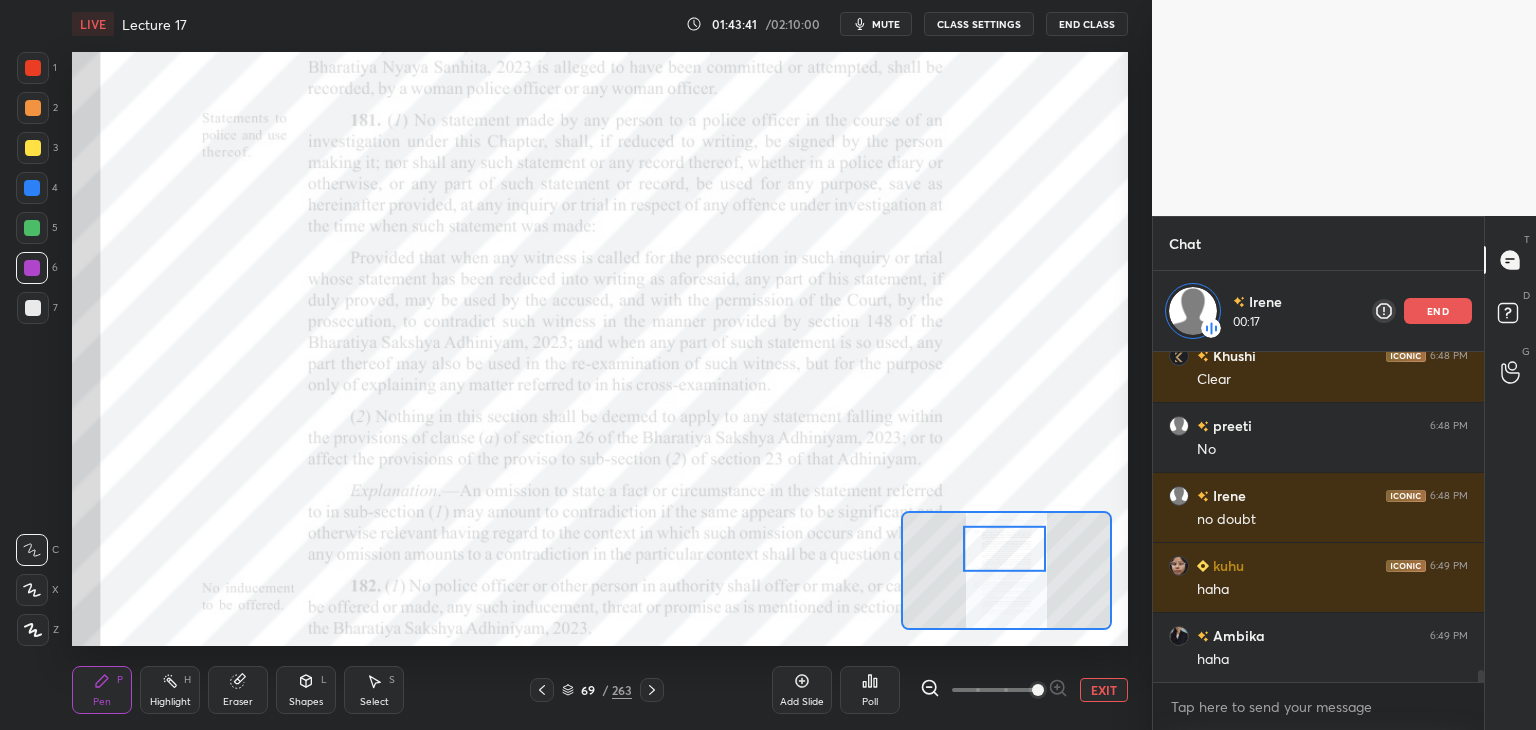 scroll, scrollTop: 8792, scrollLeft: 0, axis: vertical 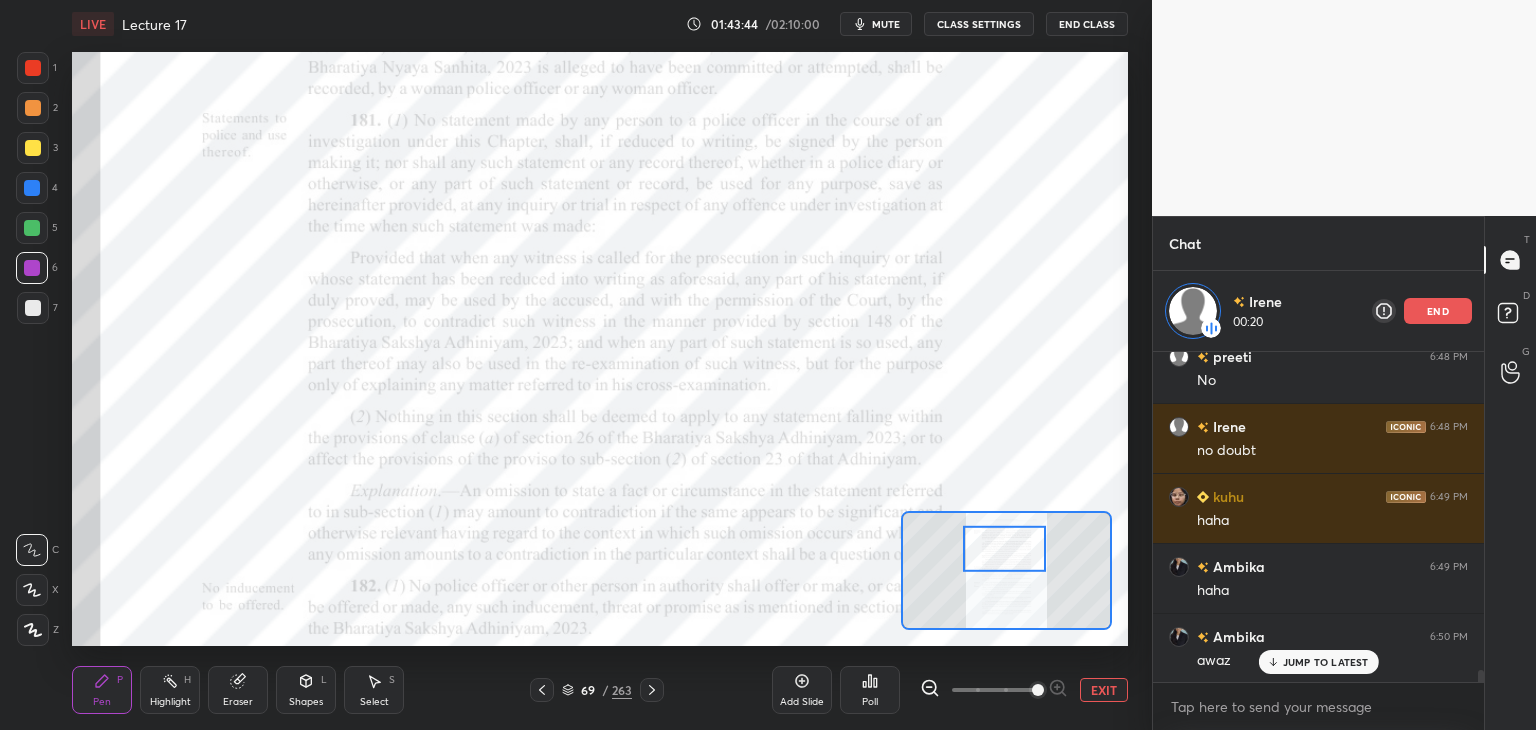 click on "awaz" at bounding box center [1332, 661] 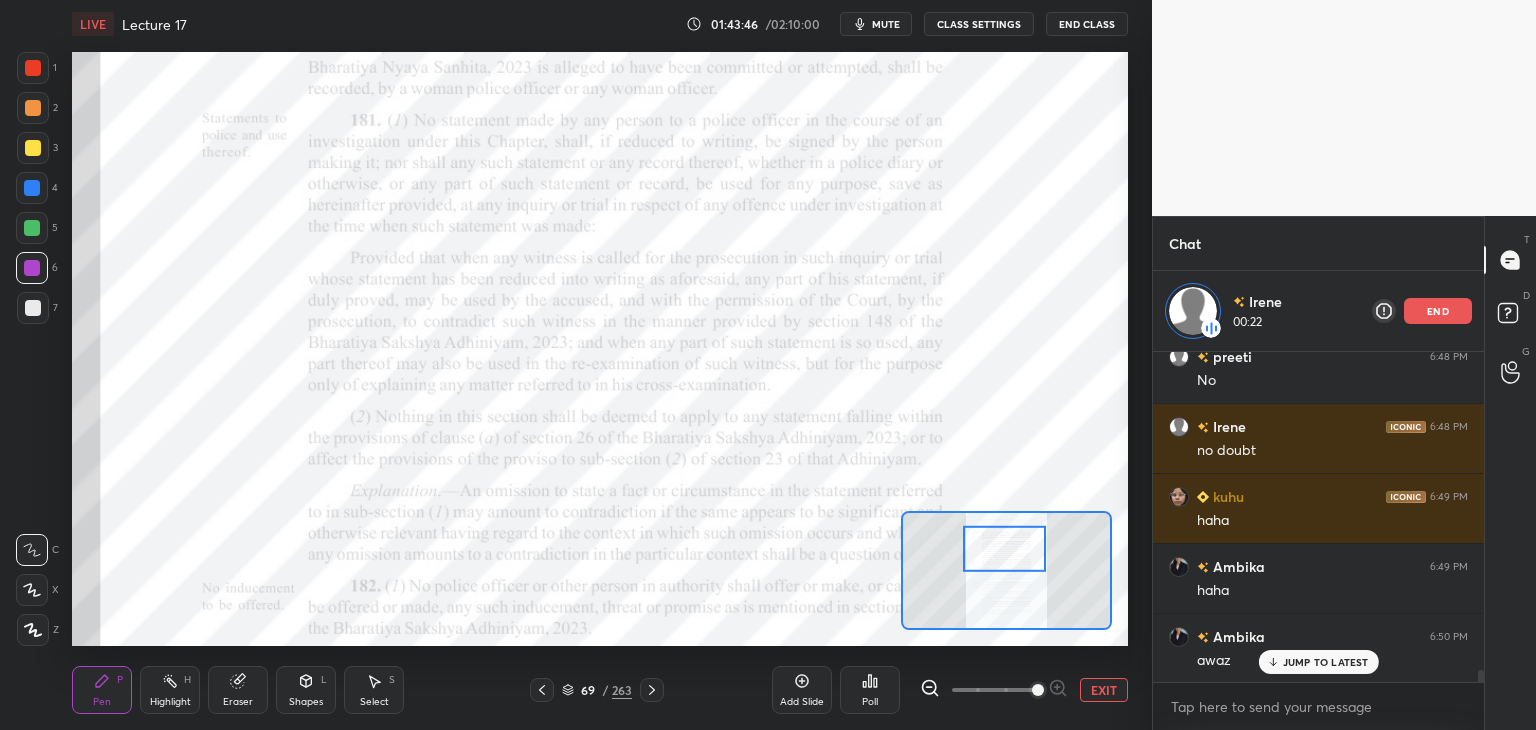click on "JUMP TO LATEST" at bounding box center [1326, 662] 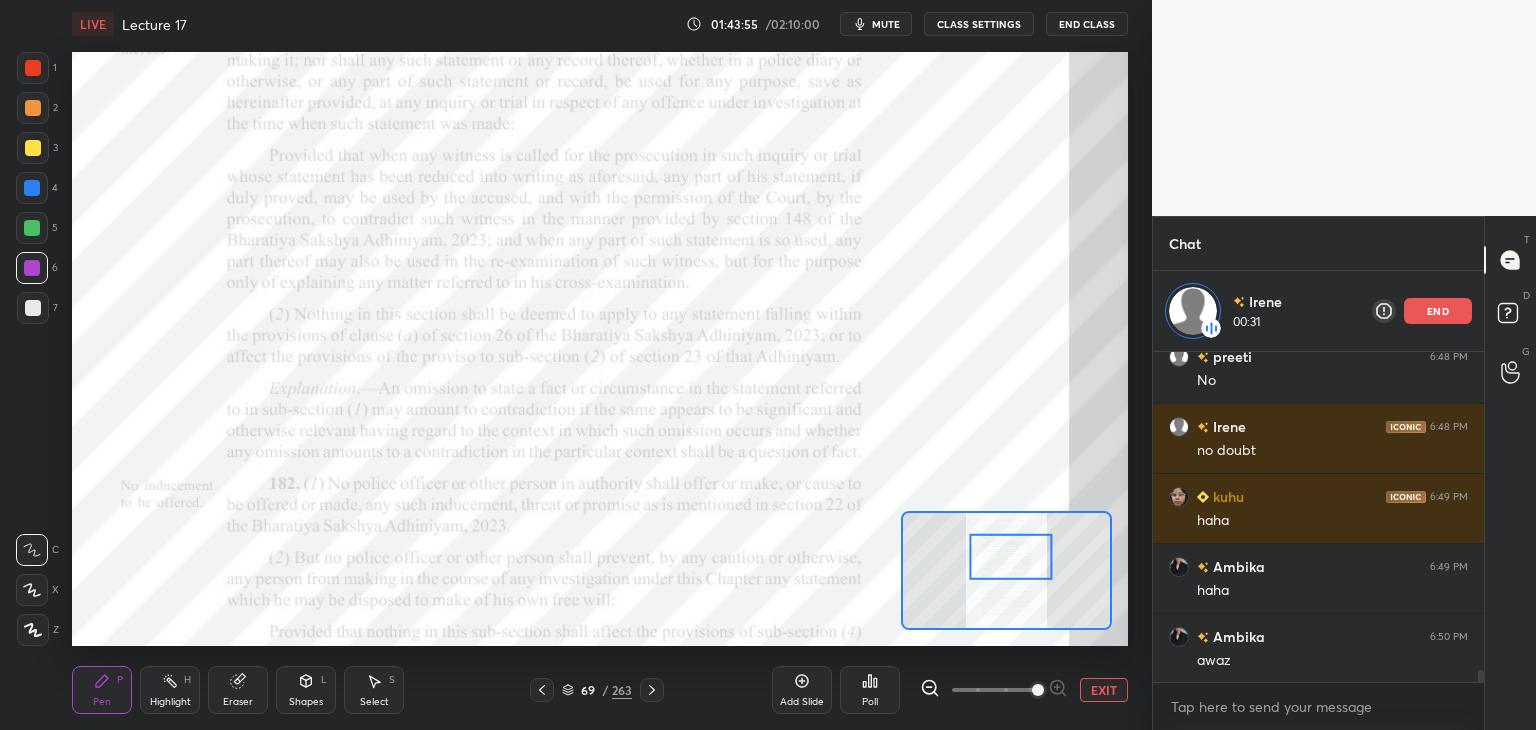 scroll, scrollTop: 8812, scrollLeft: 0, axis: vertical 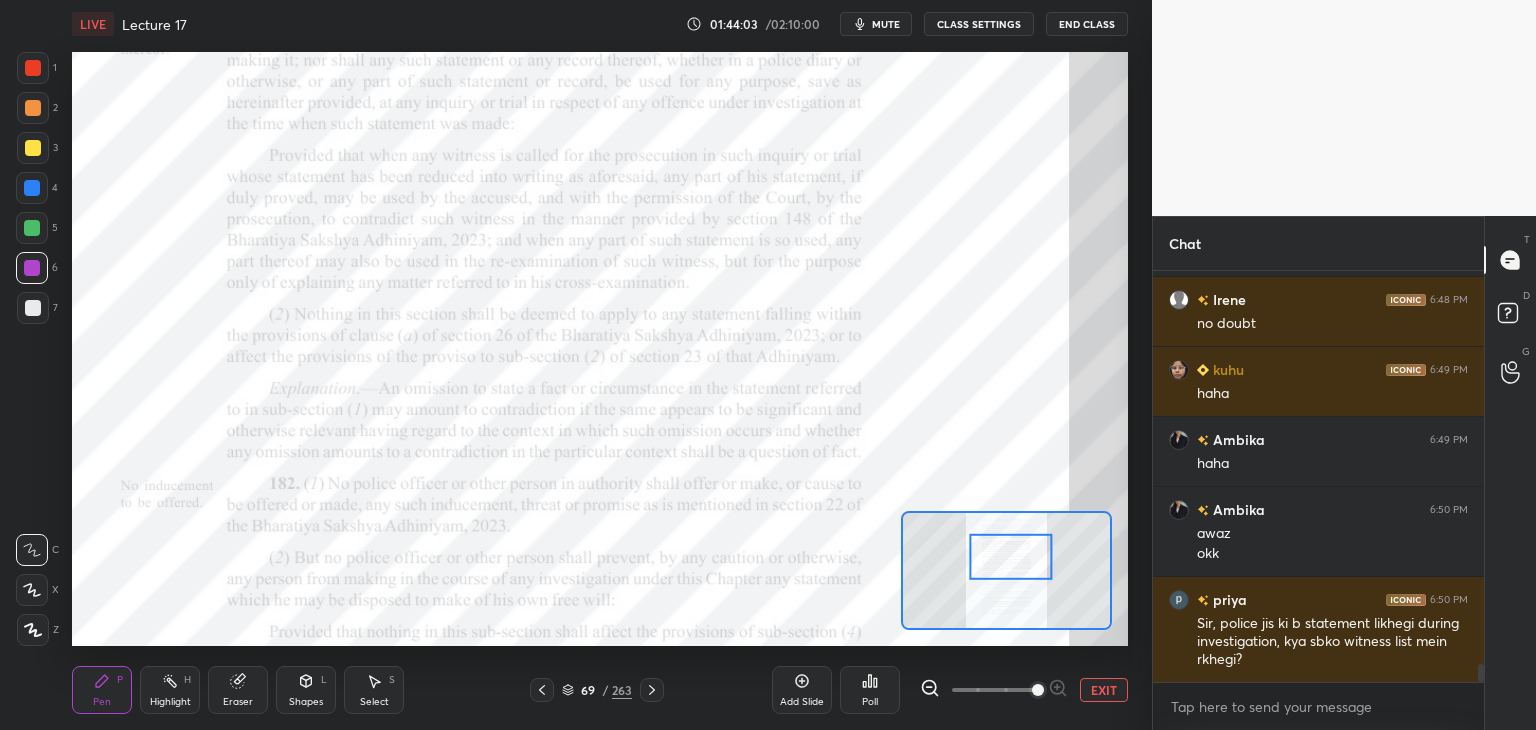 click on "1 2 3 4 5 6 7 C X Z C X Z E E Erase all   H H" at bounding box center (32, 349) 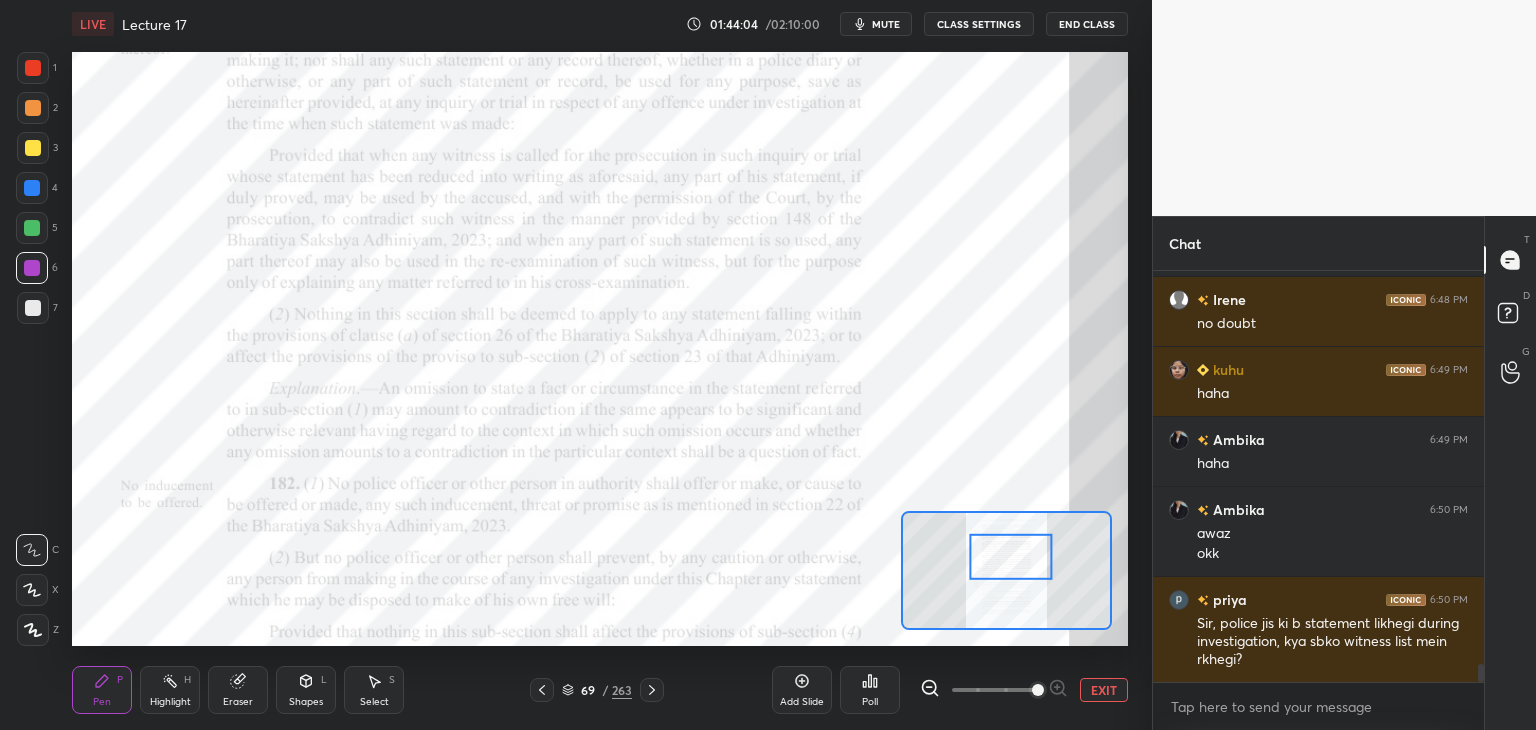 click at bounding box center (32, 228) 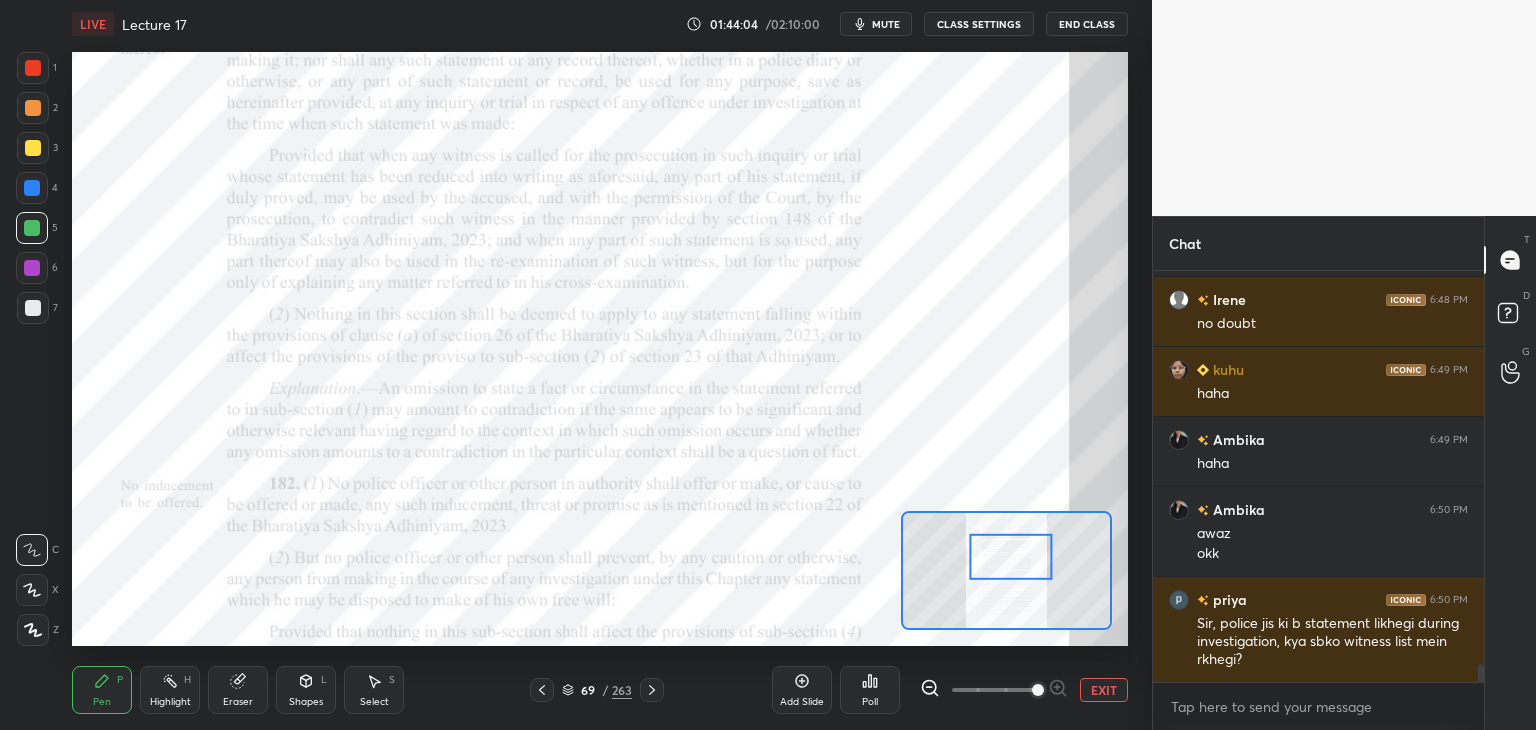 click at bounding box center (32, 188) 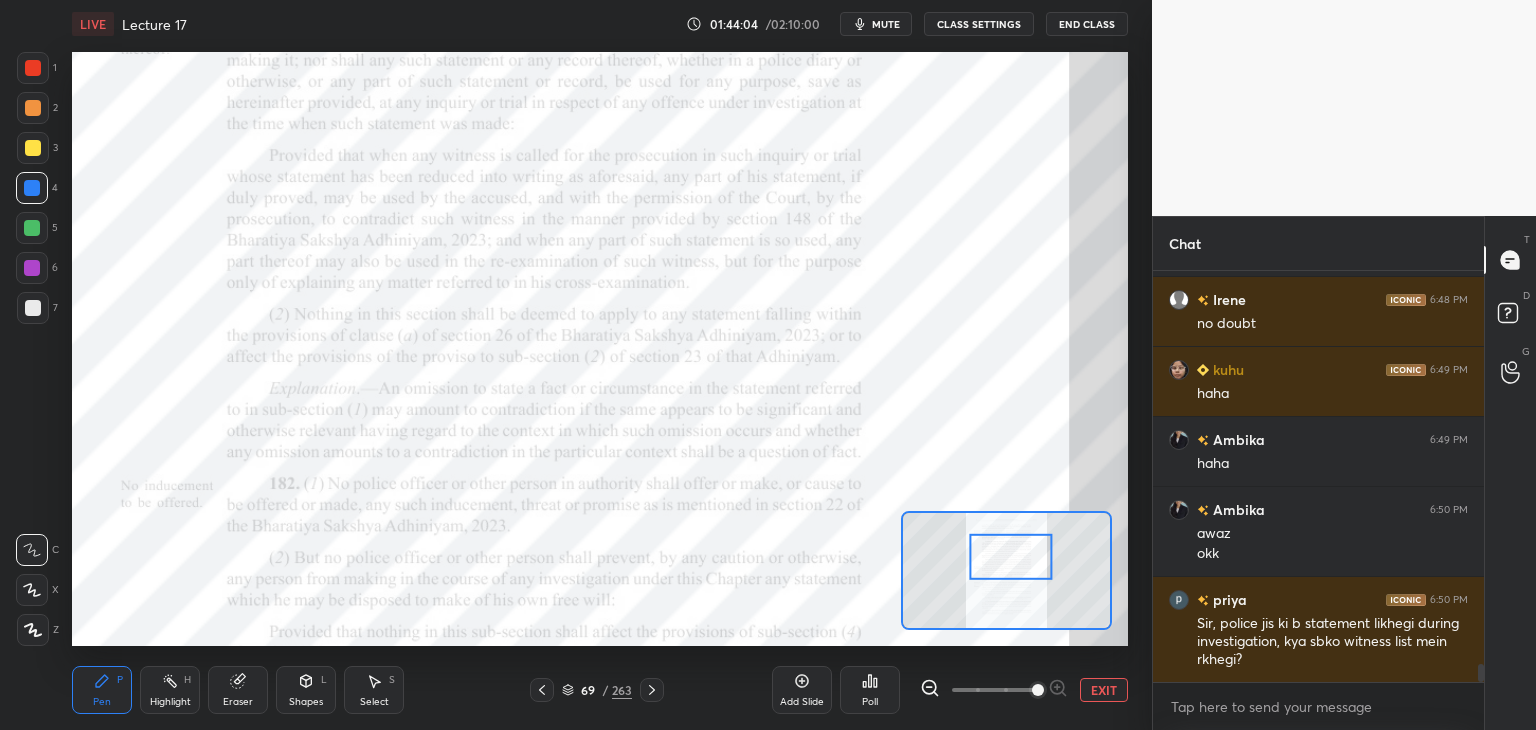 click at bounding box center [33, 148] 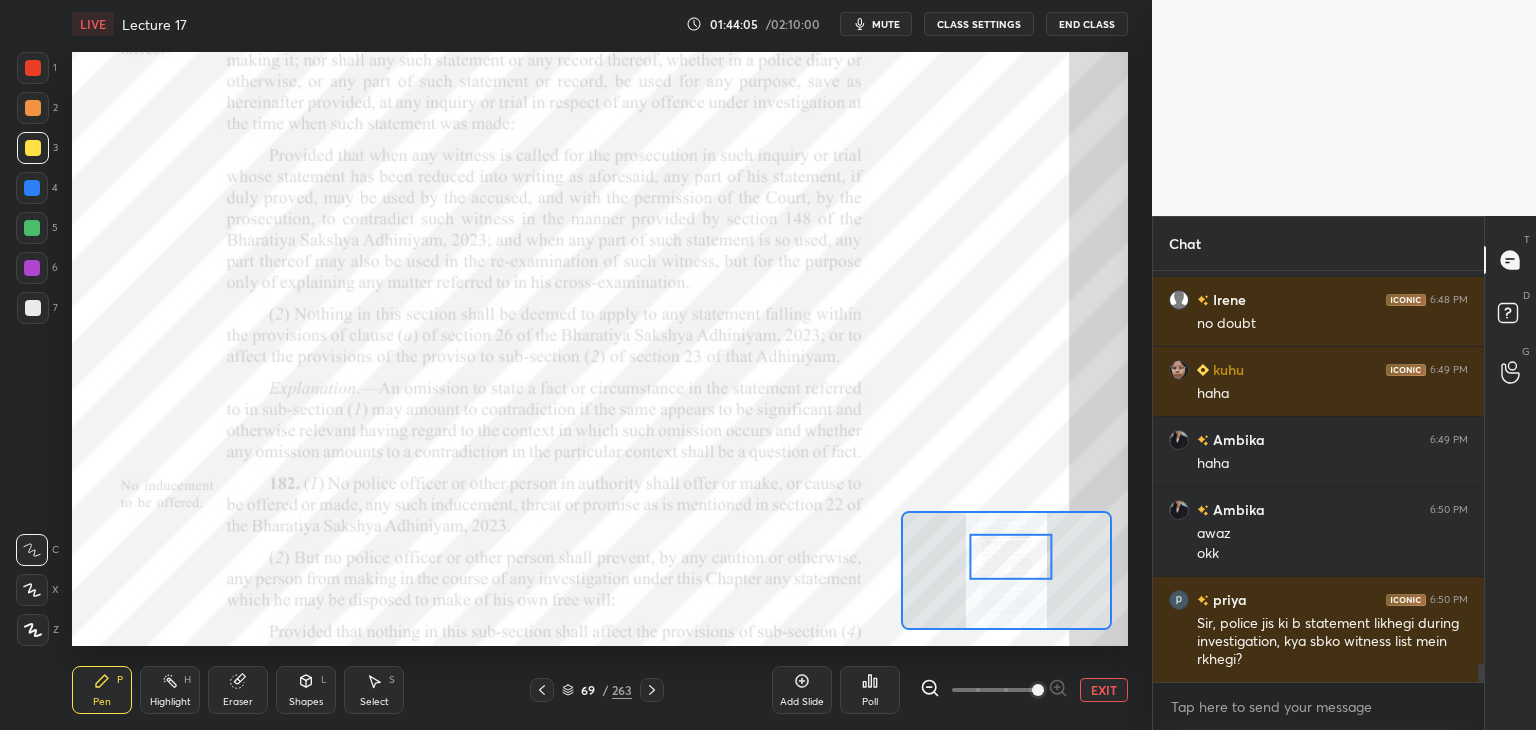 click at bounding box center (33, 108) 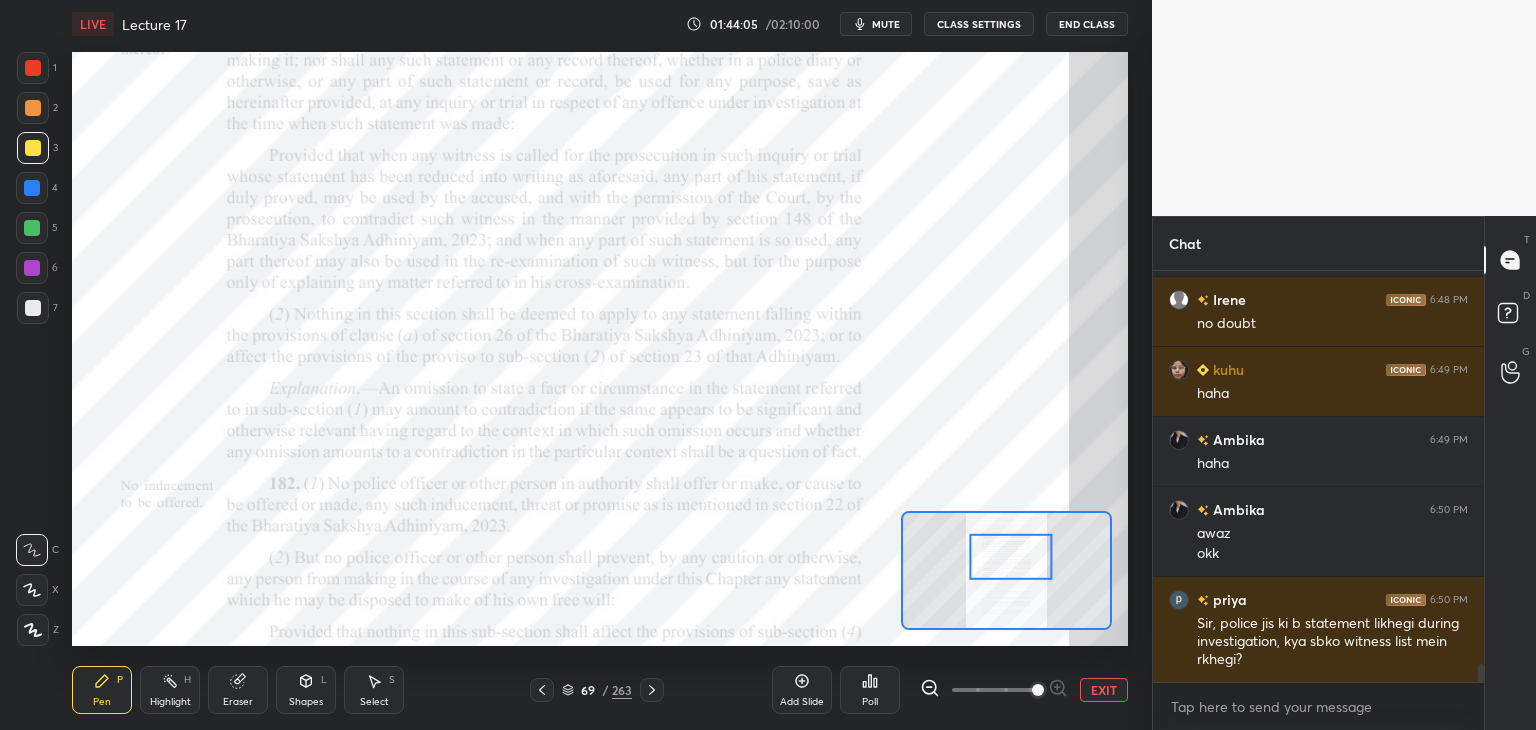click at bounding box center [33, 108] 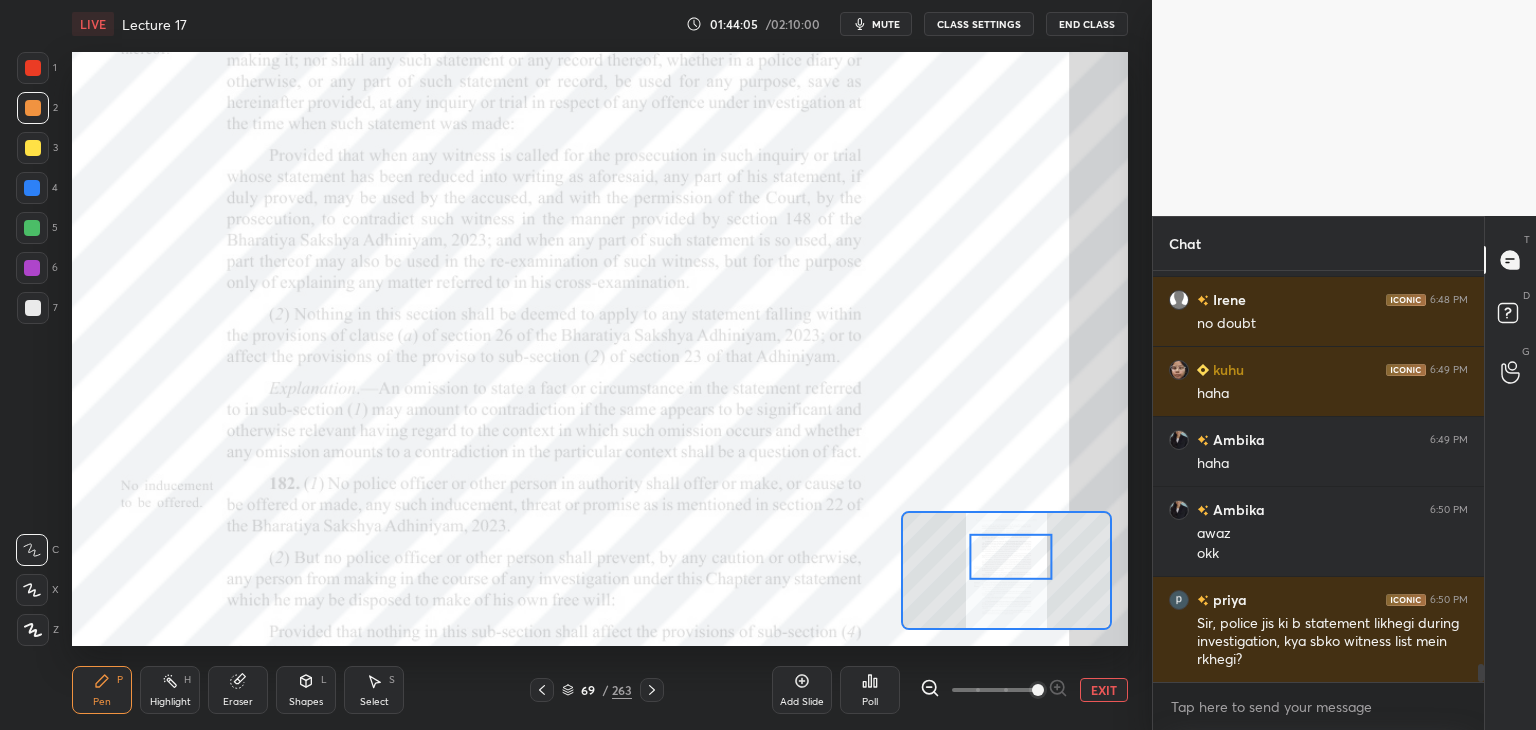 click at bounding box center (33, 68) 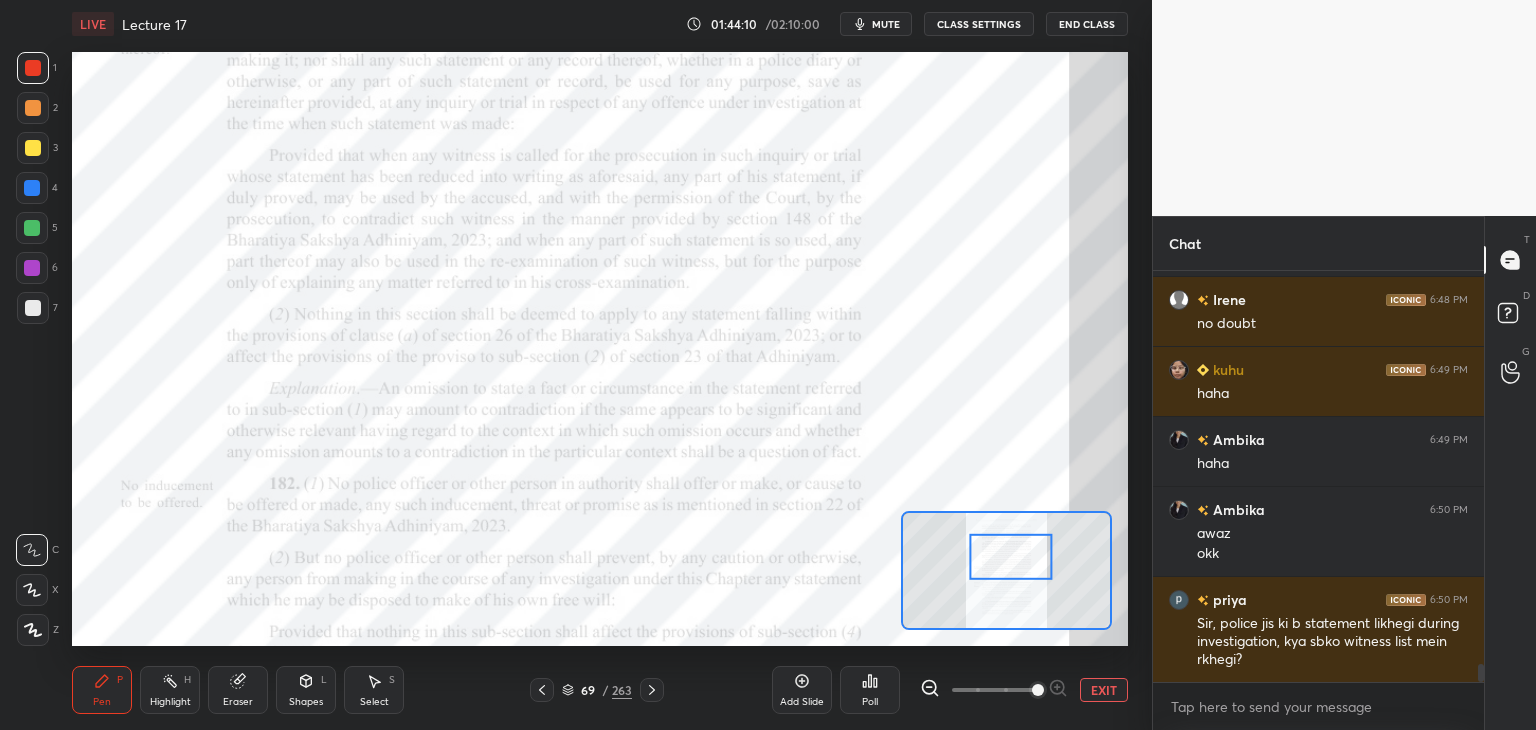 click at bounding box center (32, 228) 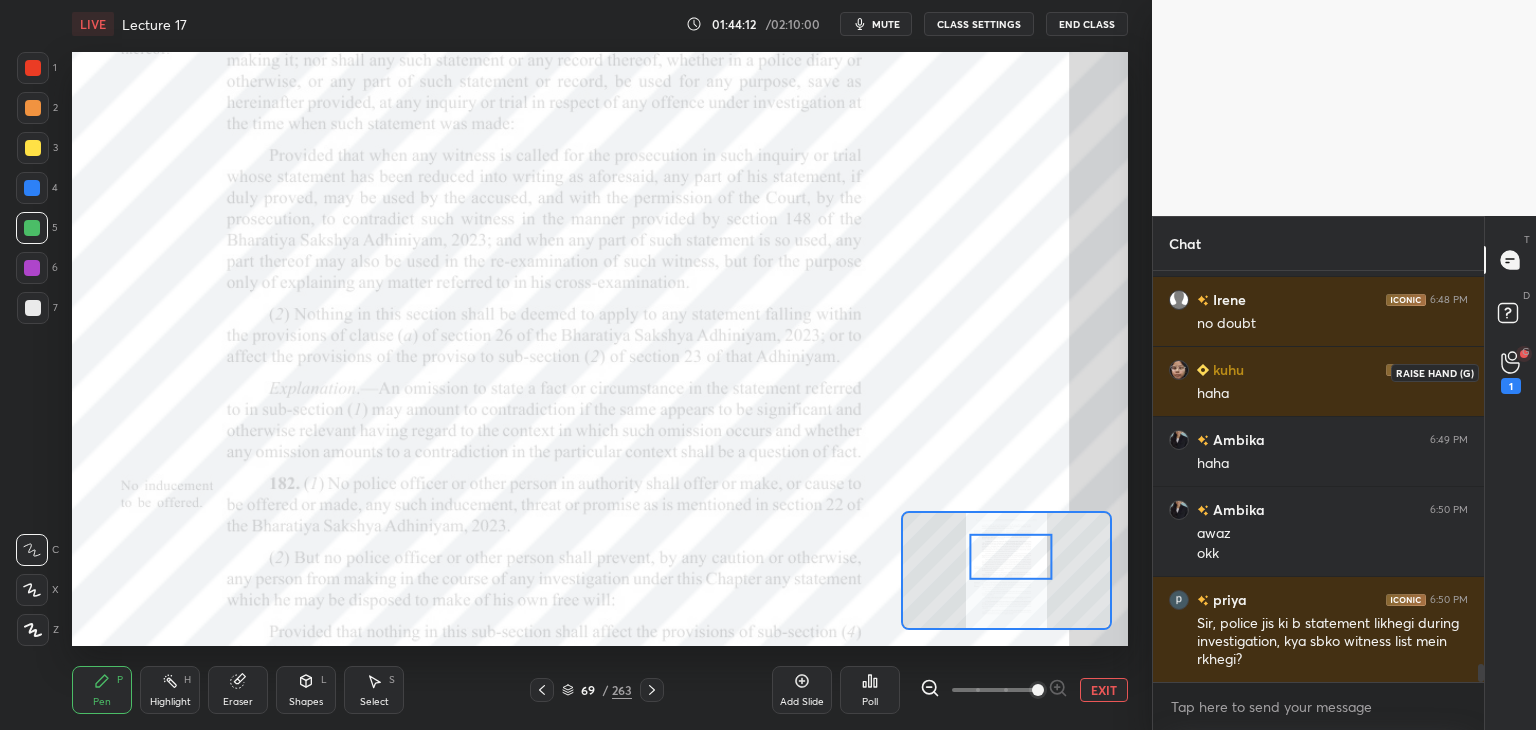 click 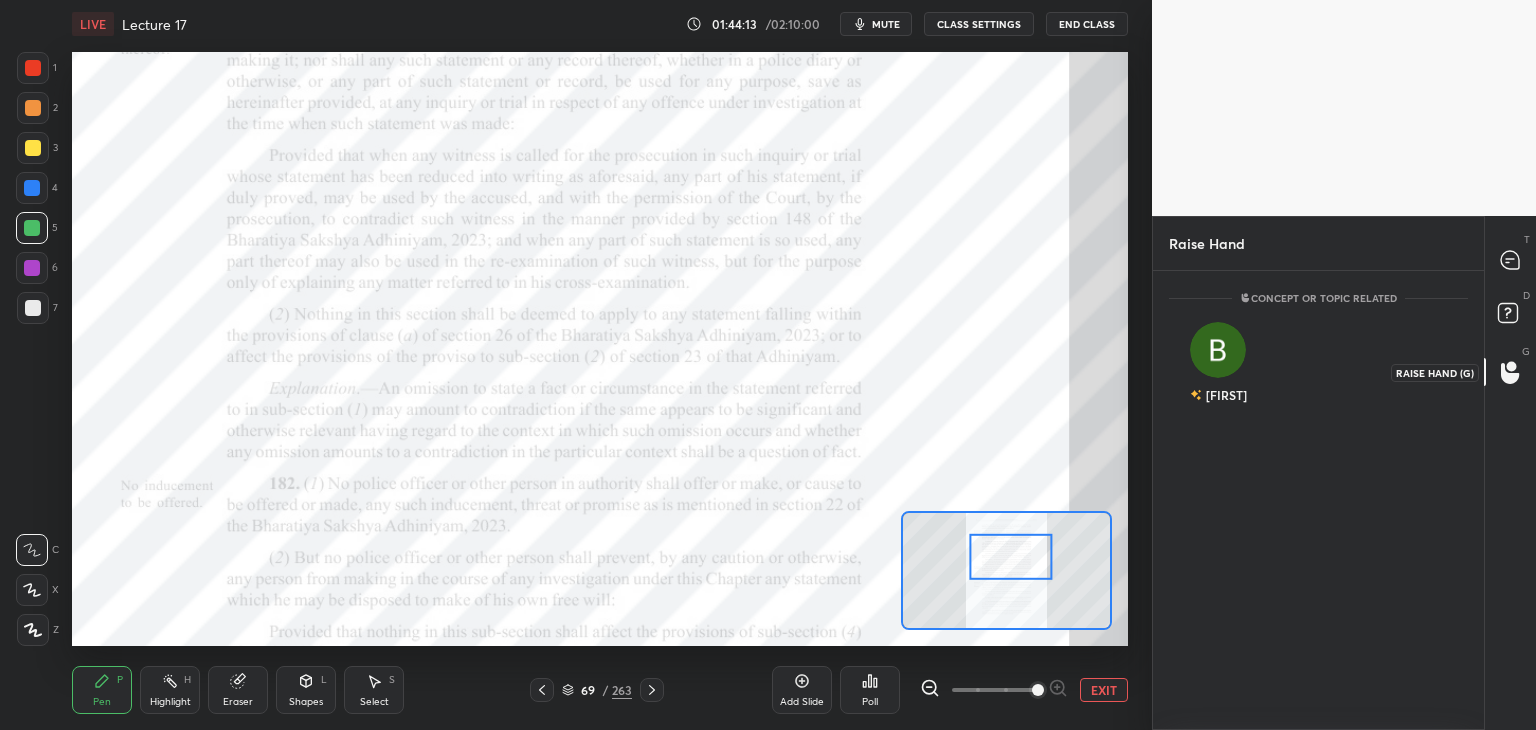 scroll, scrollTop: 453, scrollLeft: 325, axis: both 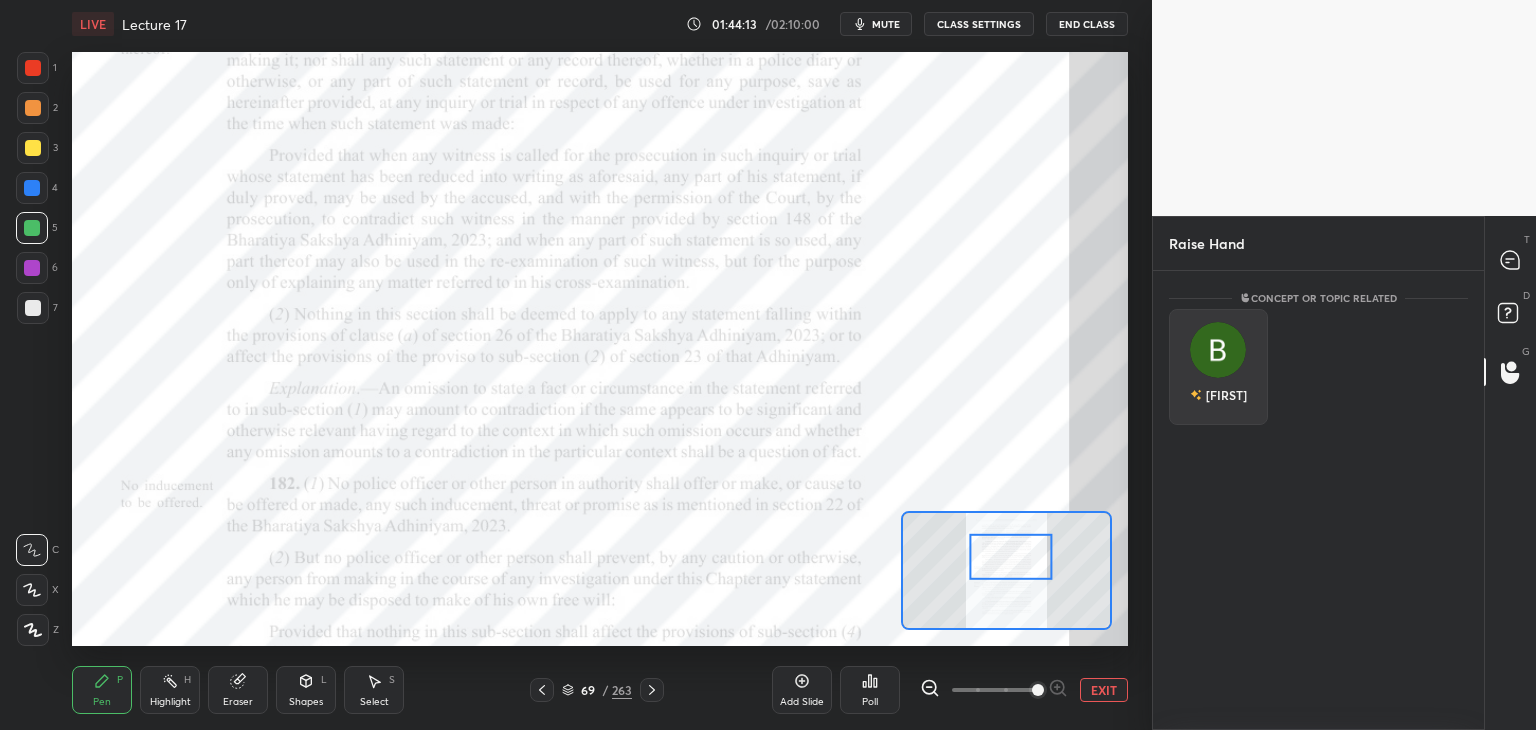 click at bounding box center [1218, 350] 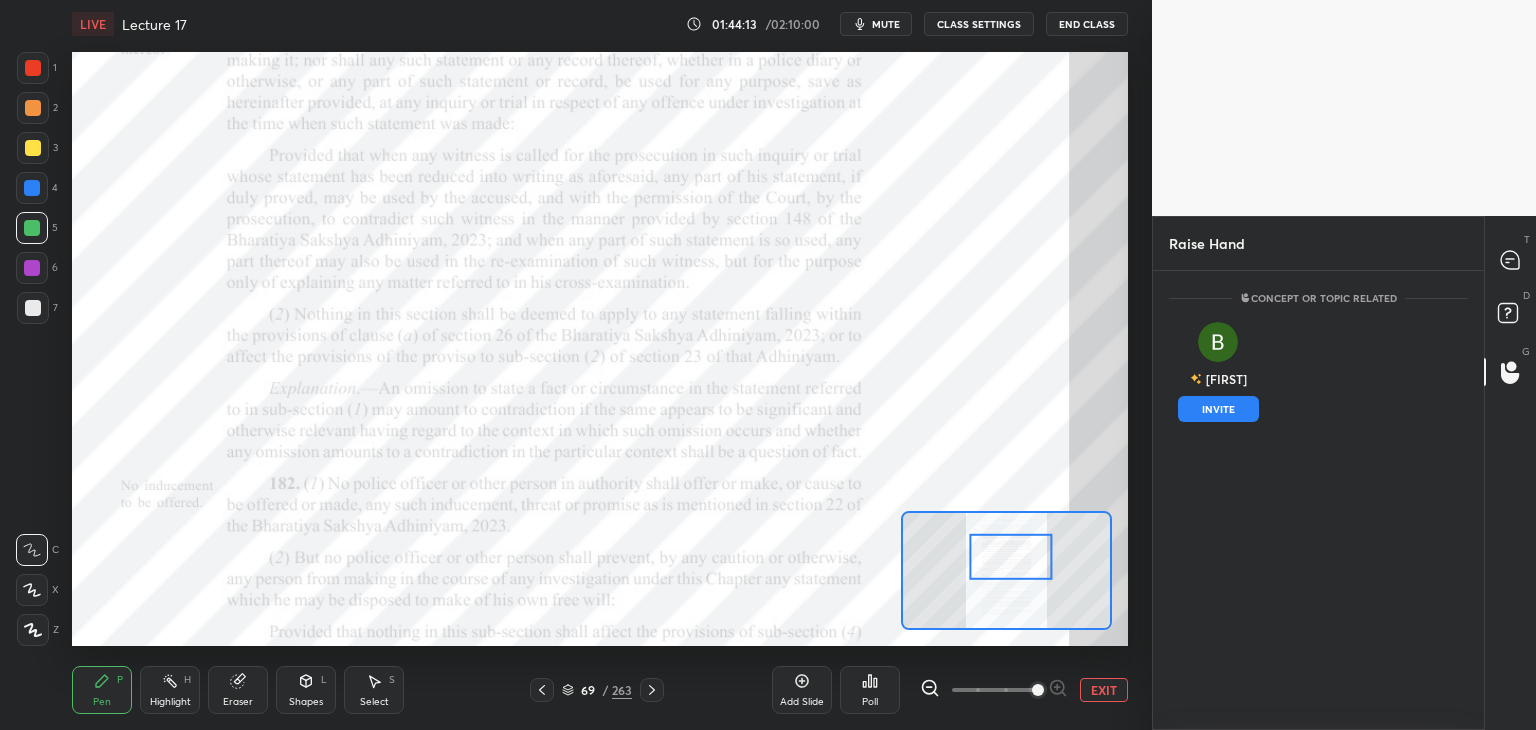 click on "INVITE" at bounding box center [1218, 409] 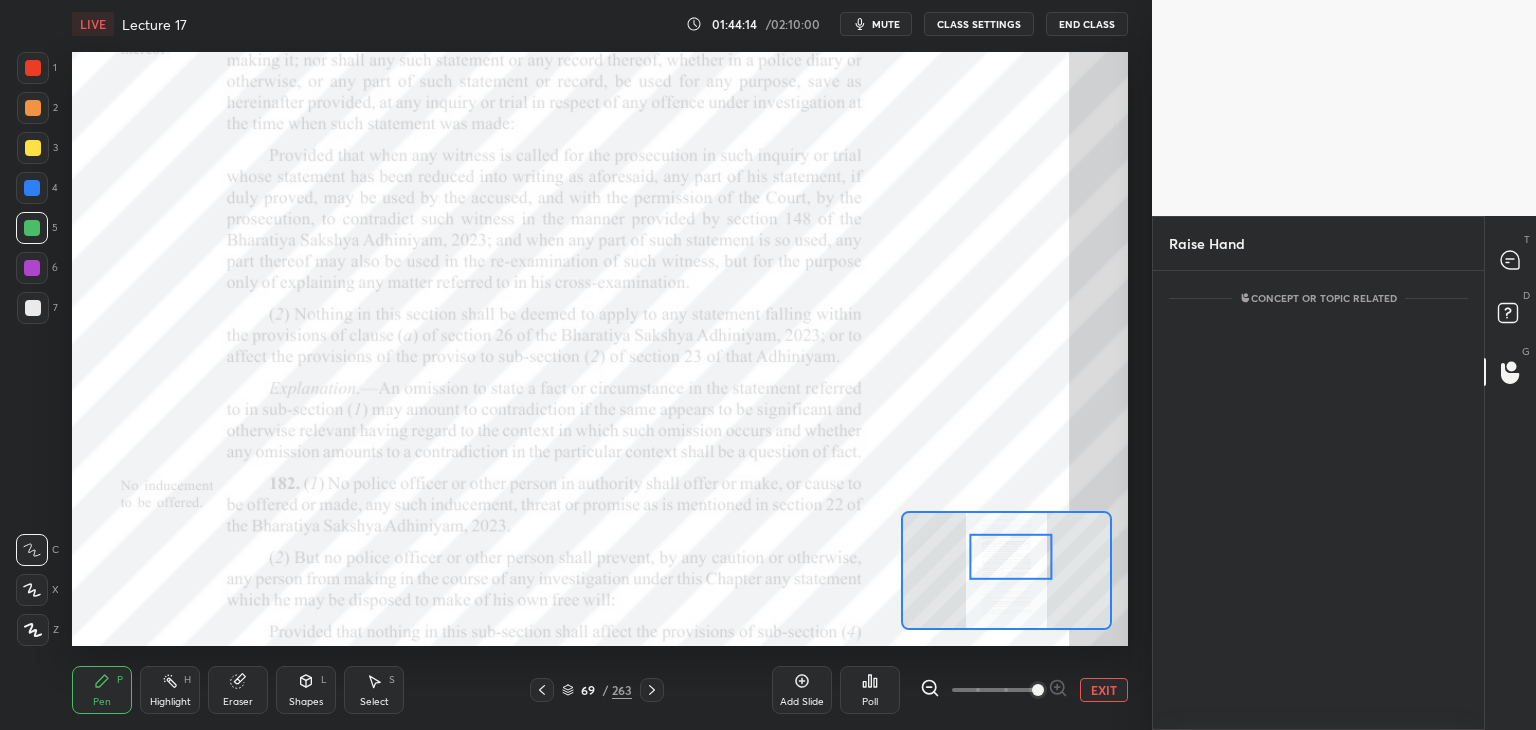 scroll, scrollTop: 373, scrollLeft: 325, axis: both 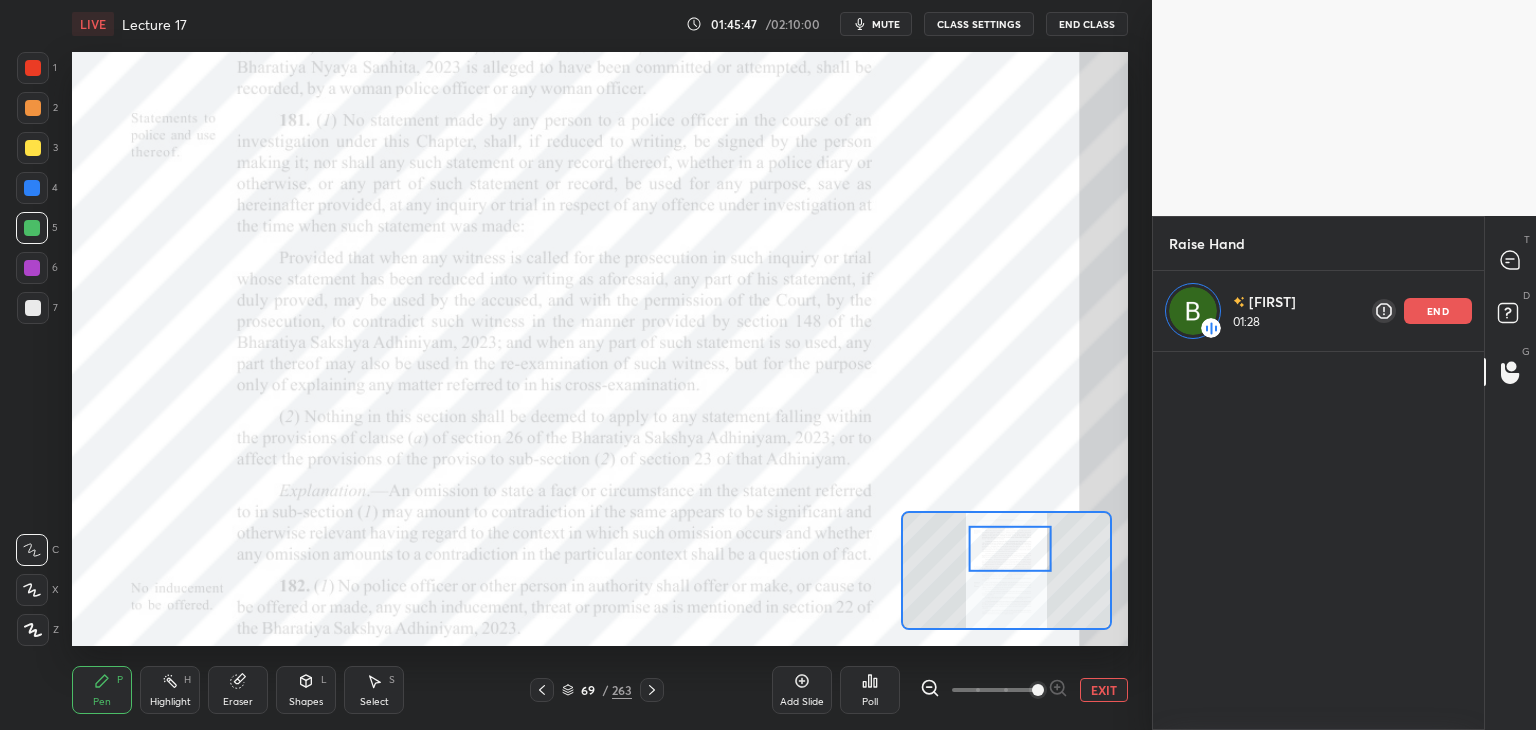click on "end" at bounding box center [1438, 311] 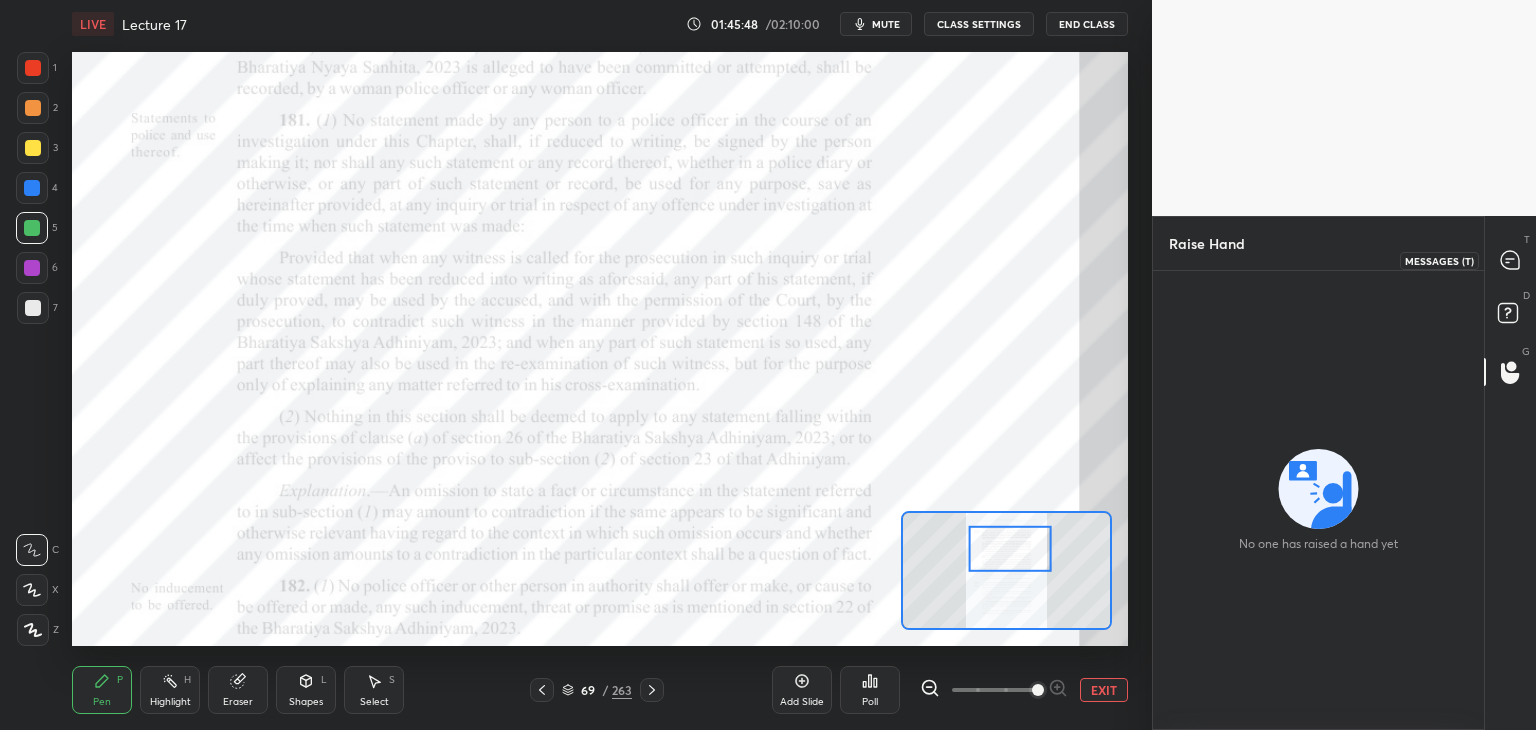 click at bounding box center (1511, 260) 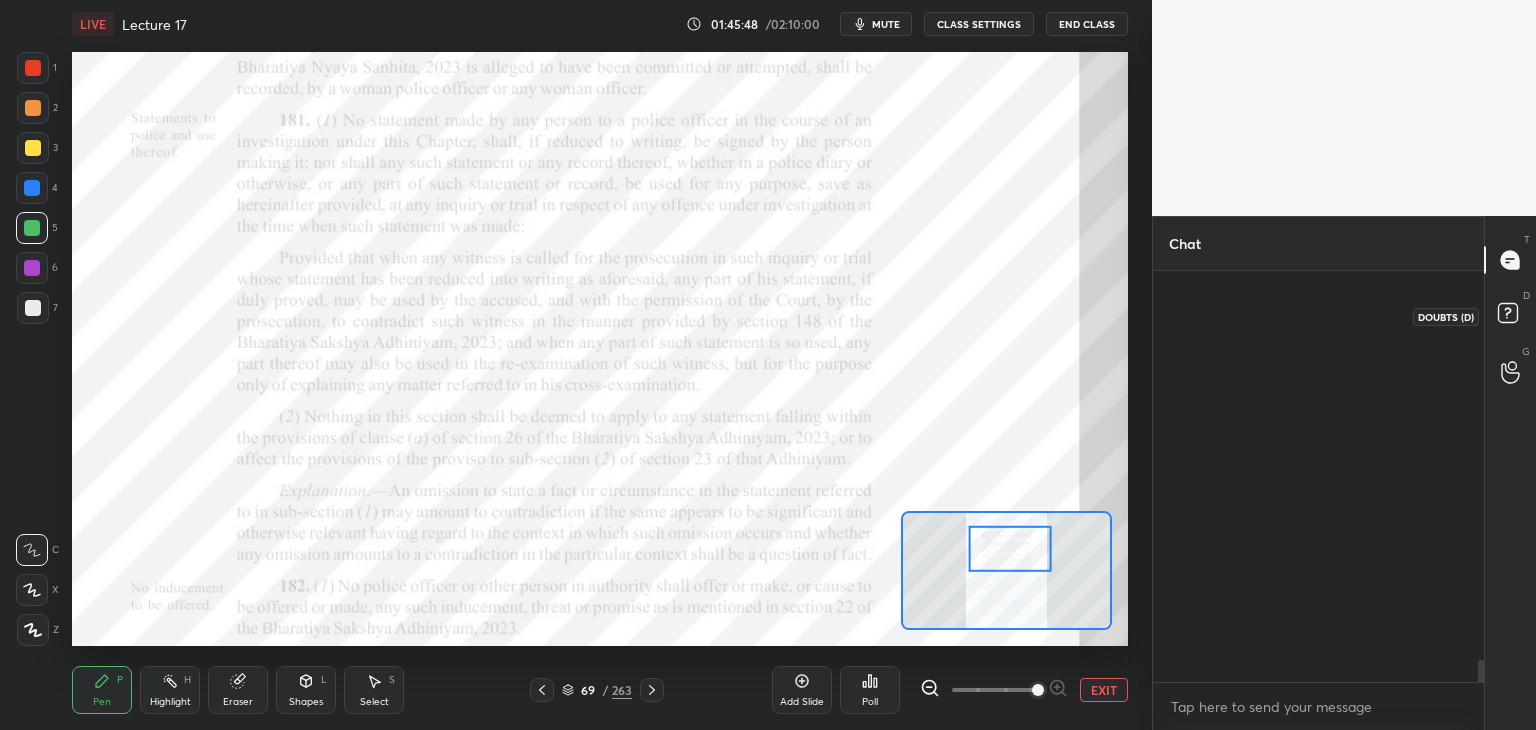 scroll, scrollTop: 8832, scrollLeft: 0, axis: vertical 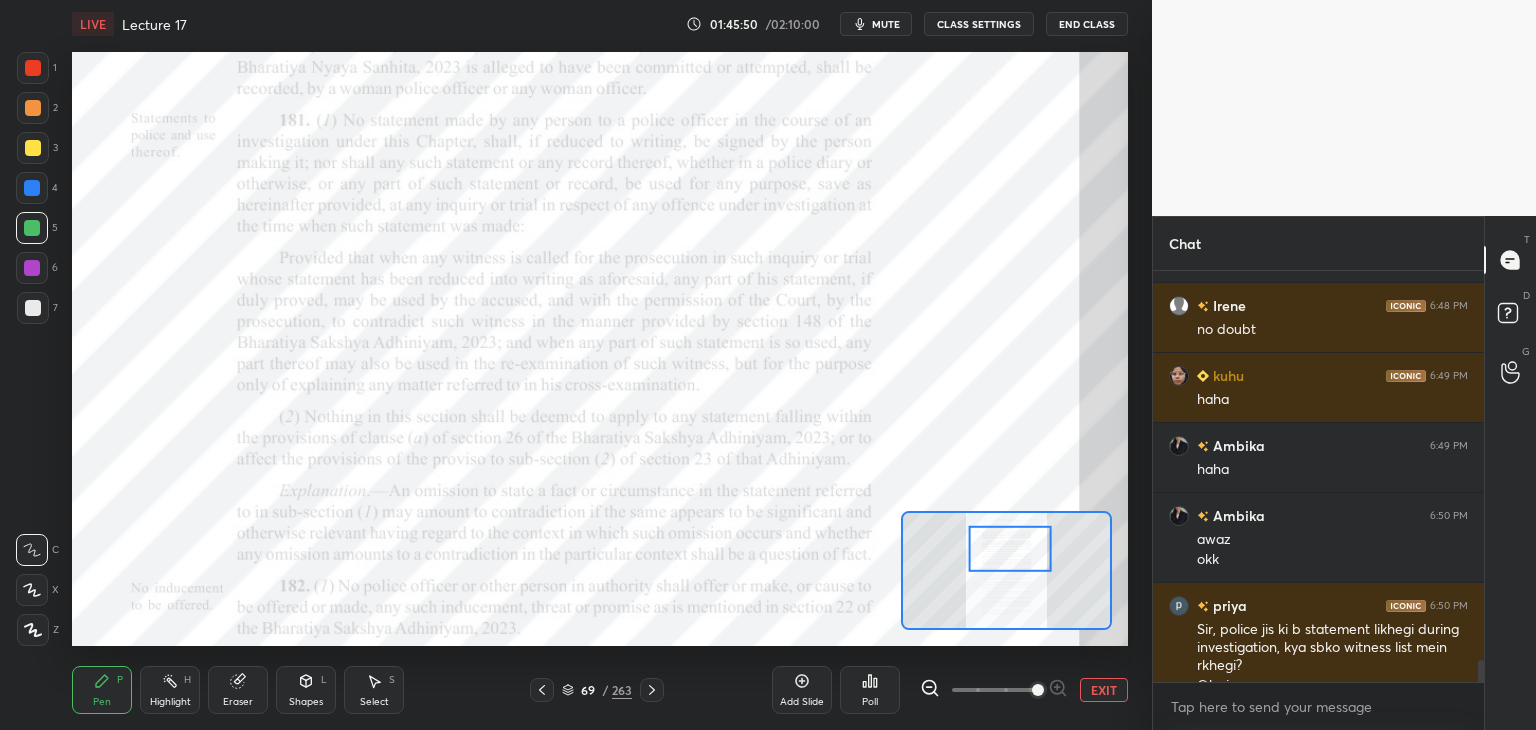 click on "Eraser" at bounding box center (238, 690) 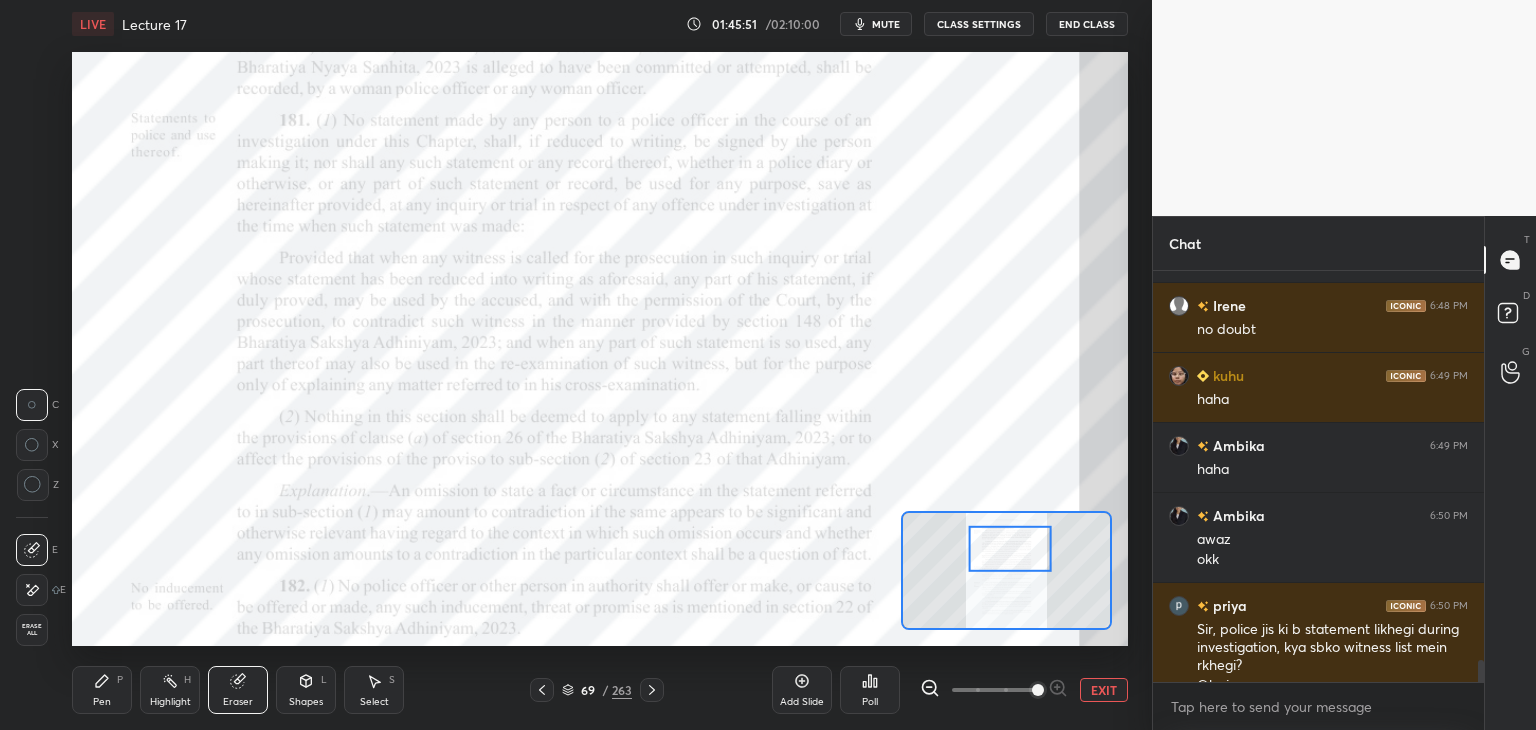 click on "Erase all" at bounding box center [32, 630] 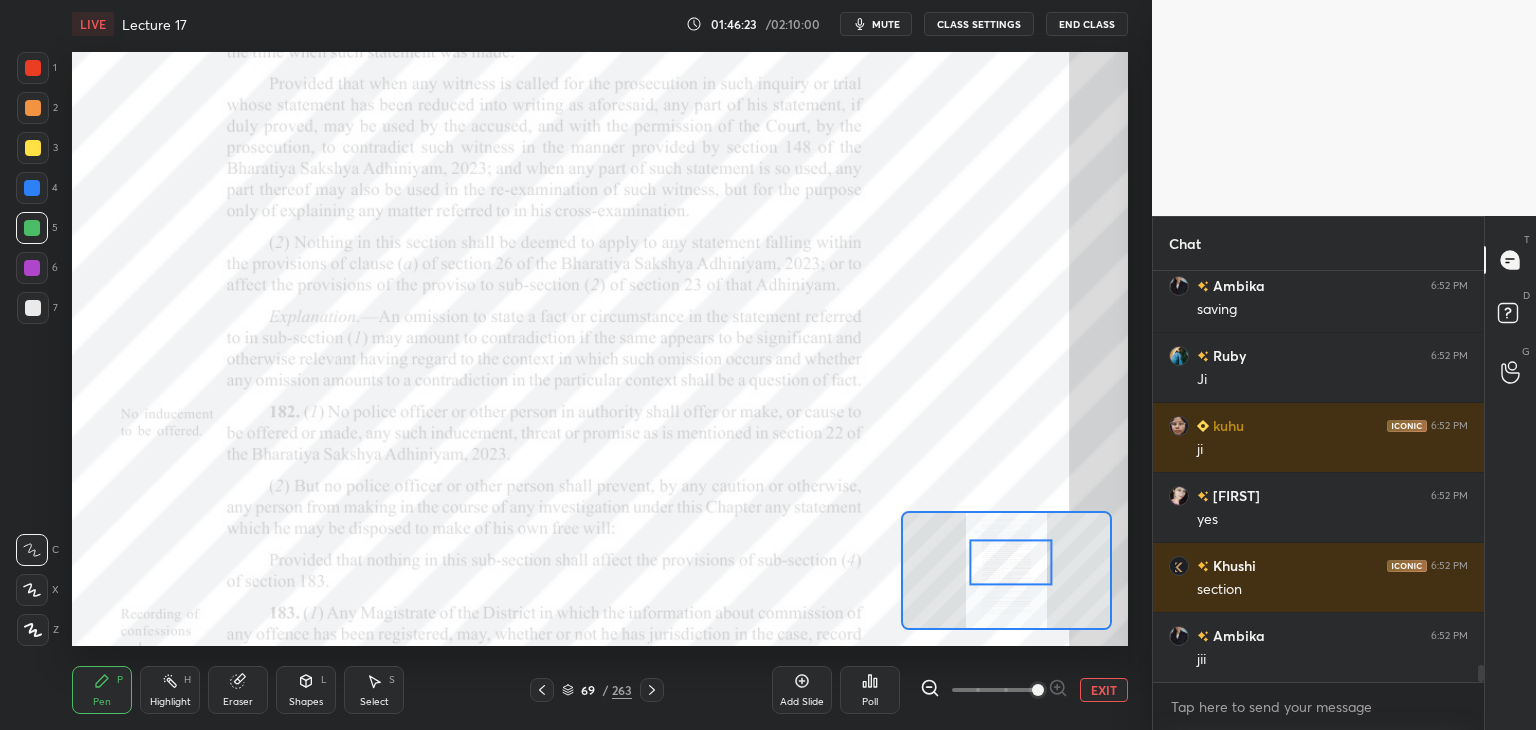 scroll, scrollTop: 9488, scrollLeft: 0, axis: vertical 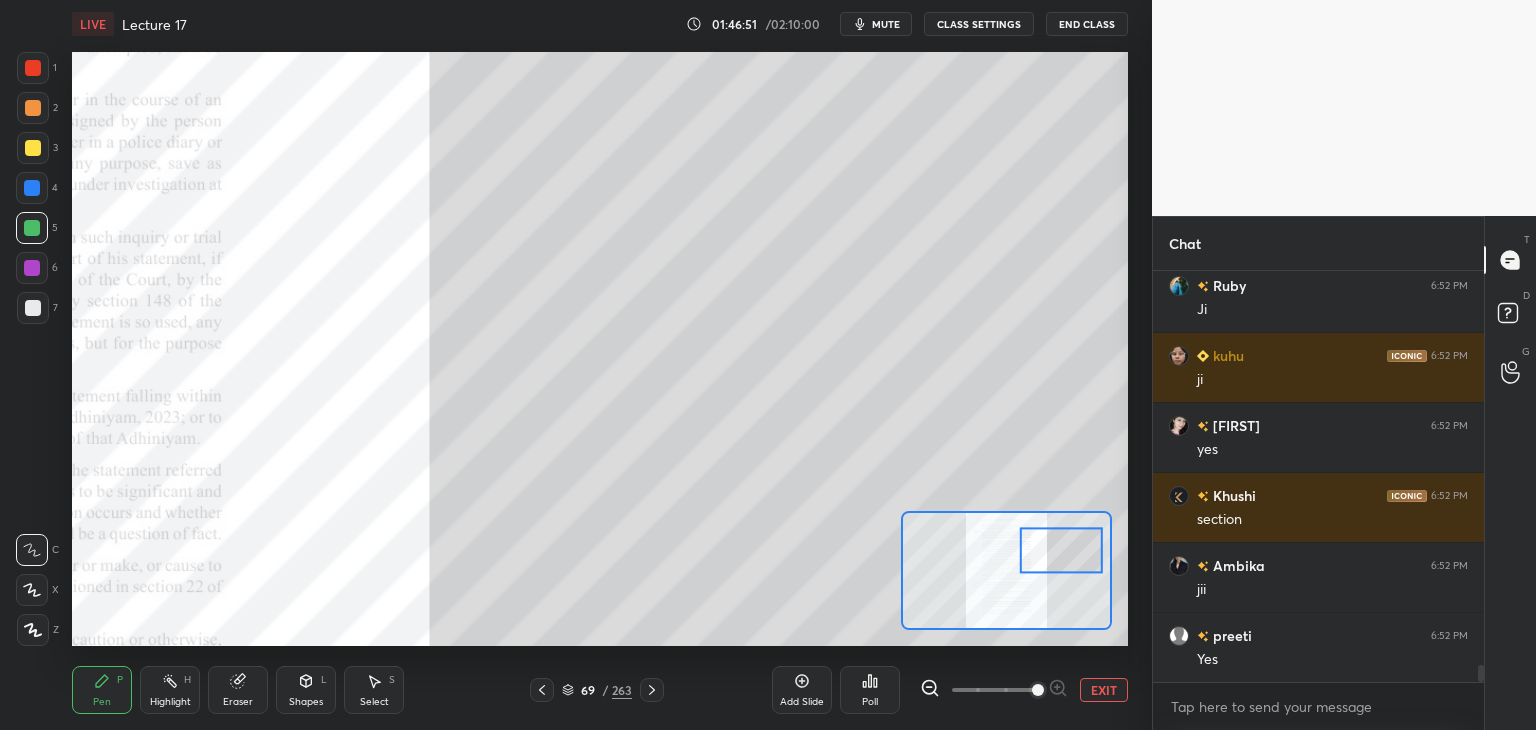click at bounding box center [33, 68] 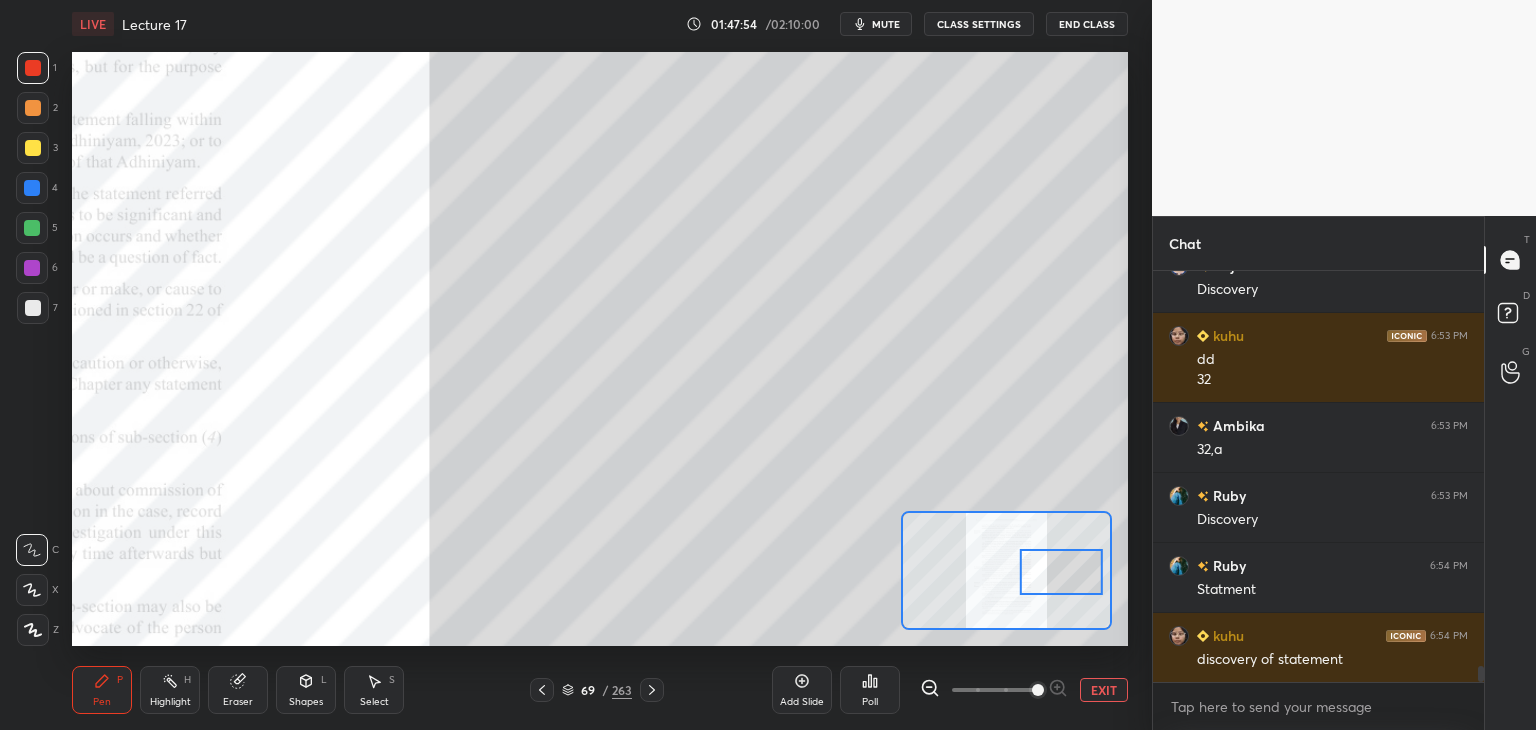 scroll, scrollTop: 10088, scrollLeft: 0, axis: vertical 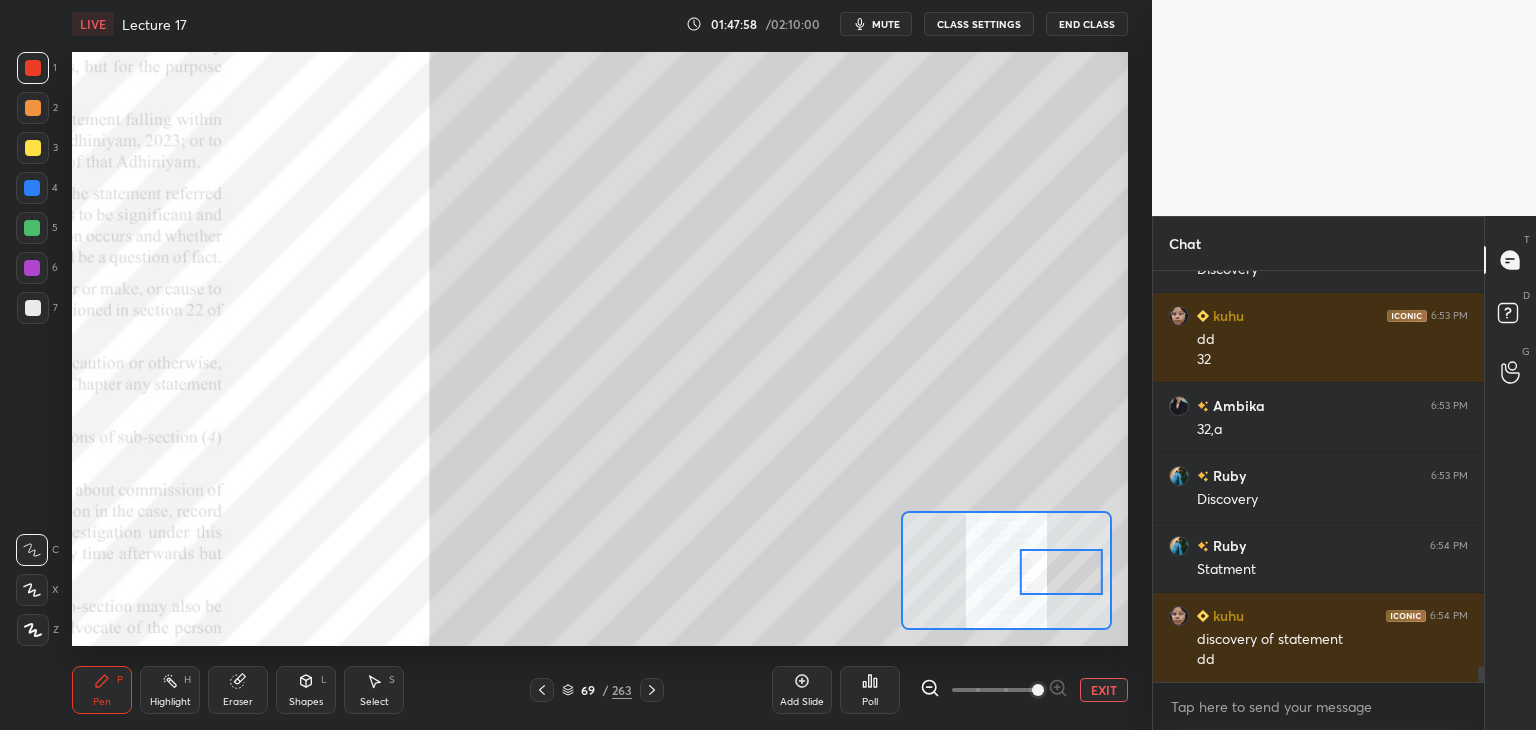 click at bounding box center [32, 268] 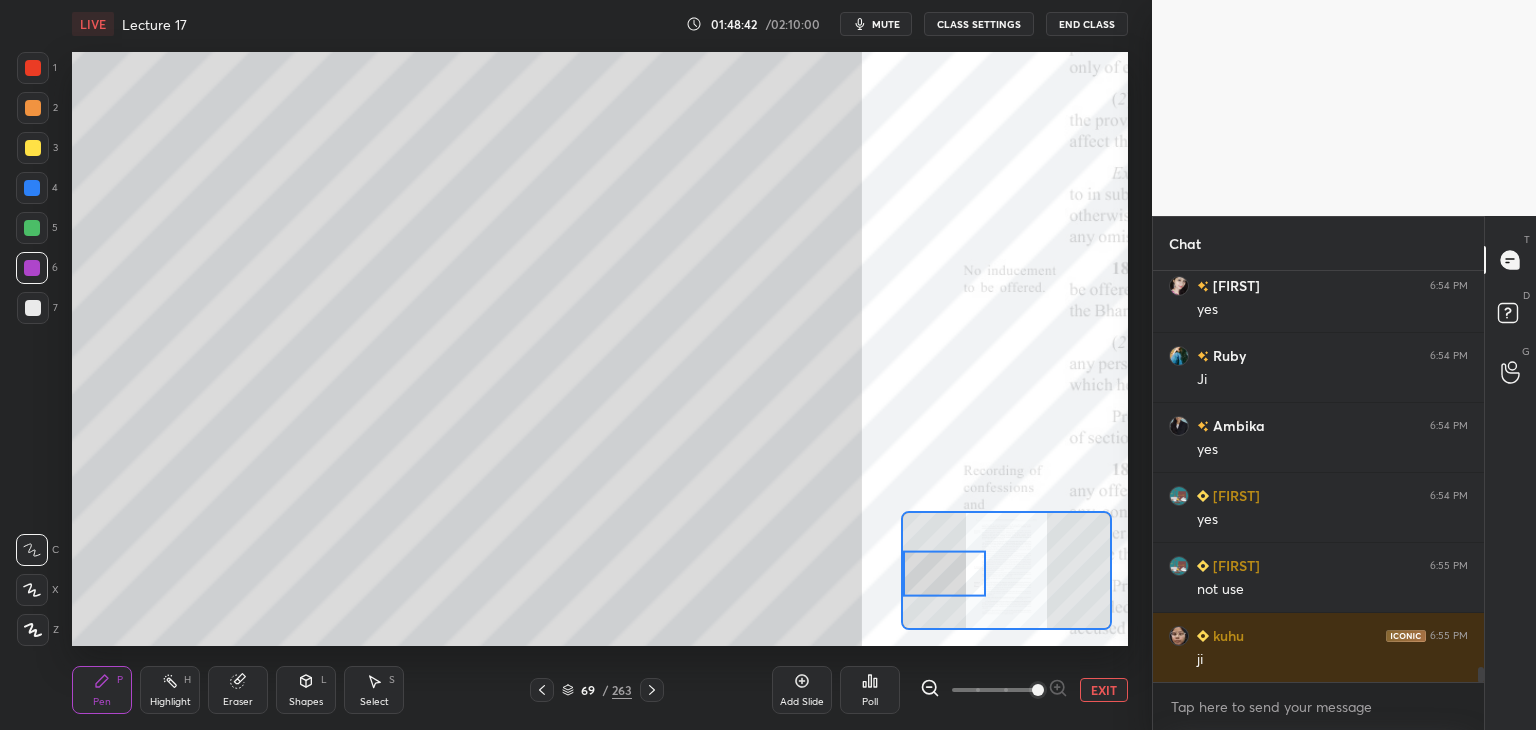 scroll, scrollTop: 10758, scrollLeft: 0, axis: vertical 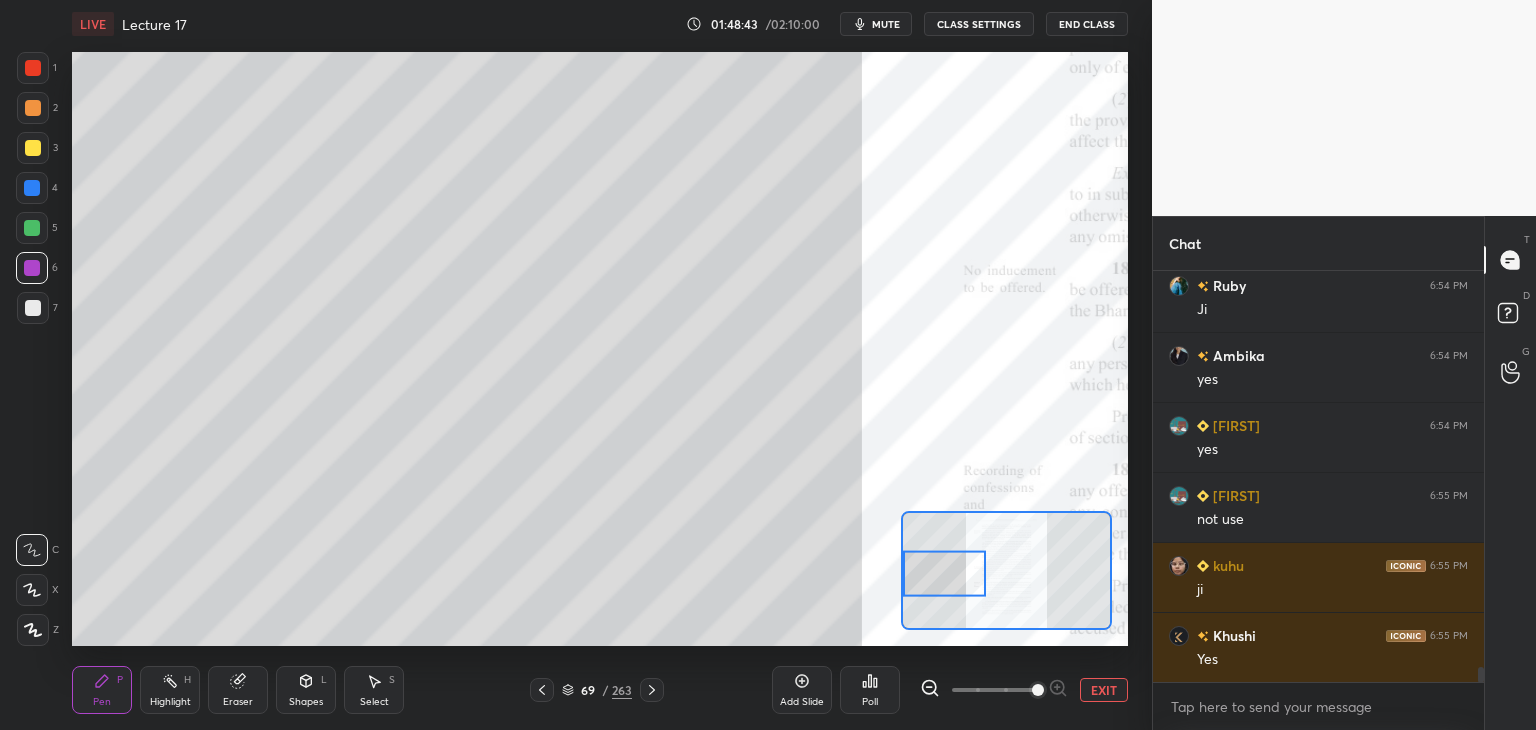 click at bounding box center [32, 228] 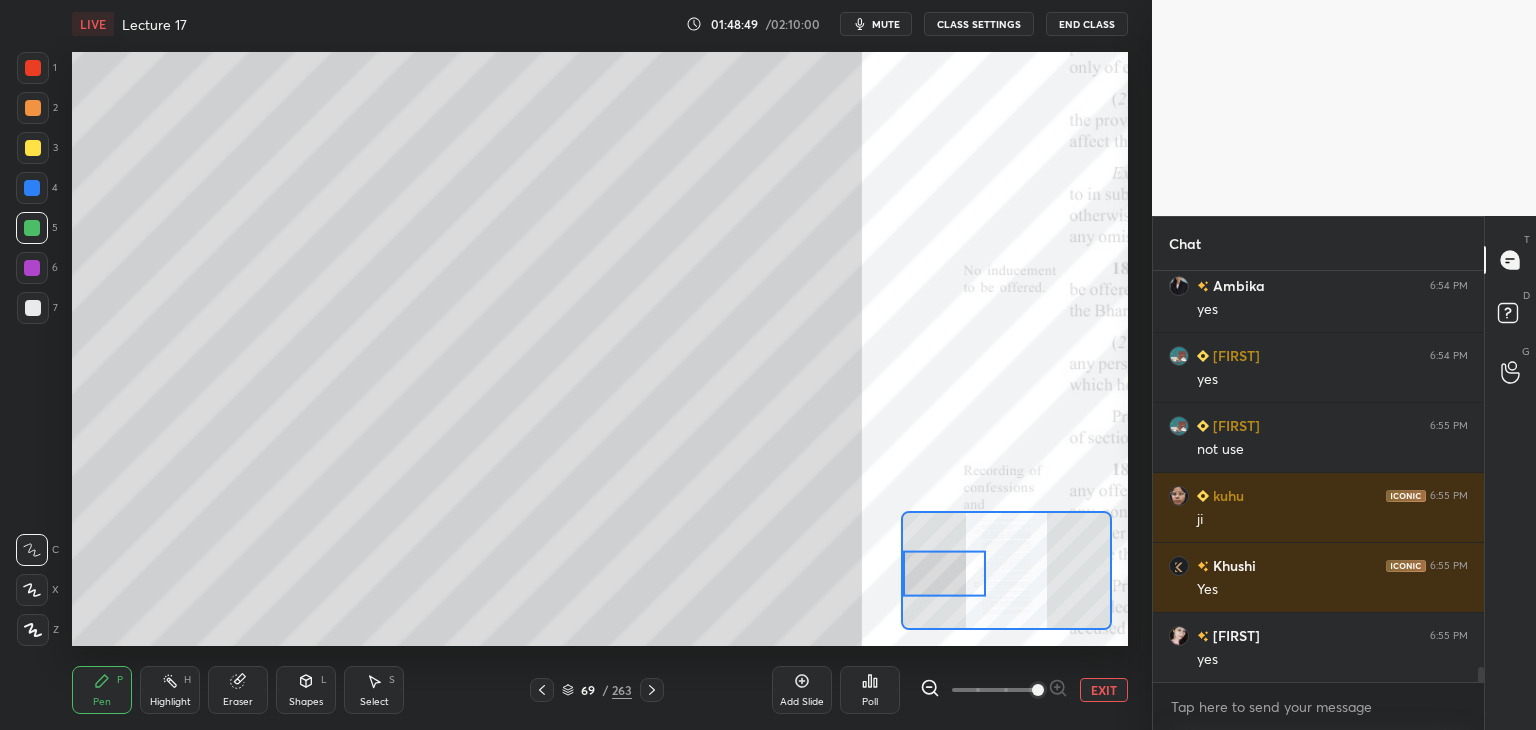 scroll, scrollTop: 10898, scrollLeft: 0, axis: vertical 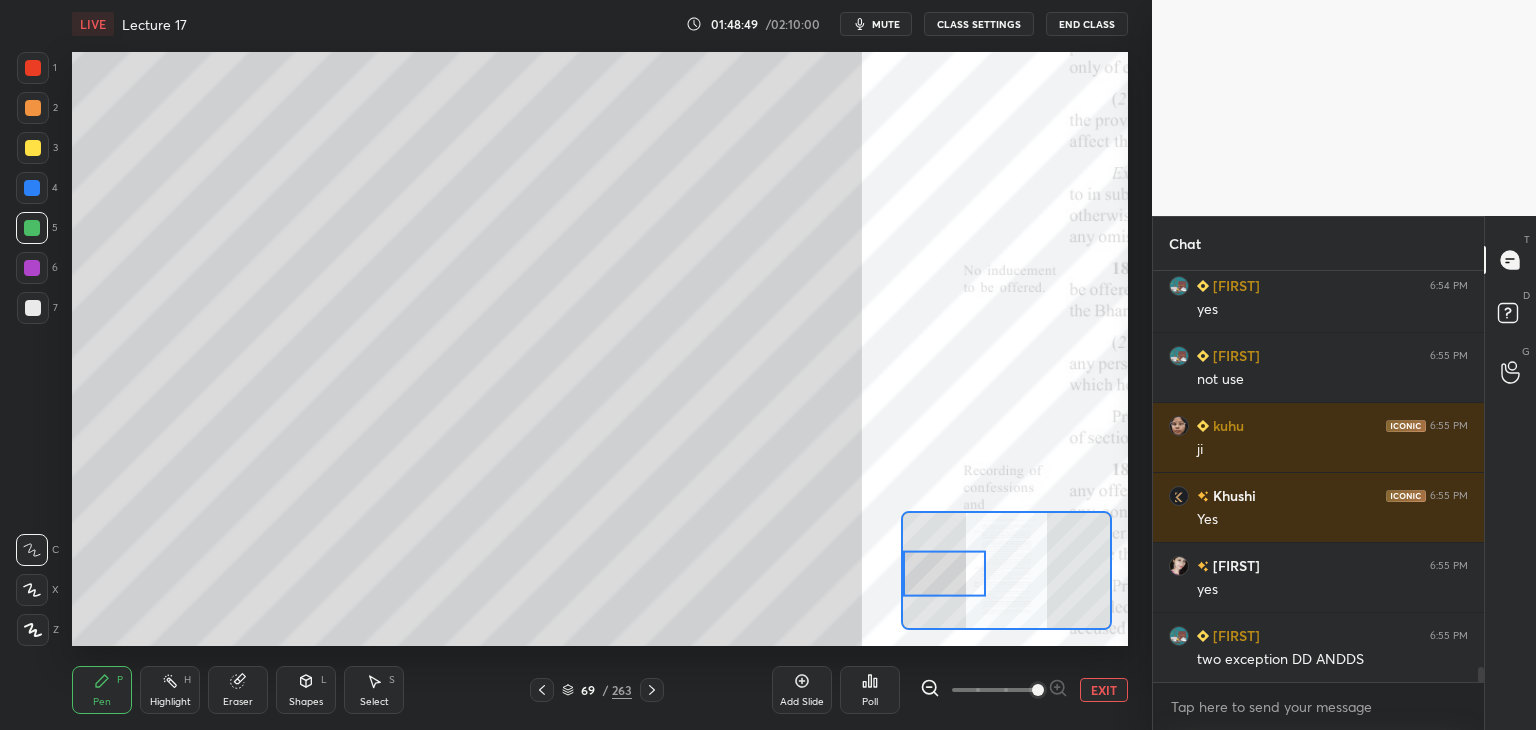 click at bounding box center (33, 308) 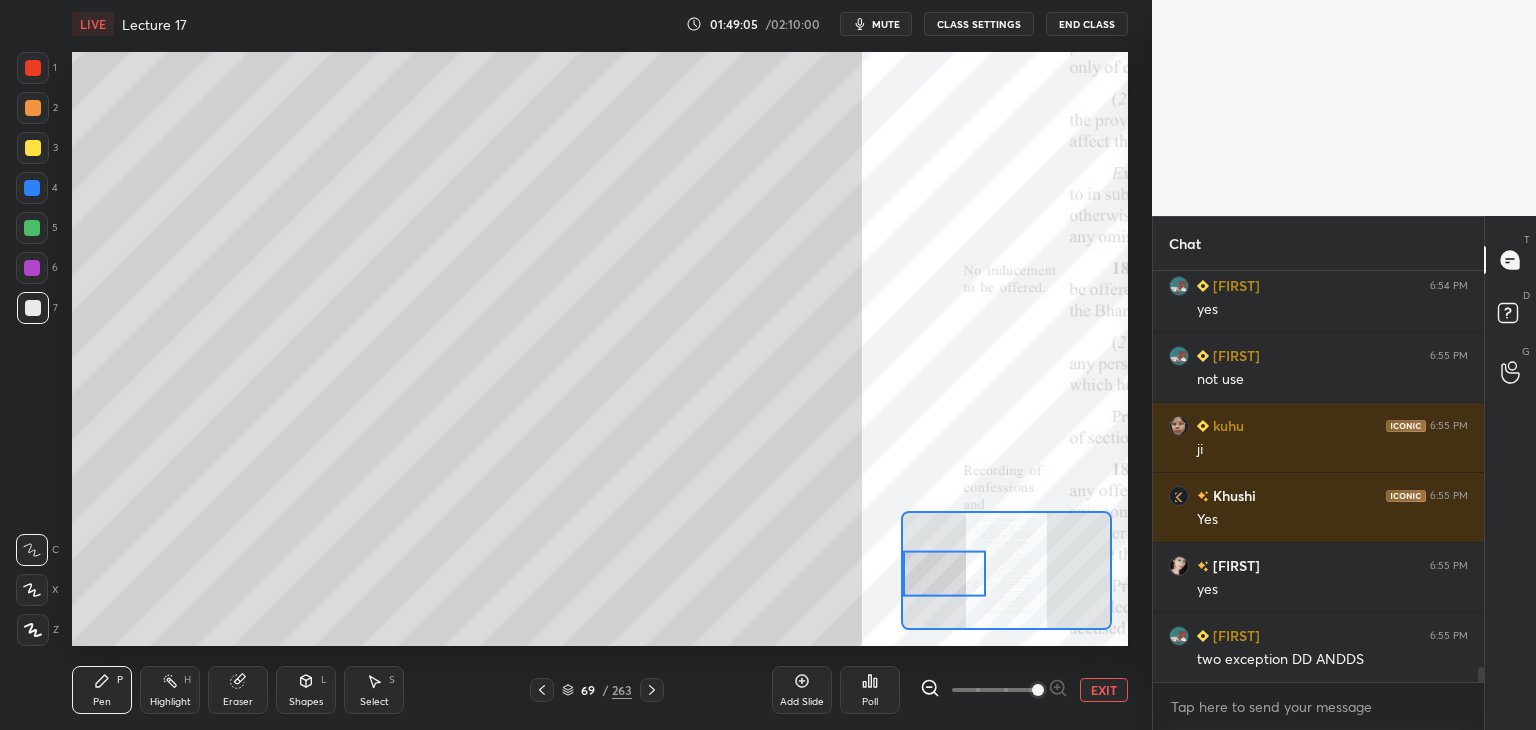 click at bounding box center (32, 268) 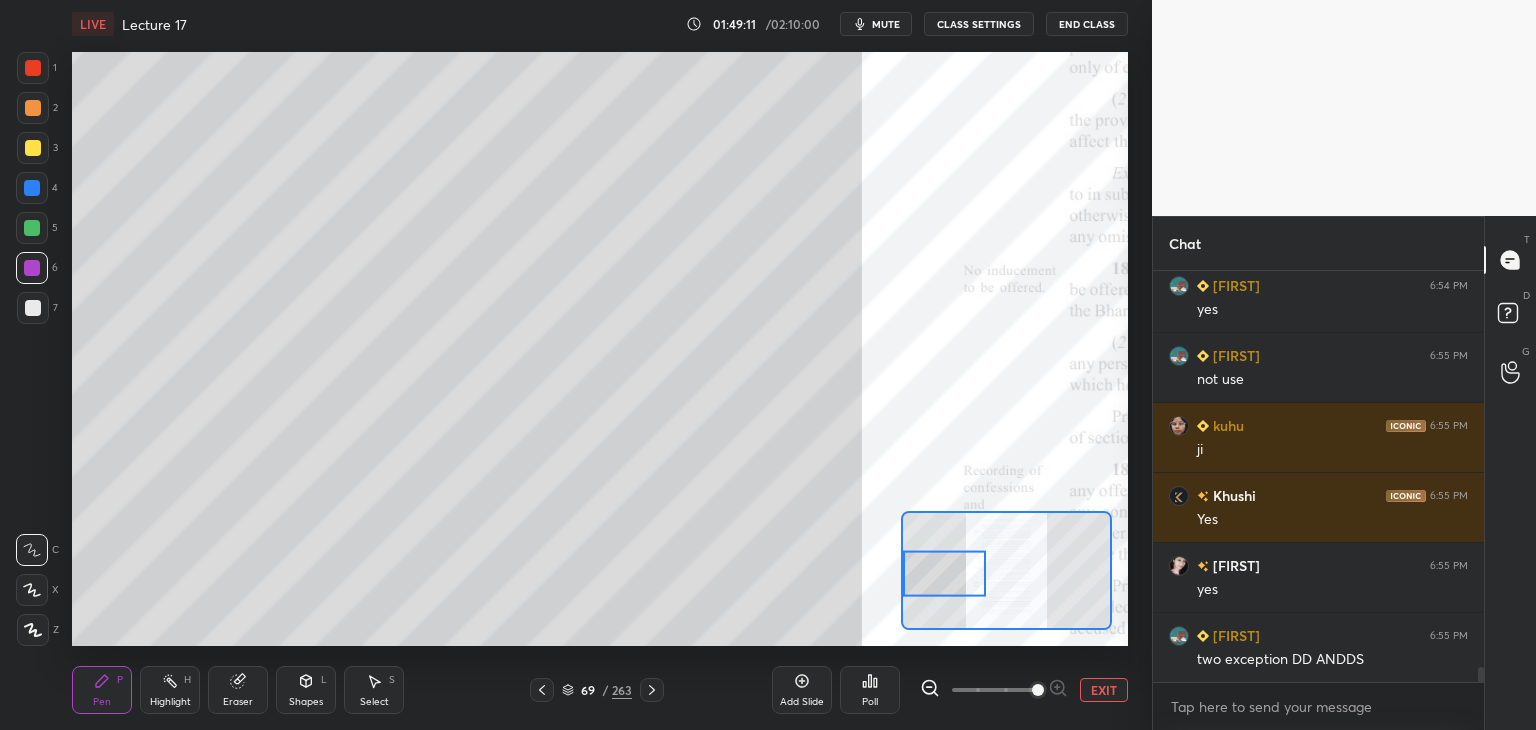 click on "7" at bounding box center [37, 308] 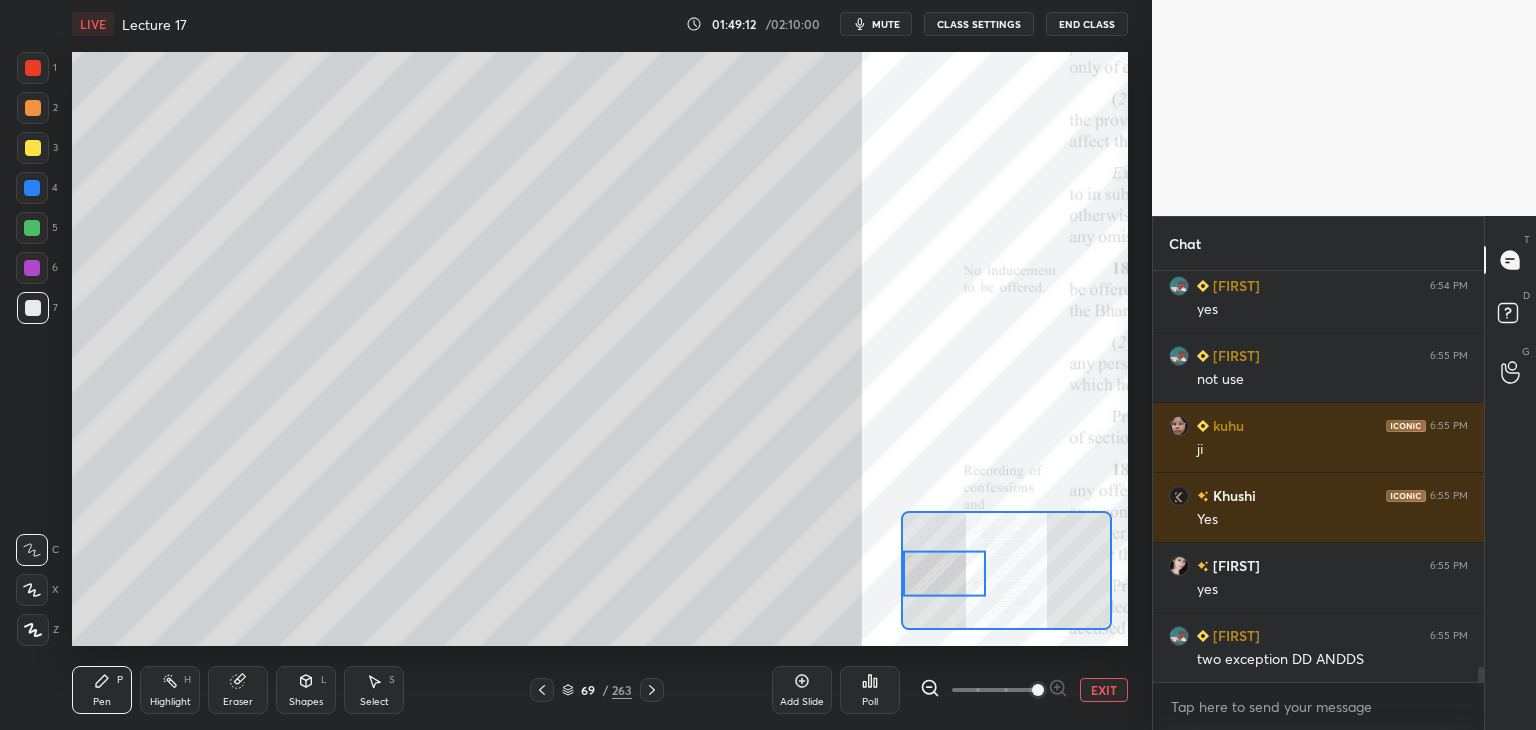 scroll, scrollTop: 10968, scrollLeft: 0, axis: vertical 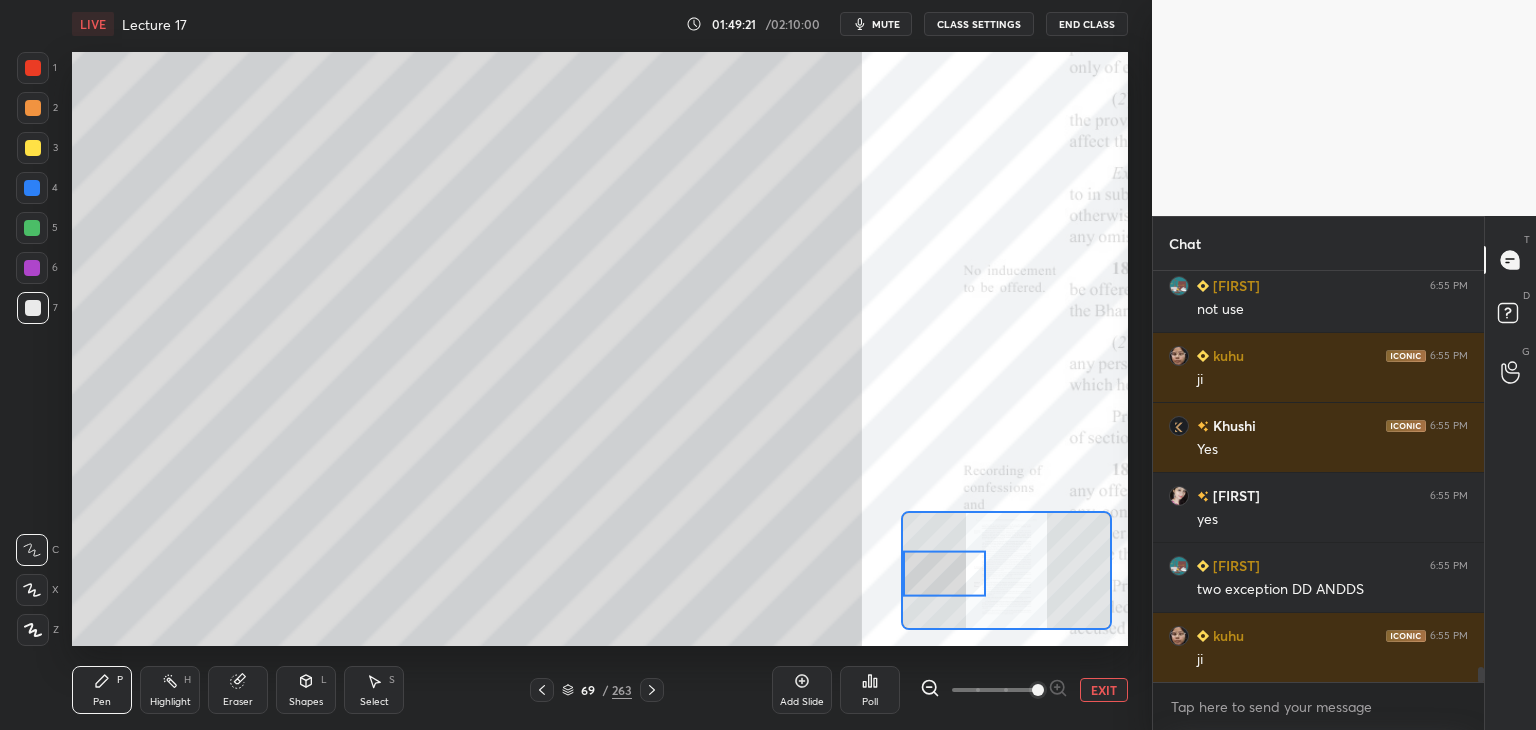 click at bounding box center [33, 308] 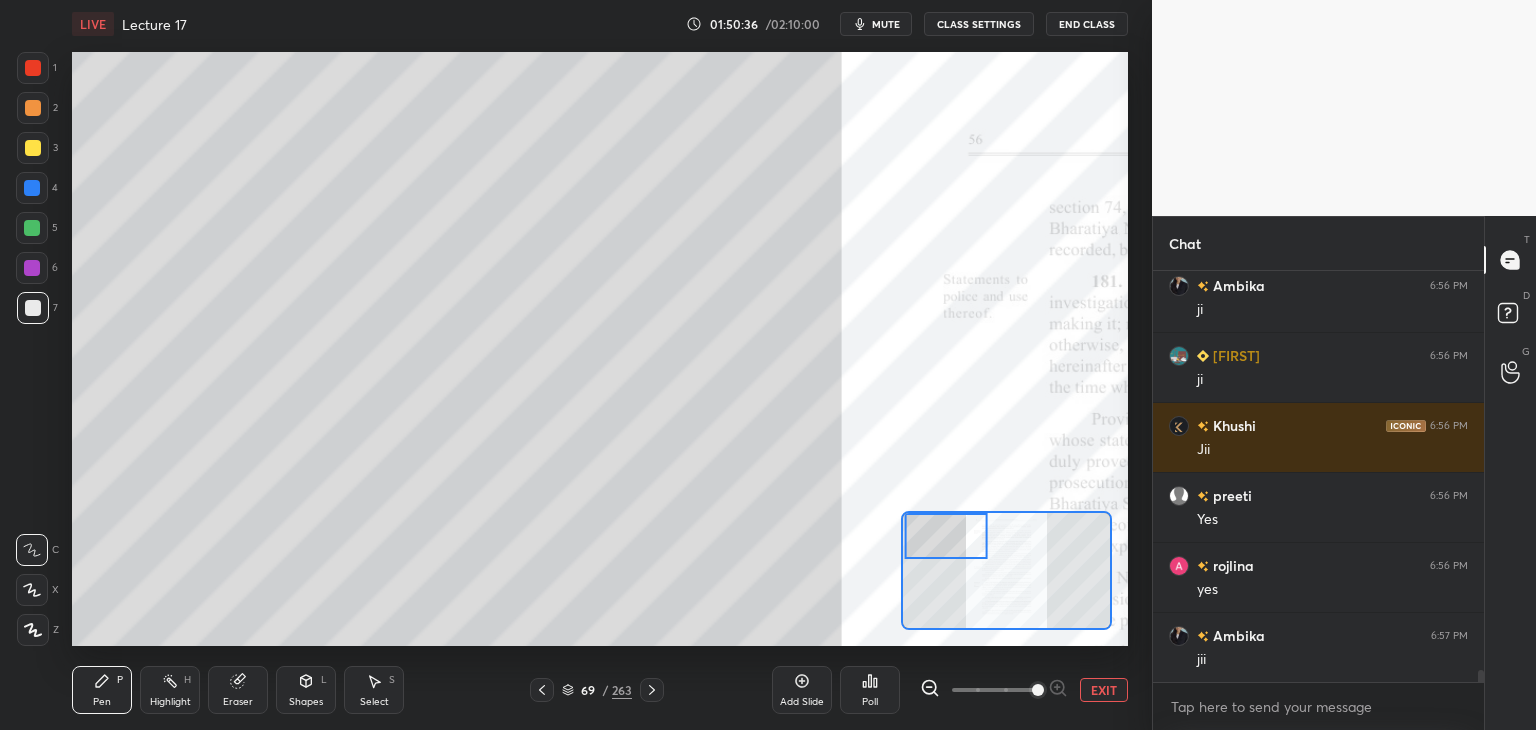 scroll, scrollTop: 13348, scrollLeft: 0, axis: vertical 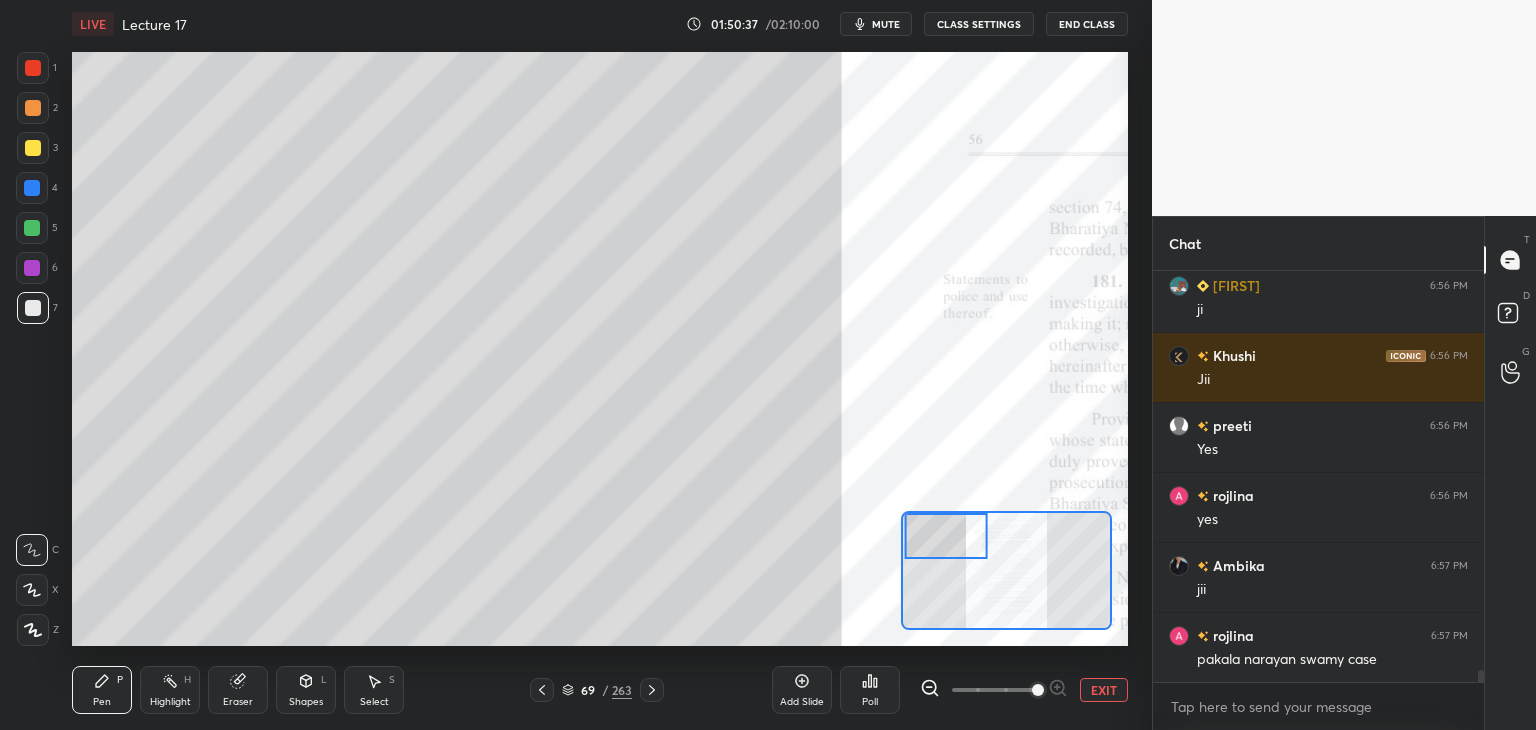 click at bounding box center (32, 228) 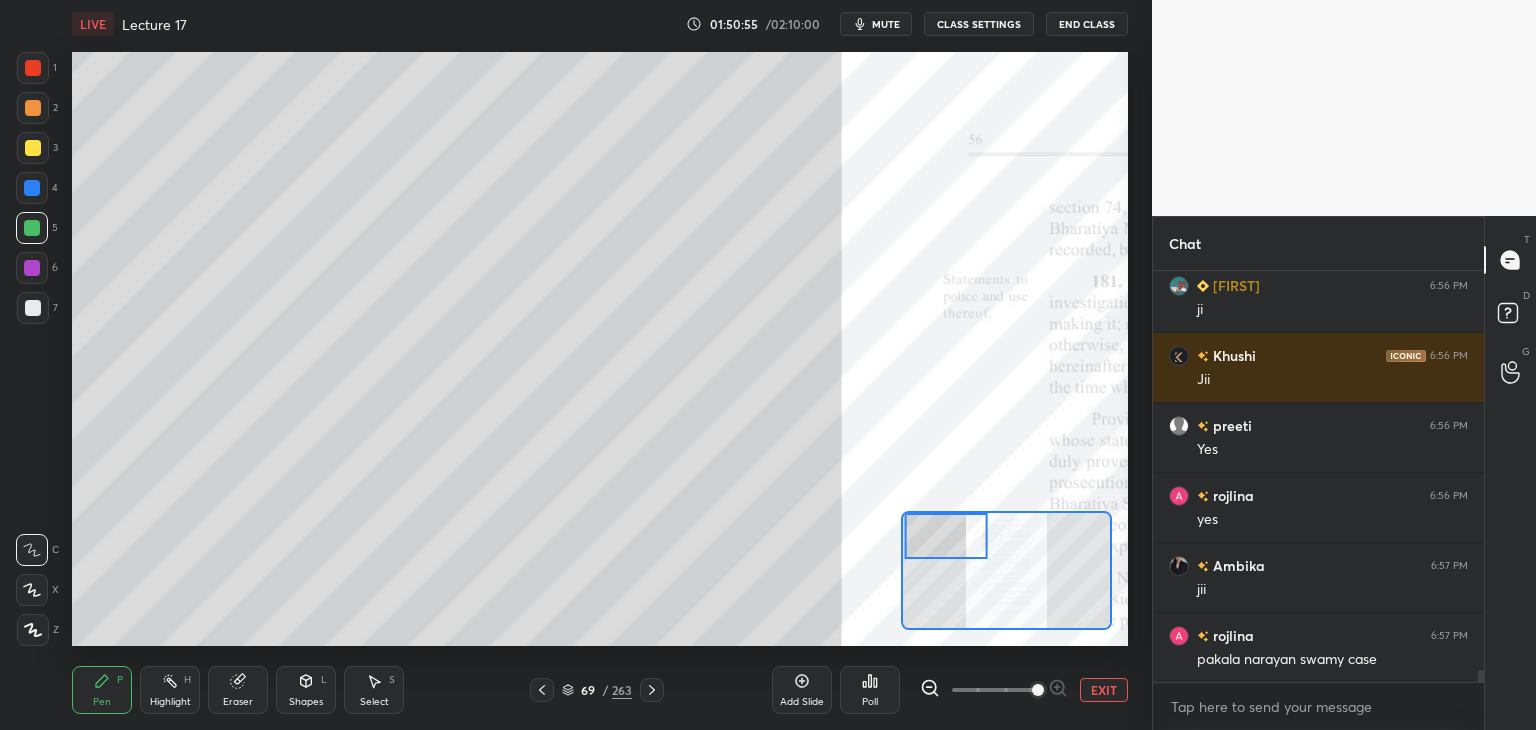 click on "7" at bounding box center [37, 312] 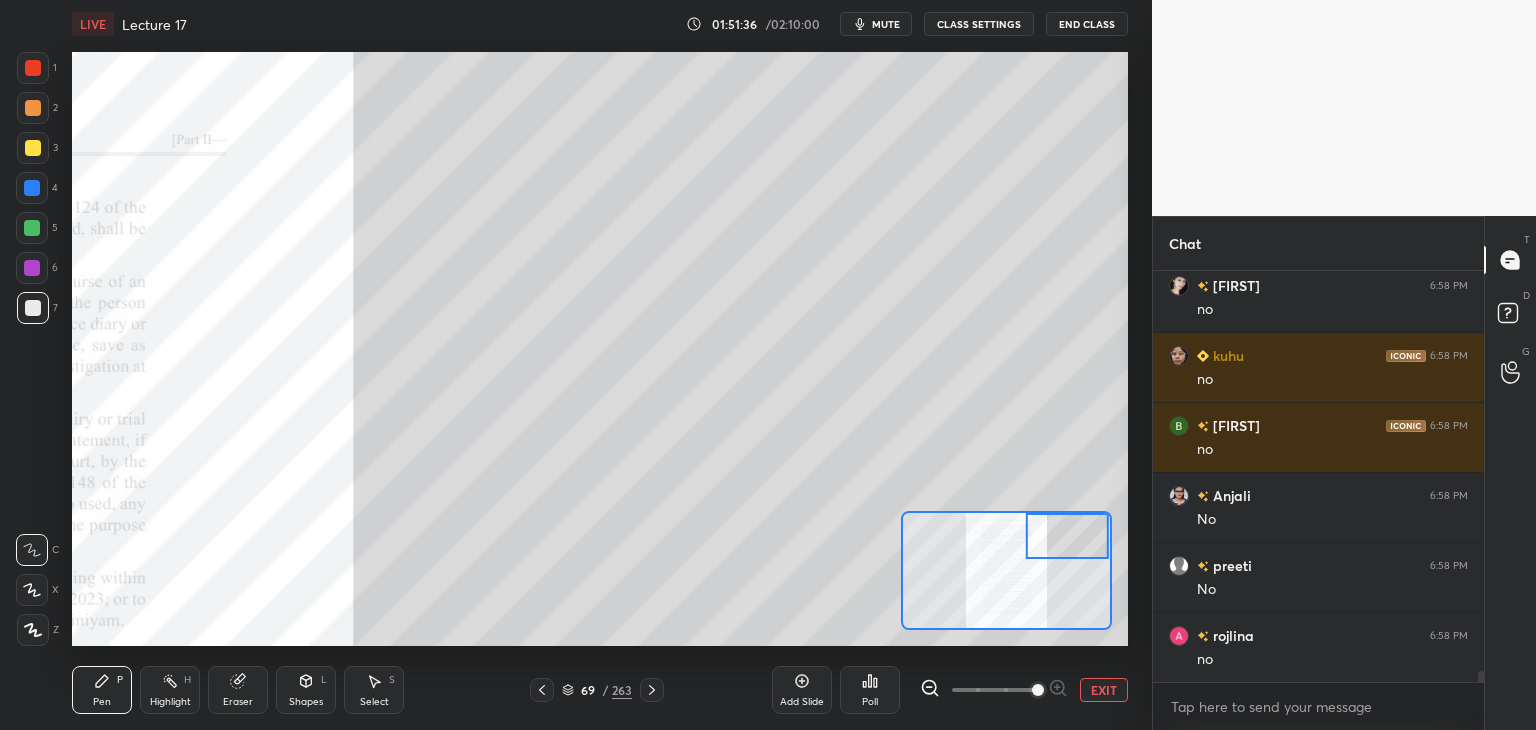 scroll, scrollTop: 15328, scrollLeft: 0, axis: vertical 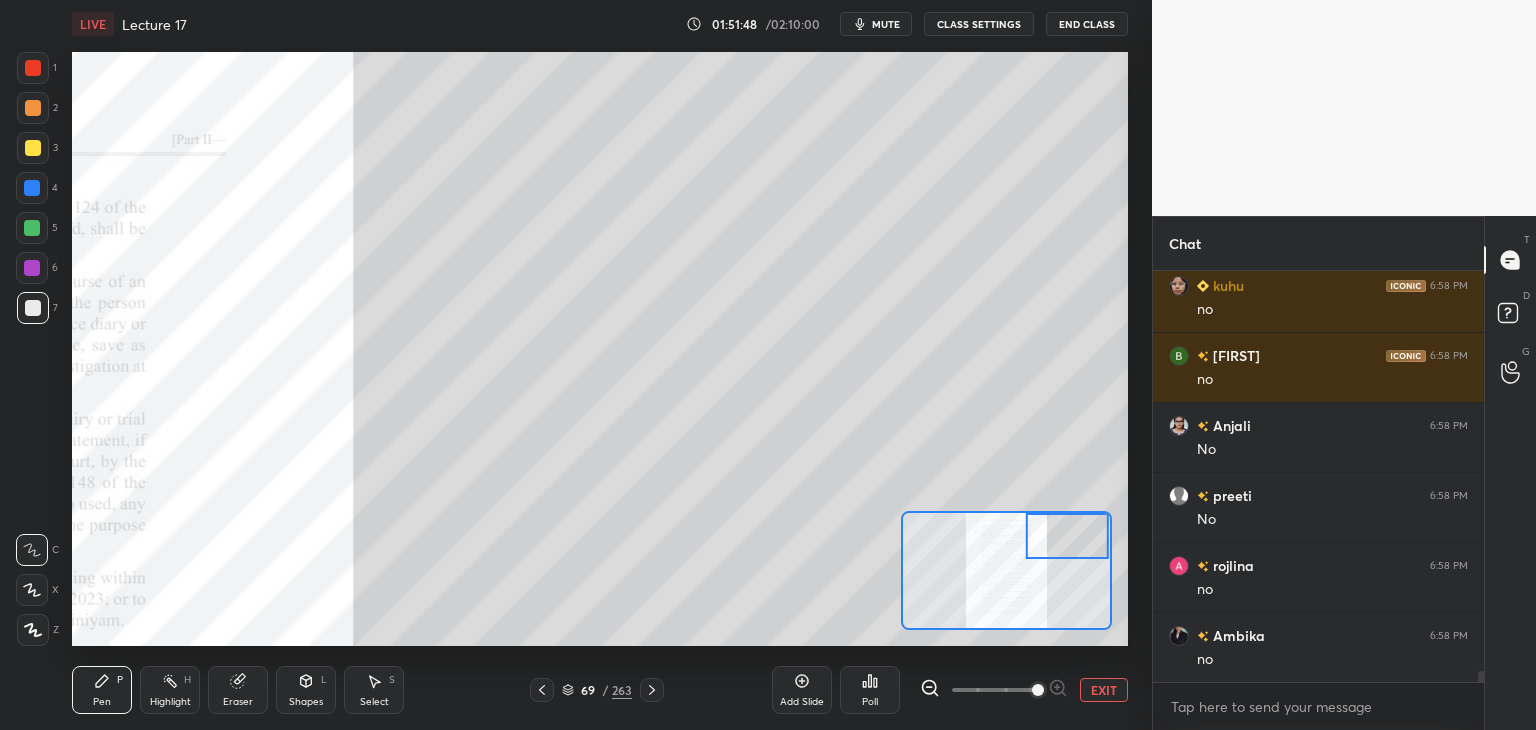click at bounding box center (1067, 536) 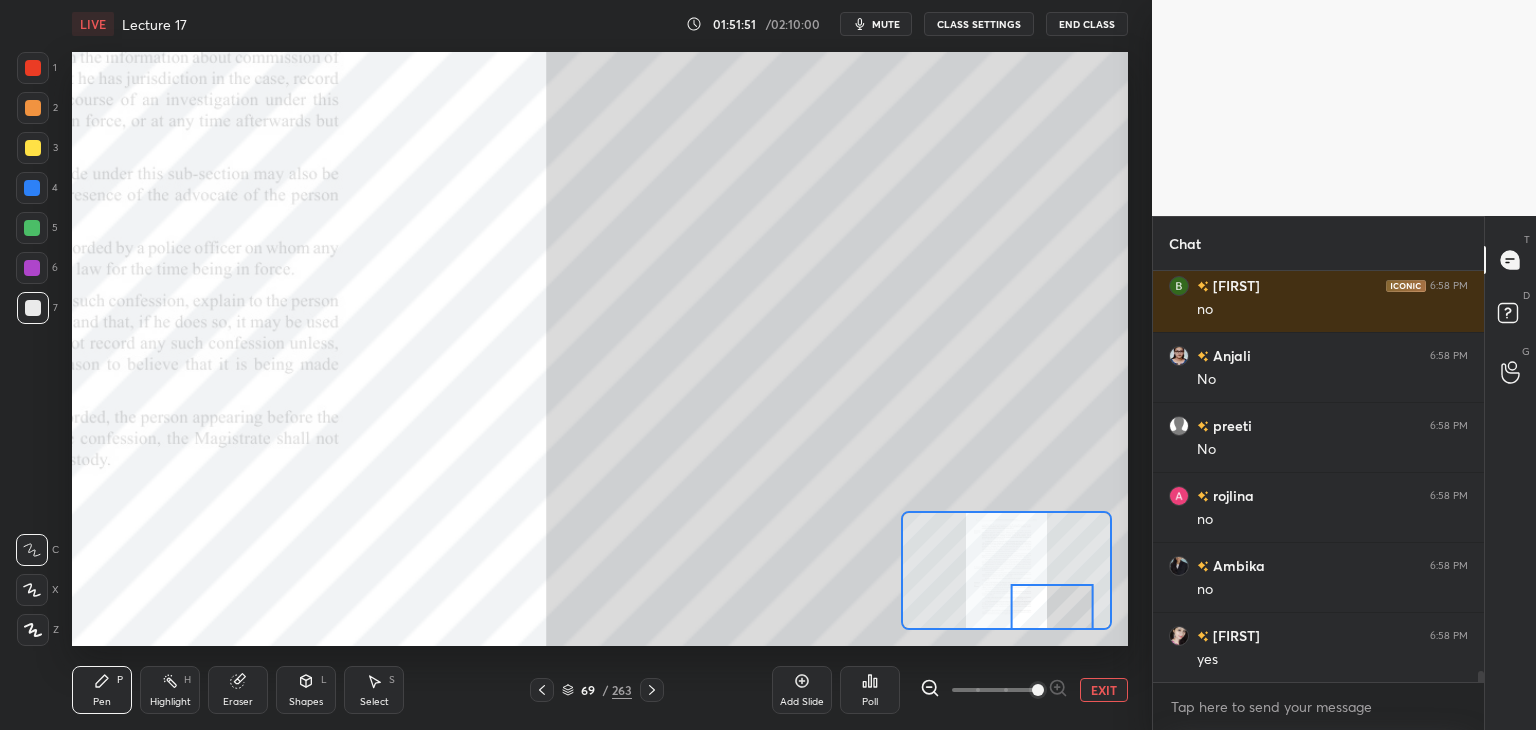 scroll, scrollTop: 15468, scrollLeft: 0, axis: vertical 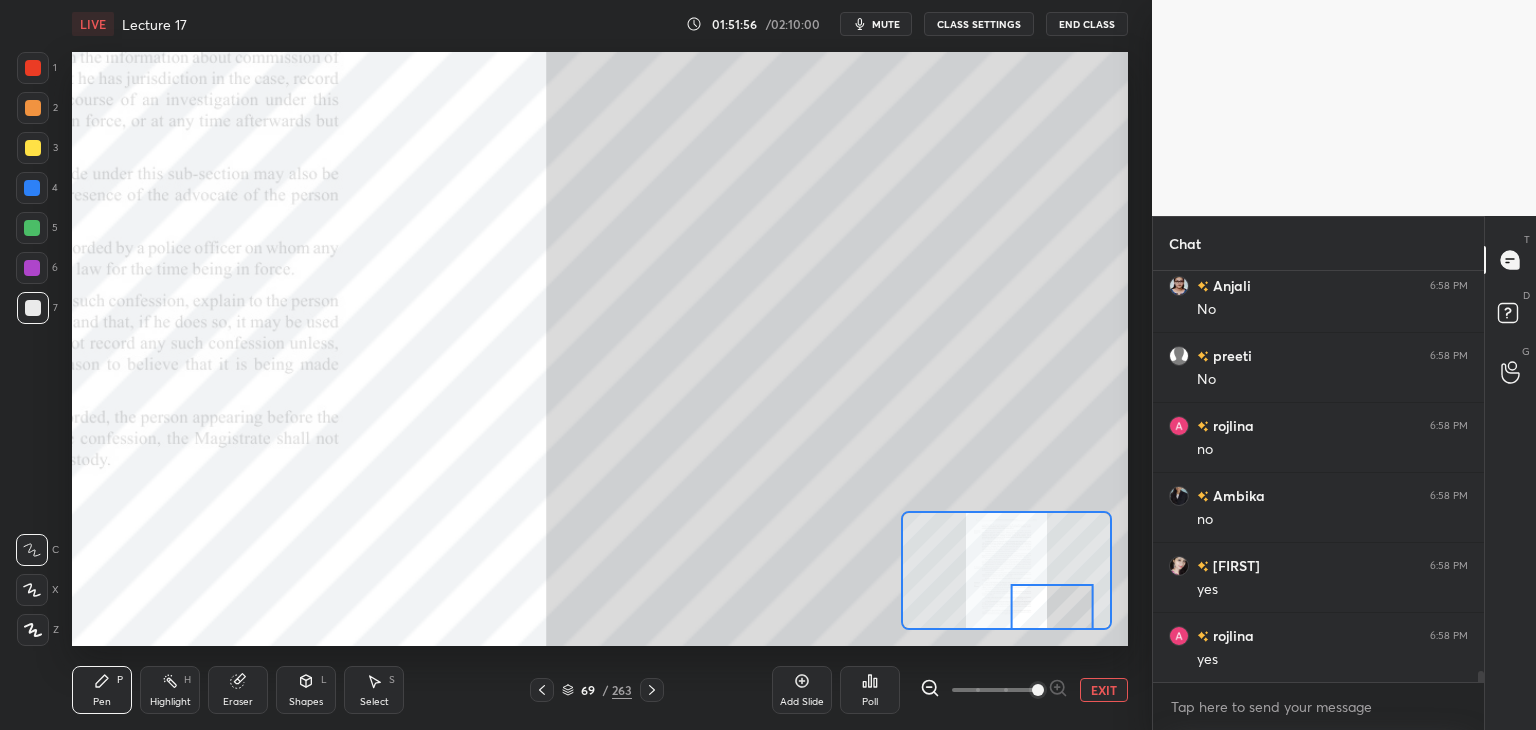 click at bounding box center [32, 228] 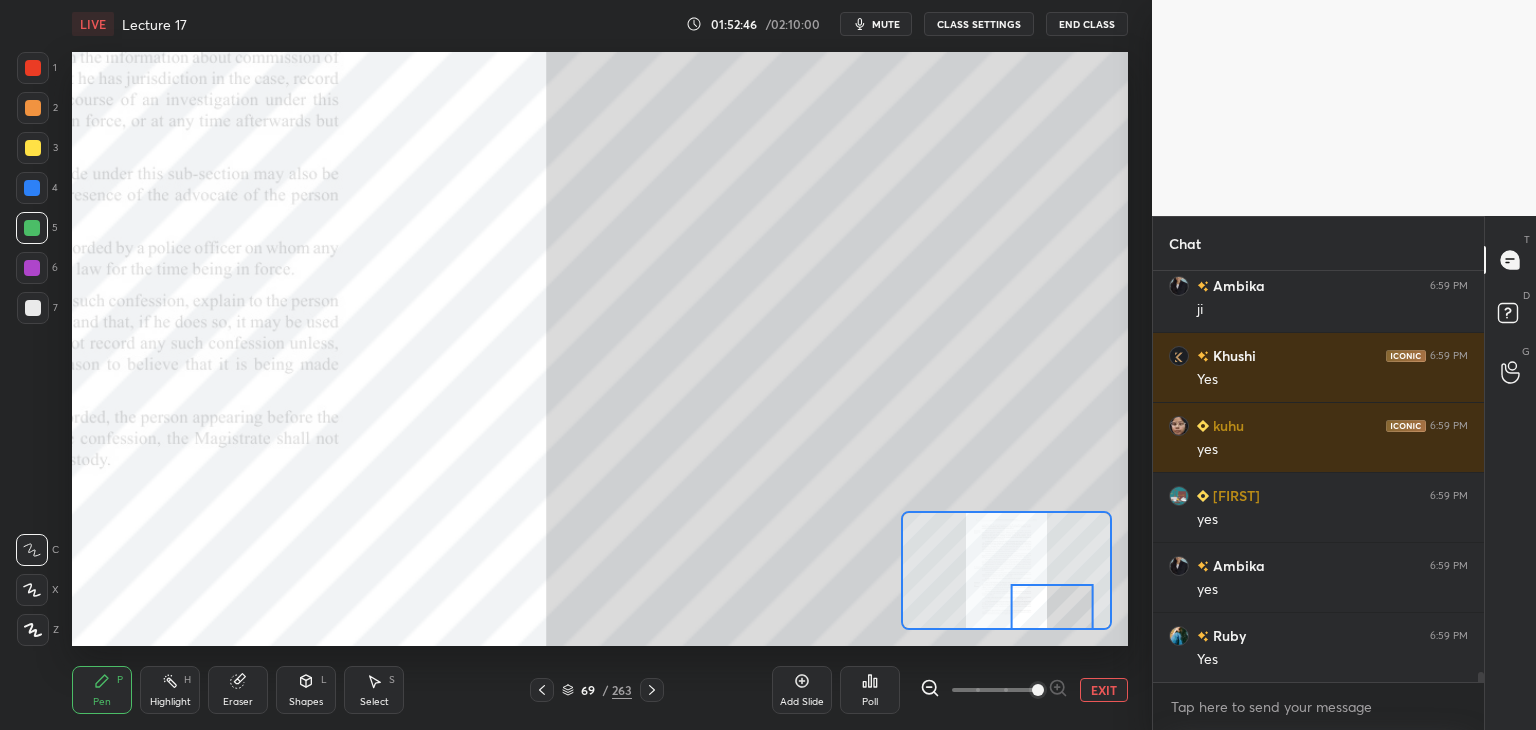 scroll, scrollTop: 16748, scrollLeft: 0, axis: vertical 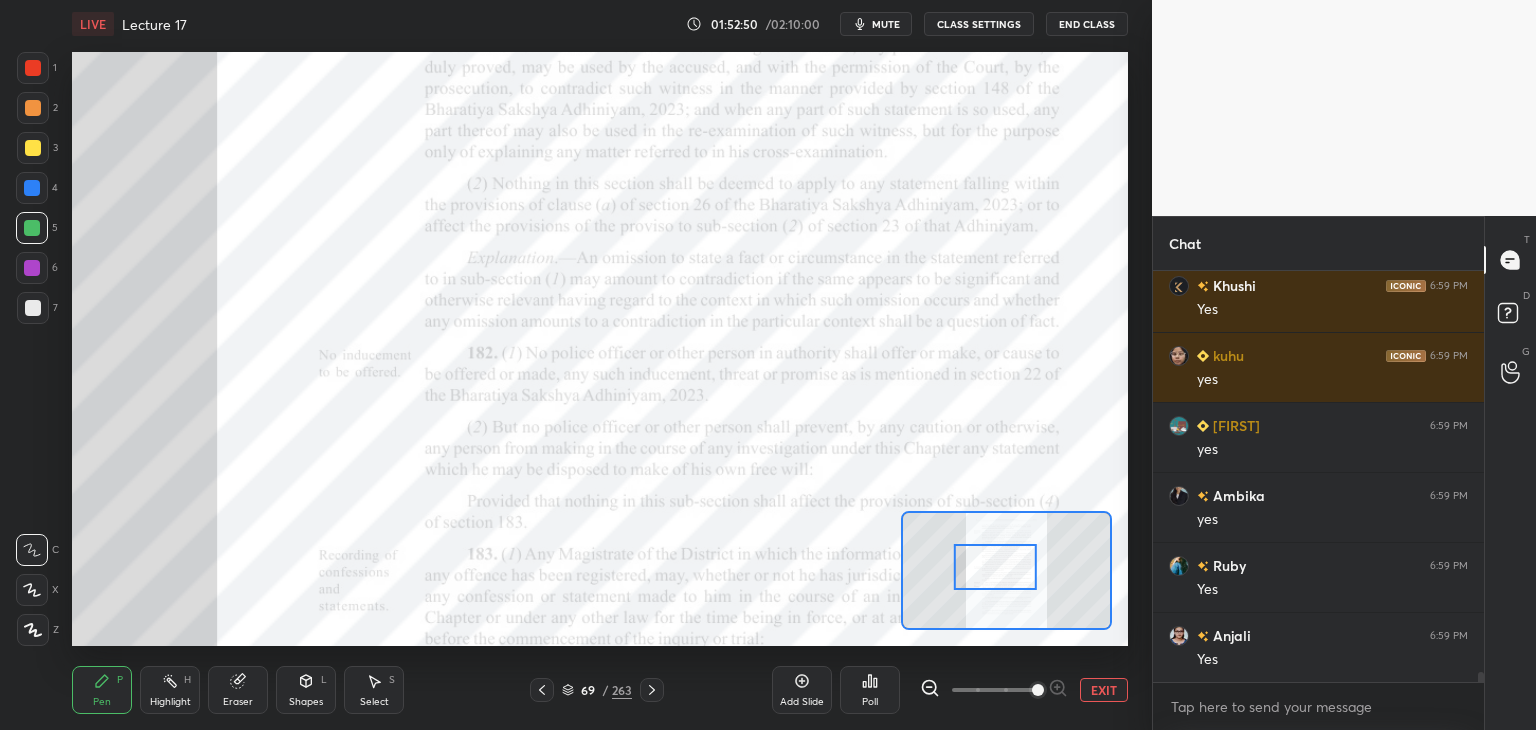 click at bounding box center (33, 68) 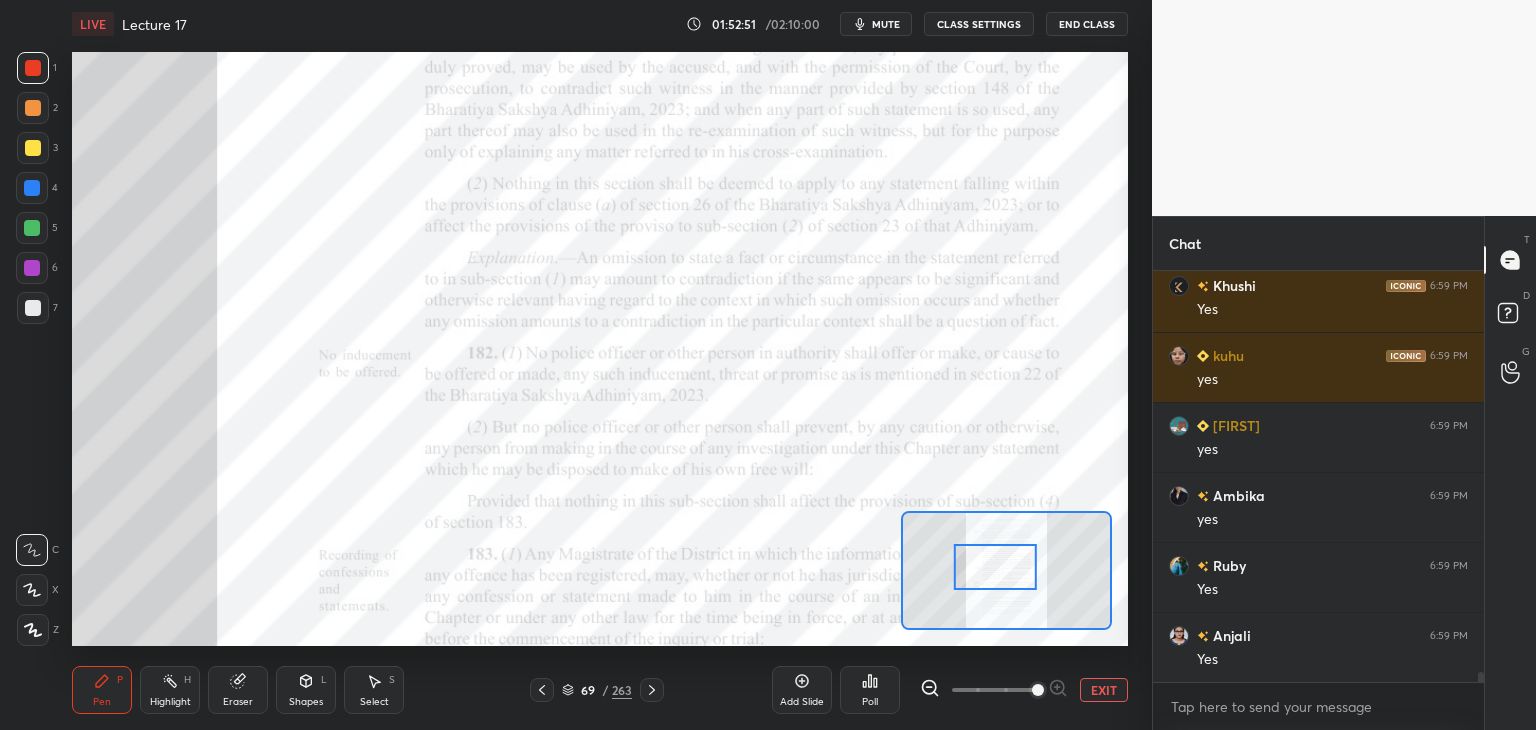 scroll, scrollTop: 16818, scrollLeft: 0, axis: vertical 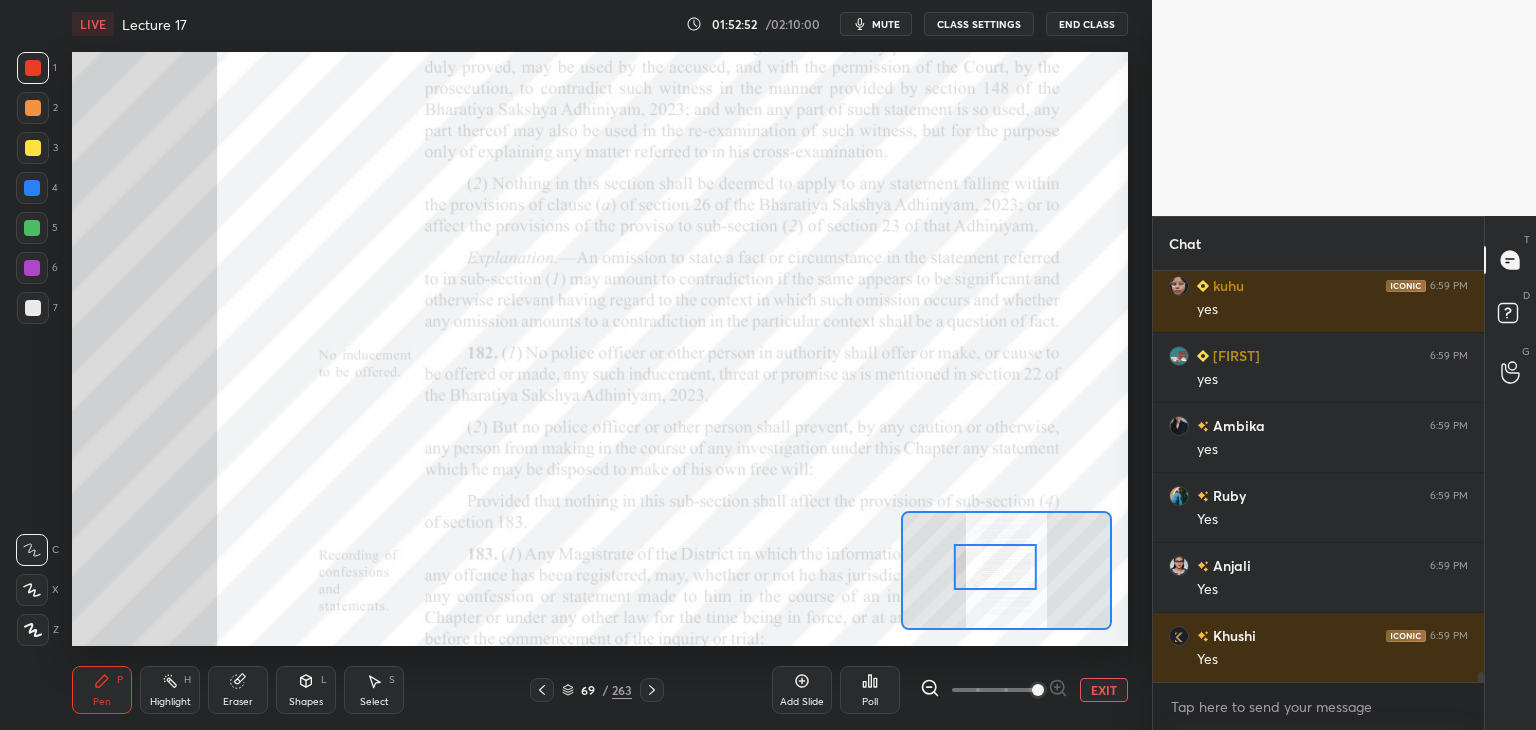 click on "Eraser" at bounding box center (238, 702) 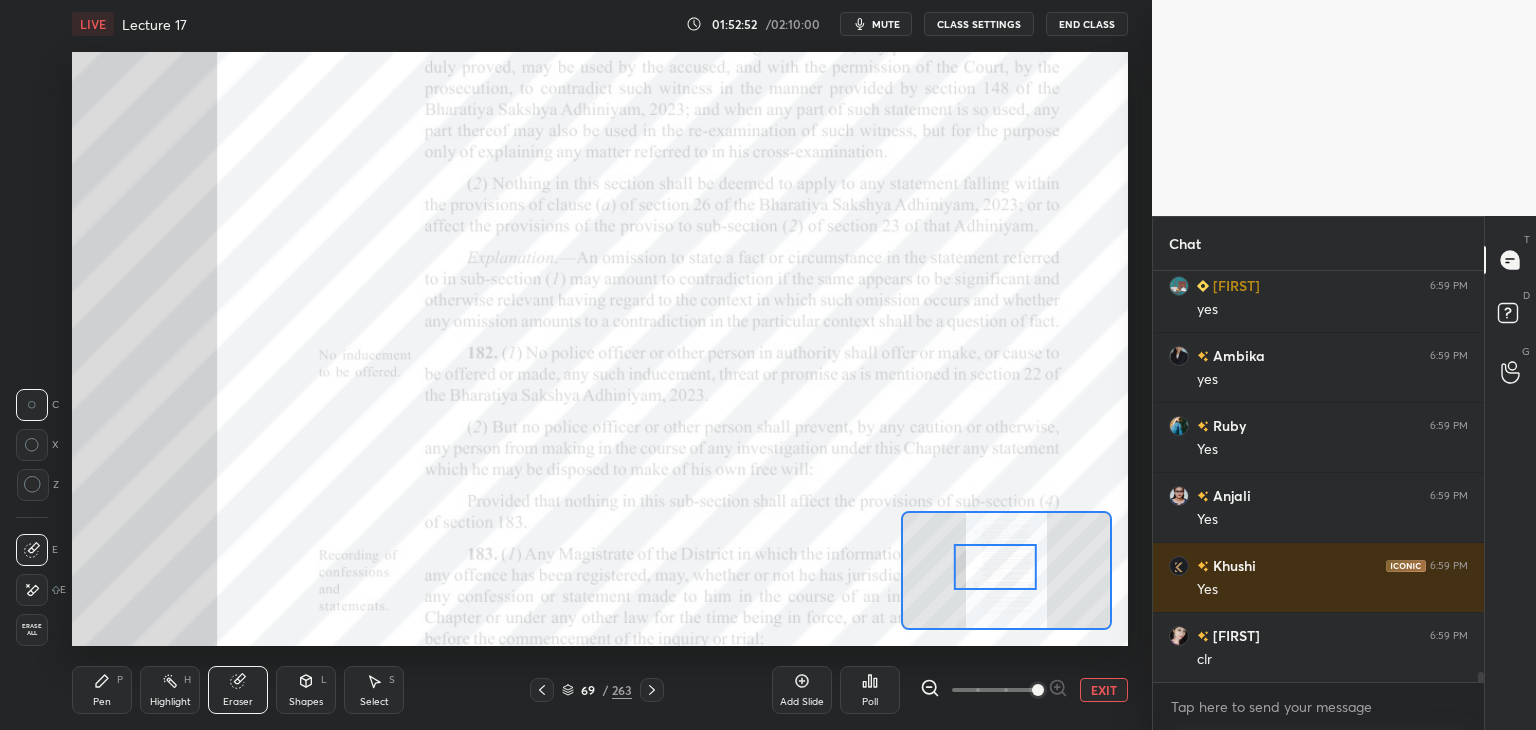 click on "Erase all" at bounding box center [32, 630] 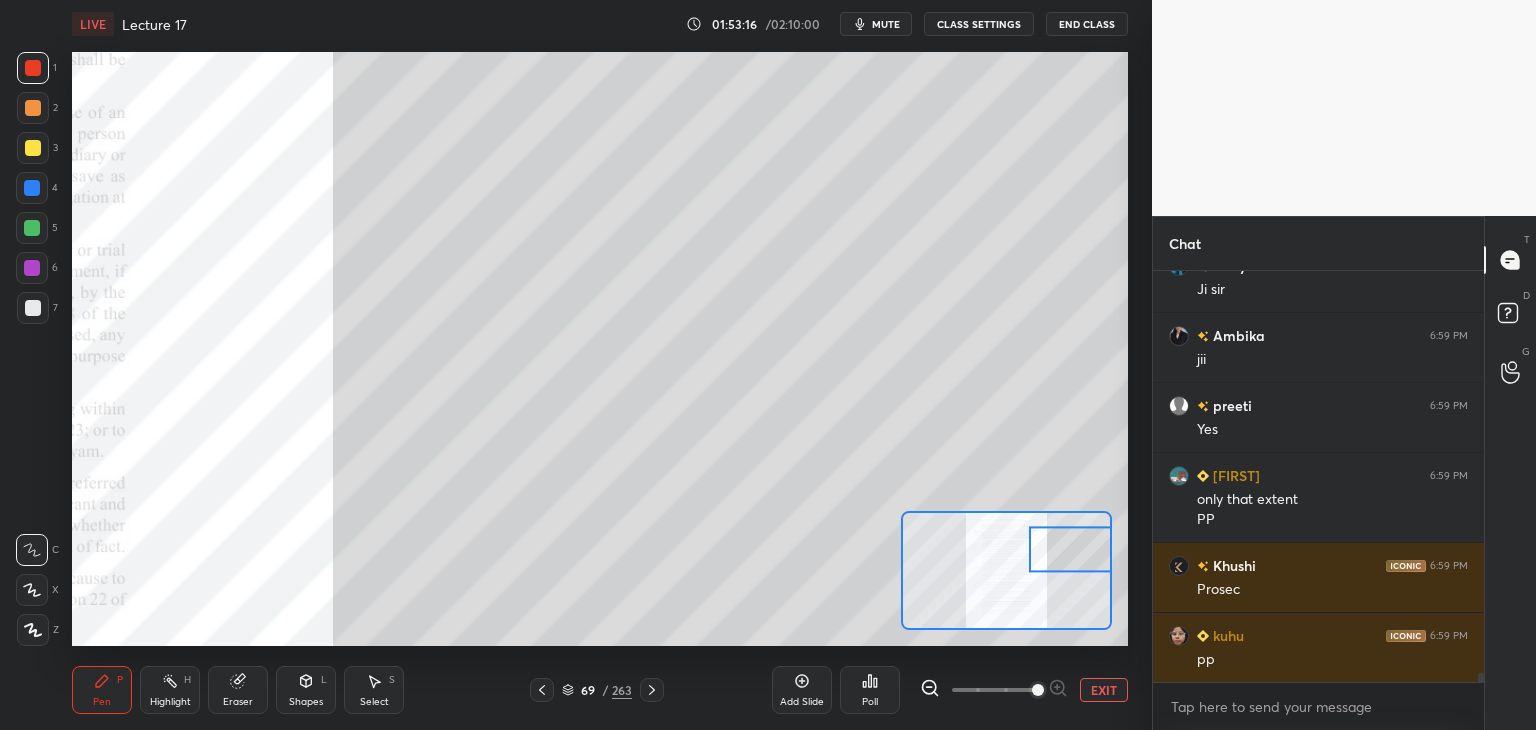 scroll, scrollTop: 17468, scrollLeft: 0, axis: vertical 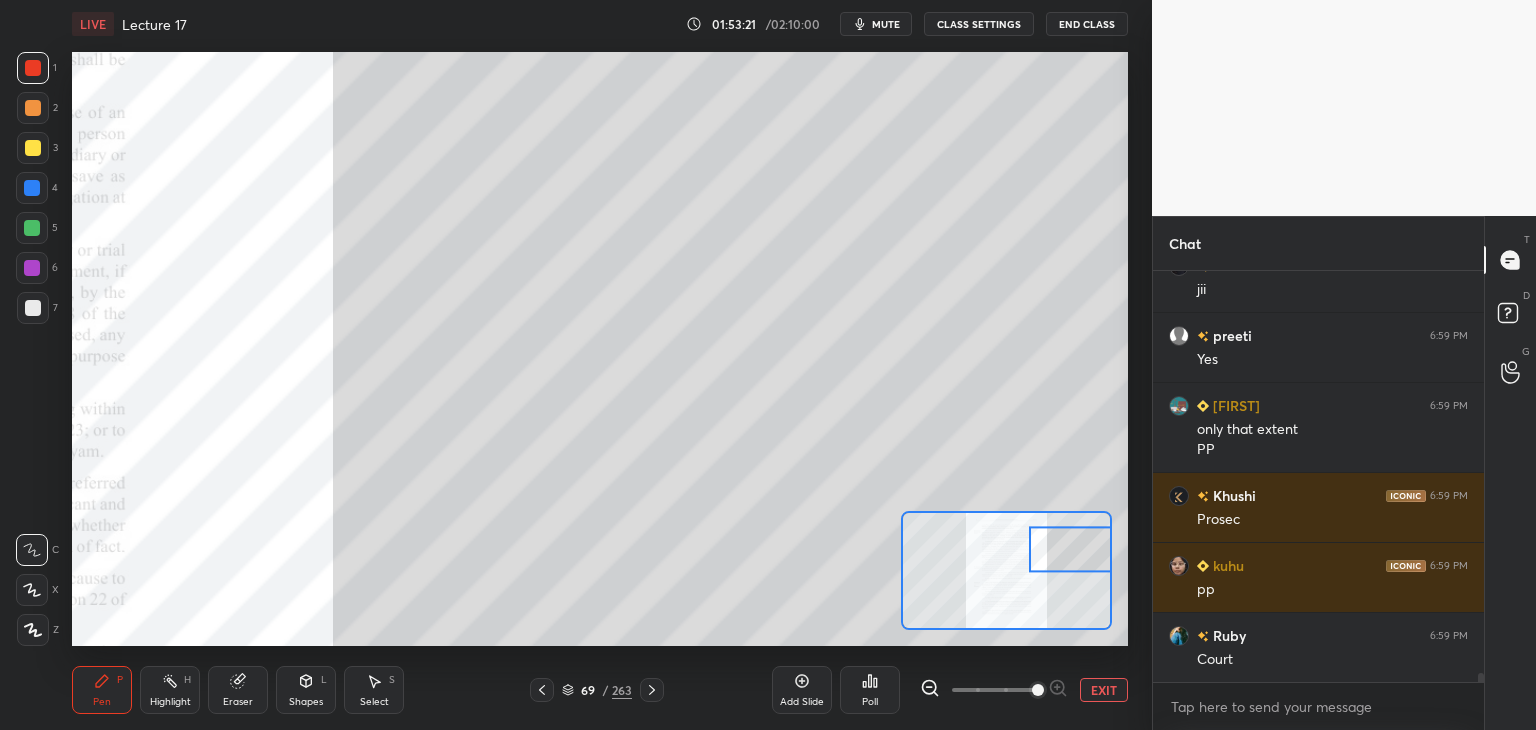 click at bounding box center [32, 188] 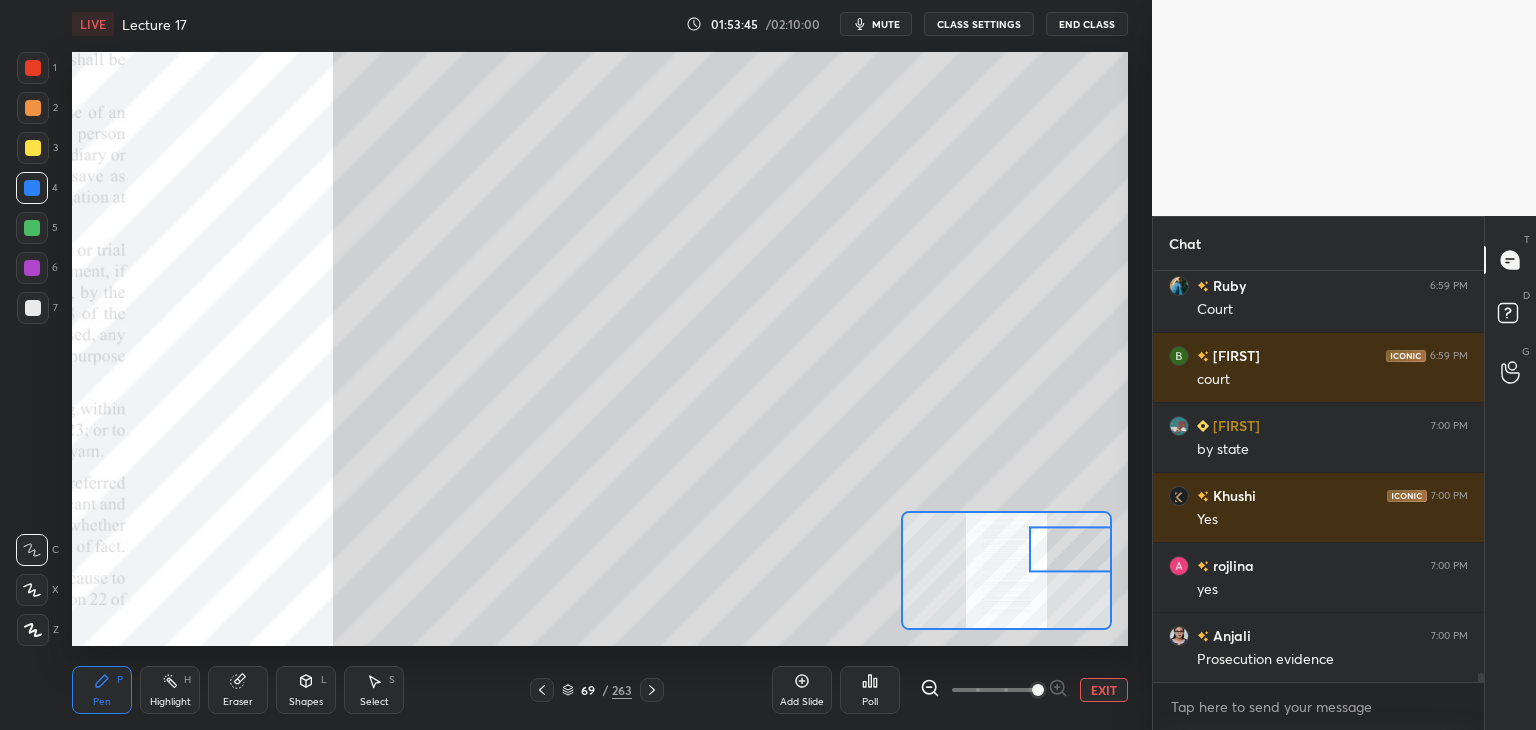 scroll, scrollTop: 17888, scrollLeft: 0, axis: vertical 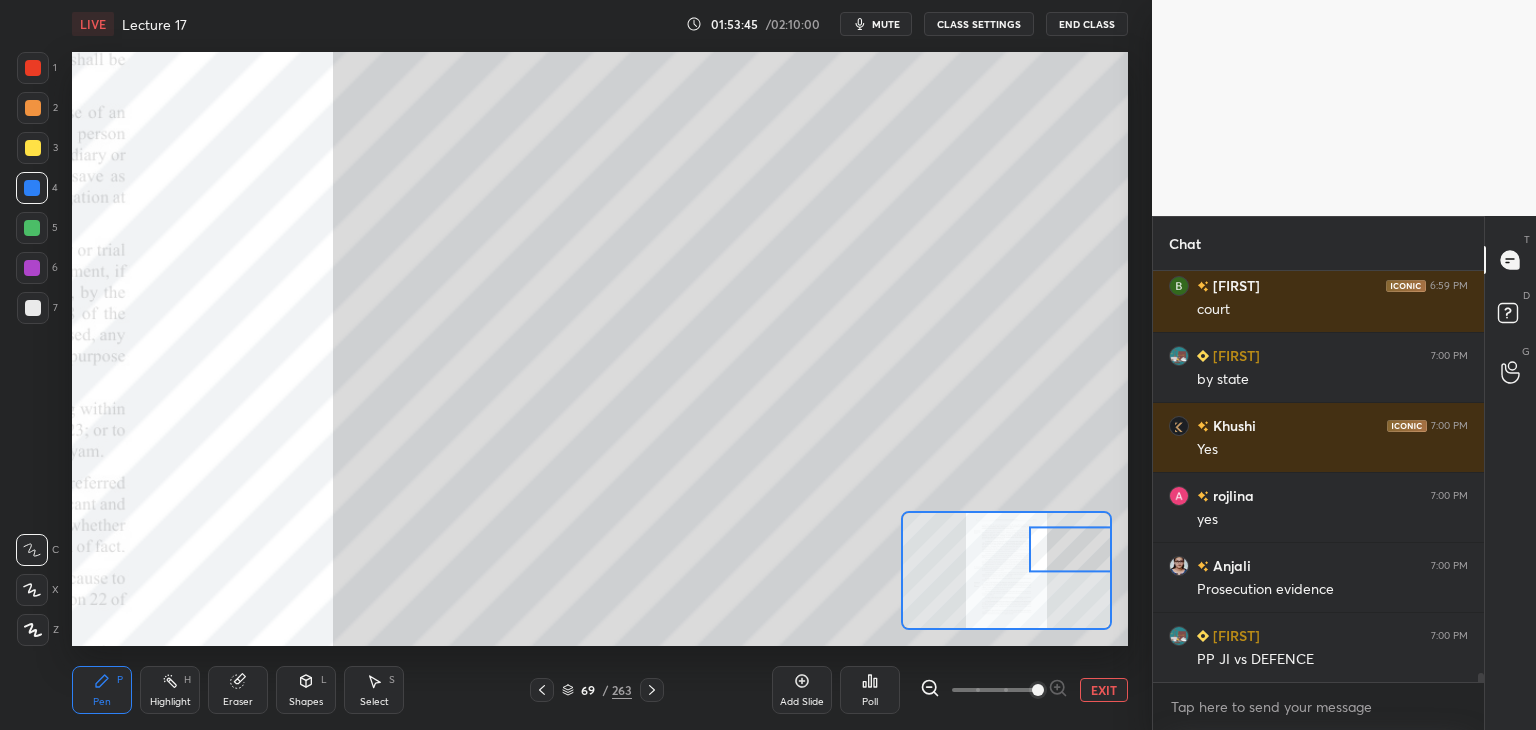 click at bounding box center (32, 228) 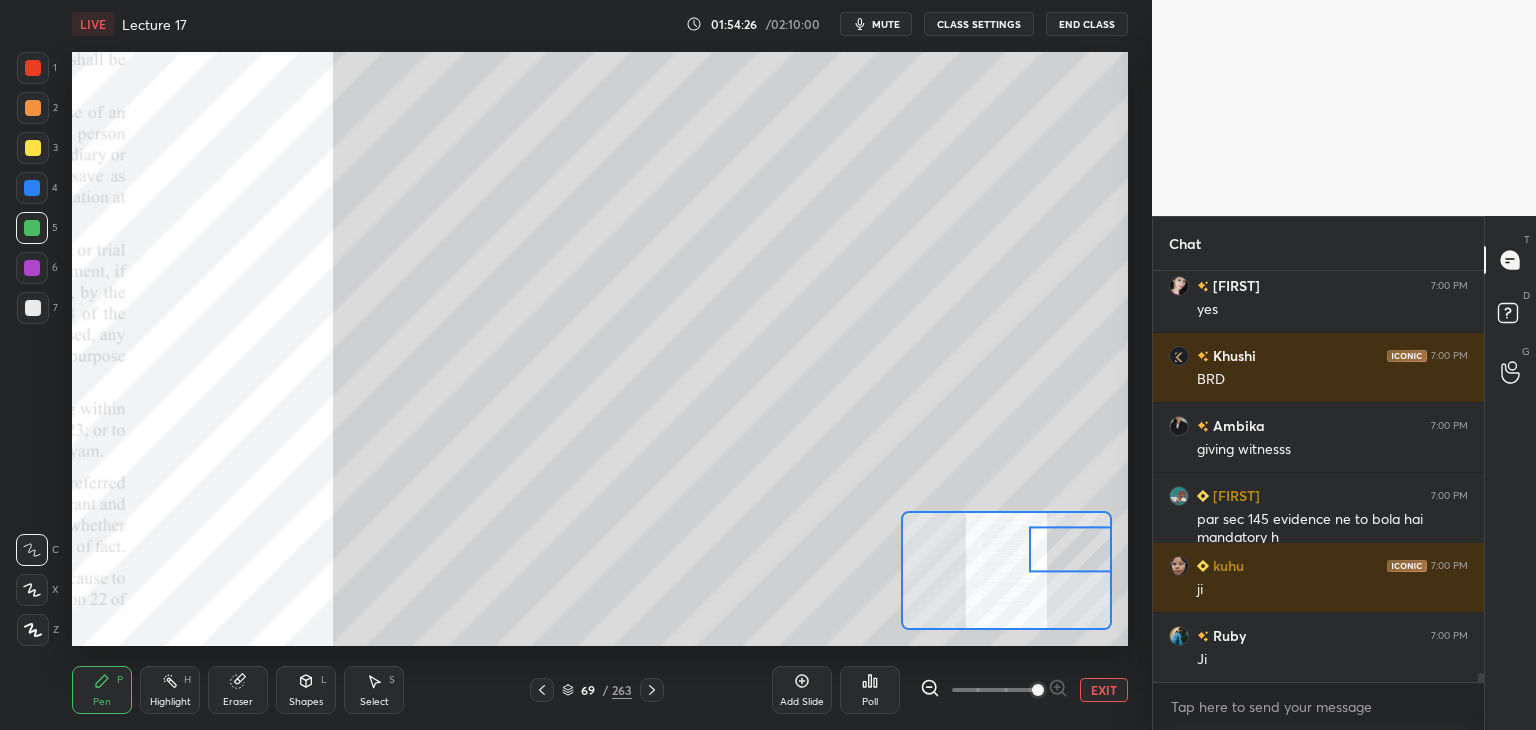 scroll, scrollTop: 18798, scrollLeft: 0, axis: vertical 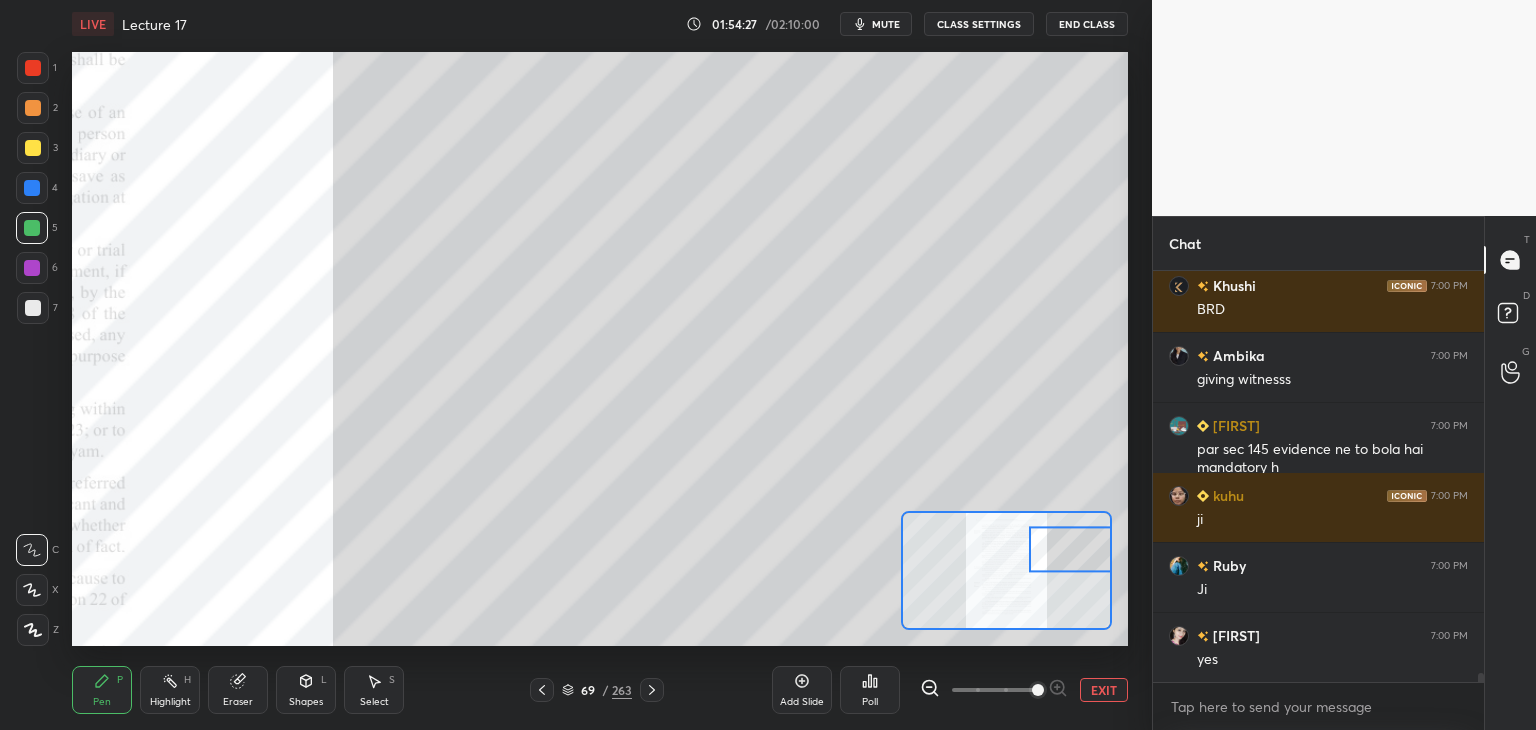 click at bounding box center (33, 148) 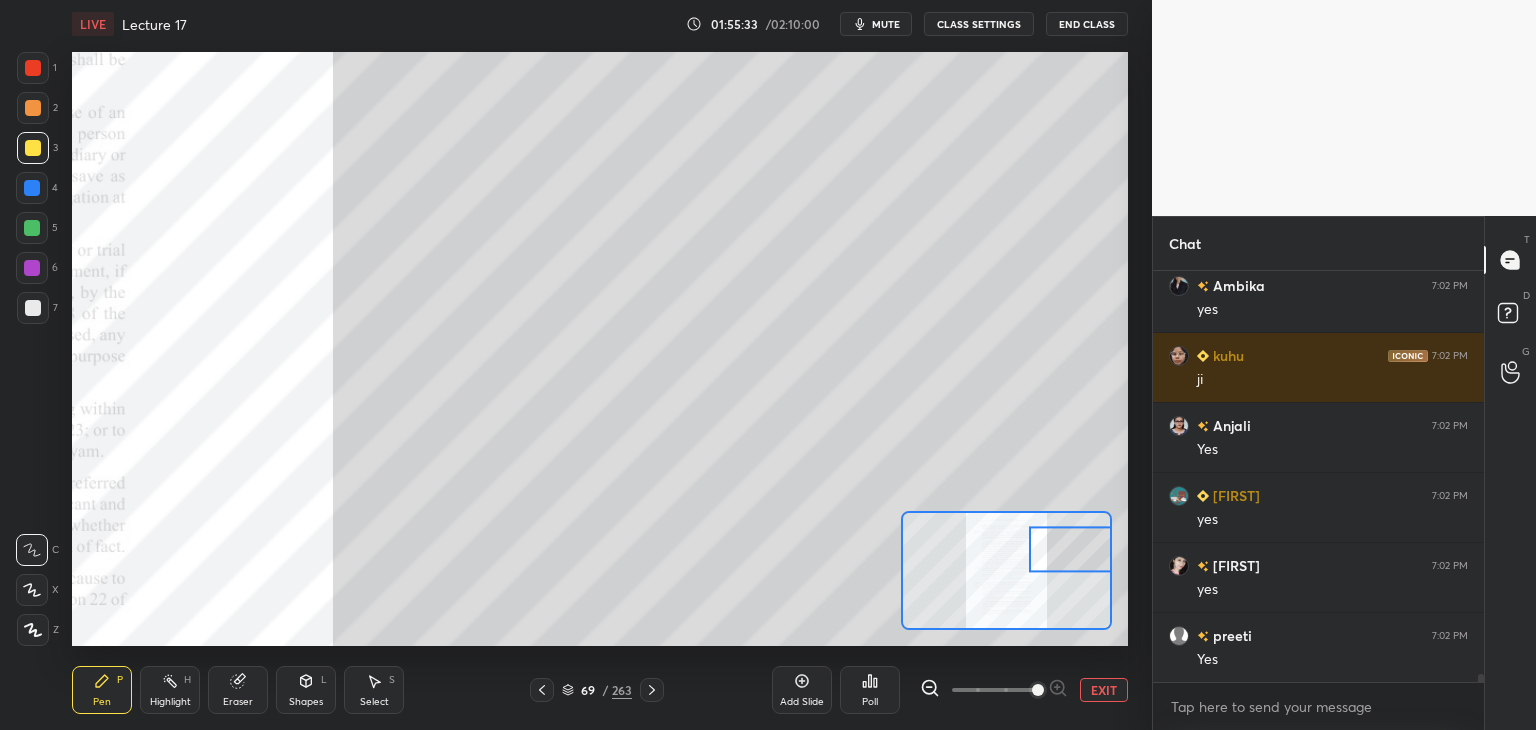 scroll, scrollTop: 20478, scrollLeft: 0, axis: vertical 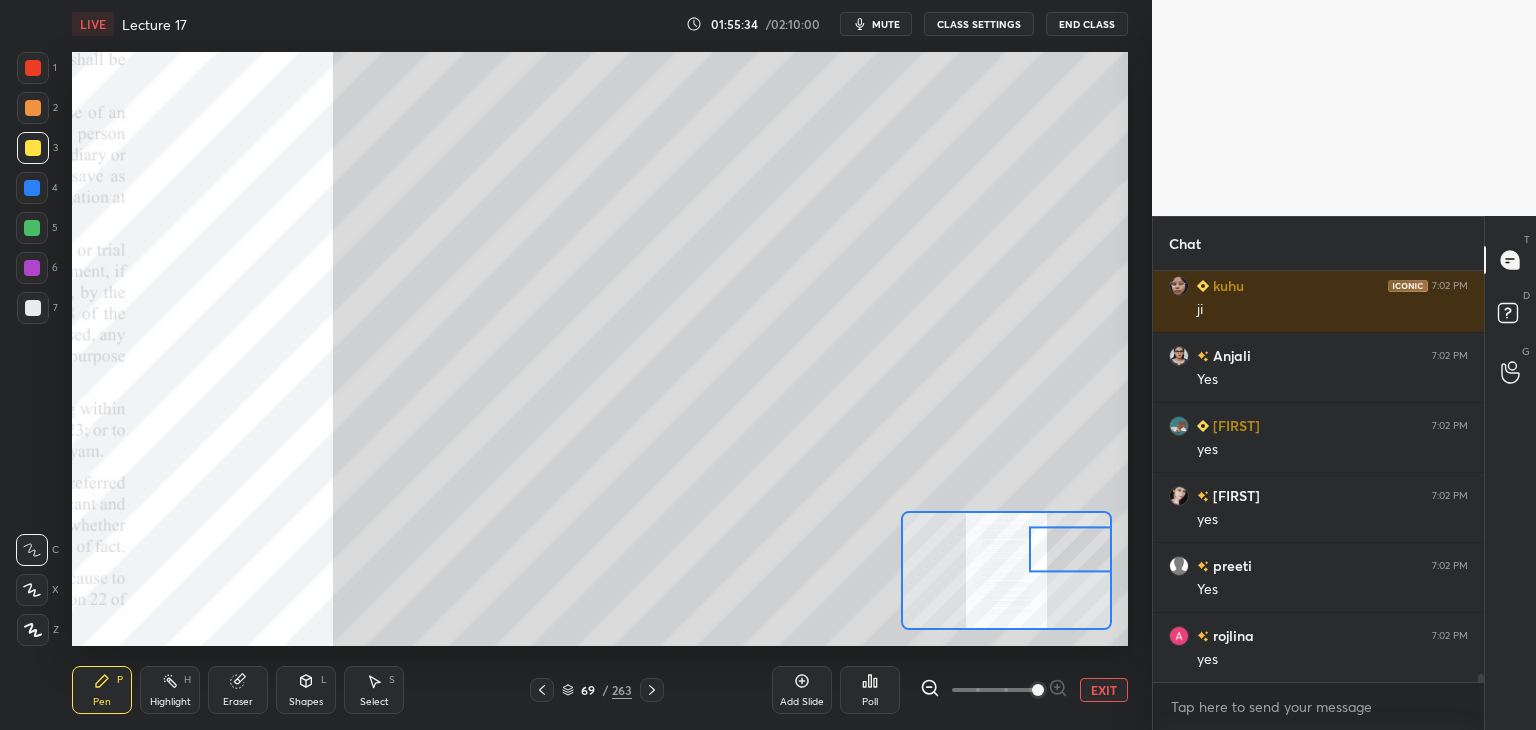 click on "1 2 3 4 5 6 7 C X Z C X Z E E Erase all   H H LIVE Lecture 17 01:55:34 /  02:10:00 mute CLASS SETTINGS End Class Setting up your live class Poll for   secs No correct answer Start poll Back Lecture 17 • L20 of Bharatiya Nagarik Suraksha Sanhita, 2023 Vasu Dev Monga Pen P Highlight H Eraser Shapes L Select S 69 / 263 Add Slide Poll EXIT" at bounding box center [576, 365] 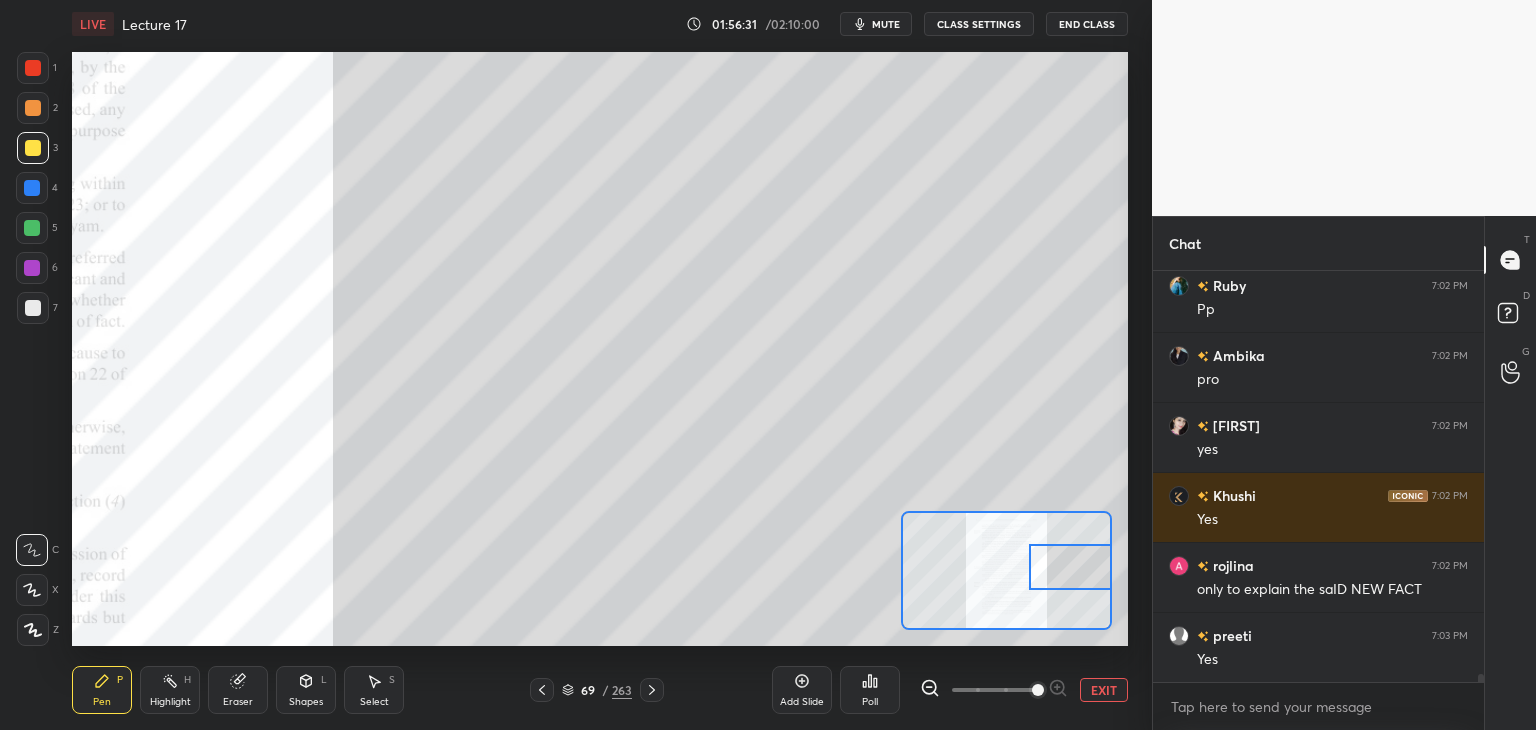 scroll, scrollTop: 21548, scrollLeft: 0, axis: vertical 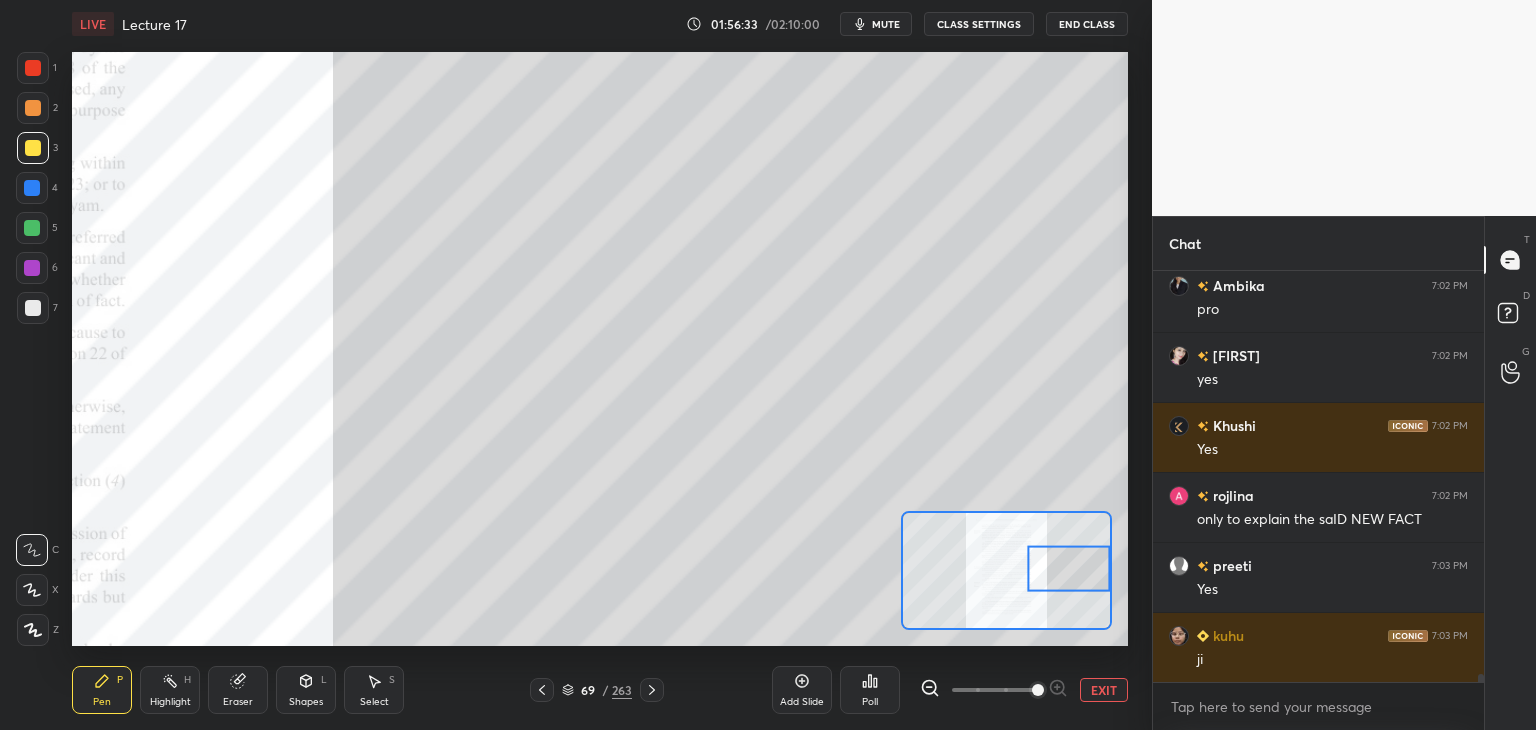click at bounding box center [32, 228] 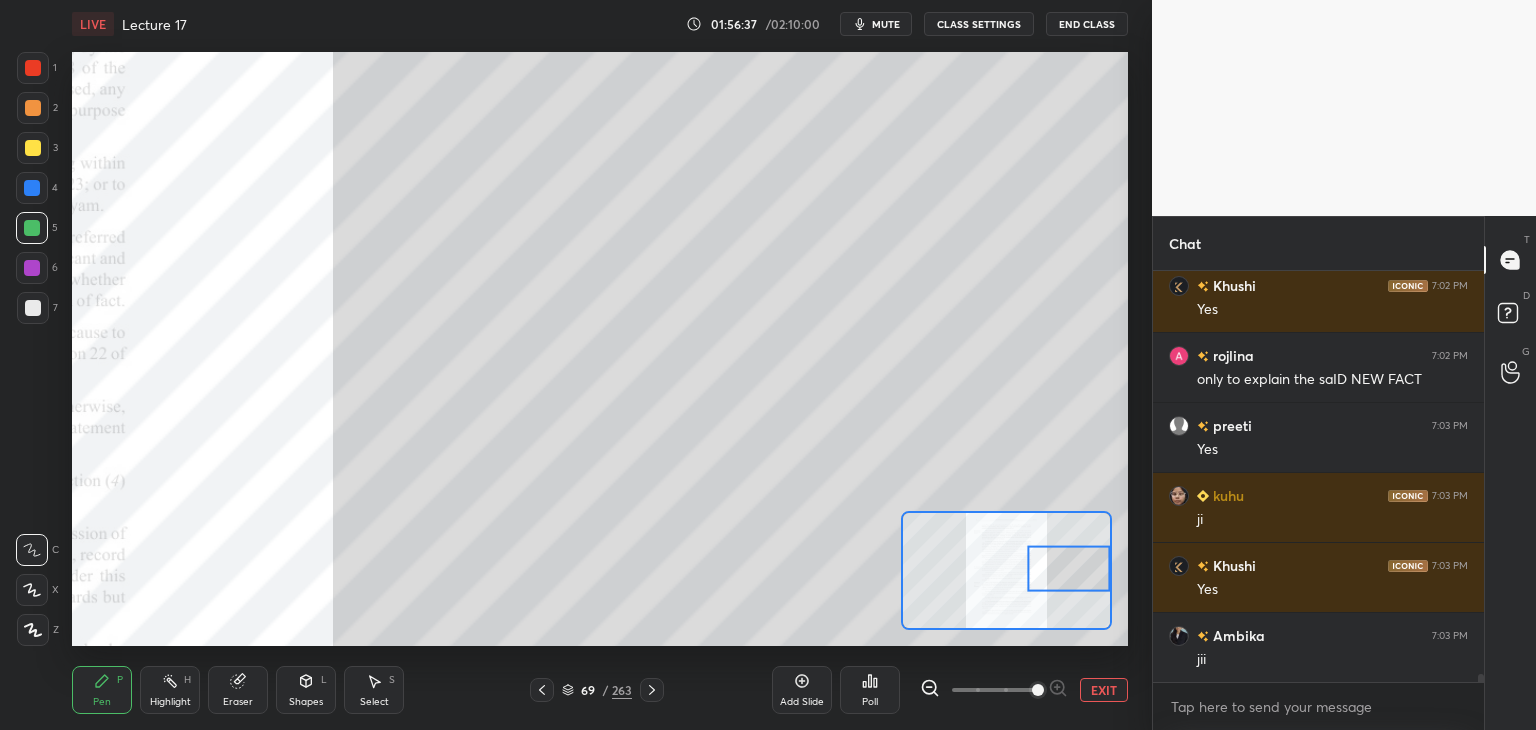 scroll, scrollTop: 21758, scrollLeft: 0, axis: vertical 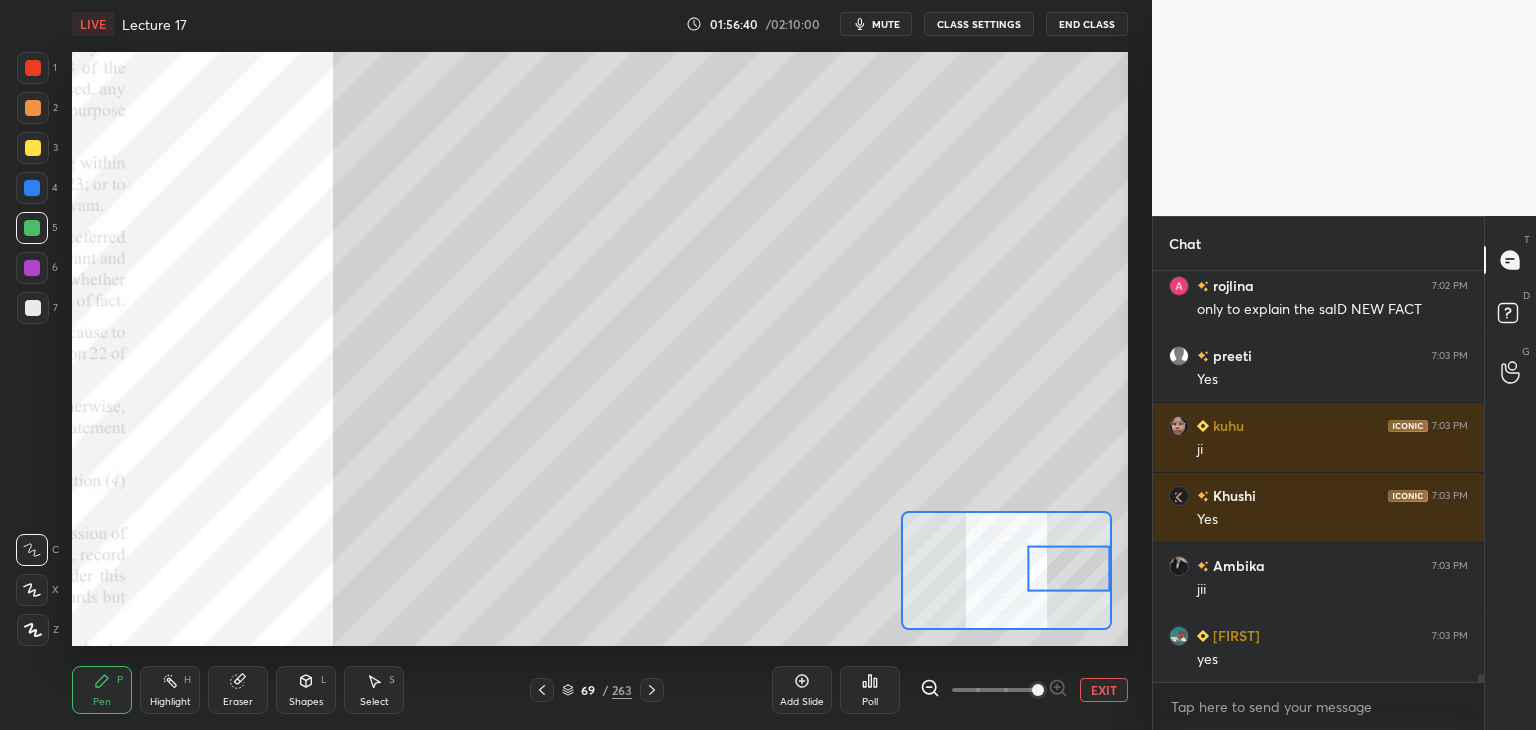 click at bounding box center (33, 148) 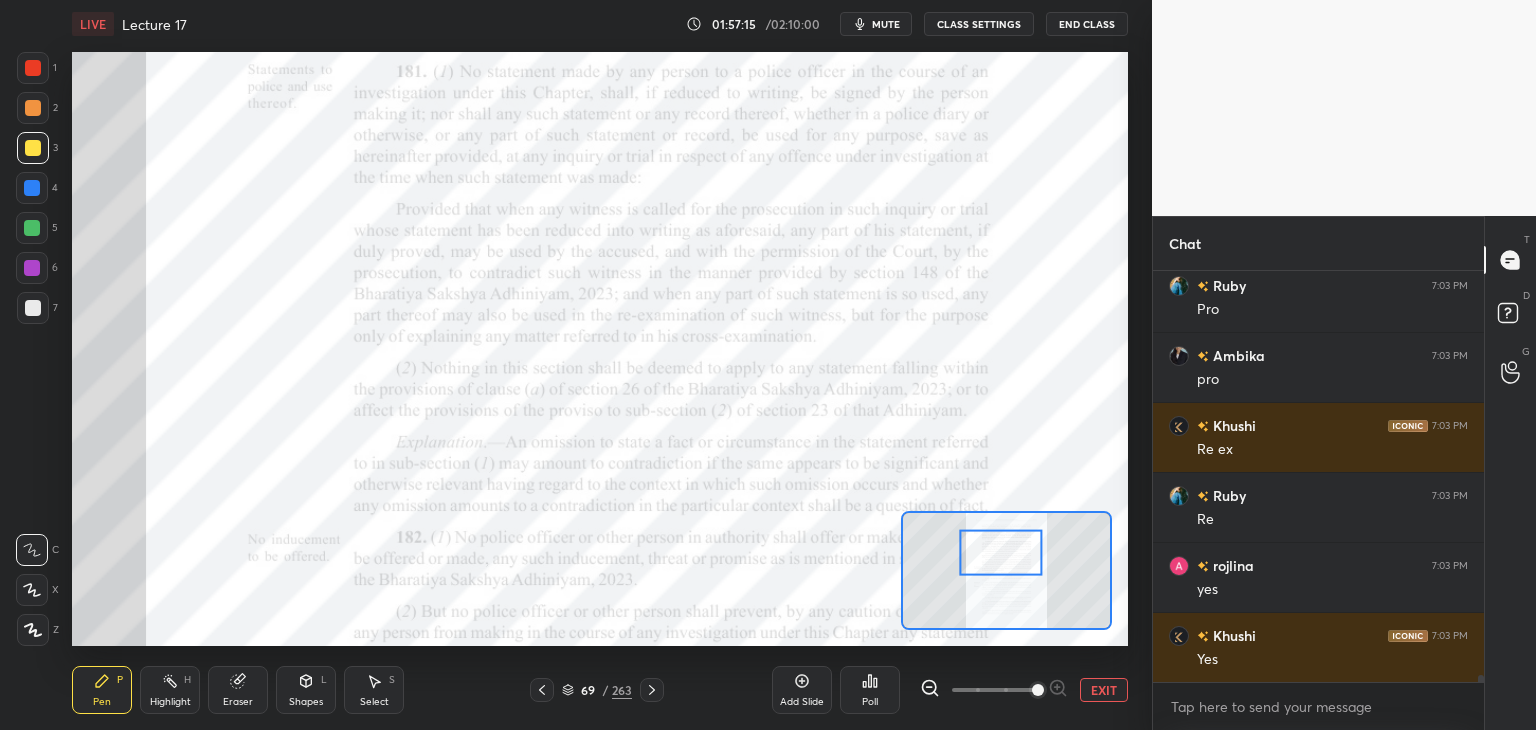 scroll, scrollTop: 22598, scrollLeft: 0, axis: vertical 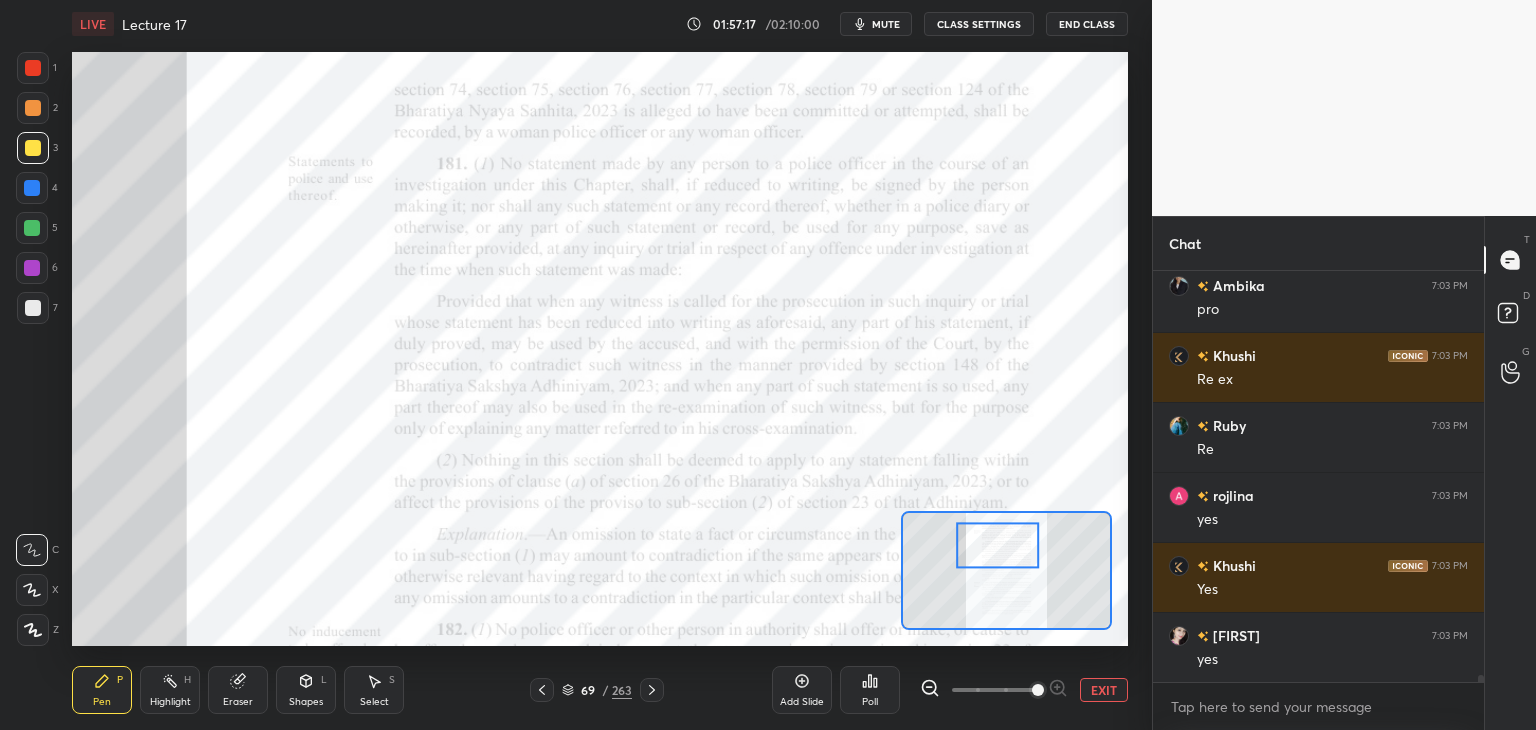 click at bounding box center [32, 188] 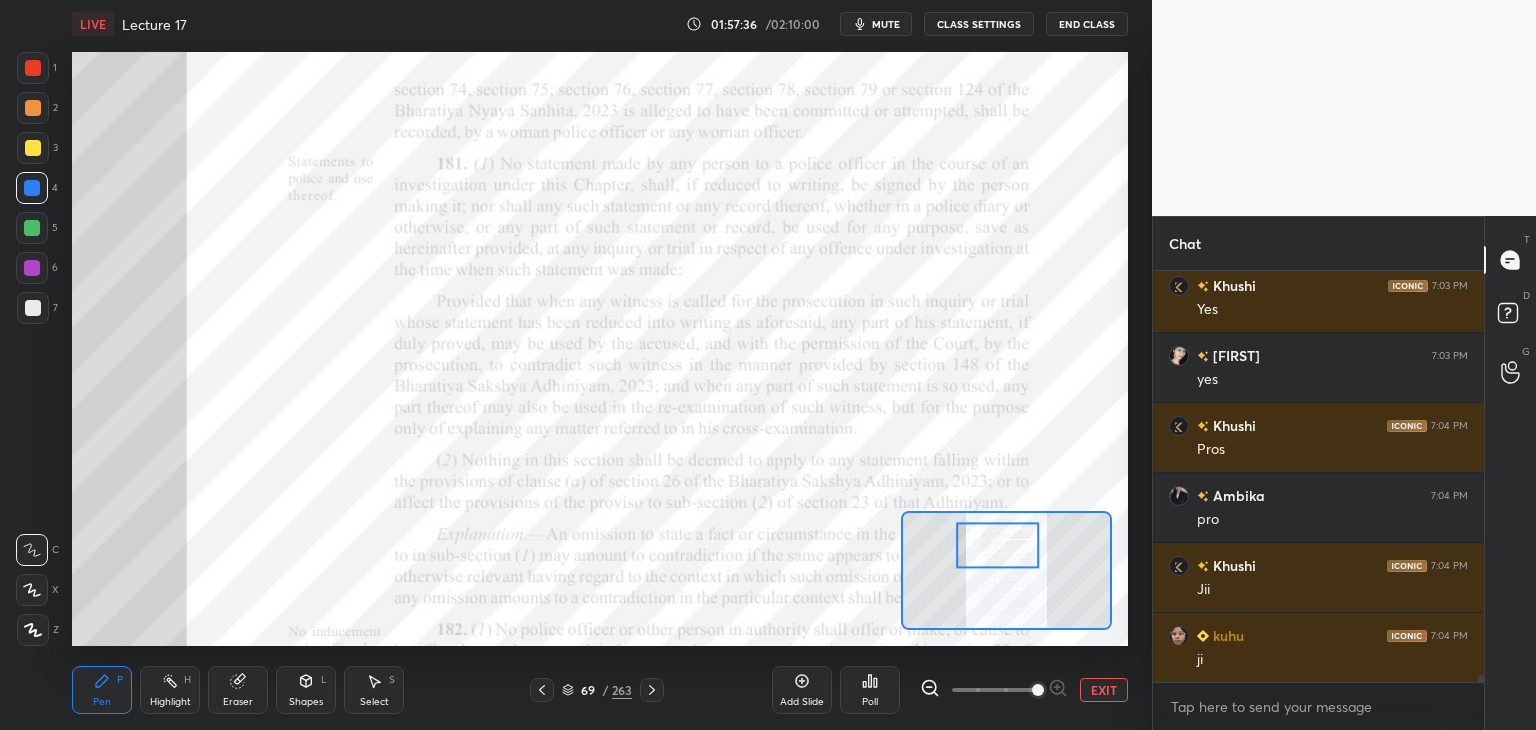 scroll, scrollTop: 22948, scrollLeft: 0, axis: vertical 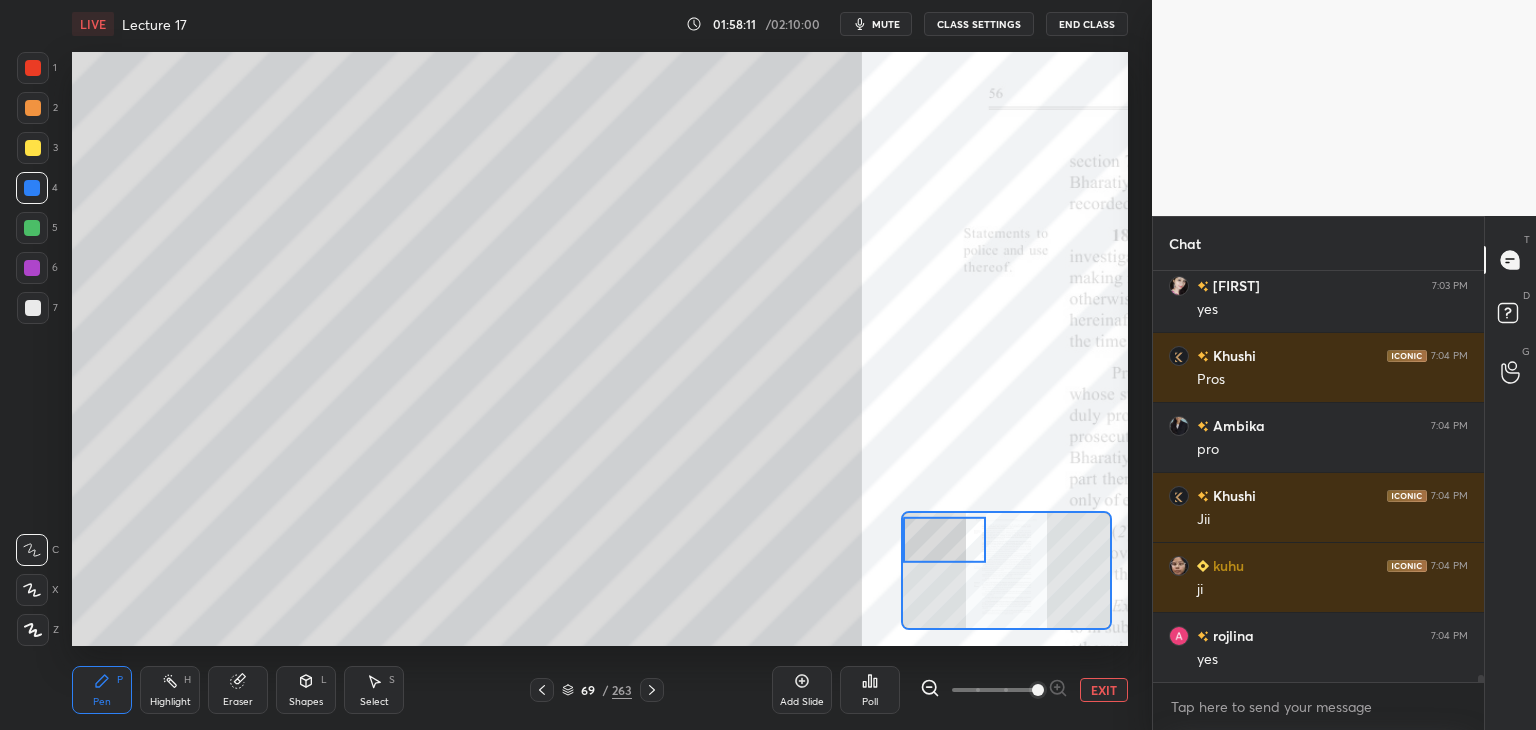 click at bounding box center [33, 148] 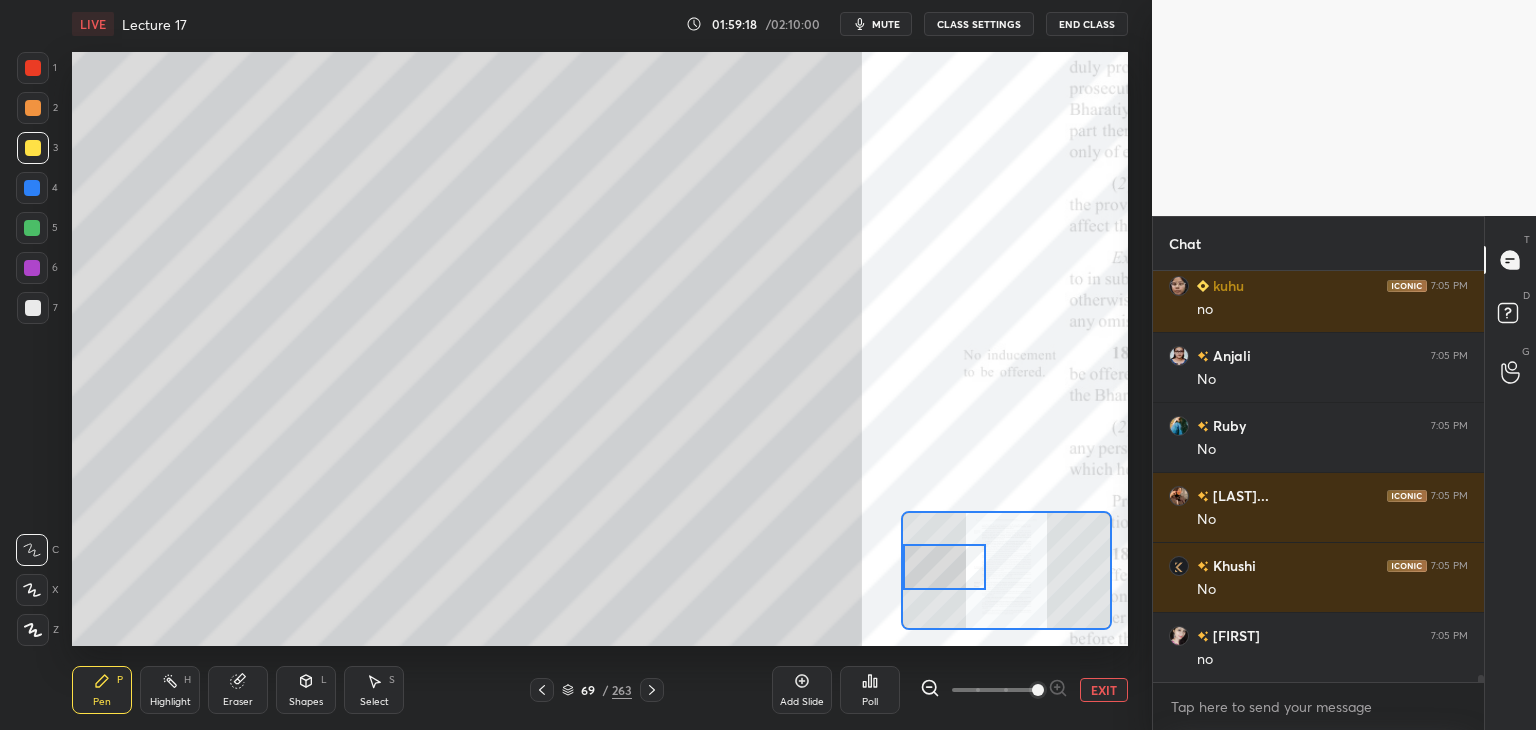 scroll, scrollTop: 24018, scrollLeft: 0, axis: vertical 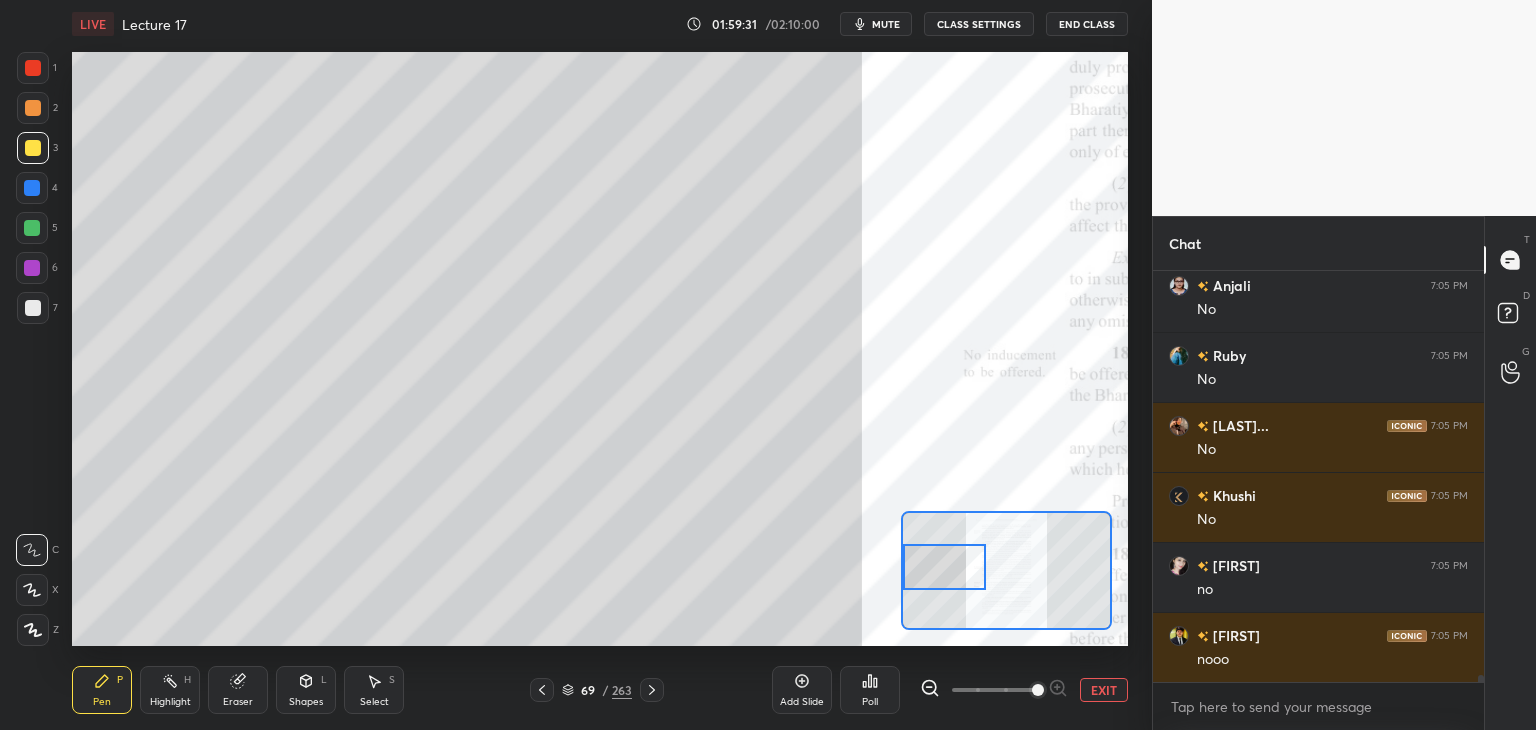 click at bounding box center [32, 268] 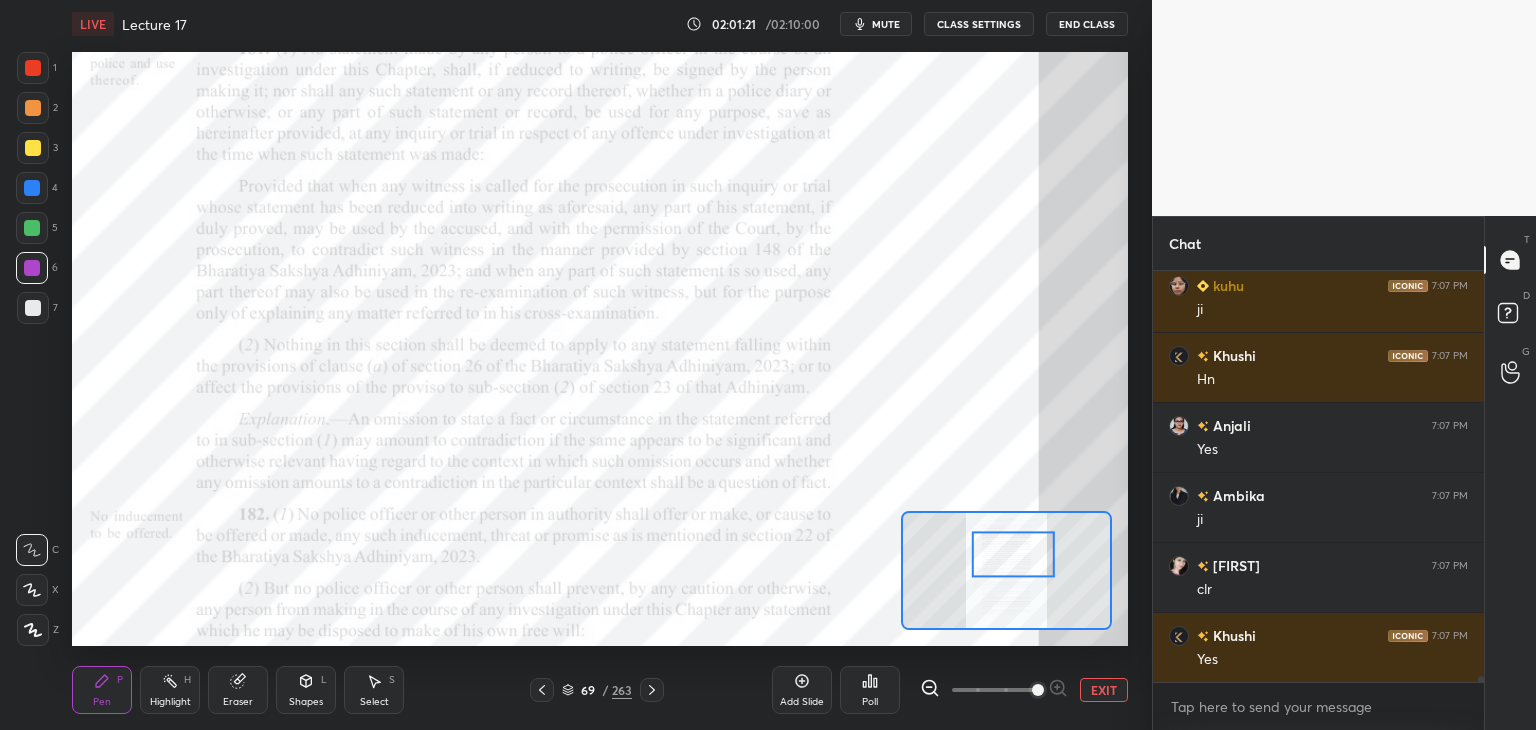 scroll, scrollTop: 25978, scrollLeft: 0, axis: vertical 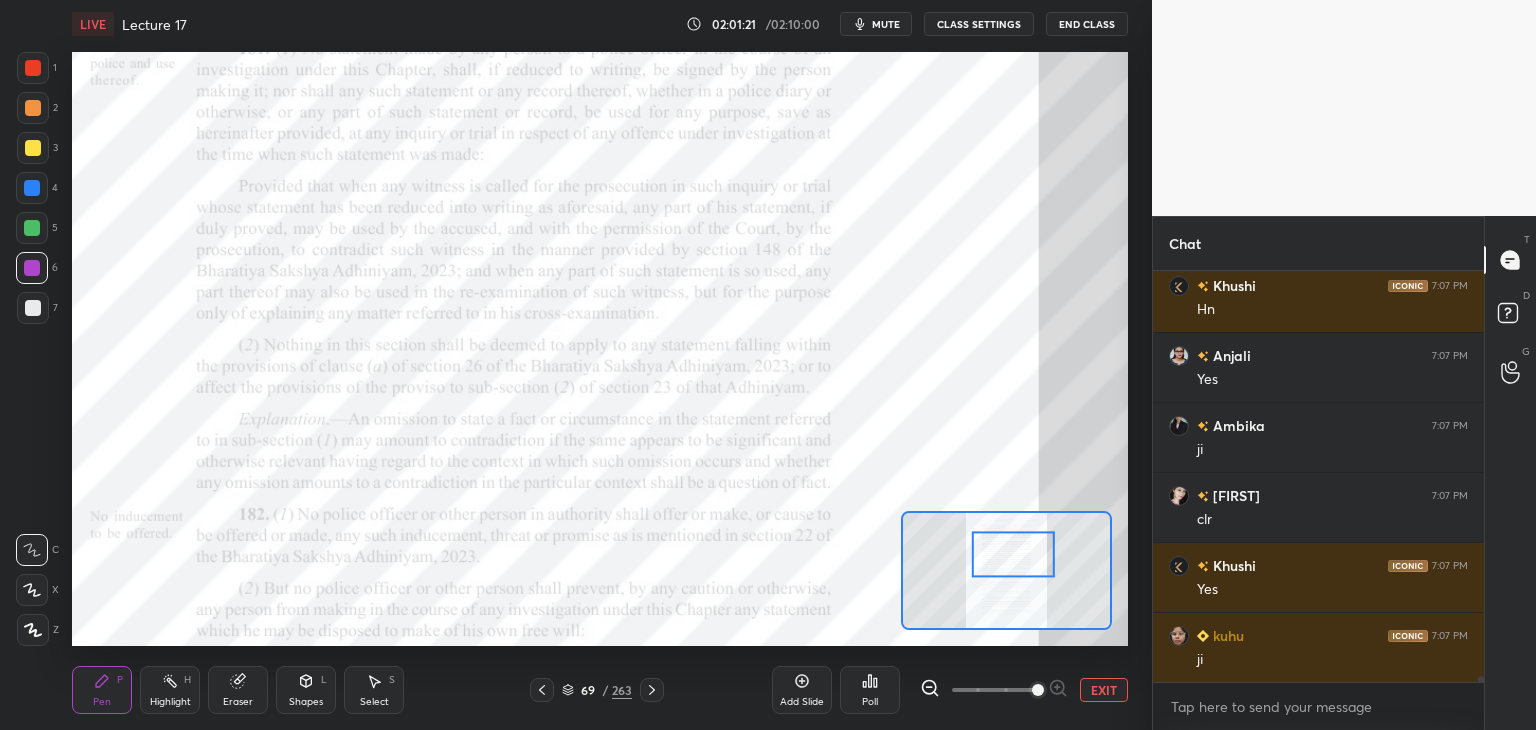 click on "Eraser" at bounding box center (238, 690) 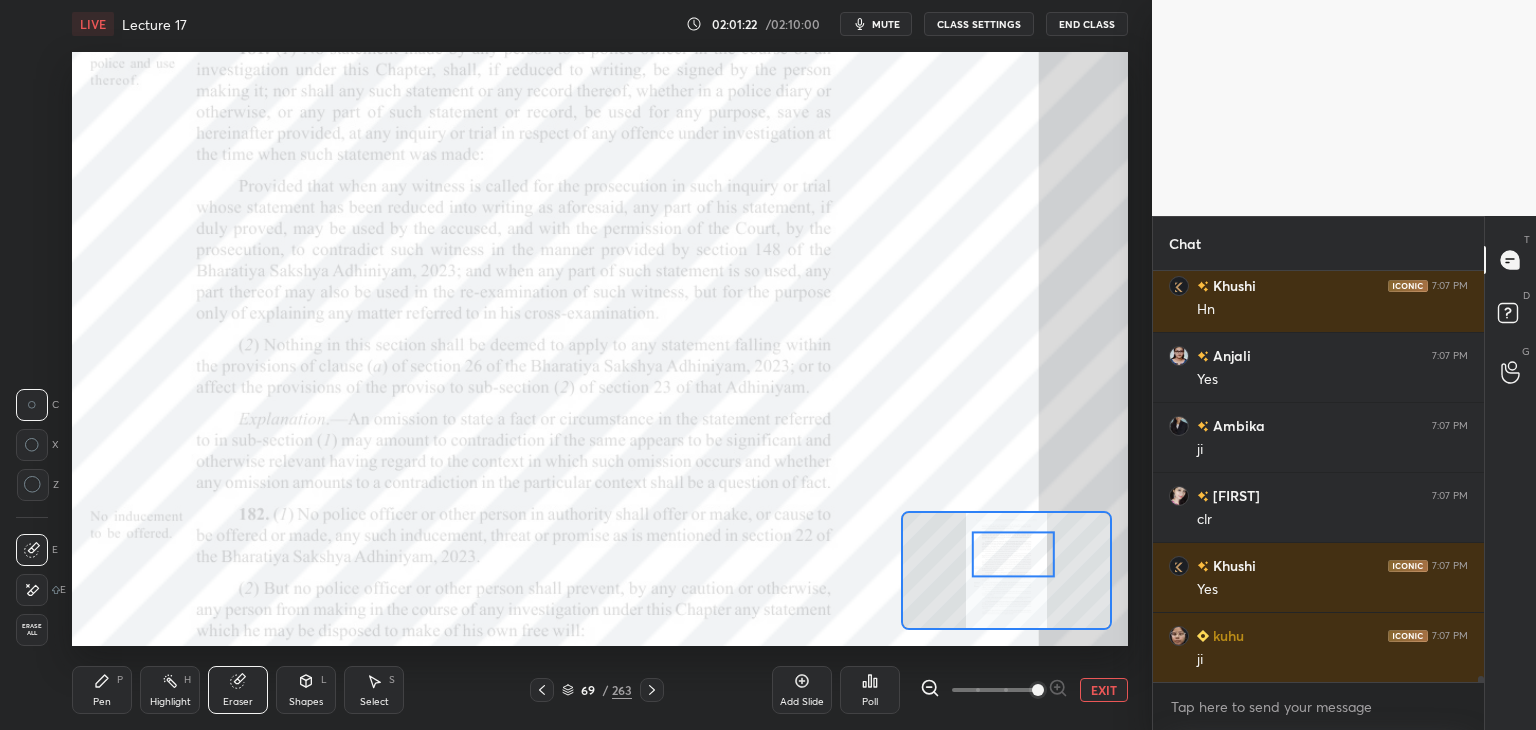 scroll, scrollTop: 26048, scrollLeft: 0, axis: vertical 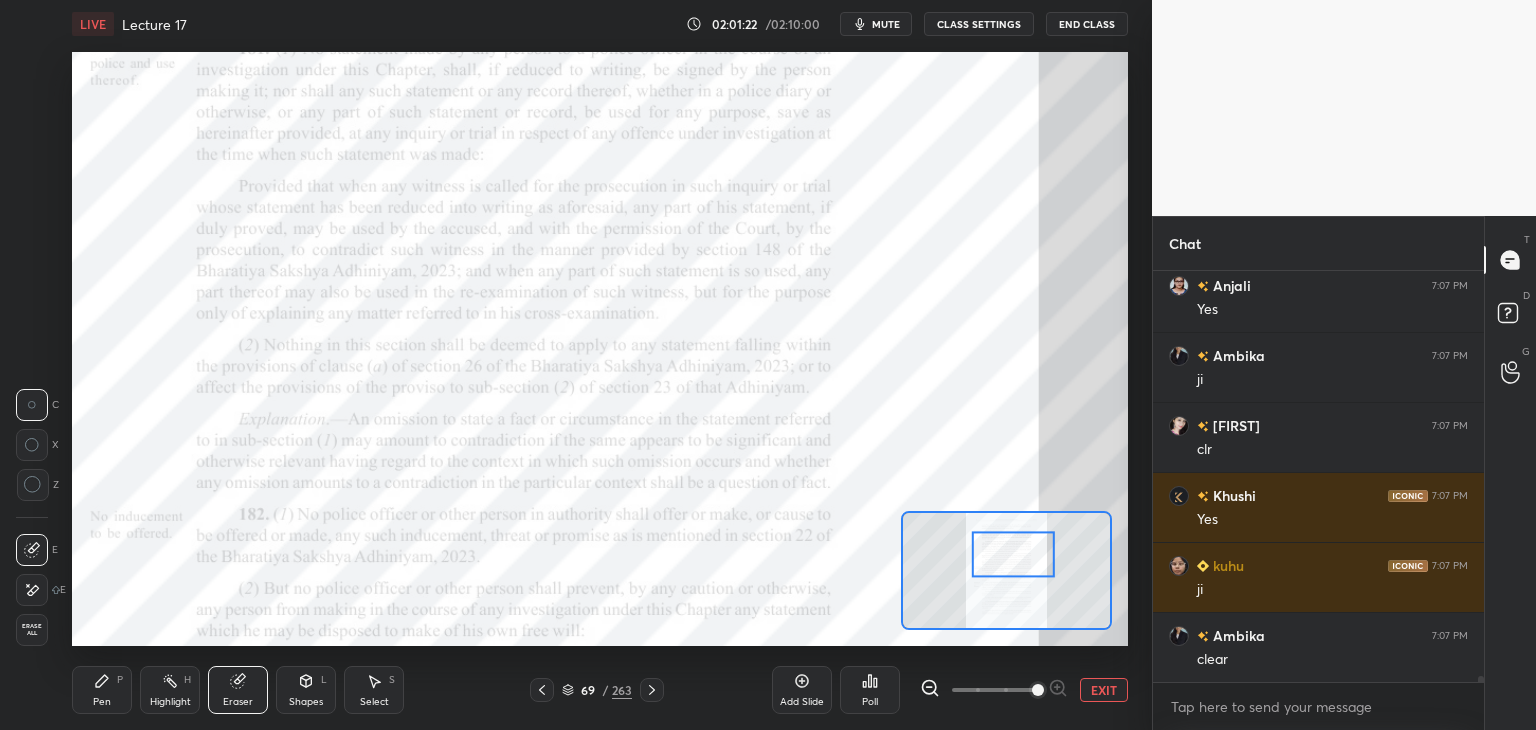 click on "Erase all" at bounding box center [34, 630] 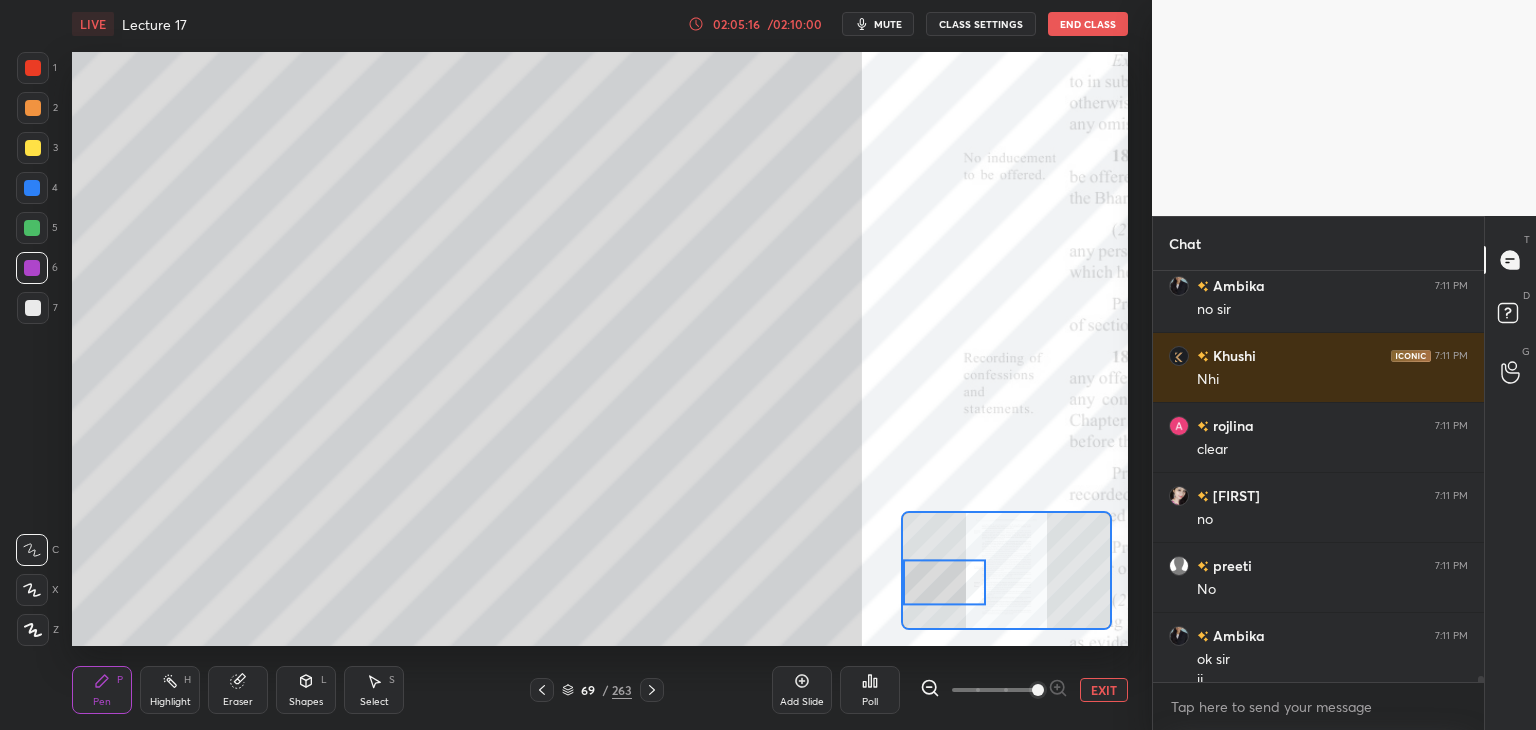 scroll, scrollTop: 27368, scrollLeft: 0, axis: vertical 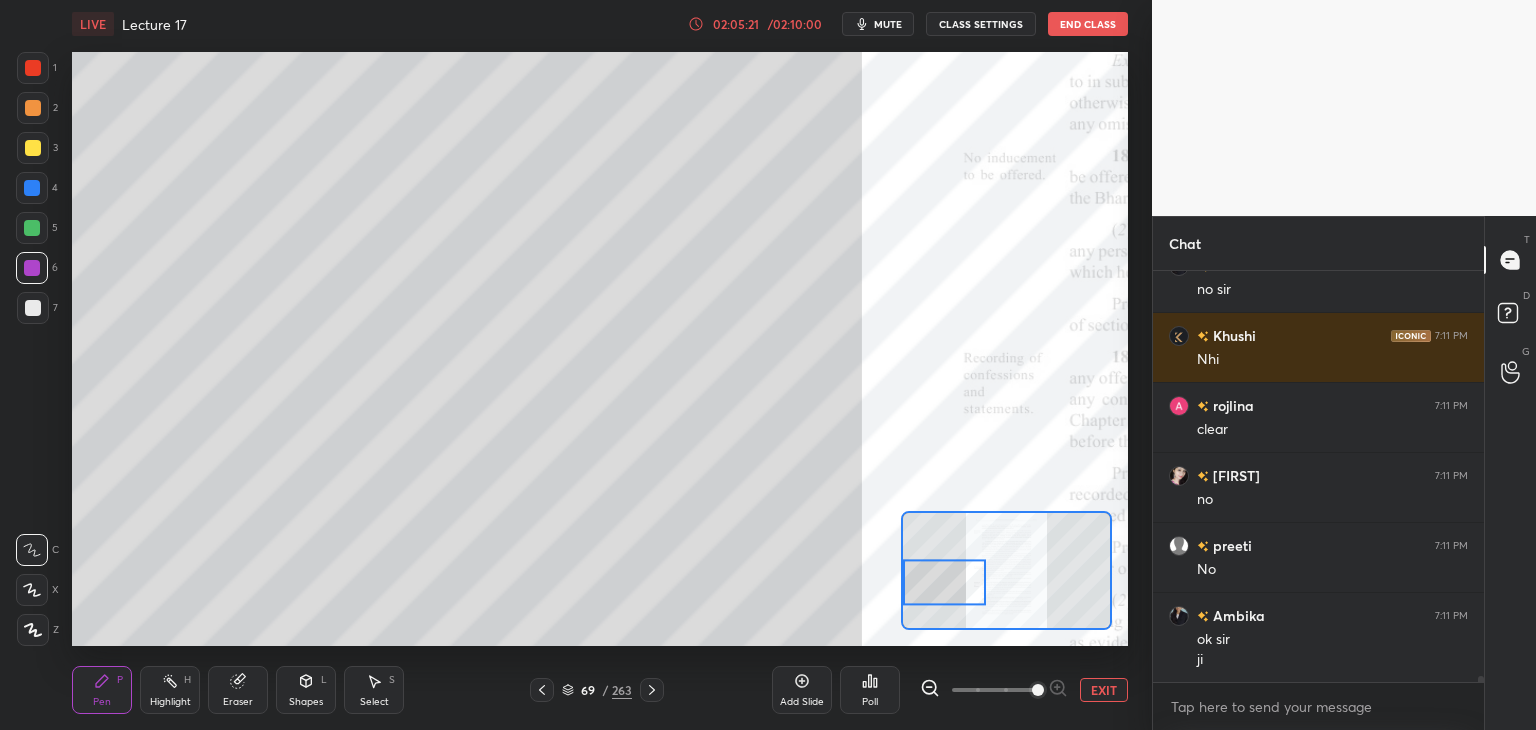 click at bounding box center (32, 228) 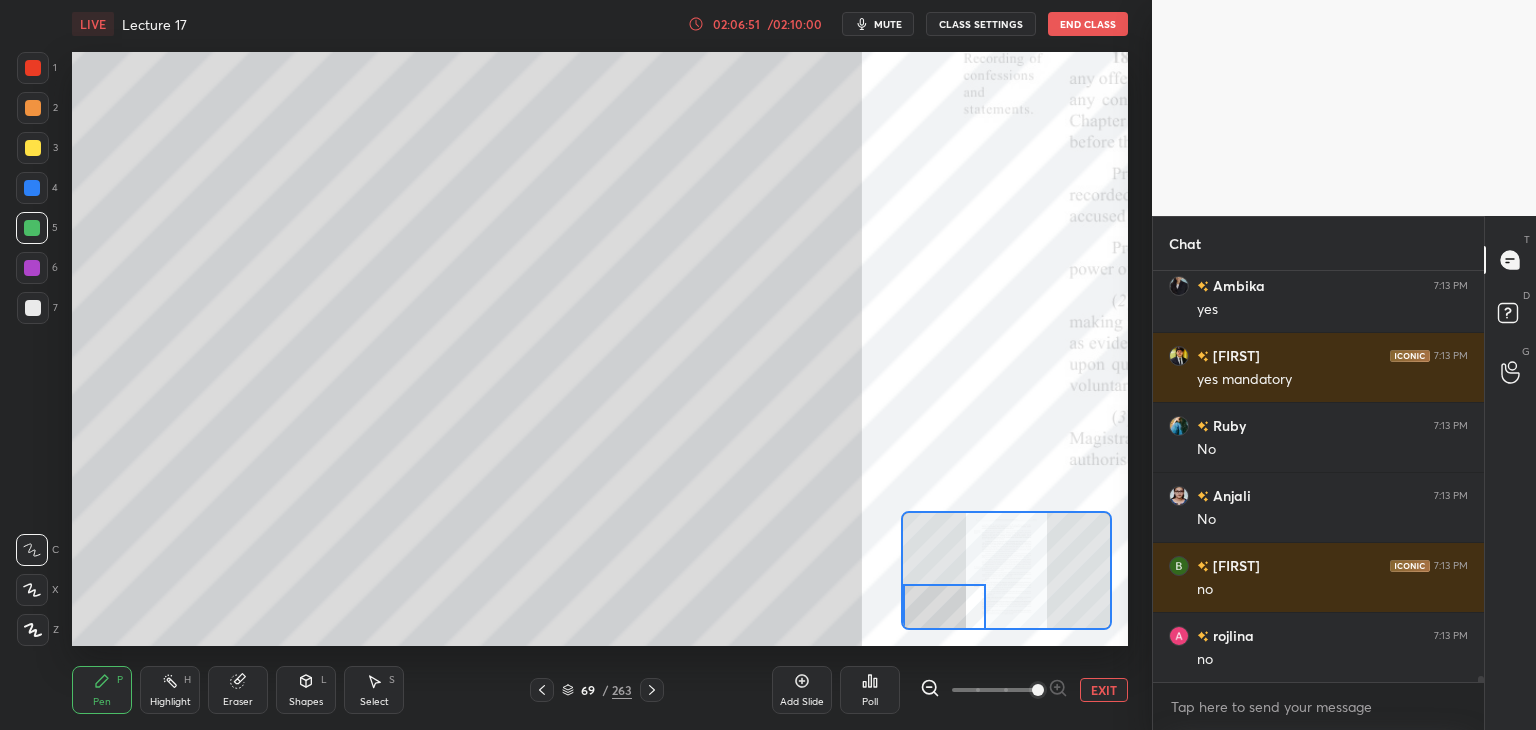 scroll, scrollTop: 28768, scrollLeft: 0, axis: vertical 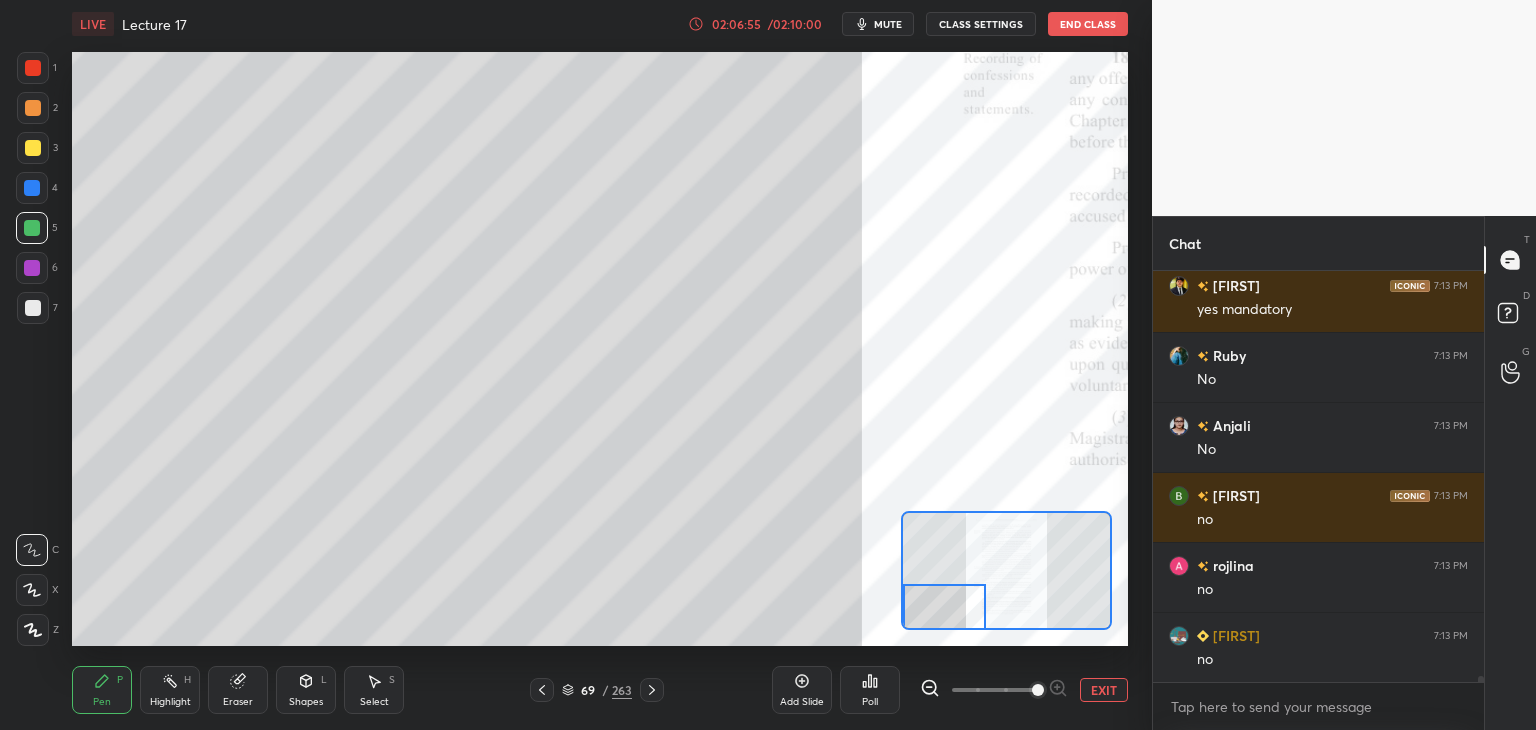 click at bounding box center (32, 268) 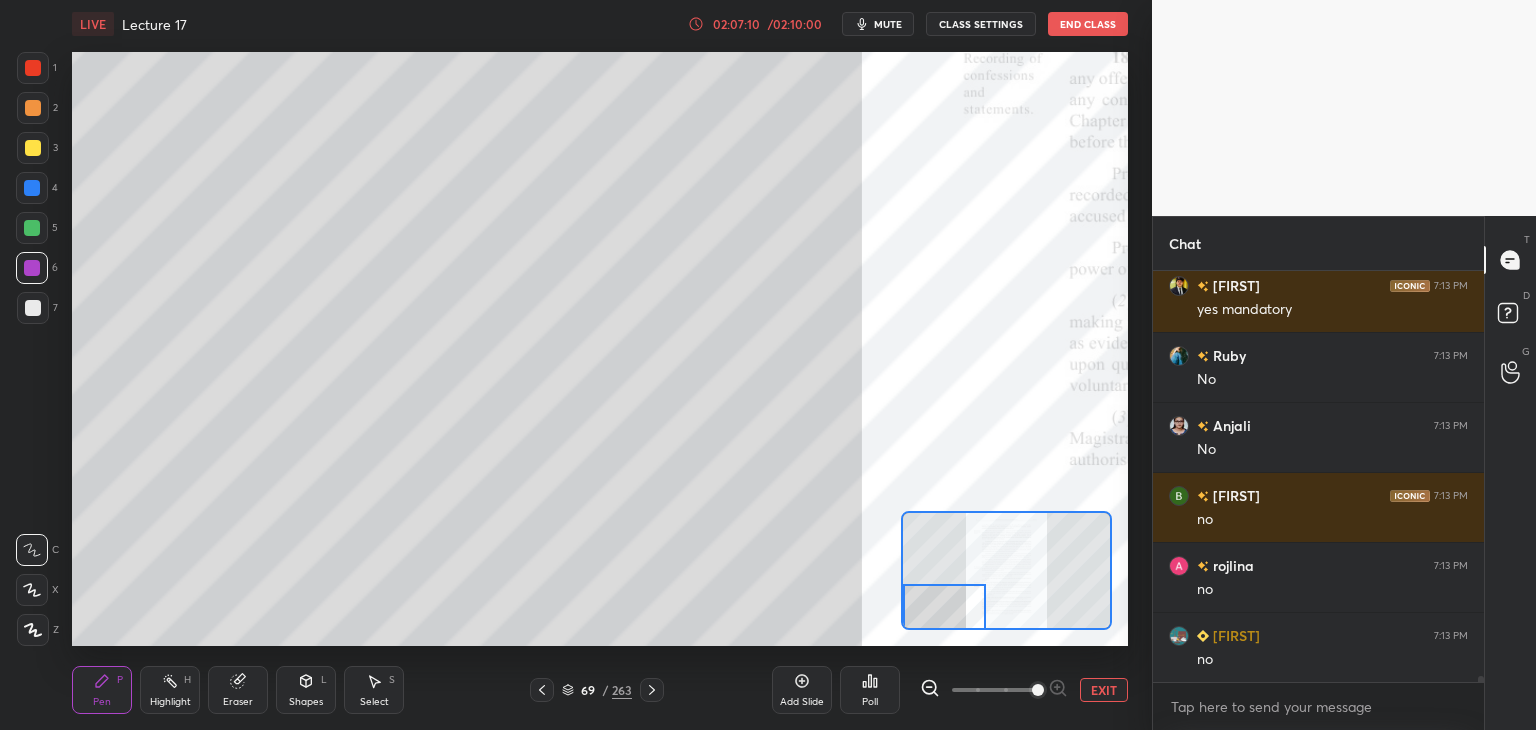 click 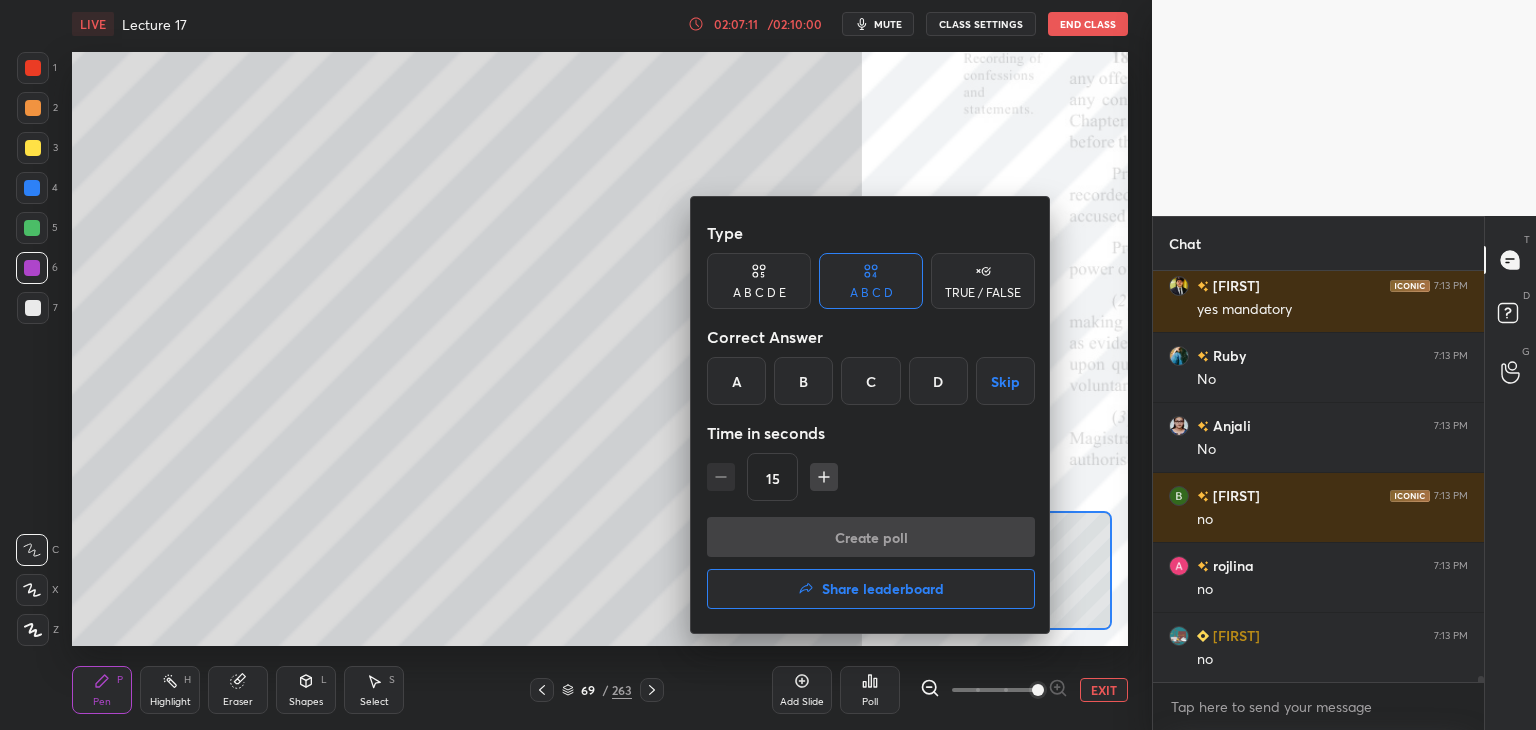 click on "A" at bounding box center [736, 381] 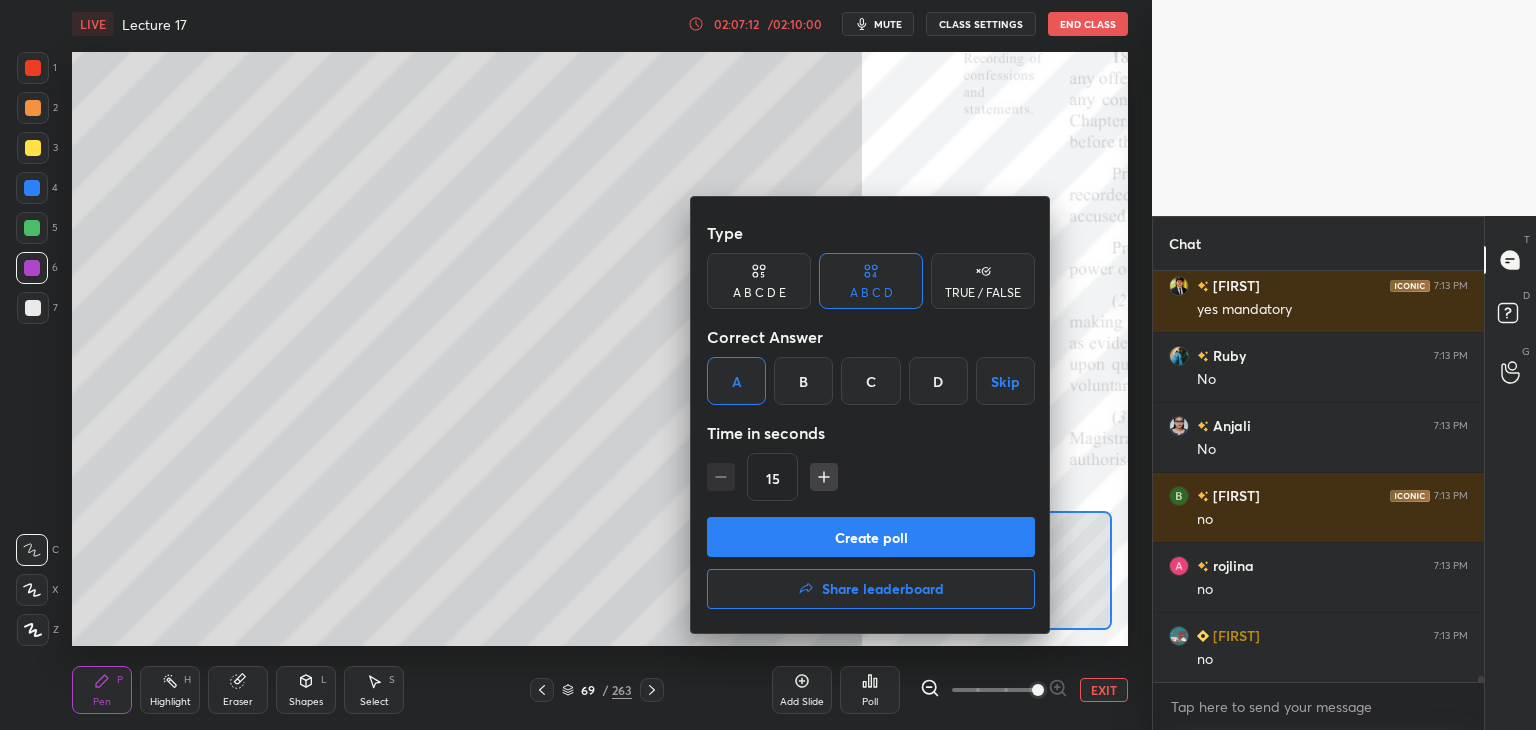 click on "Create poll" at bounding box center (871, 537) 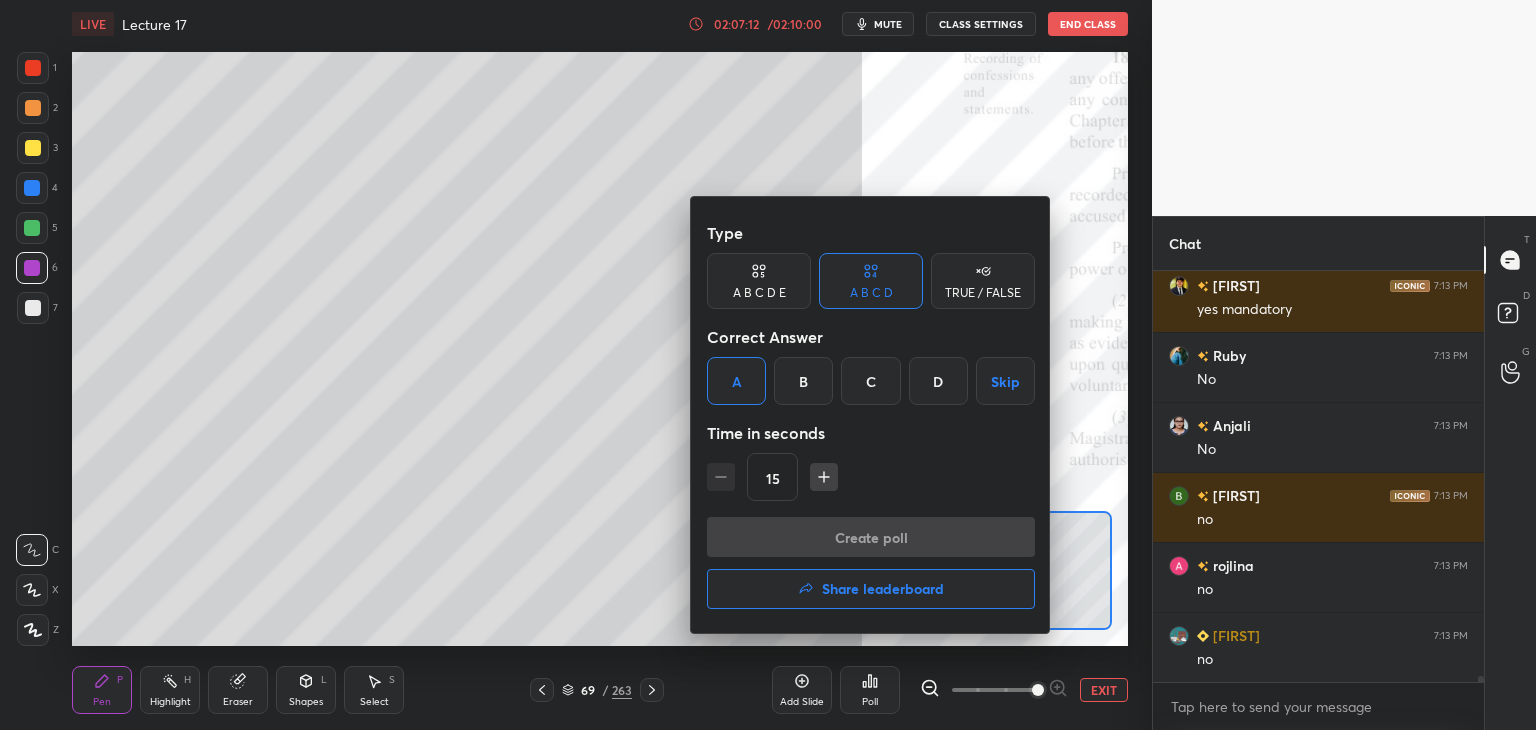 scroll, scrollTop: 363, scrollLeft: 325, axis: both 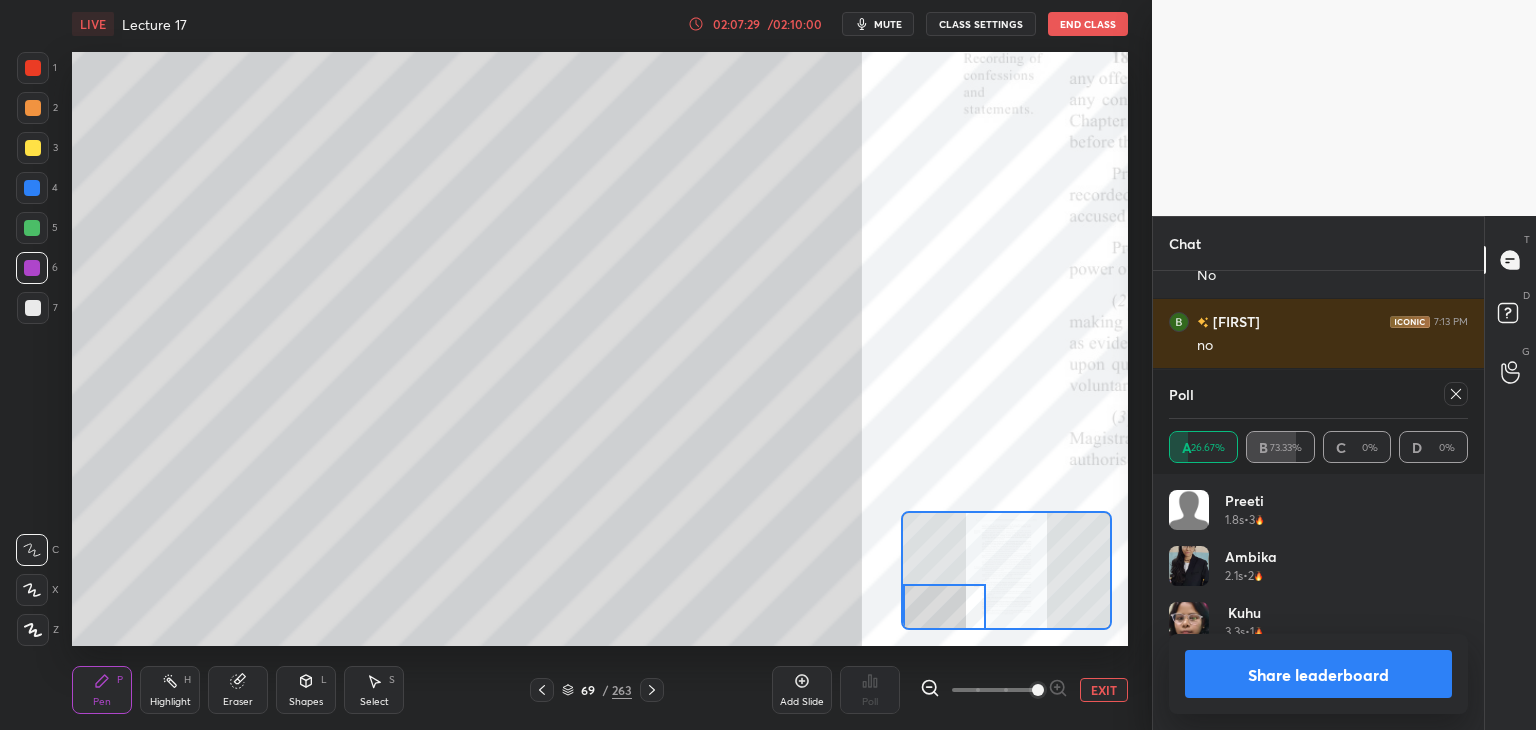 click 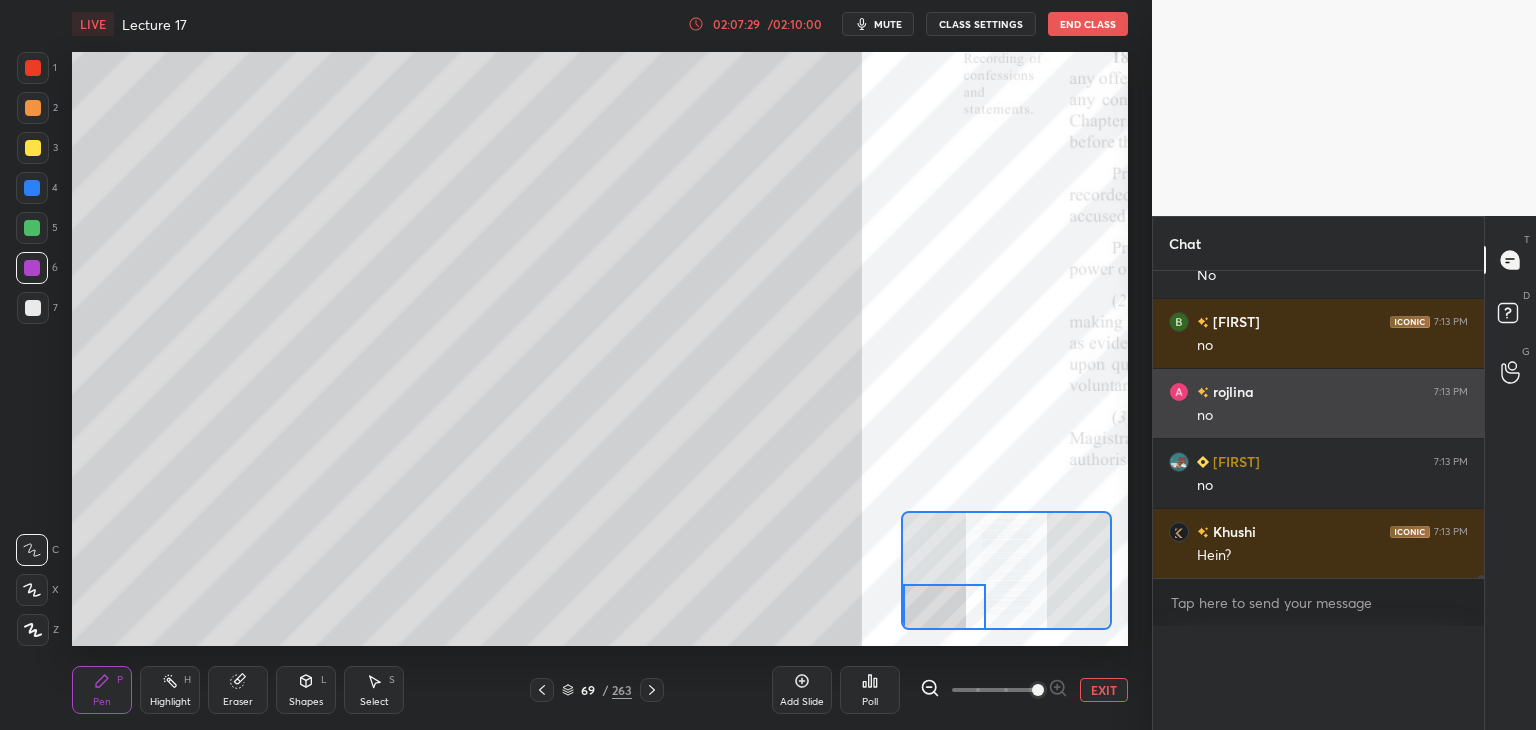 scroll, scrollTop: 120, scrollLeft: 293, axis: both 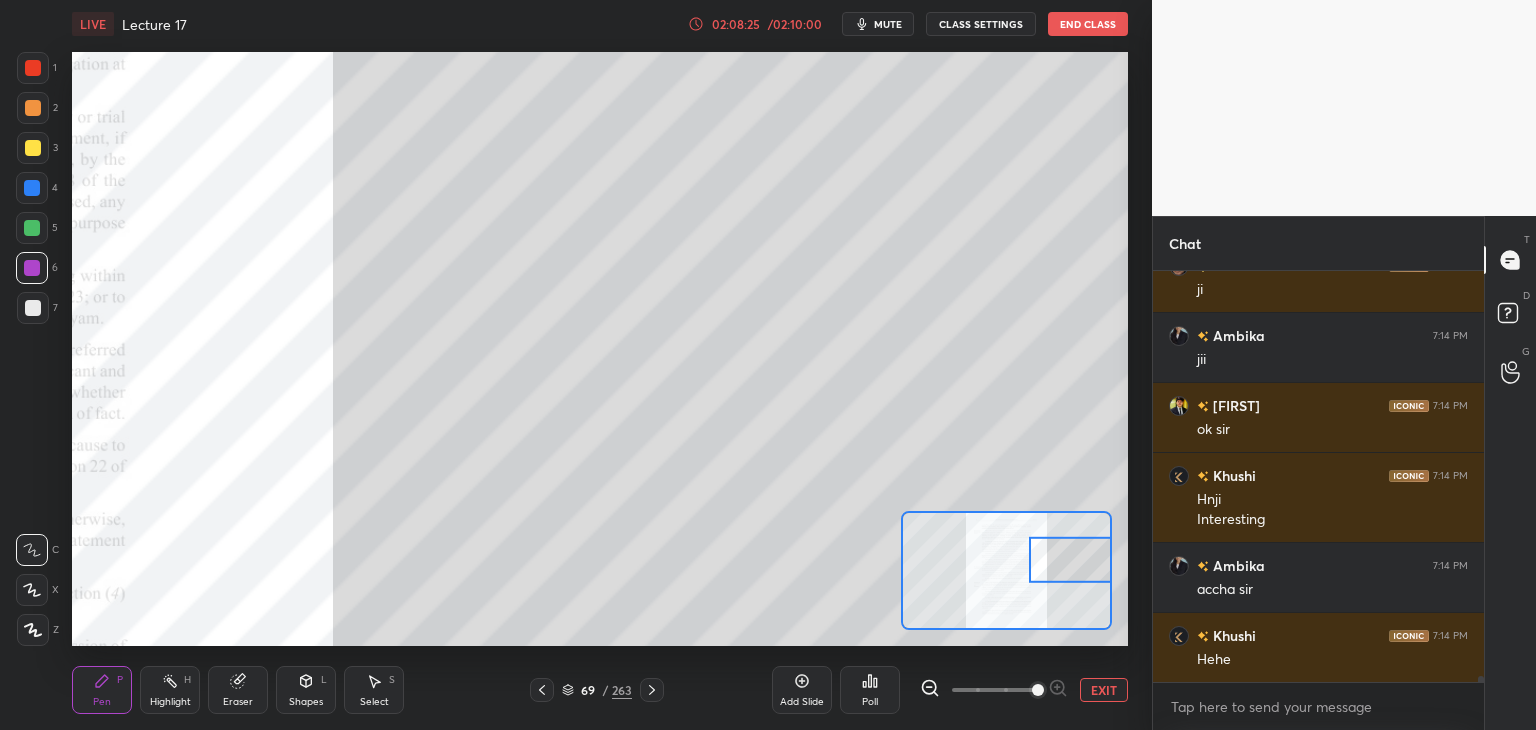 click at bounding box center (33, 108) 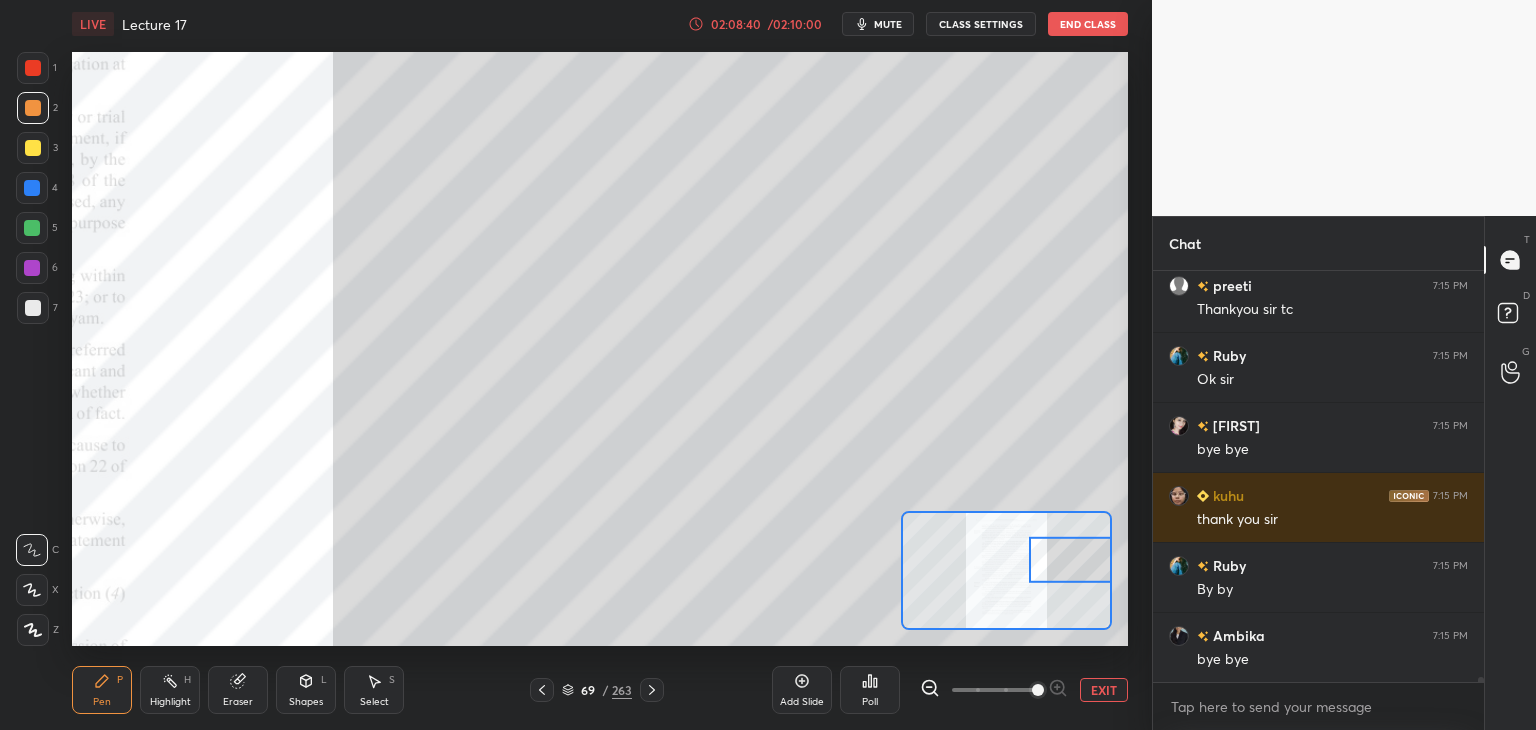 scroll, scrollTop: 30576, scrollLeft: 0, axis: vertical 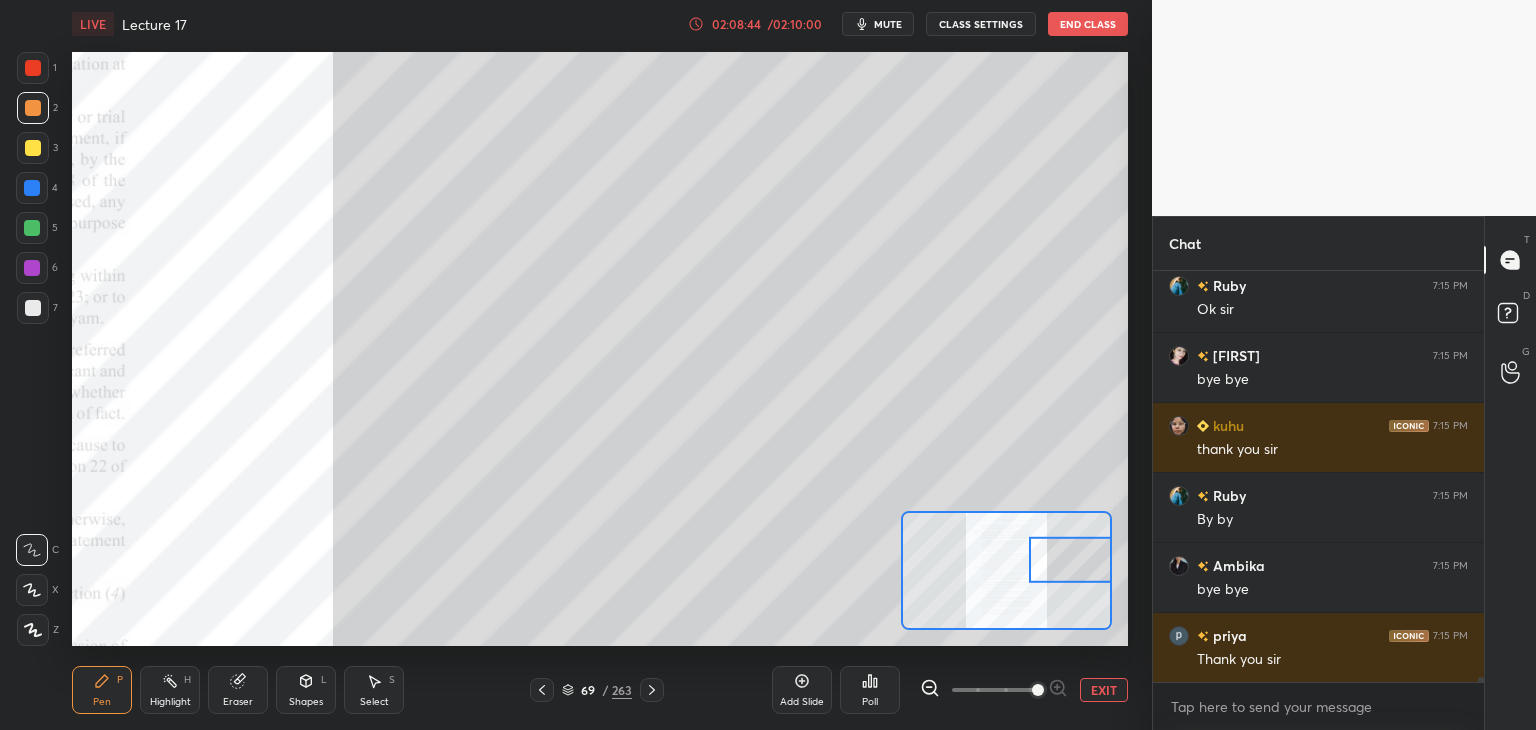click on "End Class" at bounding box center (1088, 24) 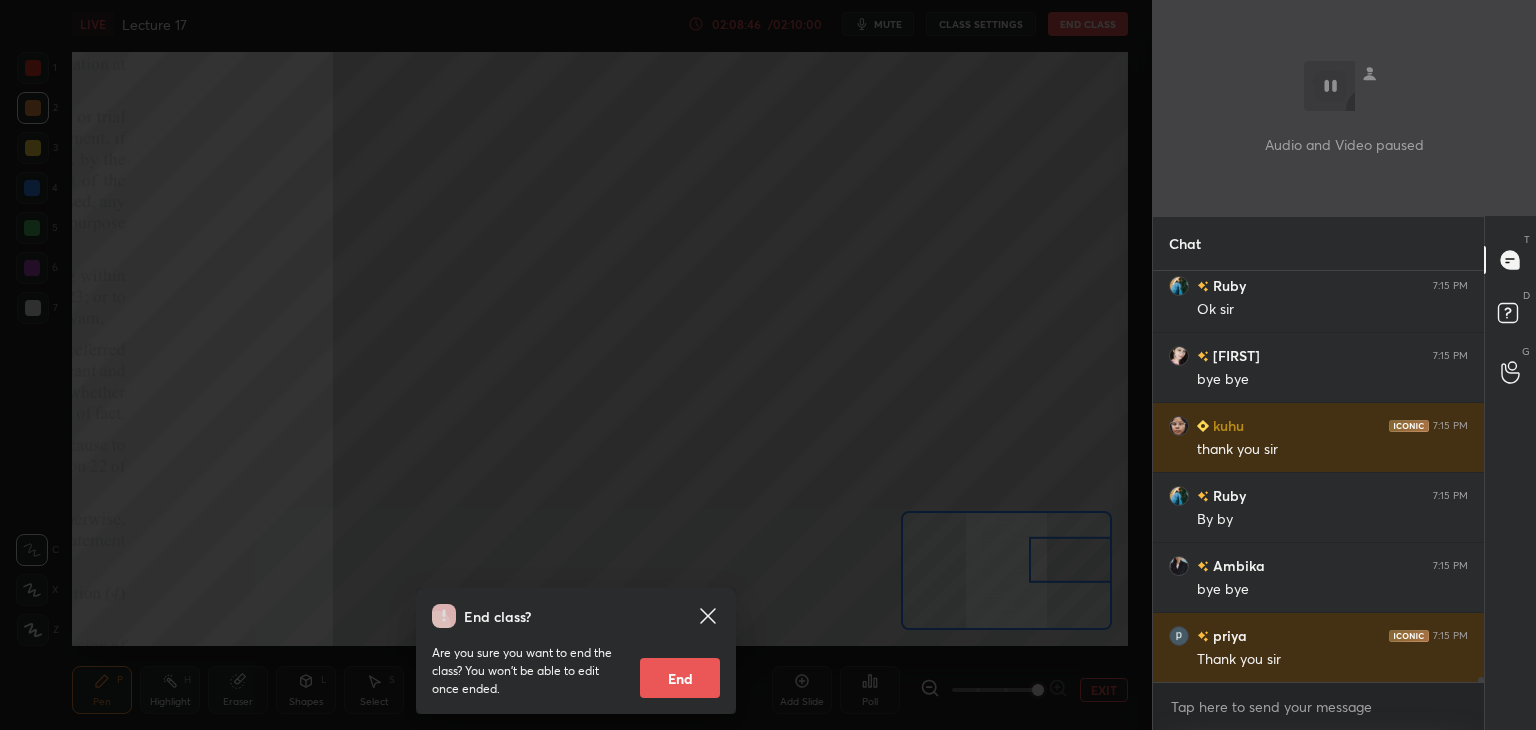 click on "End" at bounding box center (680, 678) 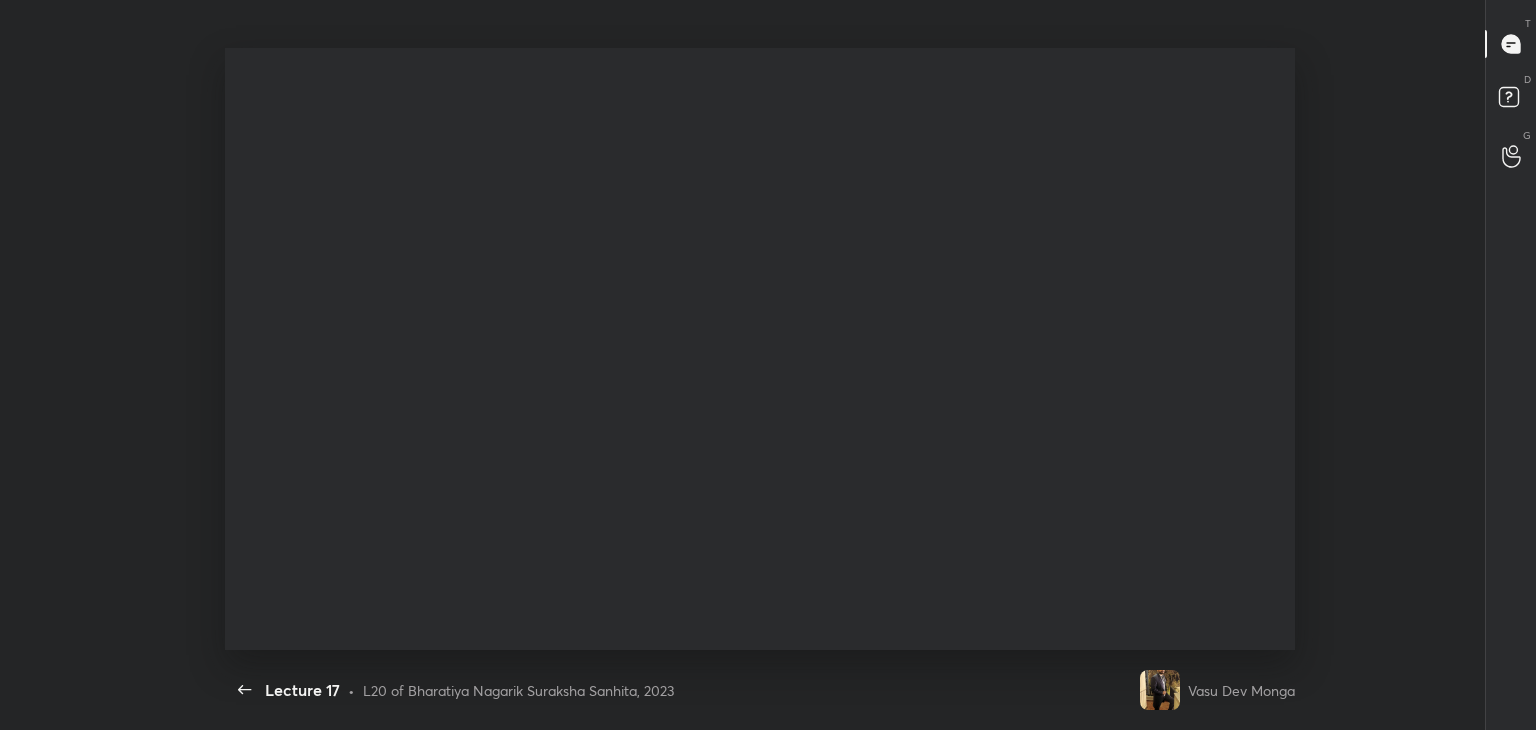 scroll, scrollTop: 99397, scrollLeft: 98863, axis: both 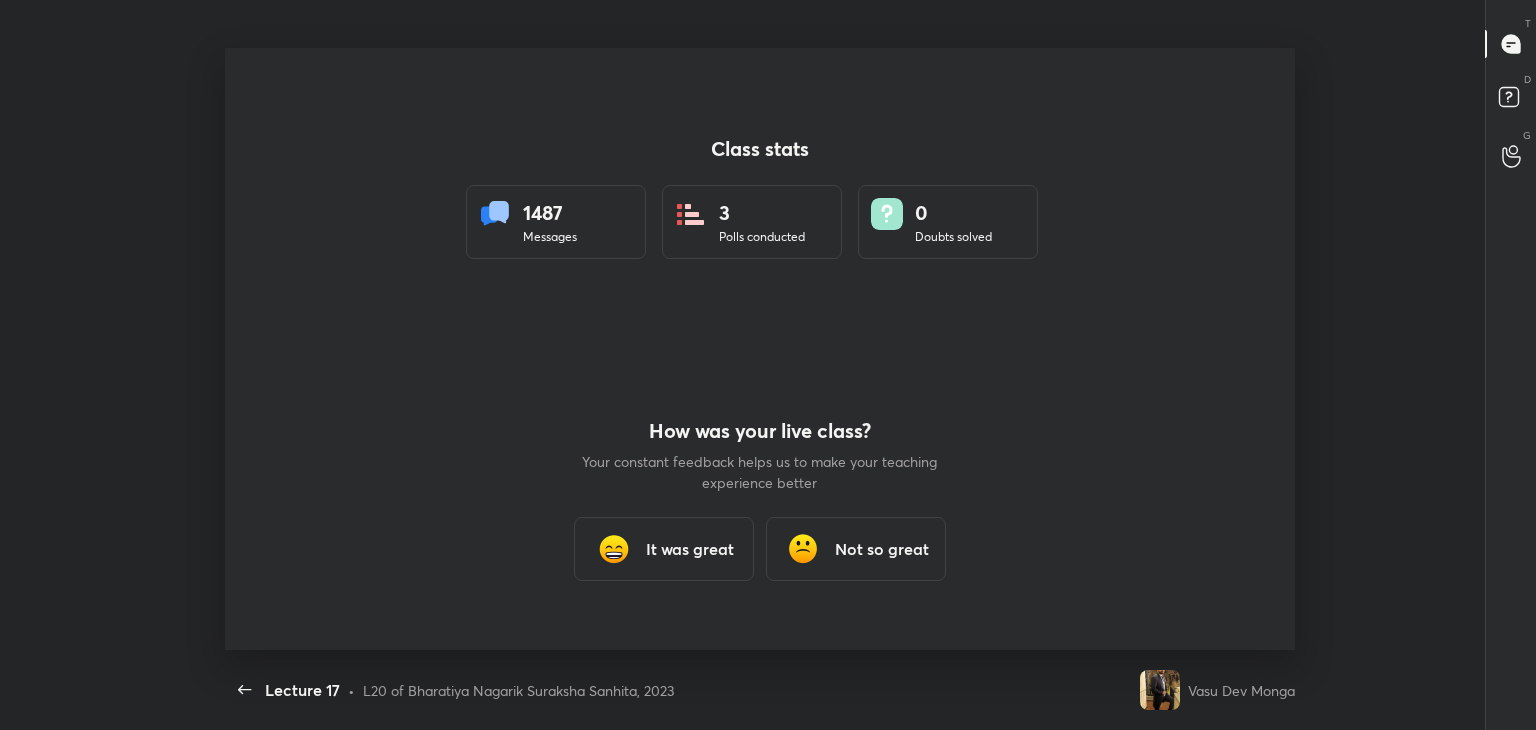 click on "It was great" at bounding box center [690, 549] 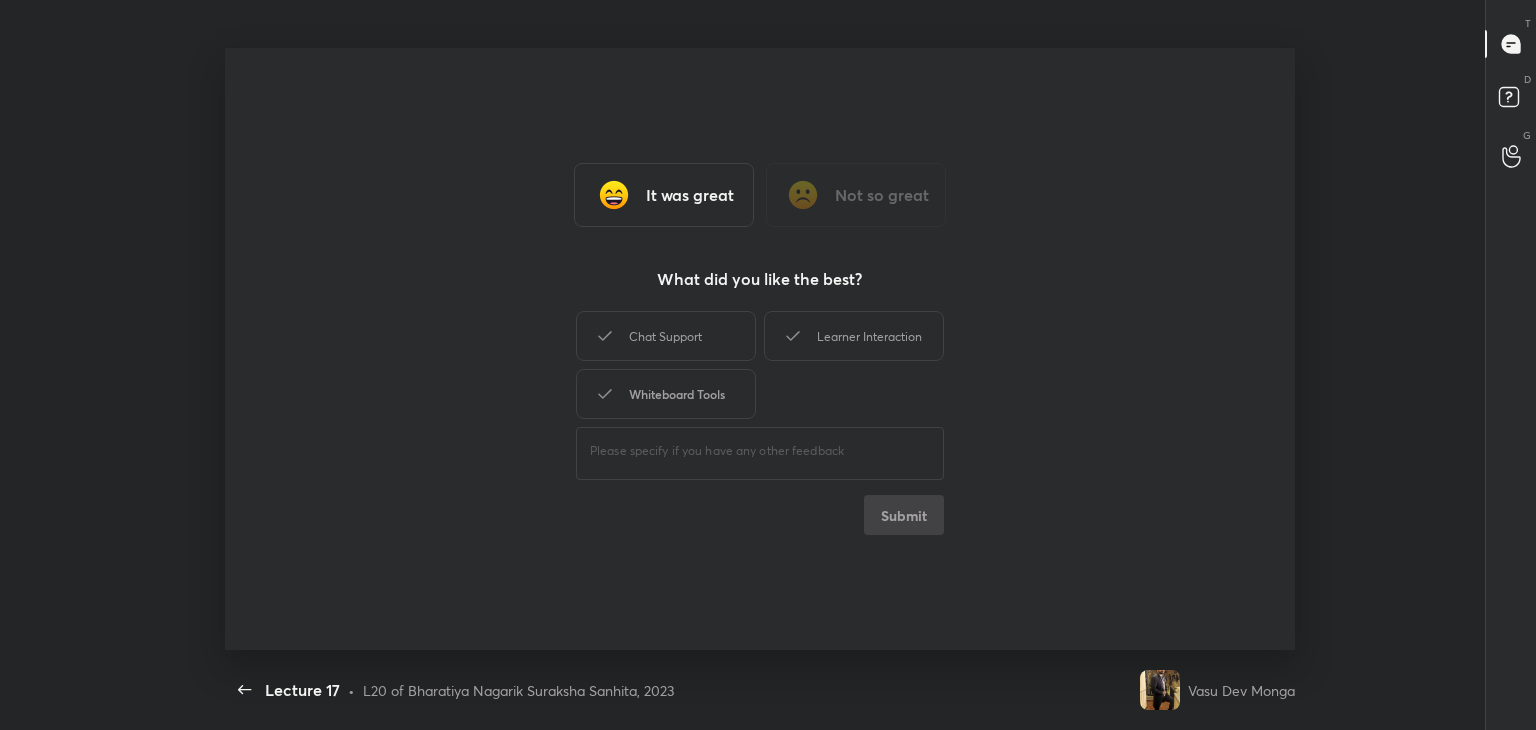 click on "Whiteboard Tools" at bounding box center (666, 394) 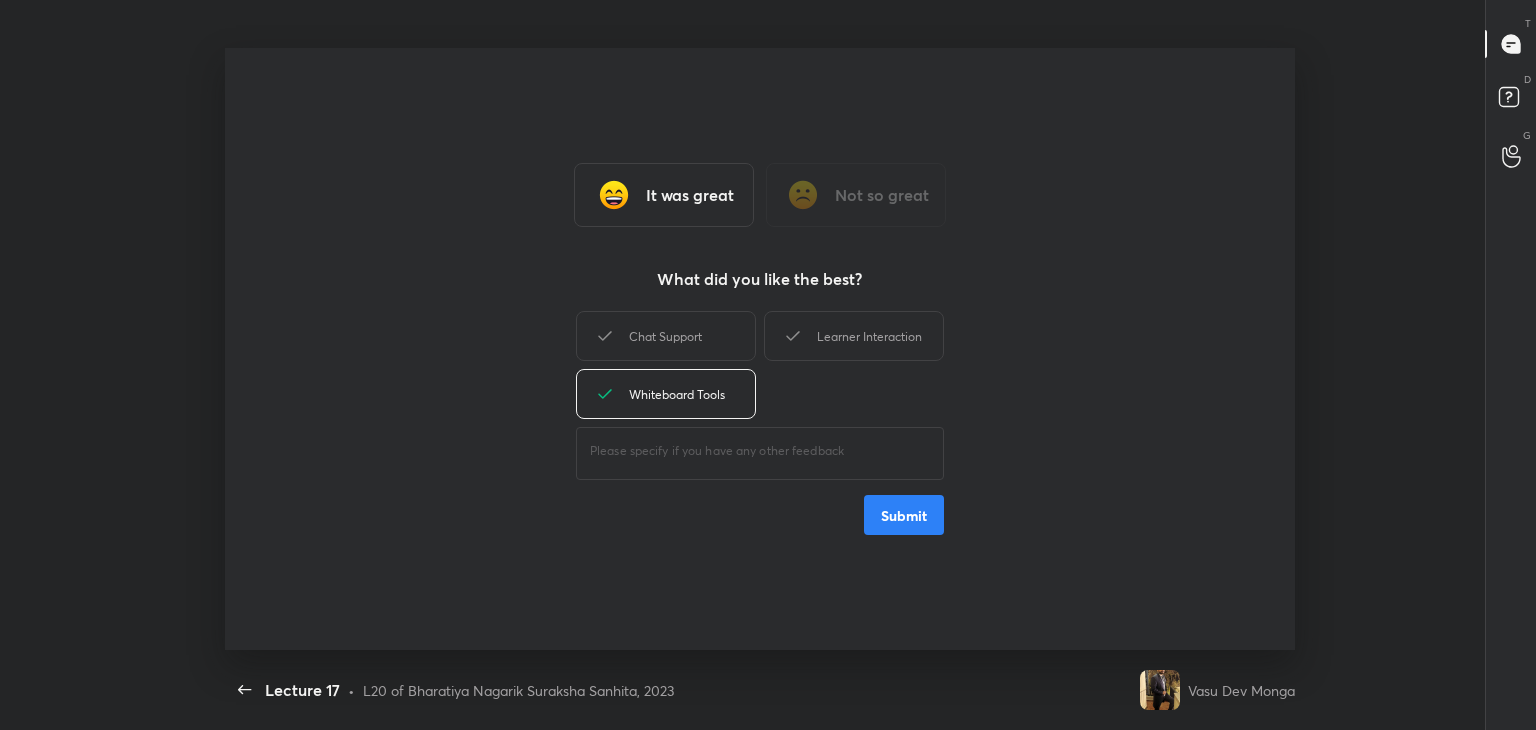 click on "It was great Not so great What did you like the best? Chat Support Learner Interaction Whiteboard Tools ​ Submit" at bounding box center (760, 349) 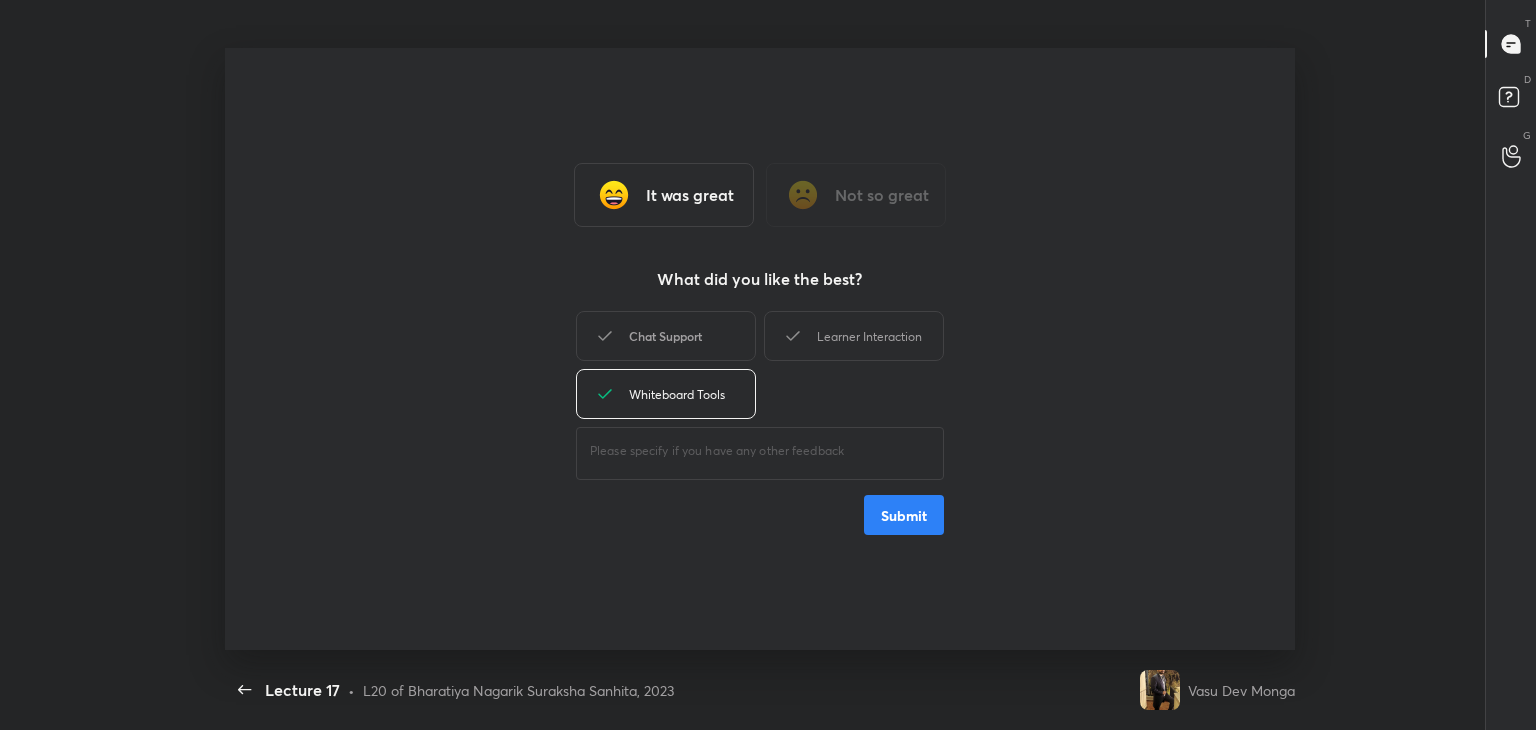 click on "Chat Support" at bounding box center [666, 336] 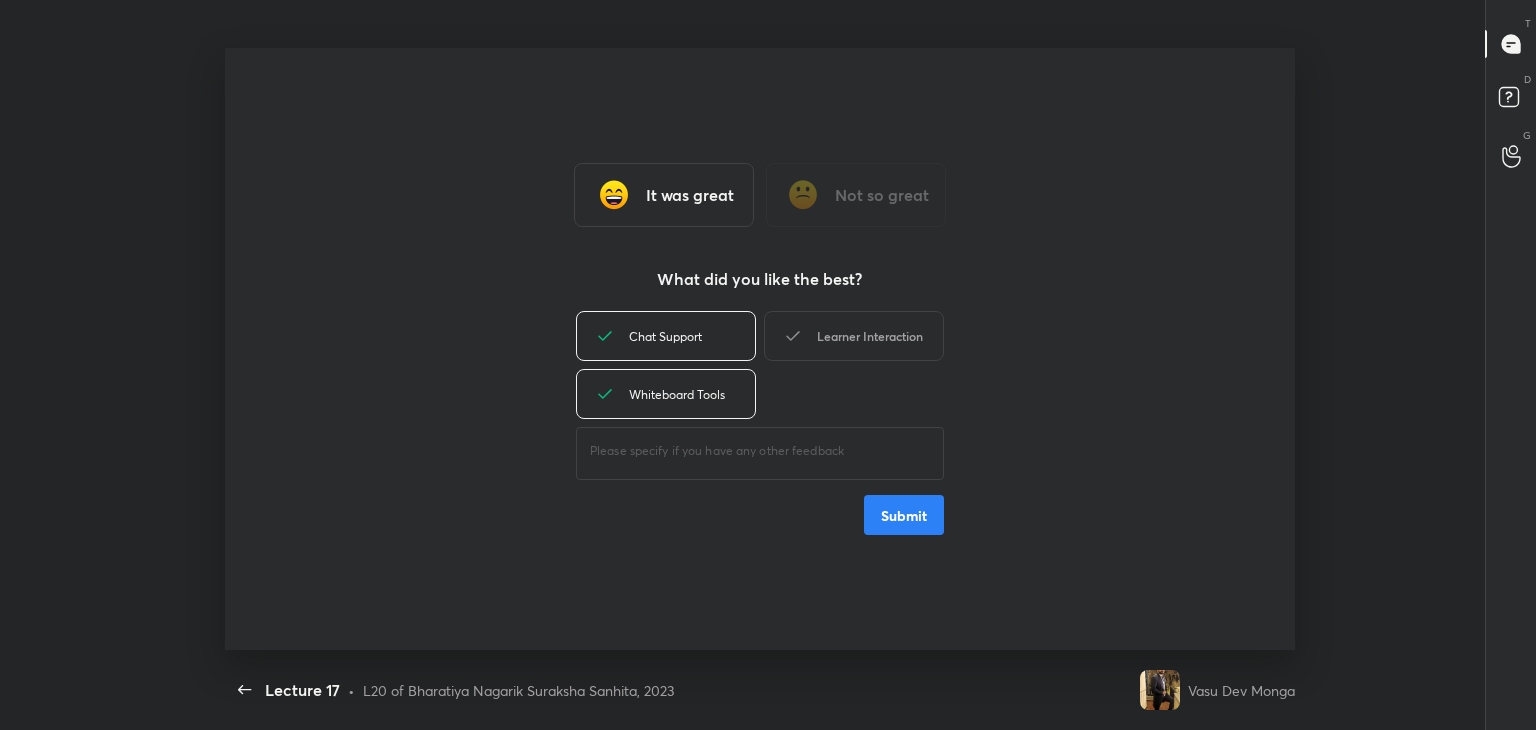 click on "Learner Interaction" at bounding box center (854, 336) 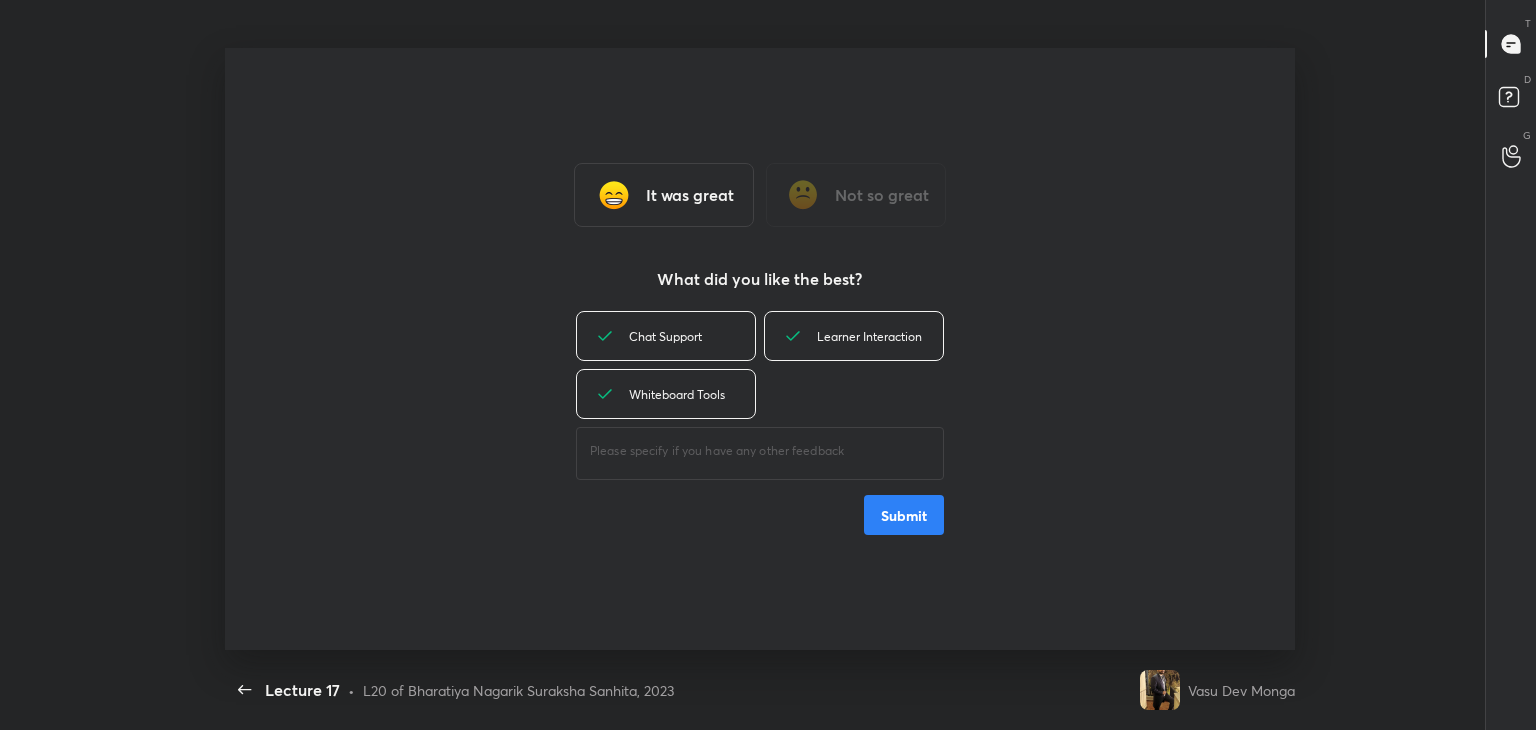 click on "Submit" at bounding box center [904, 515] 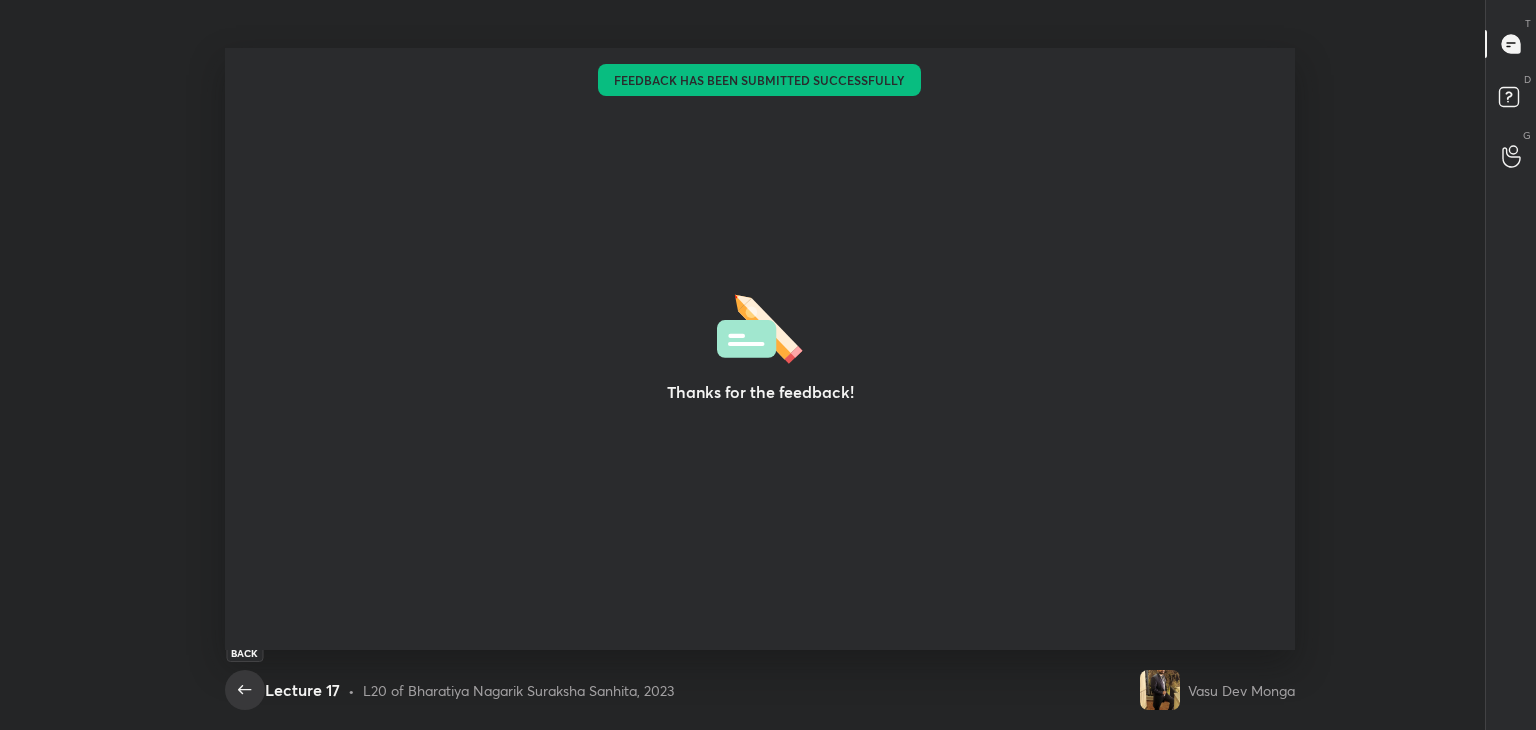 click at bounding box center [245, 690] 